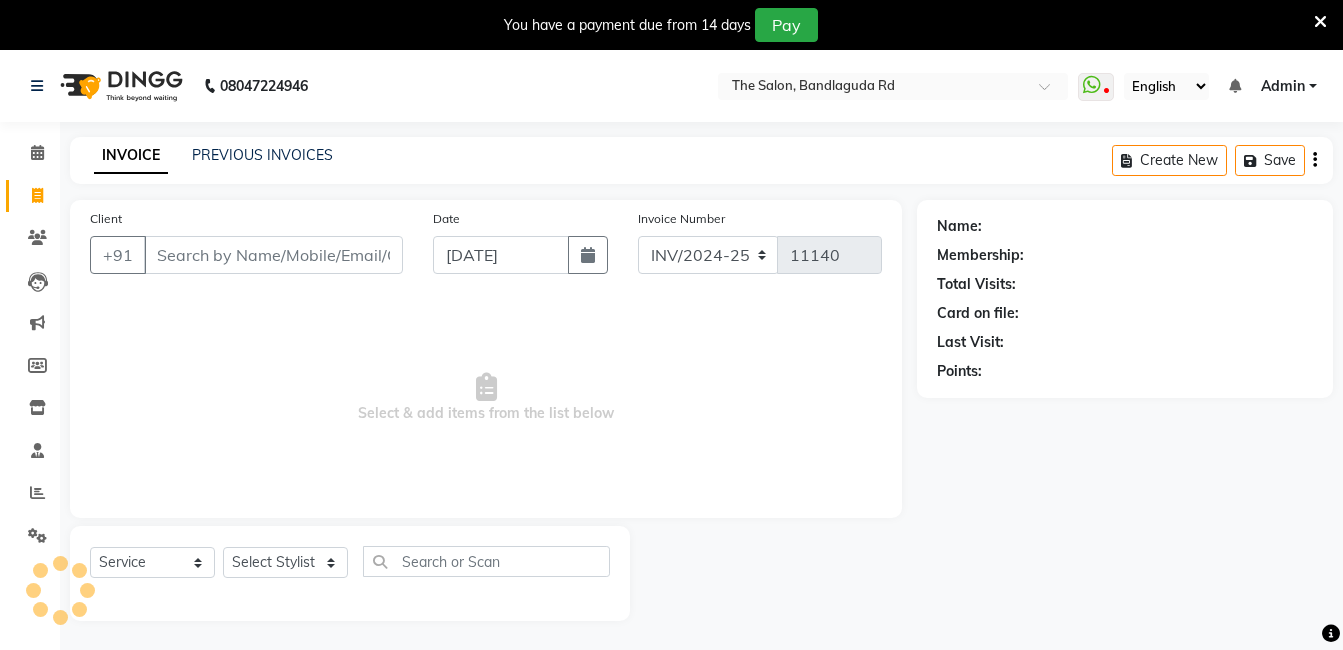 select on "service" 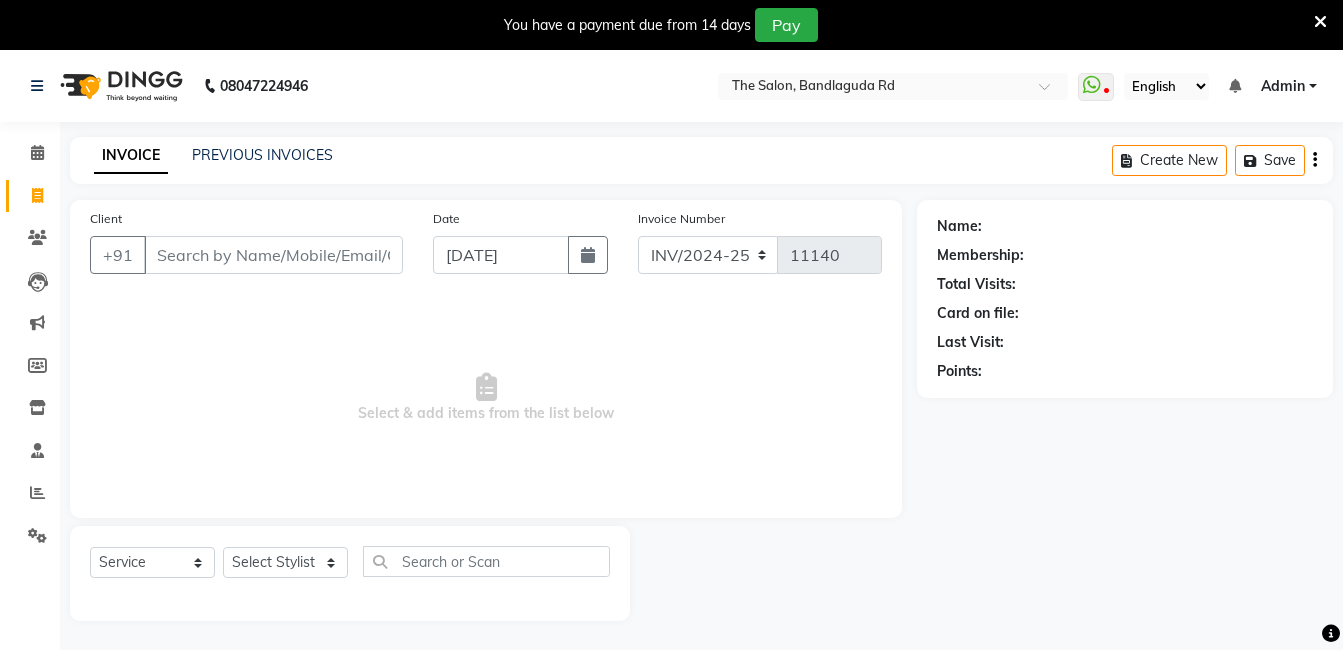 type on "9" 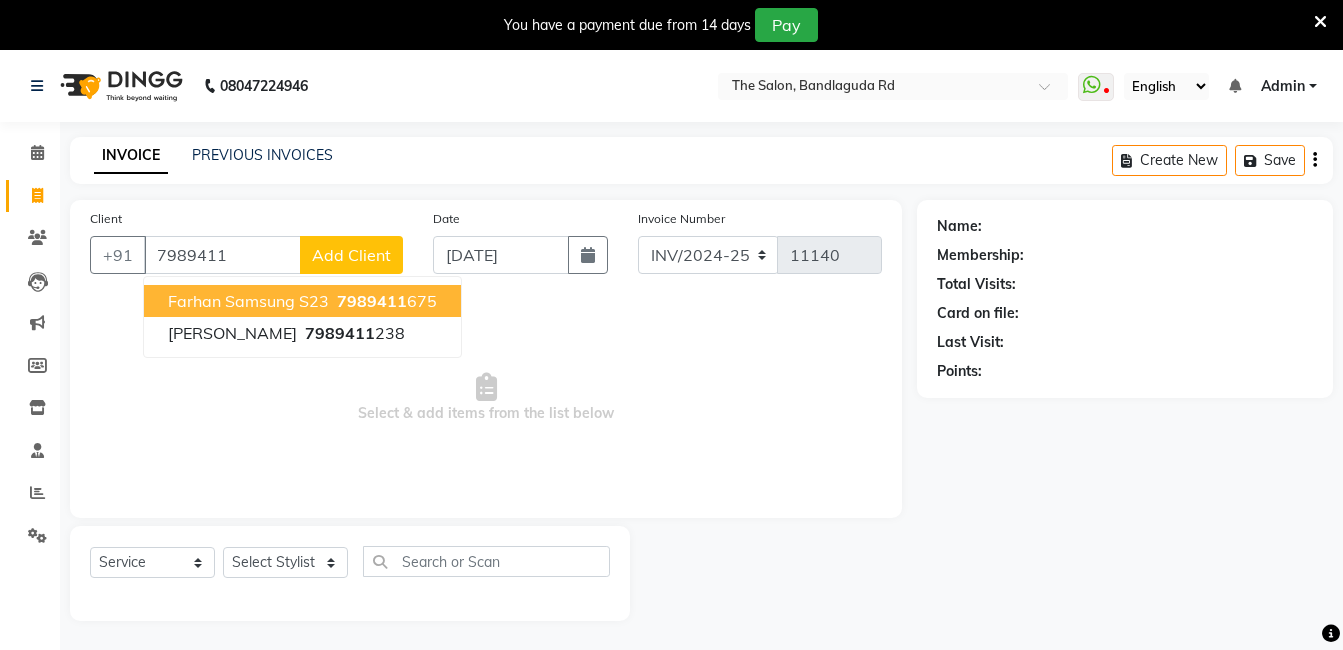 click on "Farhan samsung s23" at bounding box center (248, 301) 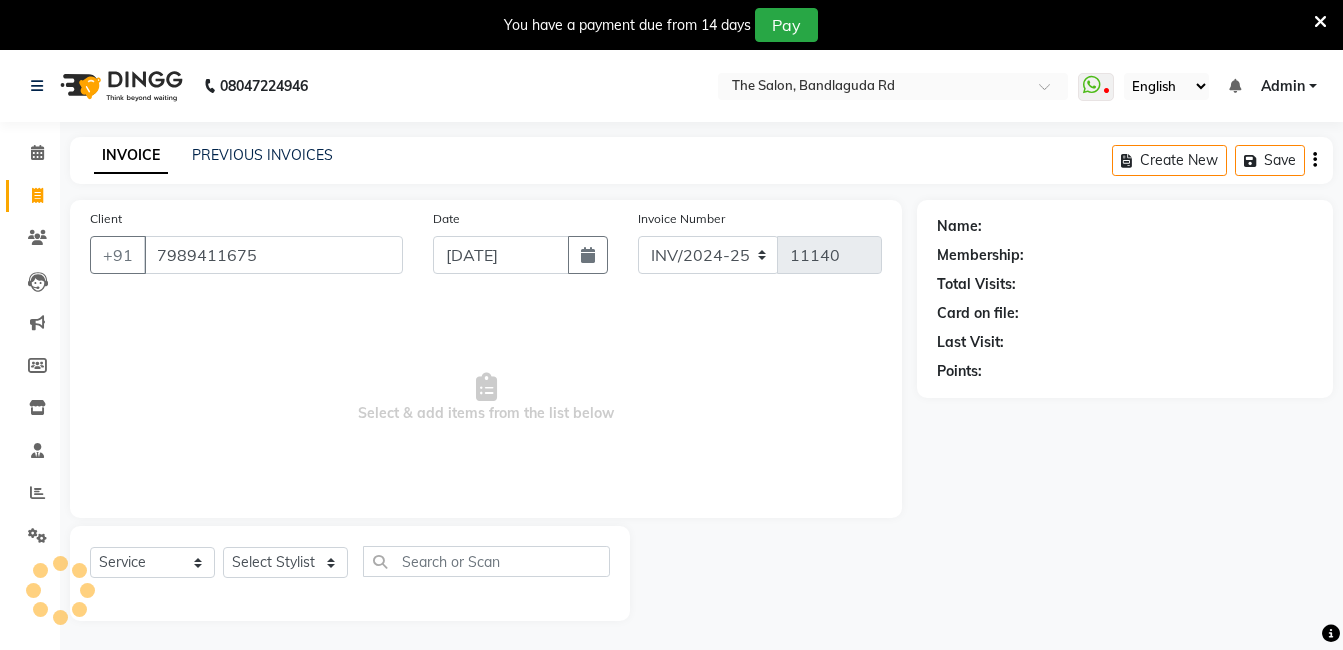 type on "7989411675" 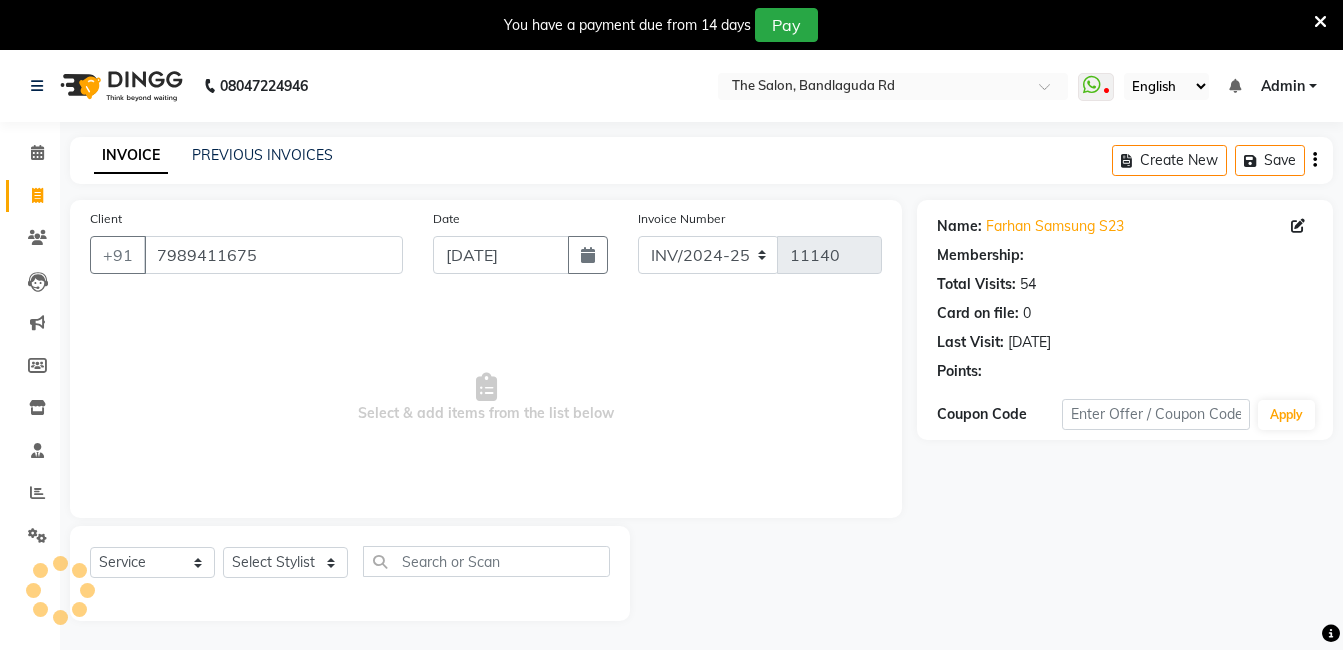 select on "2: Object" 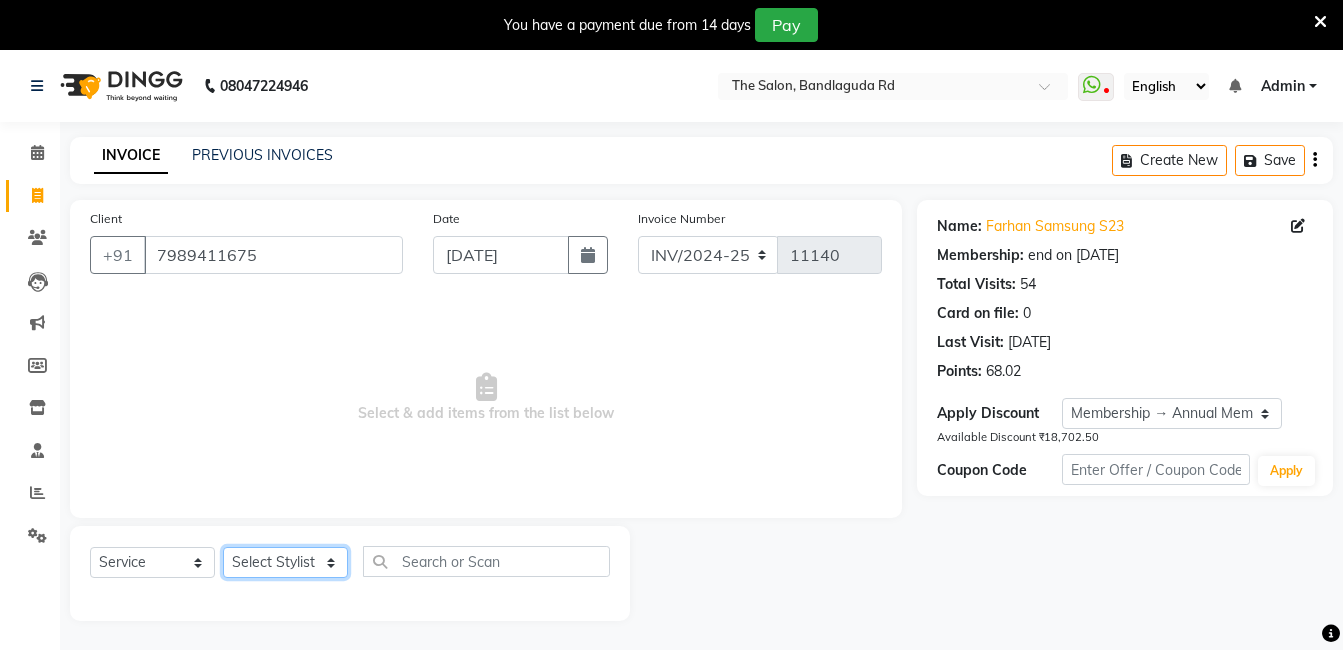 click on "Select Stylist [PERSON_NAME] [PERSON_NAME] kasim [PERSON_NAME] sameer [PERSON_NAME] manager" 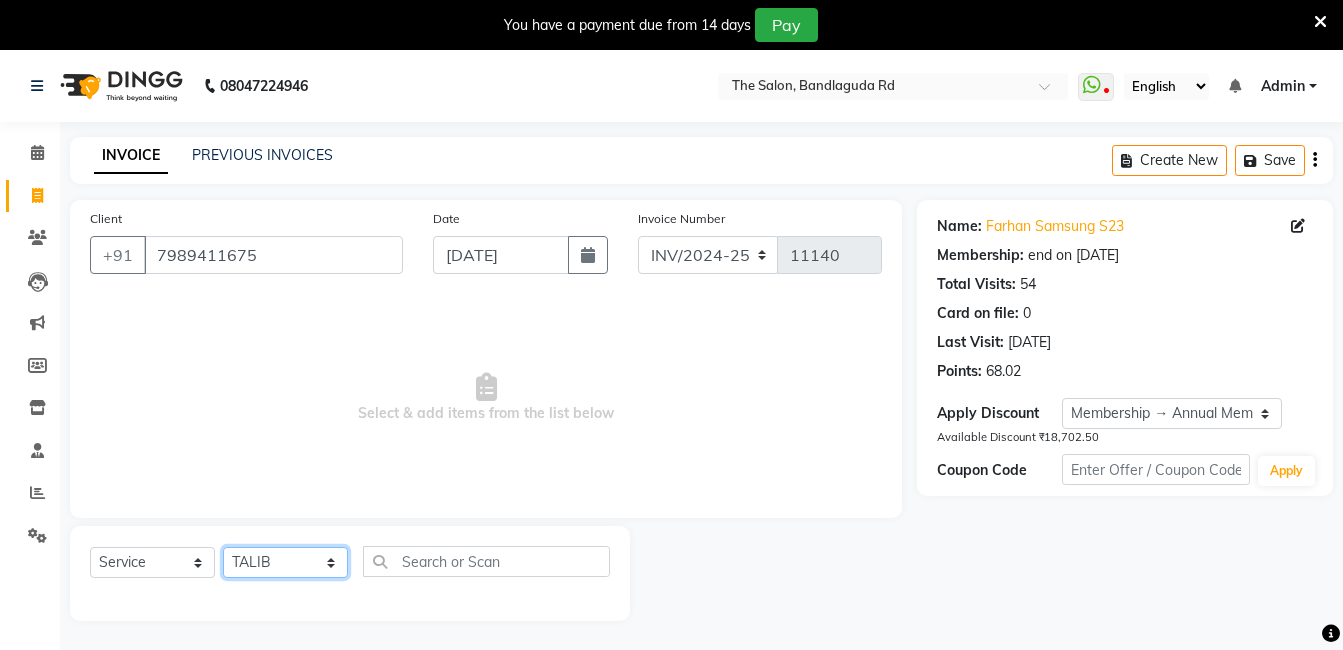 click on "Select Stylist [PERSON_NAME] [PERSON_NAME] kasim [PERSON_NAME] sameer [PERSON_NAME] manager" 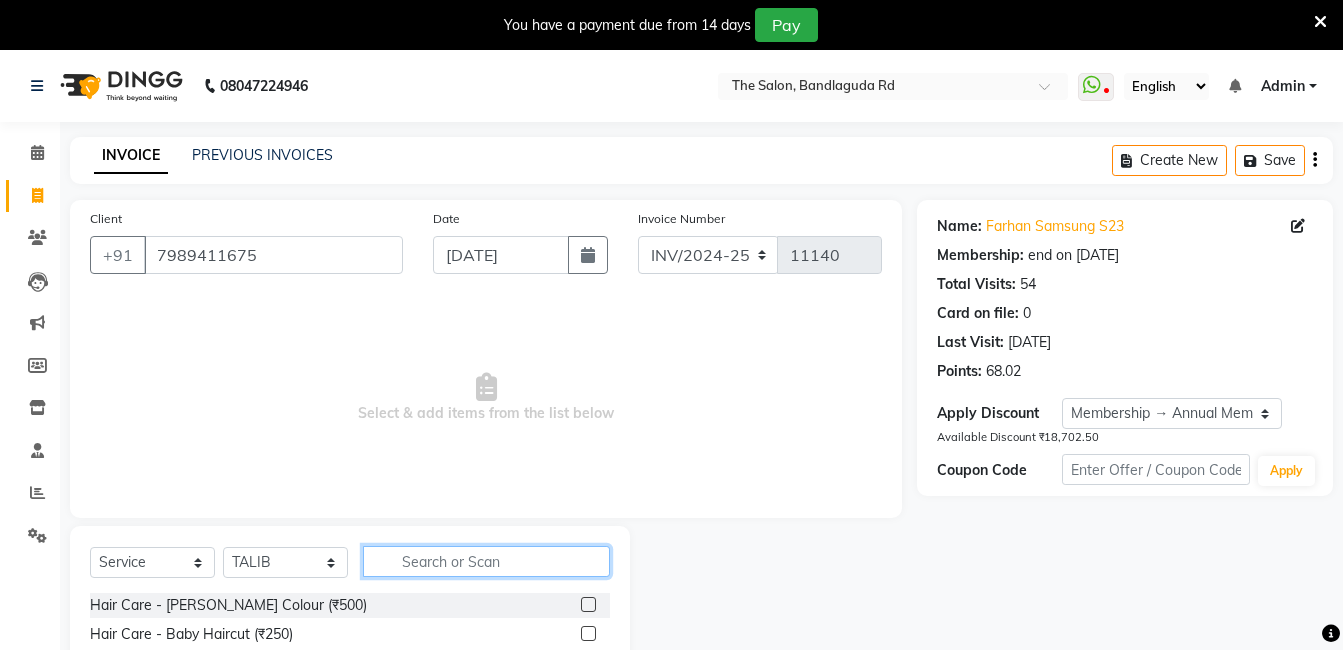 click 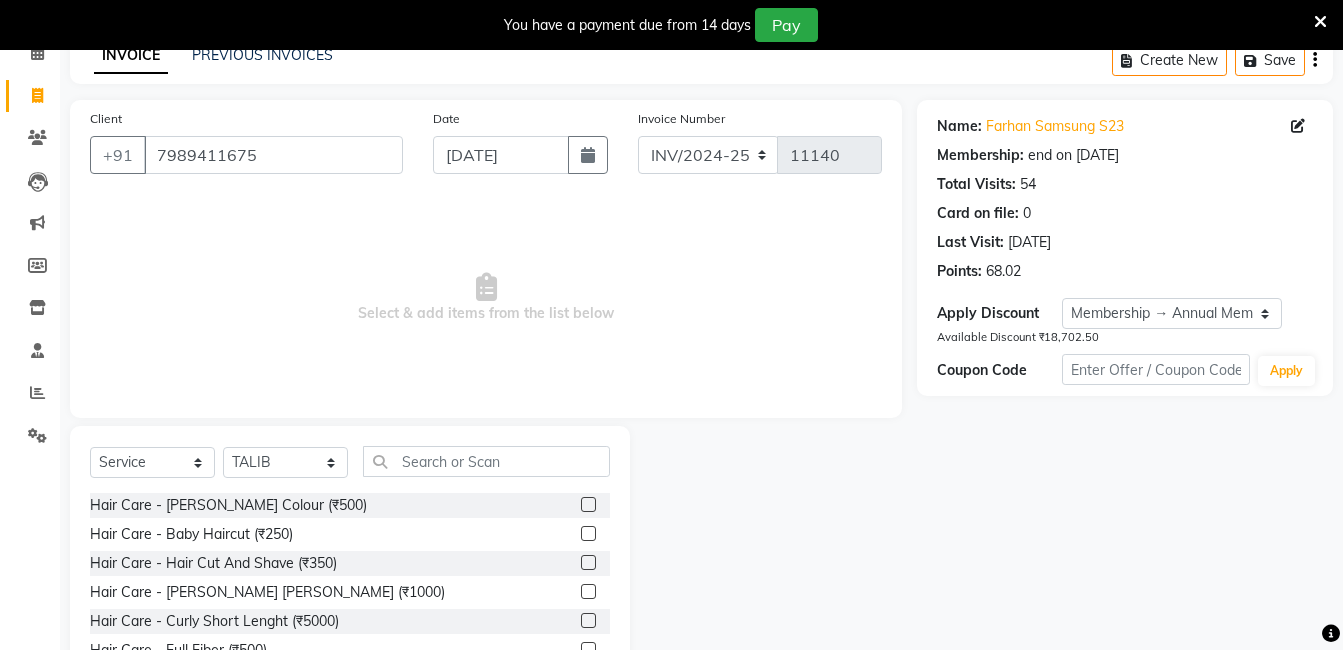 click on "Hair Care - Hair Cut And Shave (₹350)" 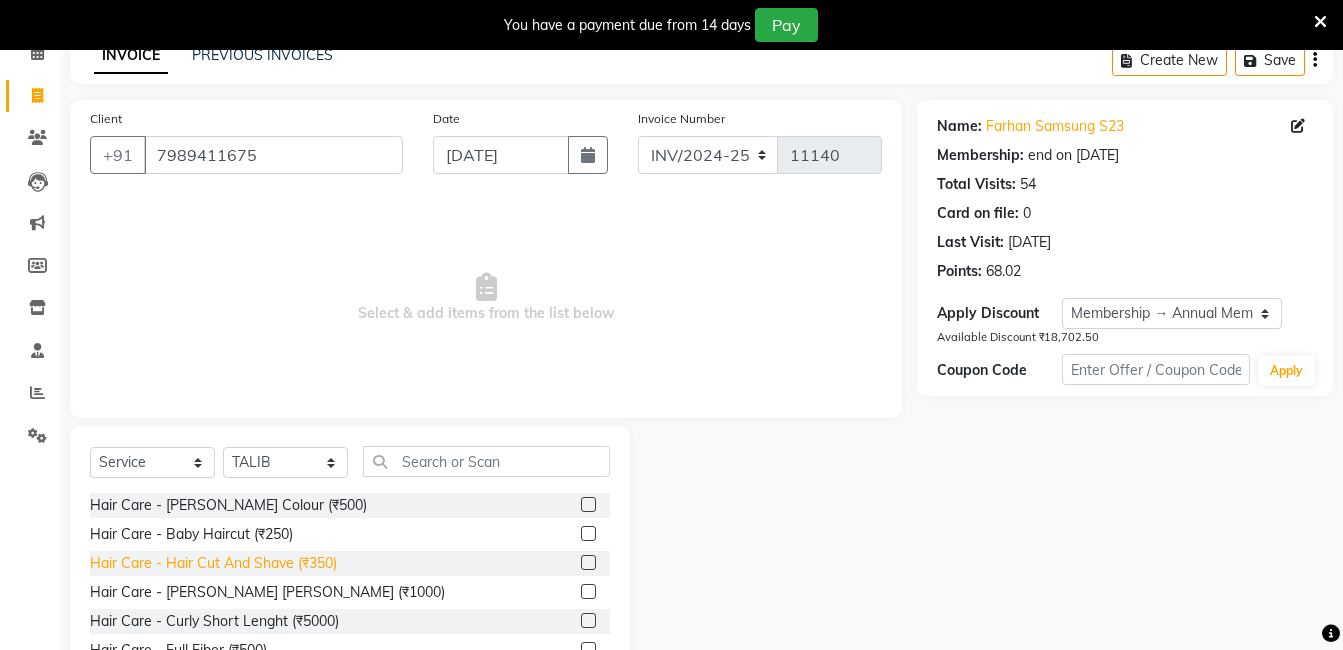 click on "Hair Care - Hair Cut And Shave (₹350)" 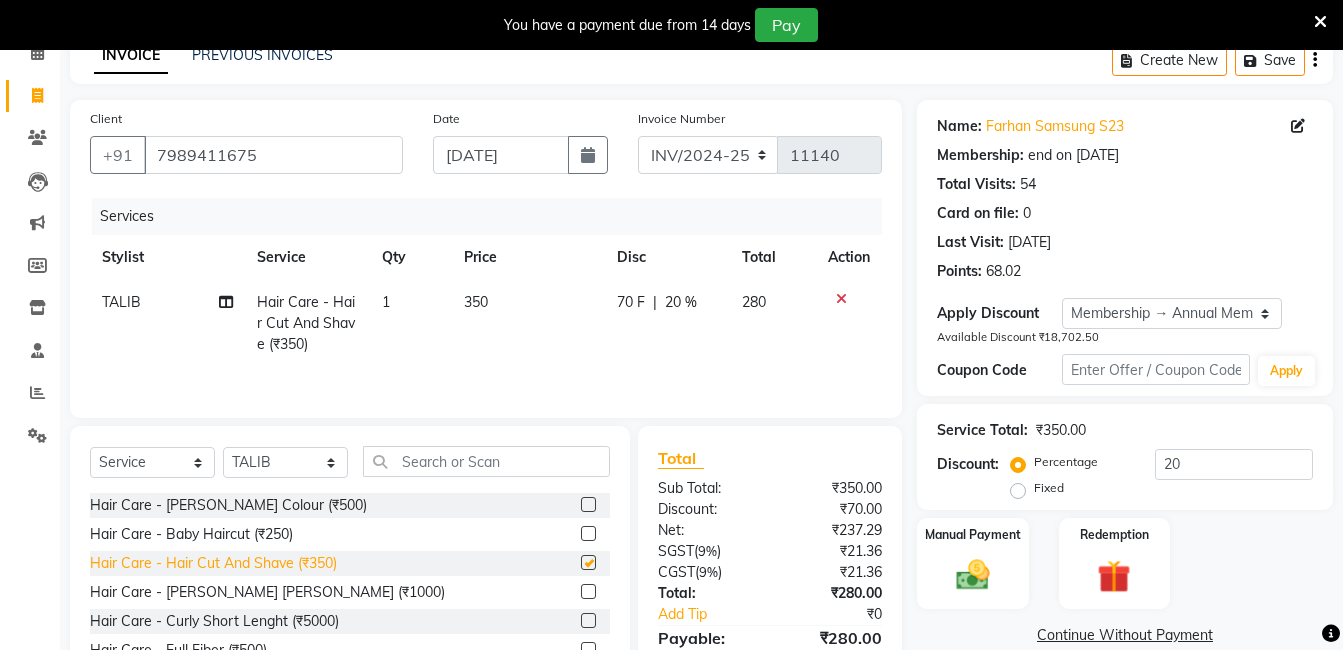 checkbox on "false" 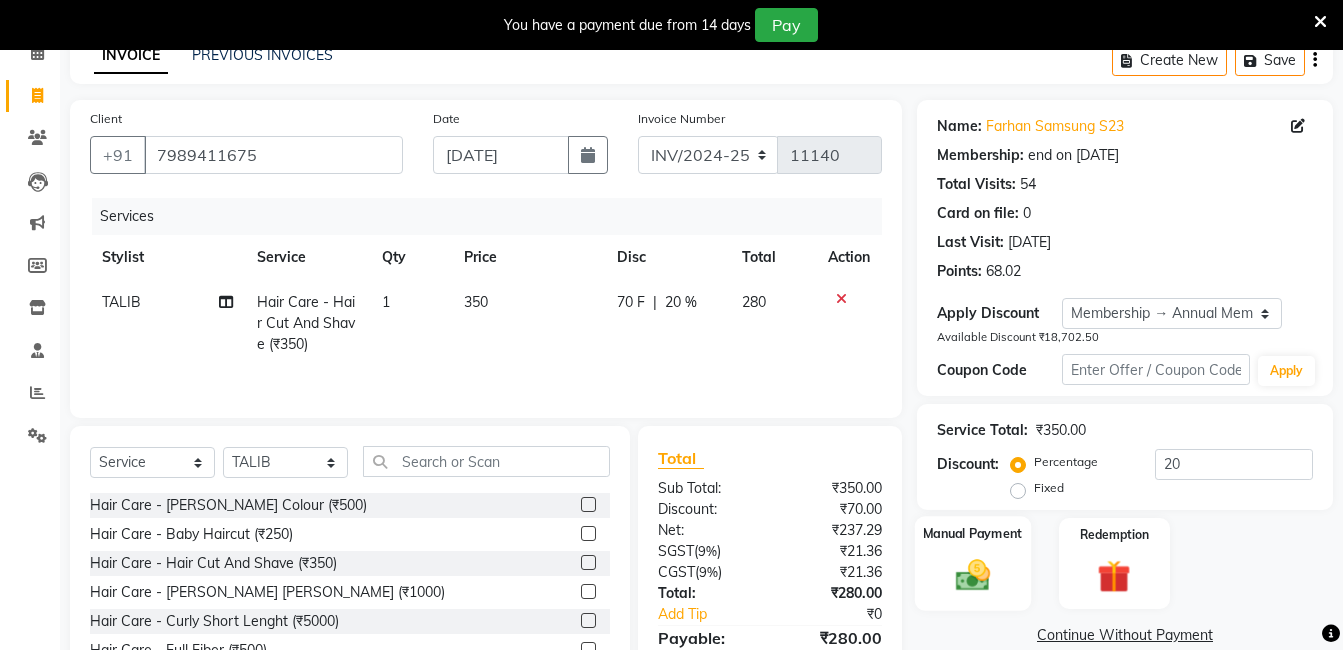 click on "Manual Payment" 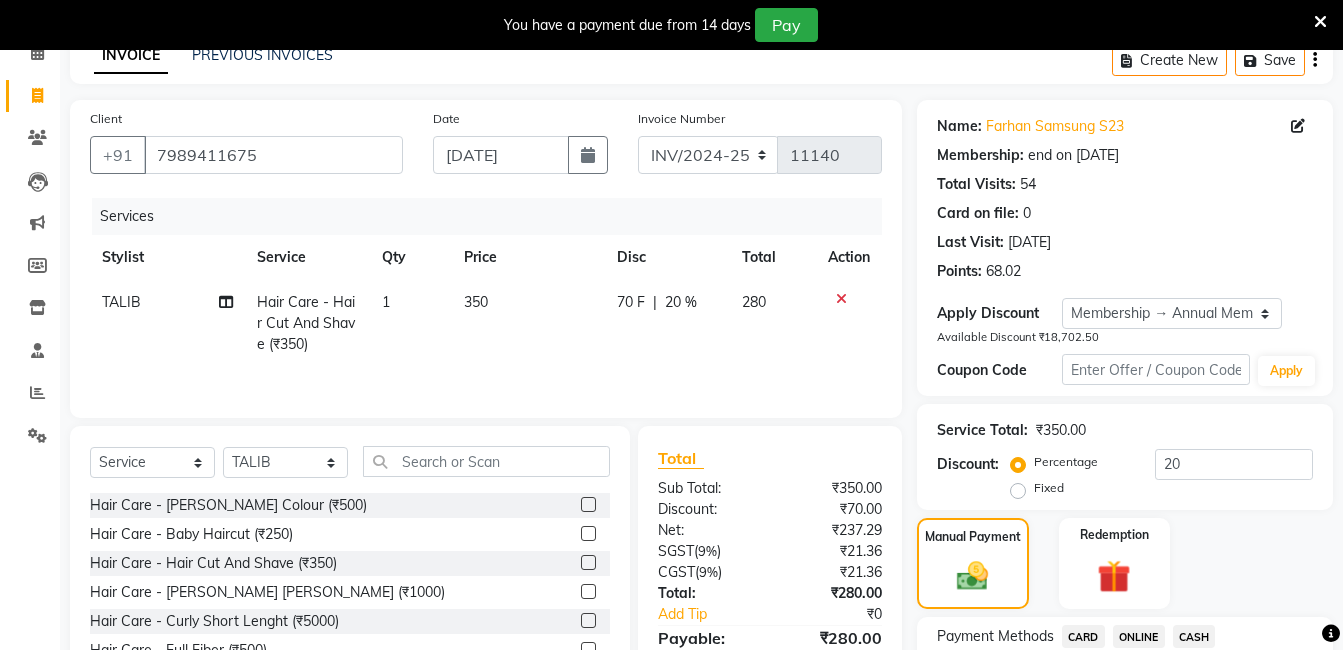 scroll, scrollTop: 200, scrollLeft: 0, axis: vertical 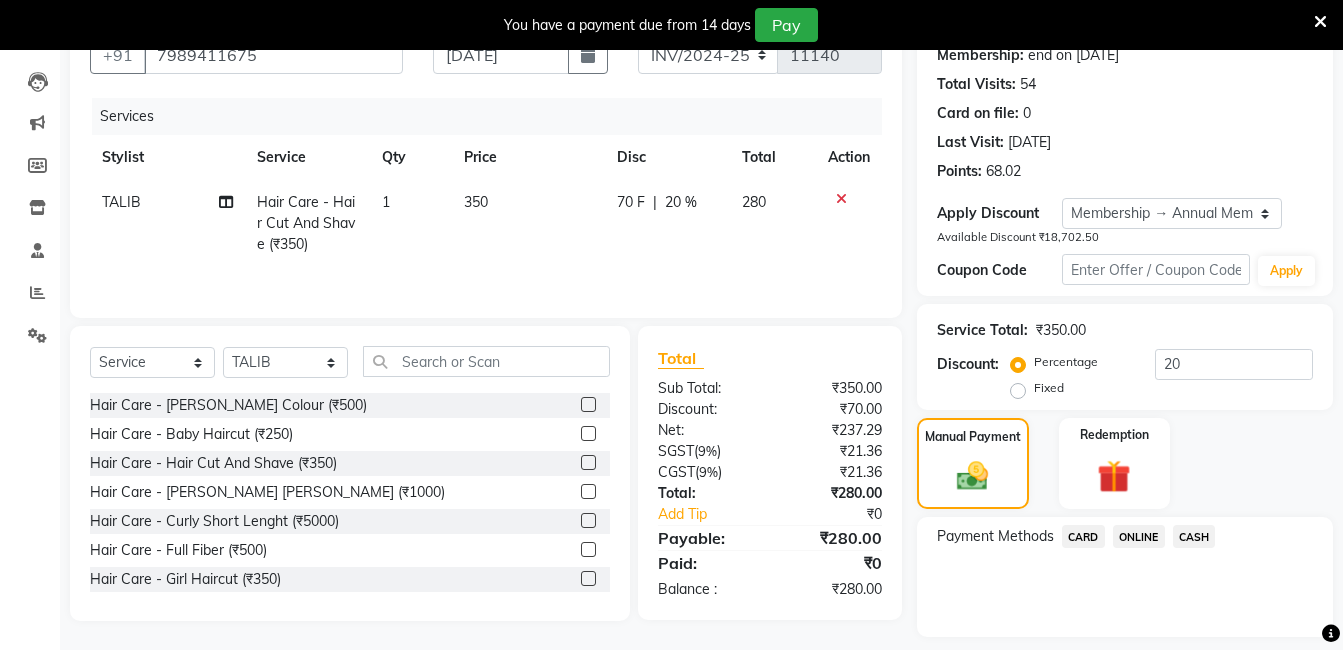 click on "ONLINE" 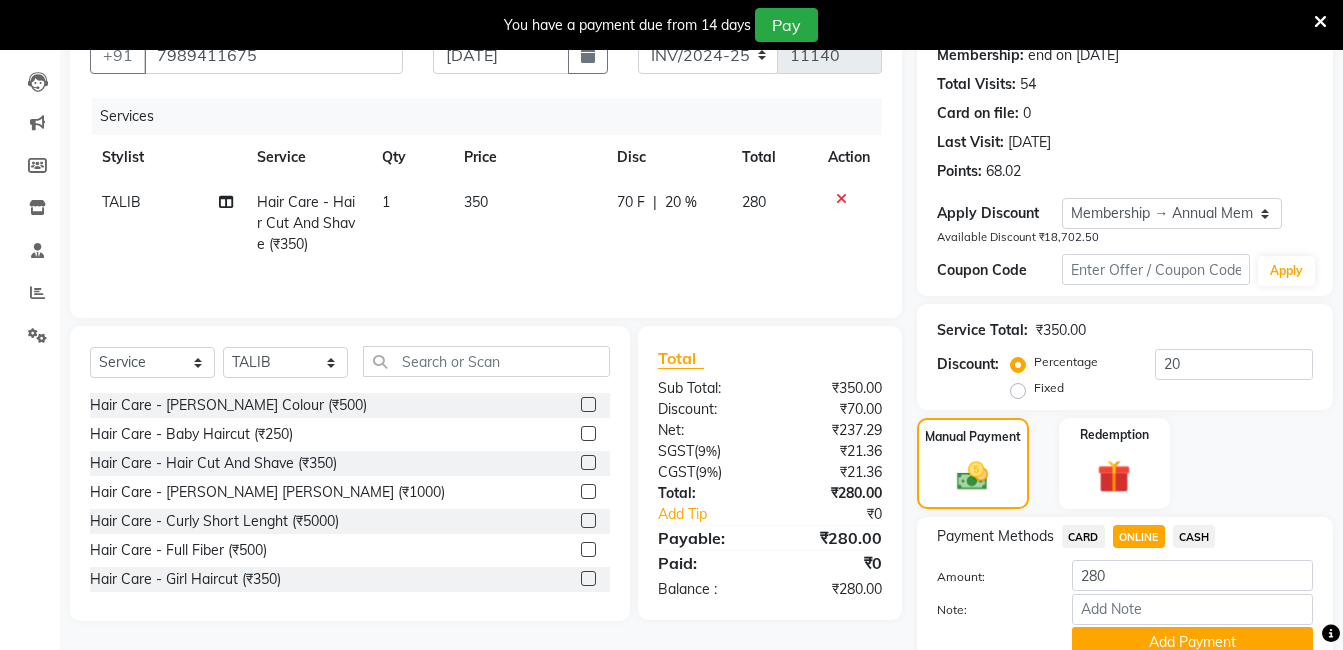 scroll, scrollTop: 287, scrollLeft: 0, axis: vertical 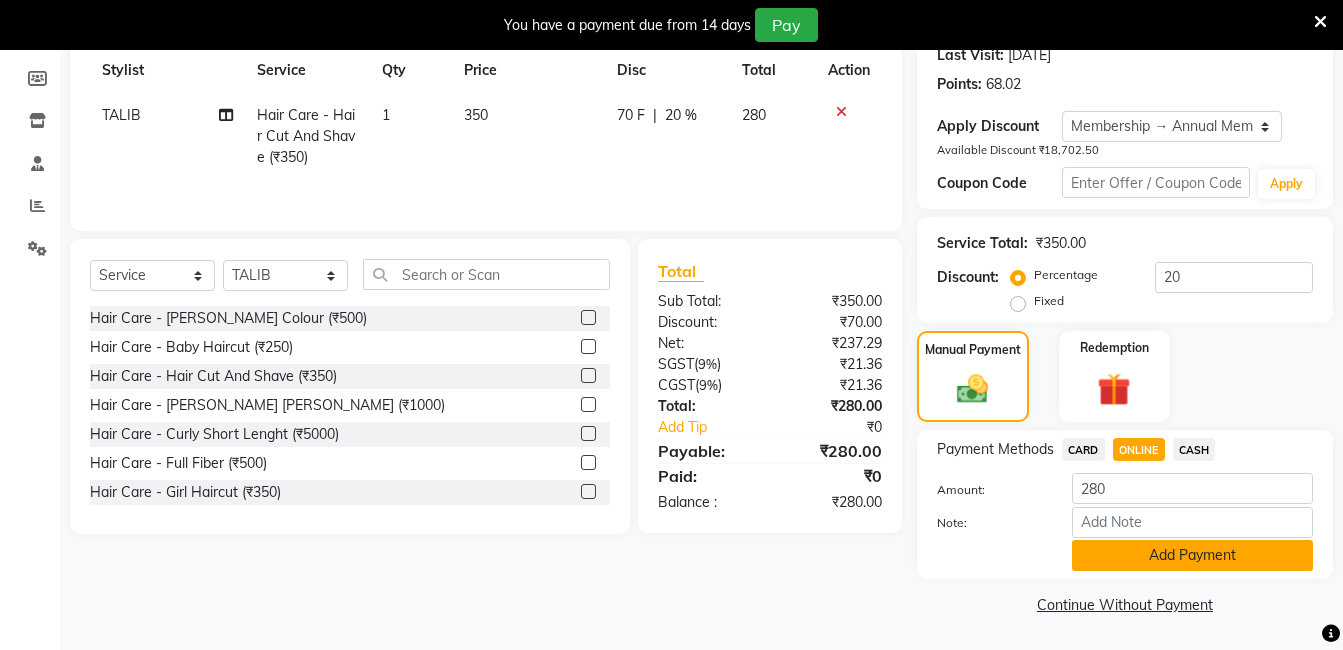 click on "Add Payment" 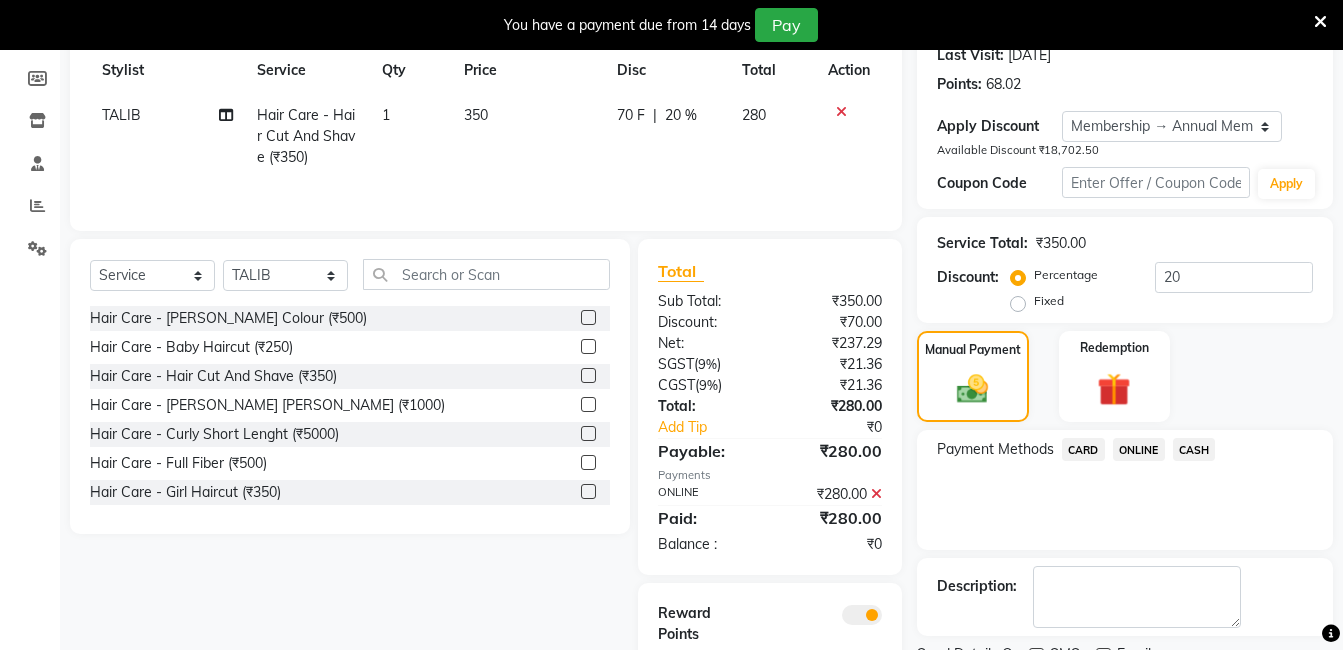 scroll, scrollTop: 391, scrollLeft: 0, axis: vertical 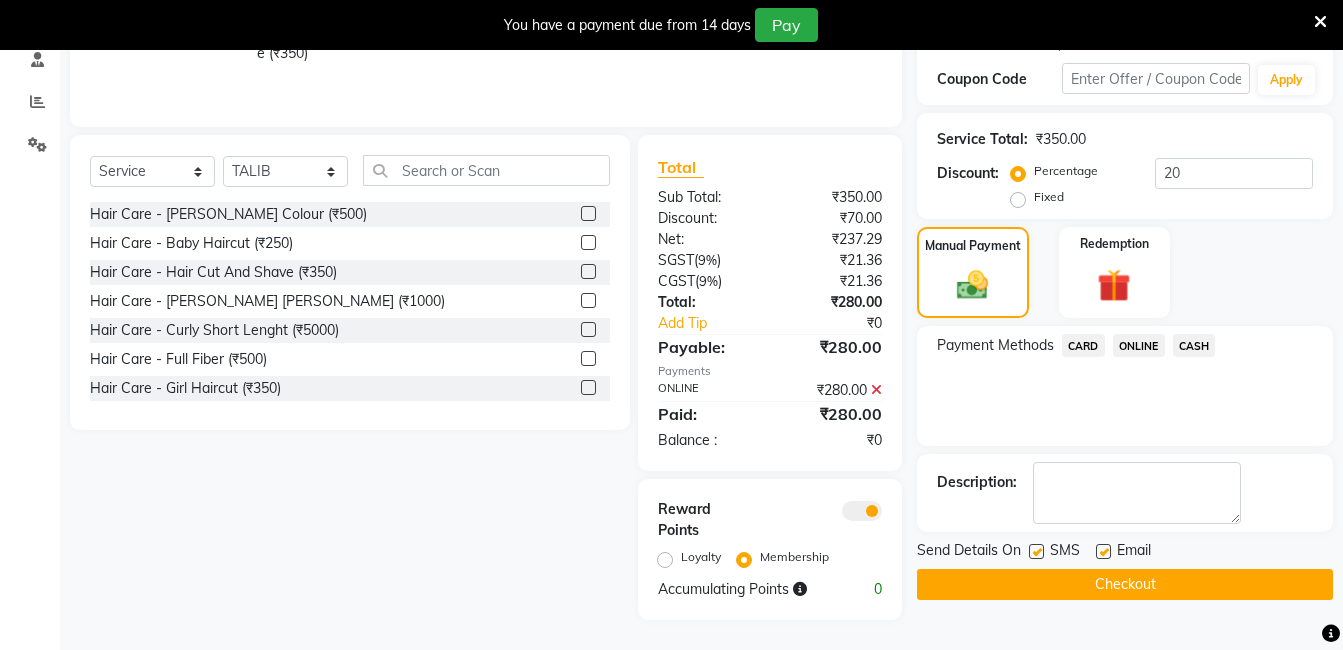 click on "Checkout" 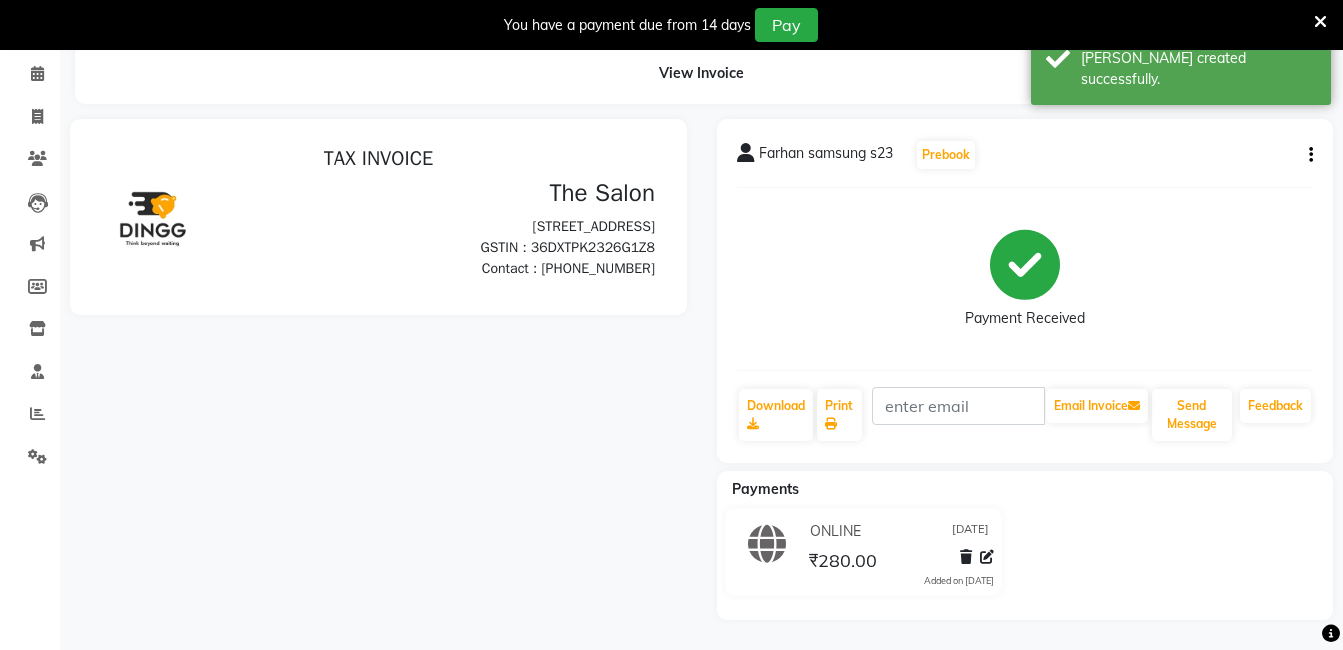 scroll, scrollTop: 0, scrollLeft: 0, axis: both 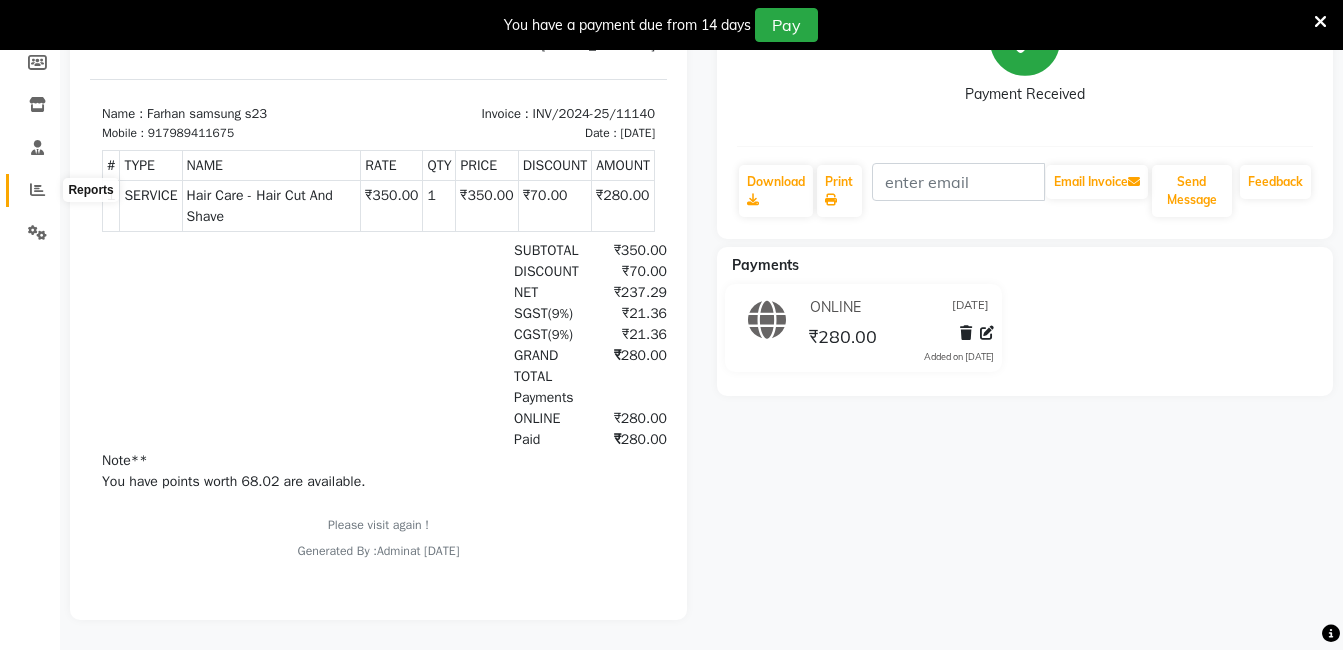 click 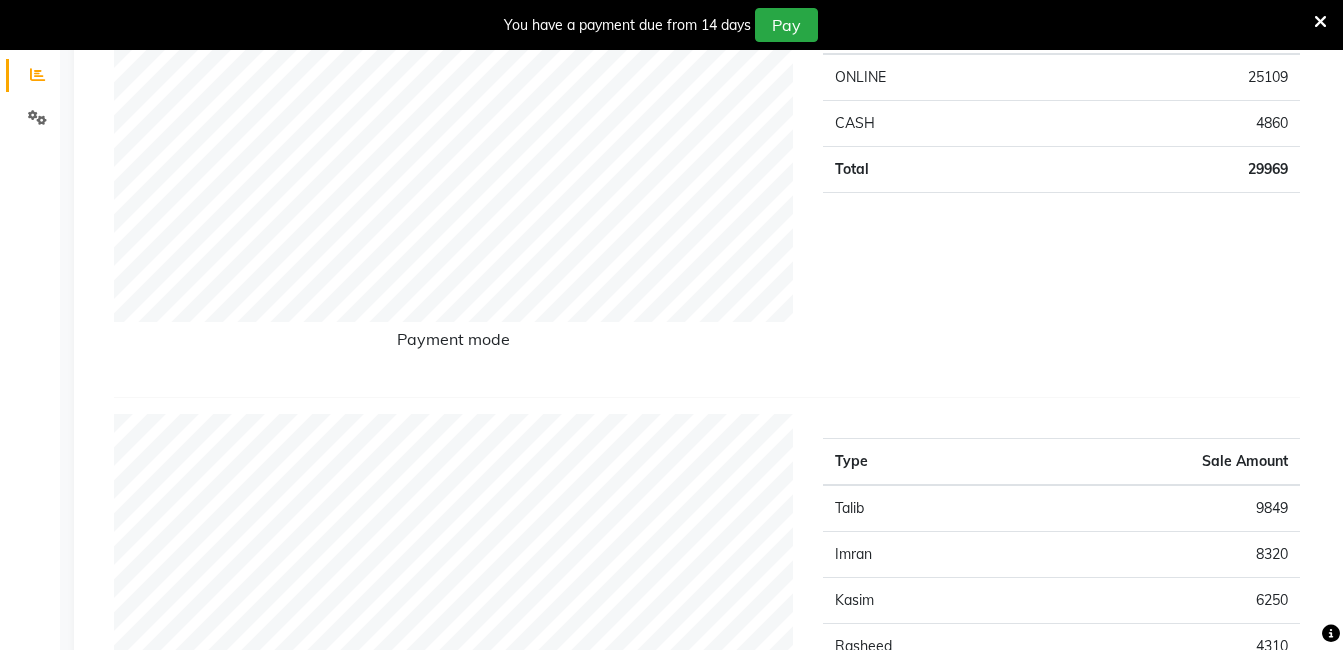 scroll, scrollTop: 0, scrollLeft: 0, axis: both 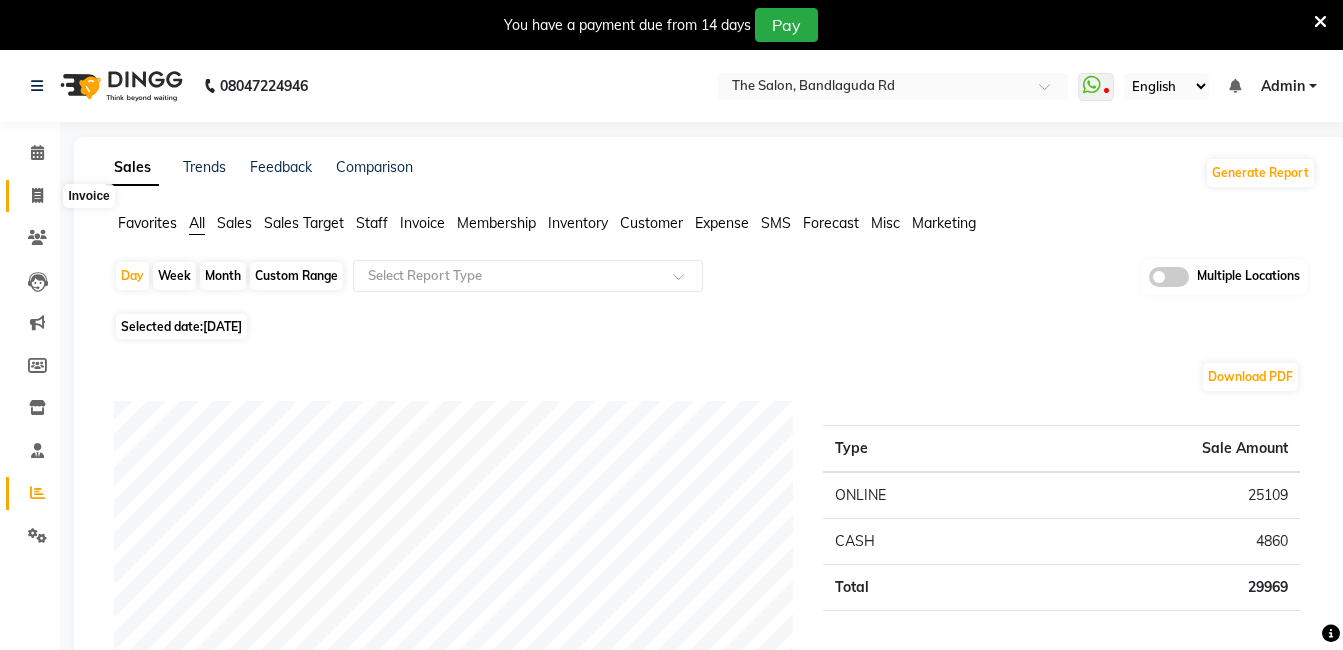 click 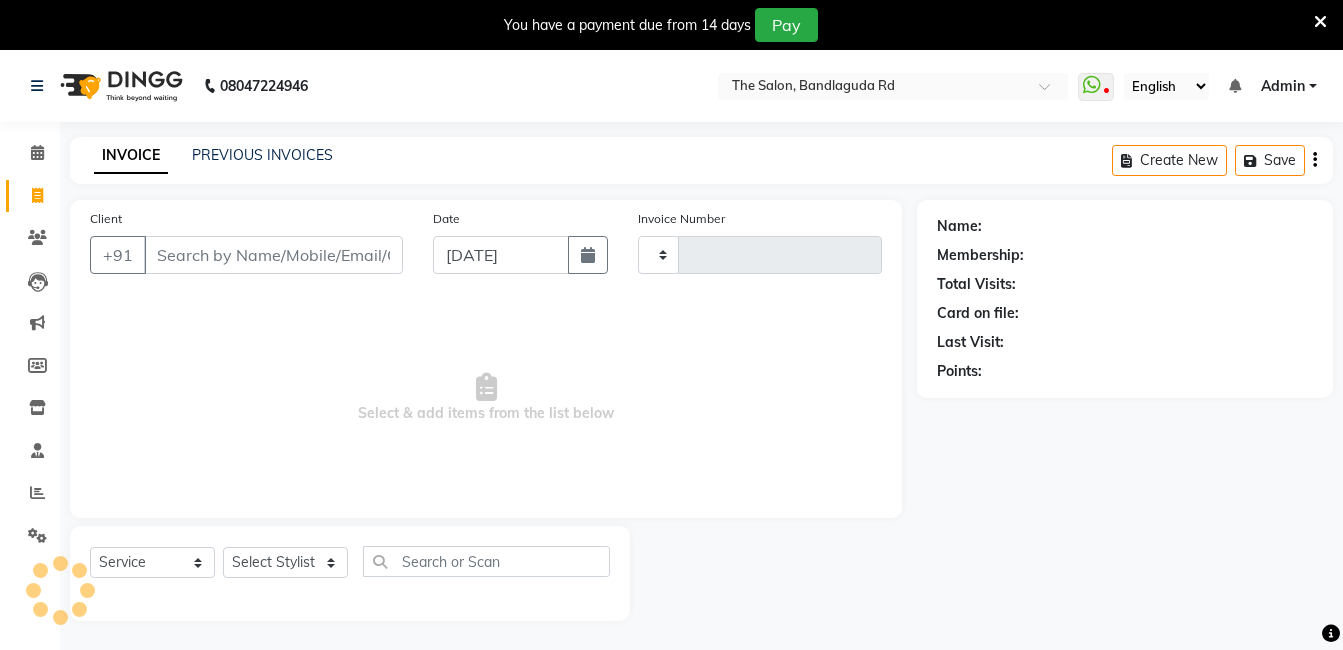 scroll, scrollTop: 50, scrollLeft: 0, axis: vertical 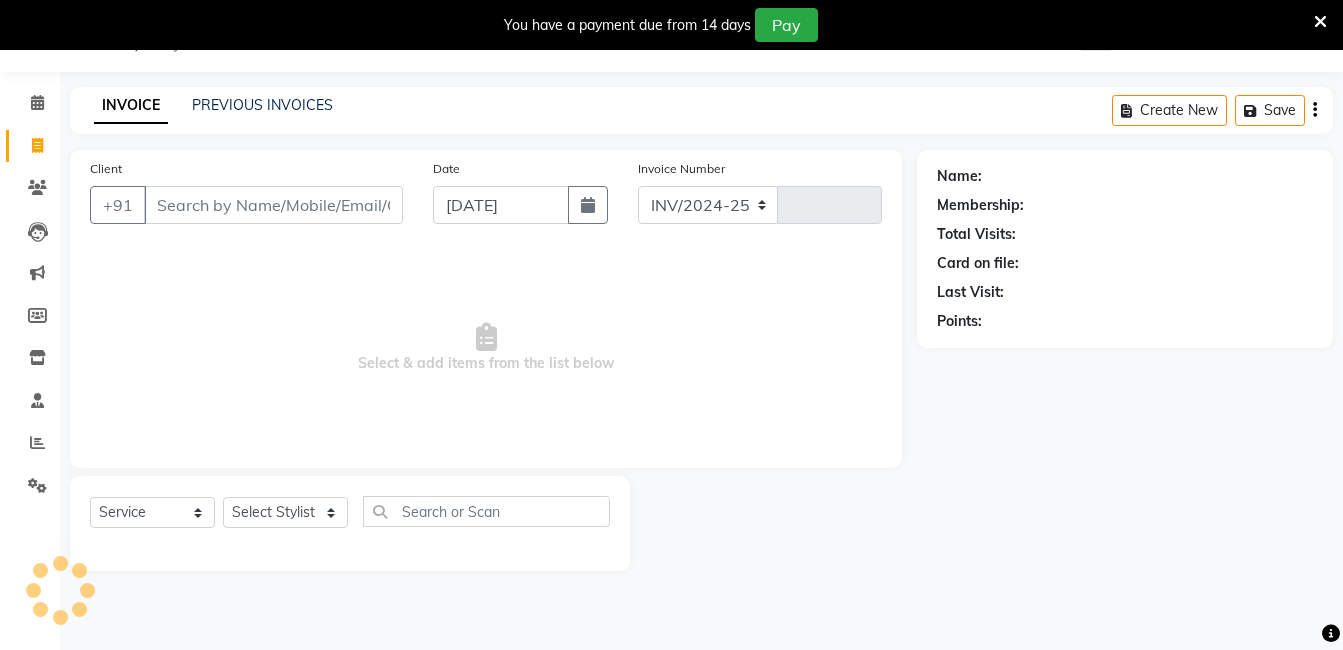 select on "5198" 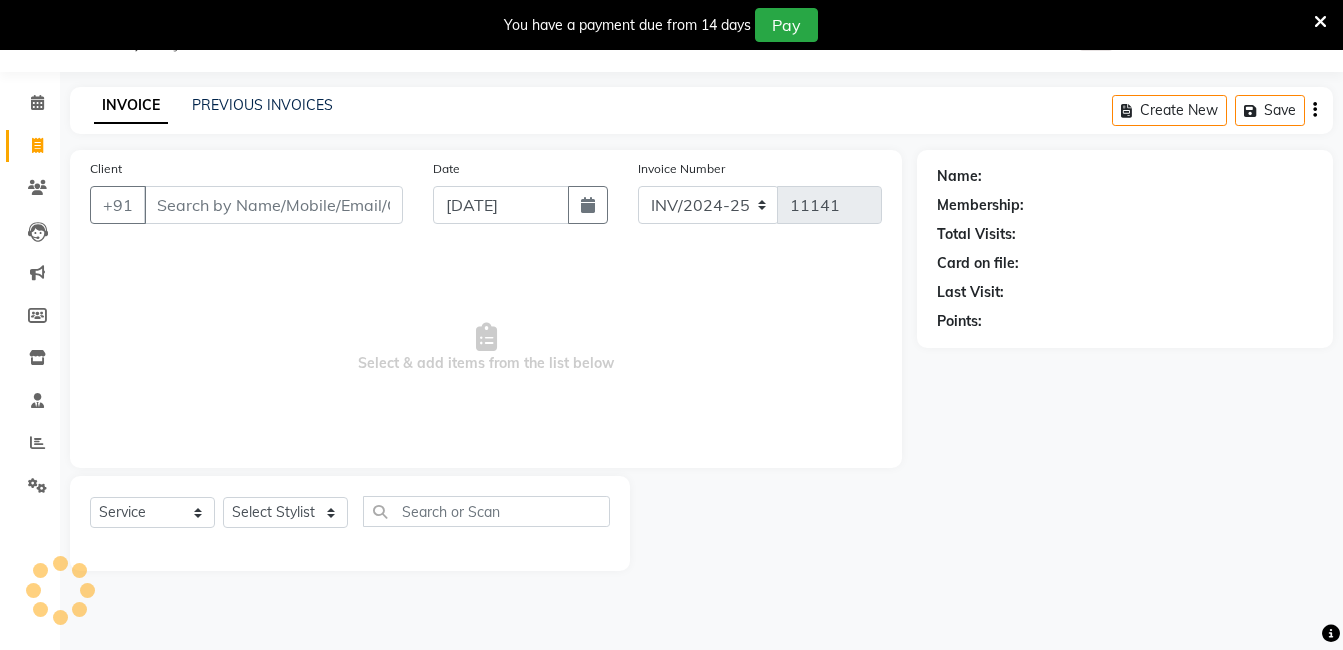 scroll, scrollTop: 0, scrollLeft: 0, axis: both 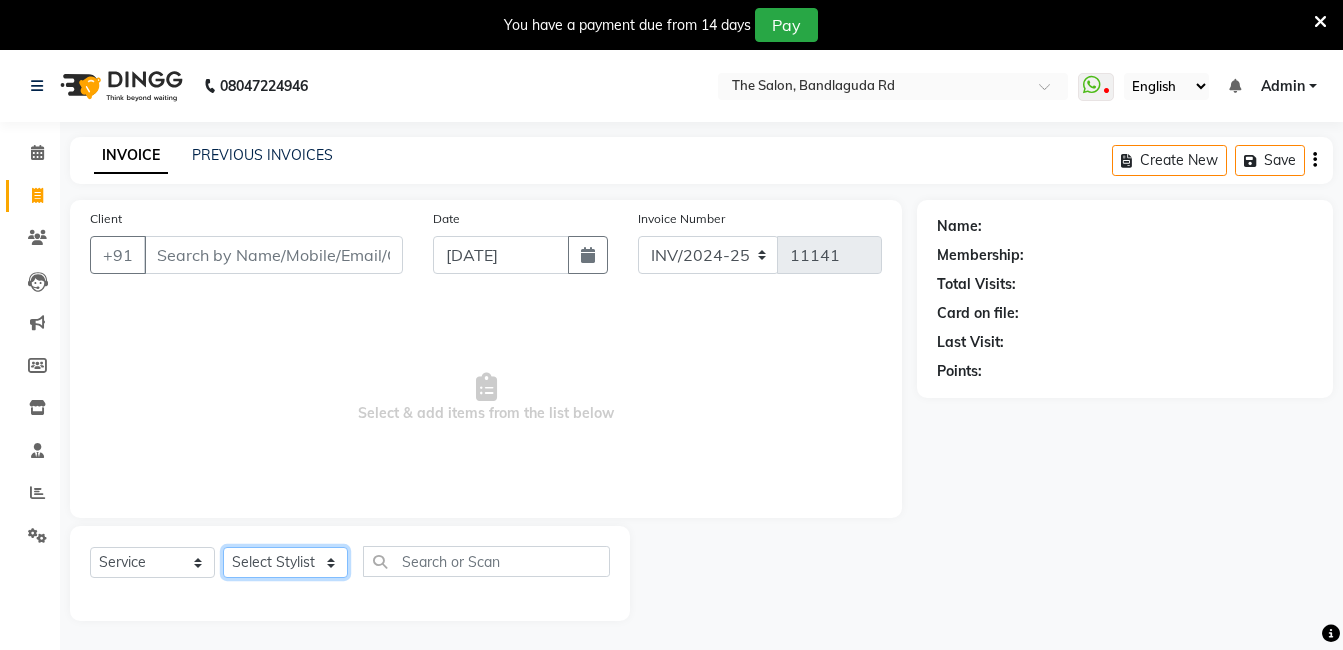 click on "Select Stylist [PERSON_NAME] [PERSON_NAME] kasim [PERSON_NAME] sameer [PERSON_NAME] manager" 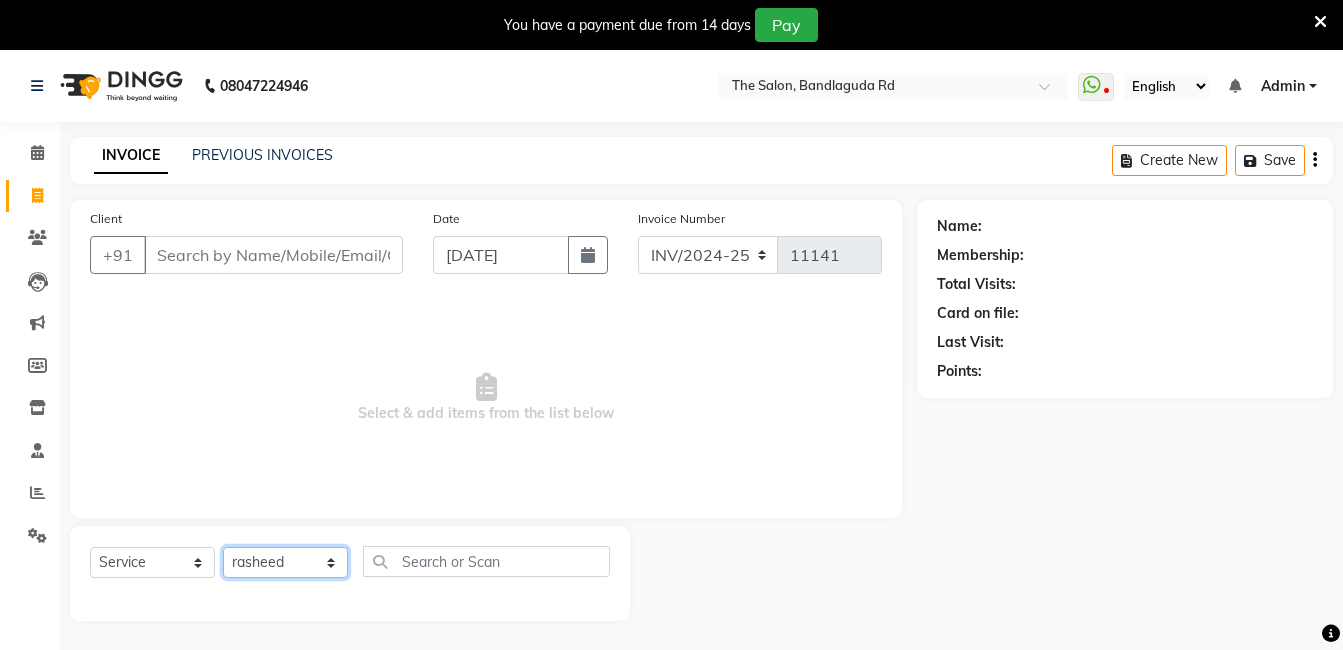click on "Select Stylist [PERSON_NAME] [PERSON_NAME] kasim [PERSON_NAME] sameer [PERSON_NAME] manager" 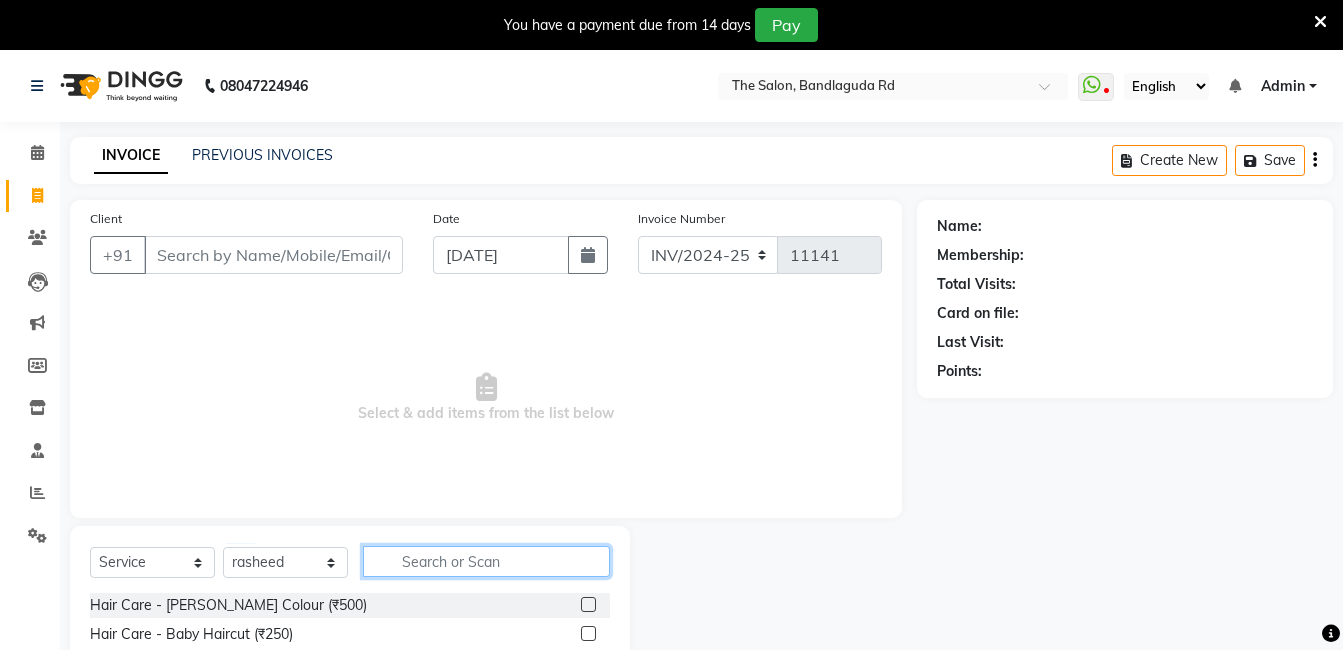 drag, startPoint x: 409, startPoint y: 553, endPoint x: 427, endPoint y: 570, distance: 24.758837 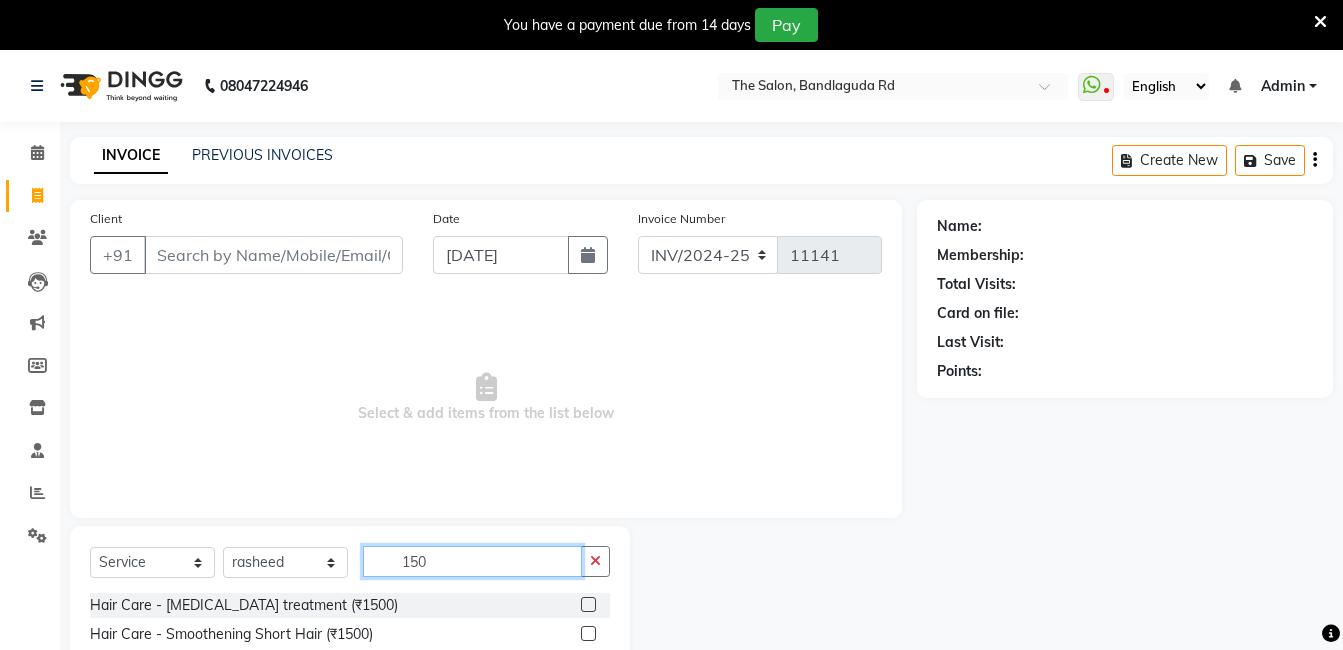 scroll, scrollTop: 201, scrollLeft: 0, axis: vertical 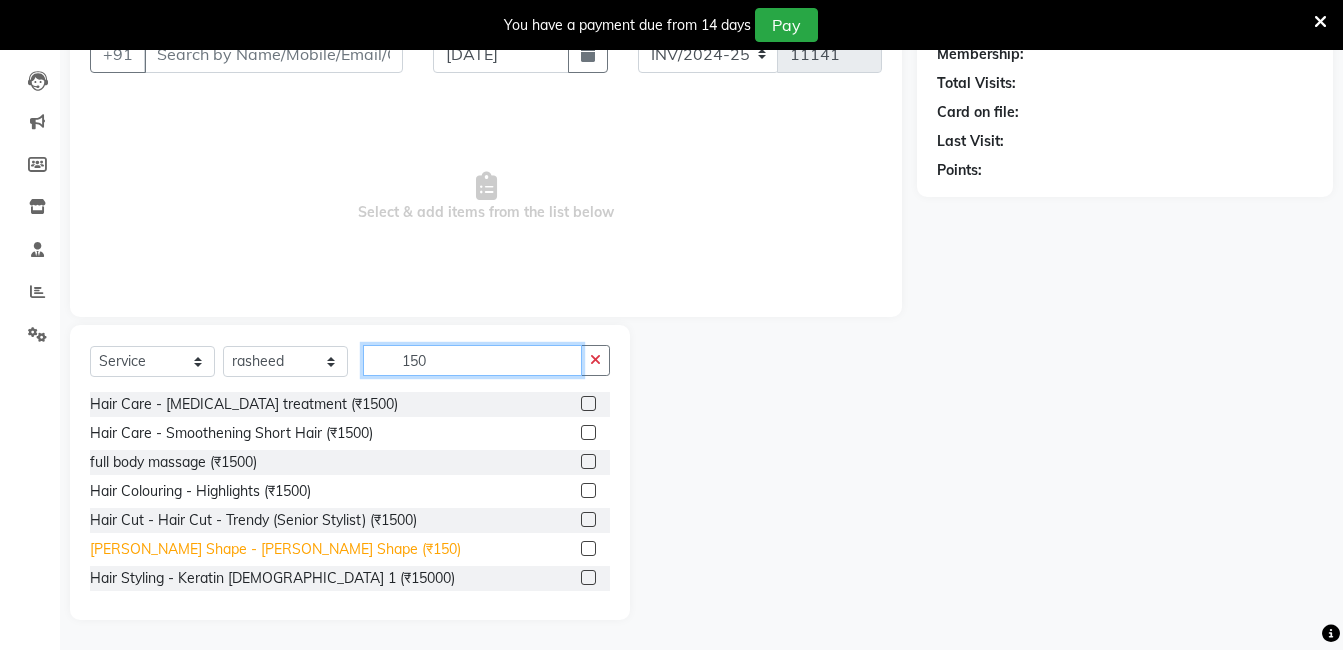 type on "150" 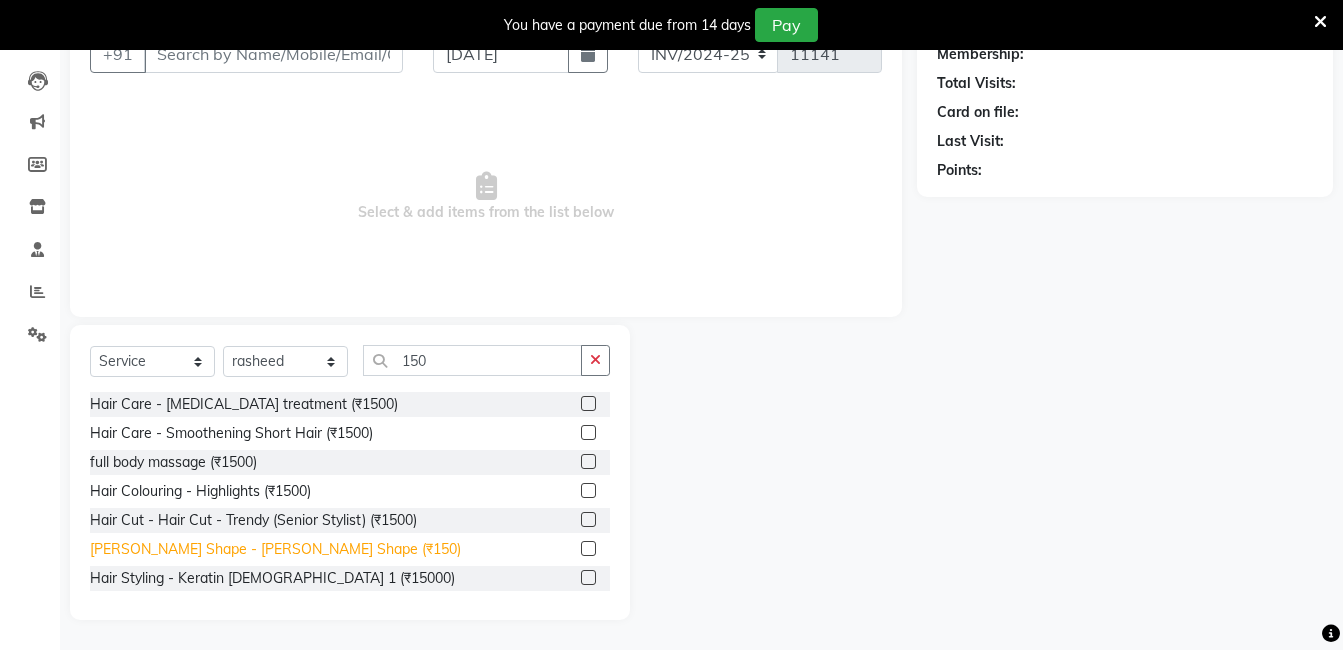 click on "[PERSON_NAME] Shape - [PERSON_NAME] Shape (₹150)" 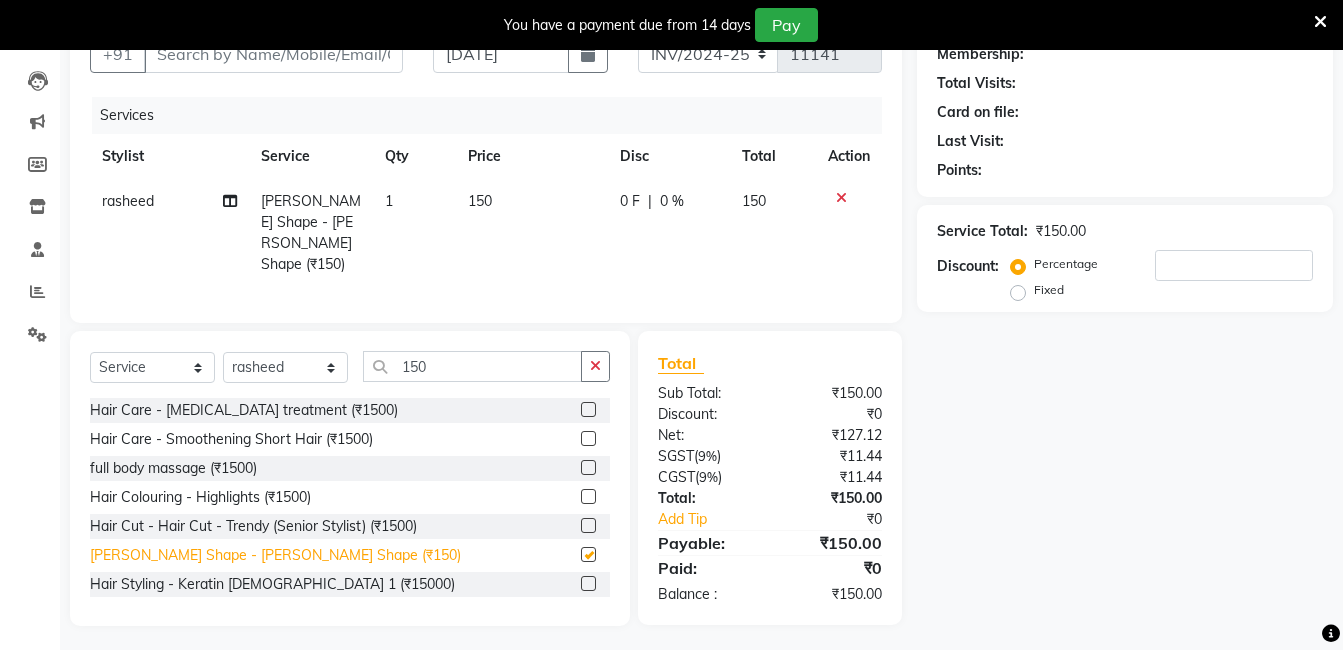 checkbox on "false" 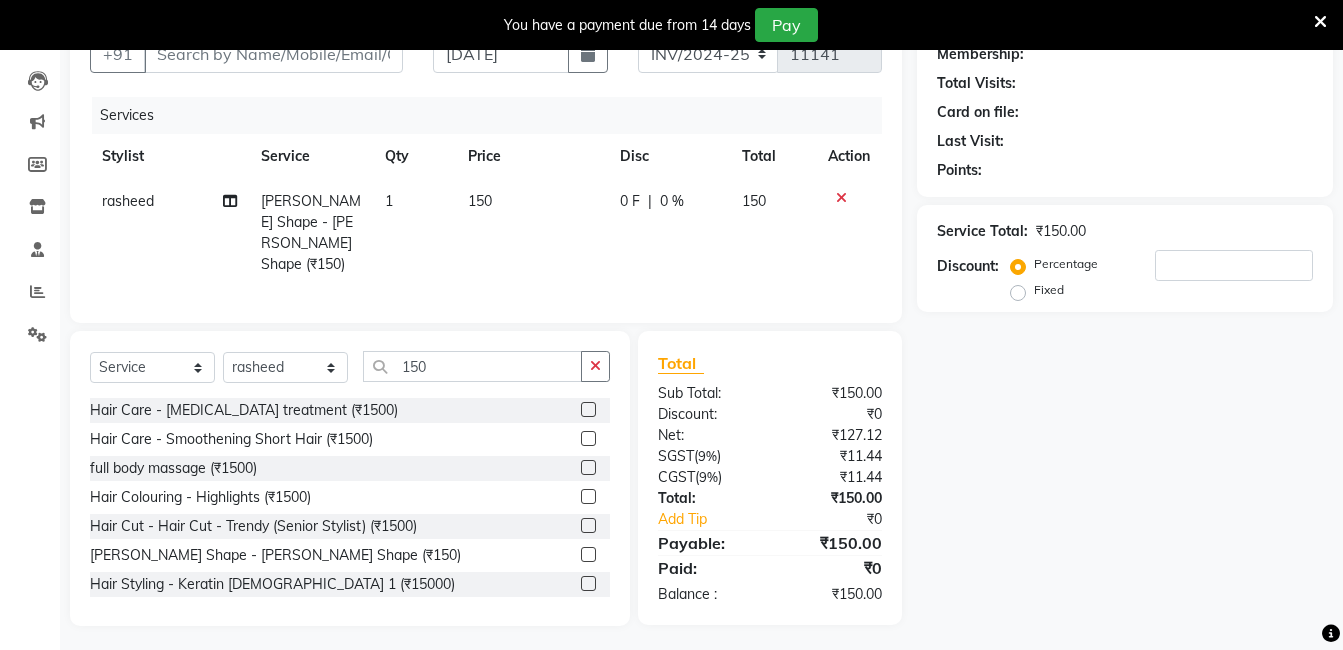 scroll, scrollTop: 0, scrollLeft: 0, axis: both 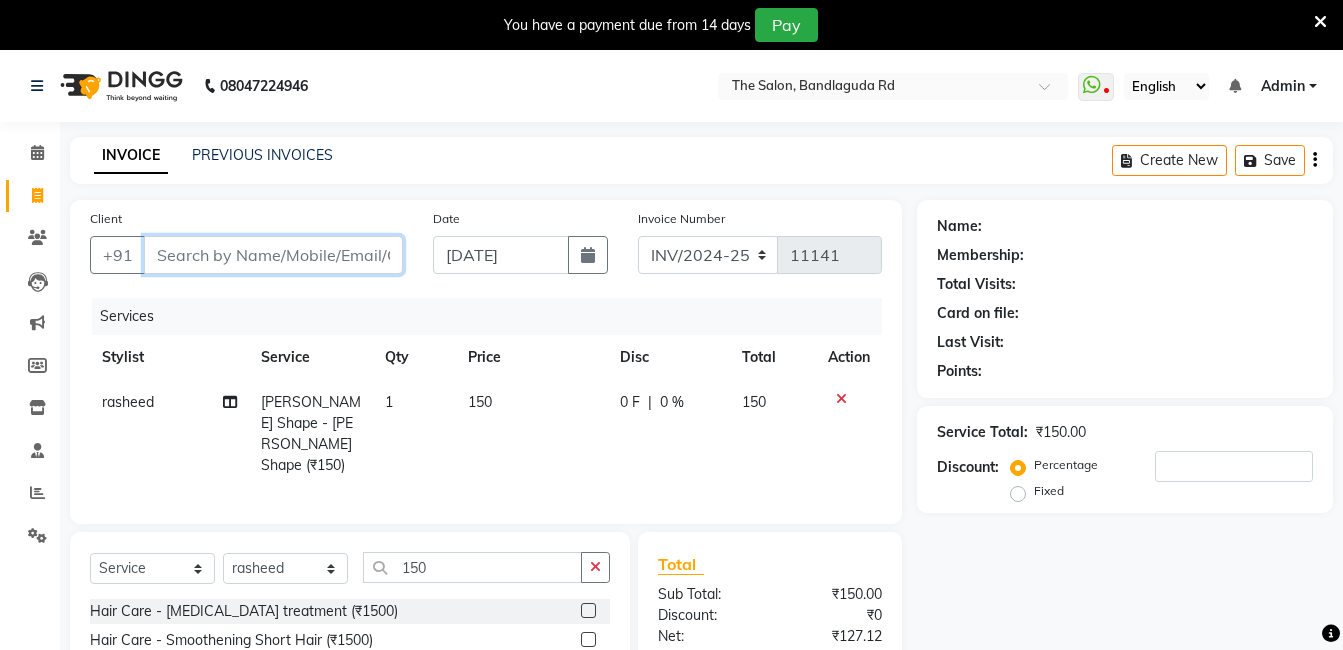 click on "Client" at bounding box center (273, 255) 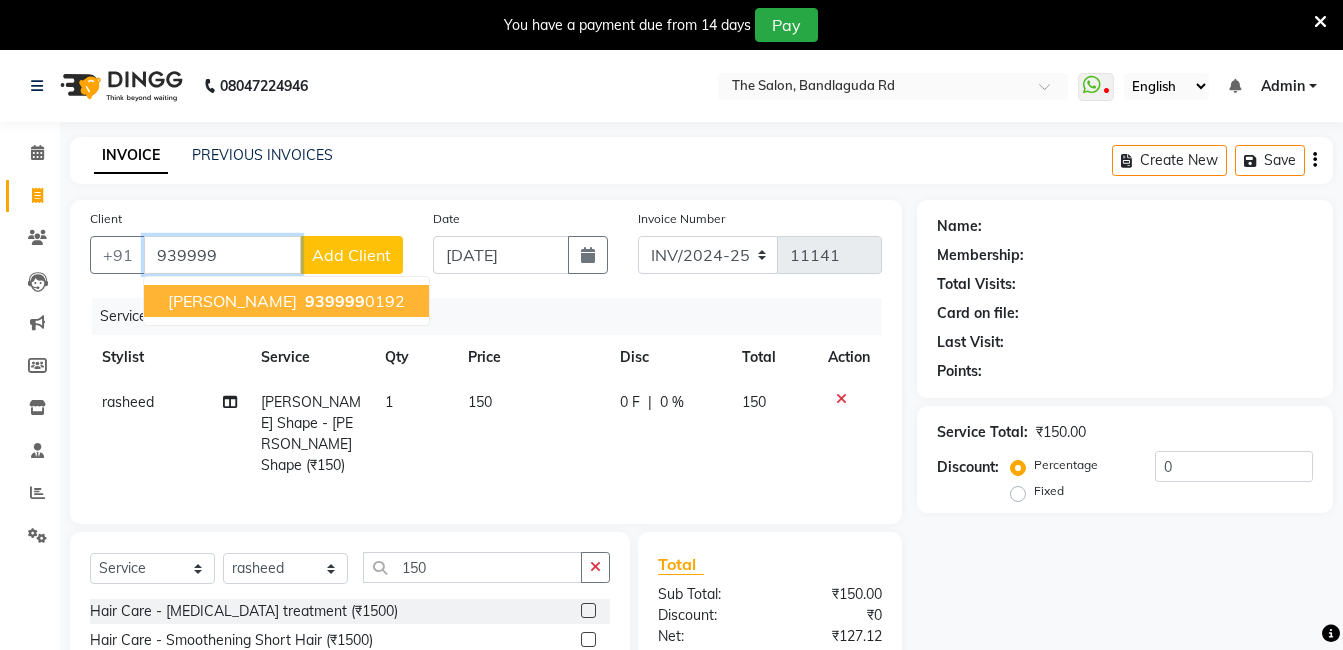 click on "[PERSON_NAME]   939999 0192" at bounding box center [286, 301] 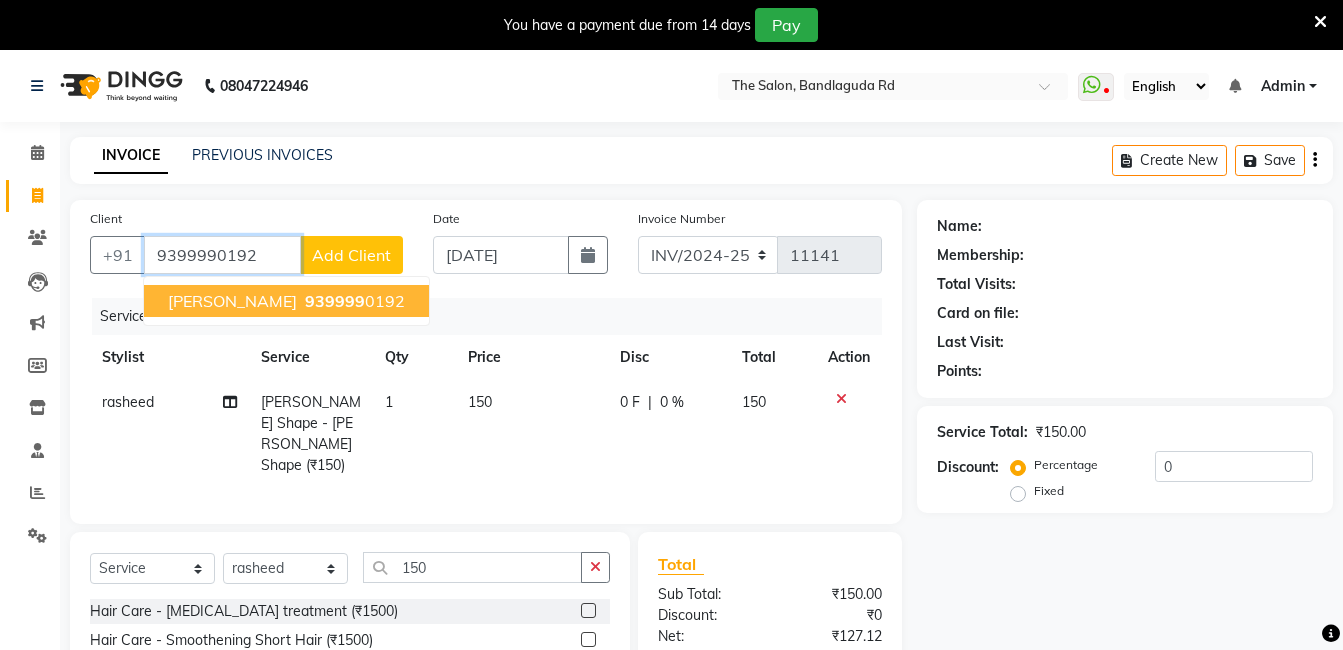 type on "9399990192" 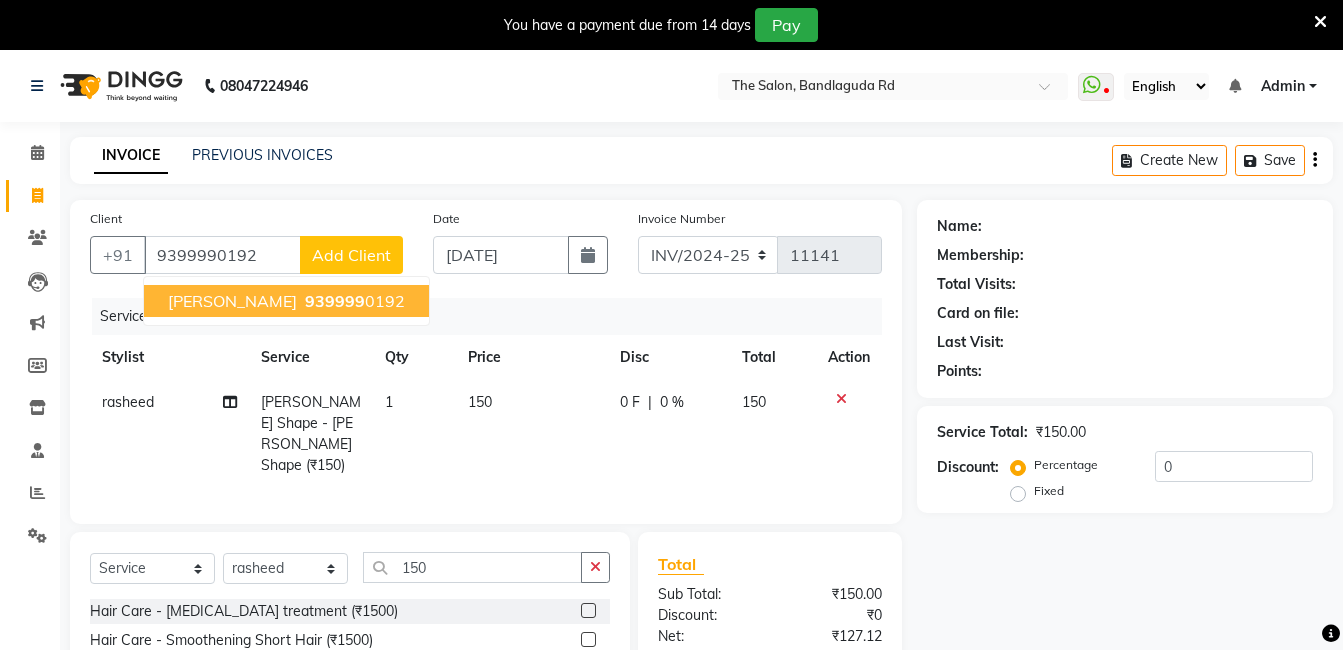 select on "2: Object" 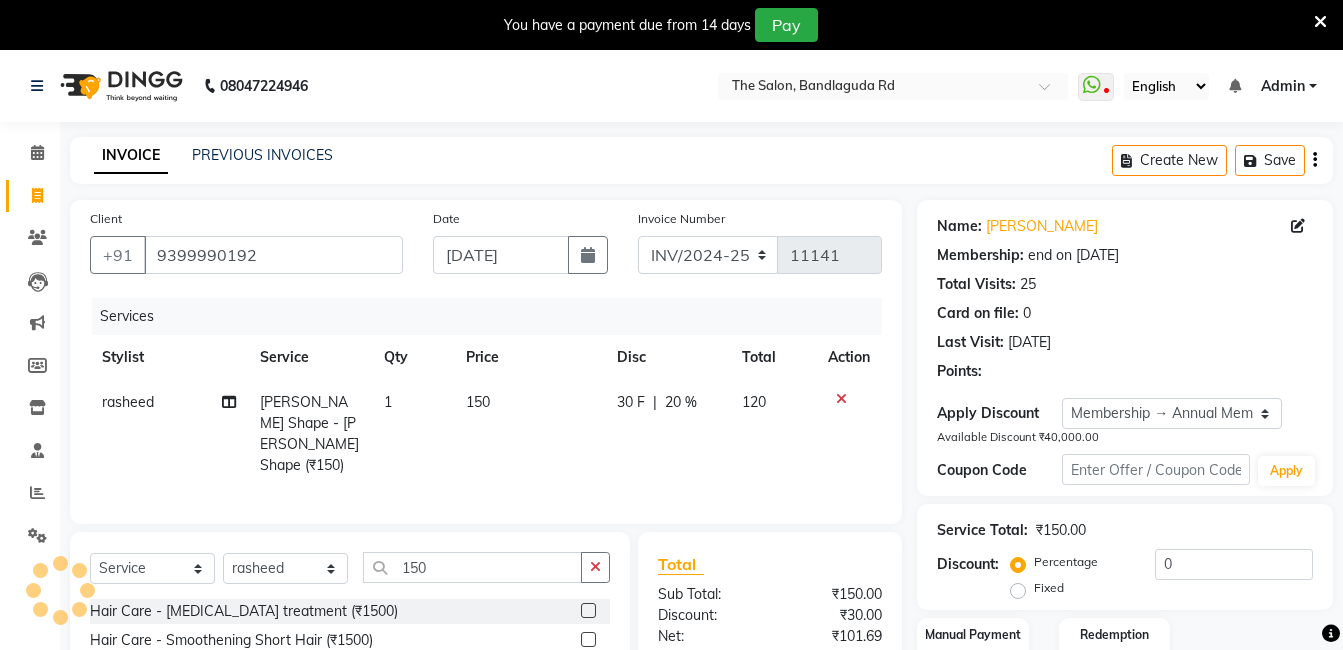 type on "20" 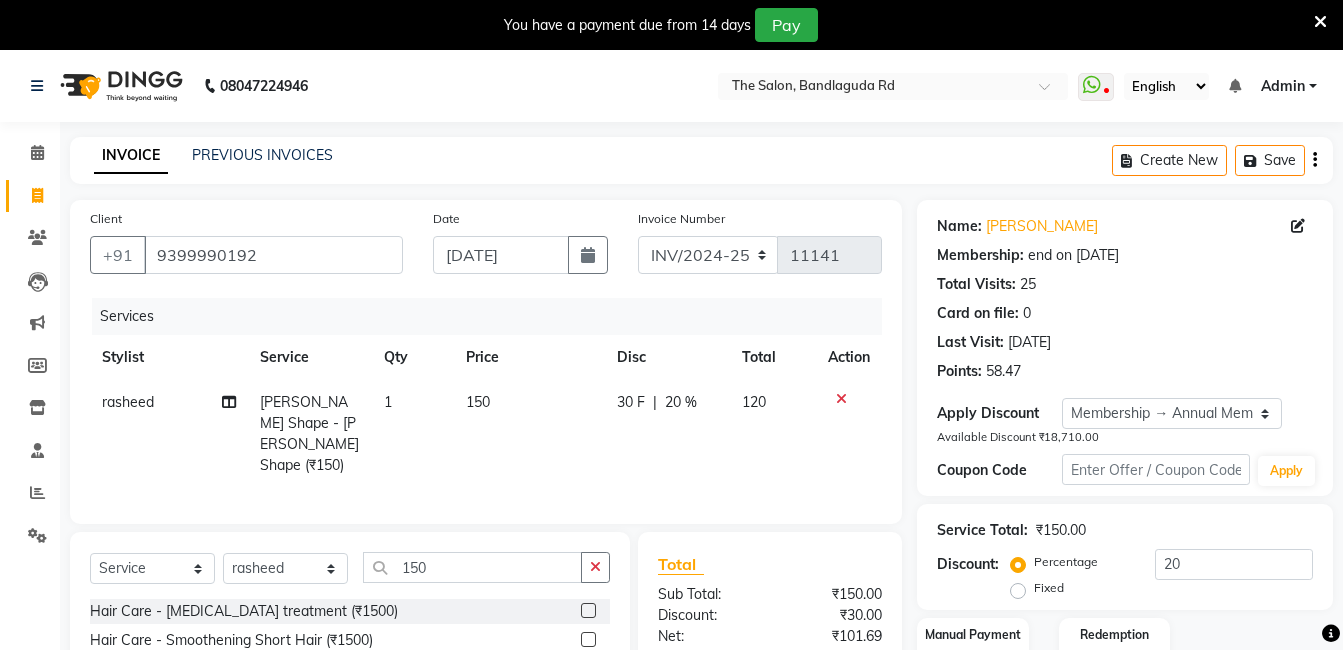 scroll, scrollTop: 201, scrollLeft: 0, axis: vertical 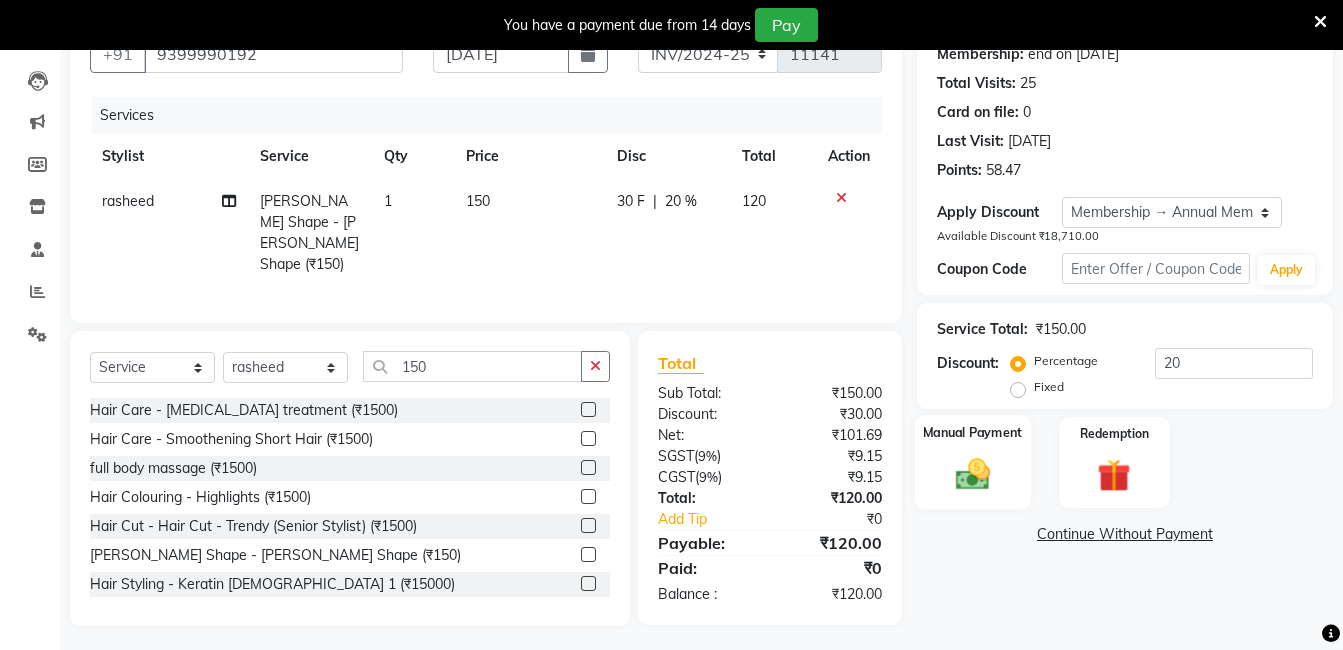 click 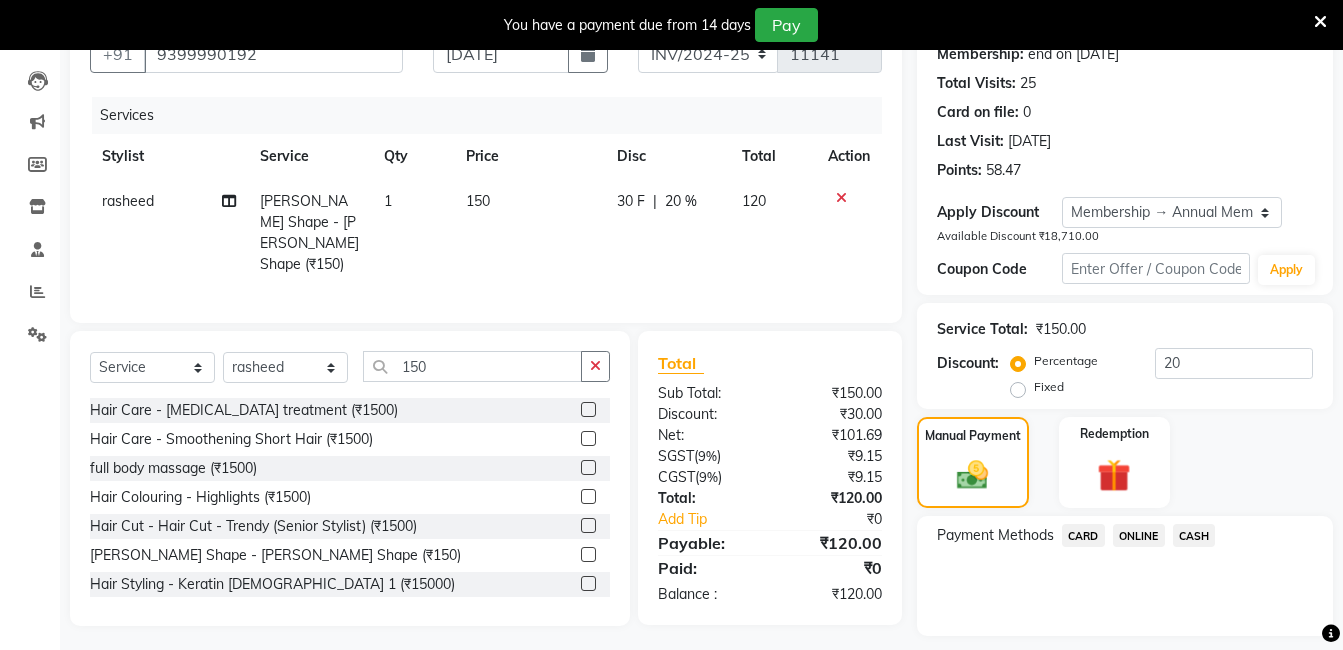 click on "CASH" 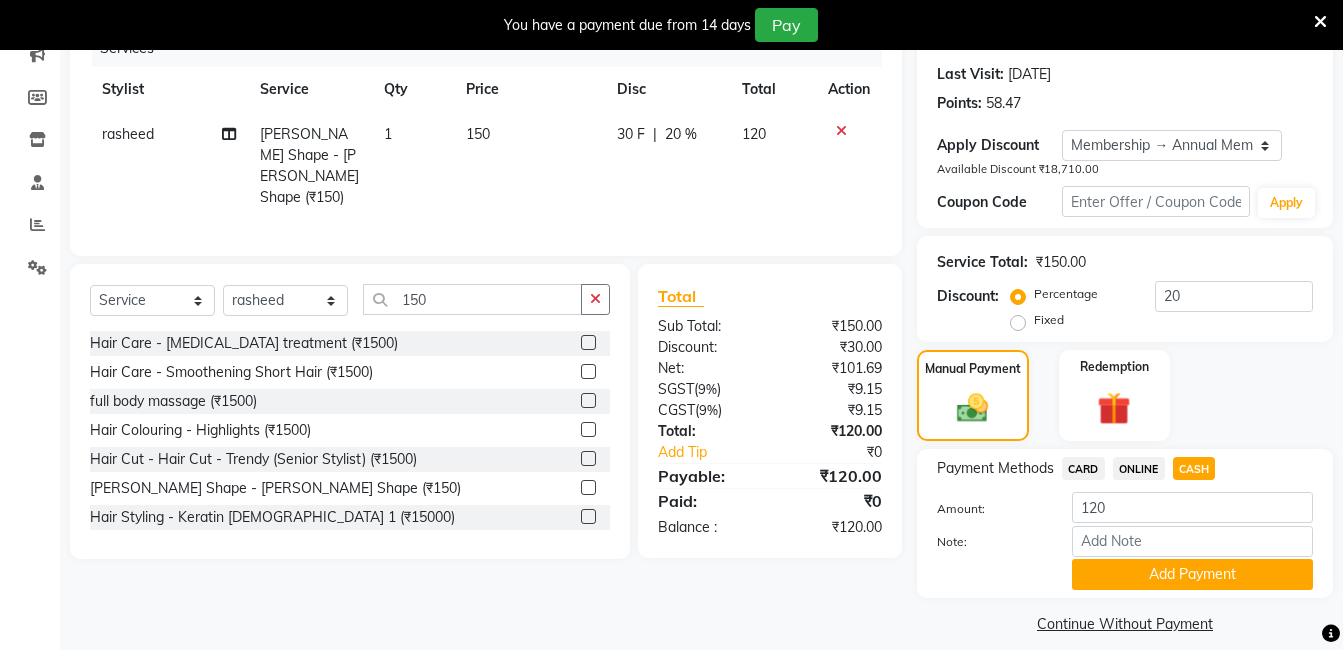 scroll, scrollTop: 287, scrollLeft: 0, axis: vertical 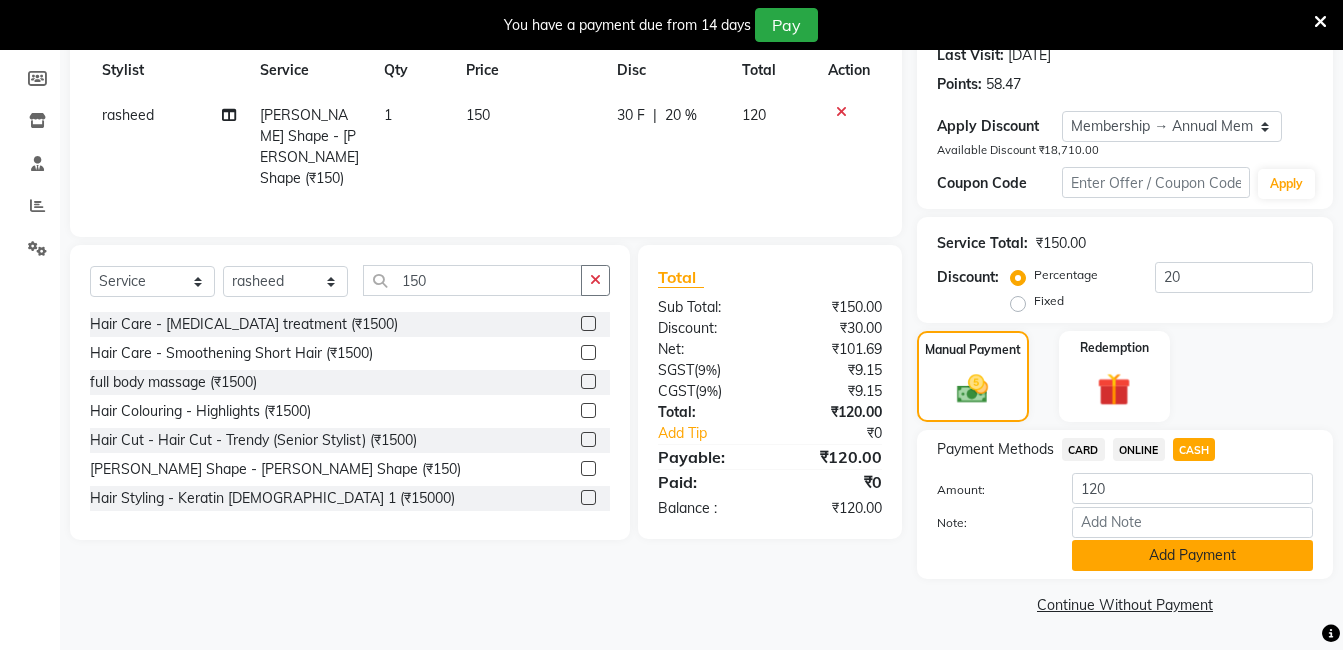click on "Add Payment" 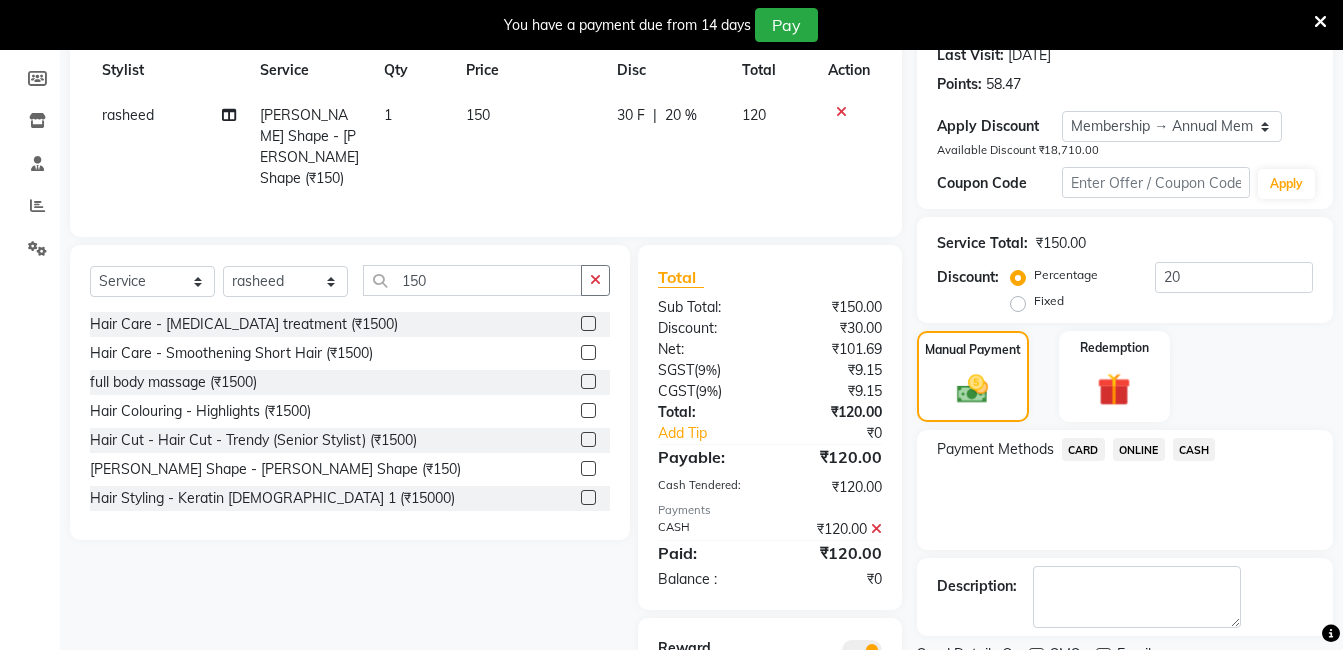scroll, scrollTop: 420, scrollLeft: 0, axis: vertical 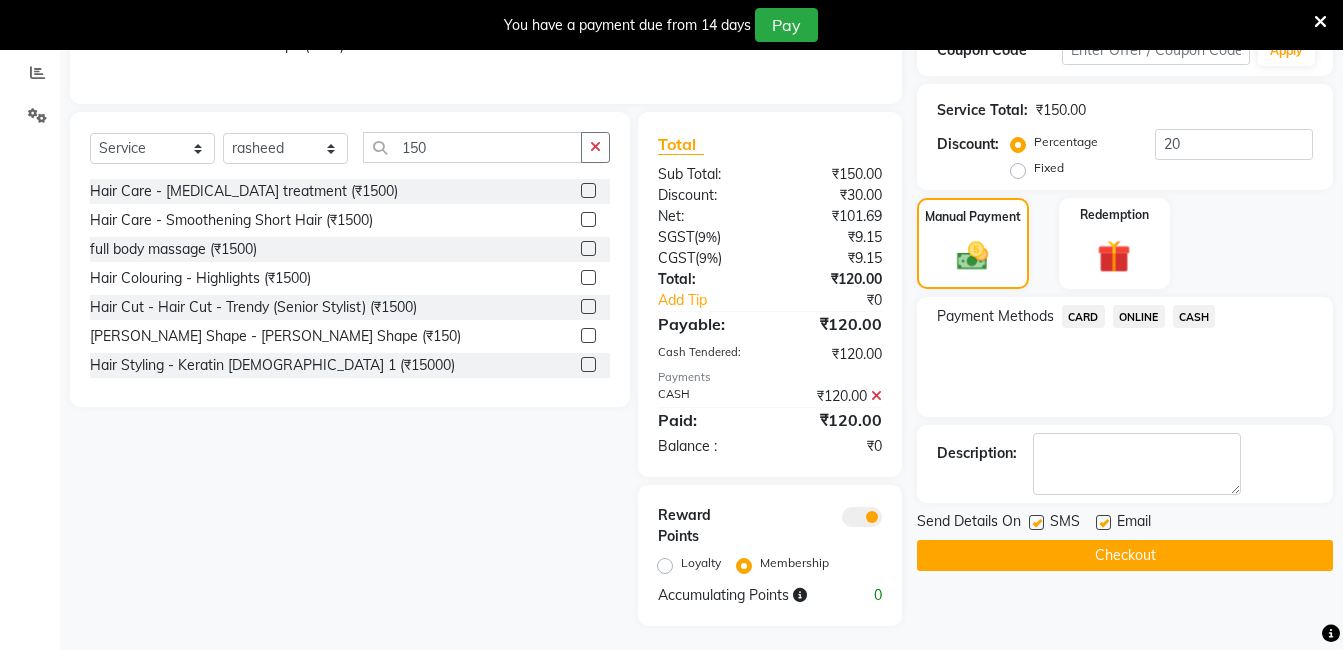 click on "Checkout" 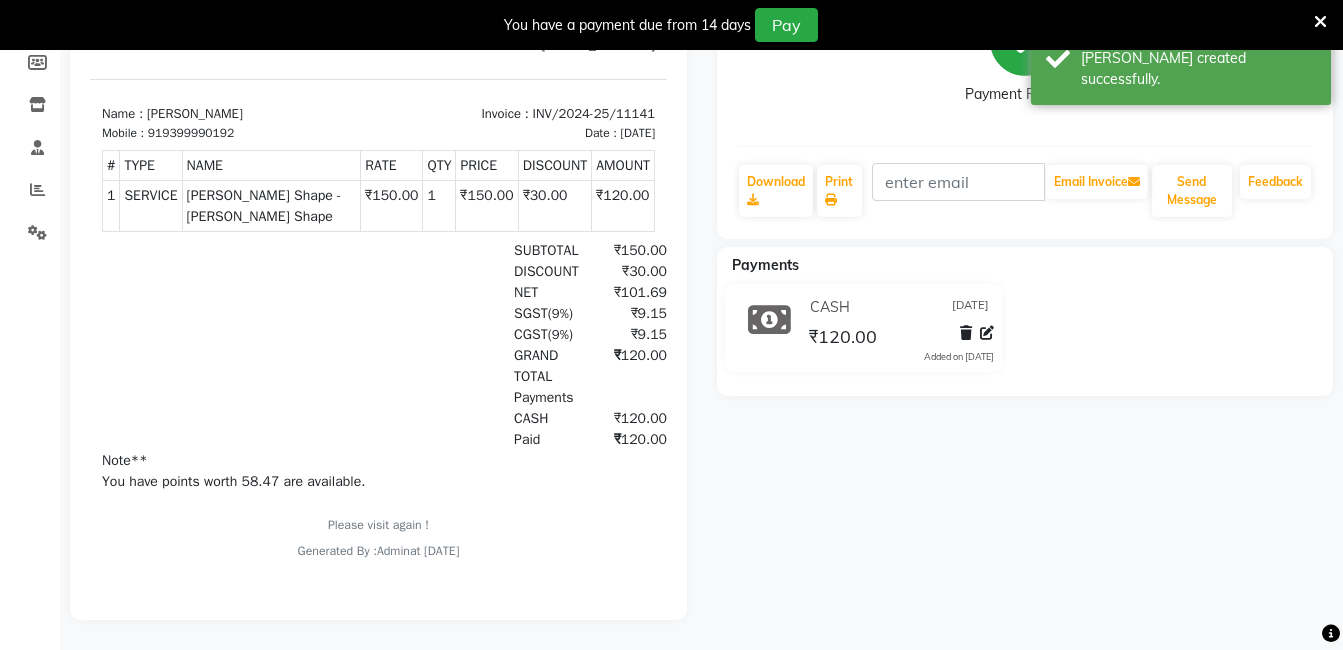 scroll, scrollTop: 0, scrollLeft: 0, axis: both 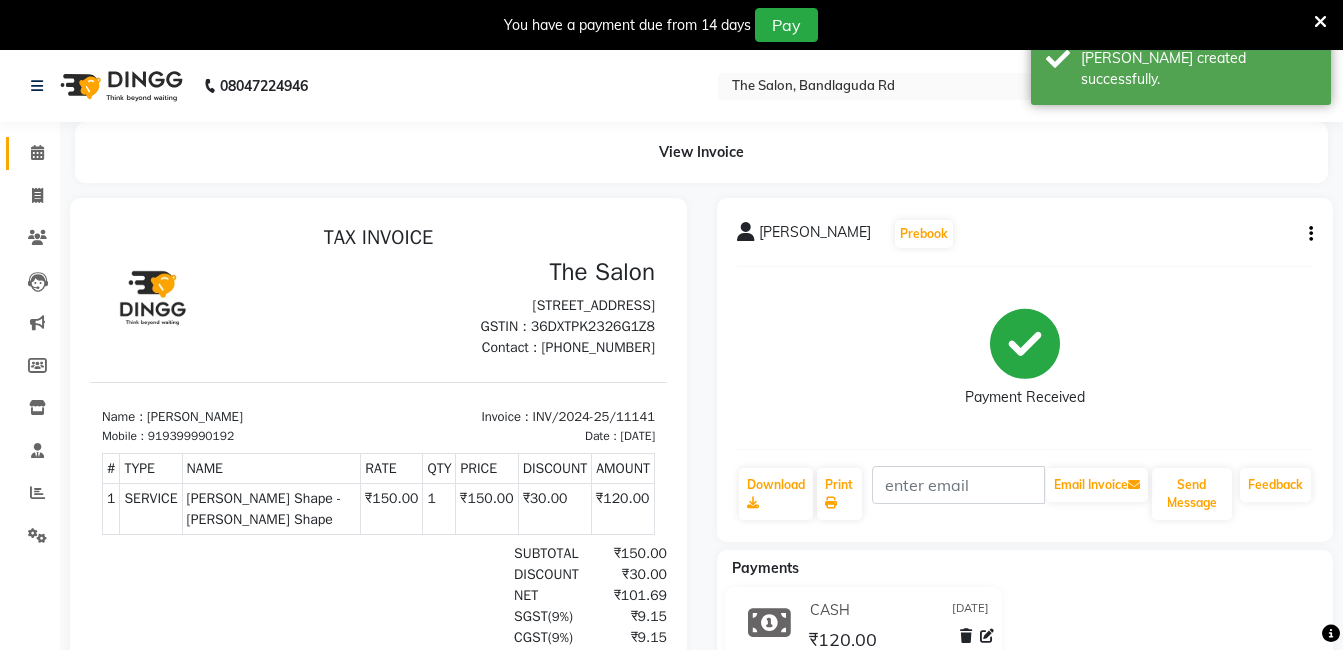 click on "Calendar" 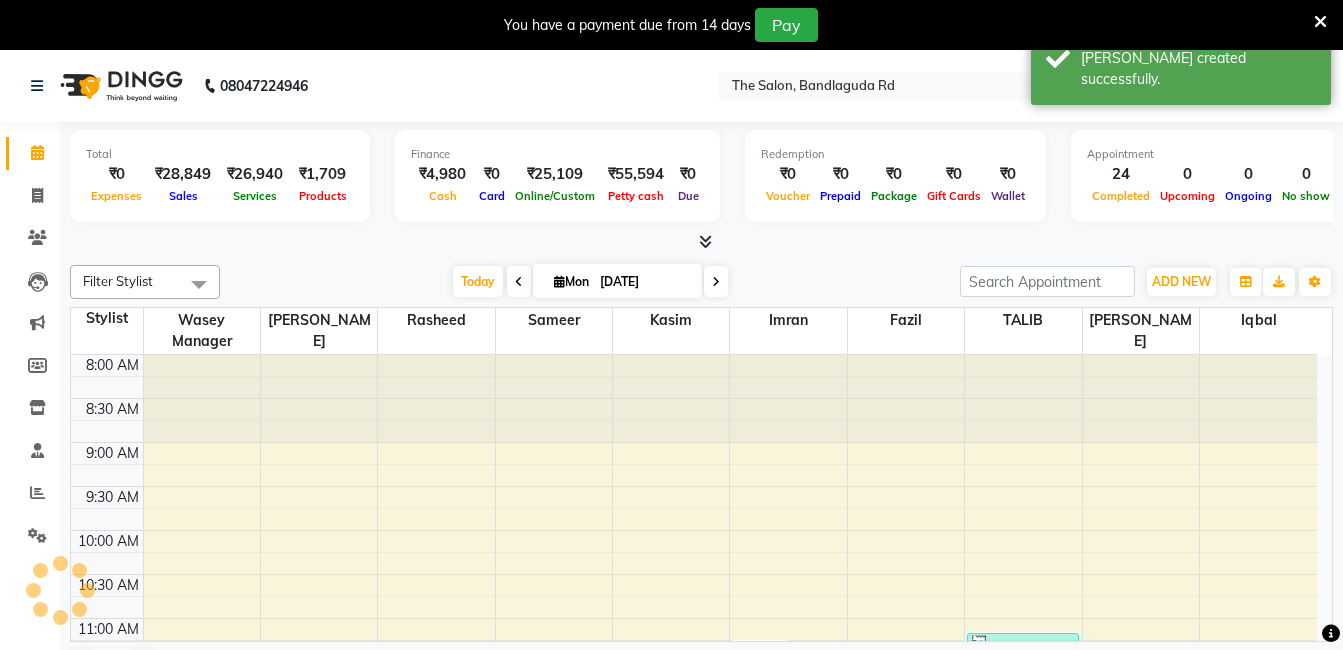 scroll, scrollTop: 0, scrollLeft: 0, axis: both 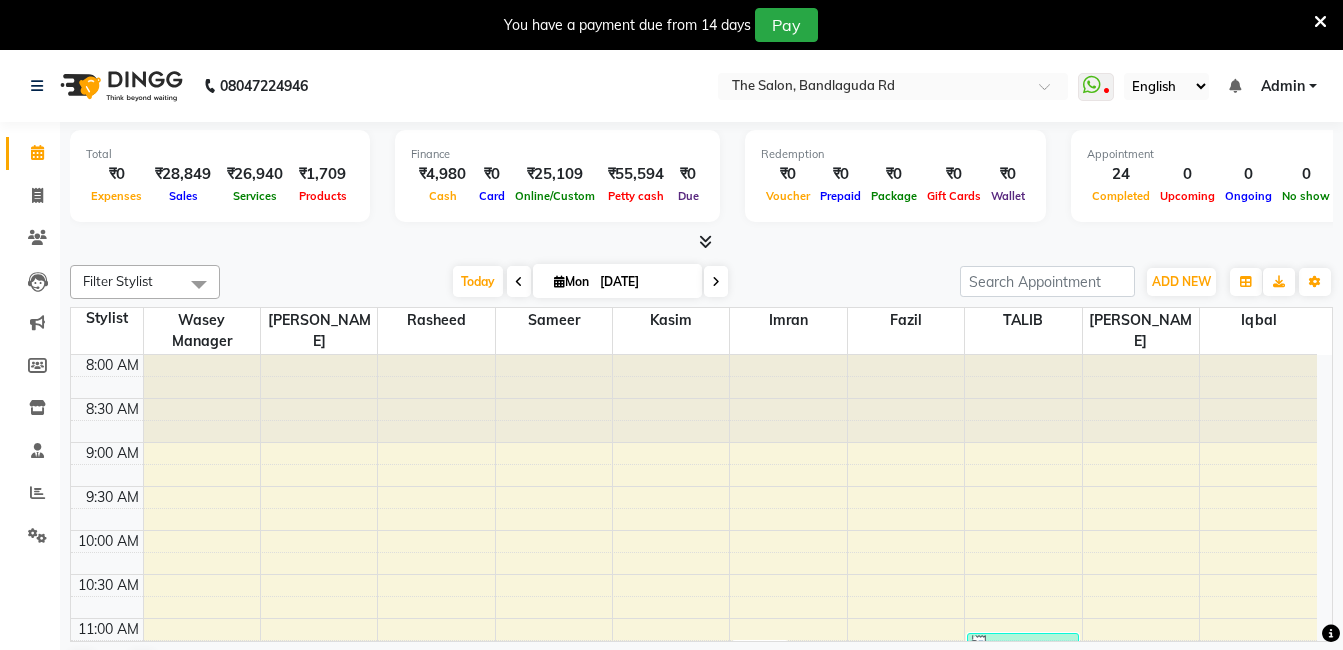 drag, startPoint x: 54, startPoint y: 202, endPoint x: 65, endPoint y: 195, distance: 13.038404 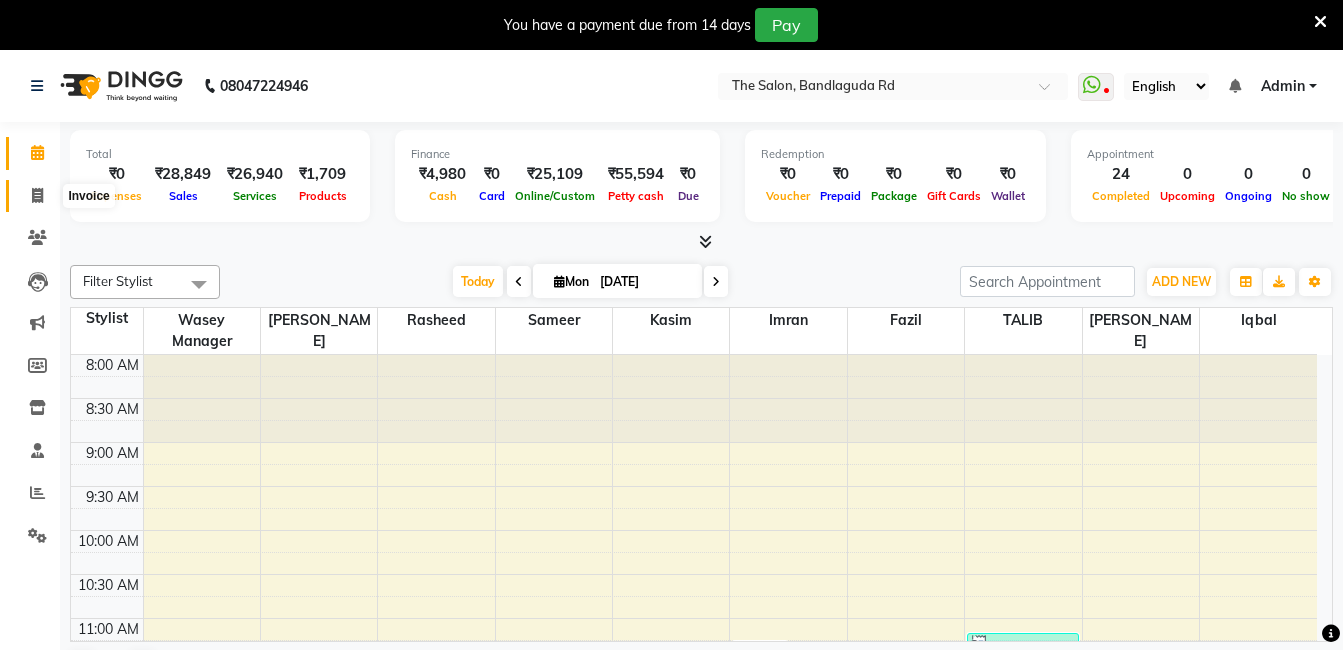 click 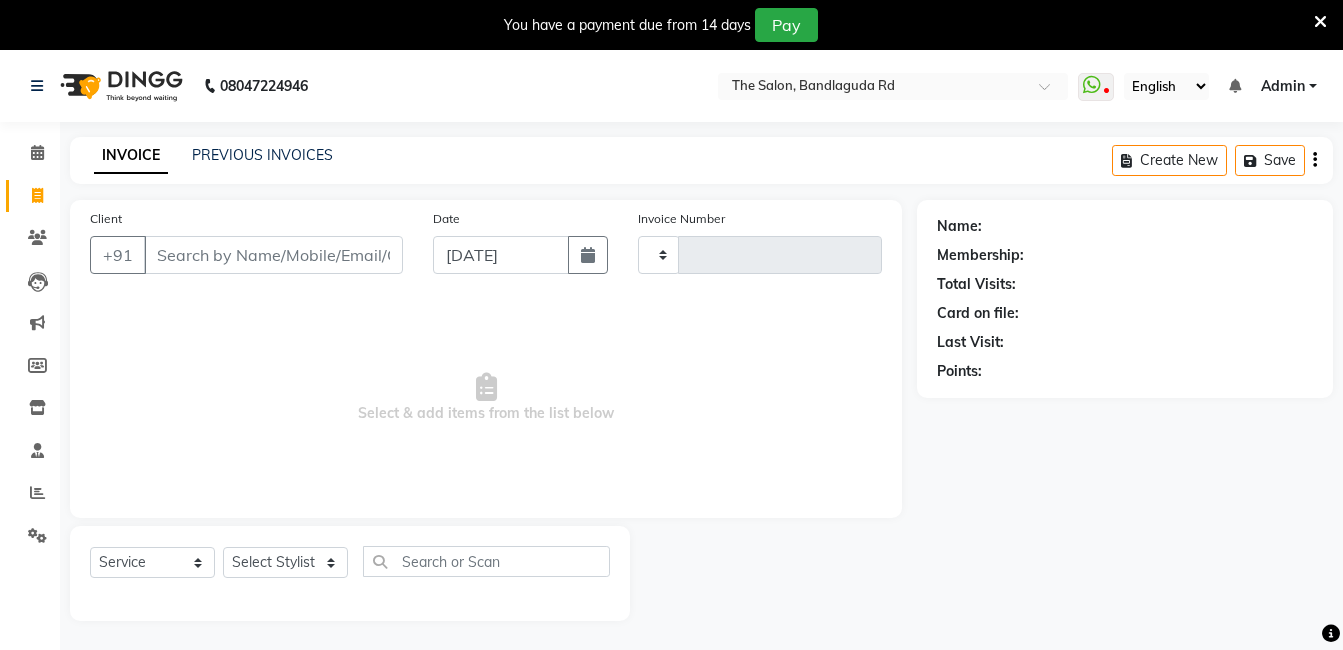 type on "11142" 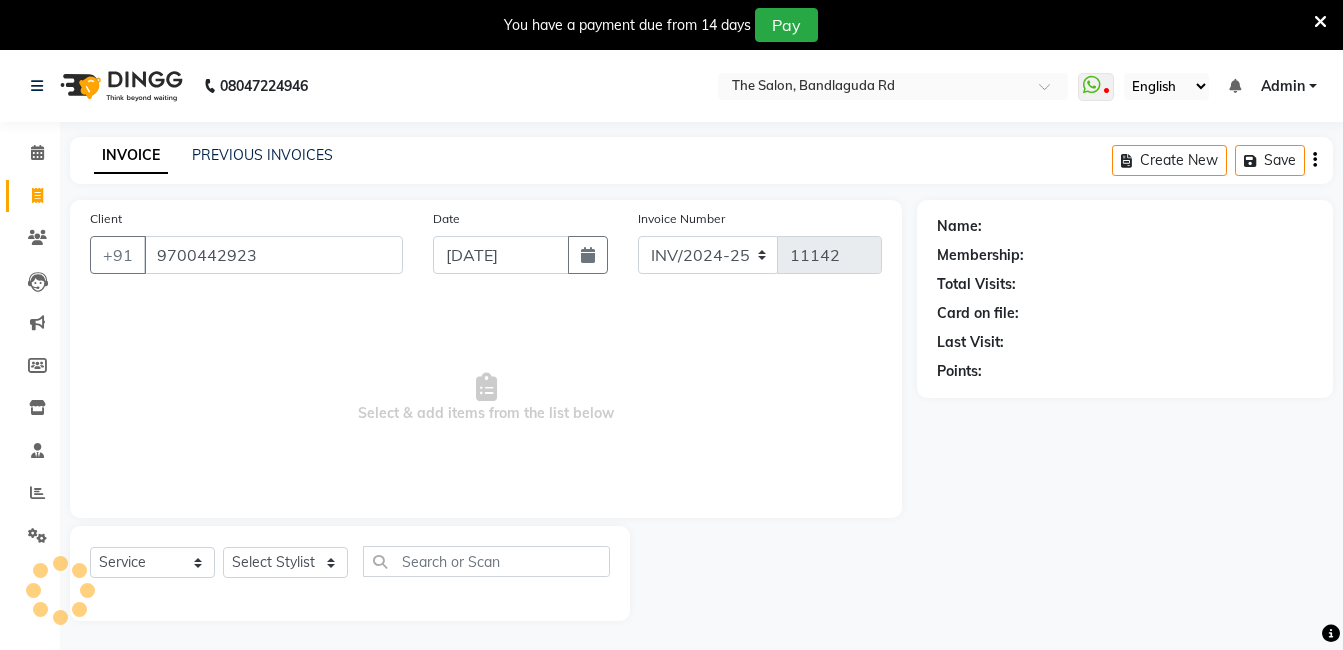 type on "9700442923" 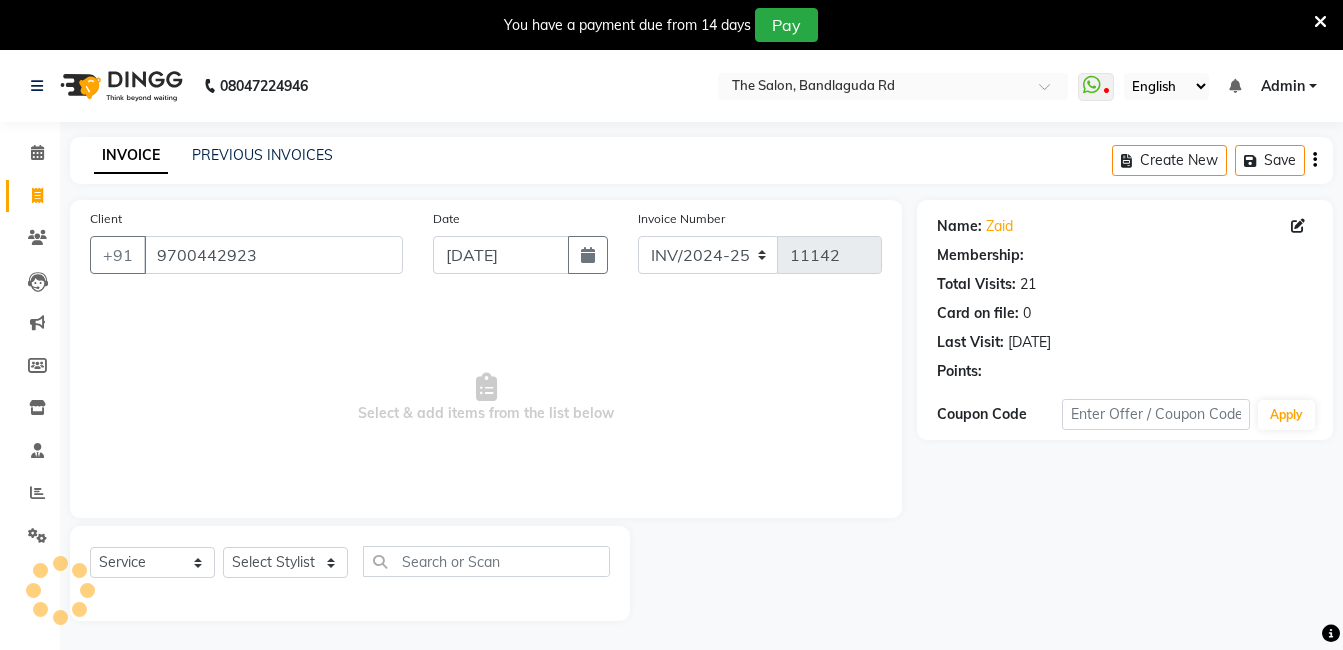 select on "2: Object" 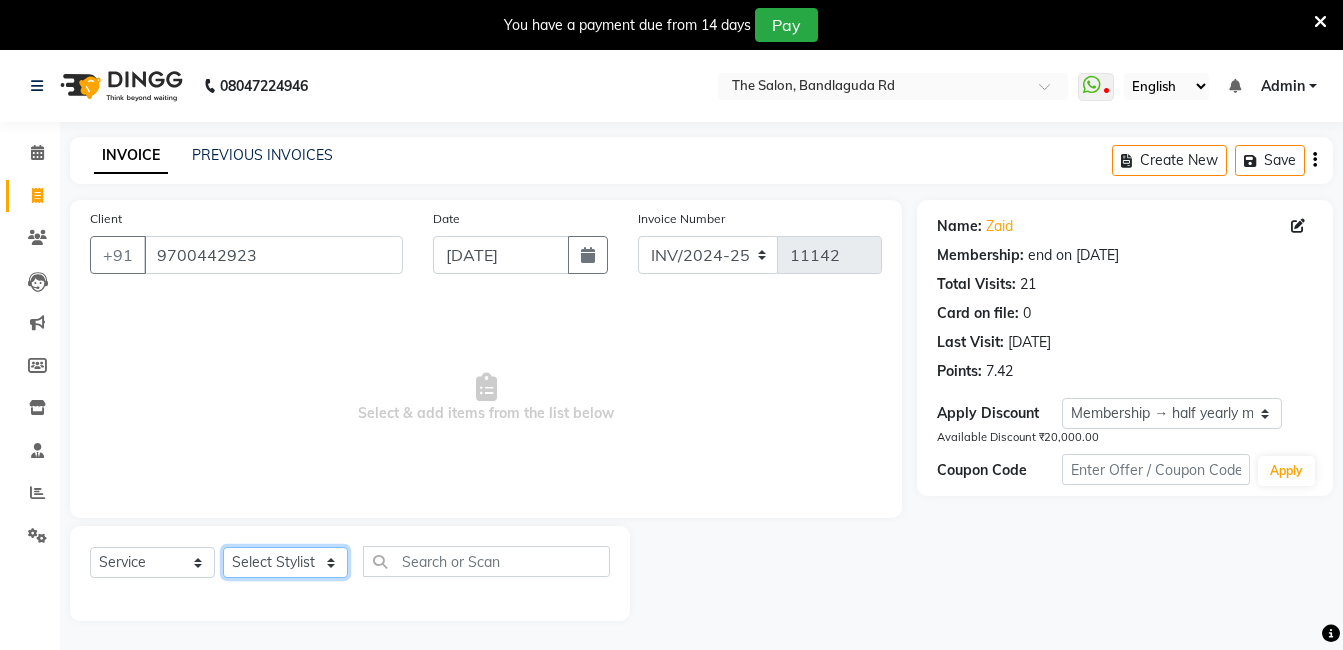 click on "Select Stylist [PERSON_NAME] [PERSON_NAME] kasim [PERSON_NAME] sameer [PERSON_NAME] manager" 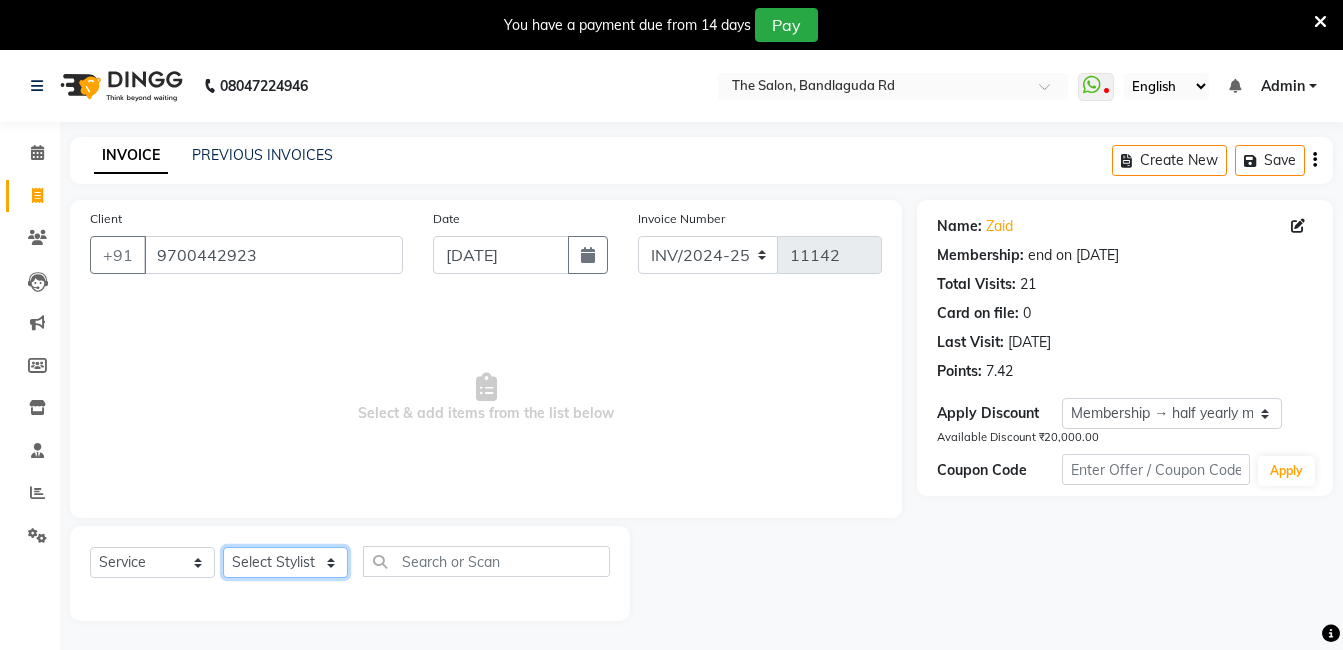 select on "24743" 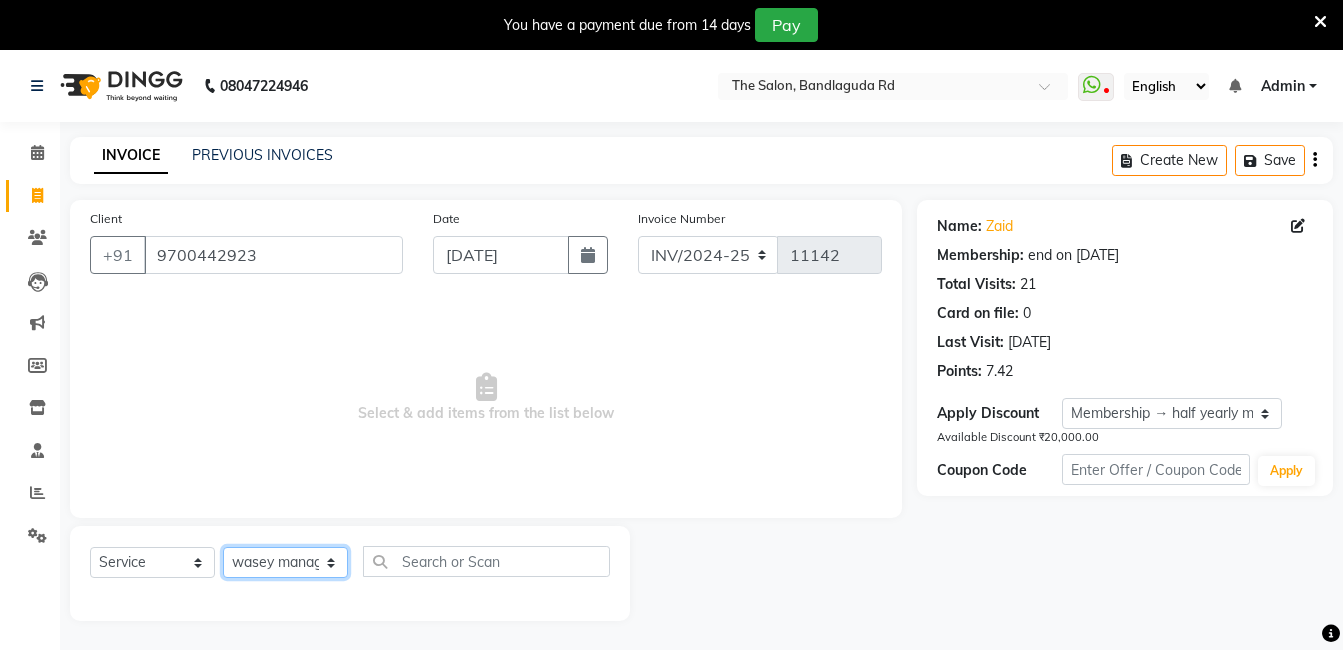 click on "Select Stylist [PERSON_NAME] [PERSON_NAME] kasim [PERSON_NAME] sameer [PERSON_NAME] manager" 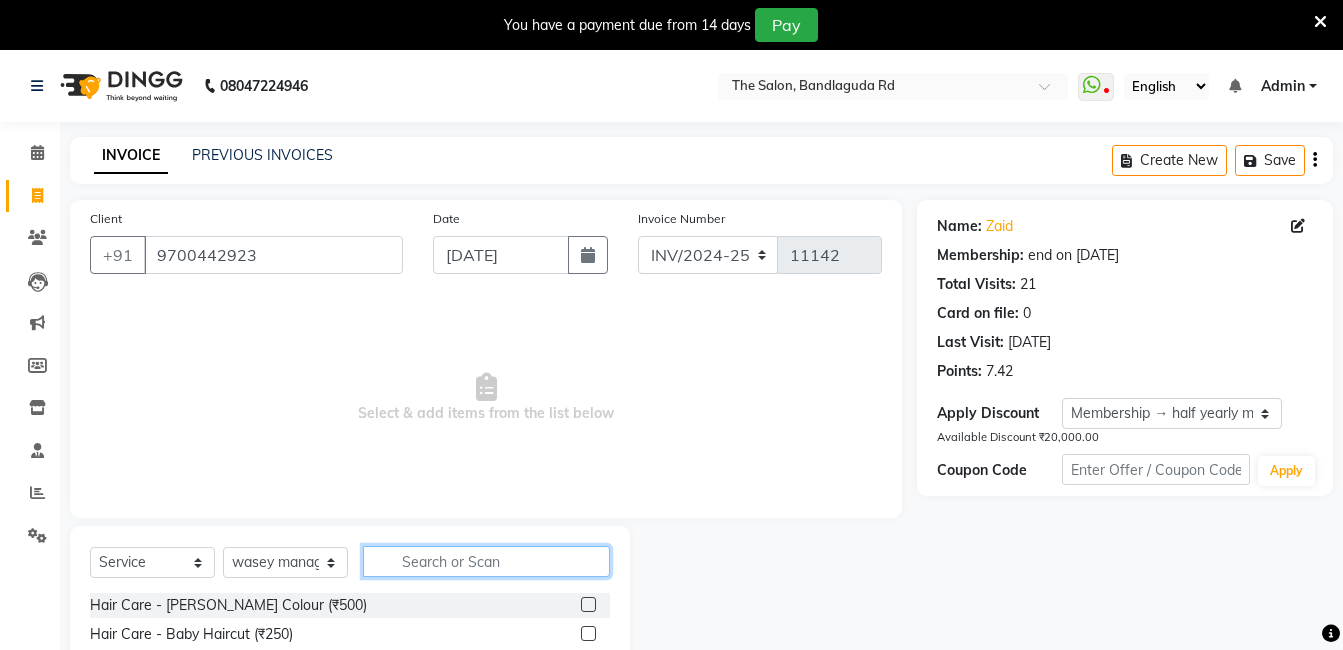 click 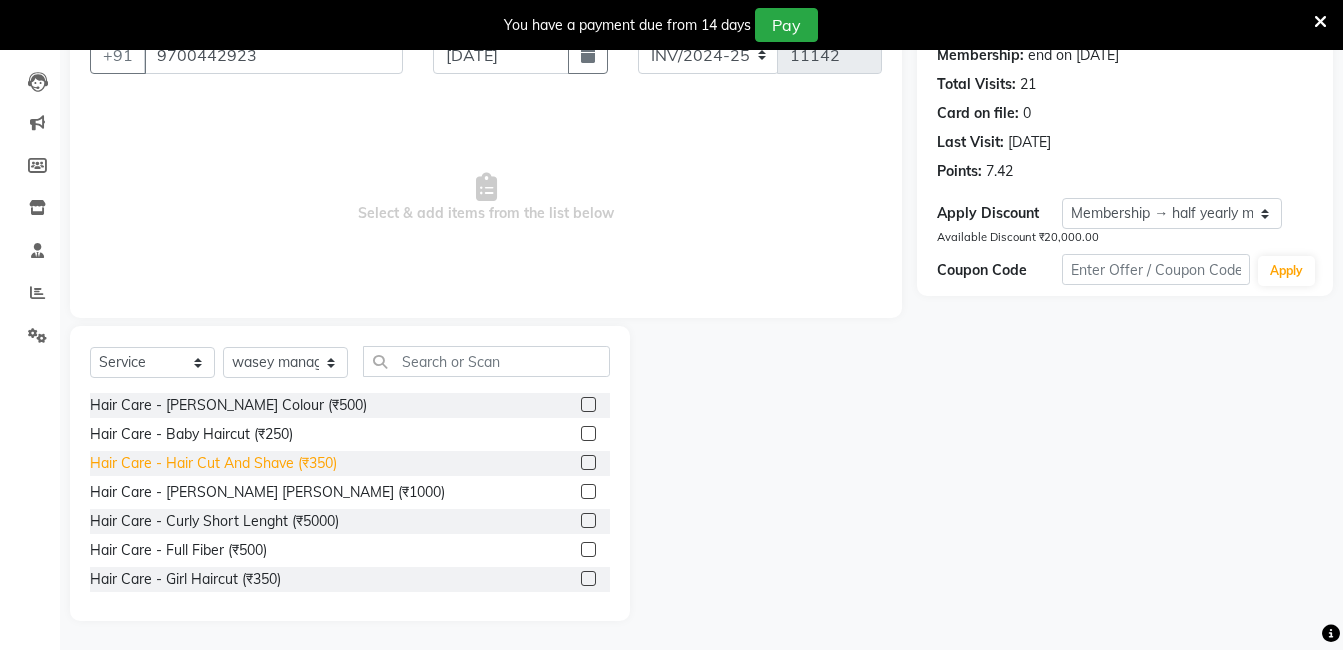 click on "Hair Care - Hair Cut And Shave (₹350)" 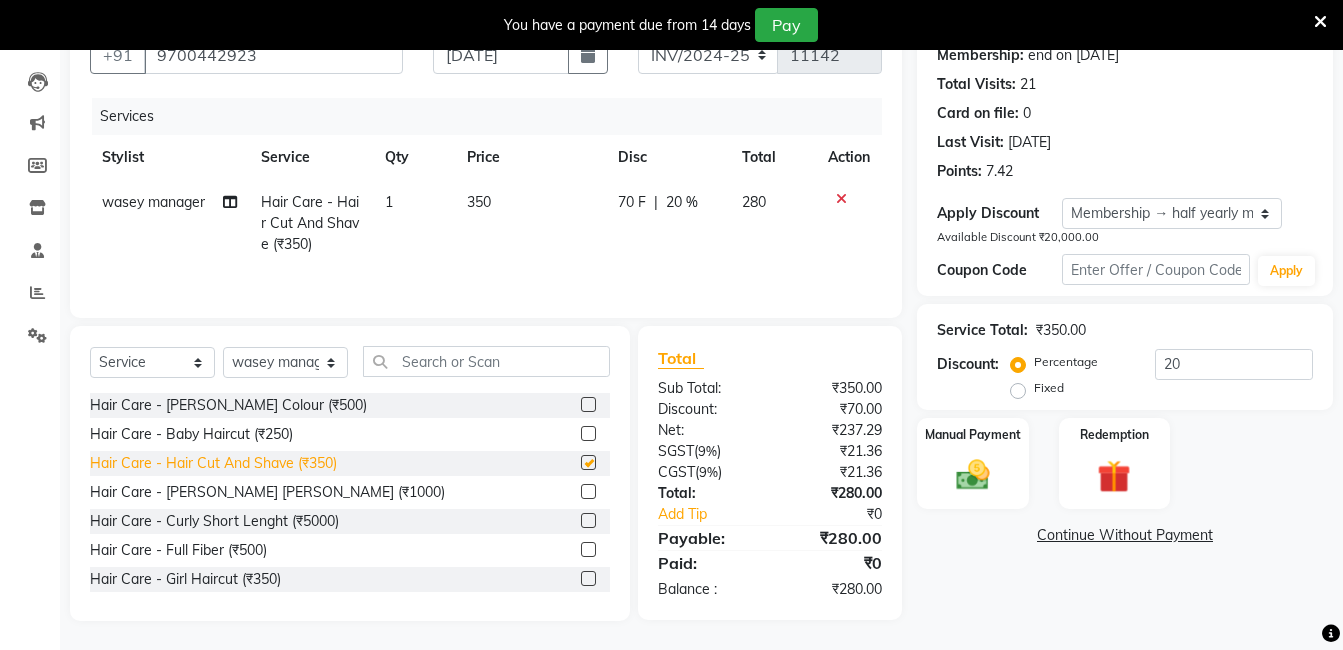 checkbox on "false" 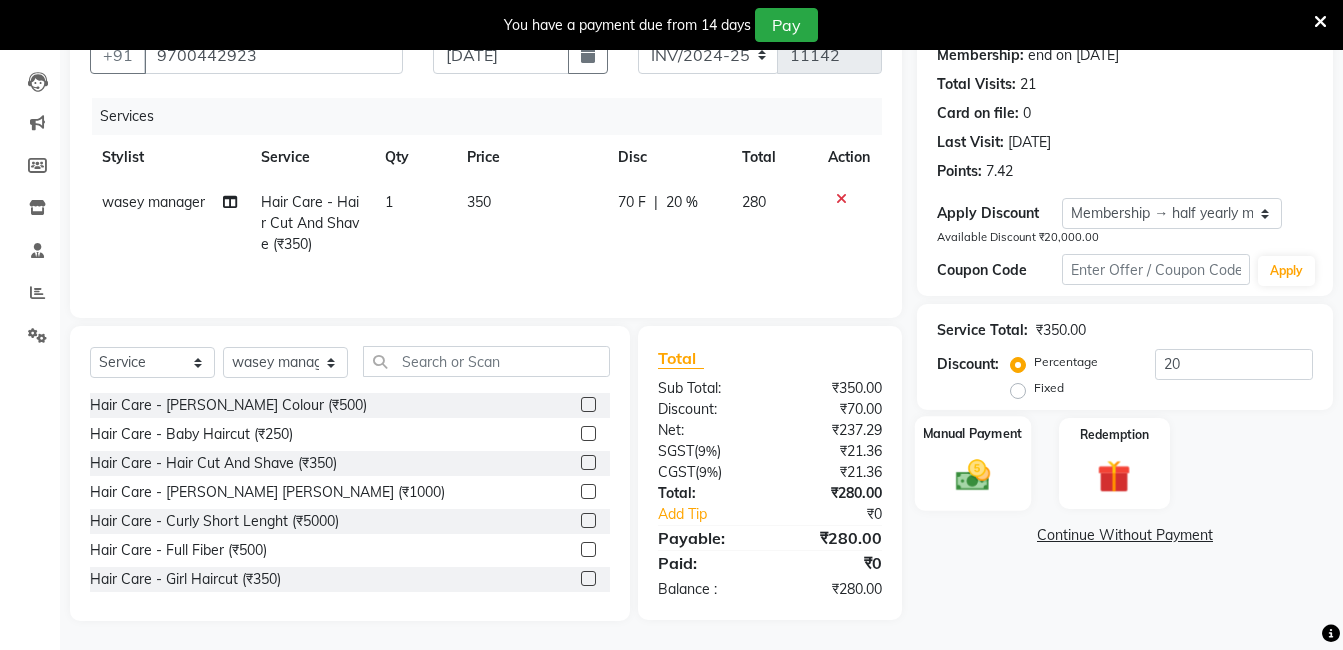 click on "Manual Payment" 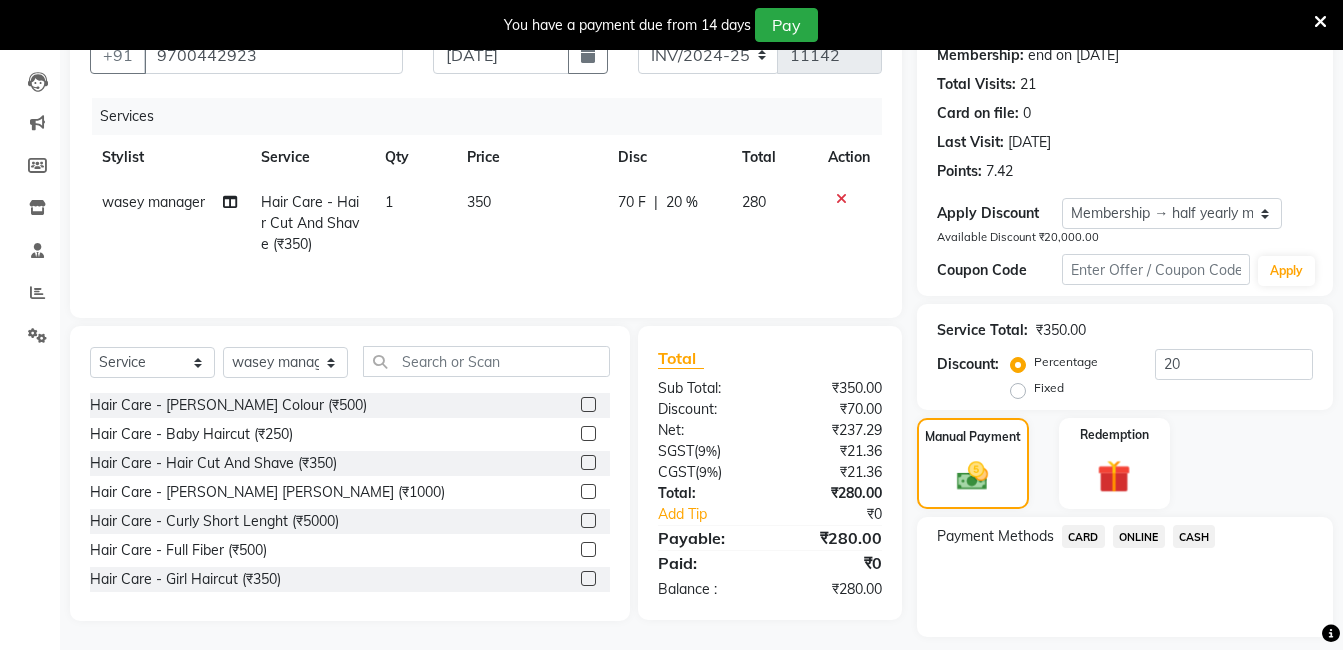 click on "ONLINE" 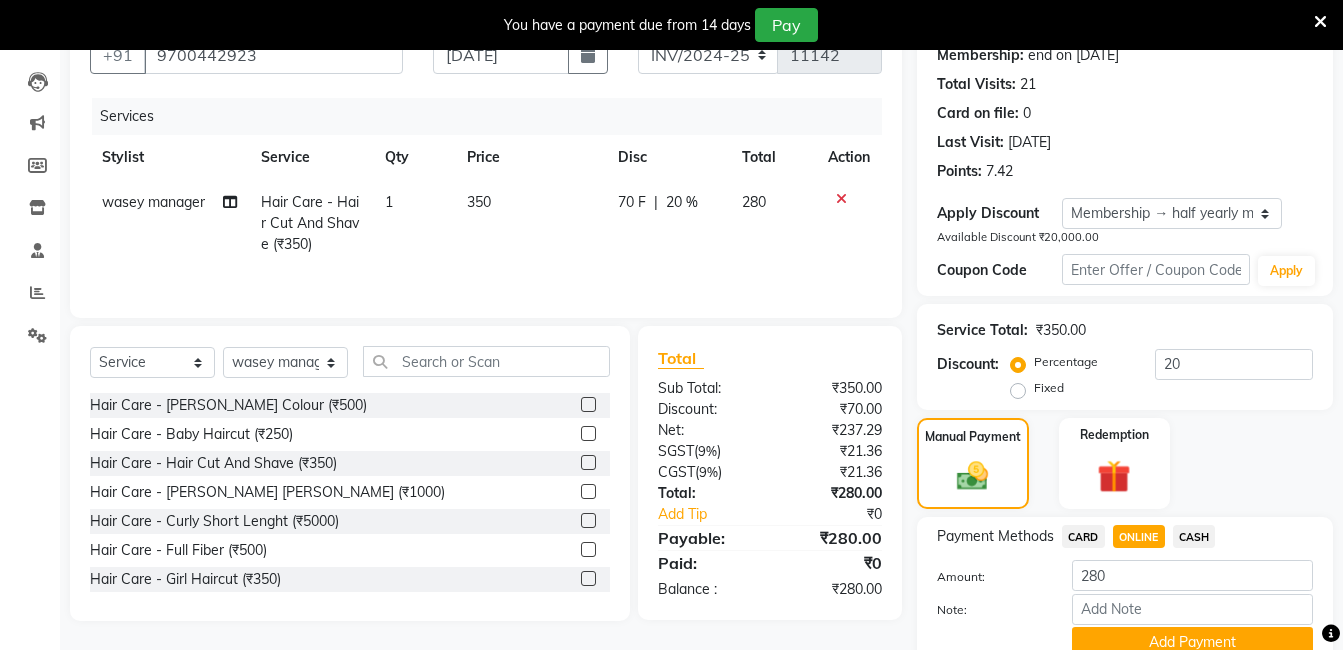 scroll, scrollTop: 287, scrollLeft: 0, axis: vertical 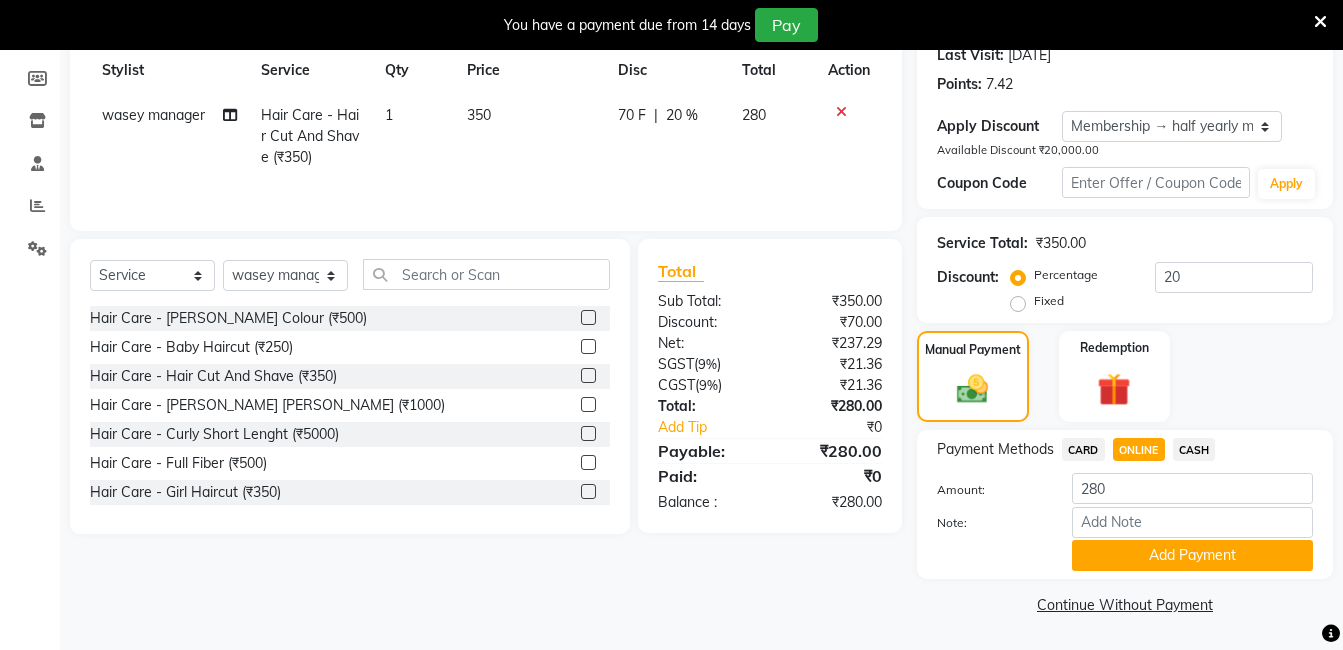 click on "Payment Methods  CARD   ONLINE   CASH  Amount: 280 Note: Add Payment" 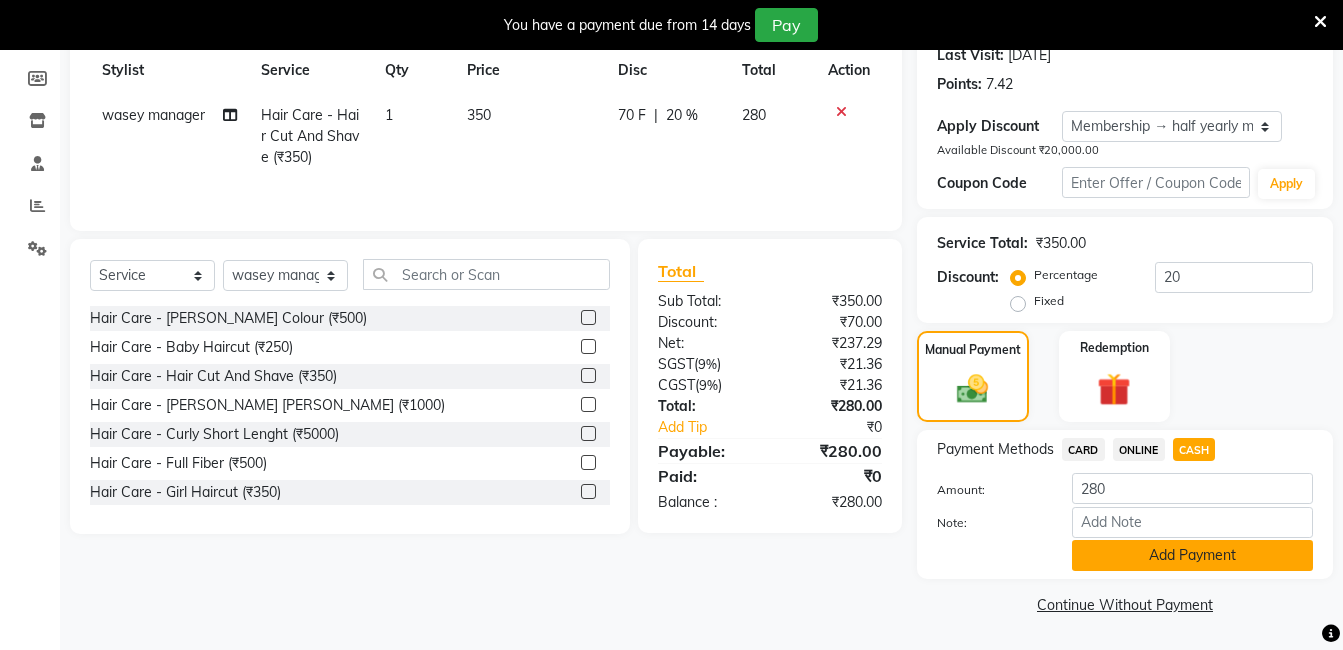 click on "Add Payment" 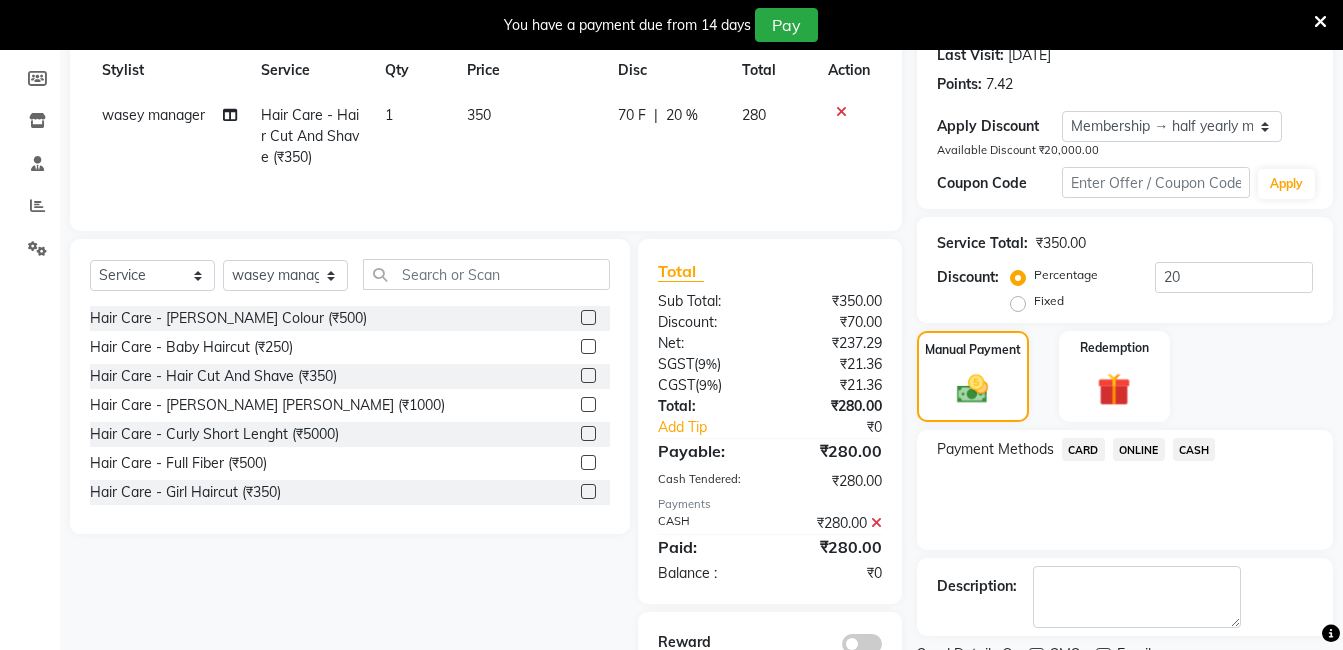 scroll, scrollTop: 371, scrollLeft: 0, axis: vertical 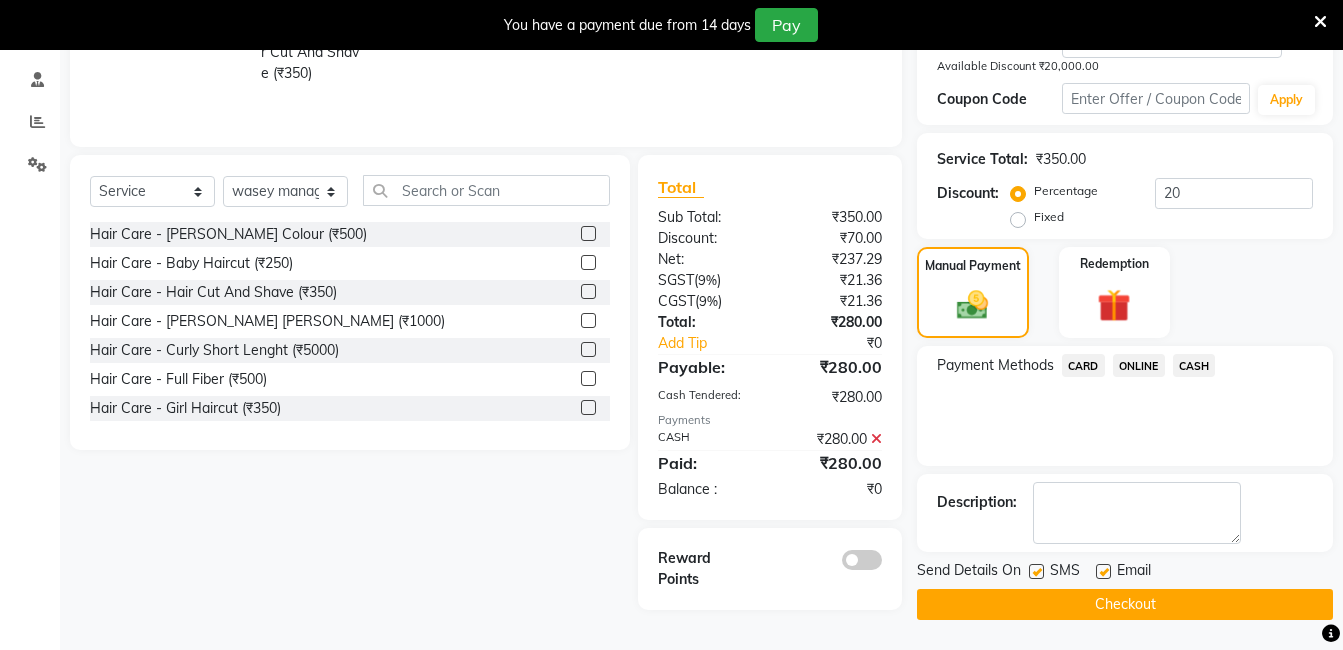 click on "Checkout" 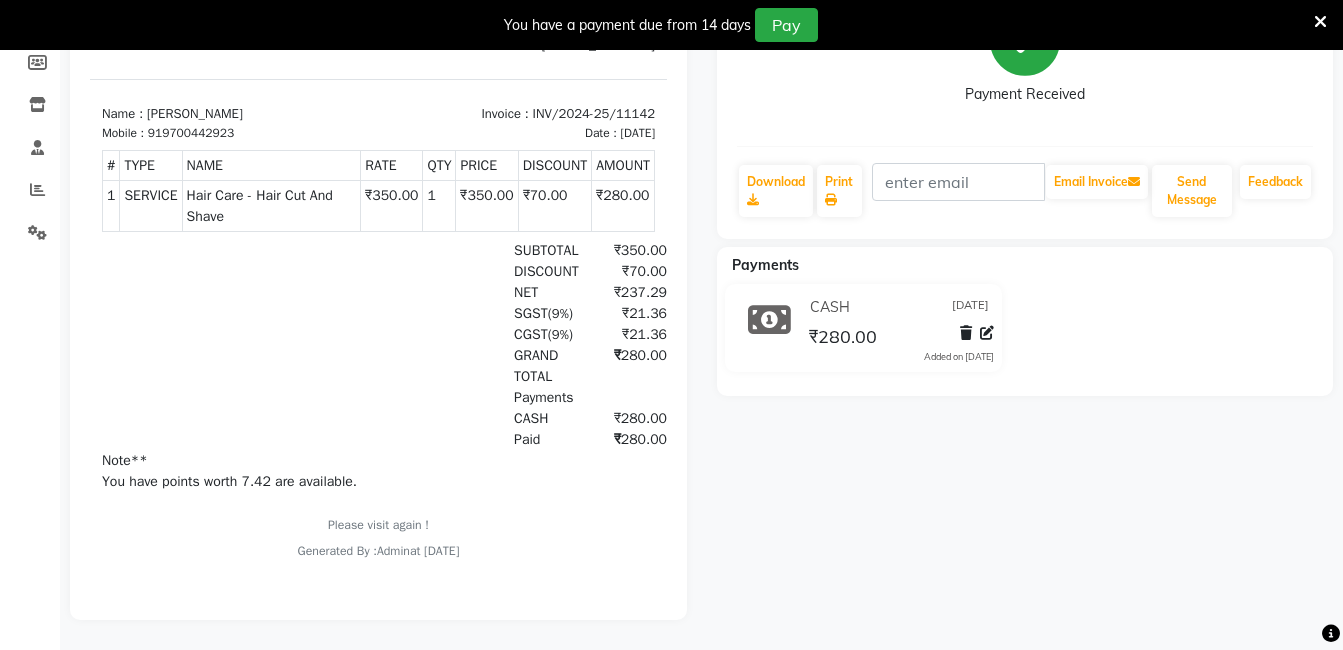 scroll, scrollTop: 0, scrollLeft: 0, axis: both 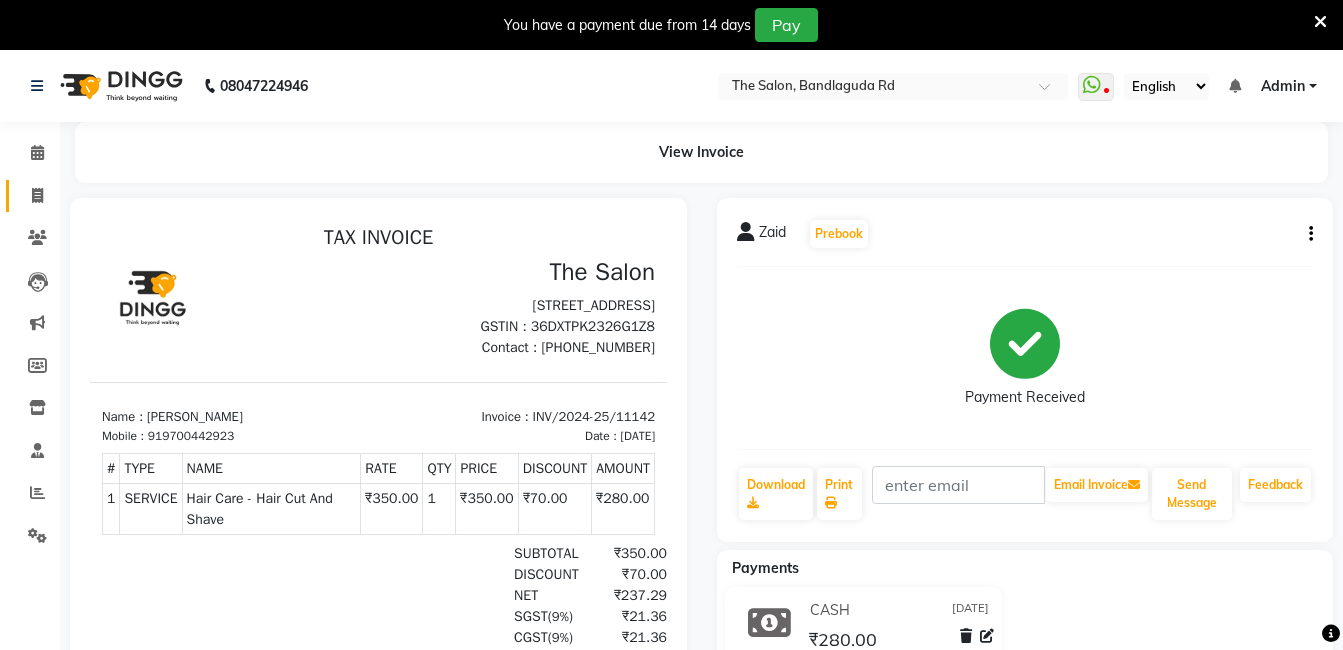 click on "Invoice" 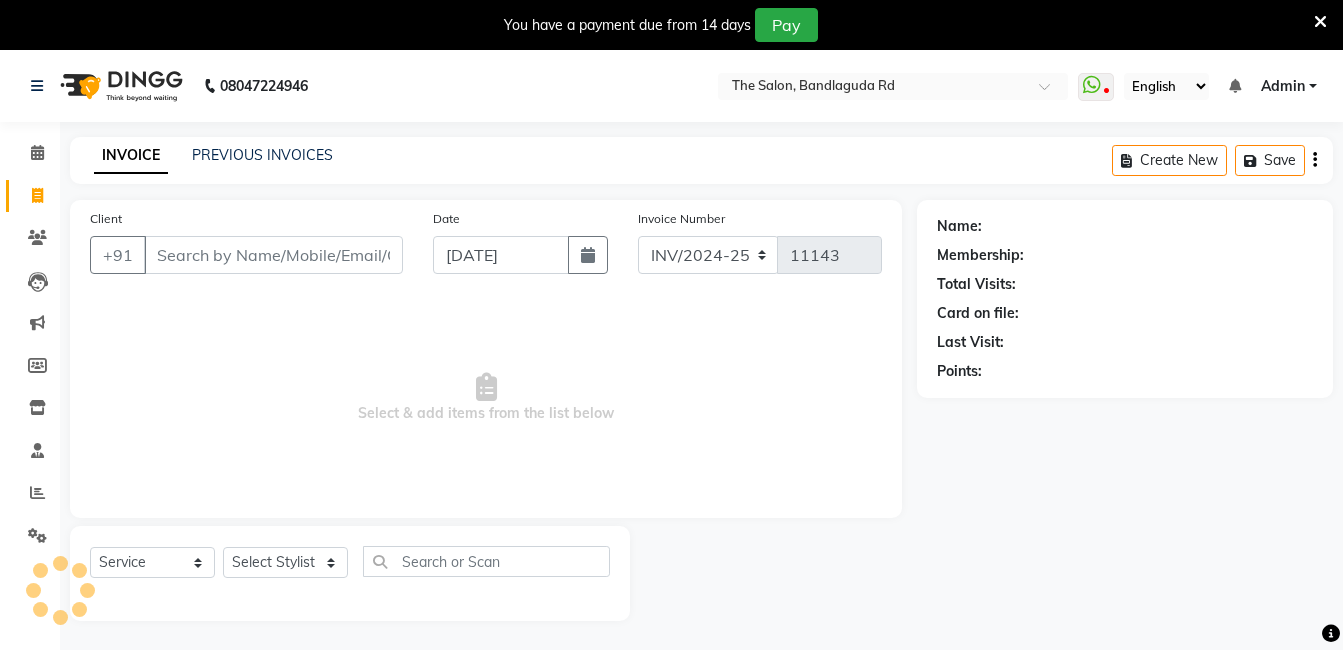 scroll, scrollTop: 50, scrollLeft: 0, axis: vertical 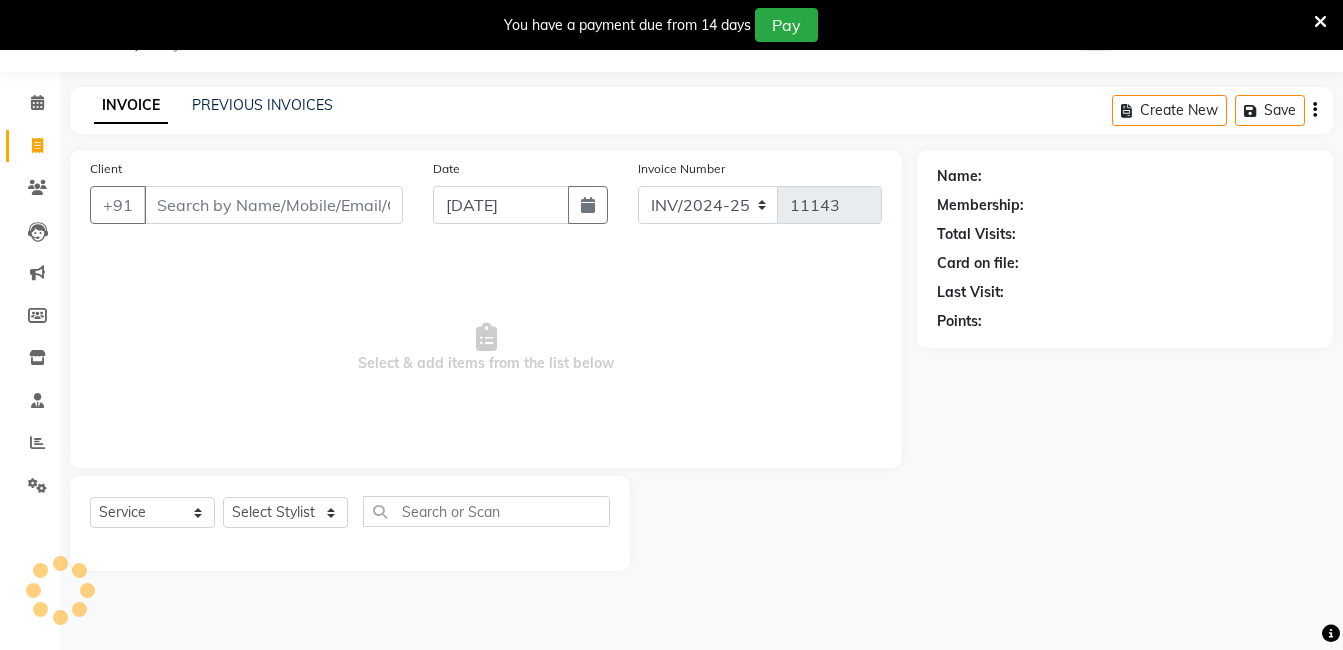 click on "Client" at bounding box center [273, 205] 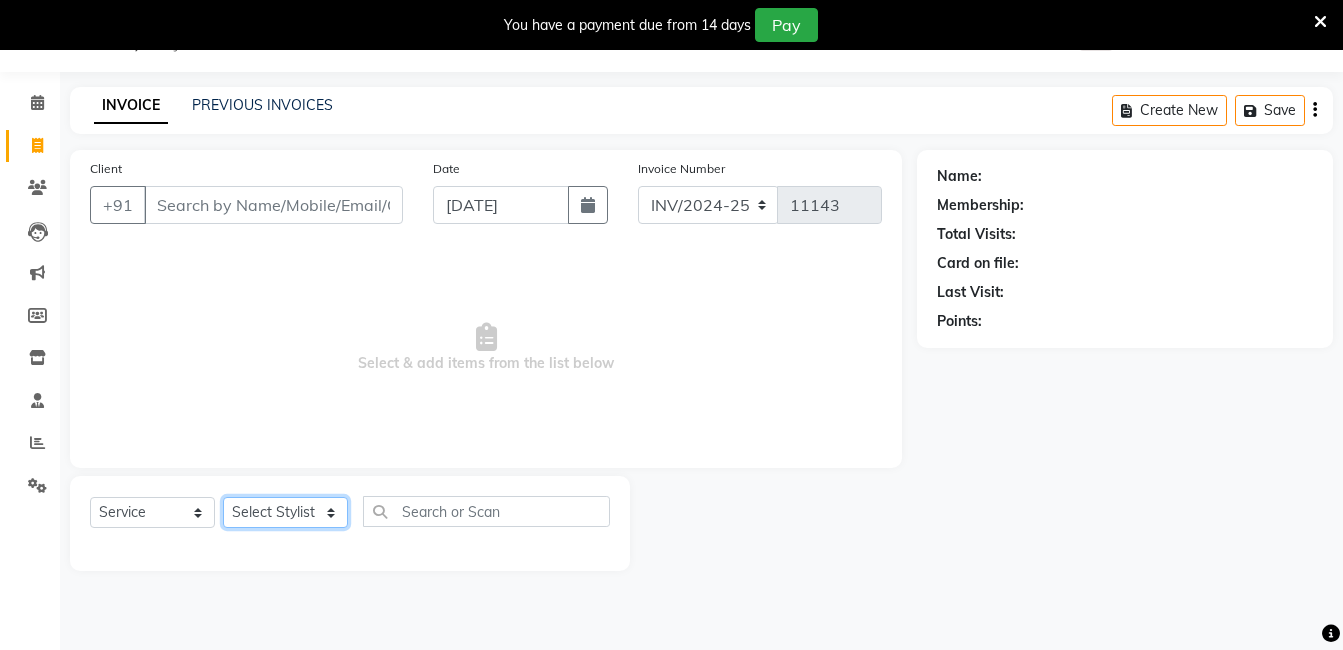 drag, startPoint x: 272, startPoint y: 518, endPoint x: 273, endPoint y: 507, distance: 11.045361 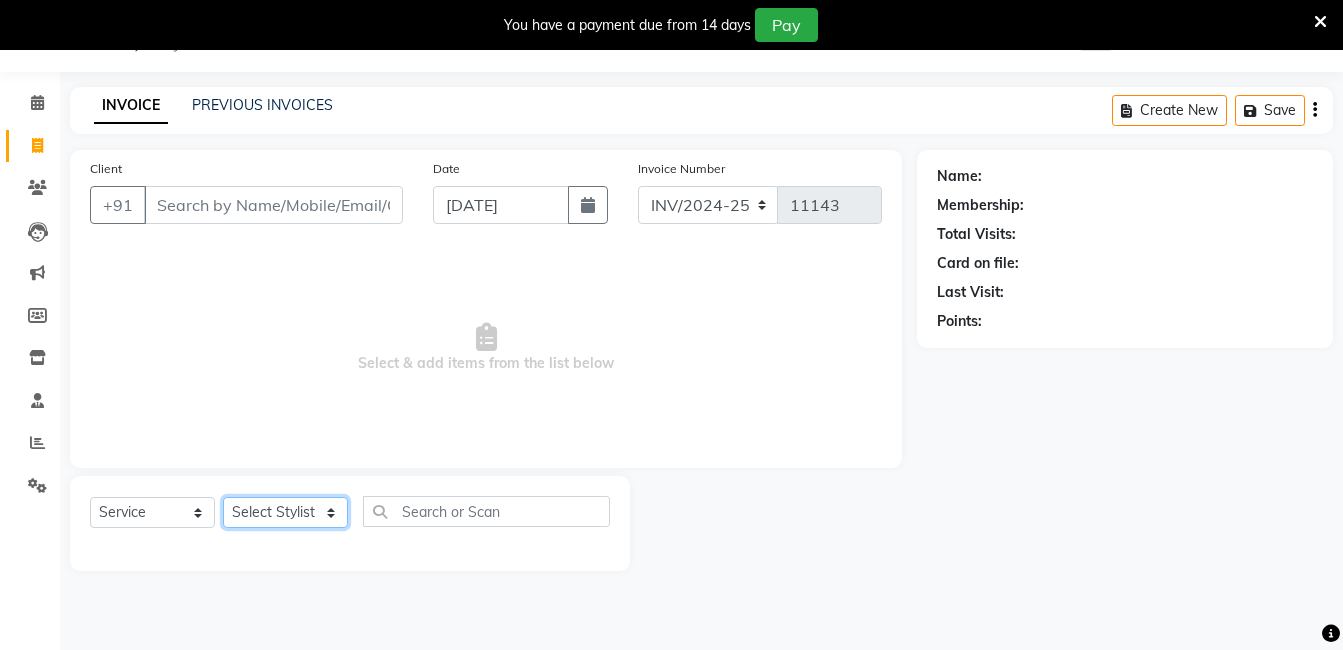 select on "65400" 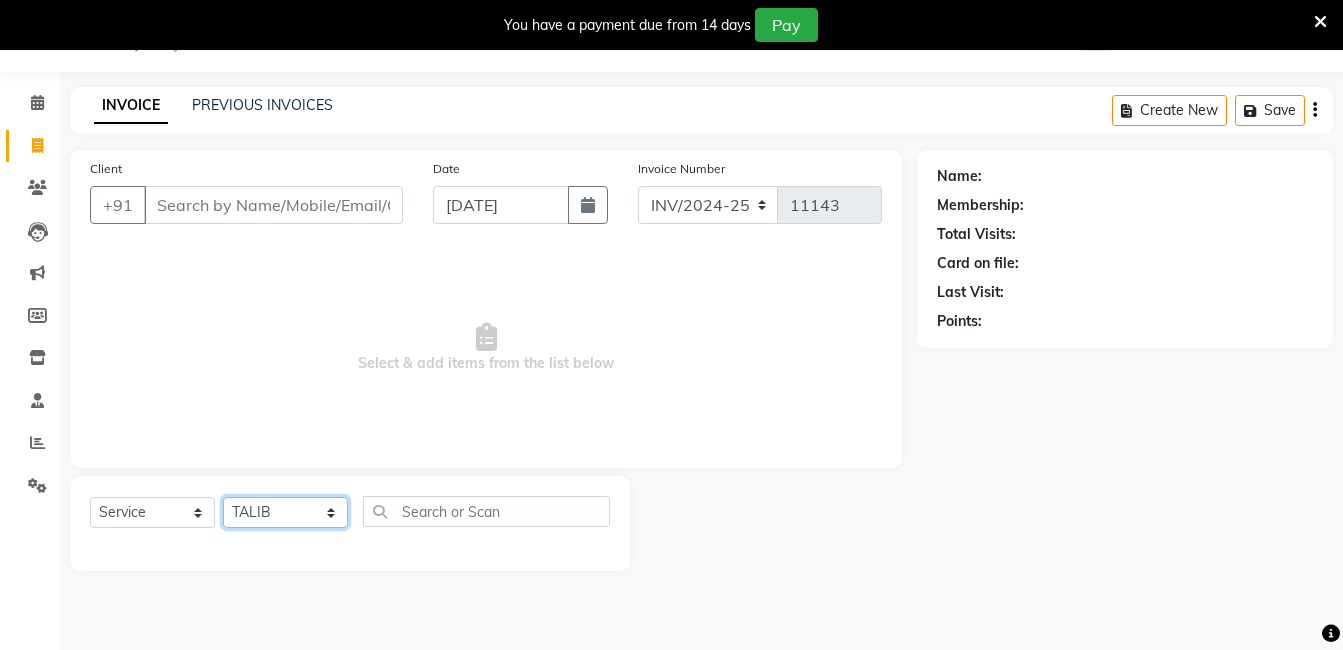 click on "Select Stylist [PERSON_NAME] [PERSON_NAME] kasim [PERSON_NAME] sameer [PERSON_NAME] manager" 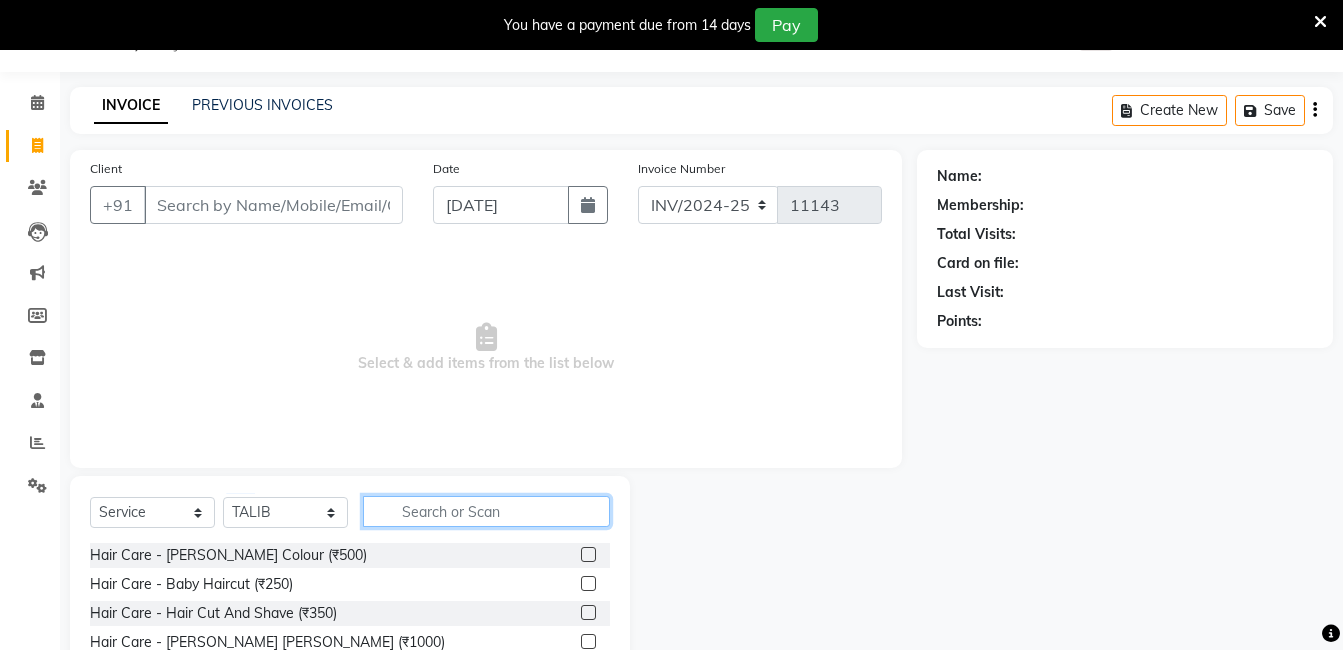 drag, startPoint x: 469, startPoint y: 512, endPoint x: 490, endPoint y: 511, distance: 21.023796 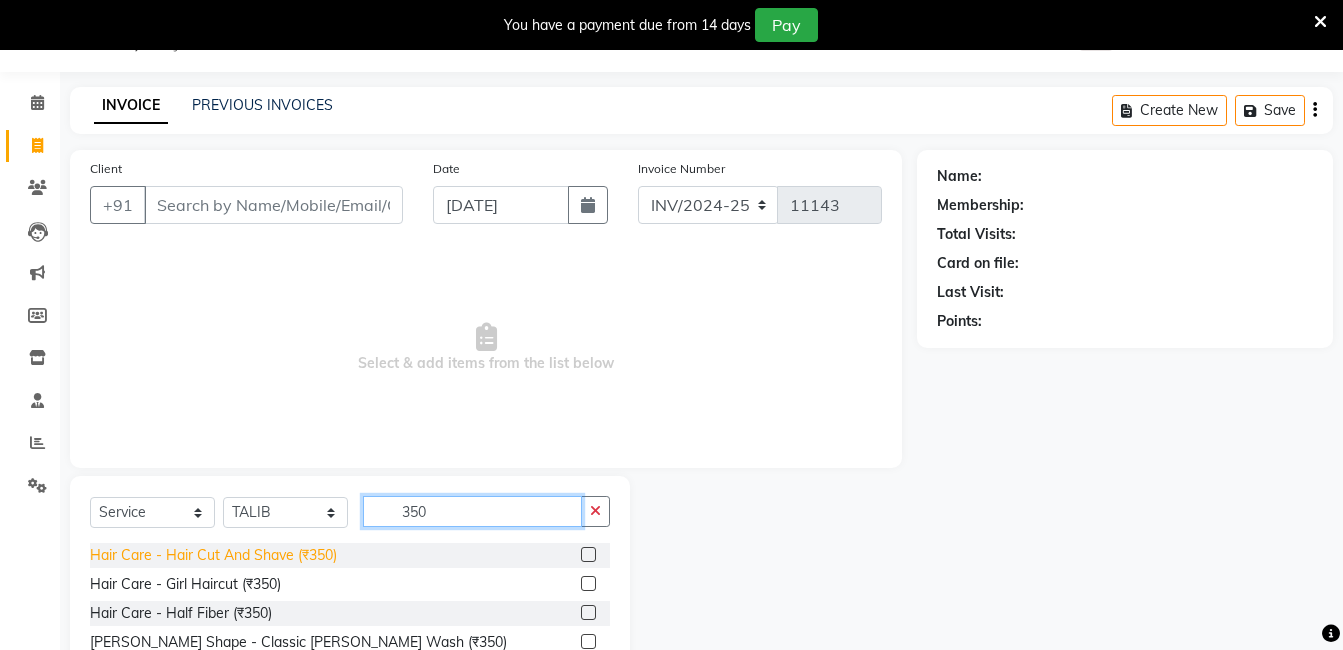 type on "350" 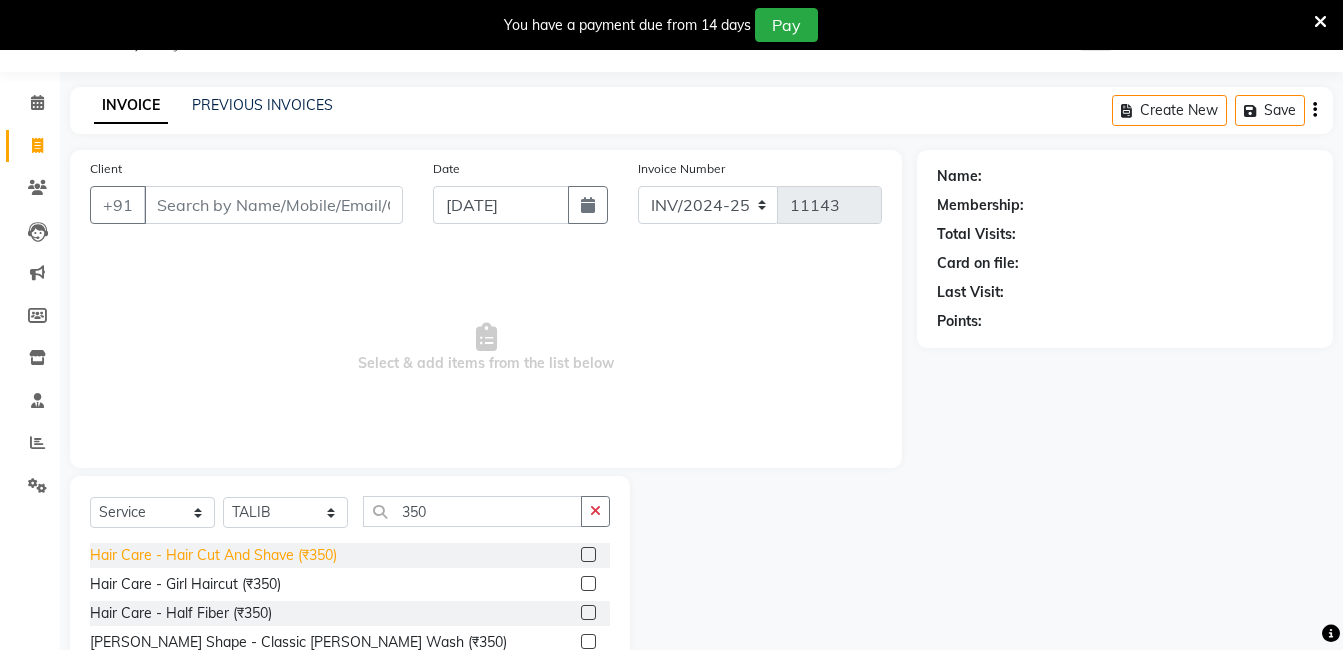 click on "Hair Care - Hair Cut And Shave (₹350)" 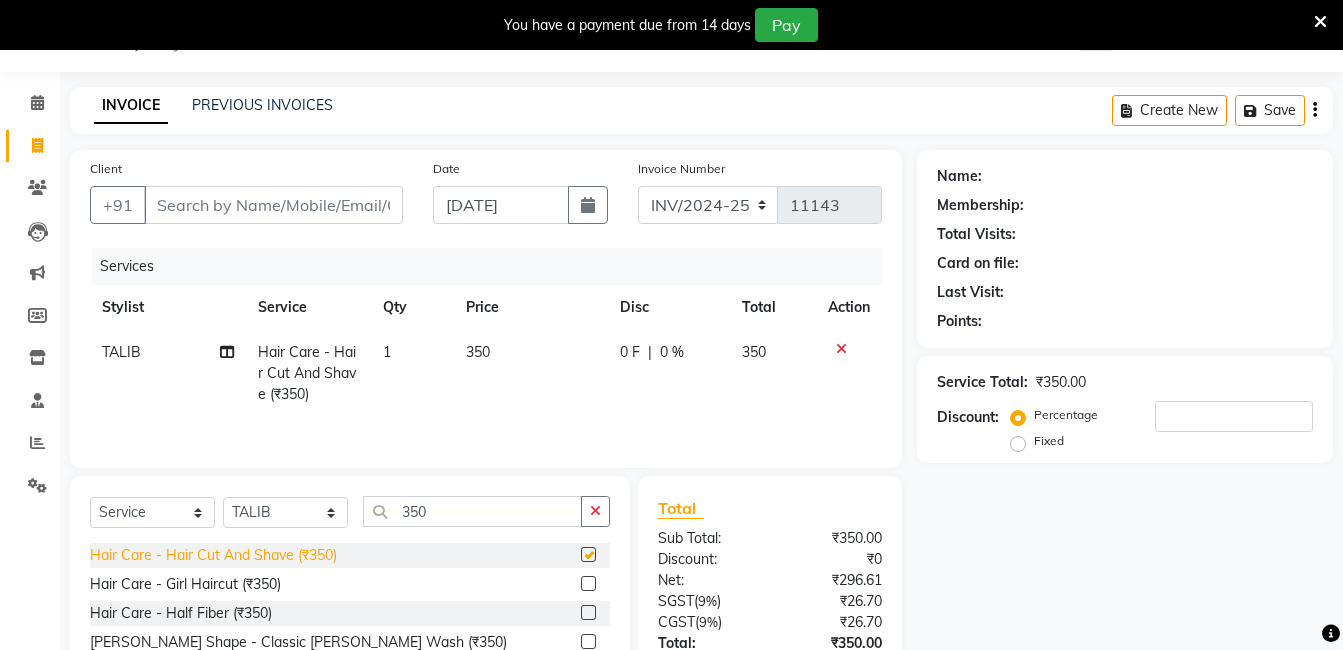 checkbox on "false" 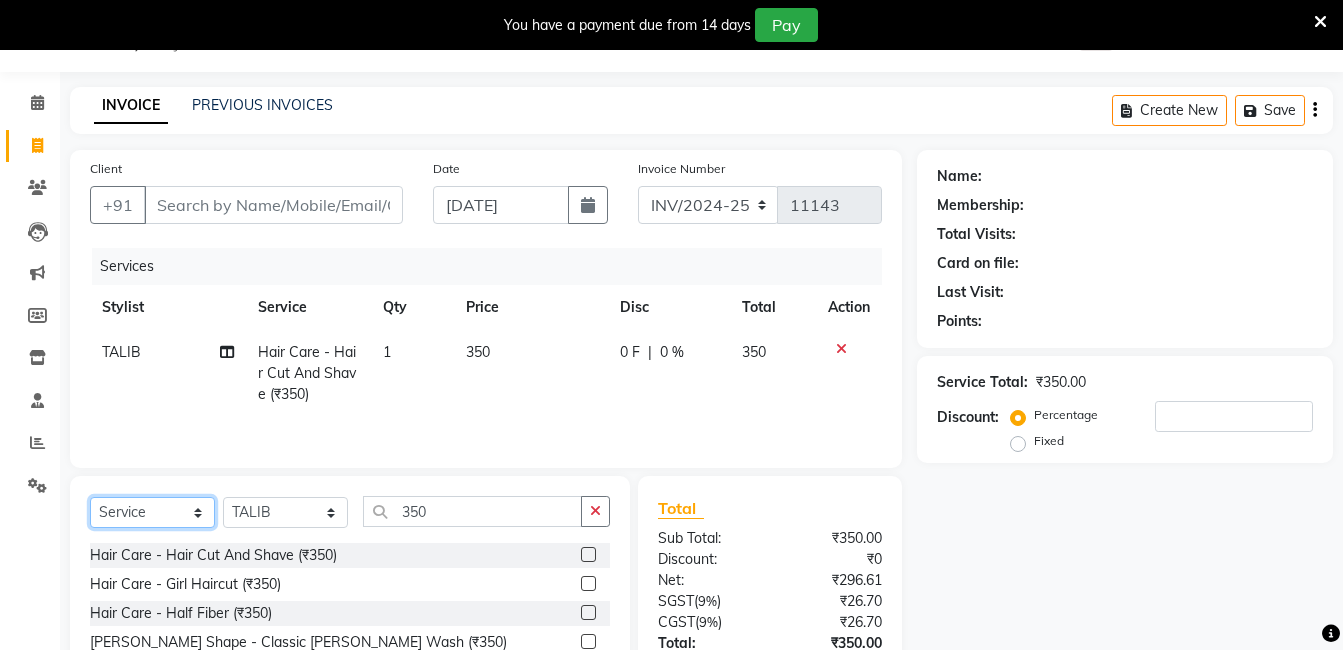 click on "Select  Service  Product  Membership  Package Voucher Prepaid Gift Card" 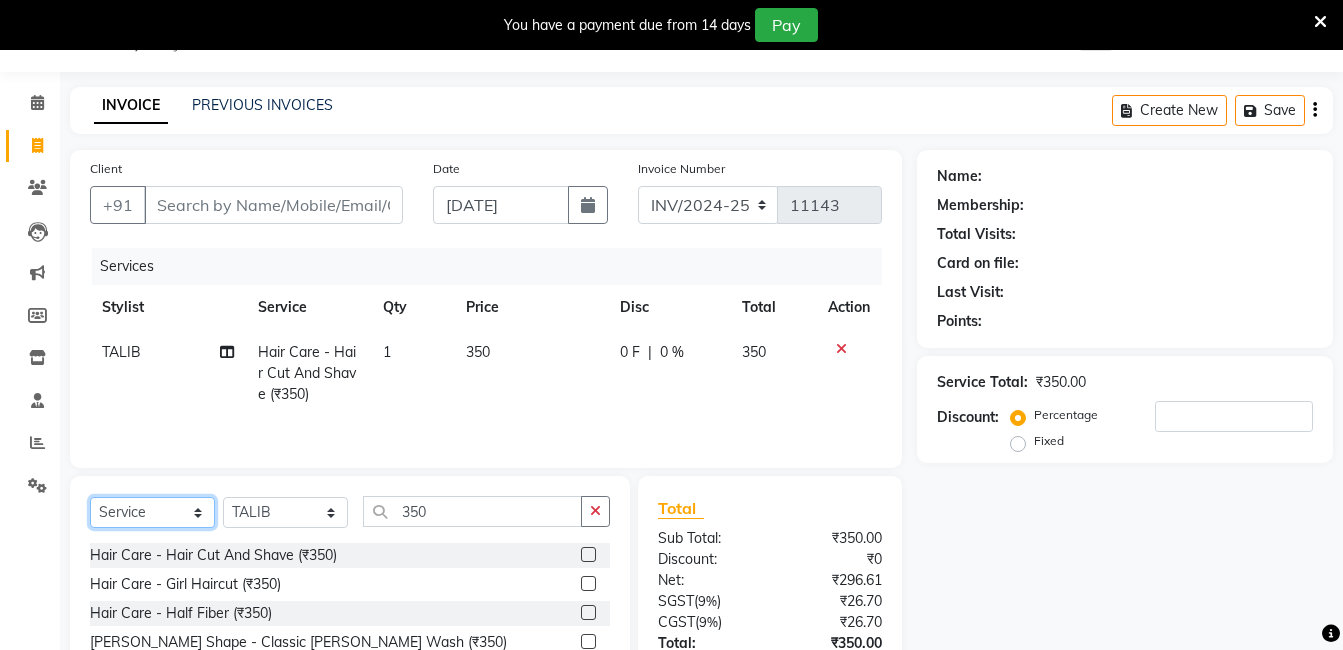 select on "product" 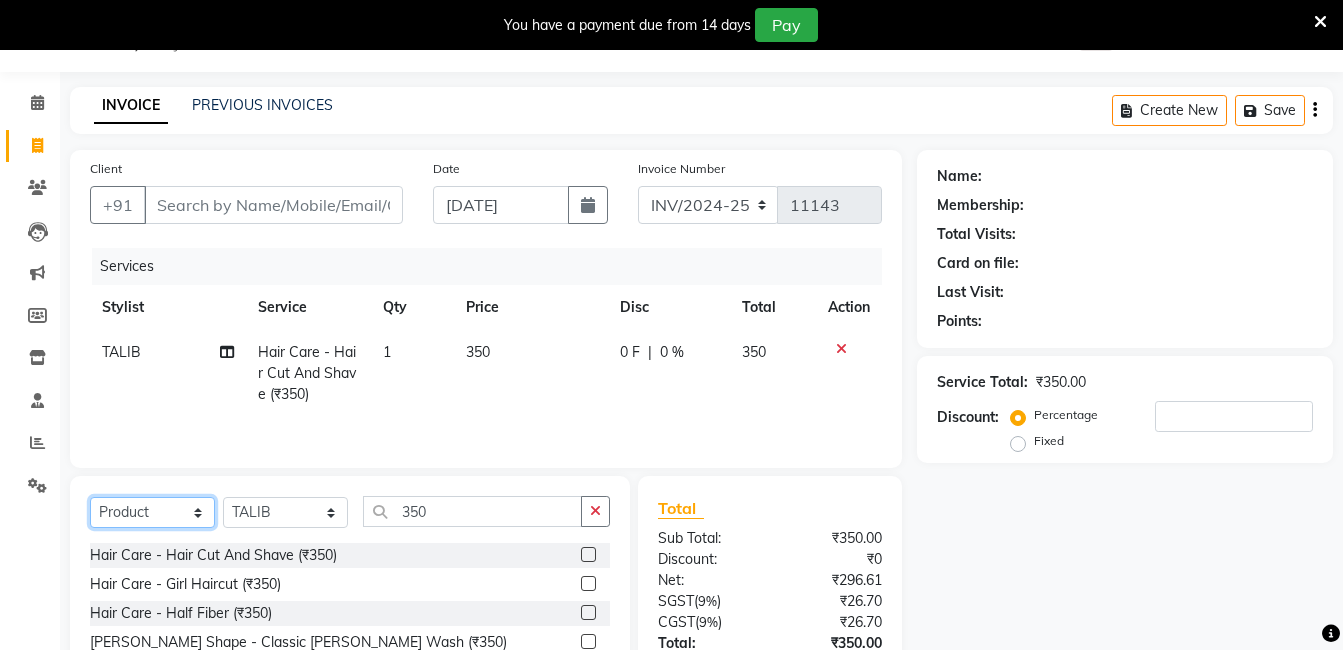 click on "Select  Service  Product  Membership  Package Voucher Prepaid Gift Card" 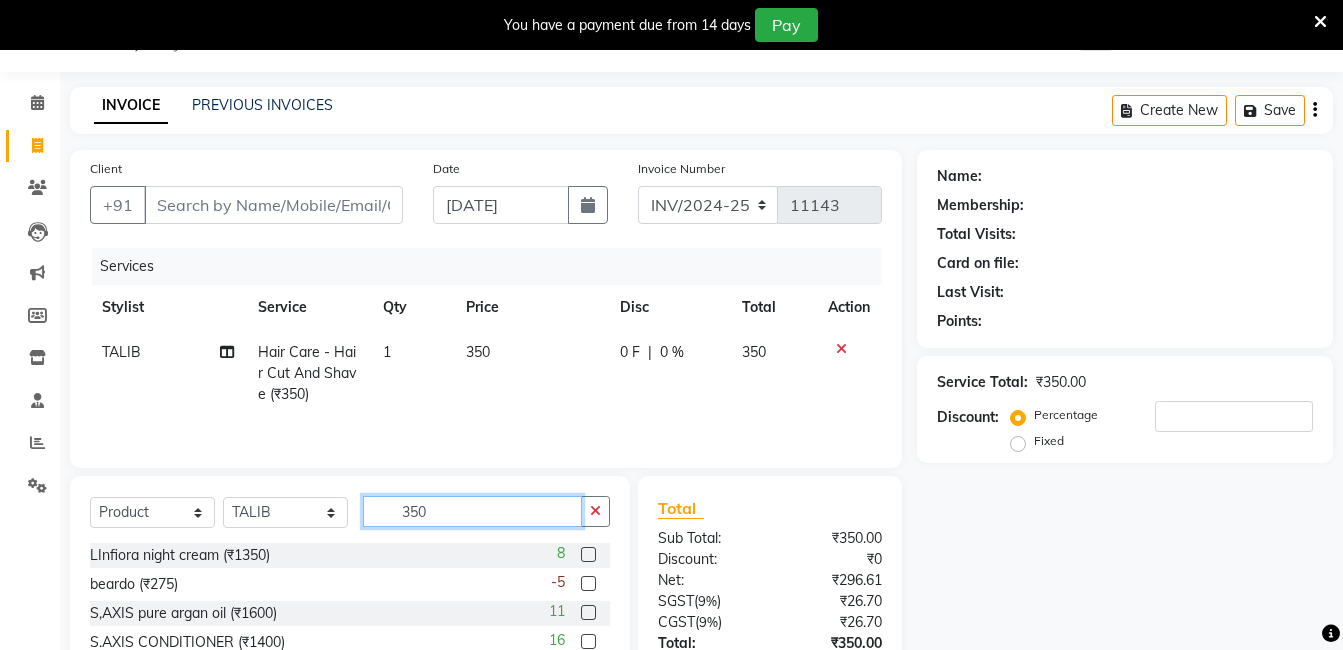 click on "350" 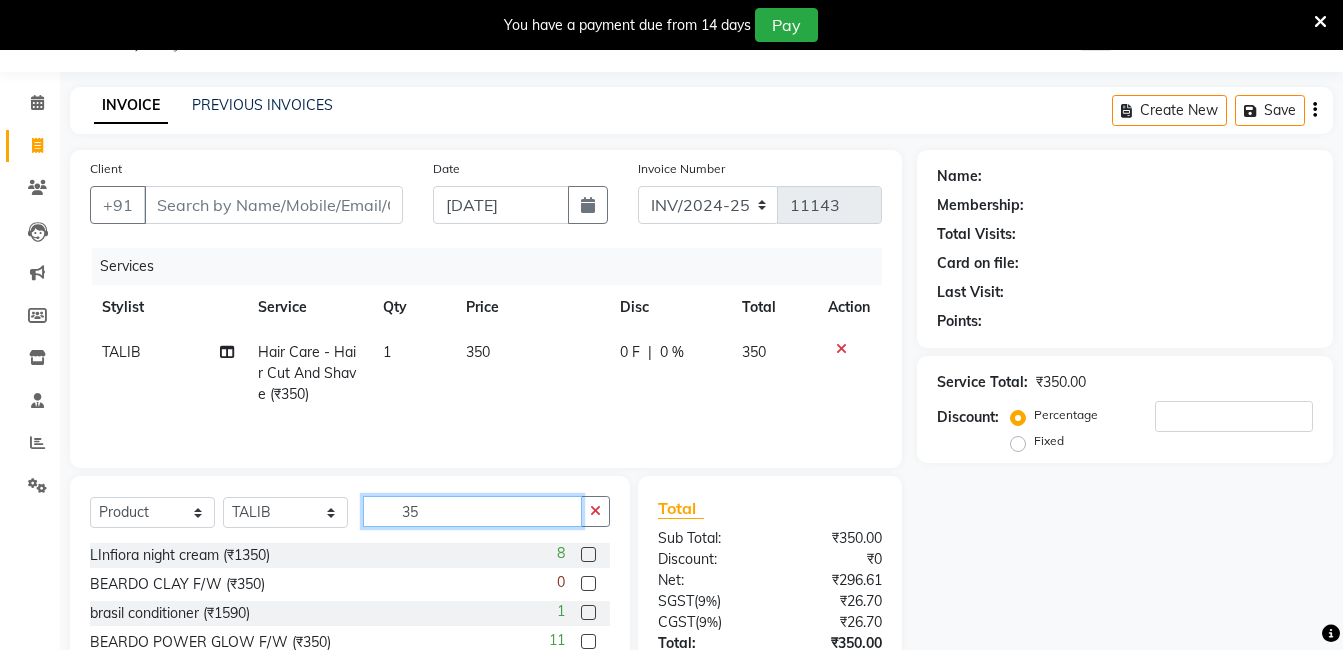 type on "350" 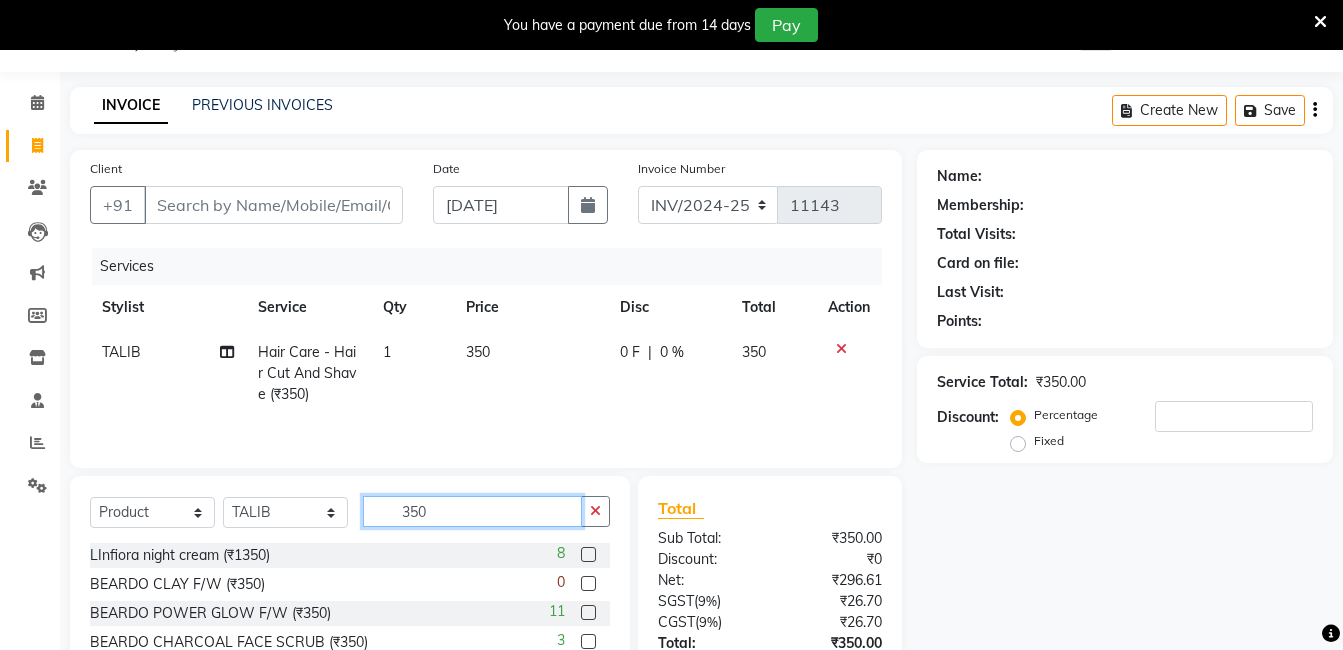 scroll, scrollTop: 200, scrollLeft: 0, axis: vertical 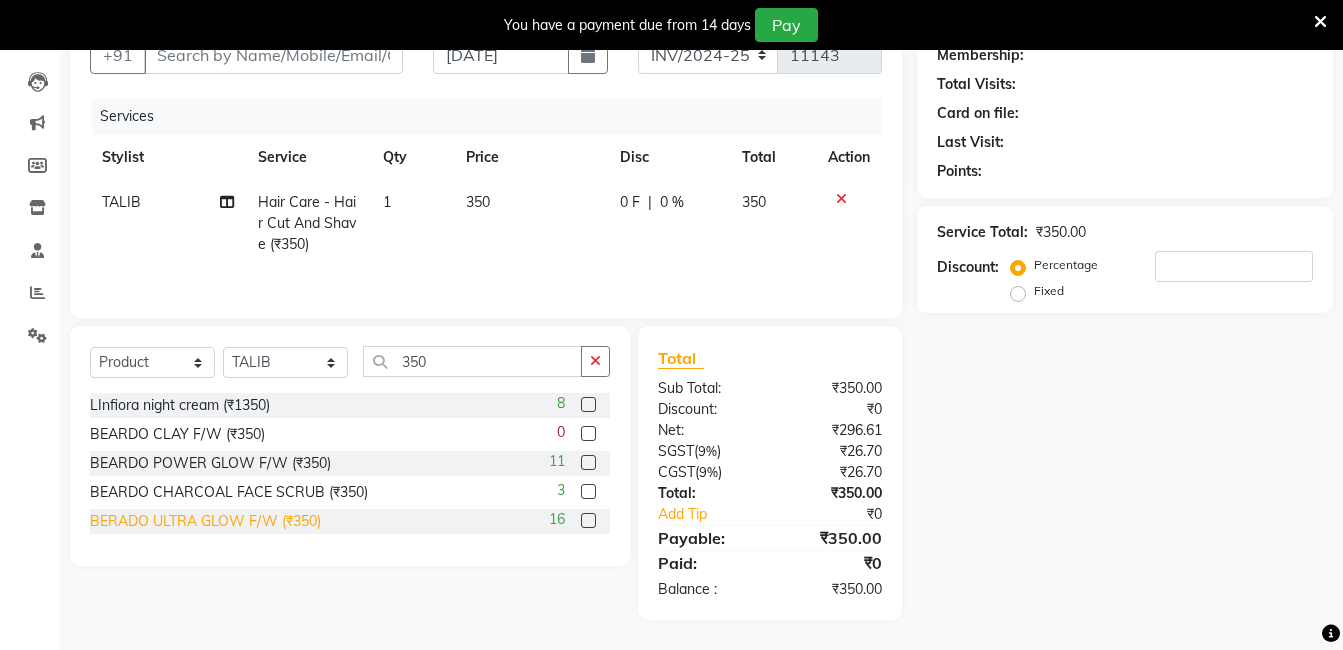 click on "BERADO ULTRA GLOW F/W (₹350)" 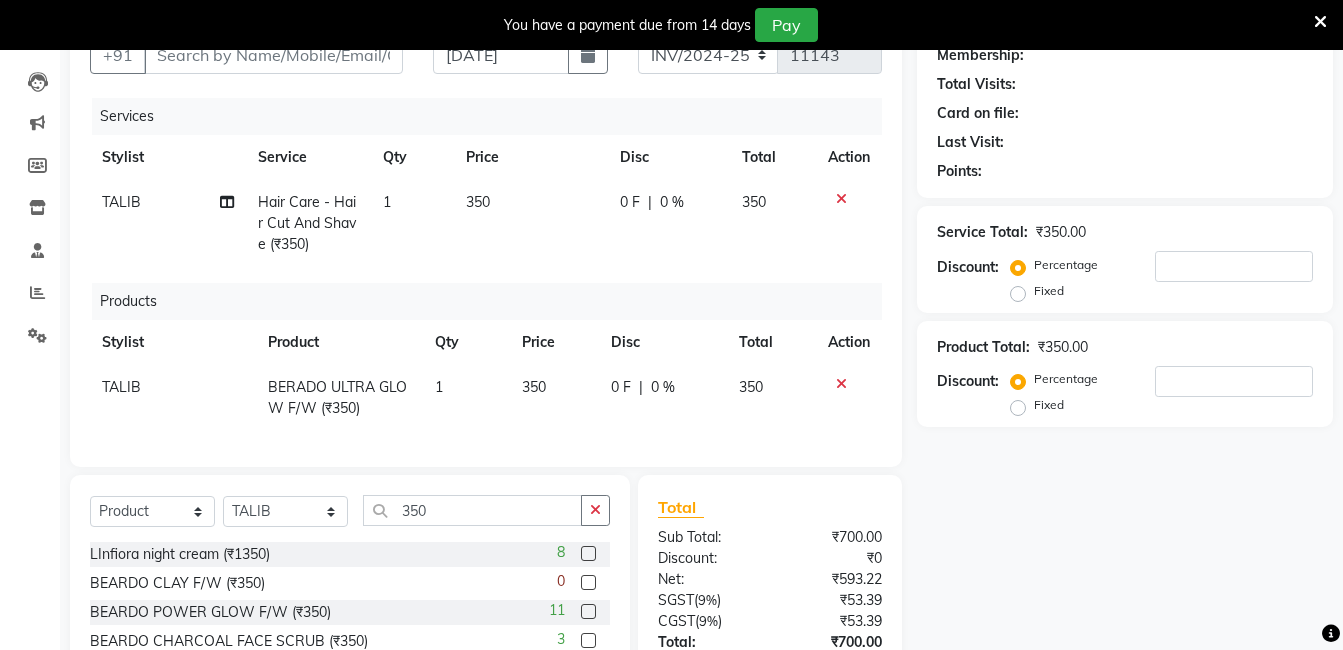 checkbox on "false" 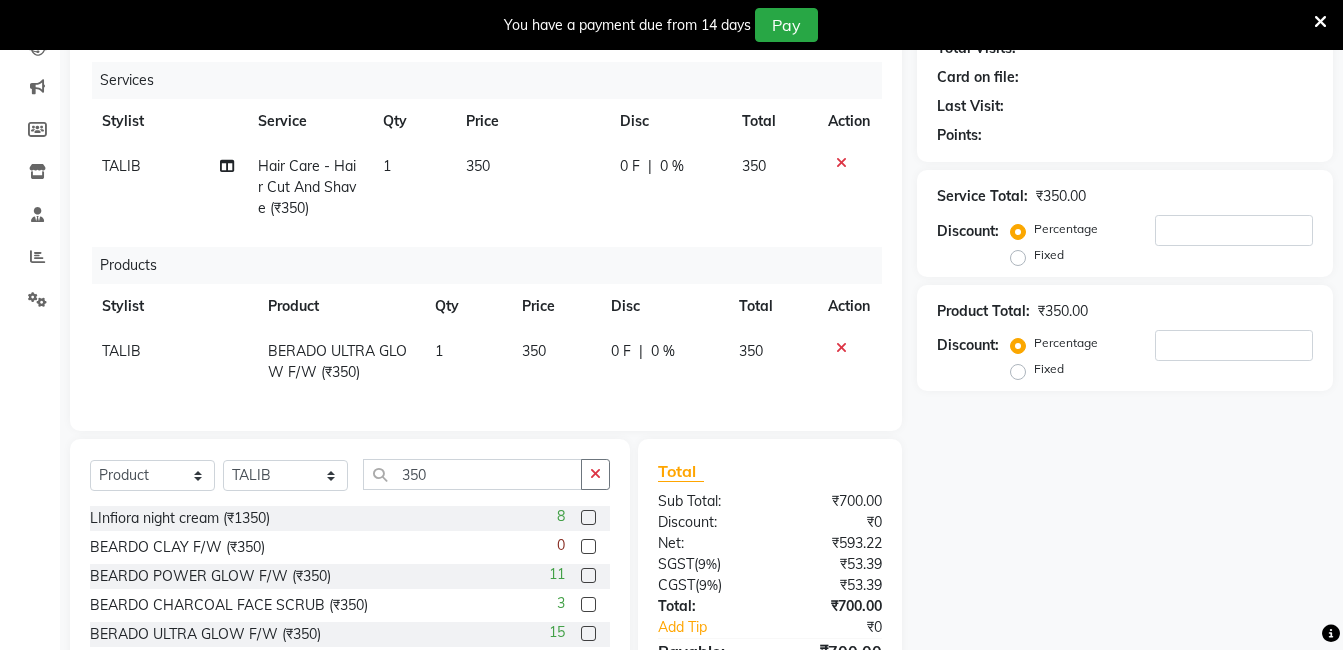 scroll, scrollTop: 300, scrollLeft: 0, axis: vertical 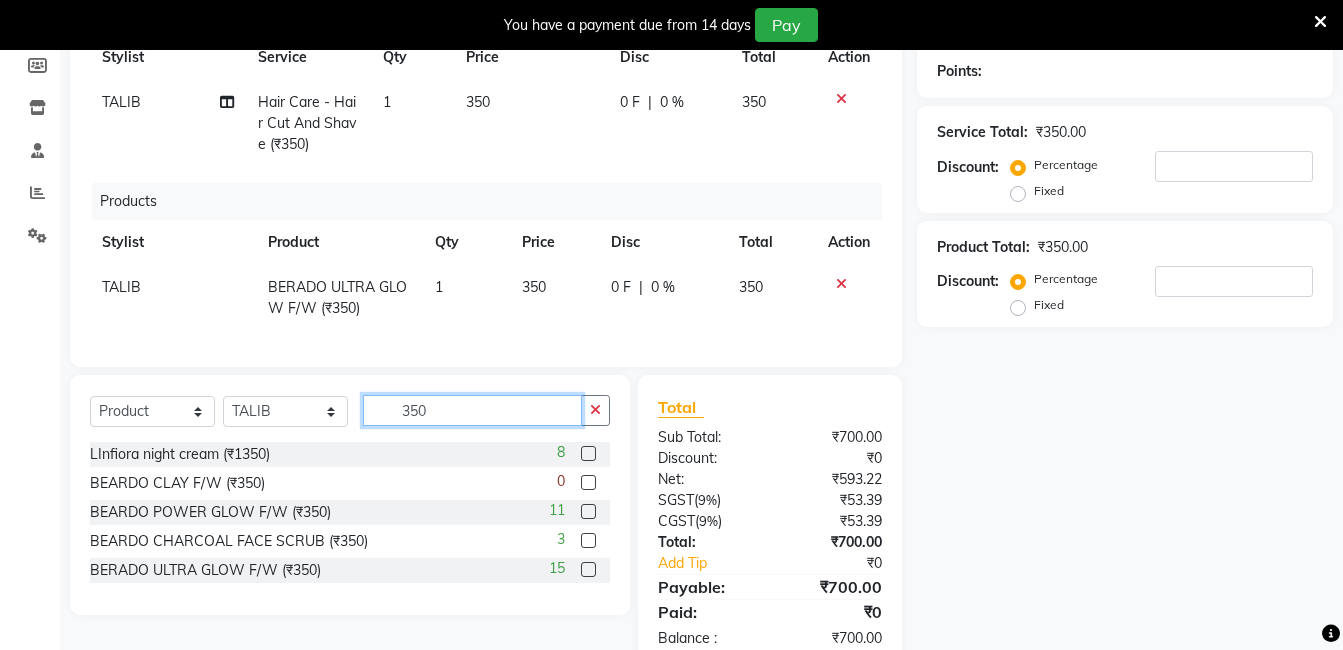 click on "350" 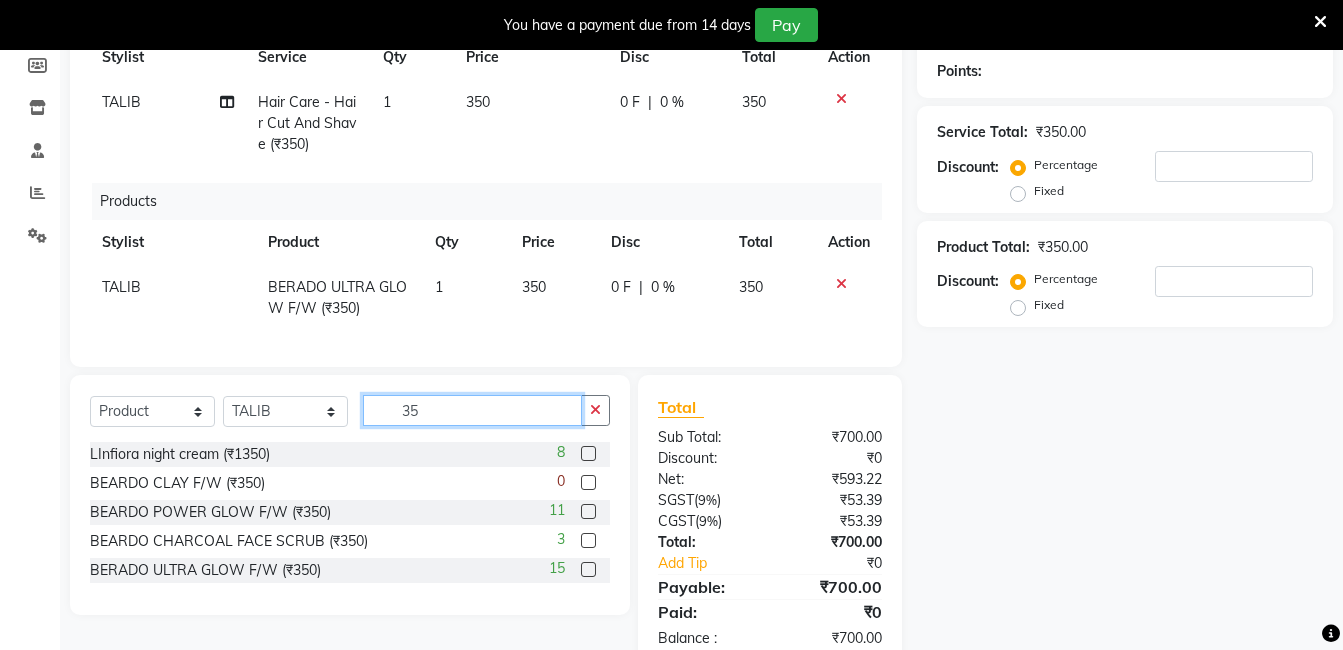 type on "3" 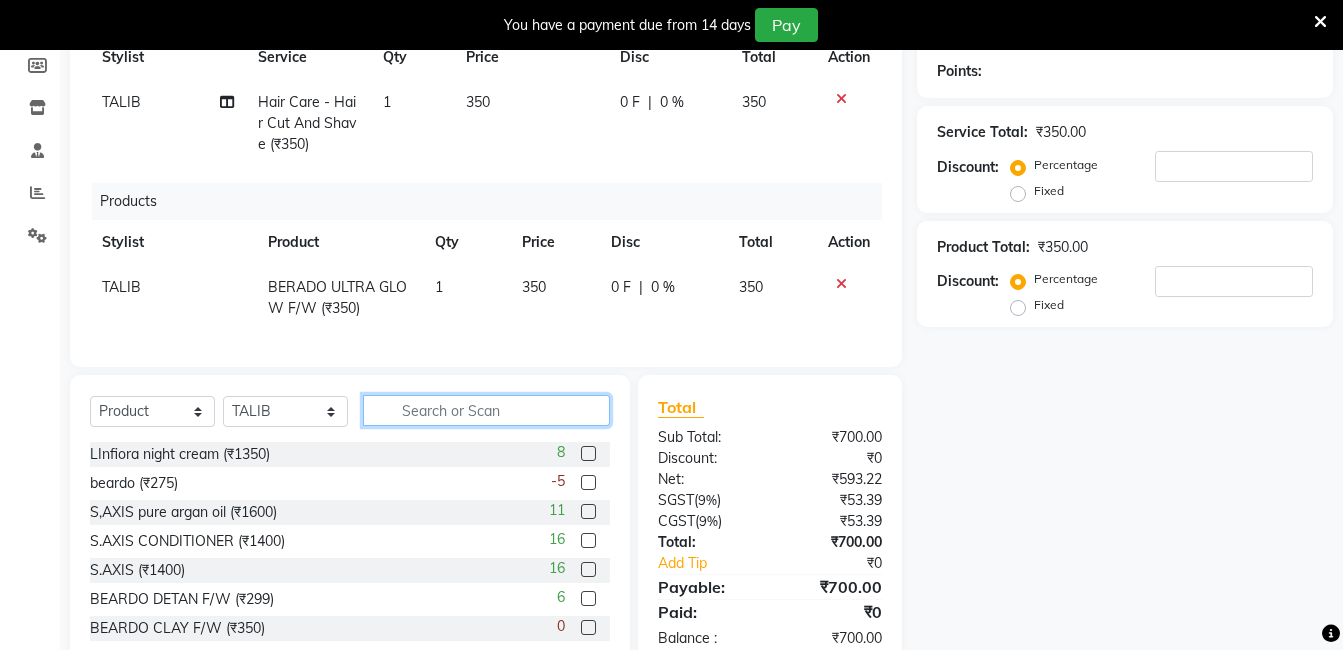 type on "9" 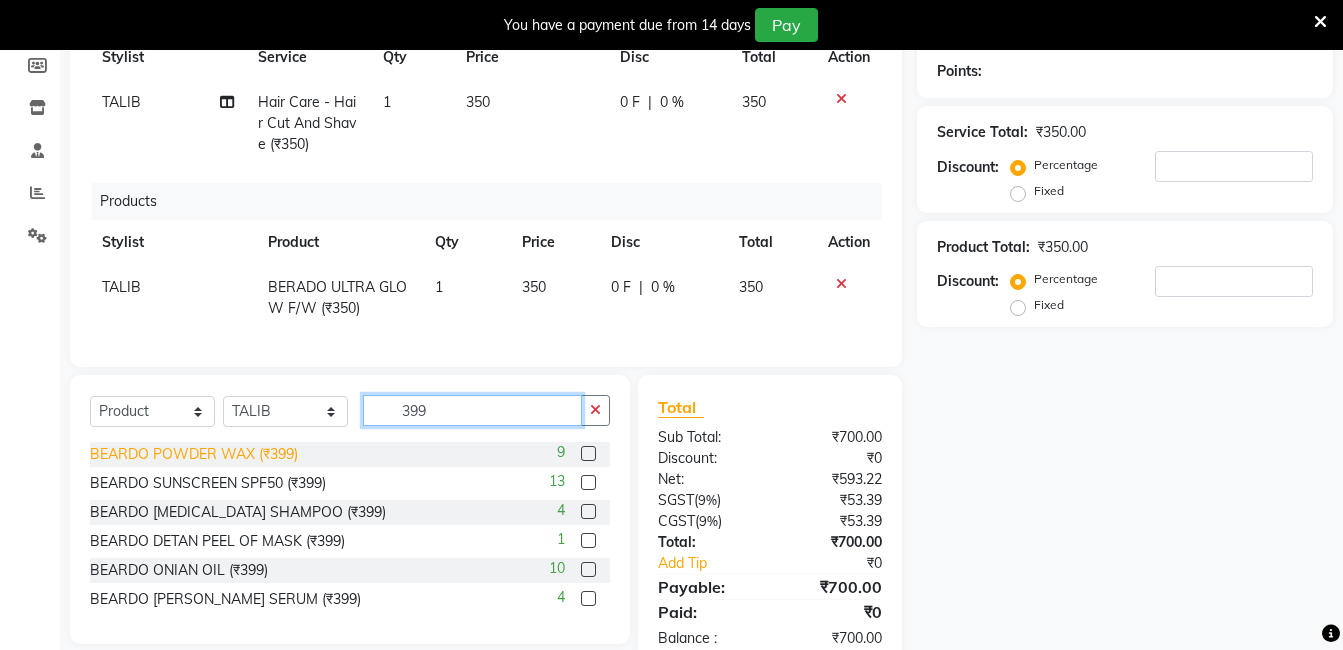 type on "399" 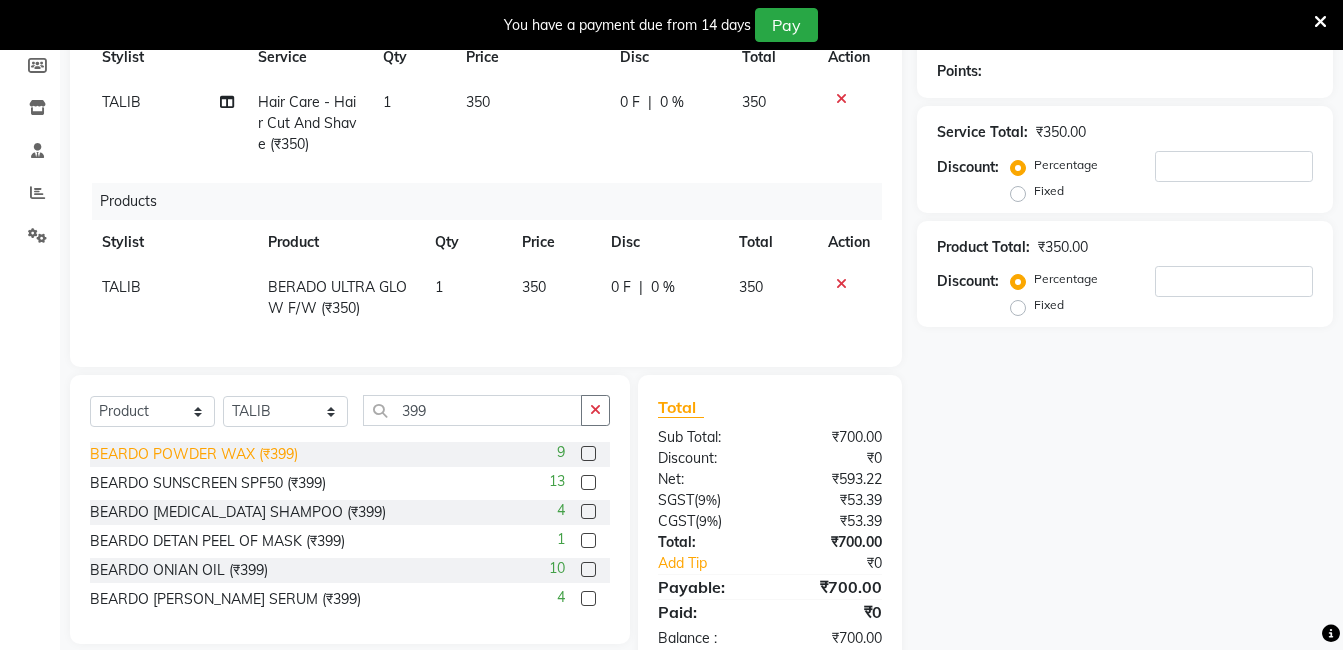 click on "BEARDO POWDER WAX  (₹399)" 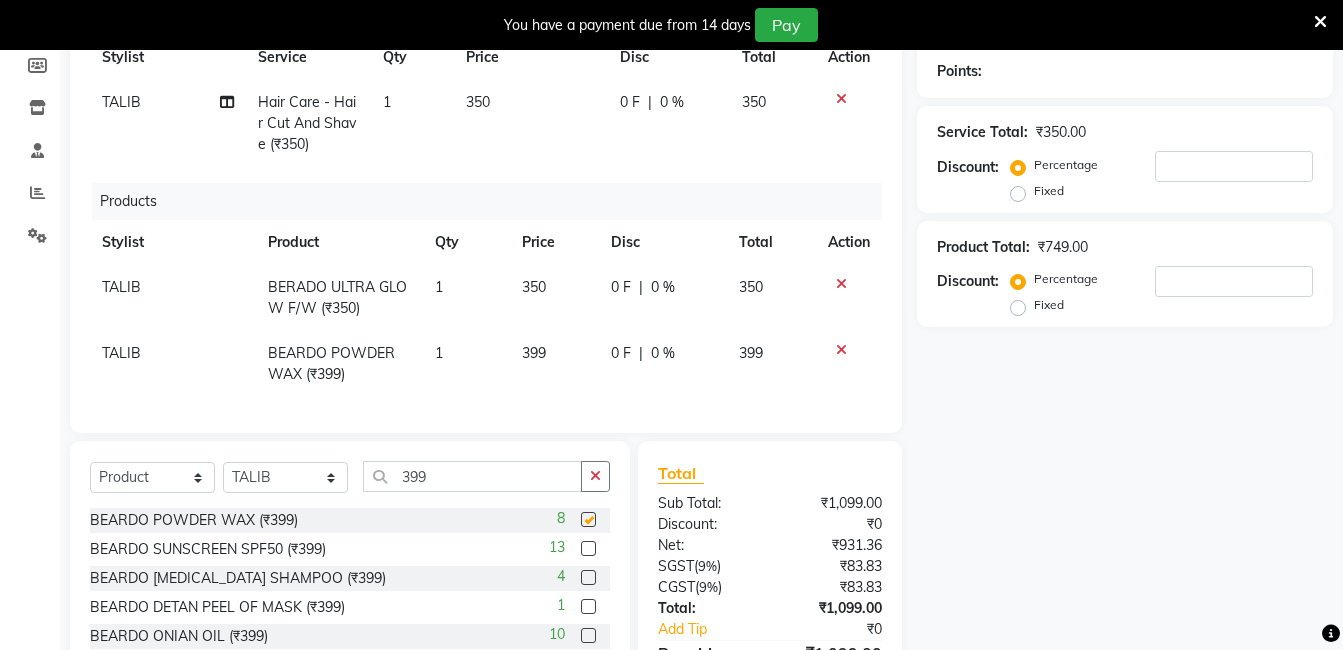 checkbox on "false" 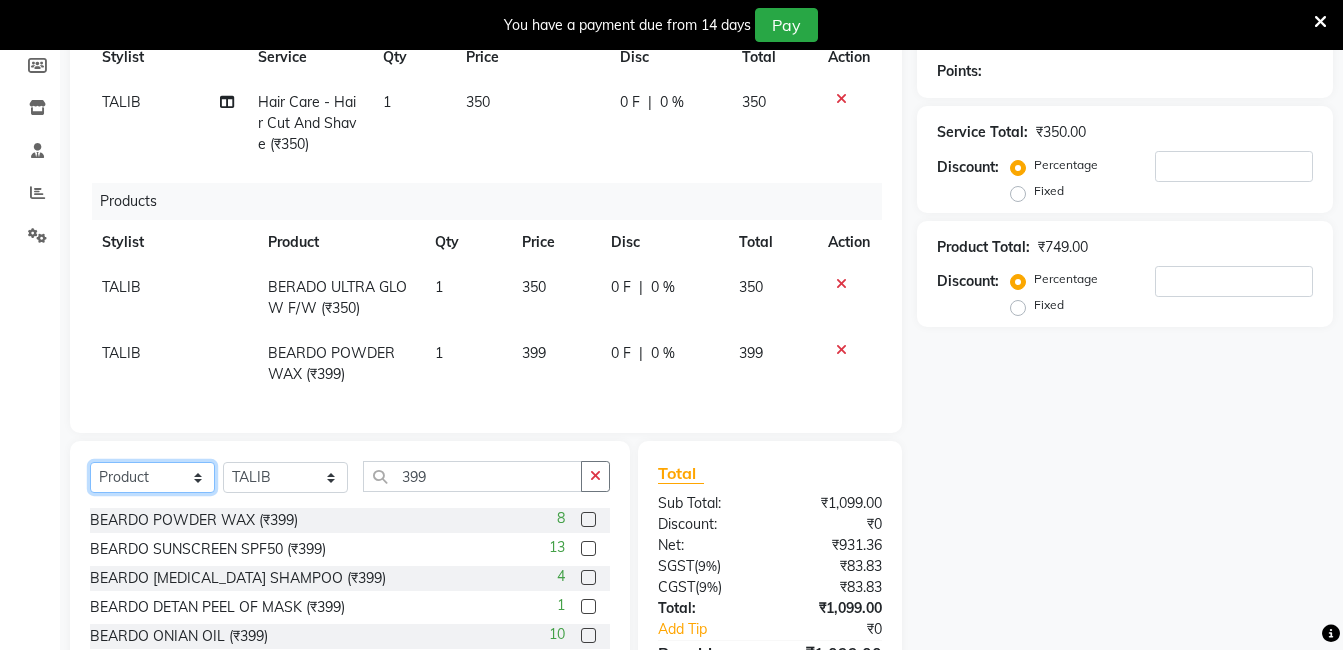 click on "Select  Service  Product  Membership  Package Voucher Prepaid Gift Card" 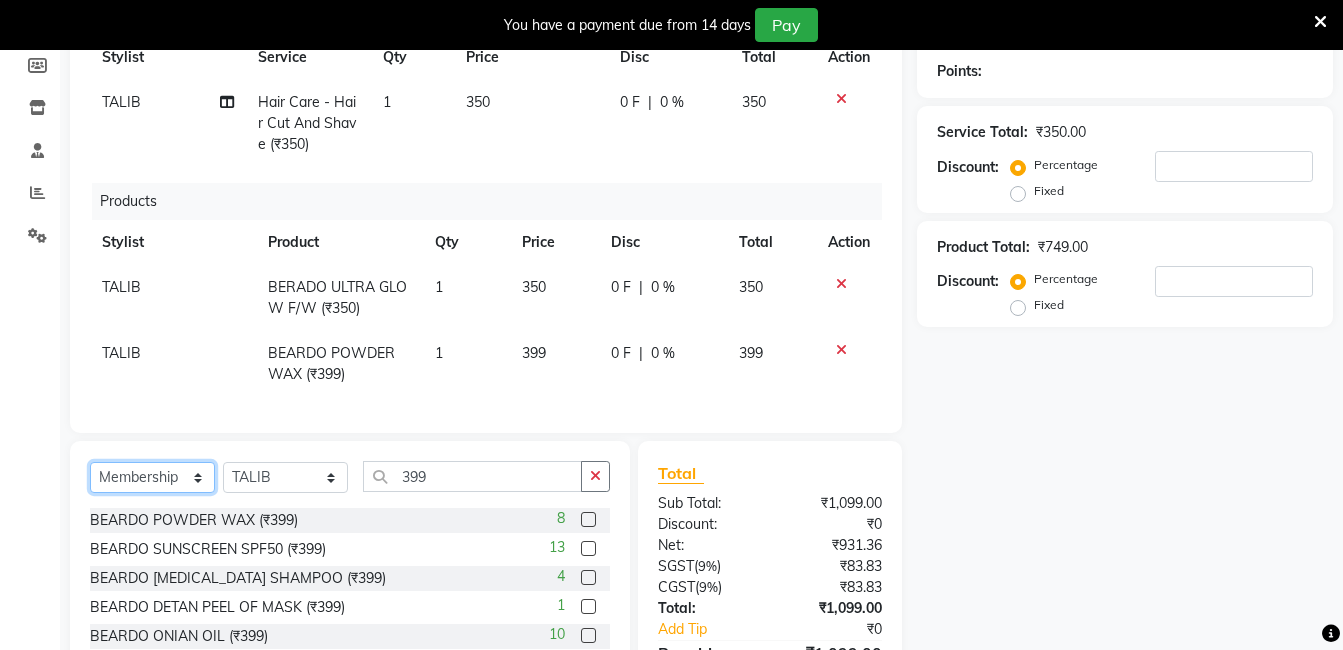 click on "Select  Service  Product  Membership  Package Voucher Prepaid Gift Card" 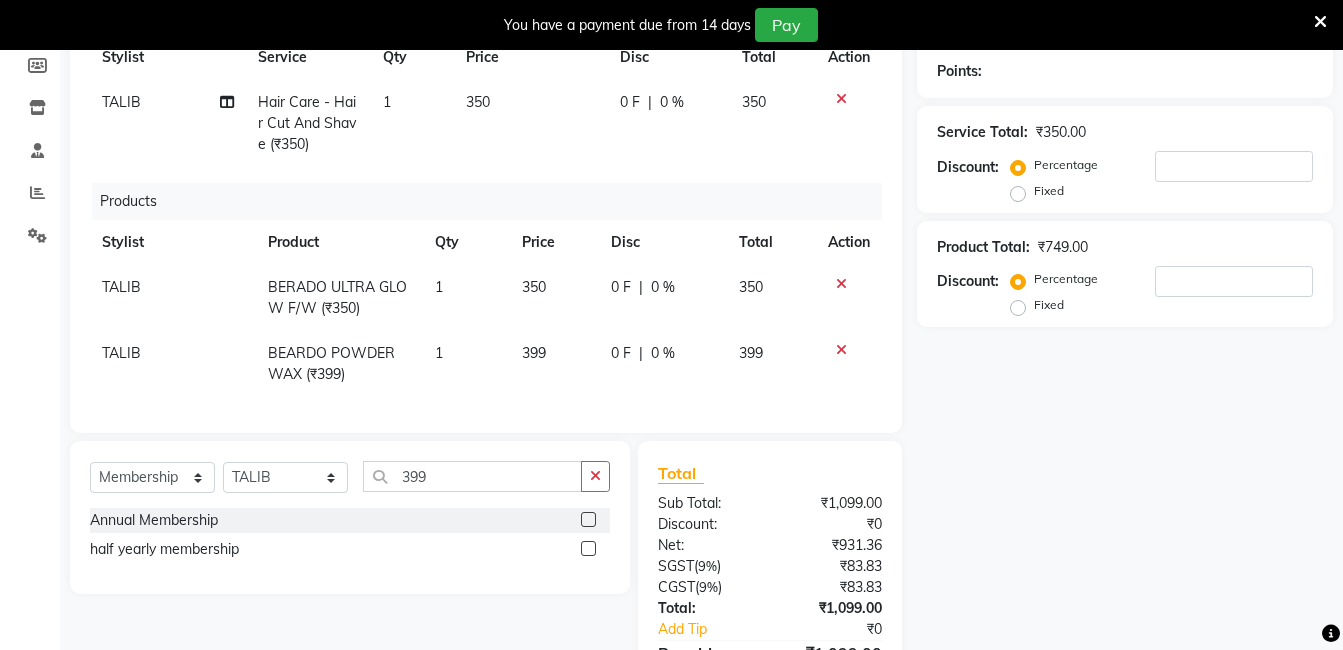 click 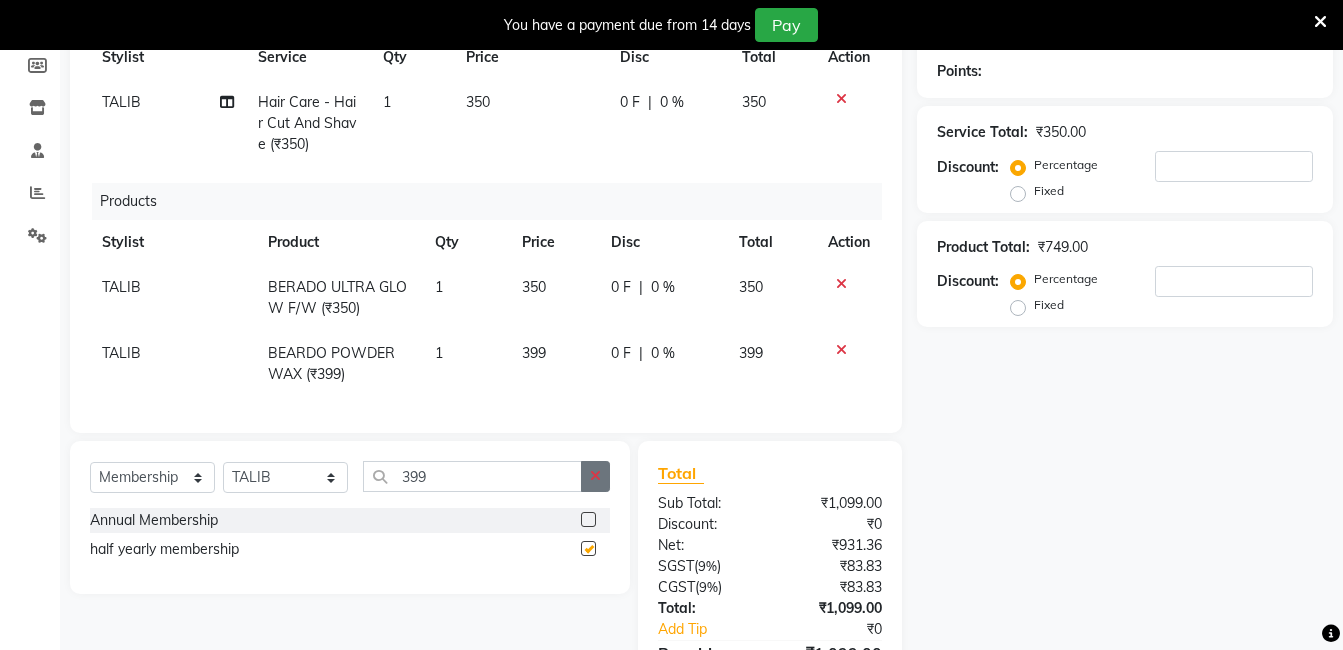 select on "select" 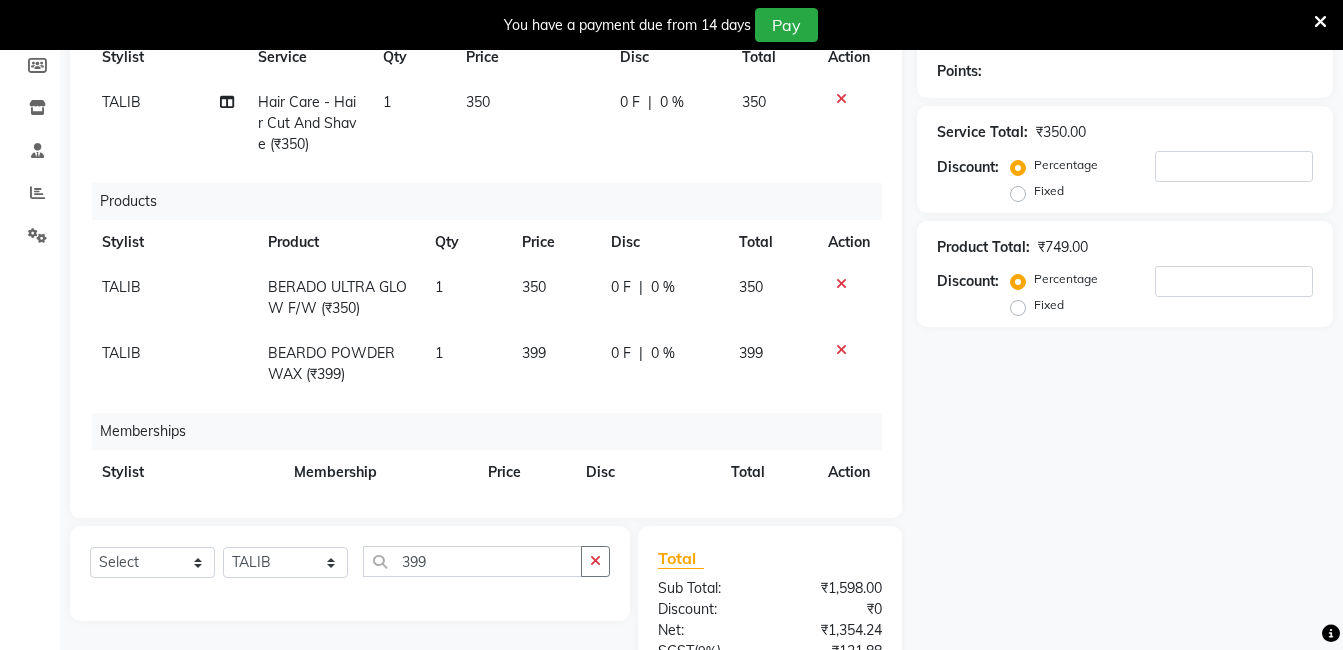 scroll, scrollTop: 500, scrollLeft: 0, axis: vertical 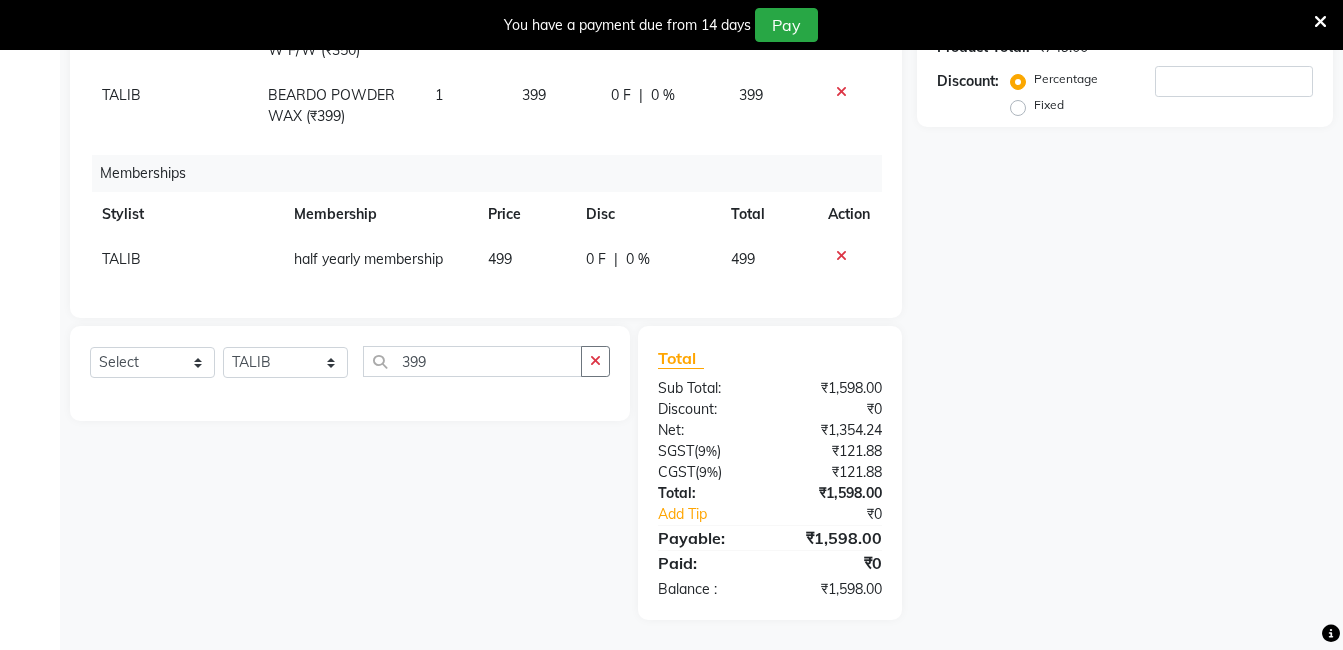 click on "499" 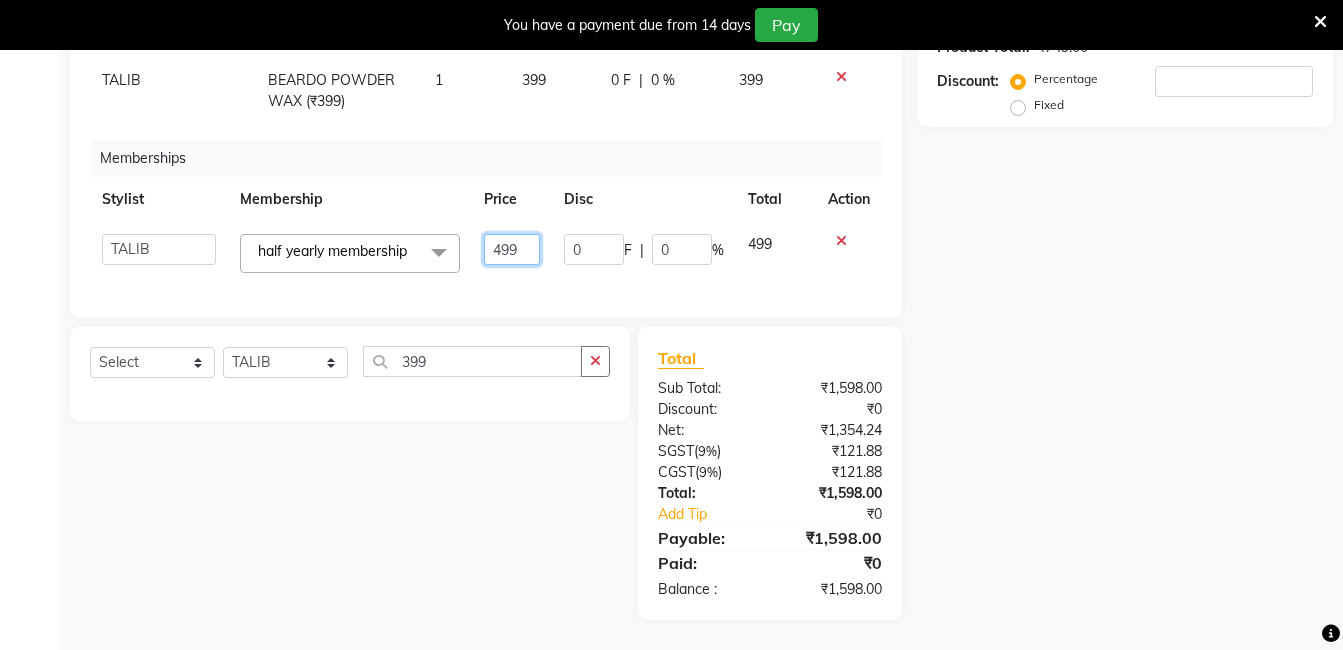 click on "499" 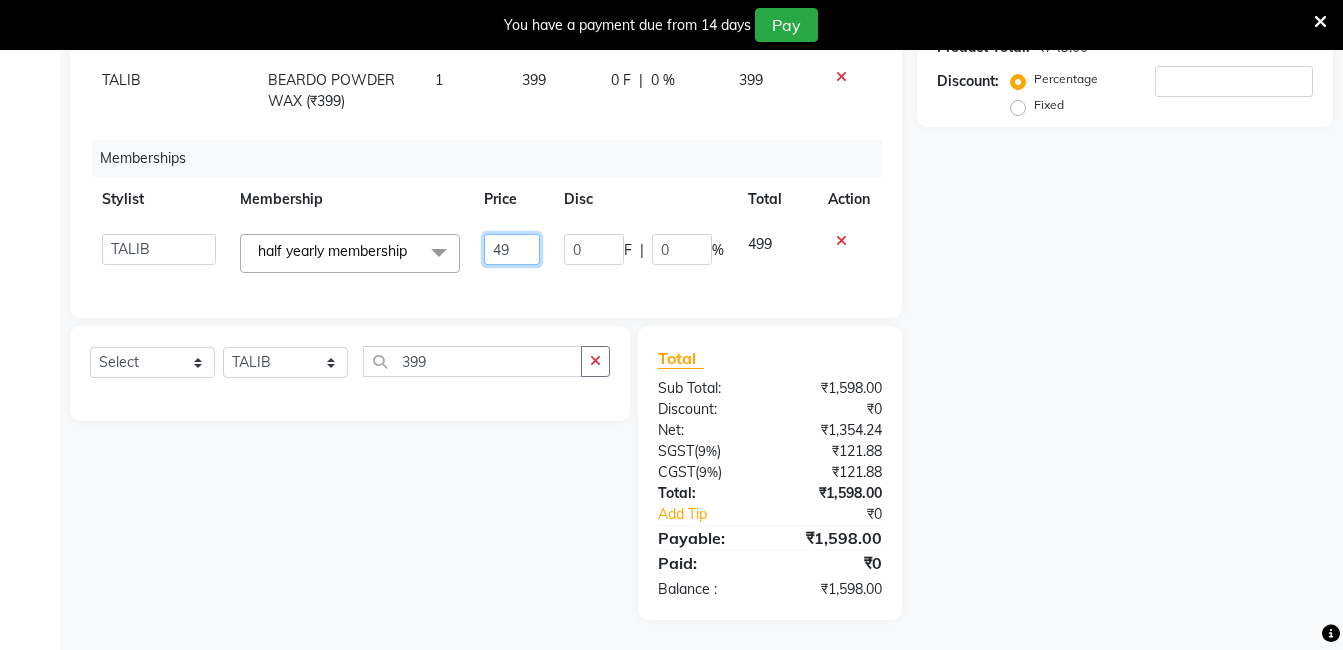 type on "4" 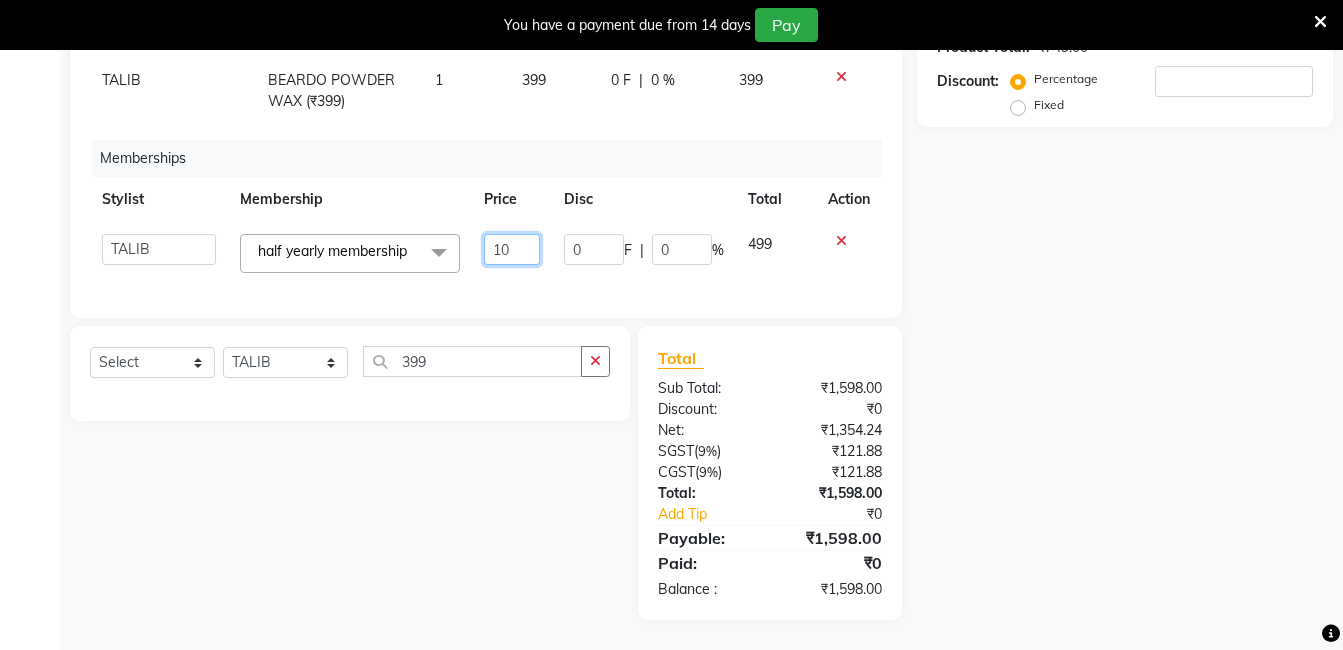 type on "100" 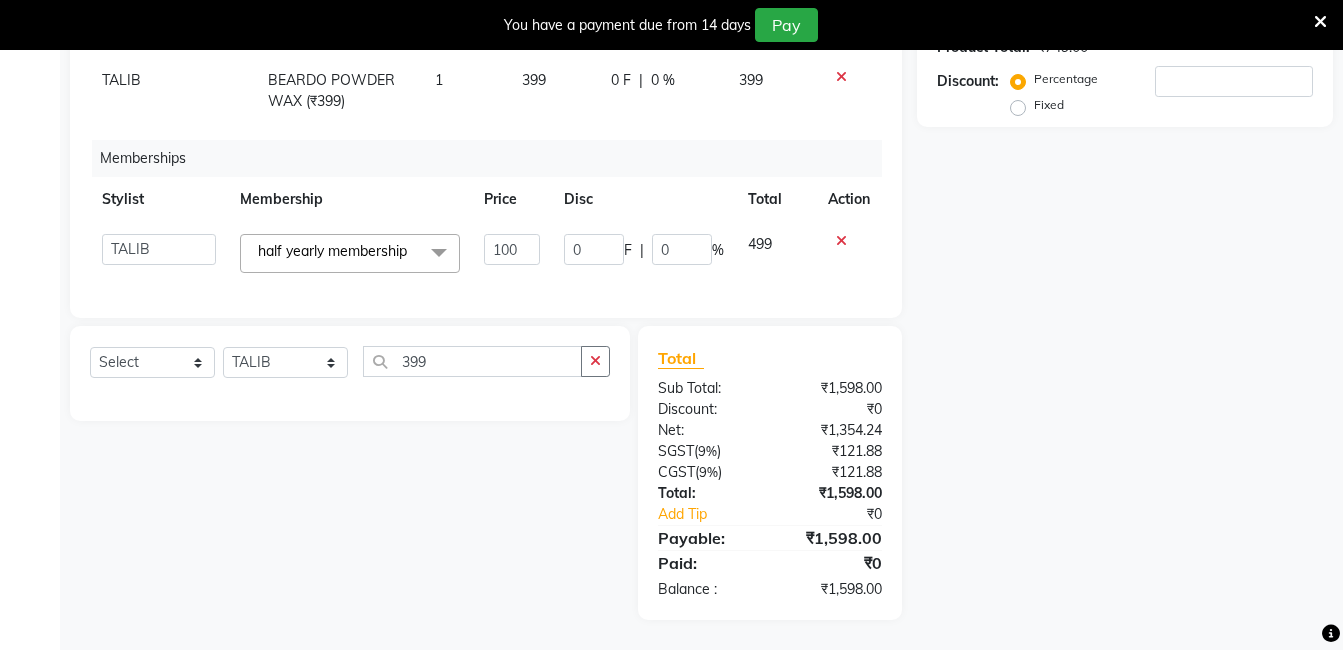 click on "Membership" 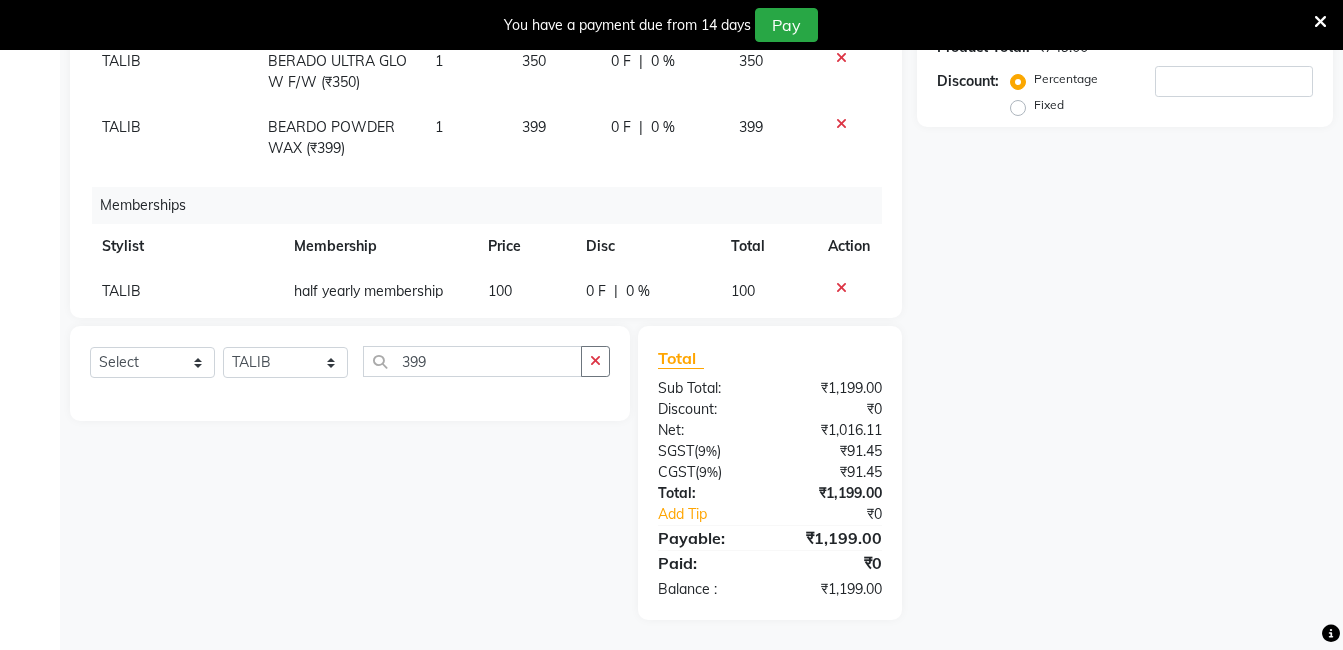 scroll, scrollTop: 0, scrollLeft: 0, axis: both 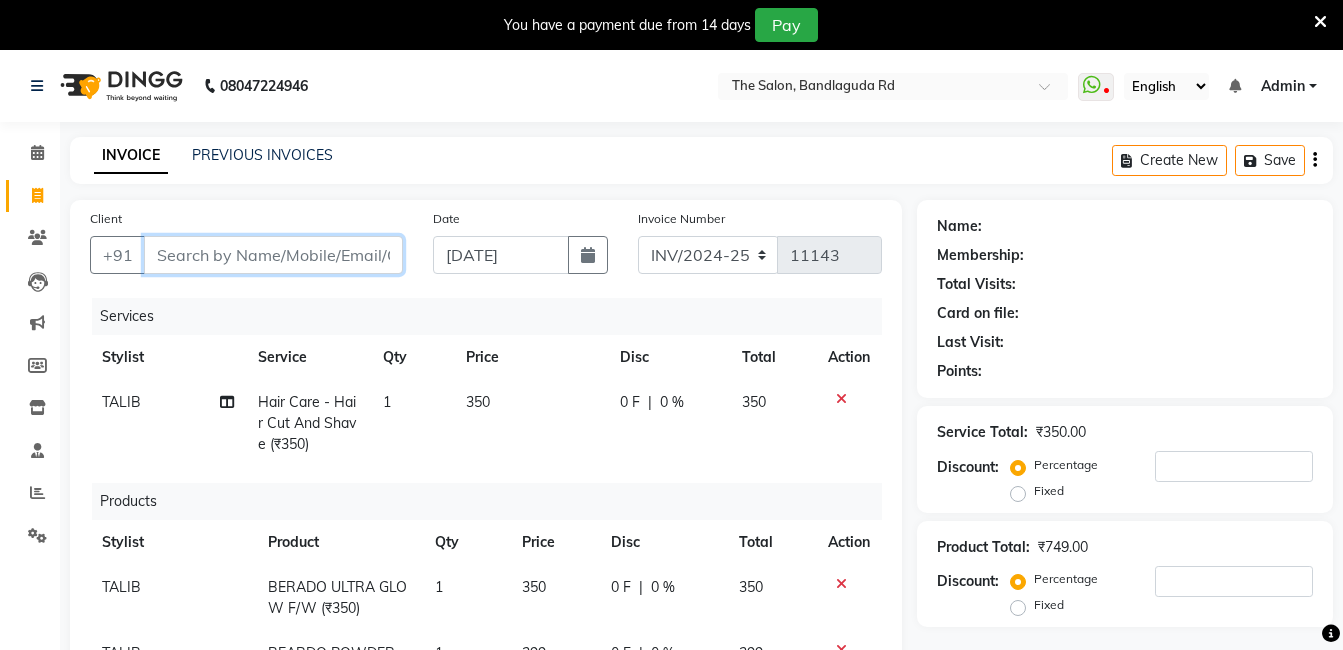 click on "Client" at bounding box center [273, 255] 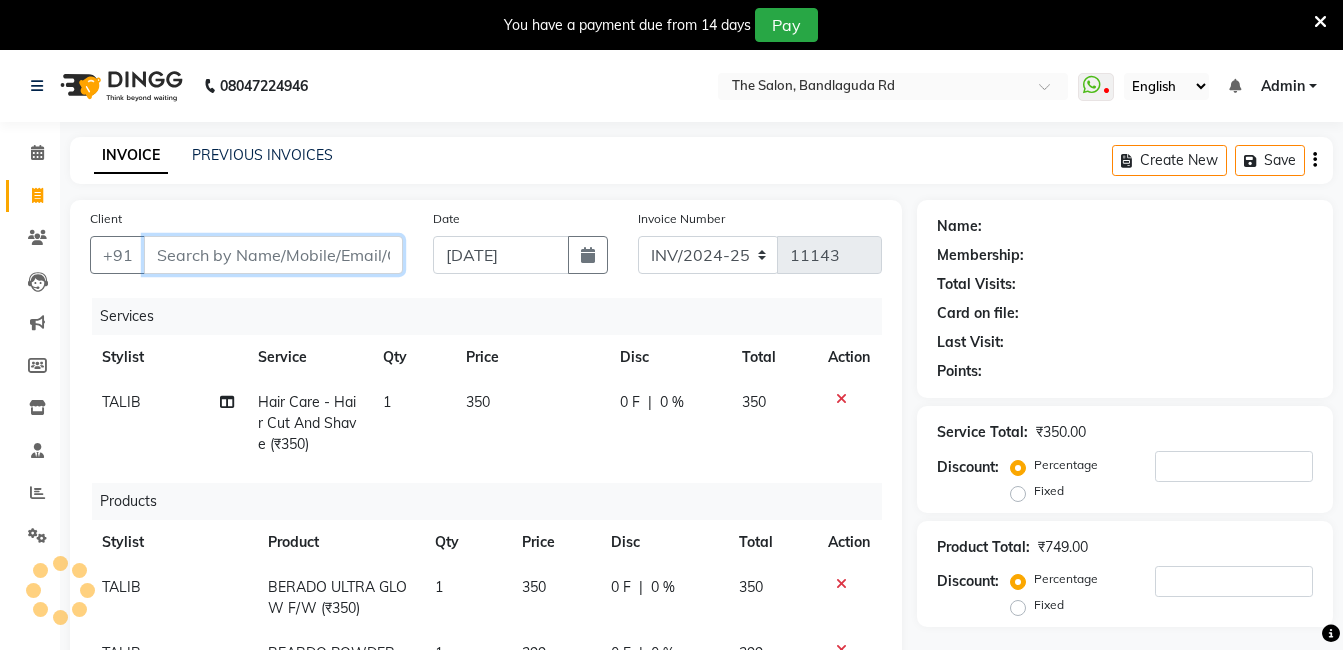 click on "Client" at bounding box center (273, 255) 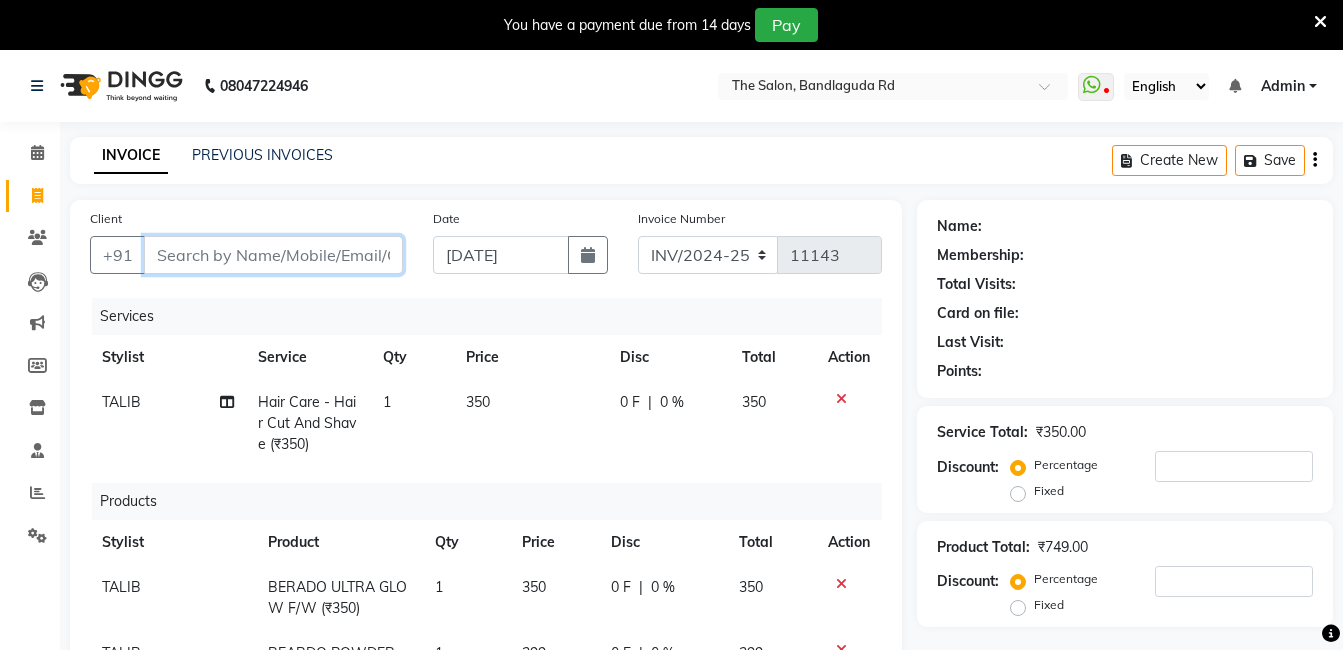 type on "6" 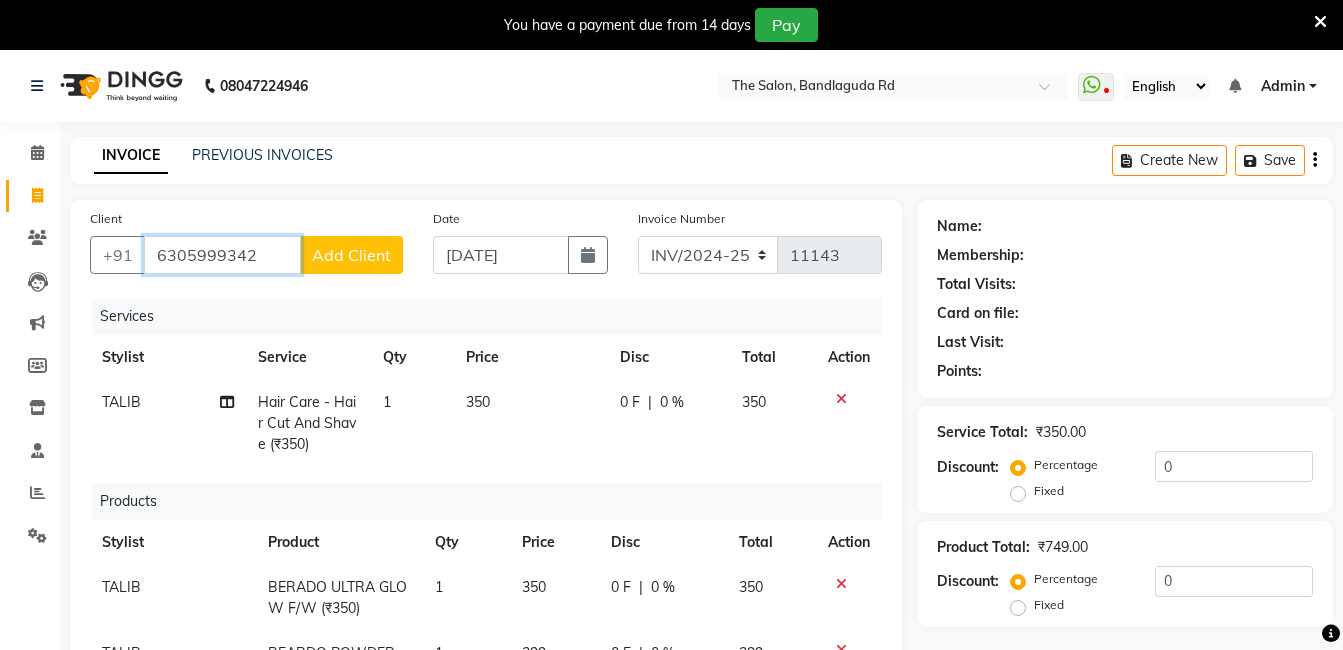 type on "6305999342" 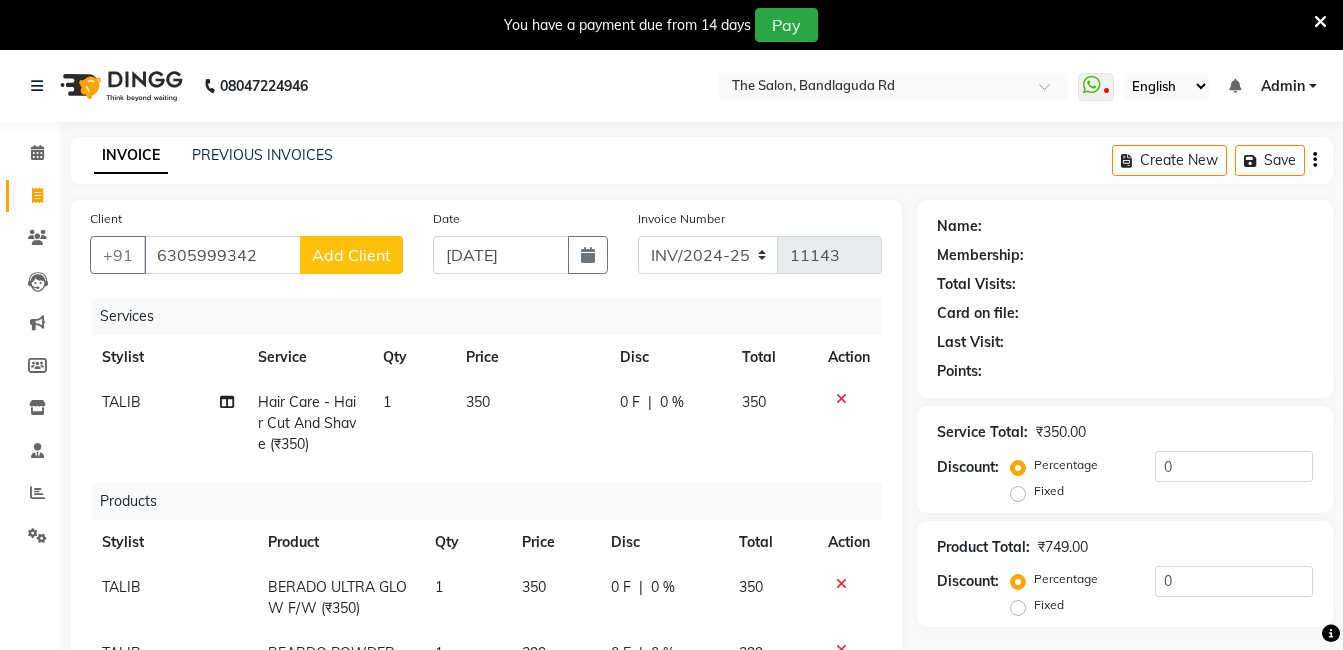 click on "Add Client" 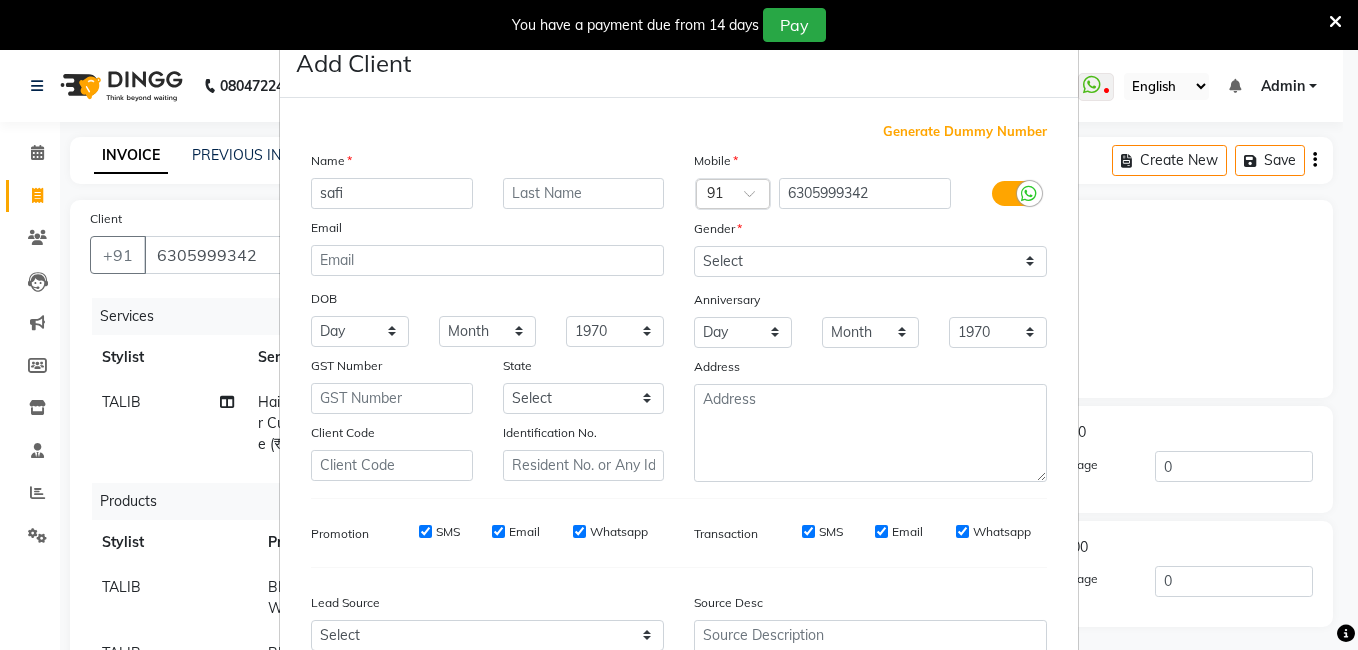 type on "safi" 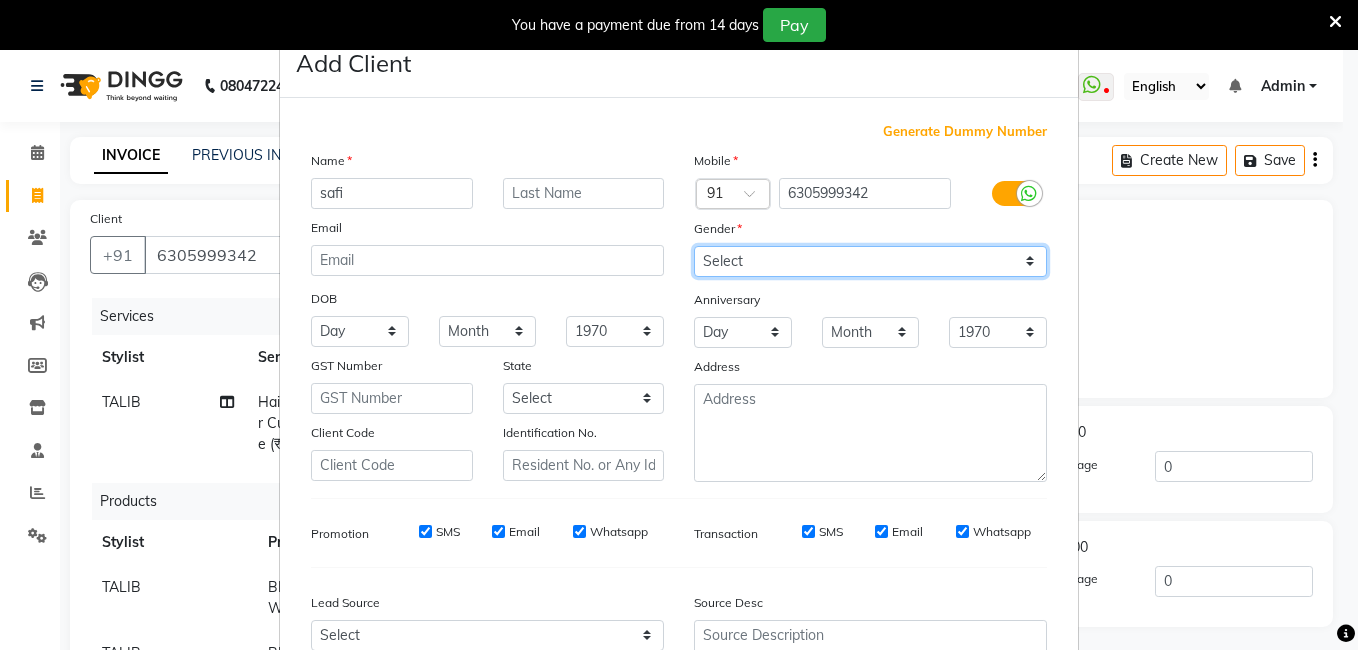 click on "Select [DEMOGRAPHIC_DATA] [DEMOGRAPHIC_DATA] Other Prefer Not To Say" at bounding box center [870, 261] 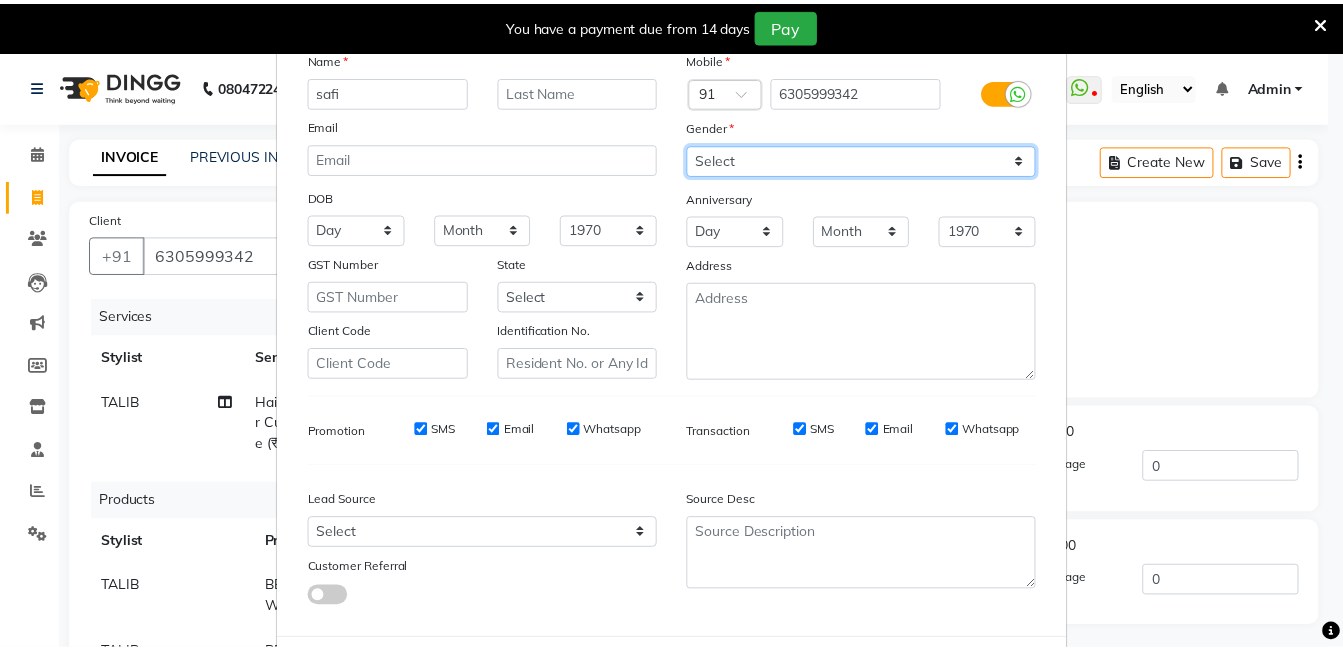 scroll, scrollTop: 199, scrollLeft: 0, axis: vertical 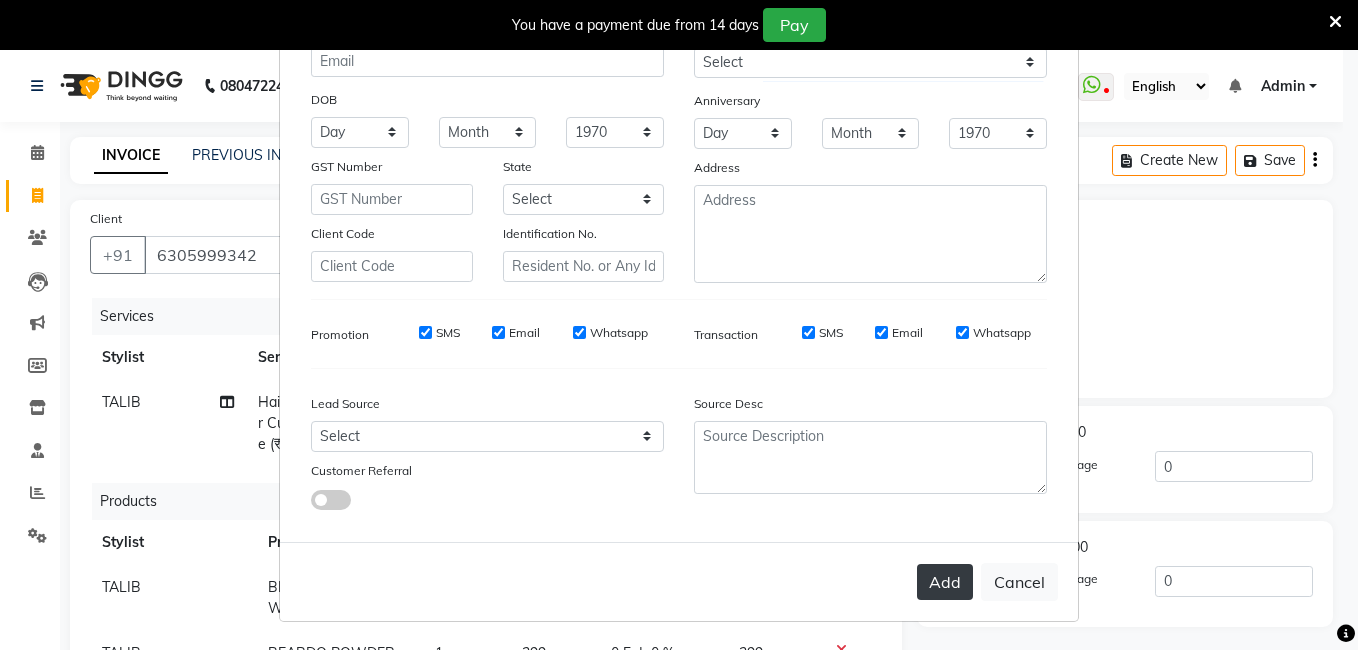 click on "Add" at bounding box center [945, 582] 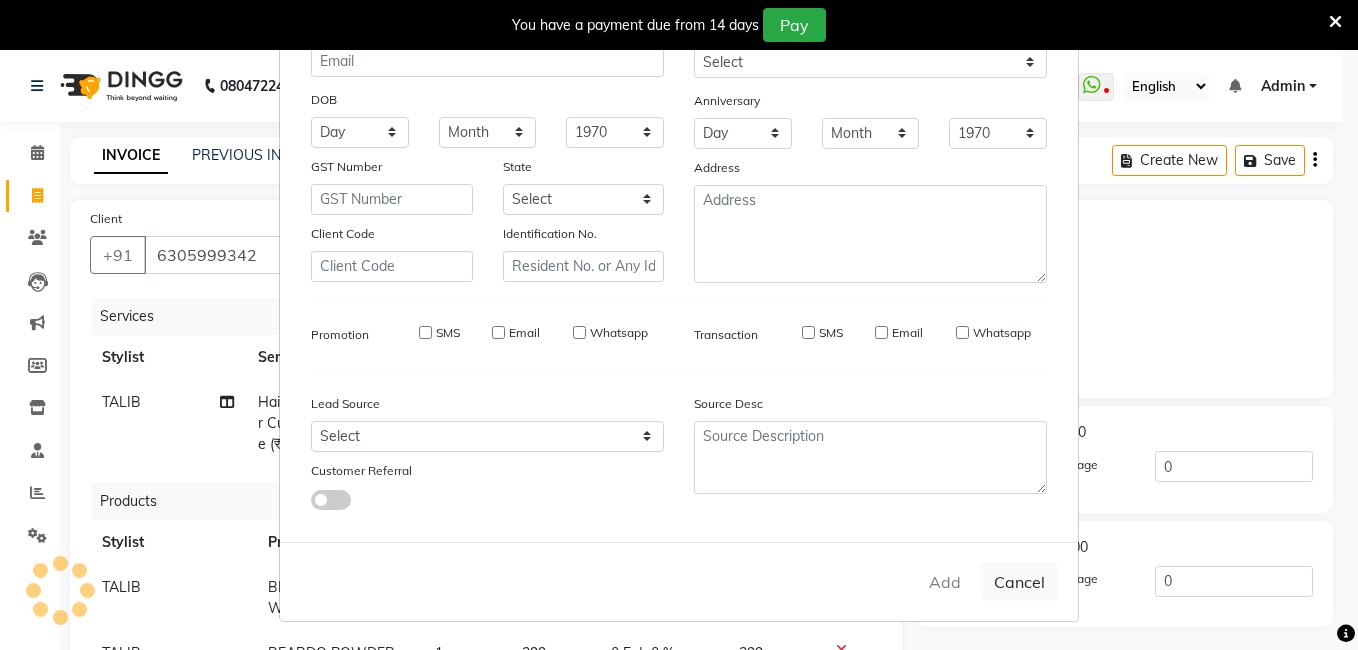 type 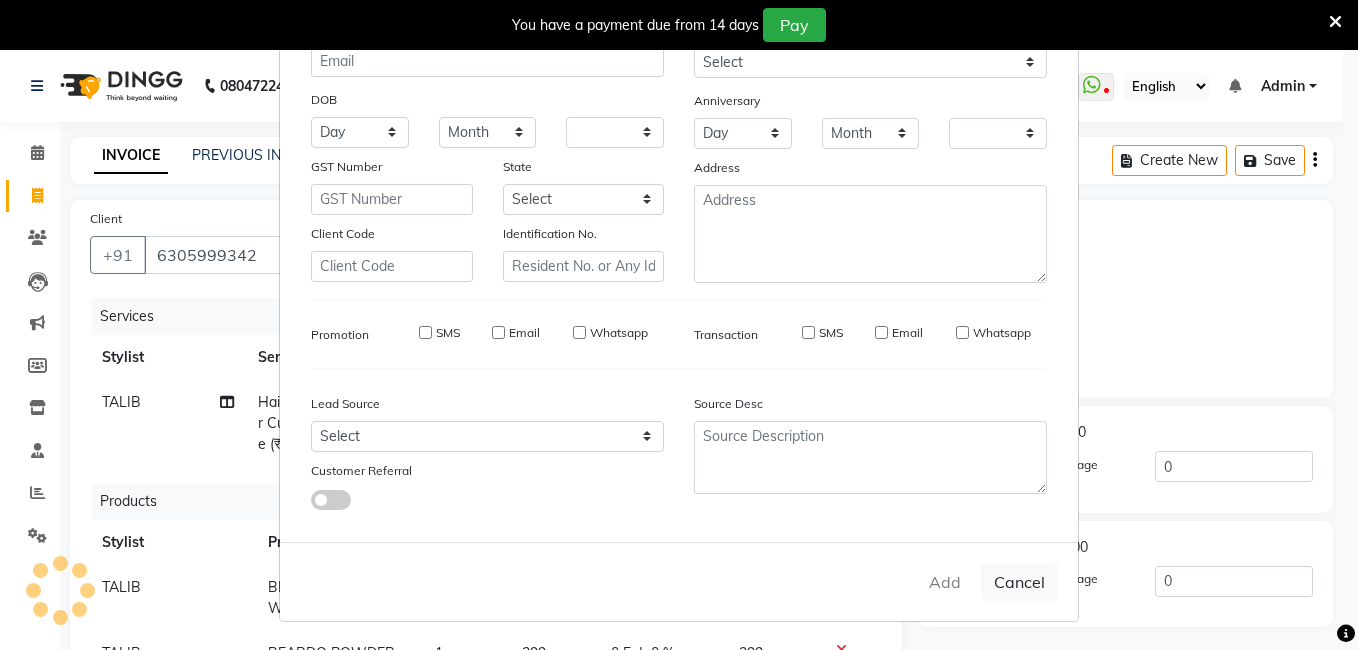 select on "1: Object" 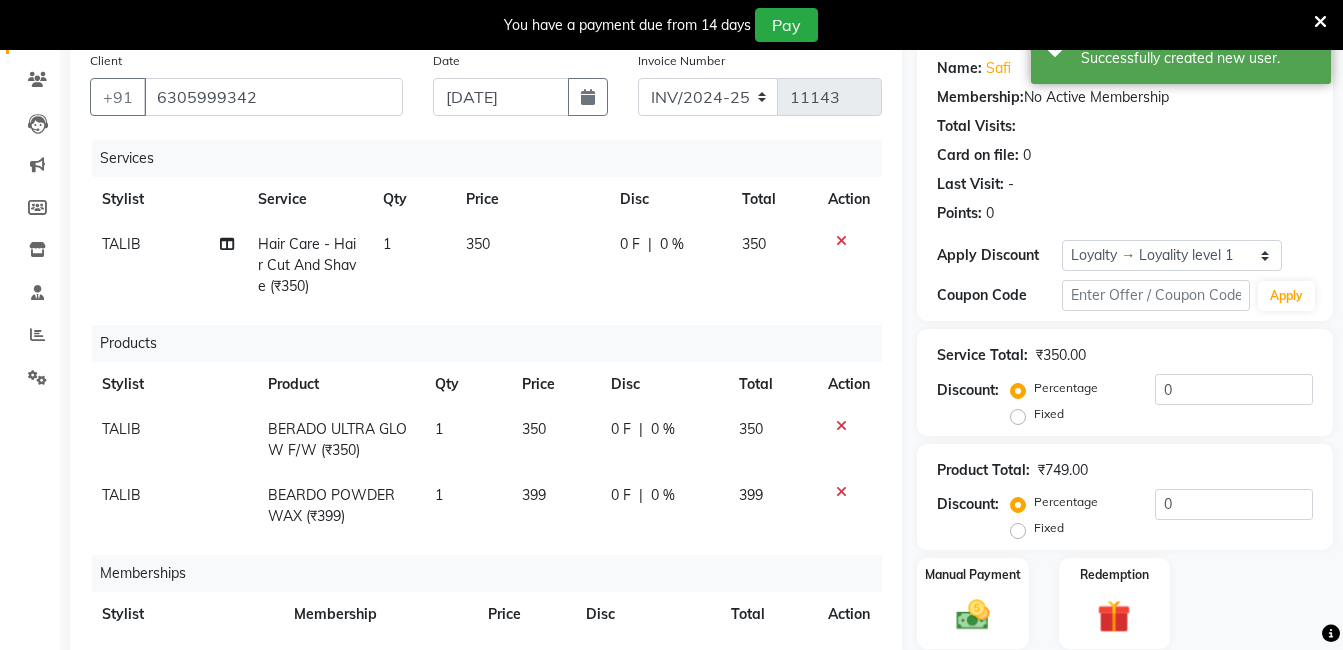 scroll, scrollTop: 500, scrollLeft: 0, axis: vertical 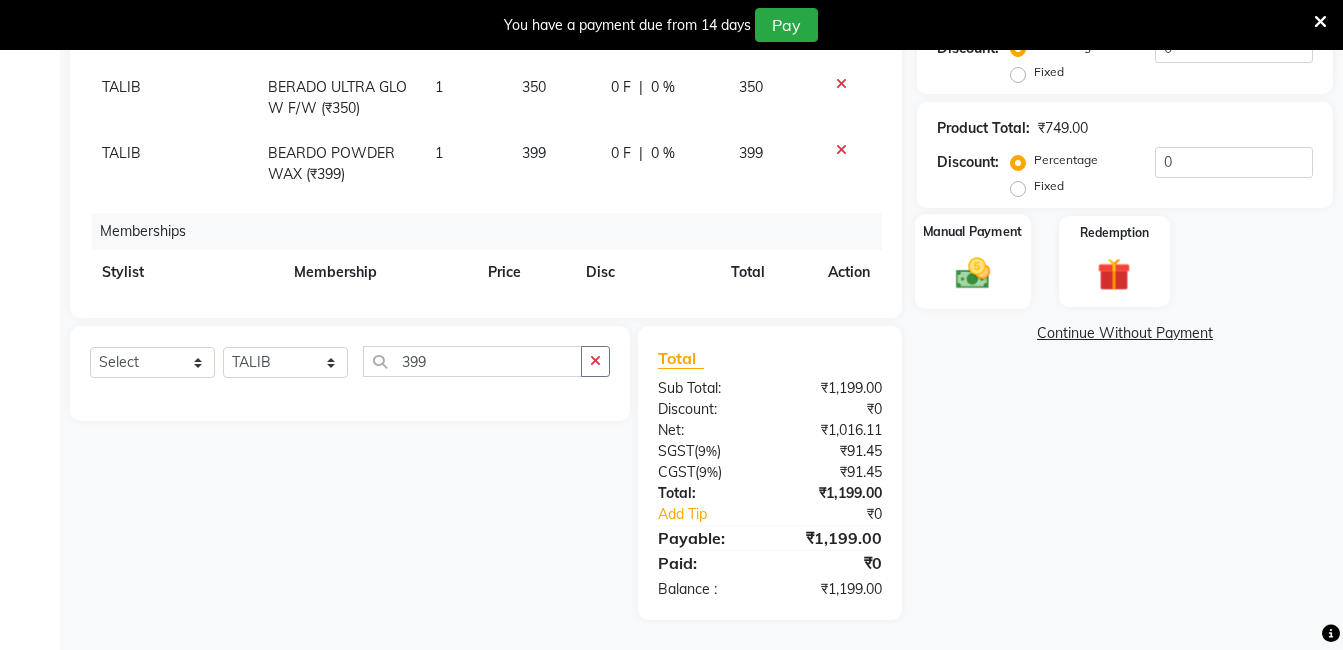 click 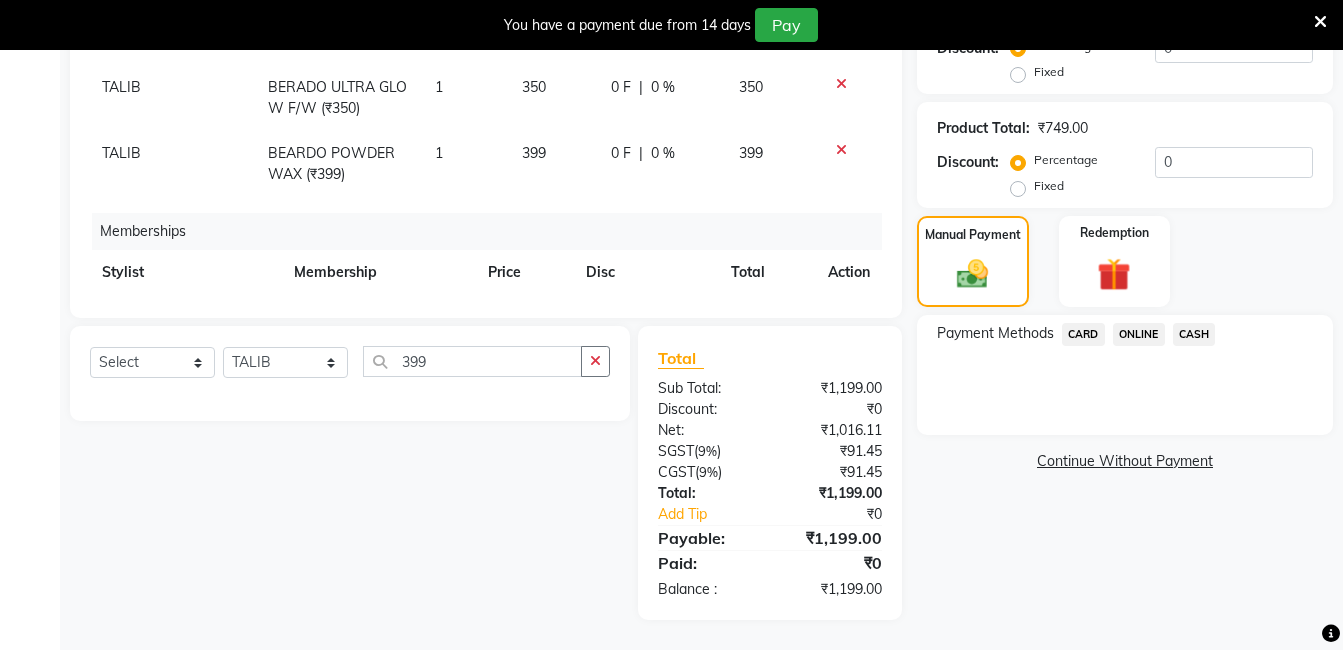 click on "Payment Methods  CARD   ONLINE   CASH" 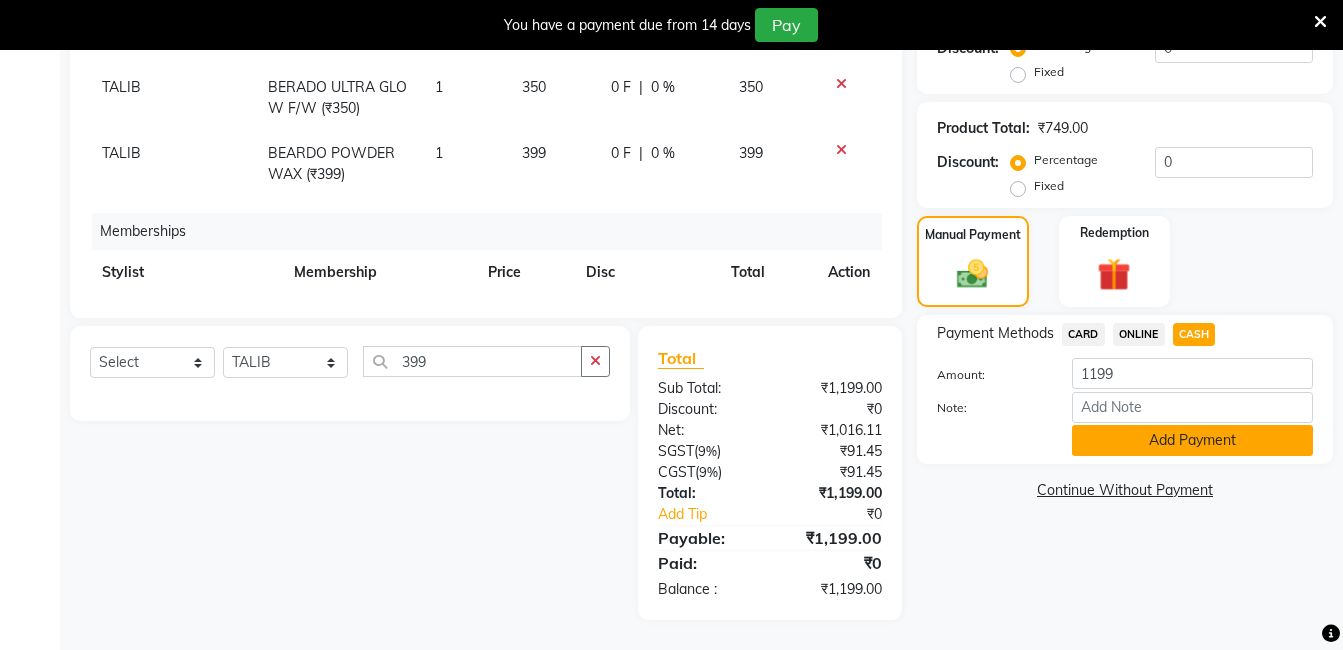 click on "Add Payment" 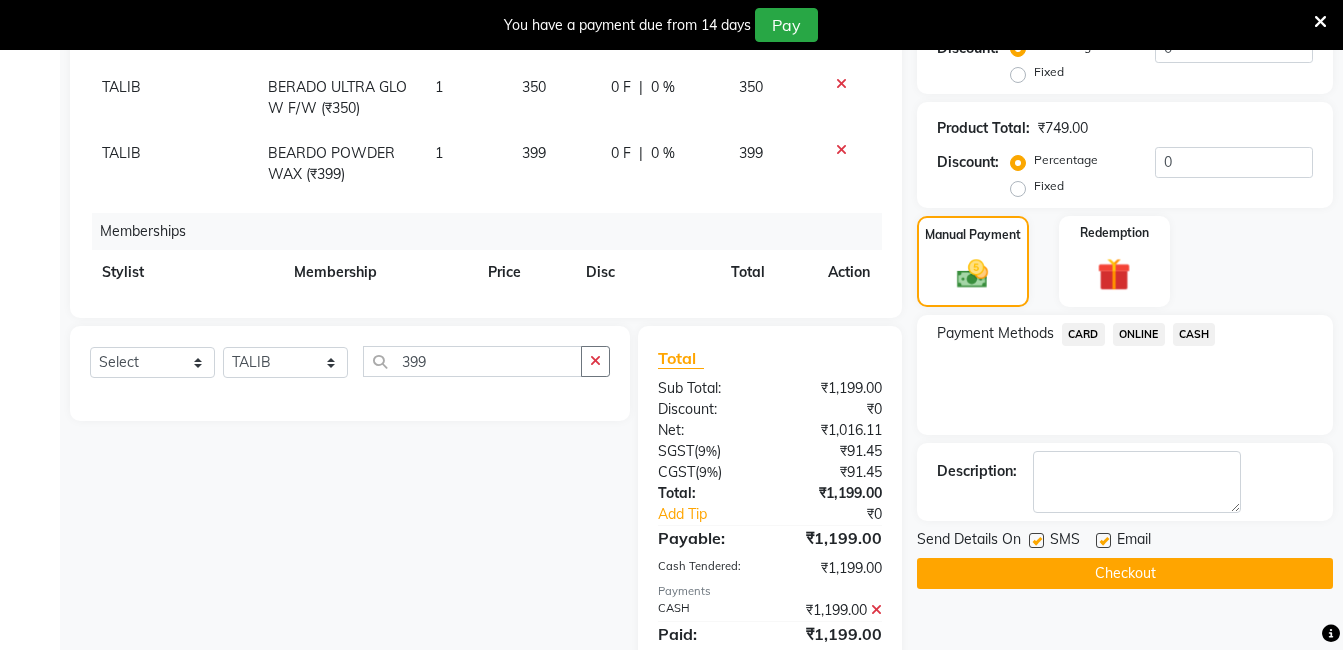 click on "Checkout" 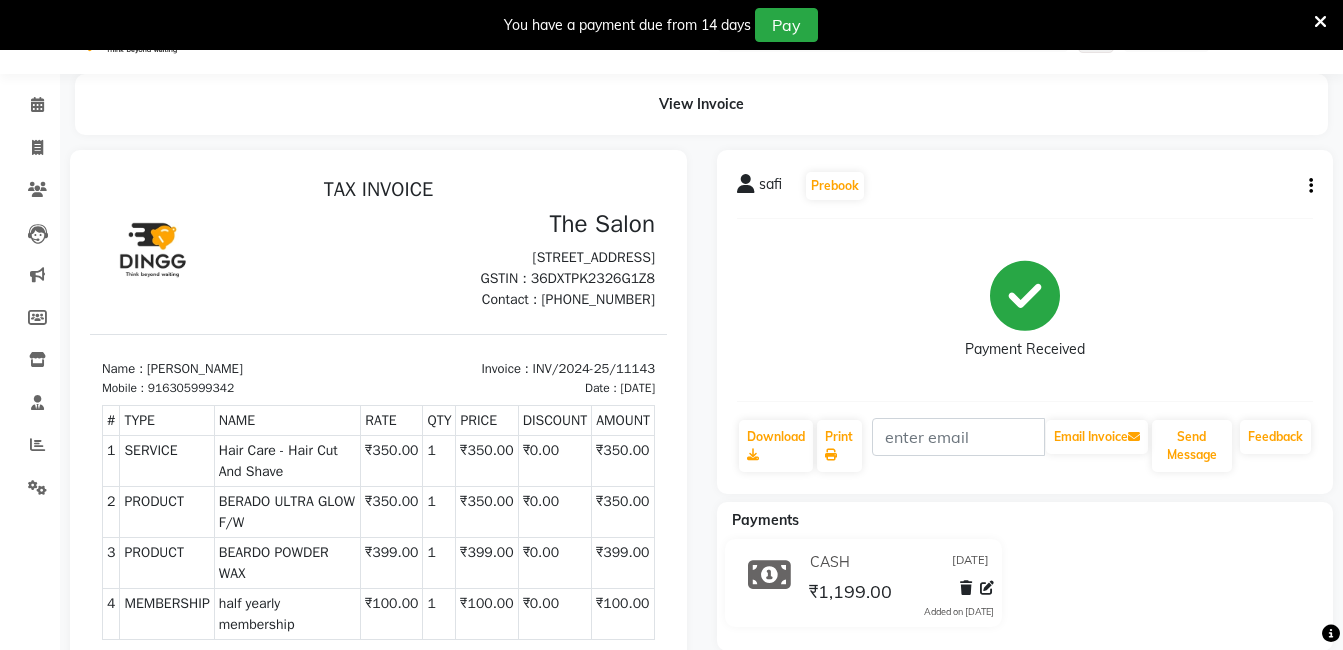 scroll, scrollTop: 0, scrollLeft: 0, axis: both 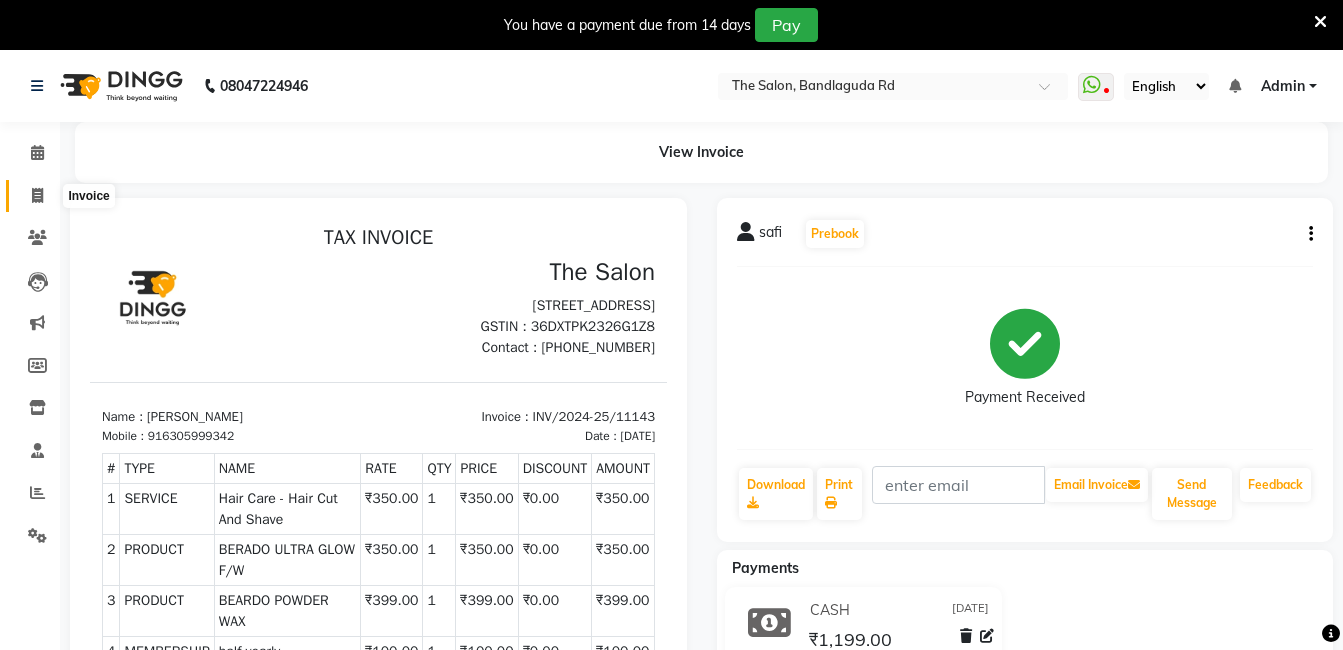 click 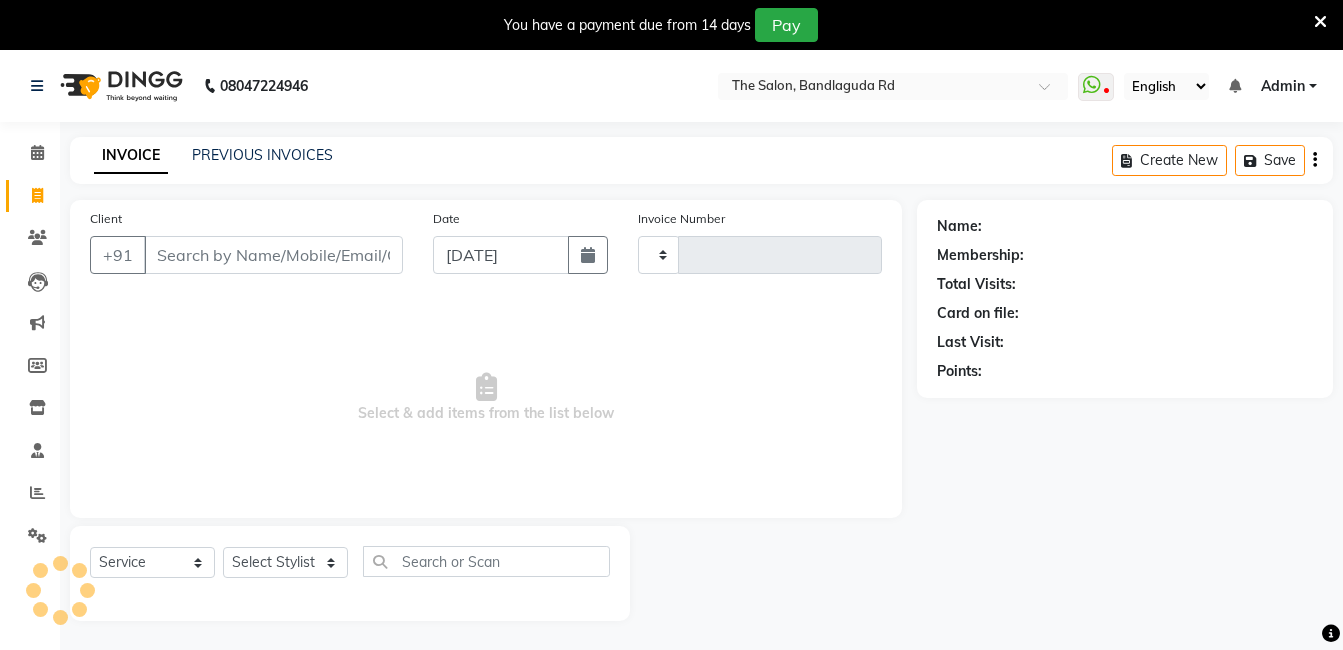 scroll, scrollTop: 50, scrollLeft: 0, axis: vertical 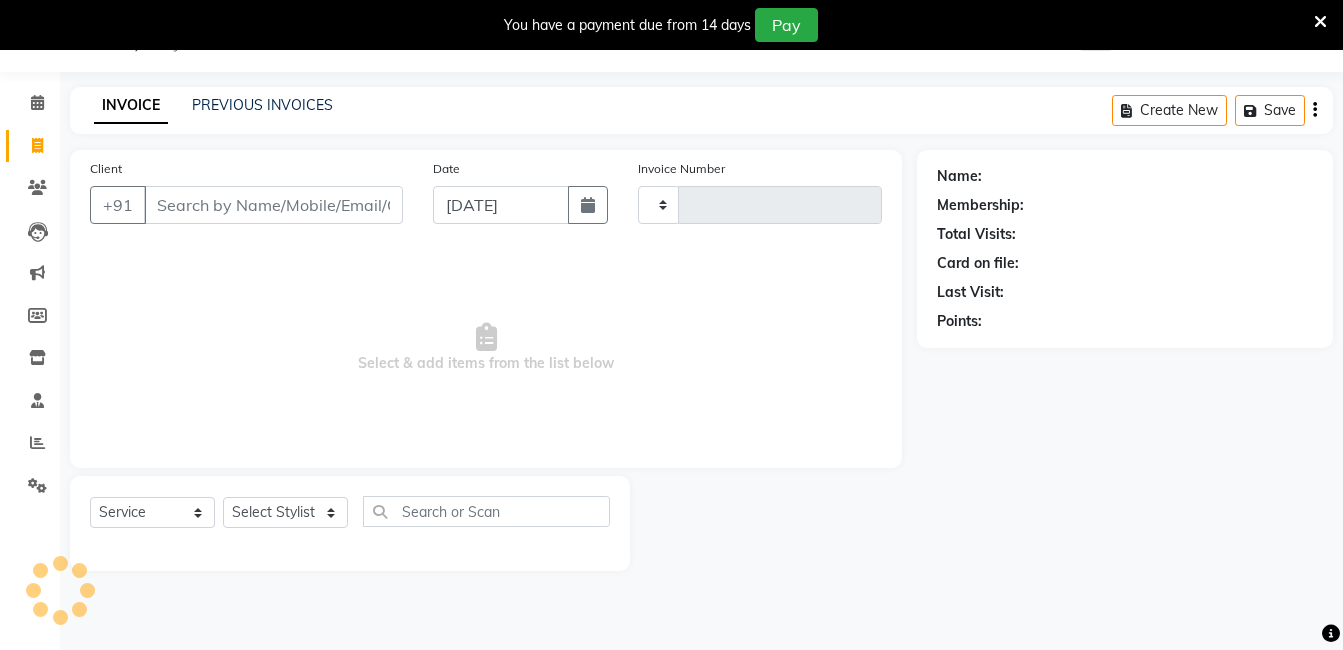 type on "11144" 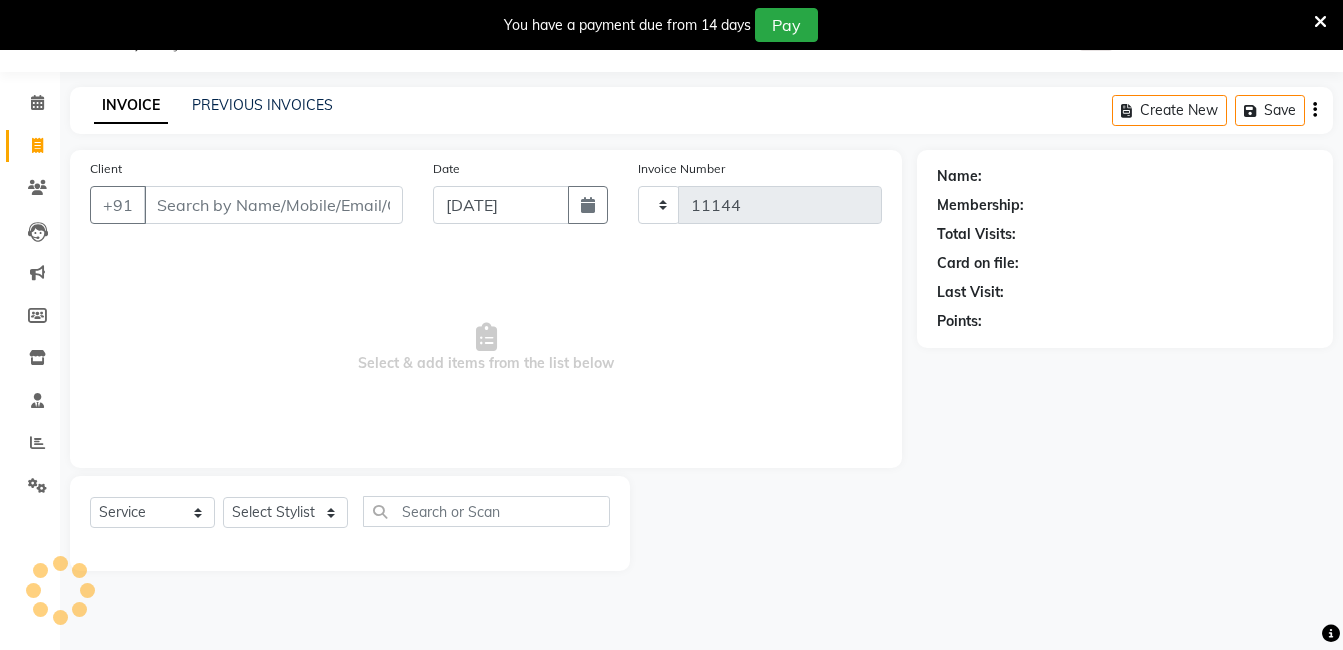 select on "5198" 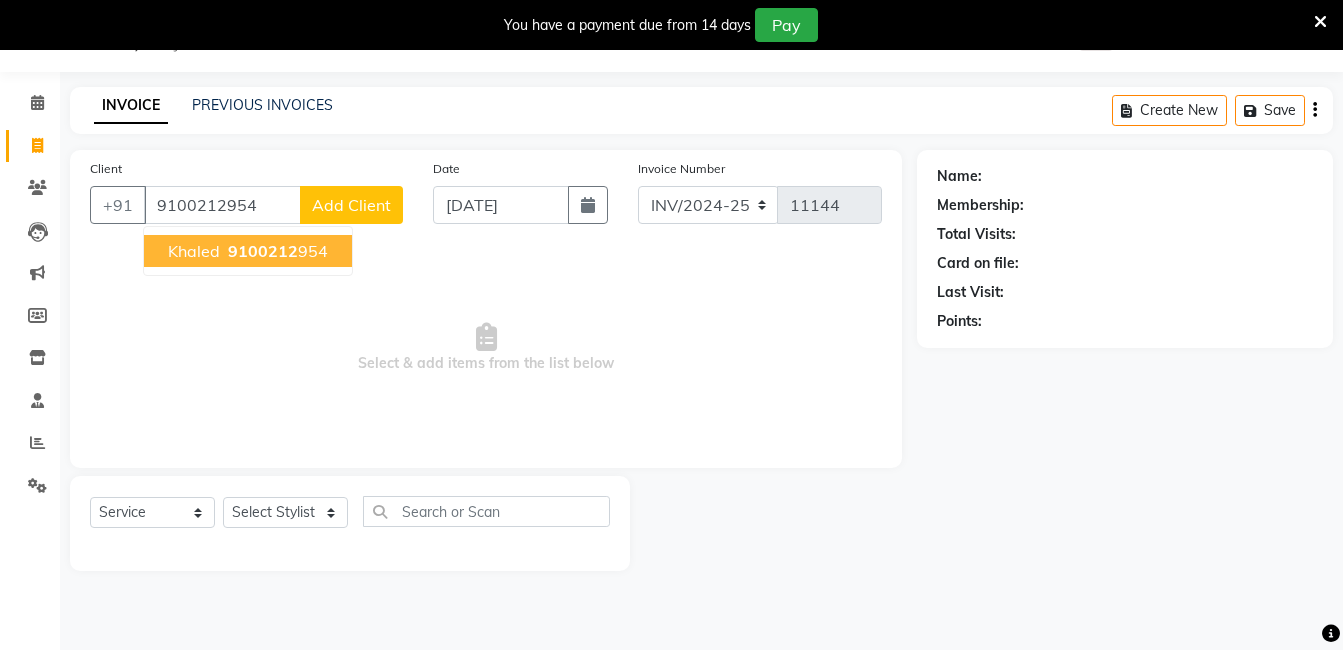 type on "9100212954" 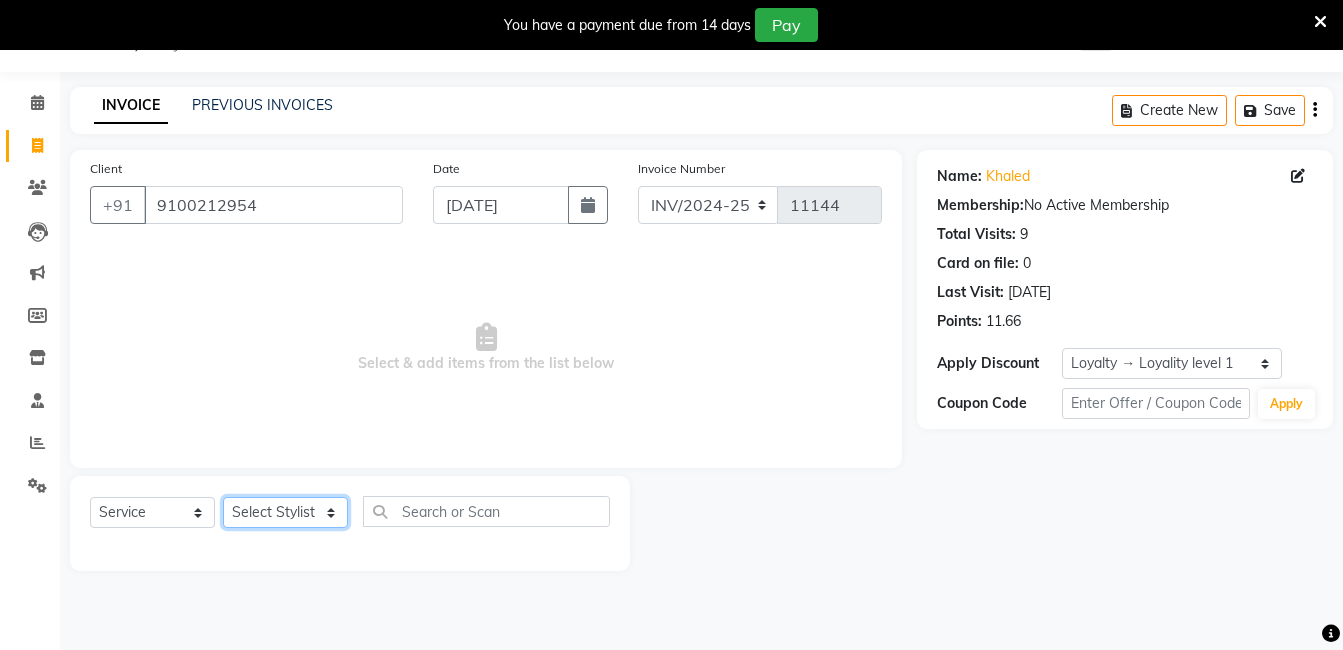click on "Select Stylist [PERSON_NAME] [PERSON_NAME] kasim [PERSON_NAME] sameer [PERSON_NAME] manager" 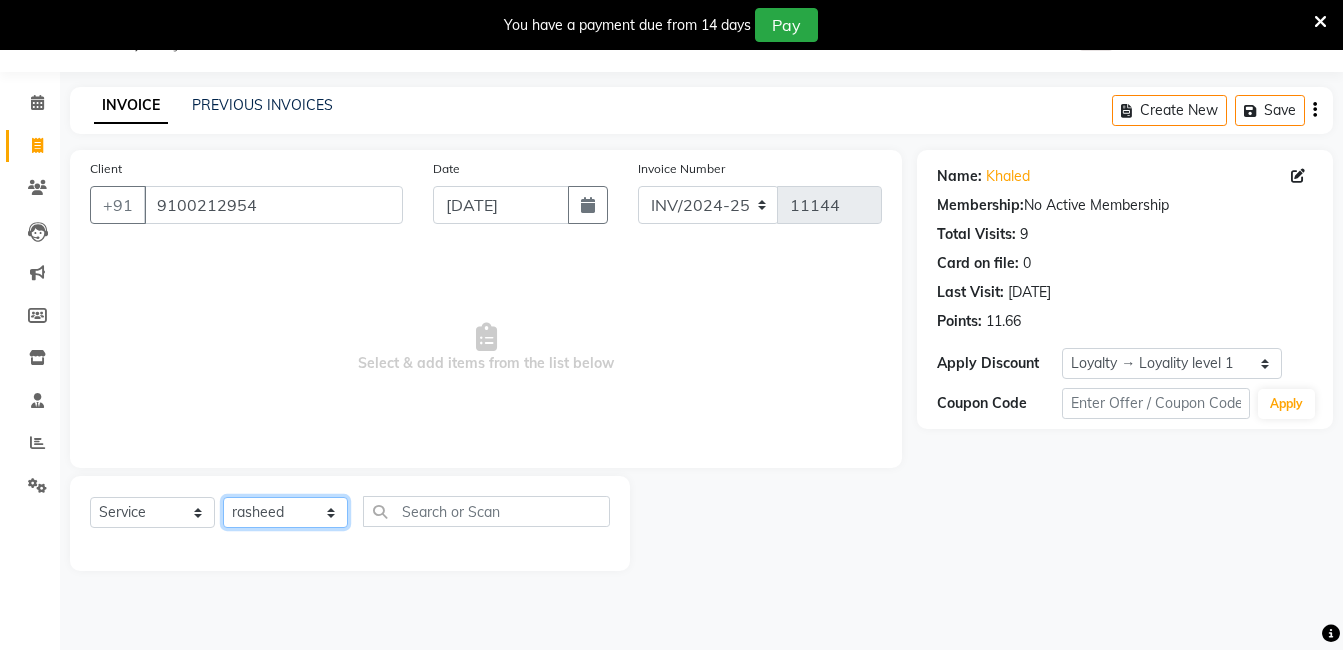 click on "Select Stylist [PERSON_NAME] [PERSON_NAME] kasim [PERSON_NAME] sameer [PERSON_NAME] manager" 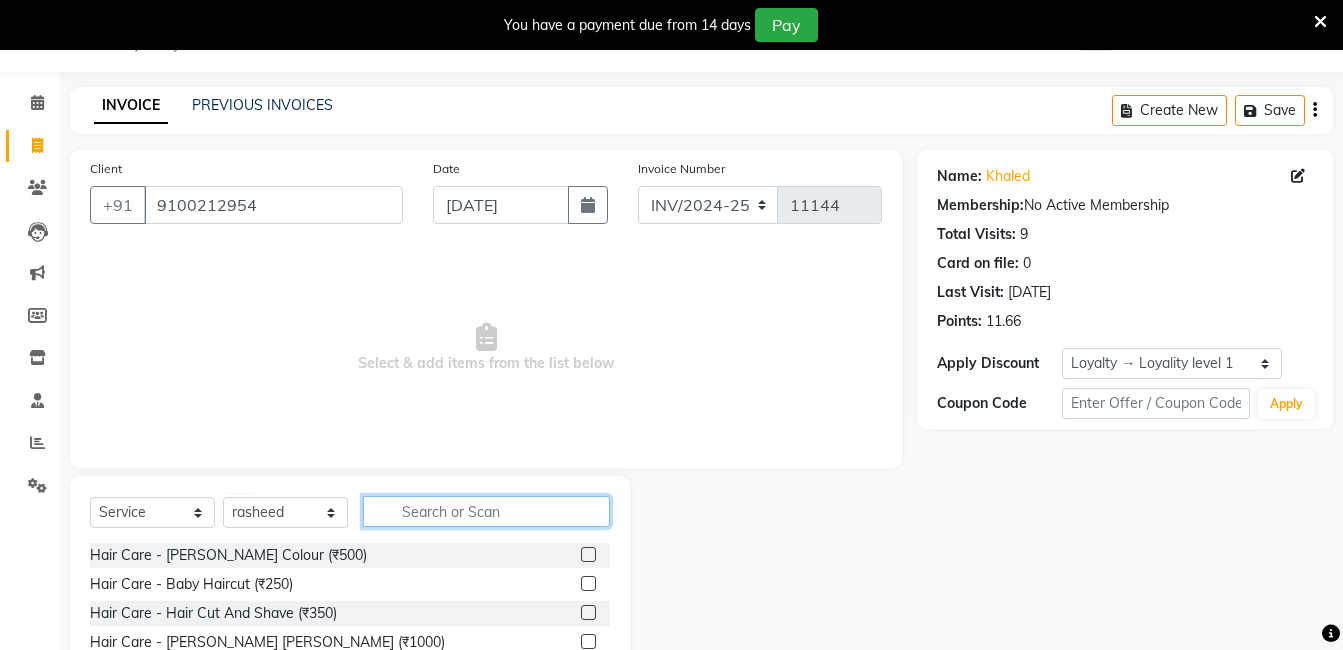 click 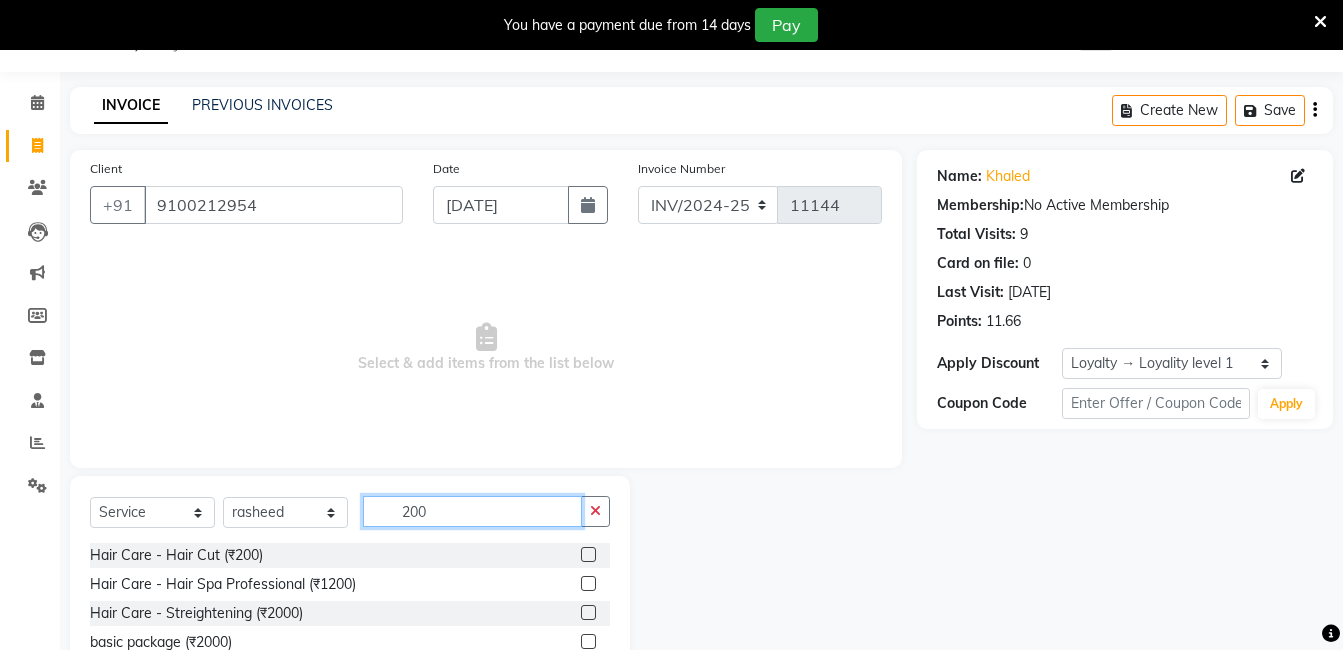 scroll, scrollTop: 201, scrollLeft: 0, axis: vertical 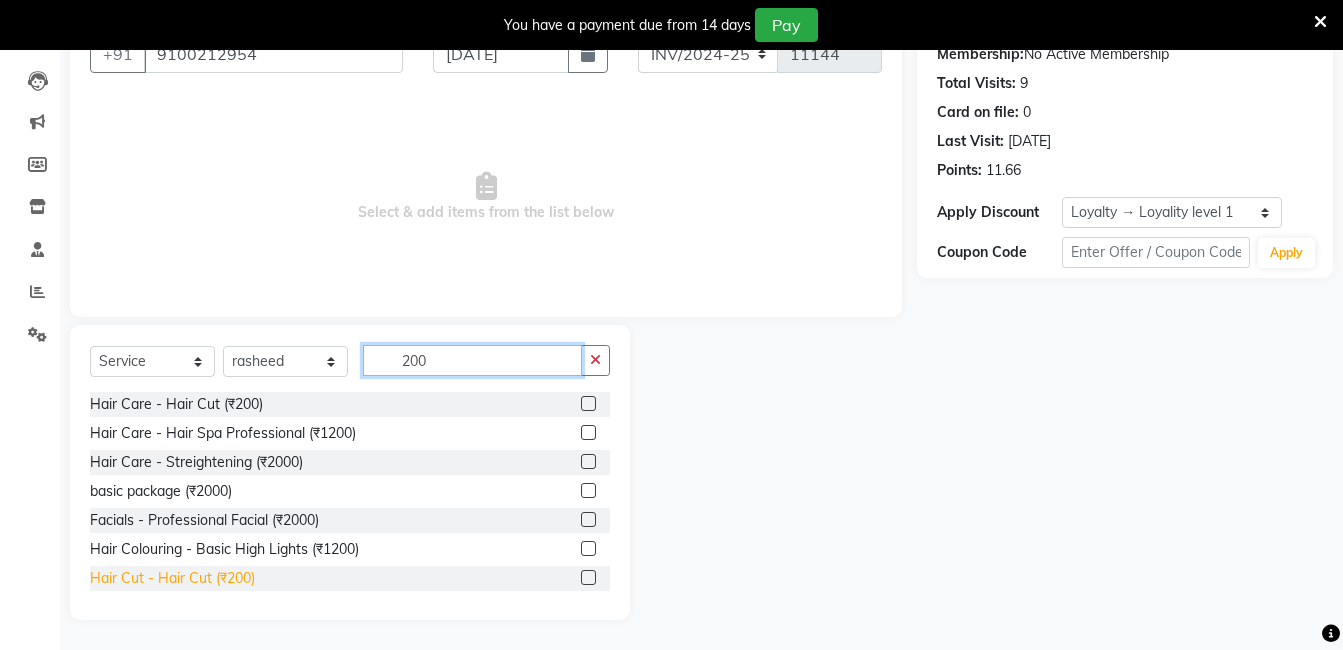 type on "200" 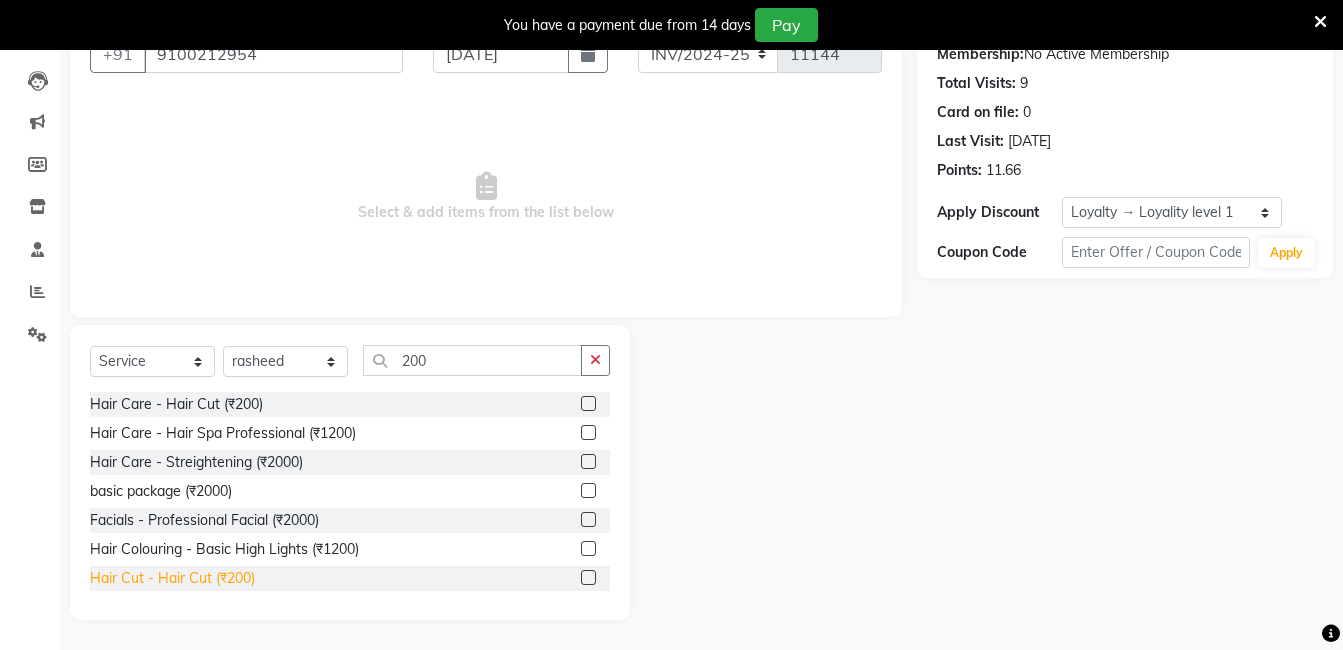 click on "Hair Cut - Hair Cut (₹200)" 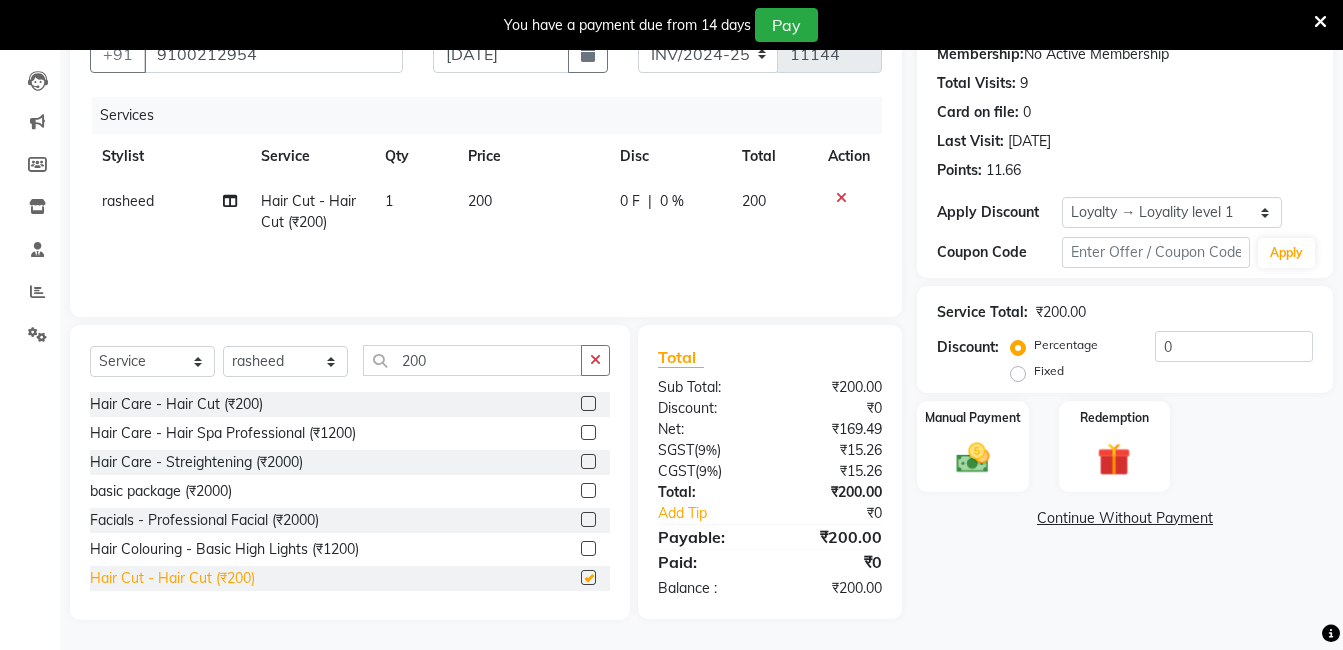 checkbox on "false" 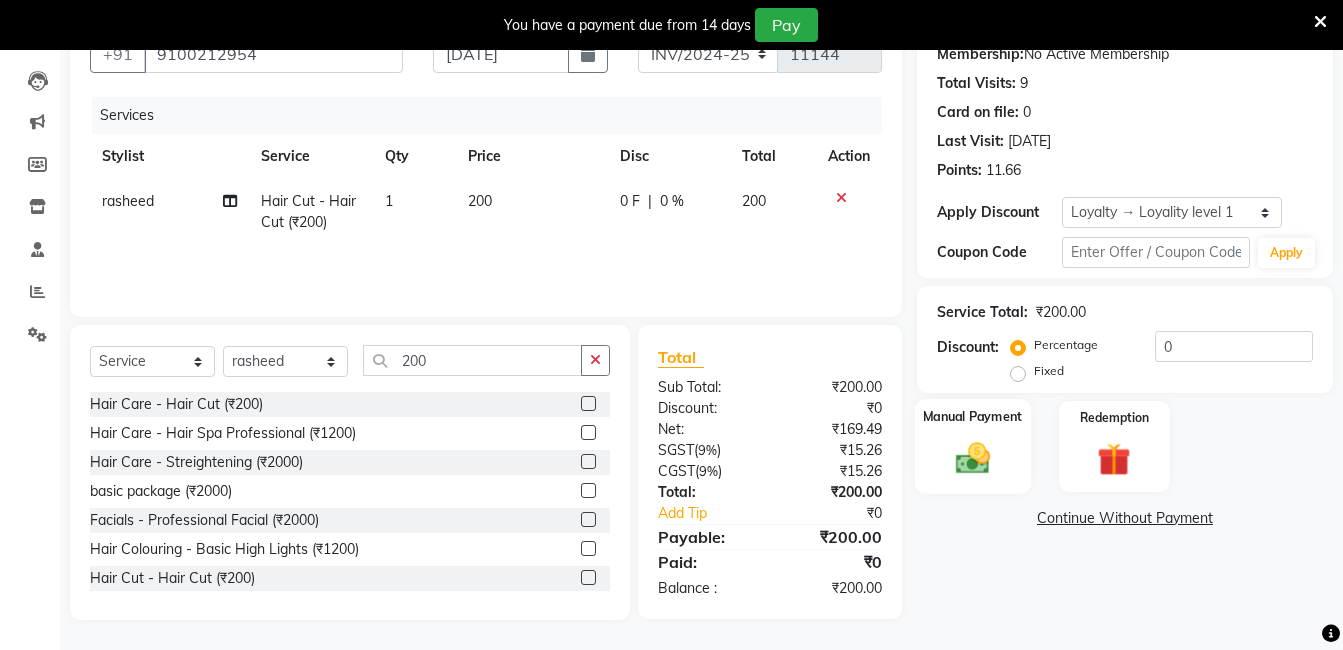 drag, startPoint x: 997, startPoint y: 420, endPoint x: 987, endPoint y: 400, distance: 22.36068 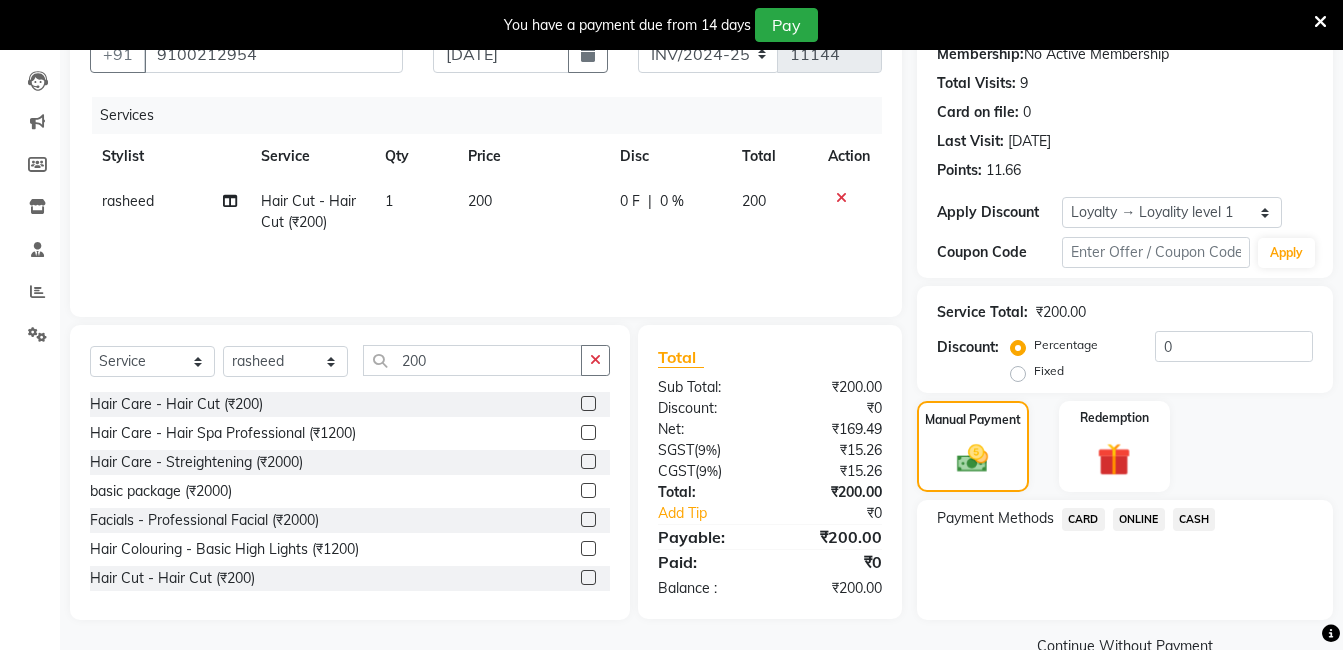 drag, startPoint x: 987, startPoint y: 400, endPoint x: 1137, endPoint y: 517, distance: 190.23407 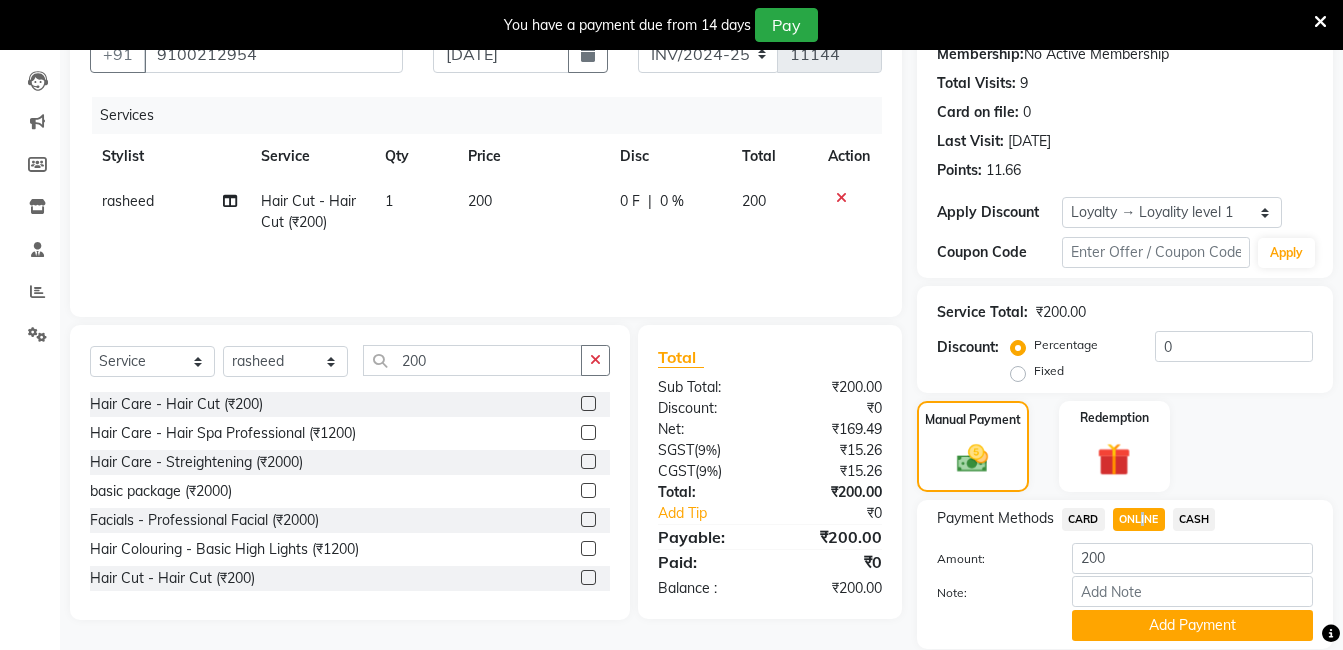 scroll, scrollTop: 271, scrollLeft: 0, axis: vertical 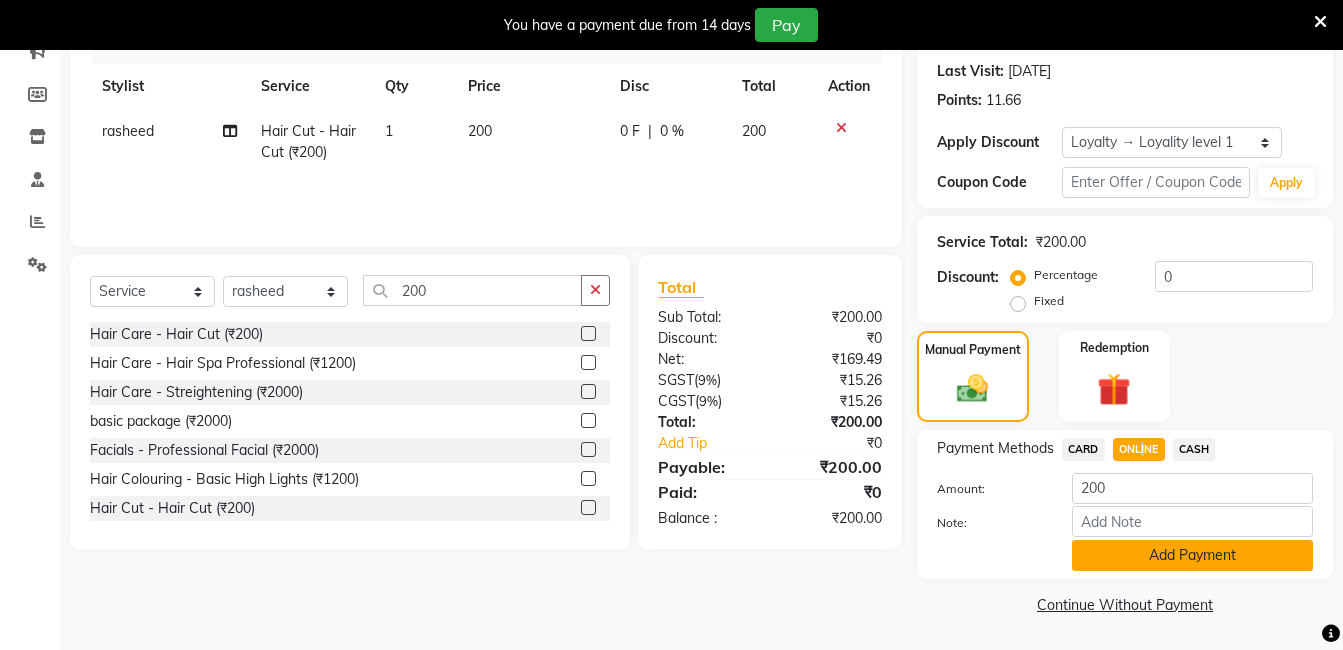 click on "Add Payment" 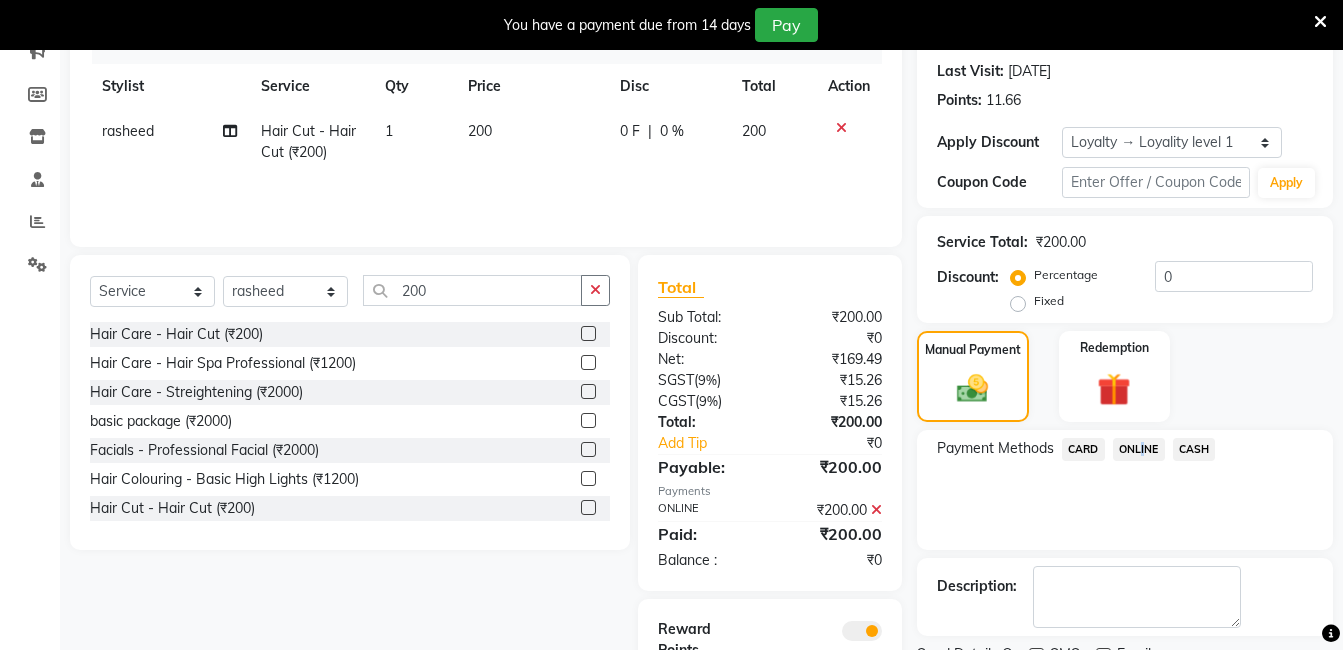 scroll, scrollTop: 361, scrollLeft: 0, axis: vertical 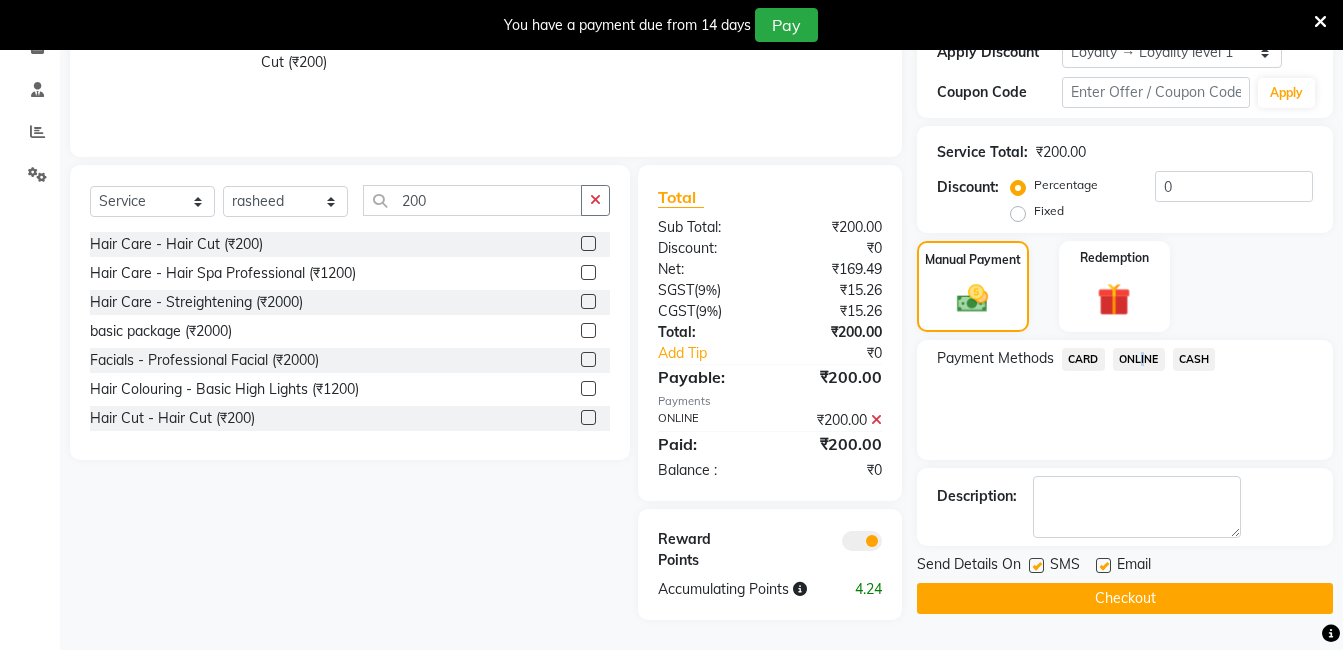 click on "Checkout" 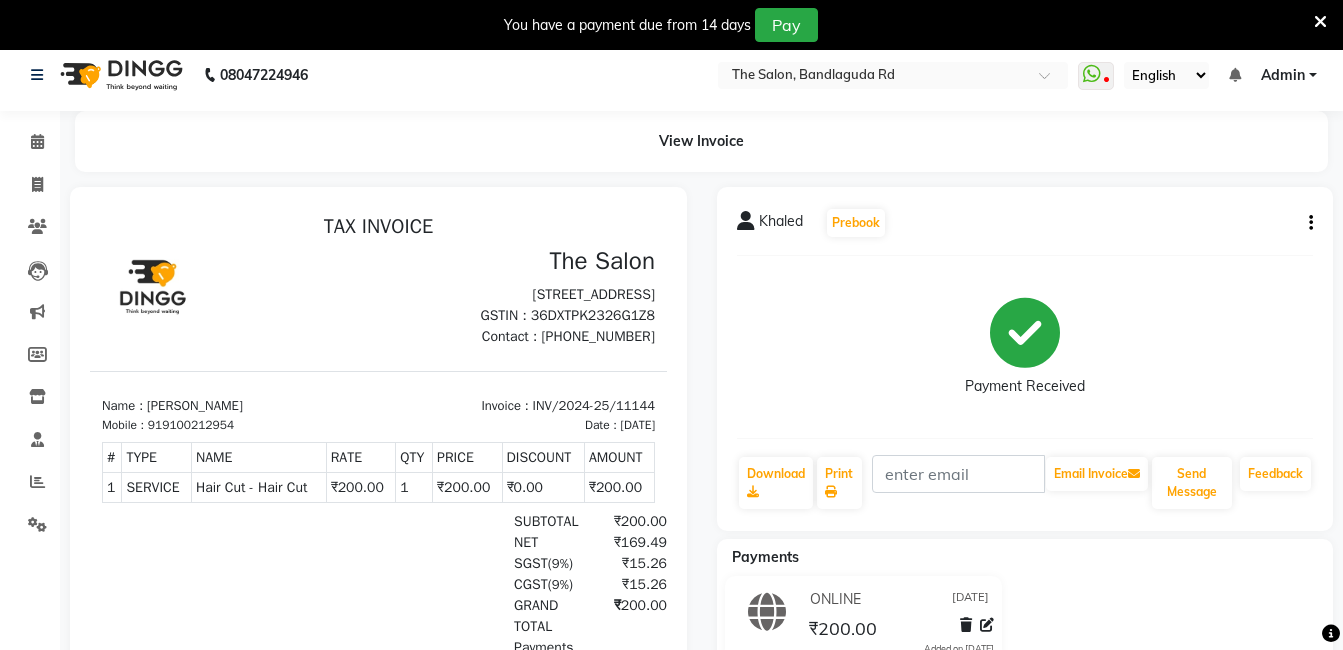 scroll, scrollTop: 0, scrollLeft: 0, axis: both 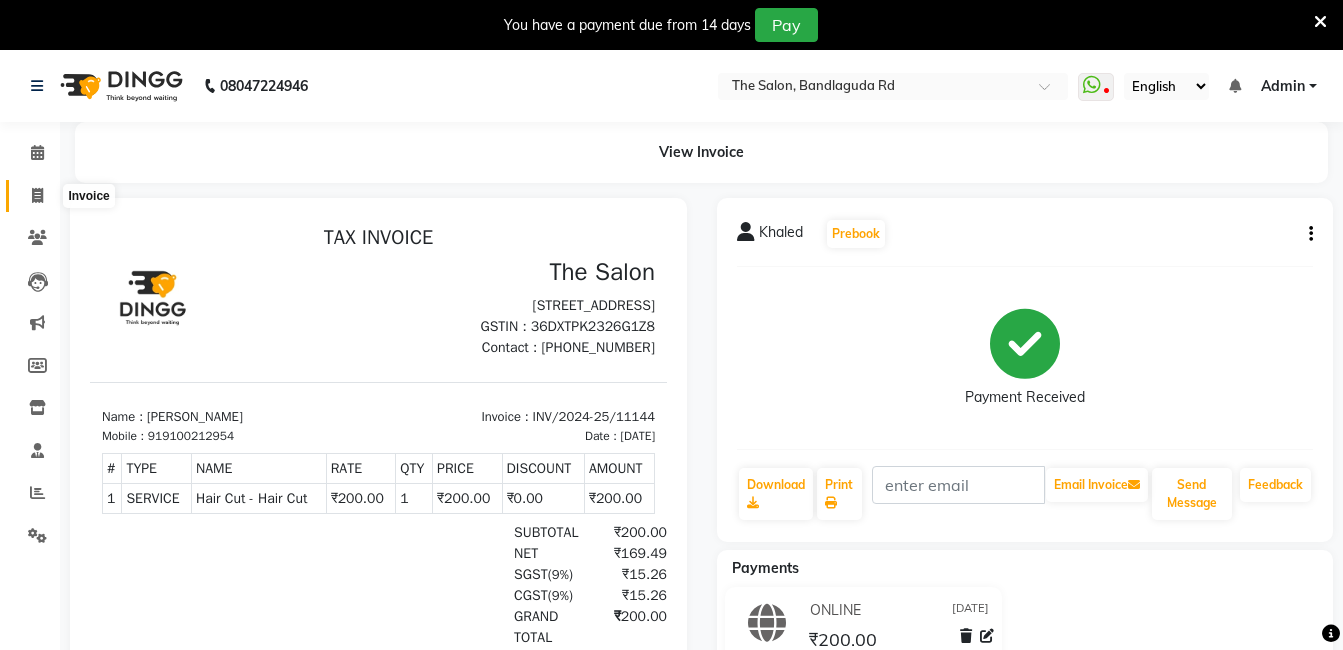 click 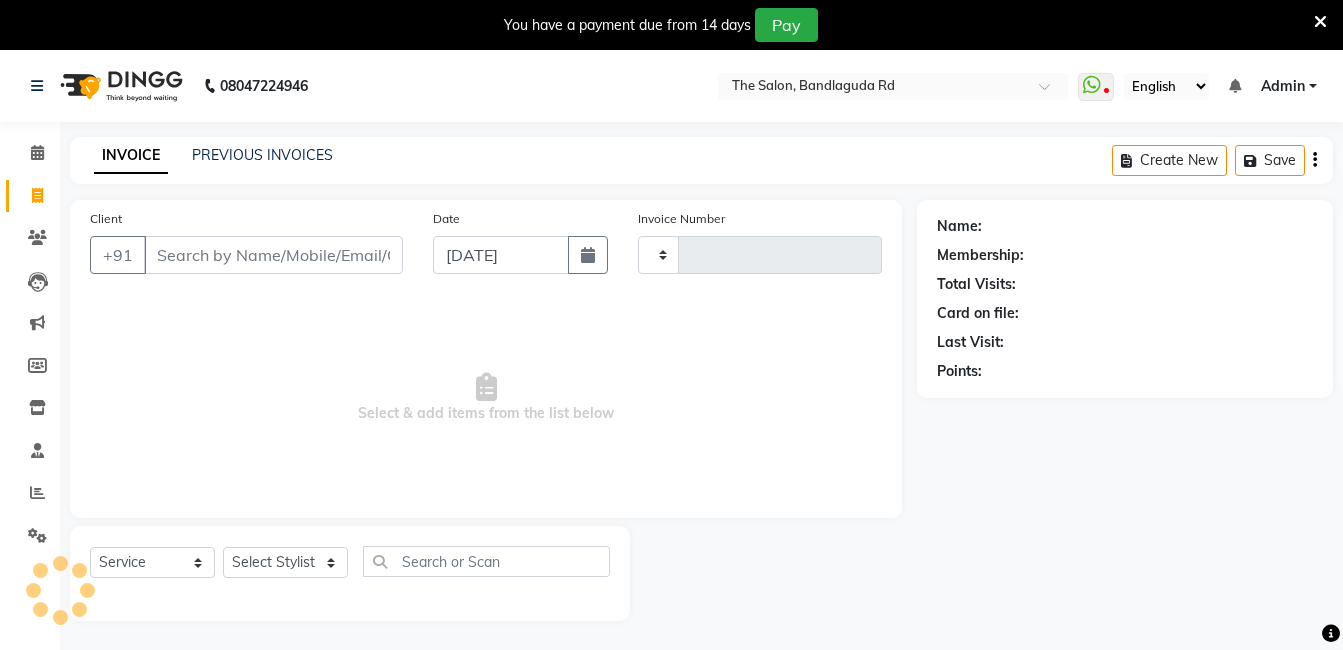 scroll, scrollTop: 50, scrollLeft: 0, axis: vertical 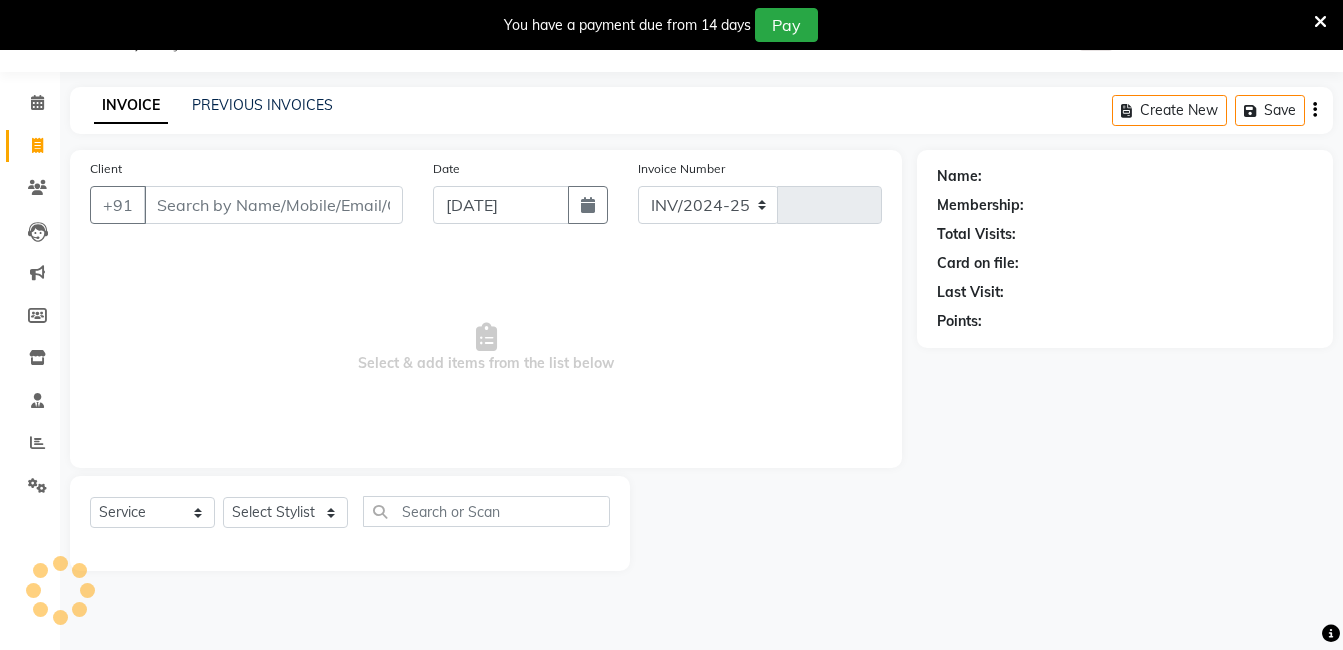 select on "5198" 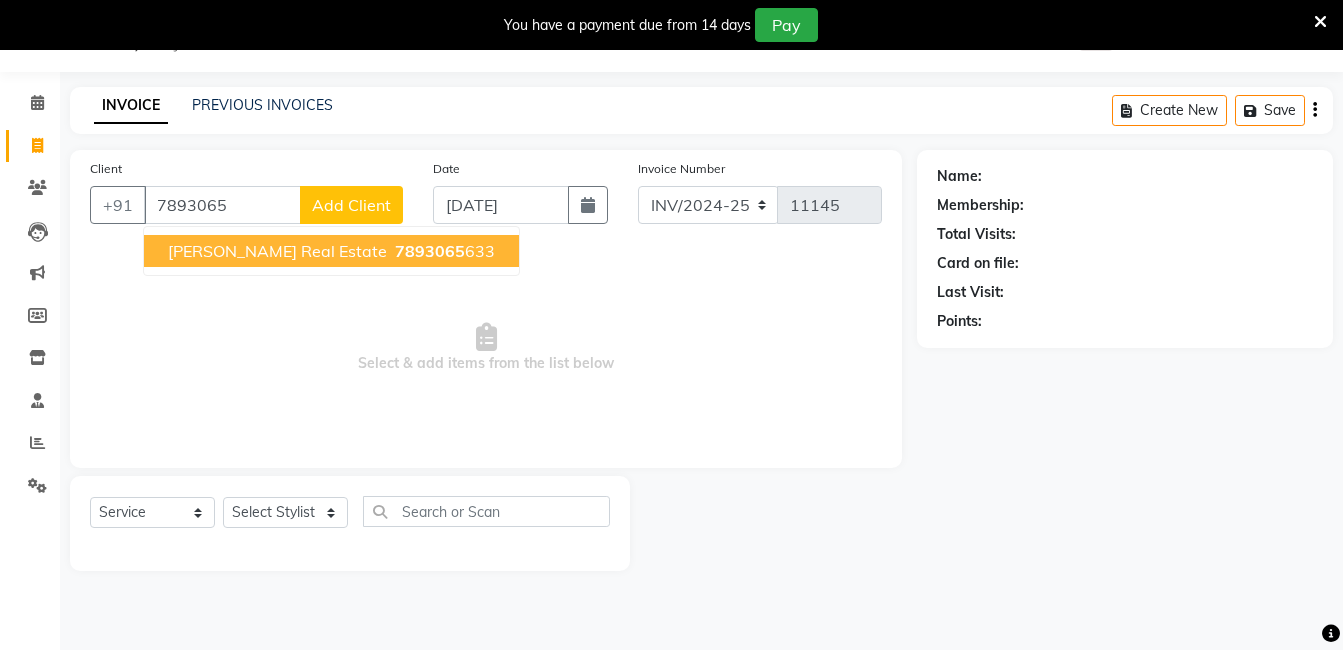 click on "7893065" at bounding box center (430, 251) 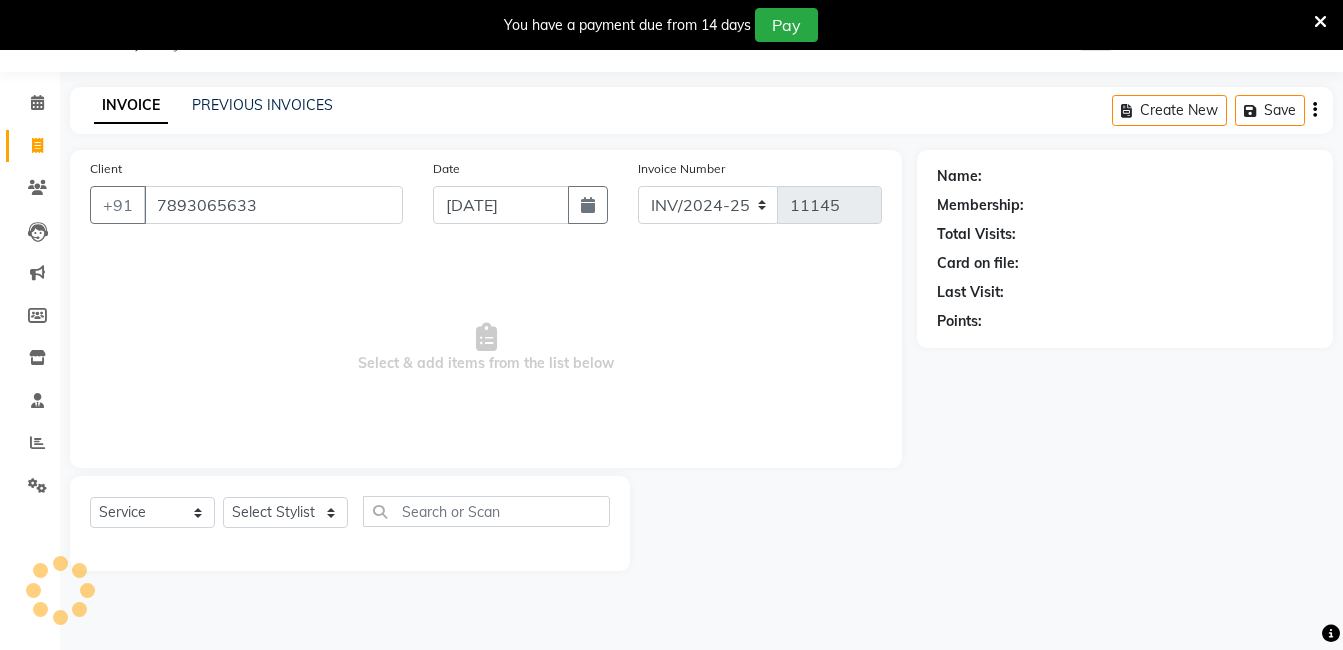 type on "7893065633" 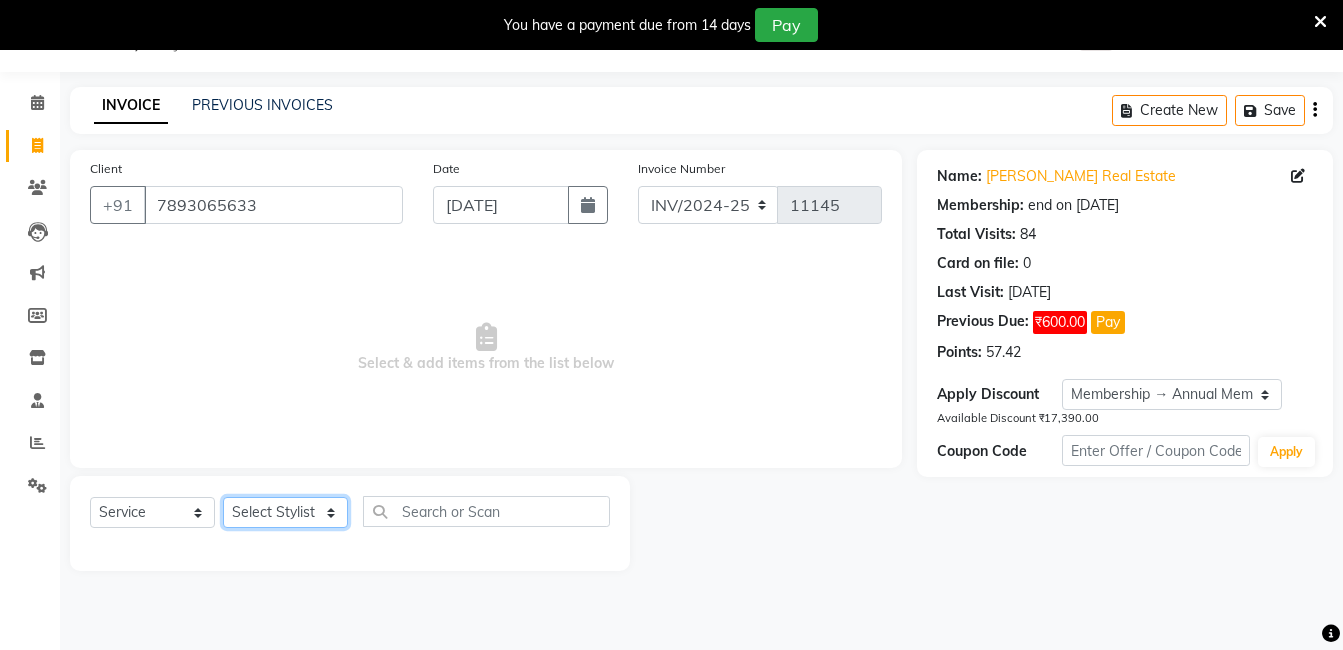 click on "Select Stylist [PERSON_NAME] [PERSON_NAME] kasim [PERSON_NAME] sameer [PERSON_NAME] manager" 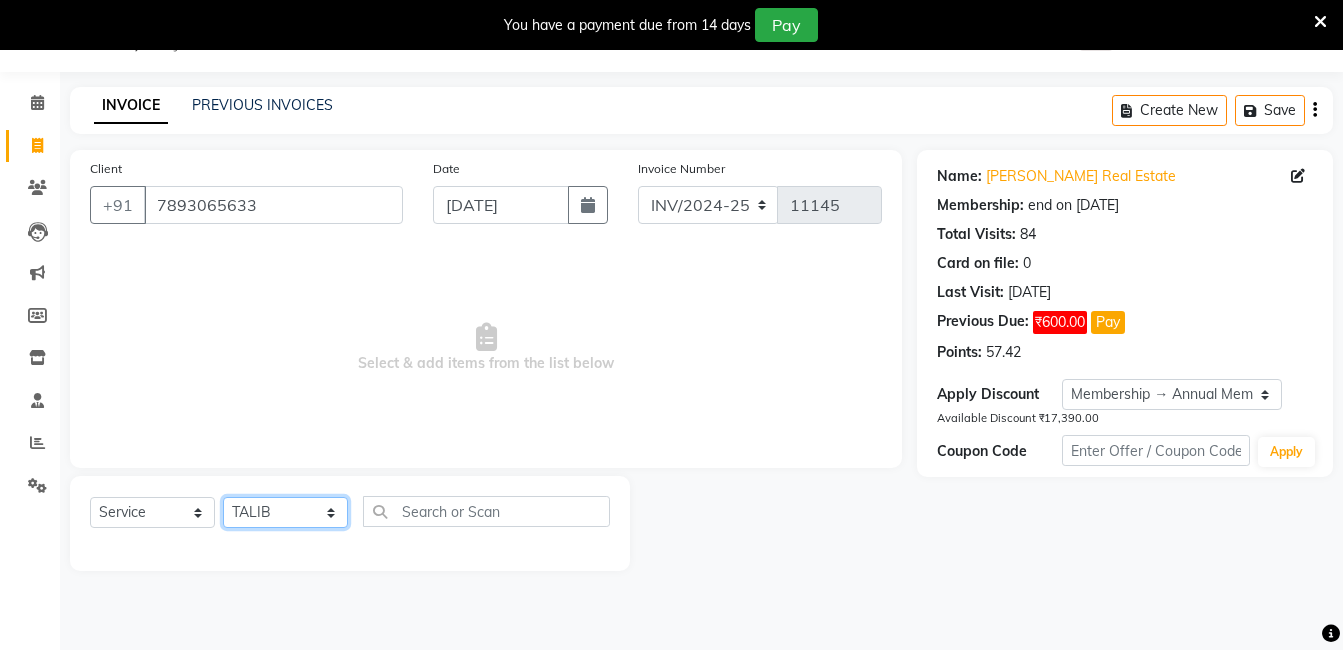 click on "Select Stylist [PERSON_NAME] [PERSON_NAME] kasim [PERSON_NAME] sameer [PERSON_NAME] manager" 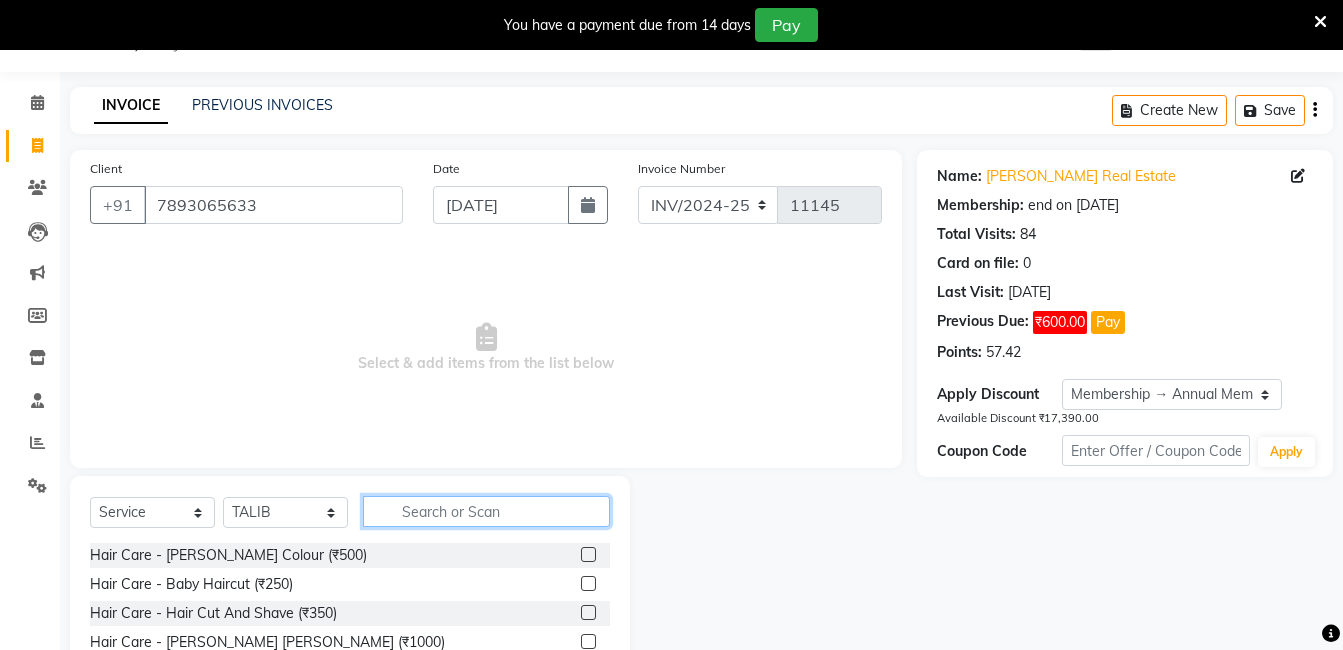 click 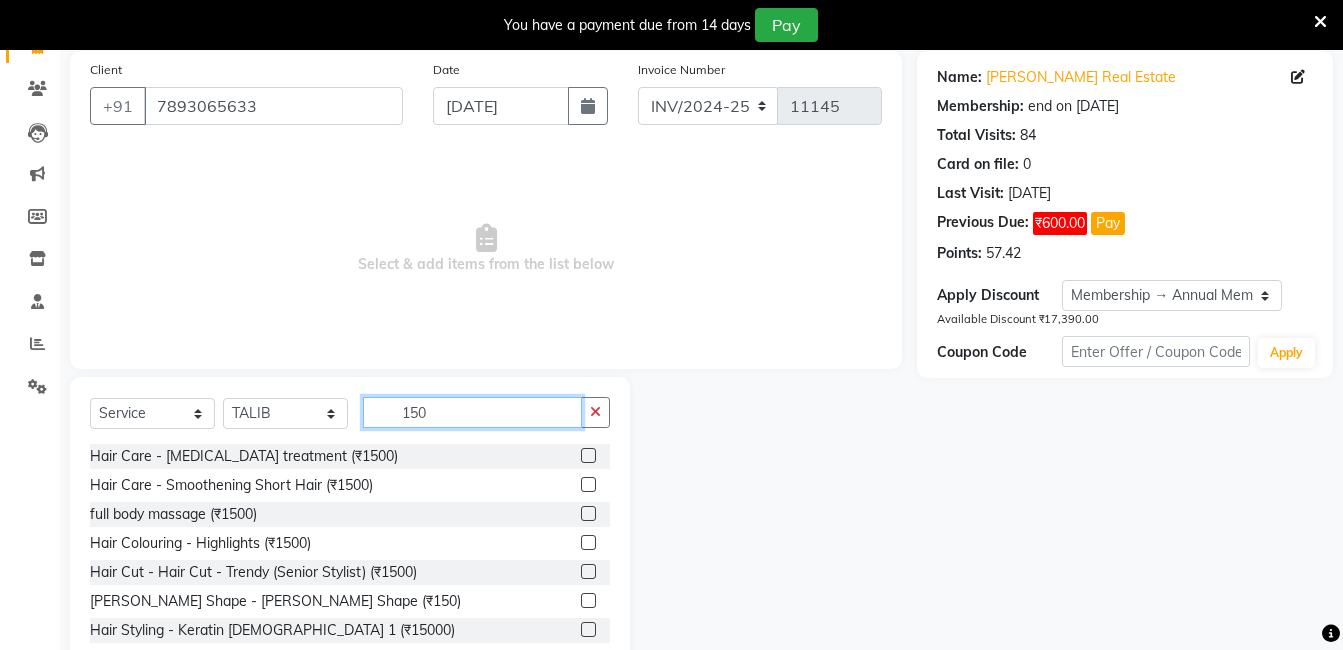 scroll, scrollTop: 150, scrollLeft: 0, axis: vertical 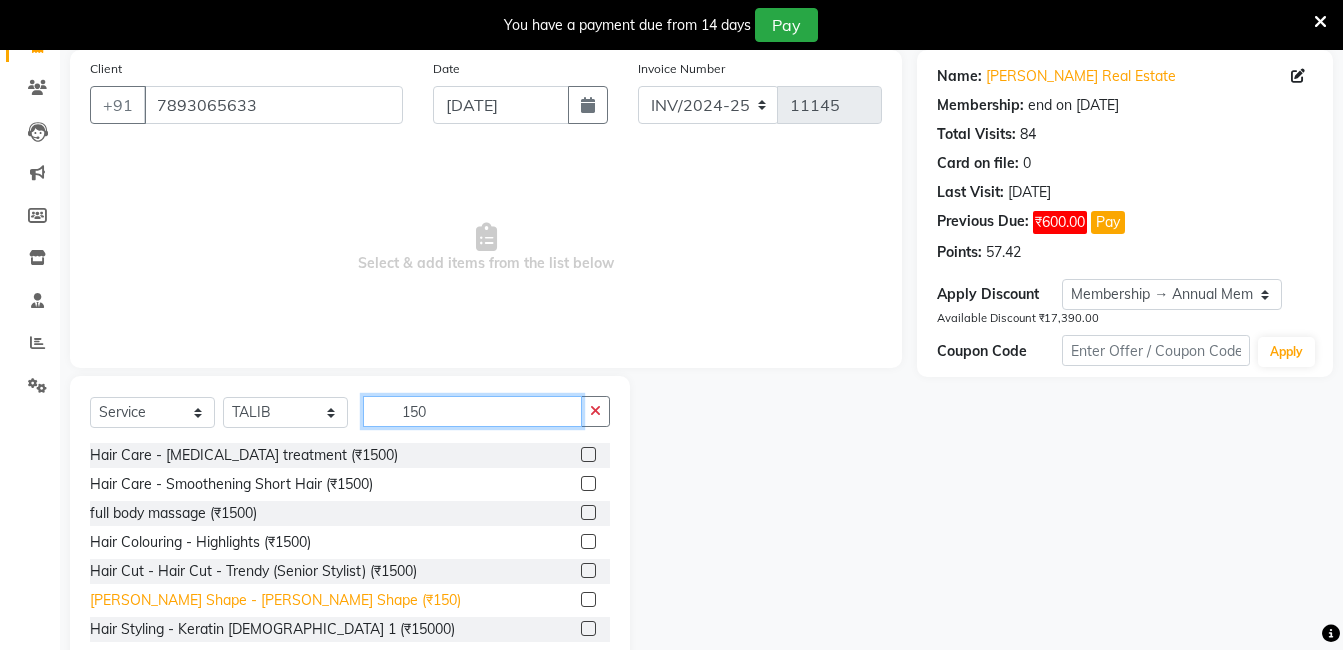type on "150" 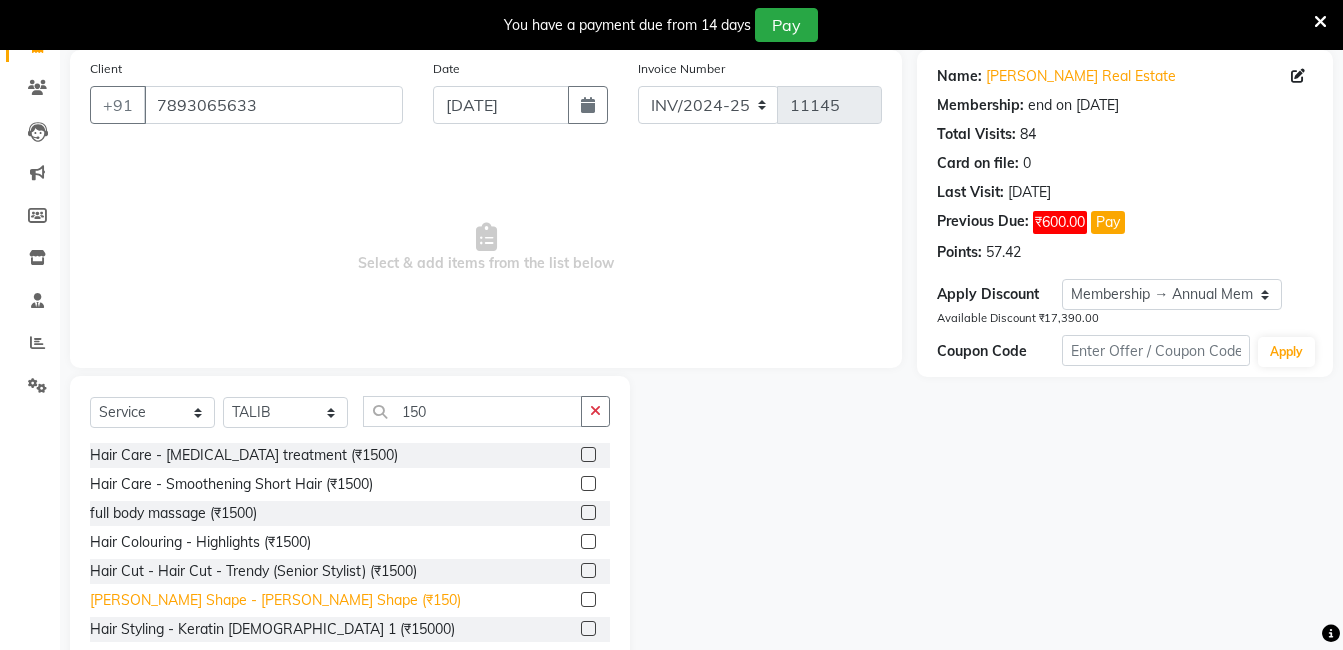 click on "[PERSON_NAME] Shape - [PERSON_NAME] Shape (₹150)" 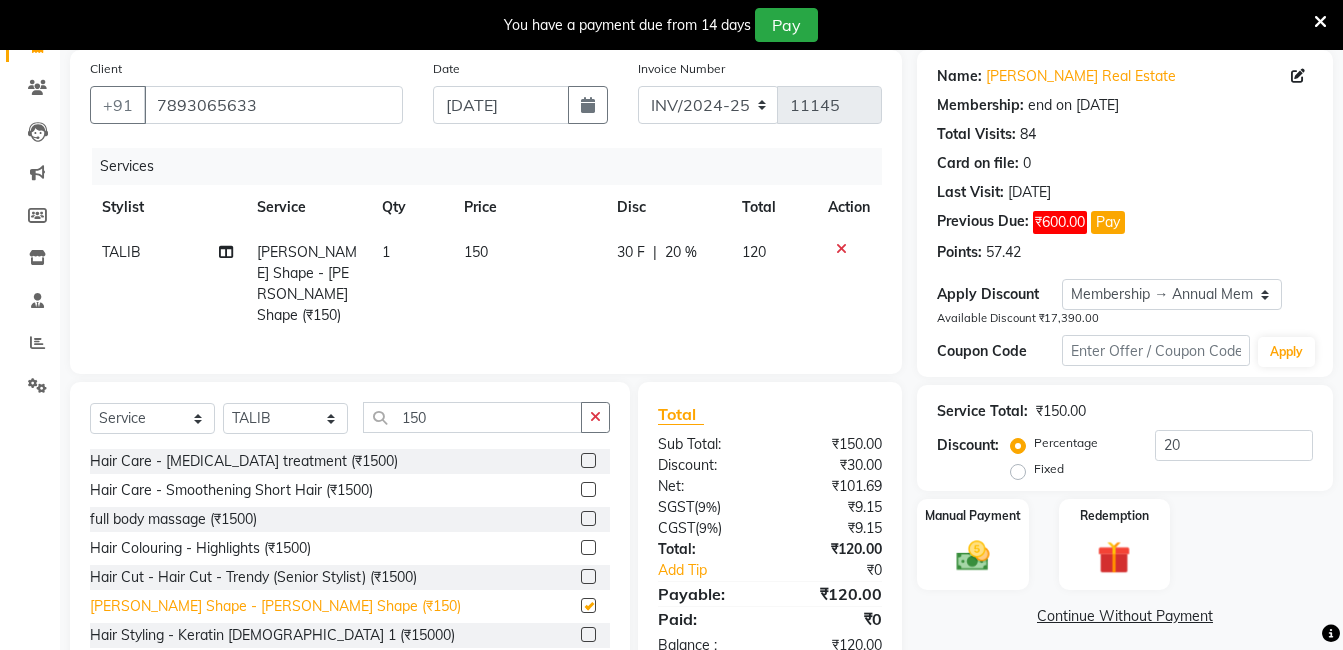 checkbox on "false" 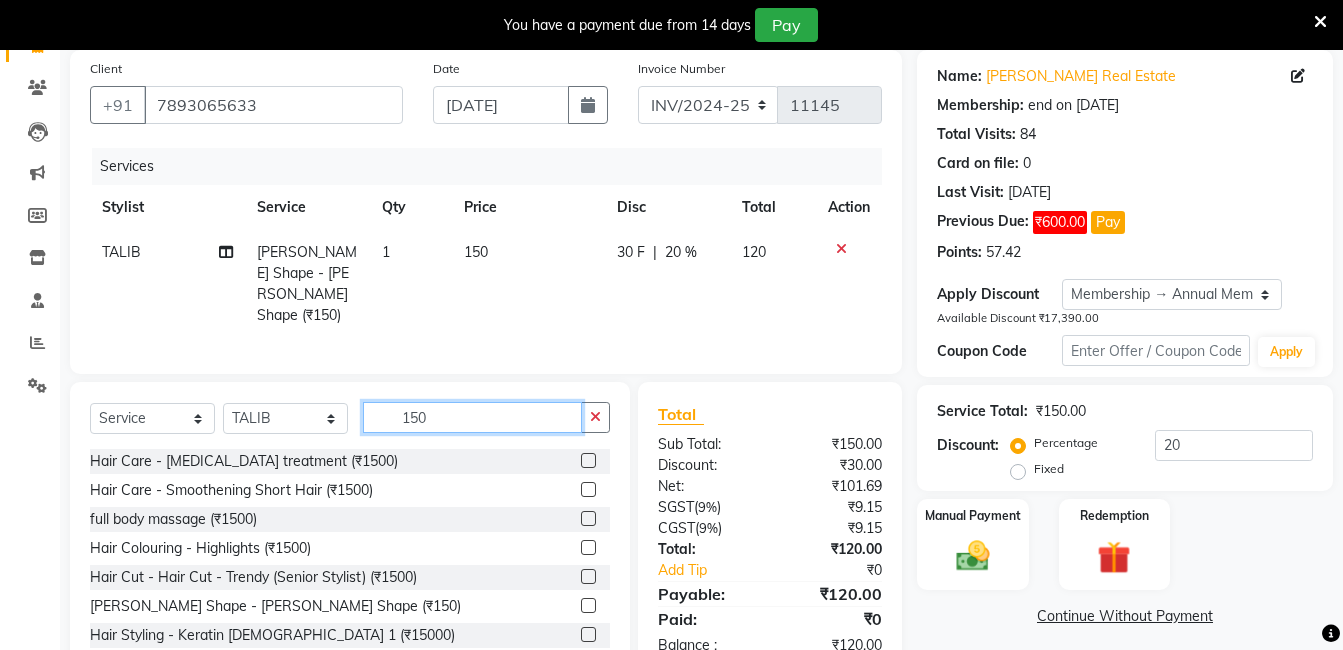 click on "150" 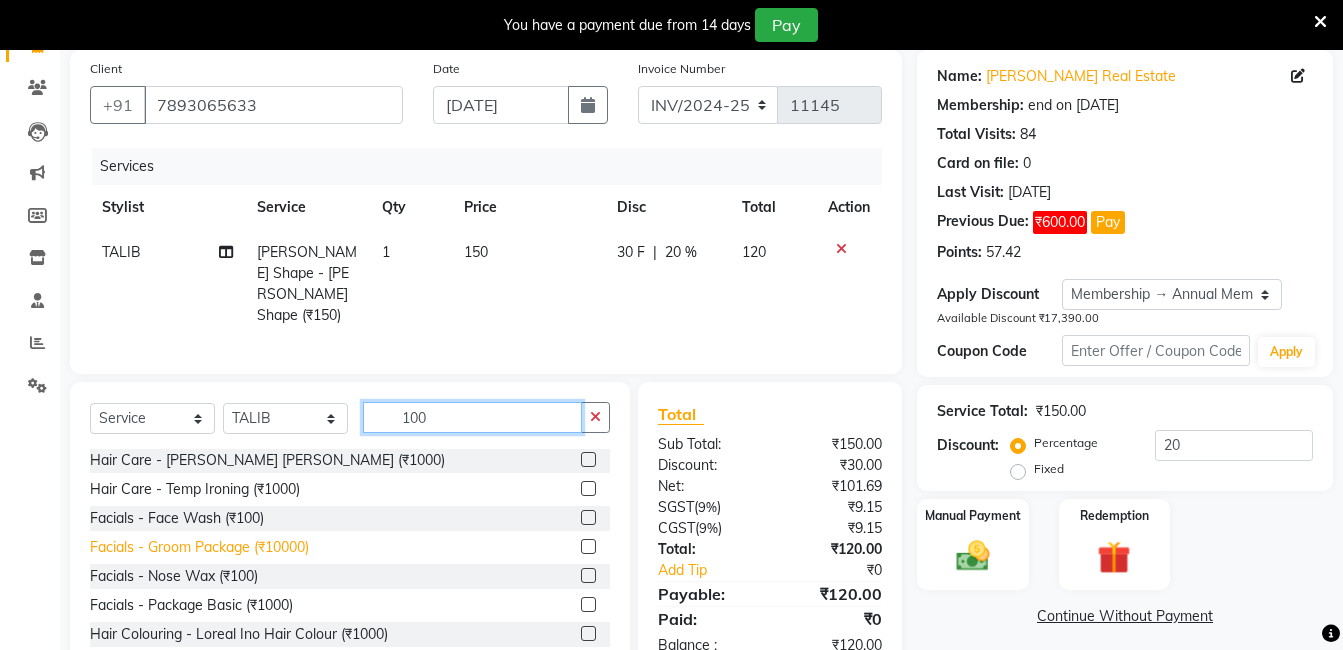 scroll, scrollTop: 0, scrollLeft: 0, axis: both 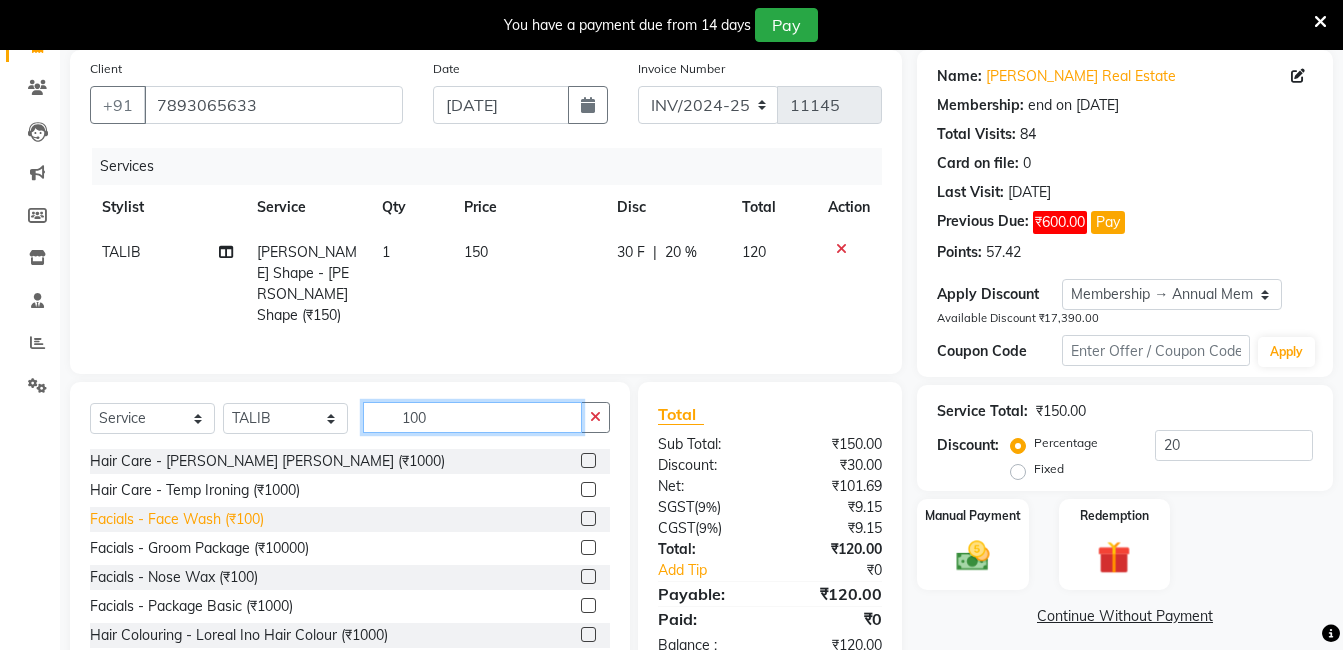type on "100" 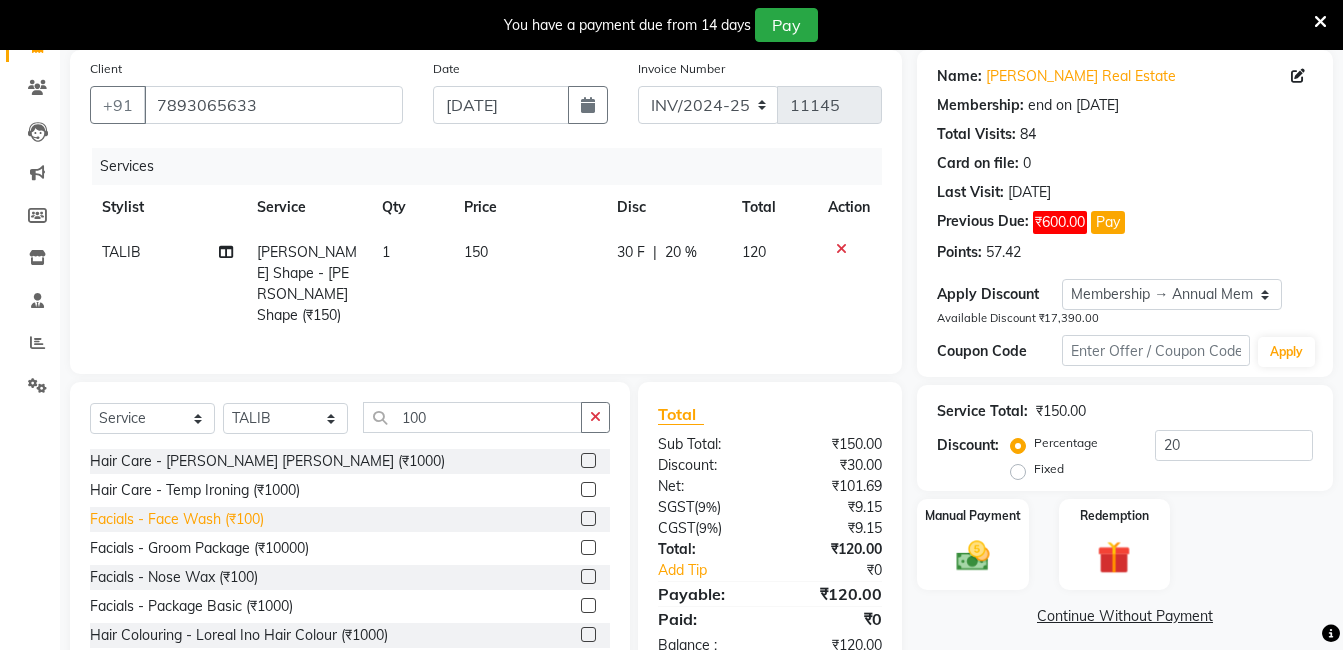 click on "Facials - Face Wash (₹100)" 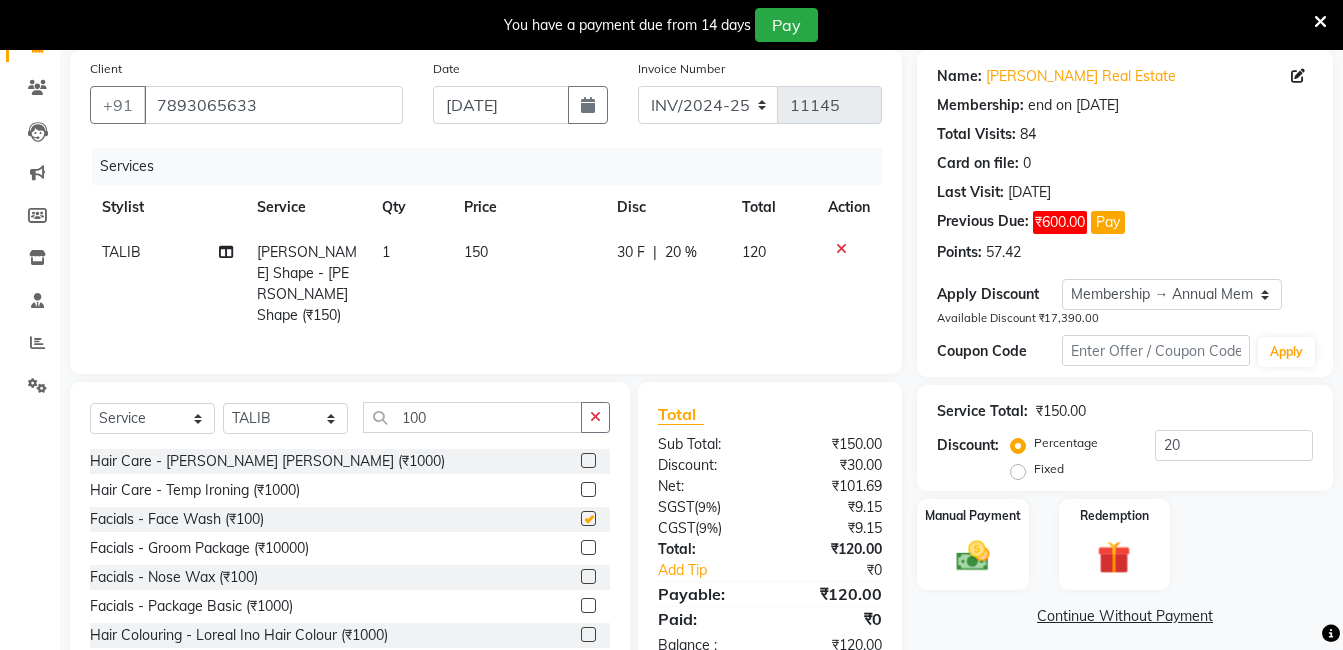 checkbox on "false" 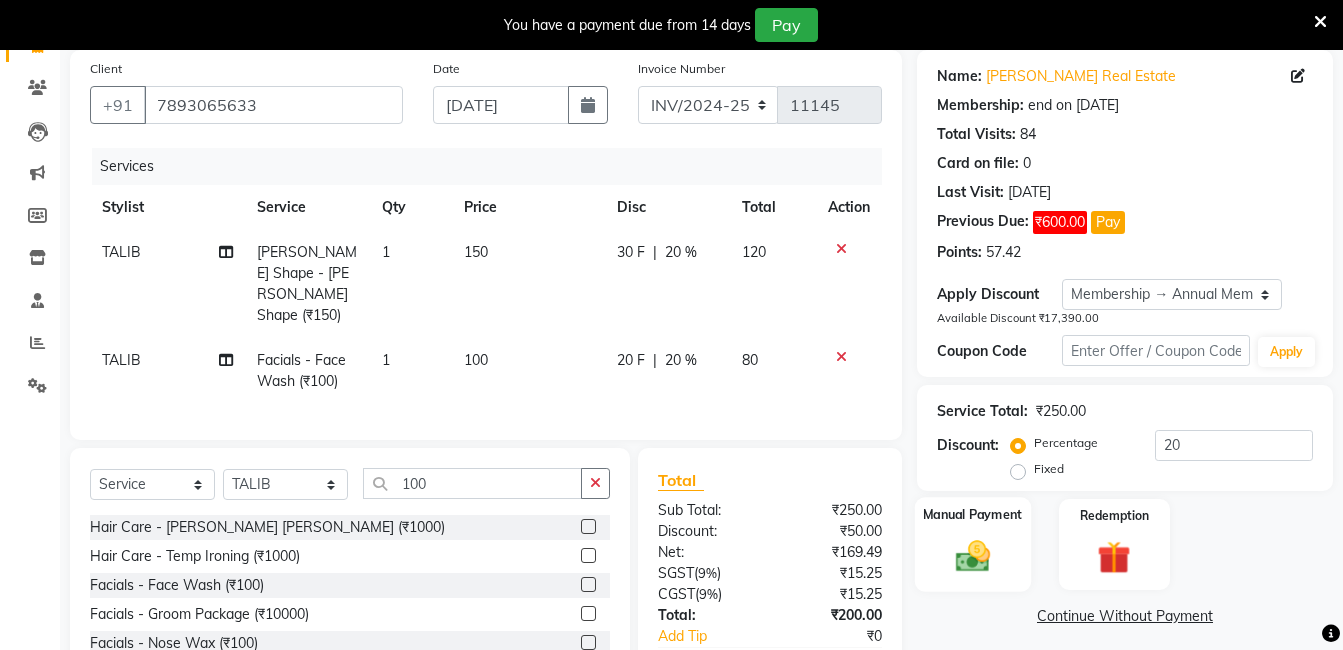 click 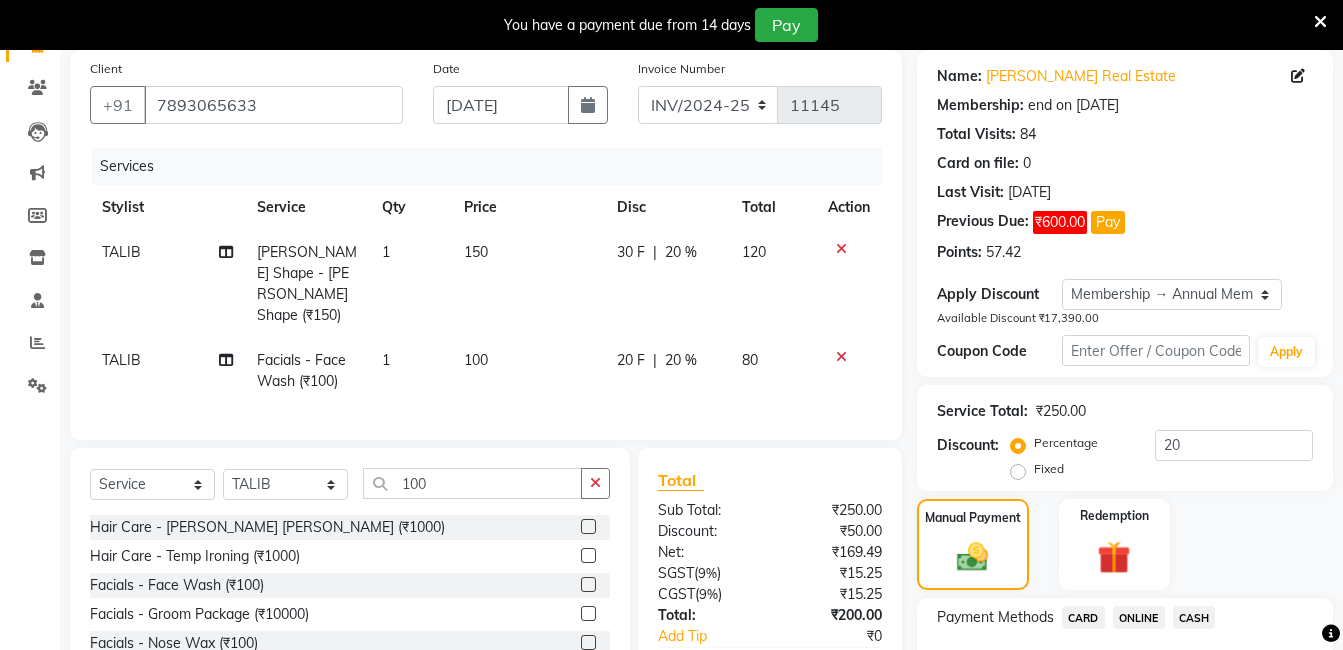 click on "ONLINE" 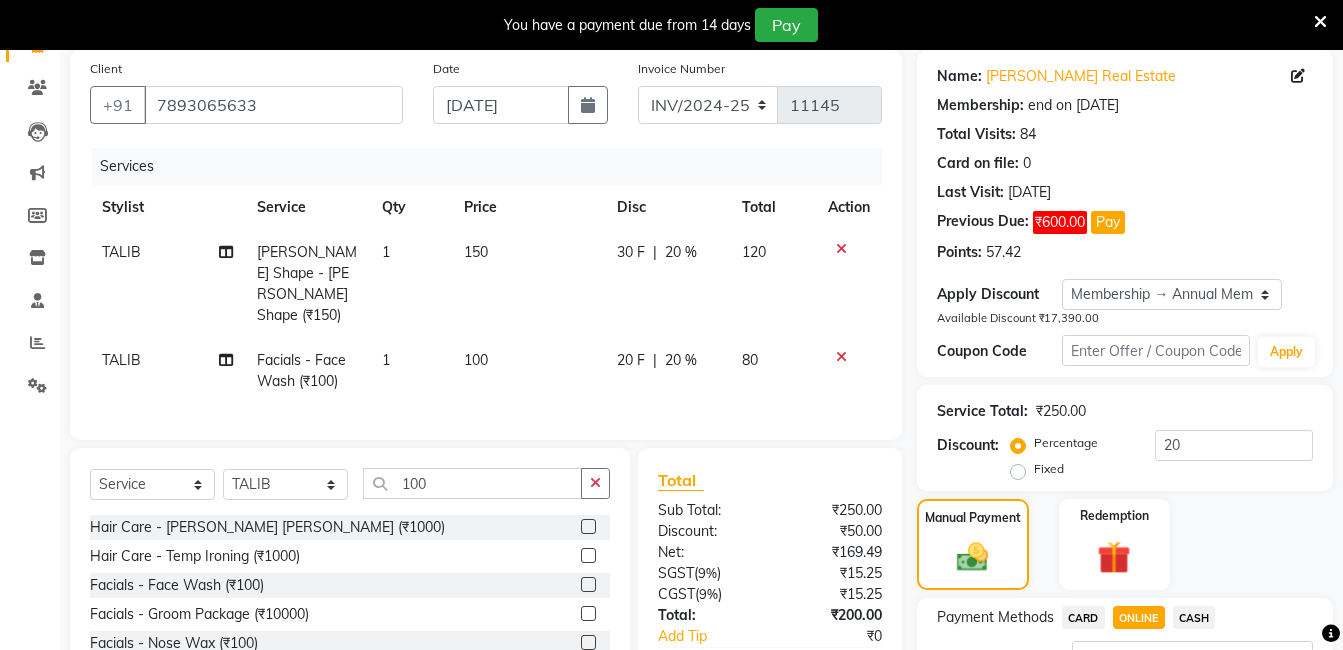 scroll, scrollTop: 318, scrollLeft: 0, axis: vertical 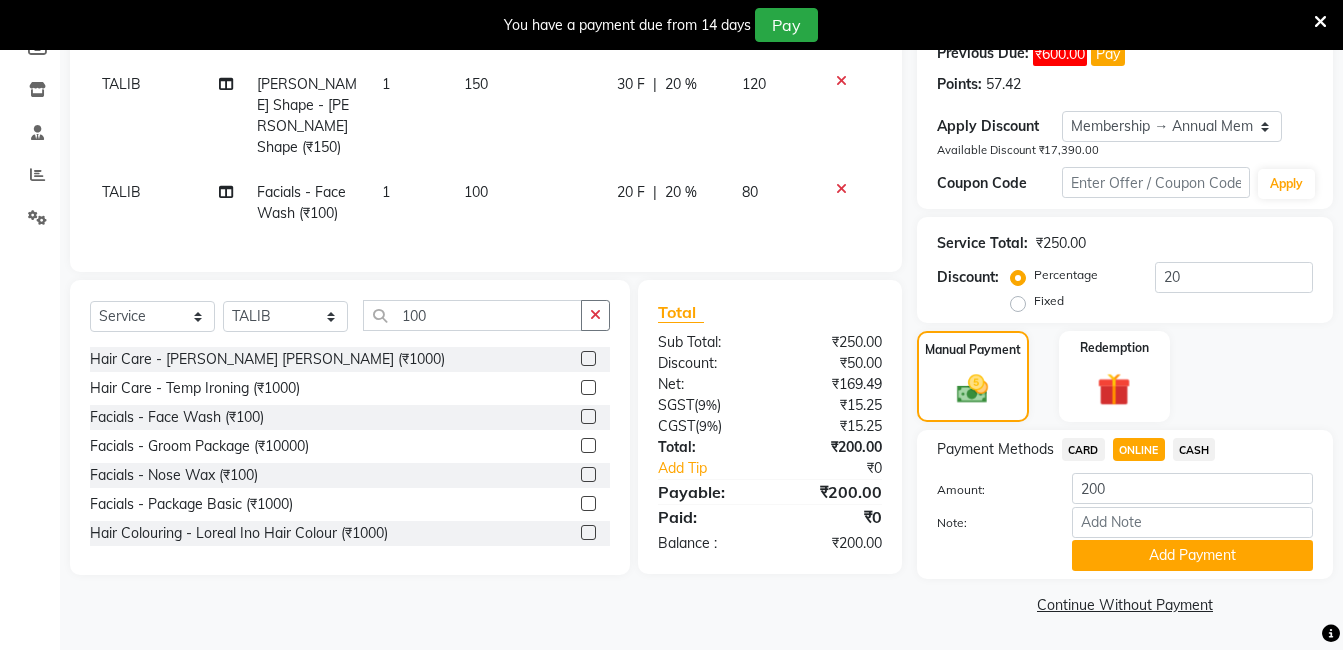 click on "ONLINE" 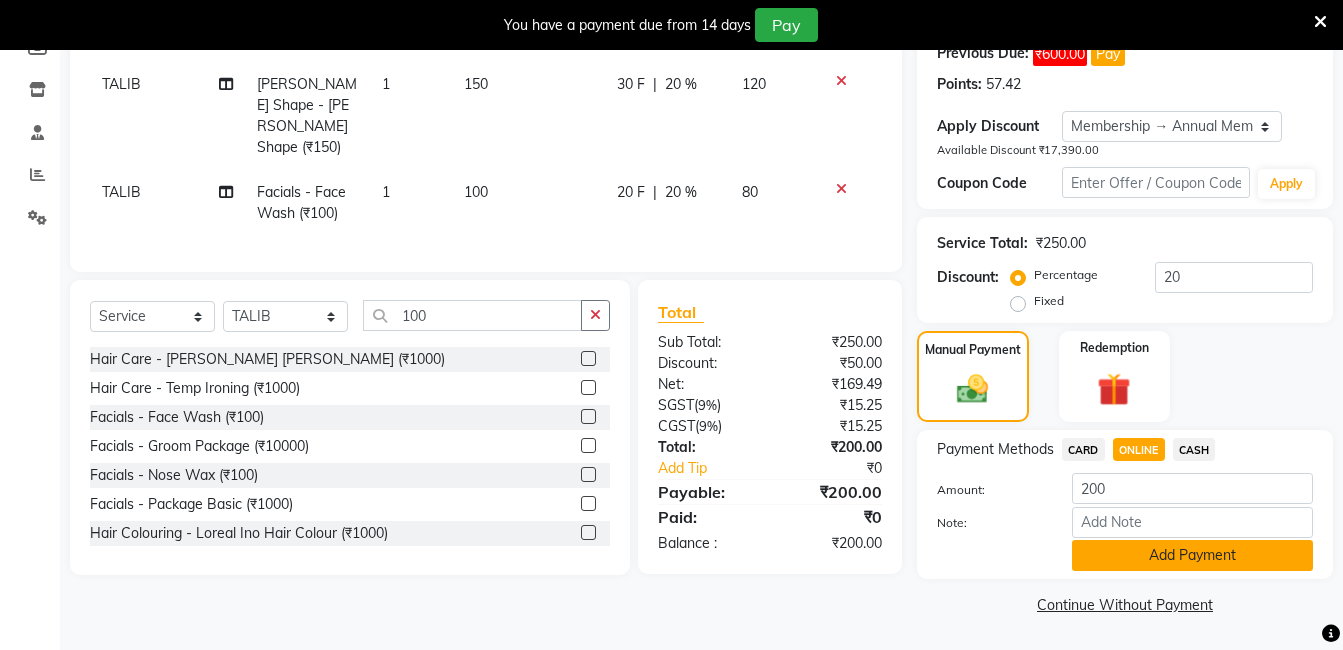click on "Add Payment" 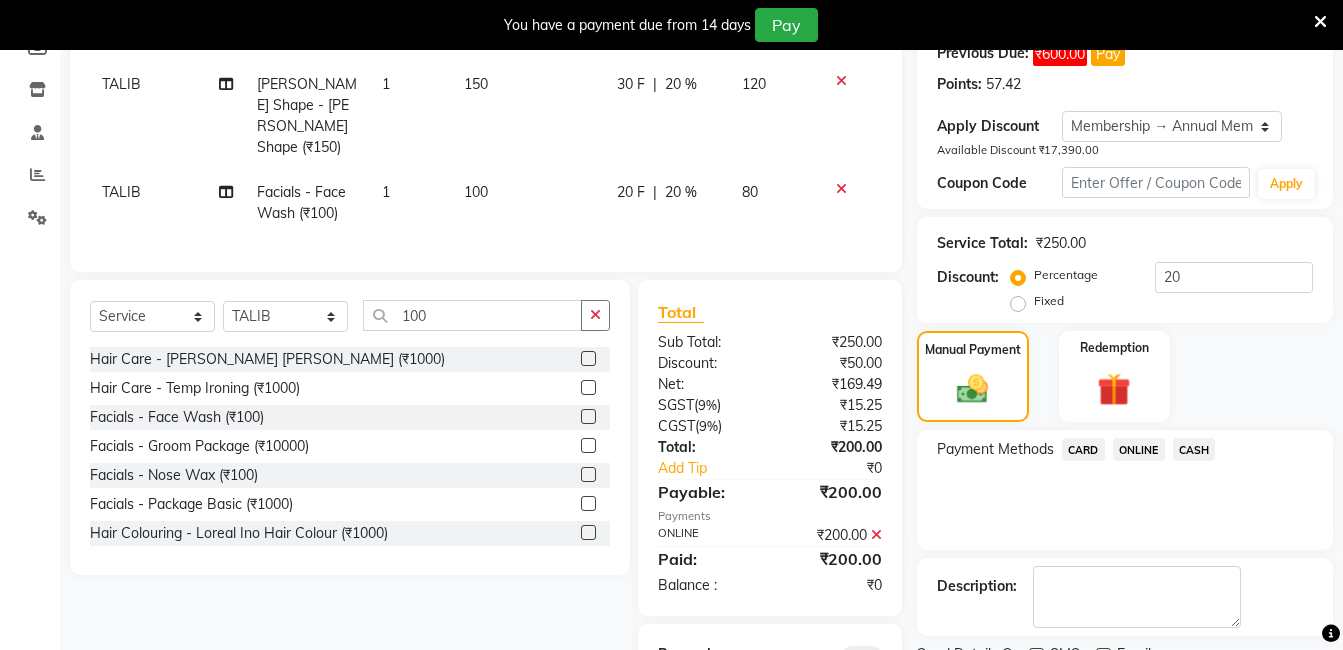 scroll, scrollTop: 457, scrollLeft: 0, axis: vertical 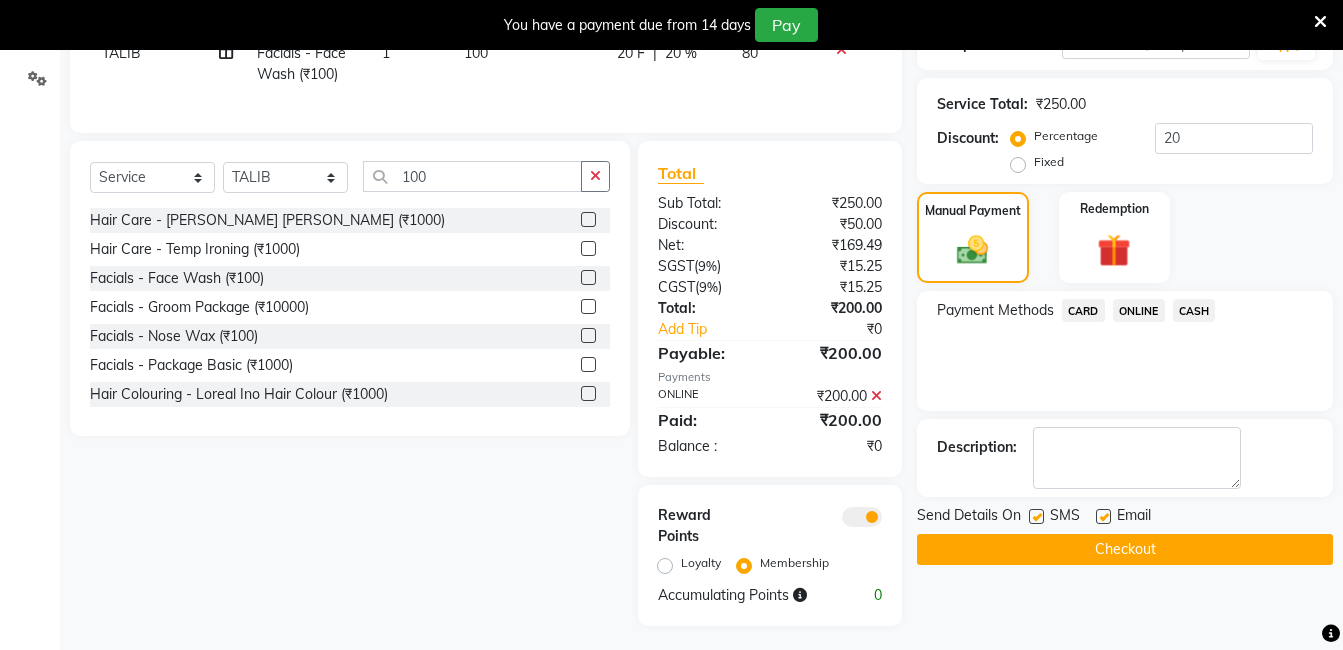 click on "Checkout" 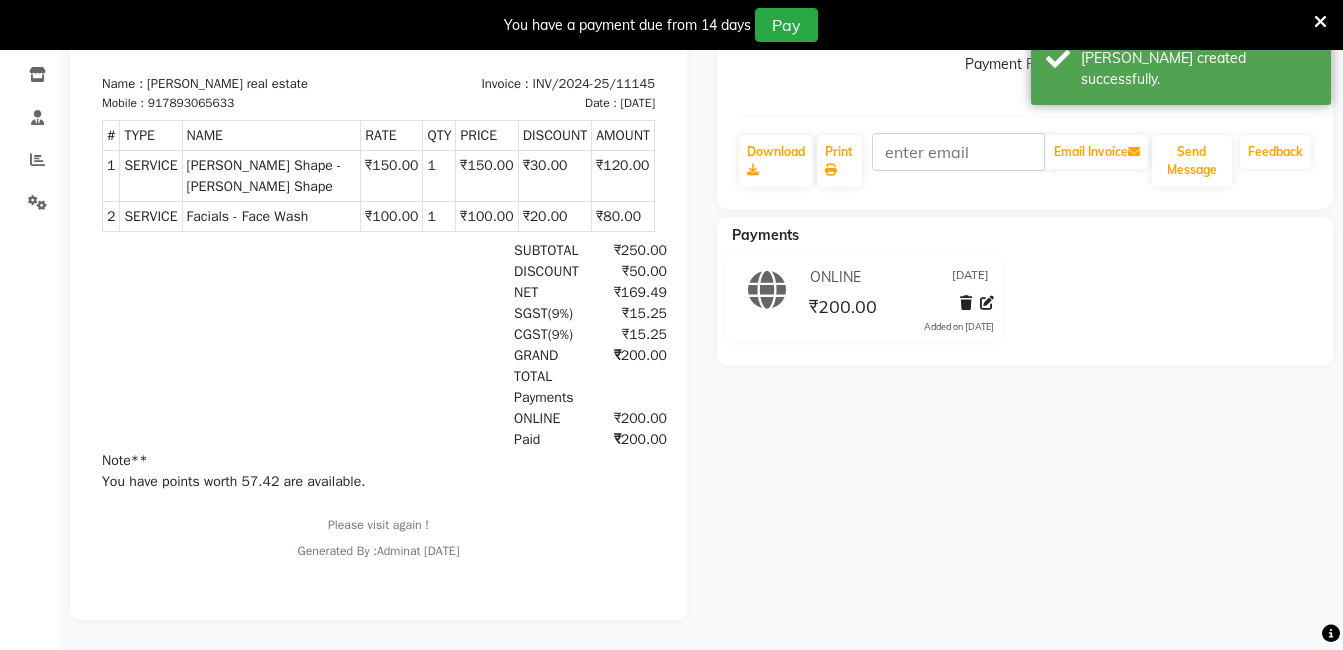 scroll, scrollTop: 0, scrollLeft: 0, axis: both 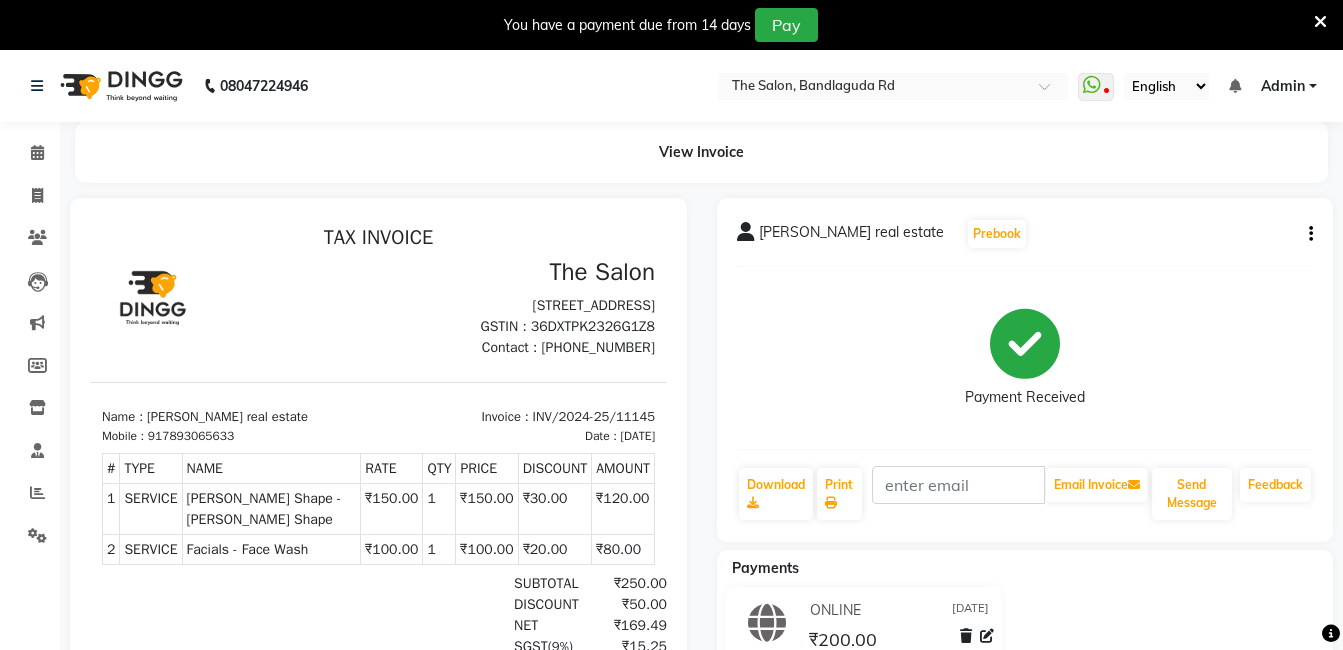click 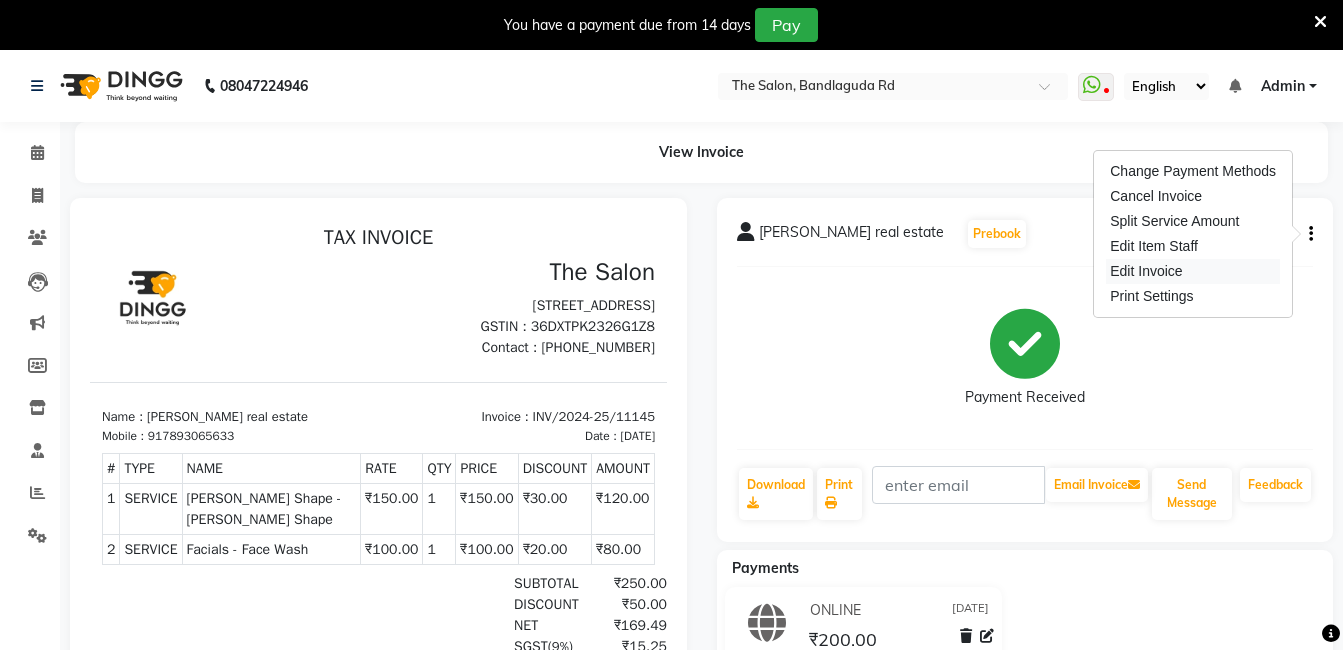 click on "Edit Invoice" at bounding box center [1193, 271] 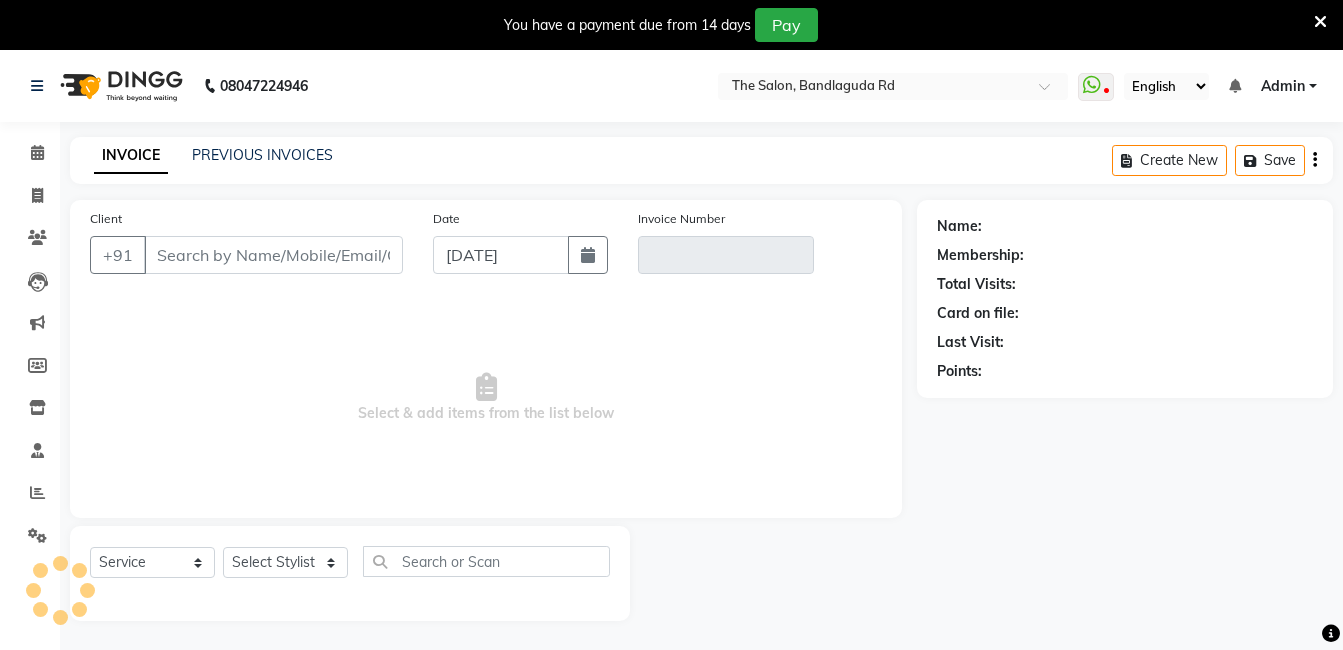 scroll, scrollTop: 50, scrollLeft: 0, axis: vertical 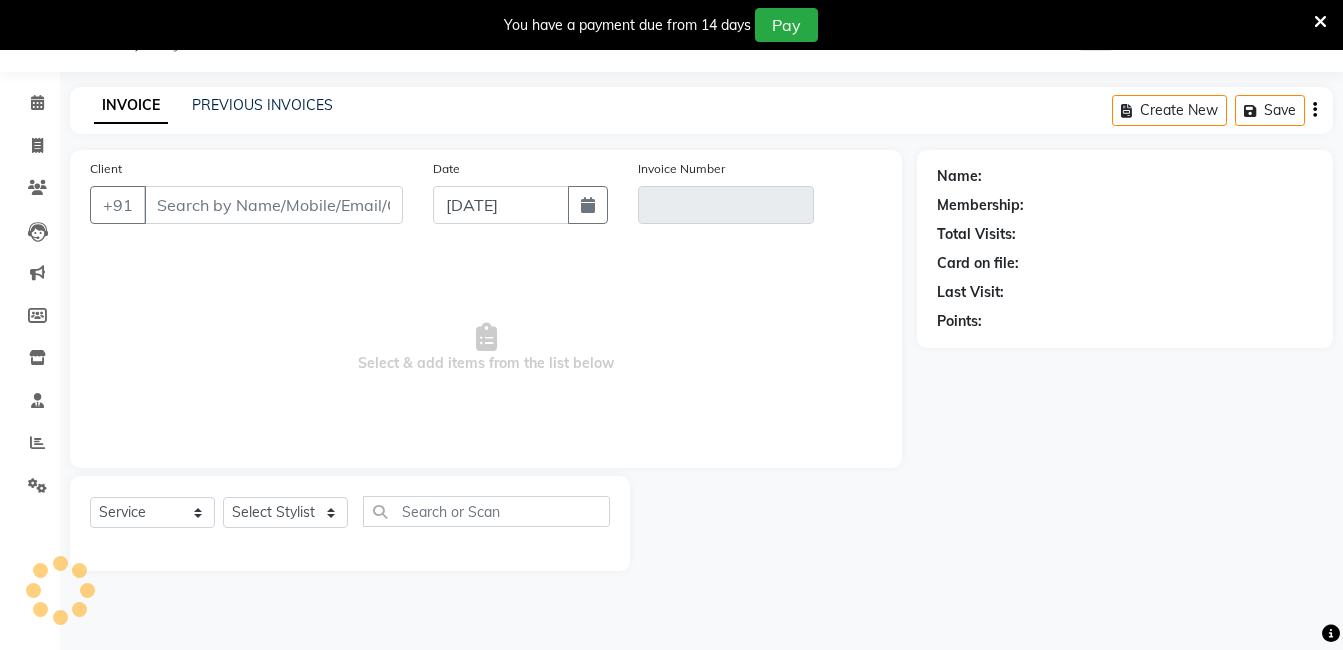 type on "7893065633" 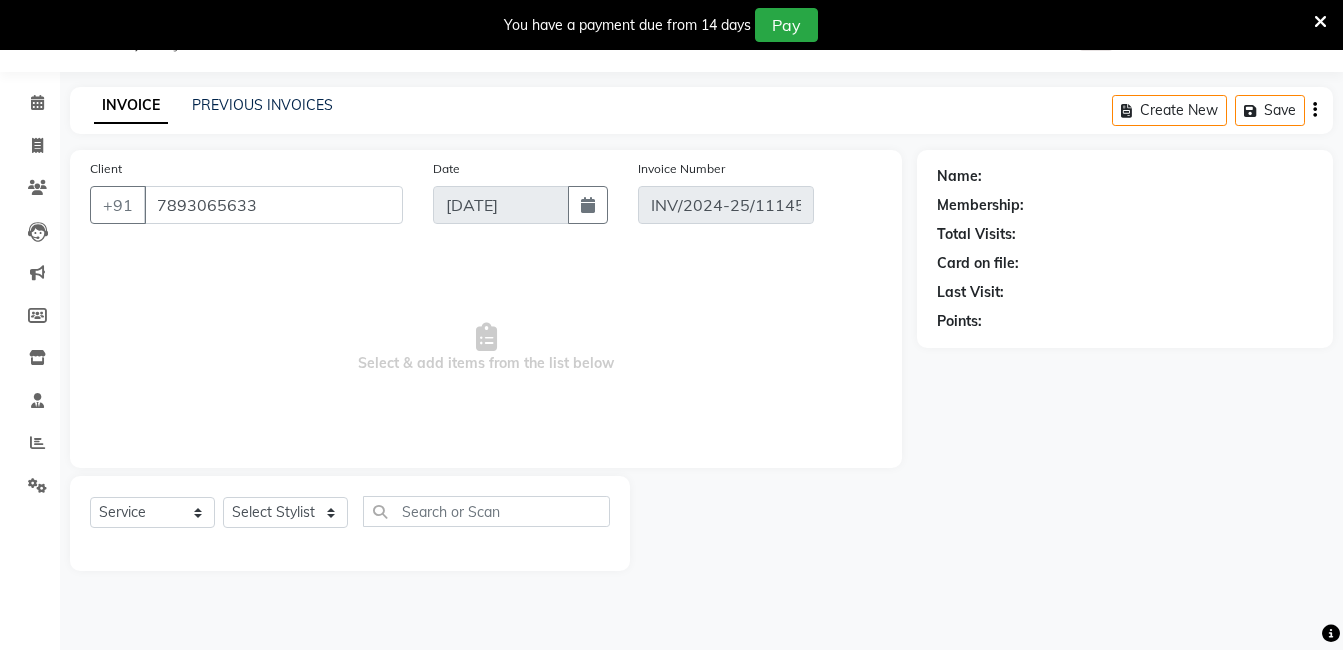 select on "2: Object" 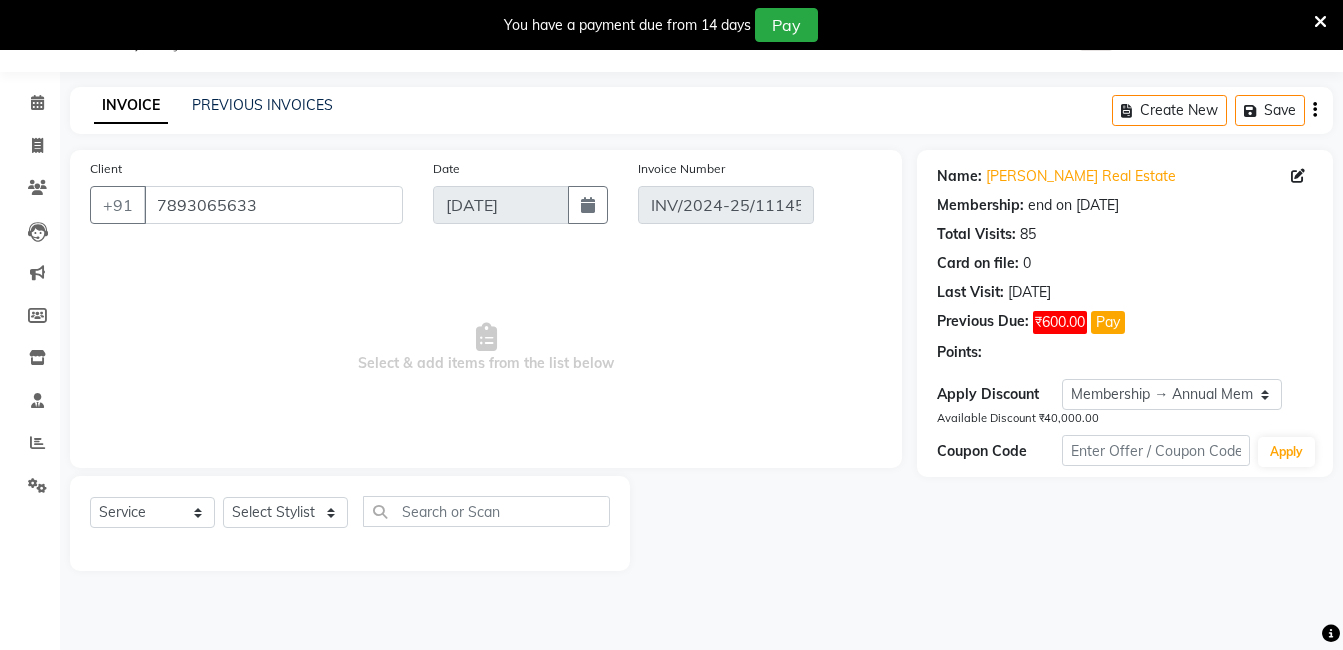 select on "select" 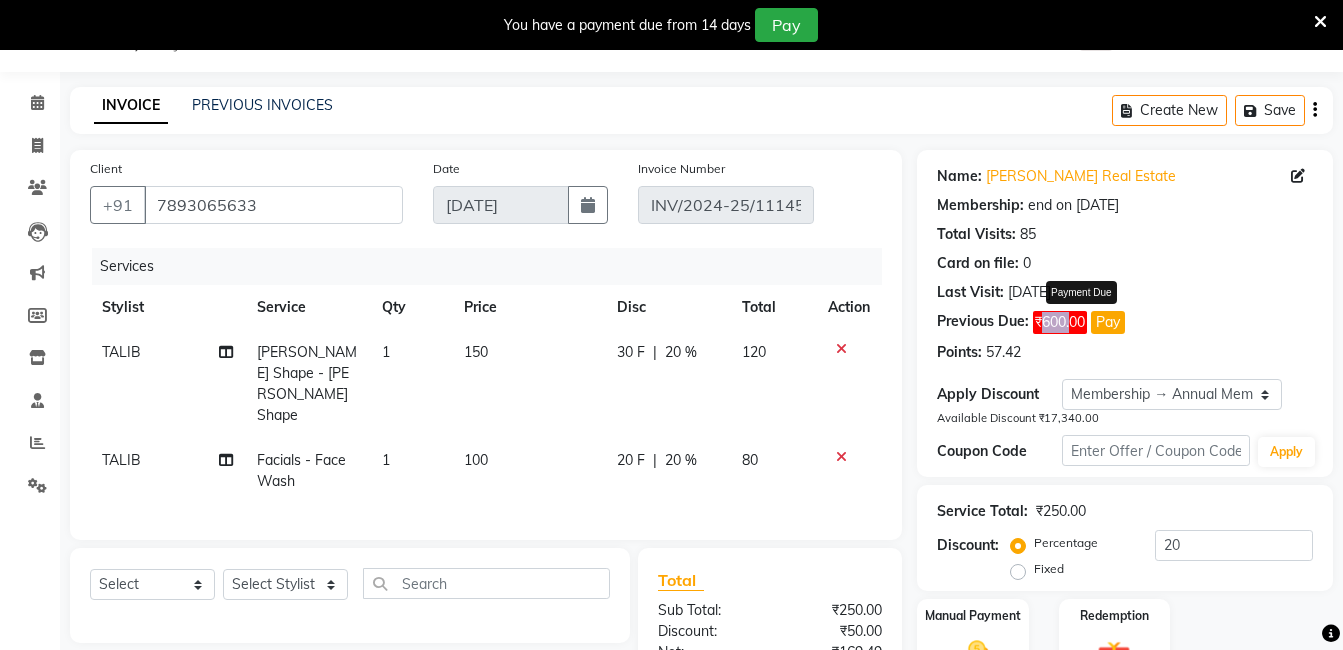 drag, startPoint x: 1039, startPoint y: 317, endPoint x: 1072, endPoint y: 317, distance: 33 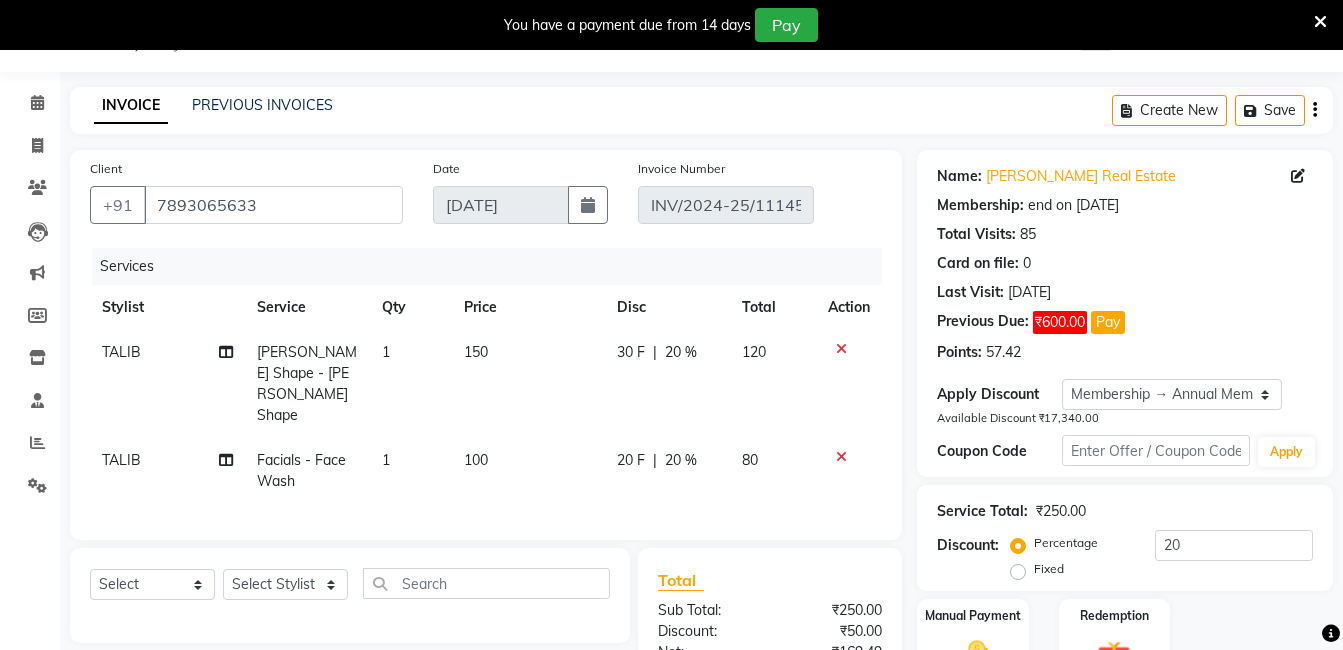 drag, startPoint x: 1072, startPoint y: 317, endPoint x: 1066, endPoint y: 351, distance: 34.525352 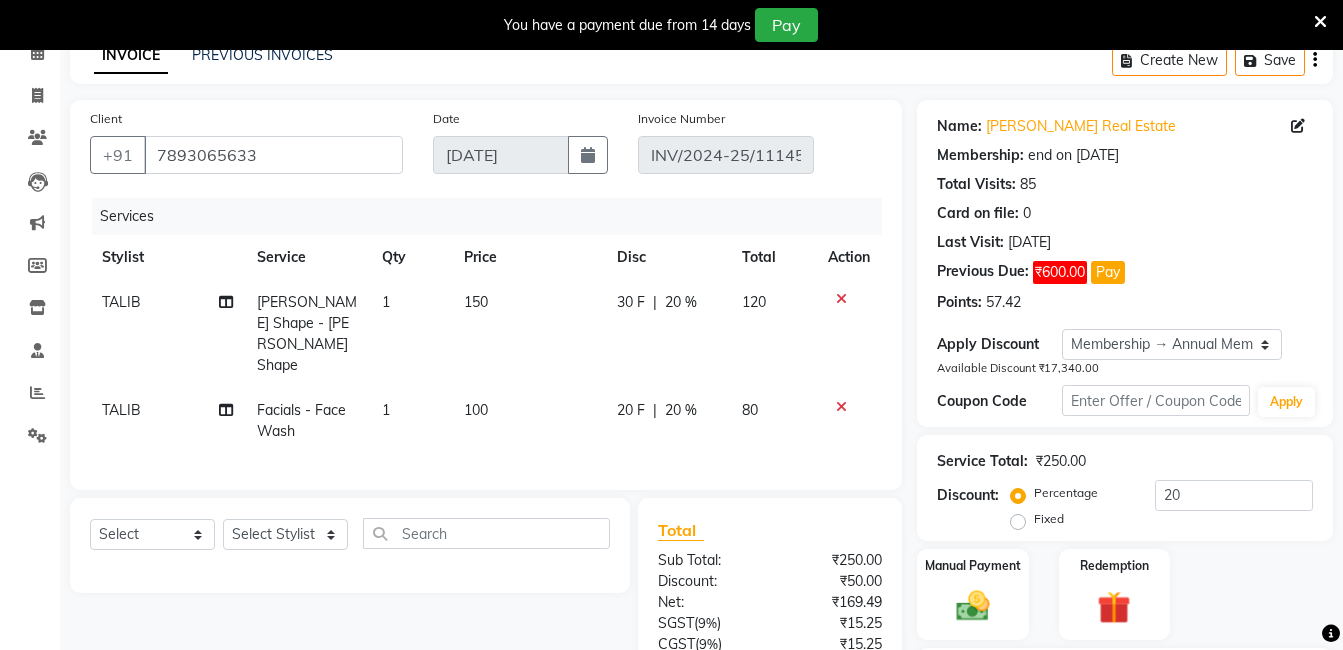 scroll, scrollTop: 400, scrollLeft: 0, axis: vertical 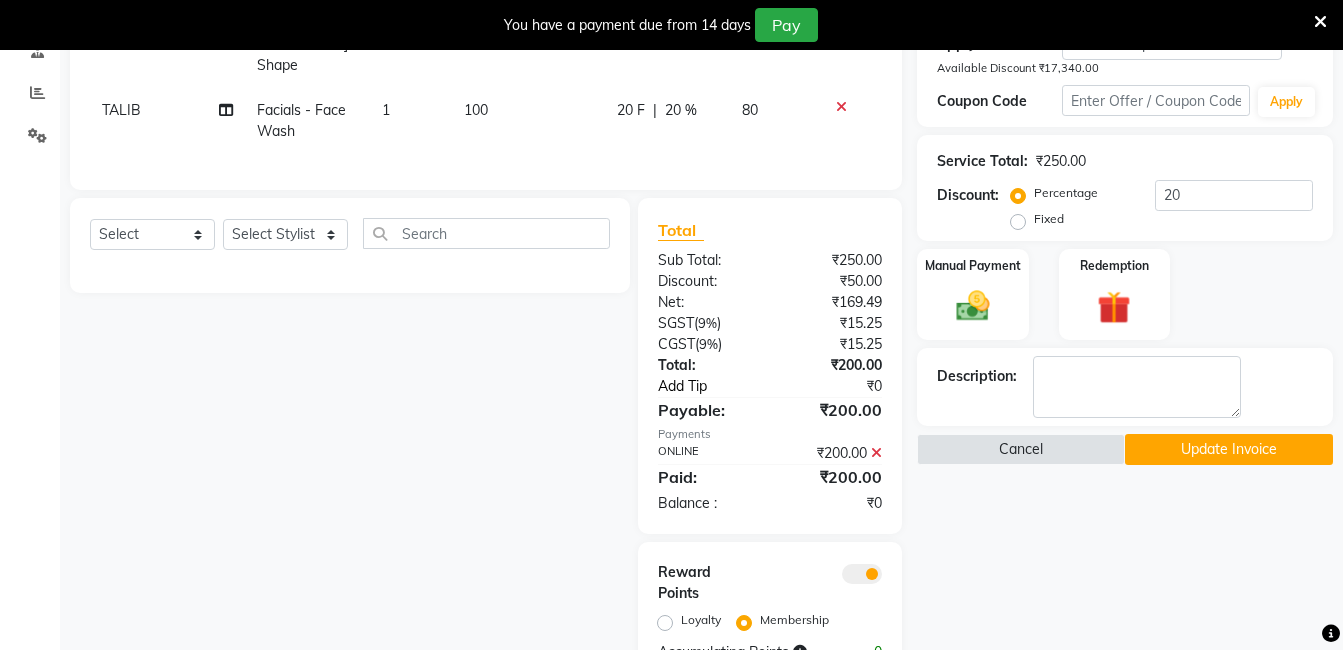 click on "Add Tip" 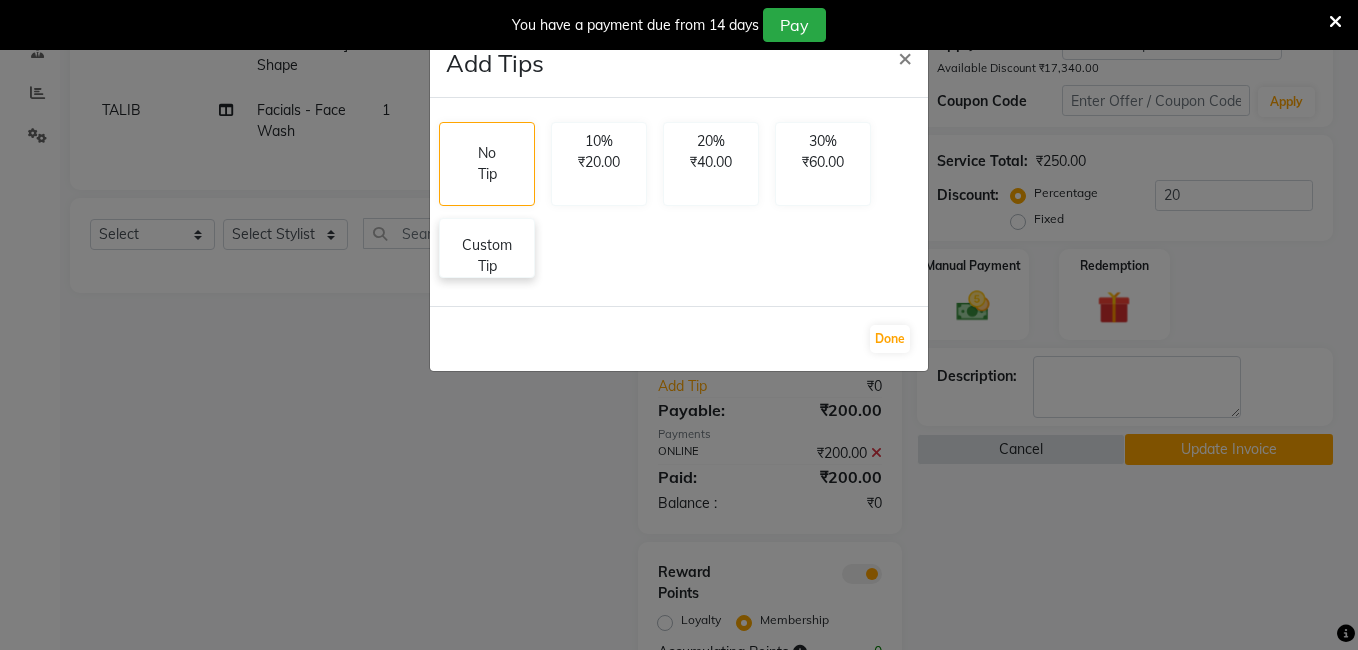 drag, startPoint x: 520, startPoint y: 247, endPoint x: 530, endPoint y: 252, distance: 11.18034 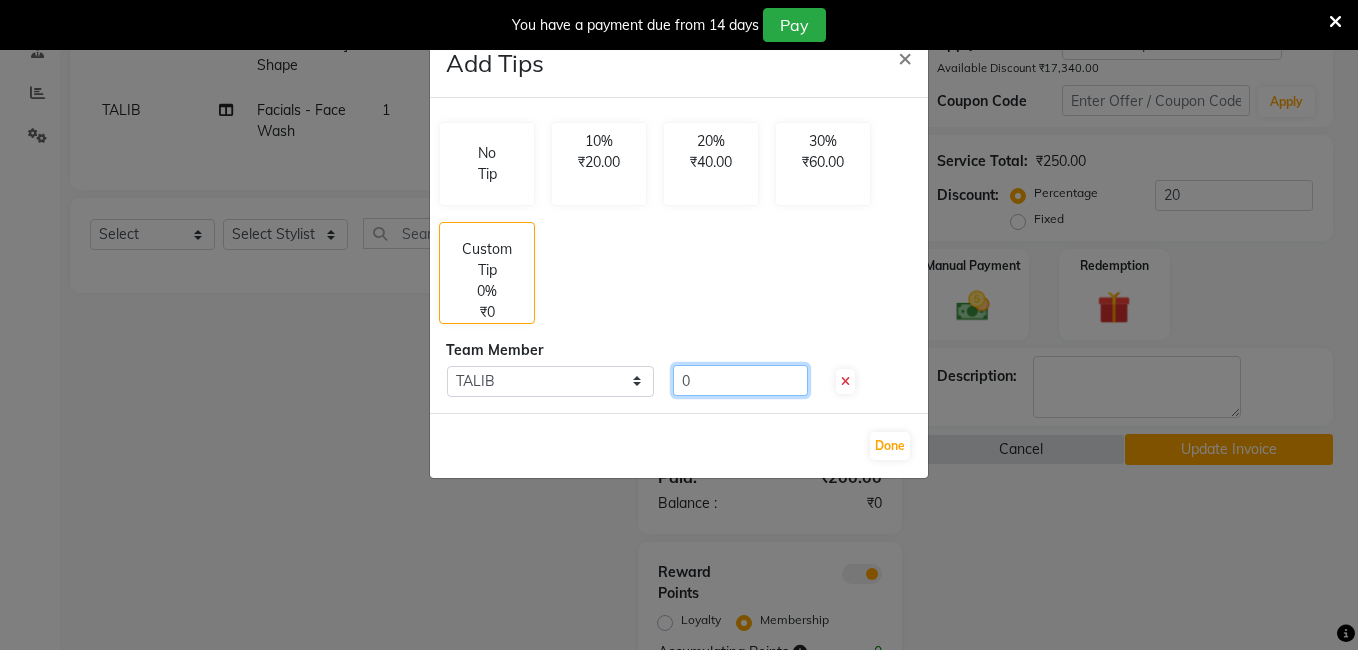click on "0" 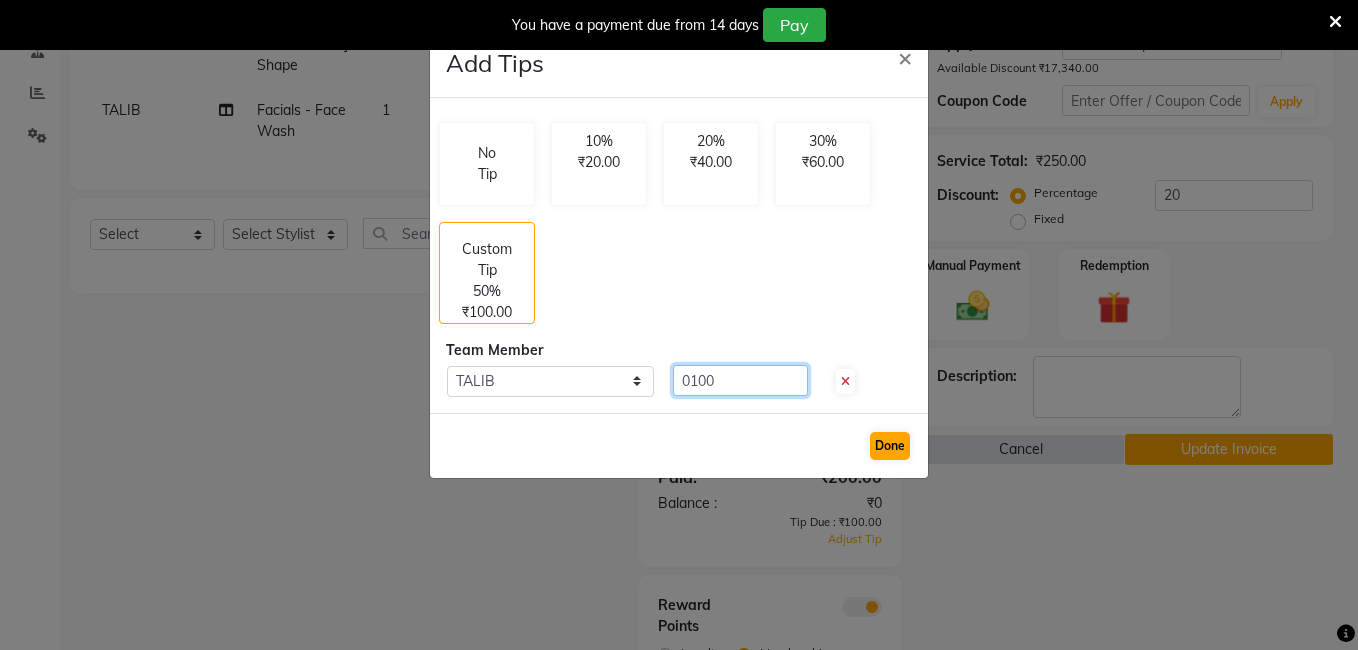 type on "0100" 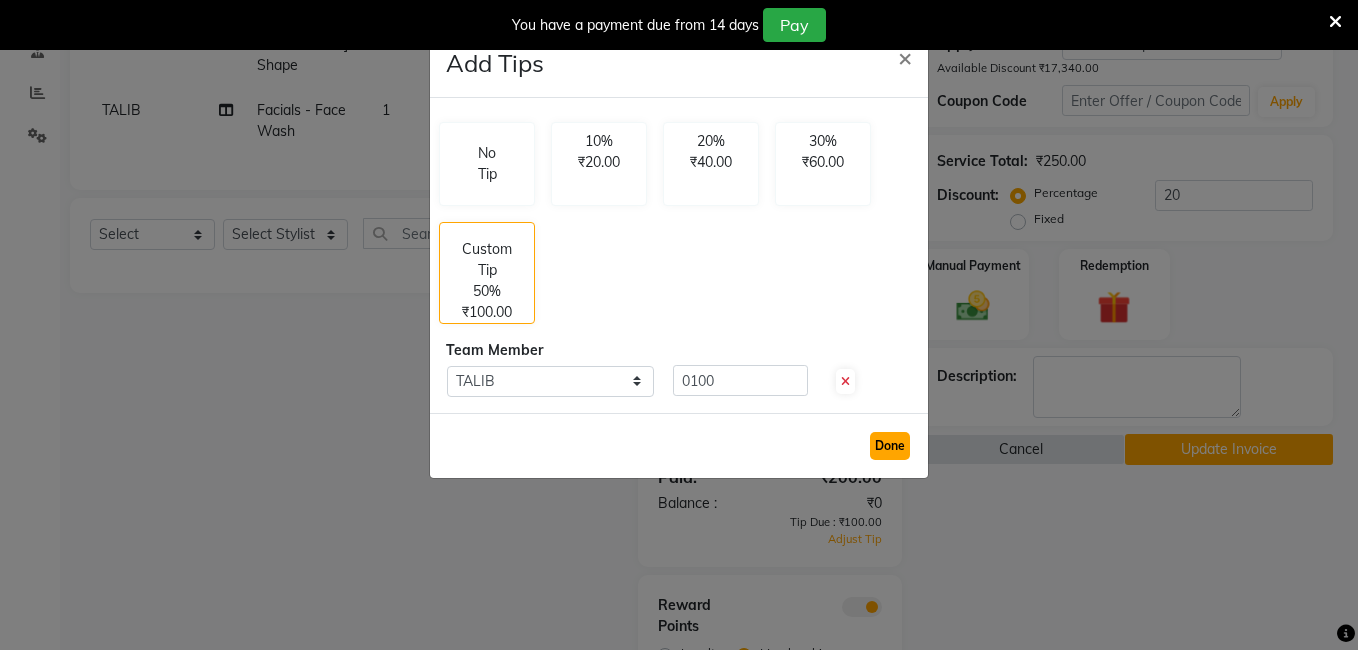 click on "Done" 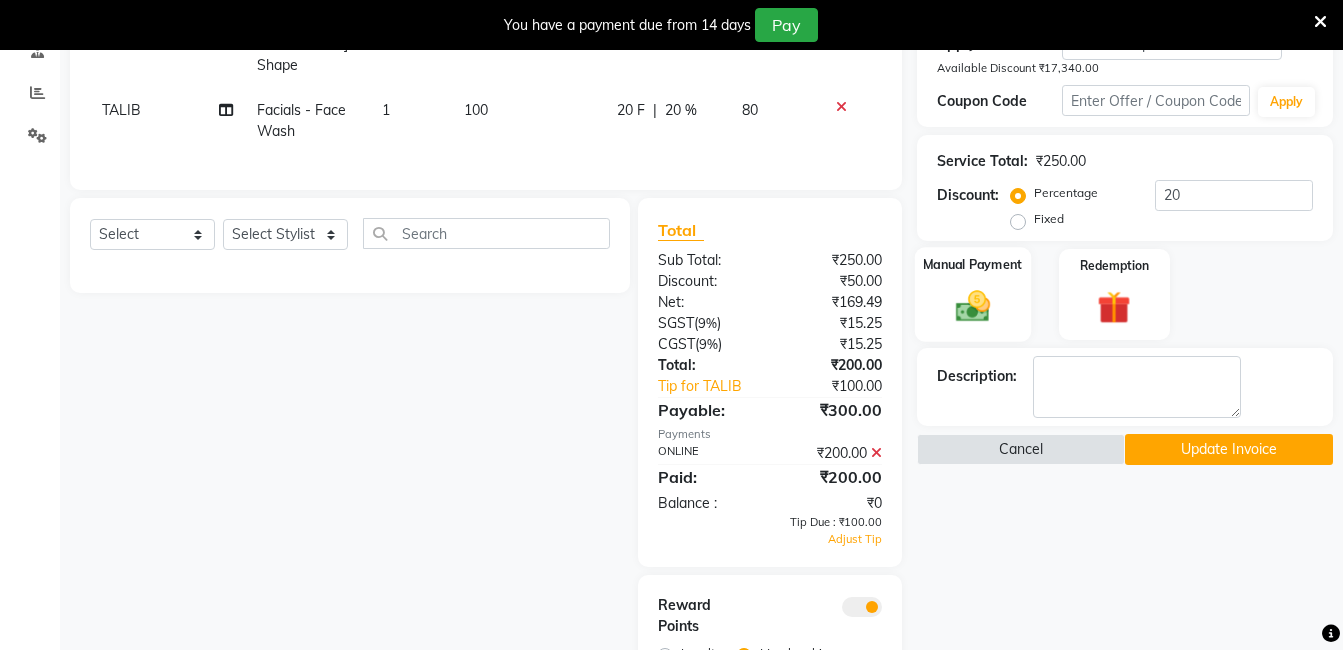 click on "Manual Payment" 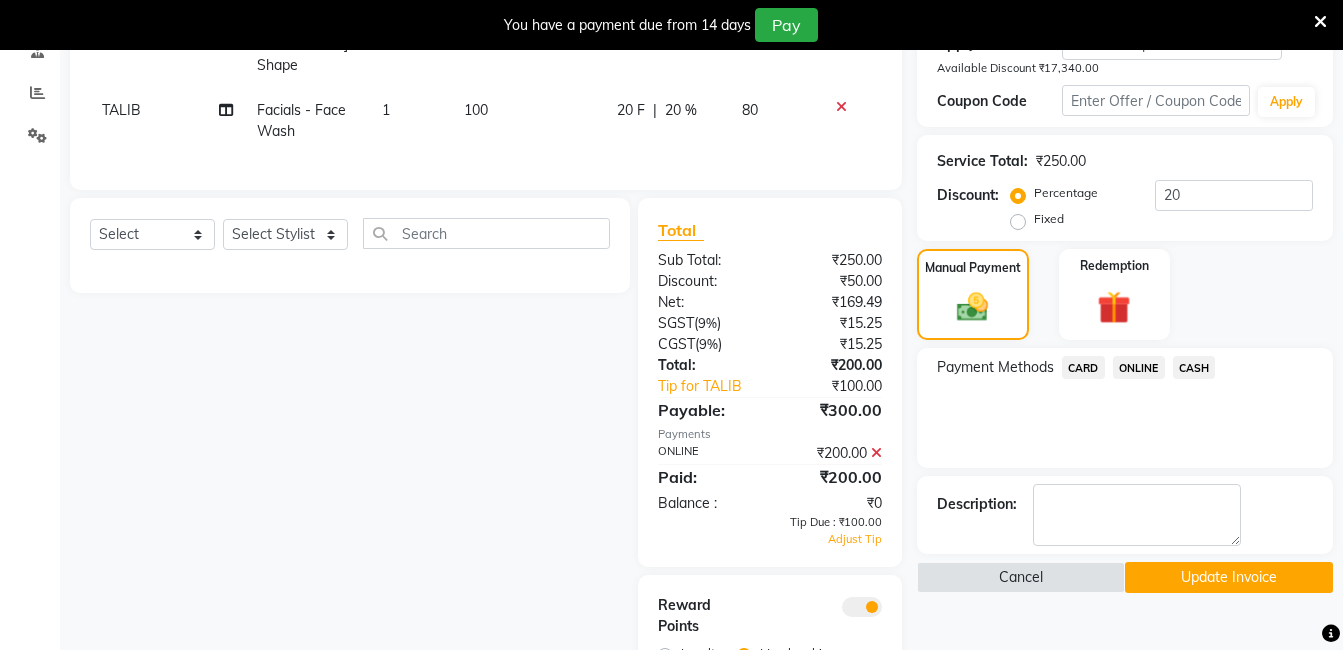 click on "ONLINE" 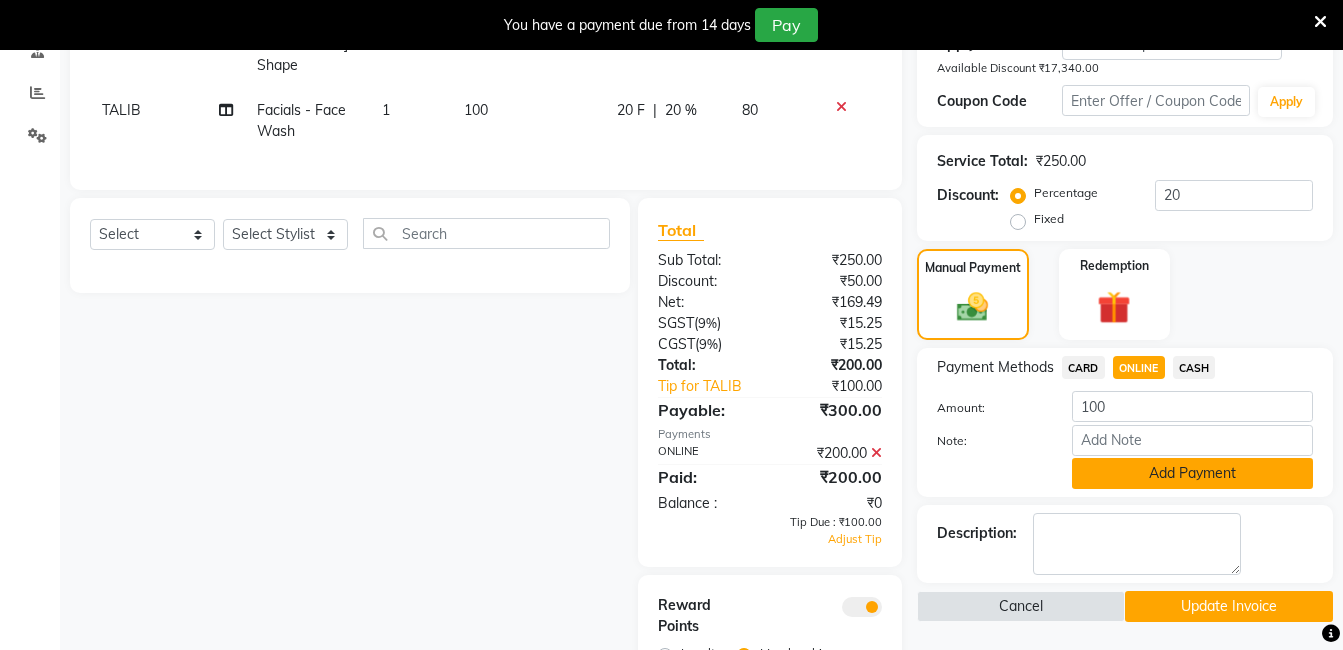 click on "Add Payment" 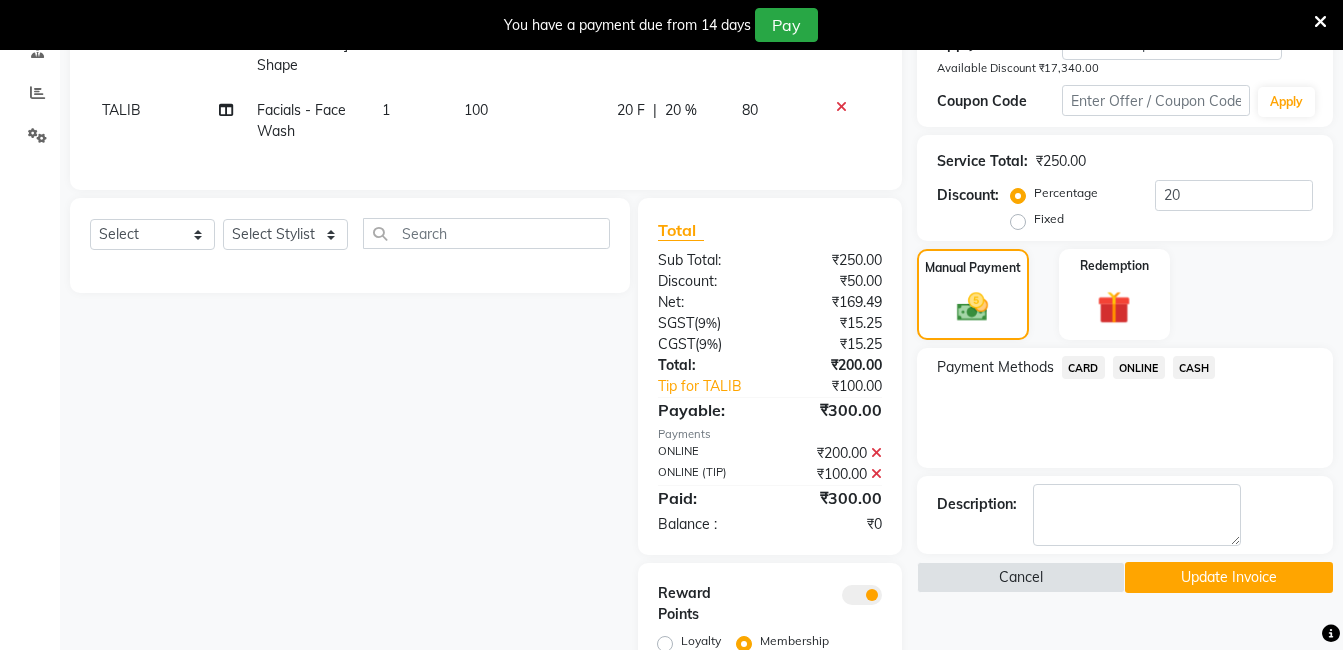 scroll, scrollTop: 457, scrollLeft: 0, axis: vertical 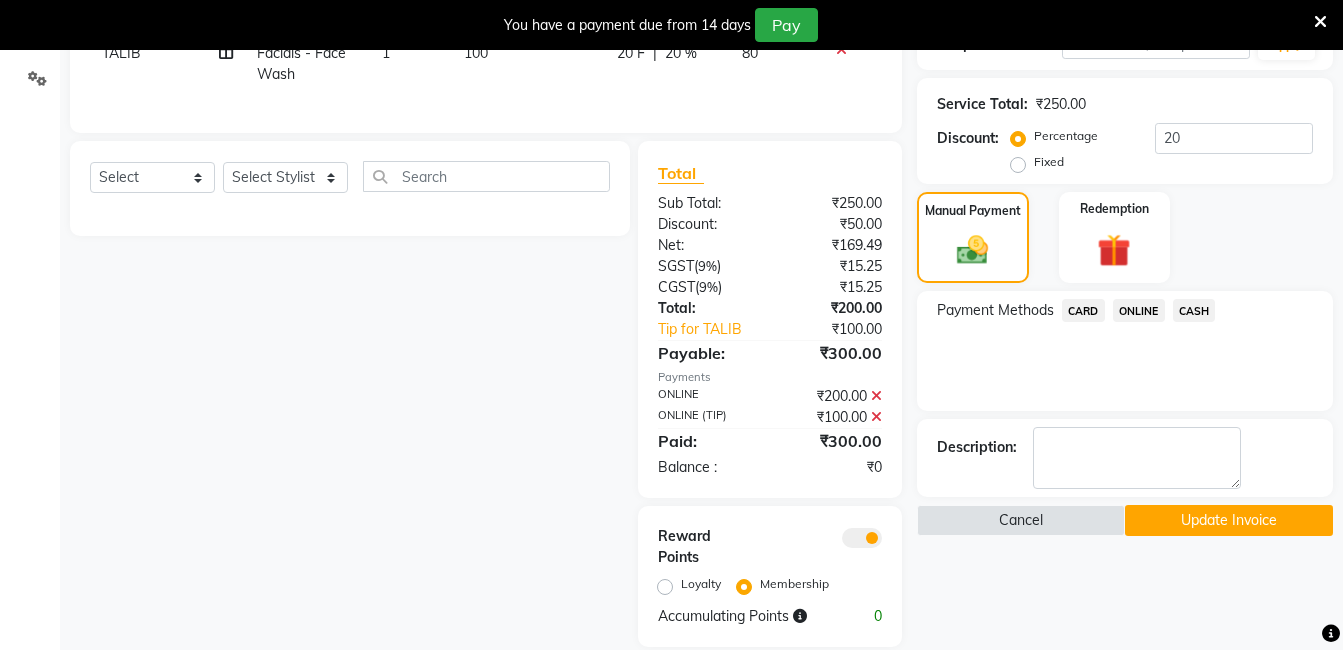 click on "Update Invoice" 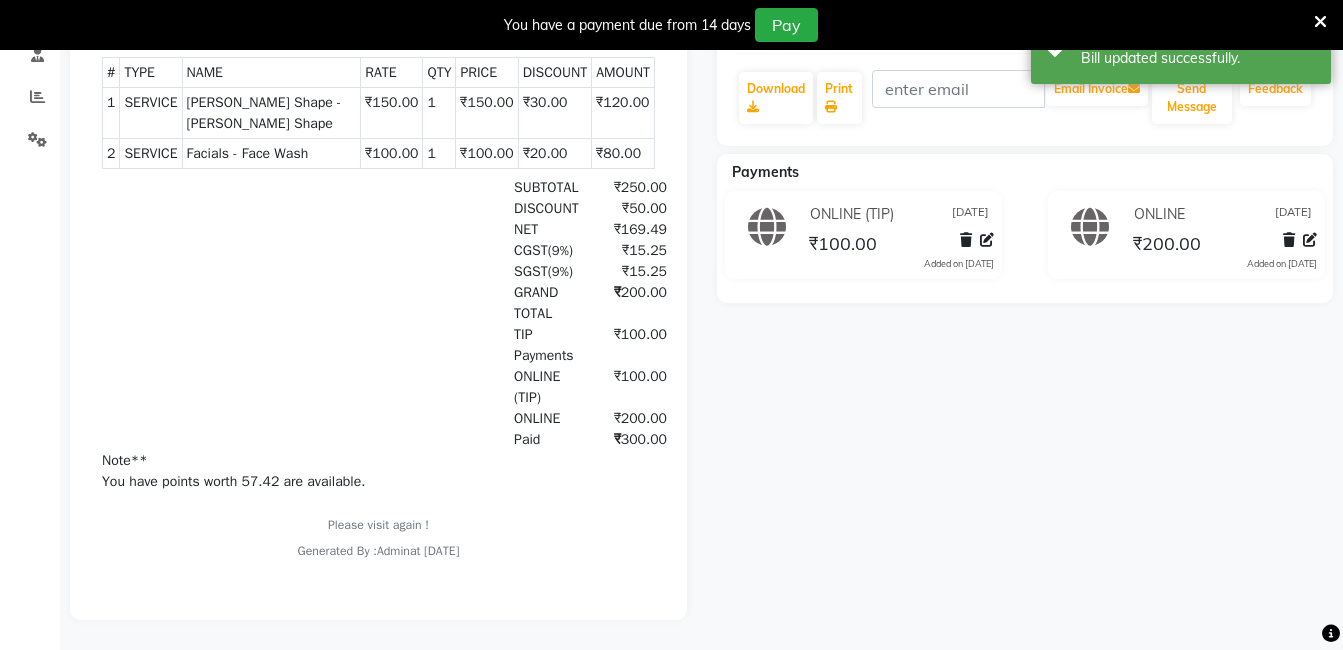 scroll, scrollTop: 0, scrollLeft: 0, axis: both 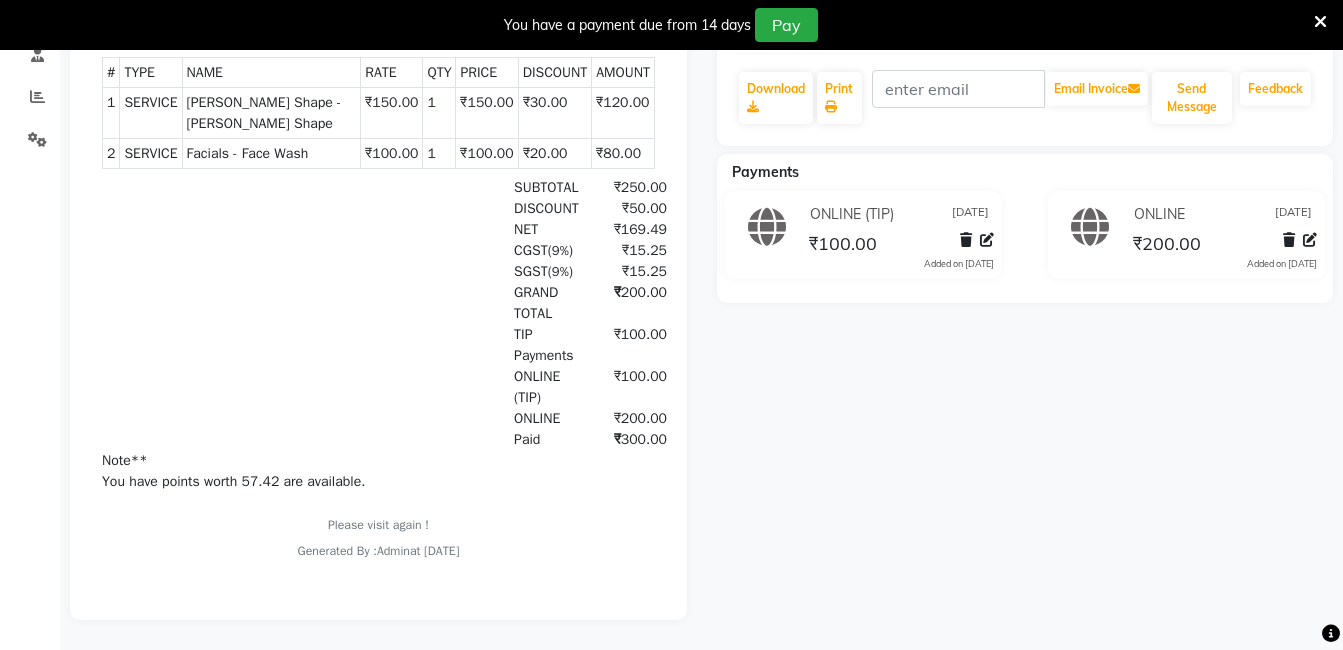 select on "service" 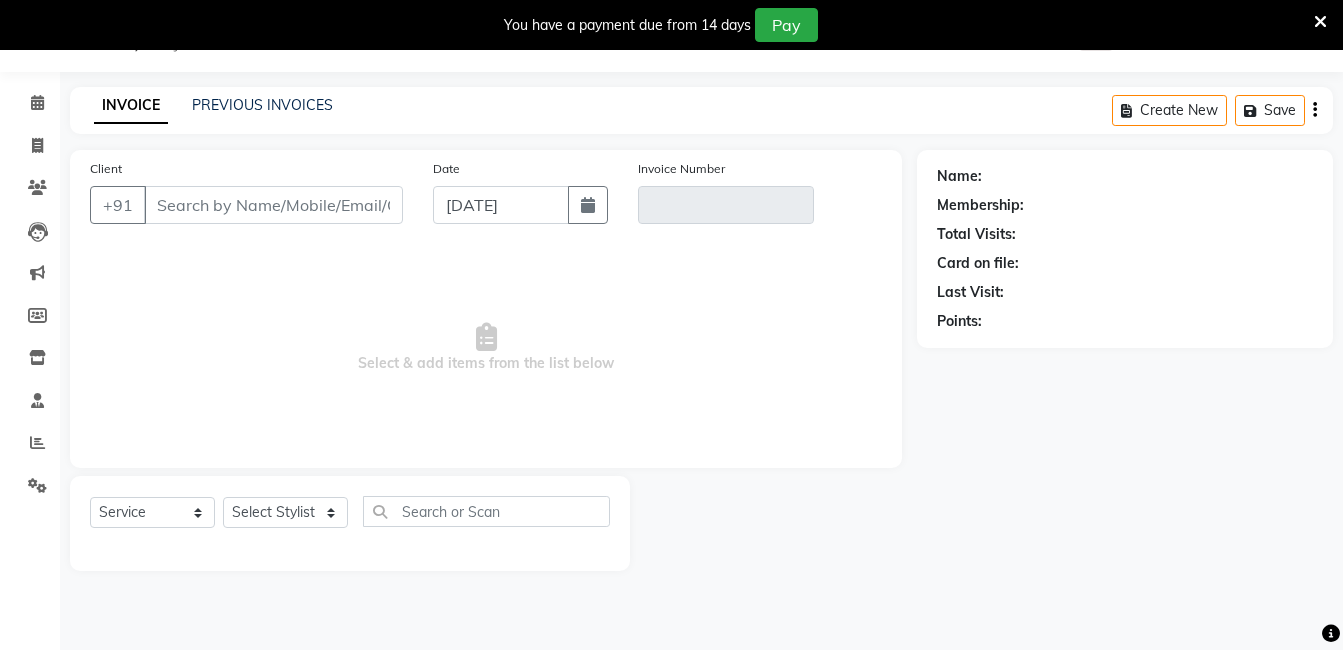 scroll, scrollTop: 50, scrollLeft: 0, axis: vertical 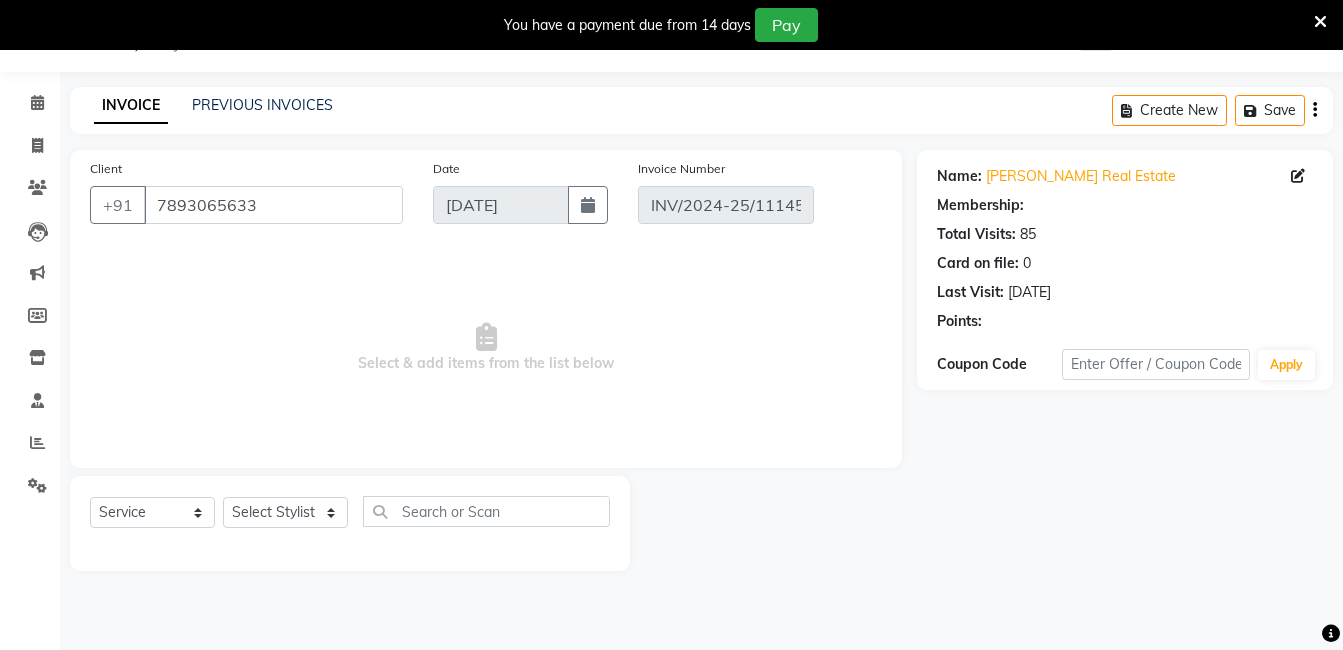 select on "select" 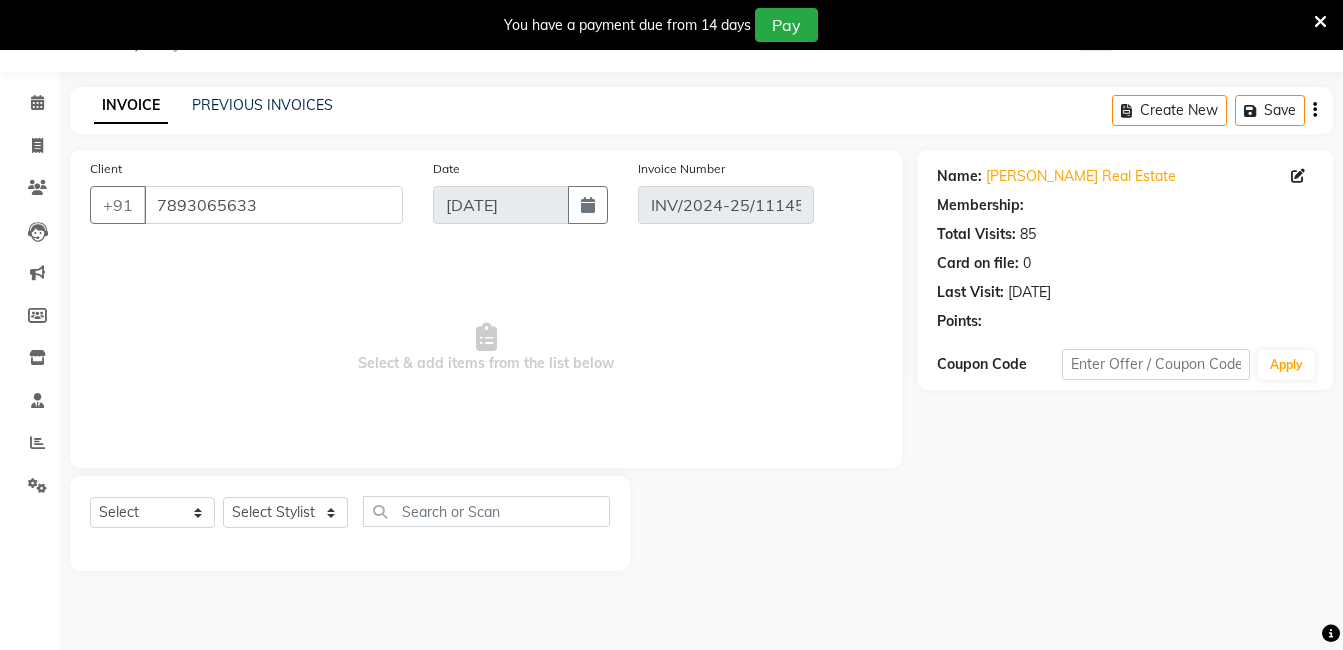 select on "2: Object" 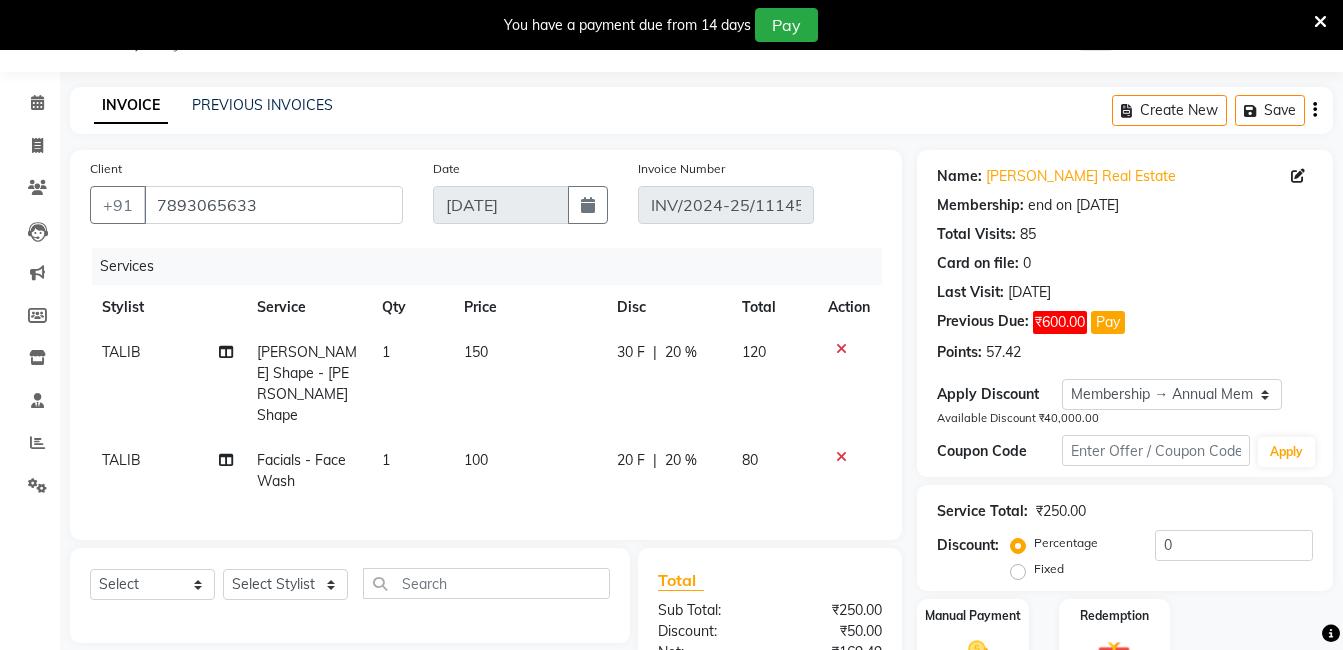 type on "20" 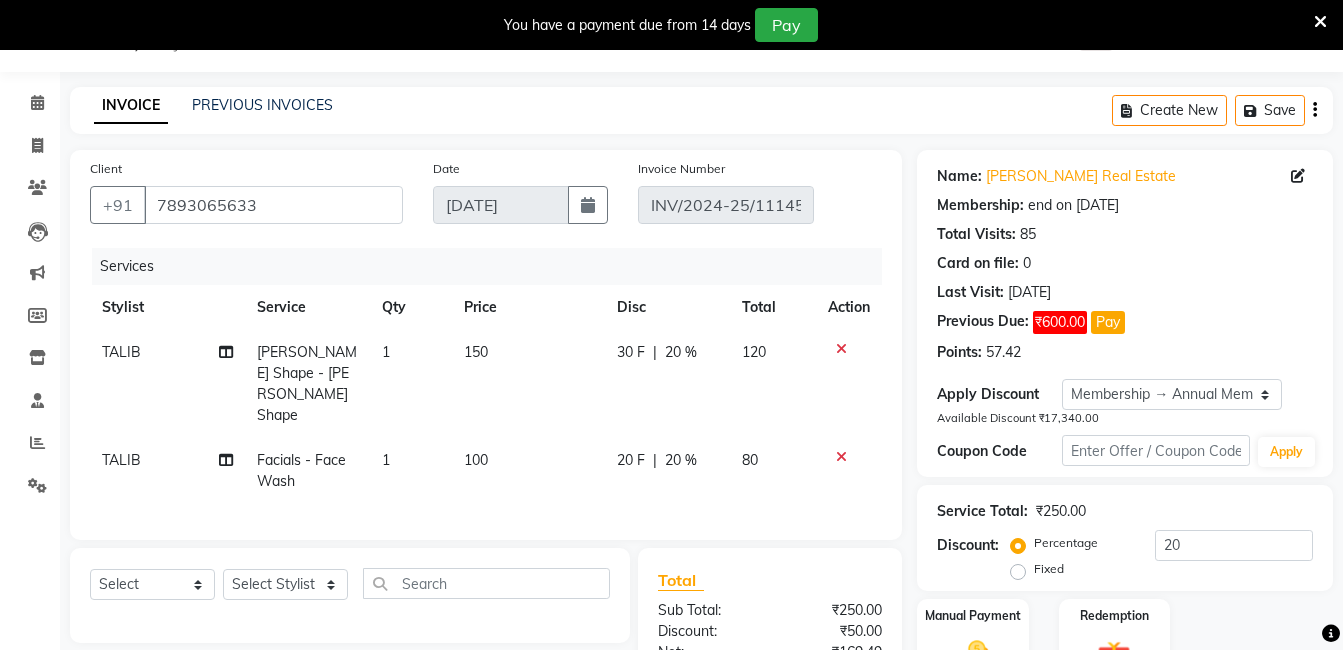 scroll, scrollTop: 250, scrollLeft: 0, axis: vertical 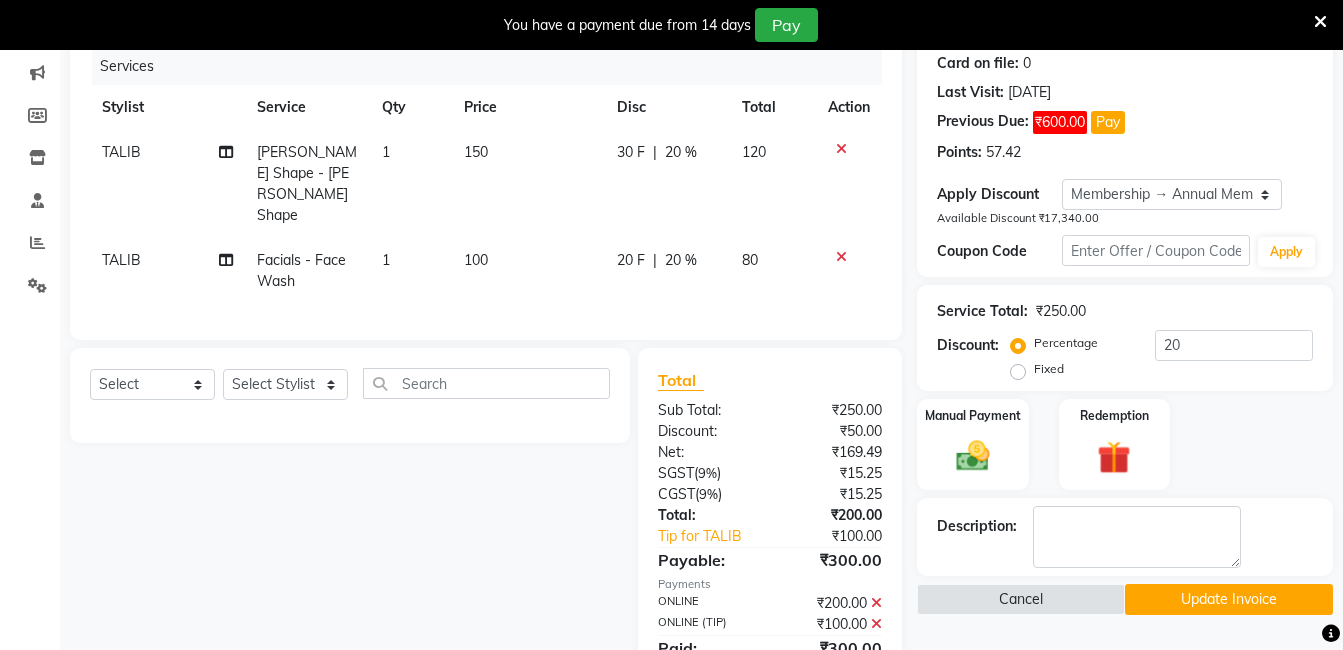 click on "Update Invoice" 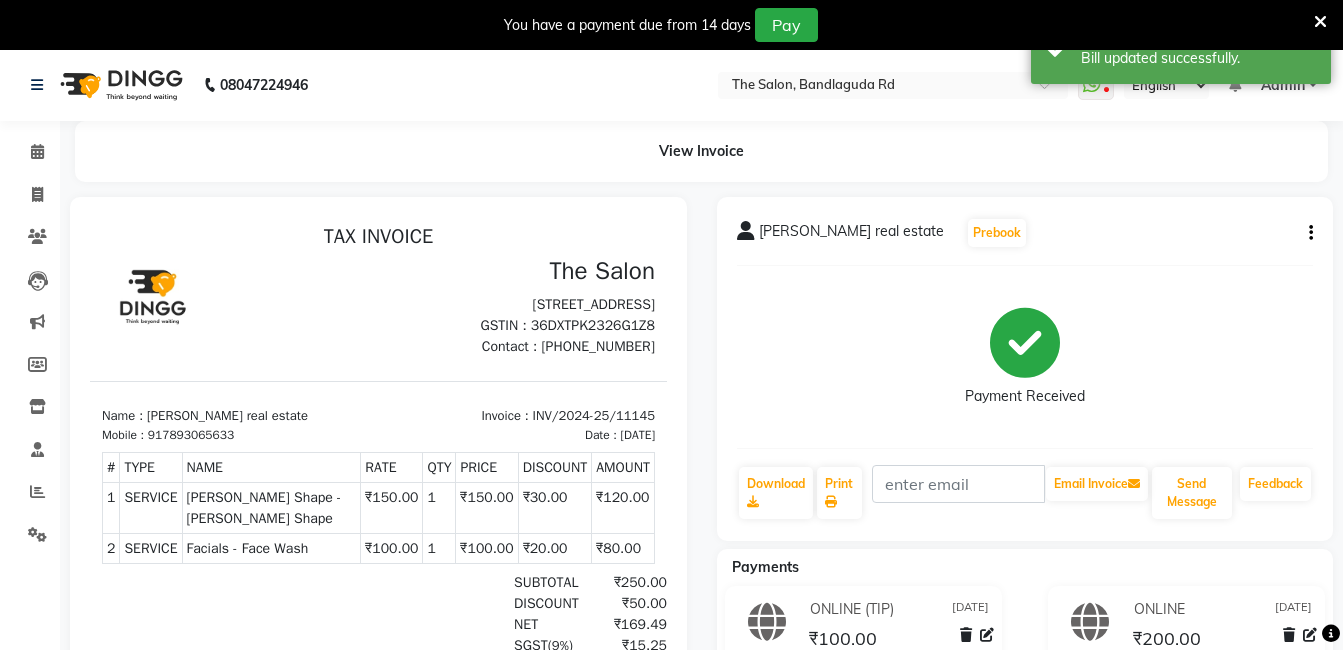 scroll, scrollTop: 0, scrollLeft: 0, axis: both 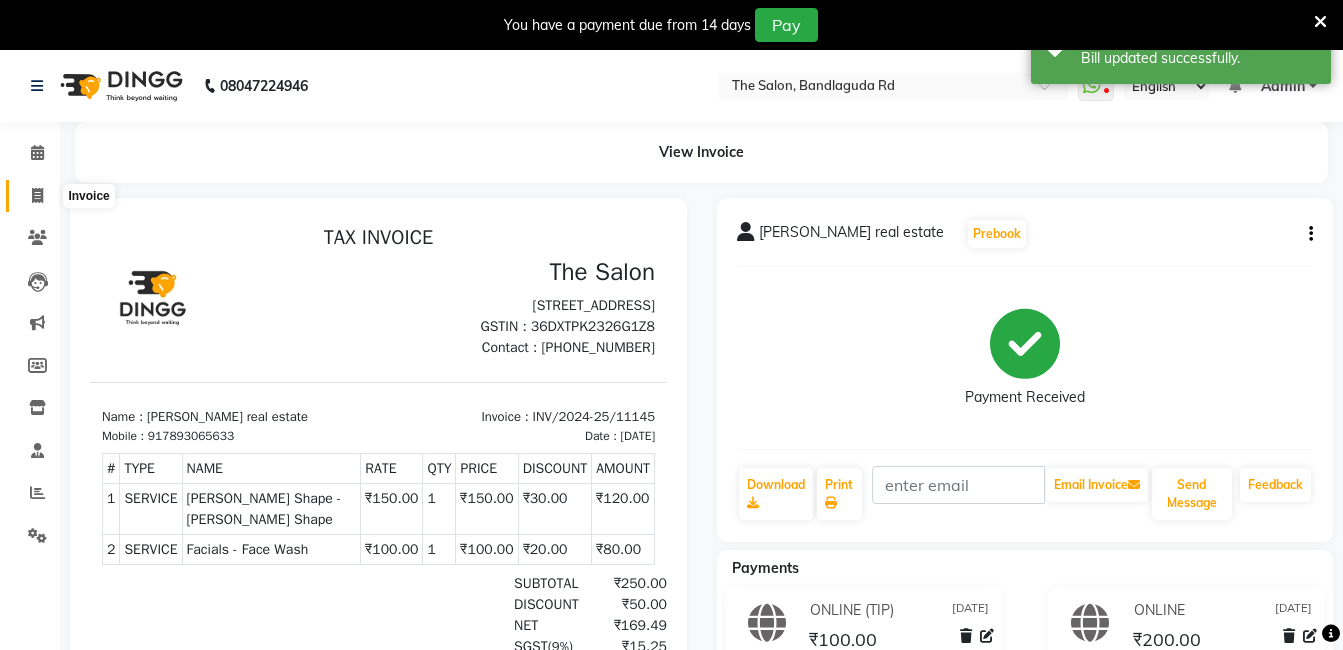 click 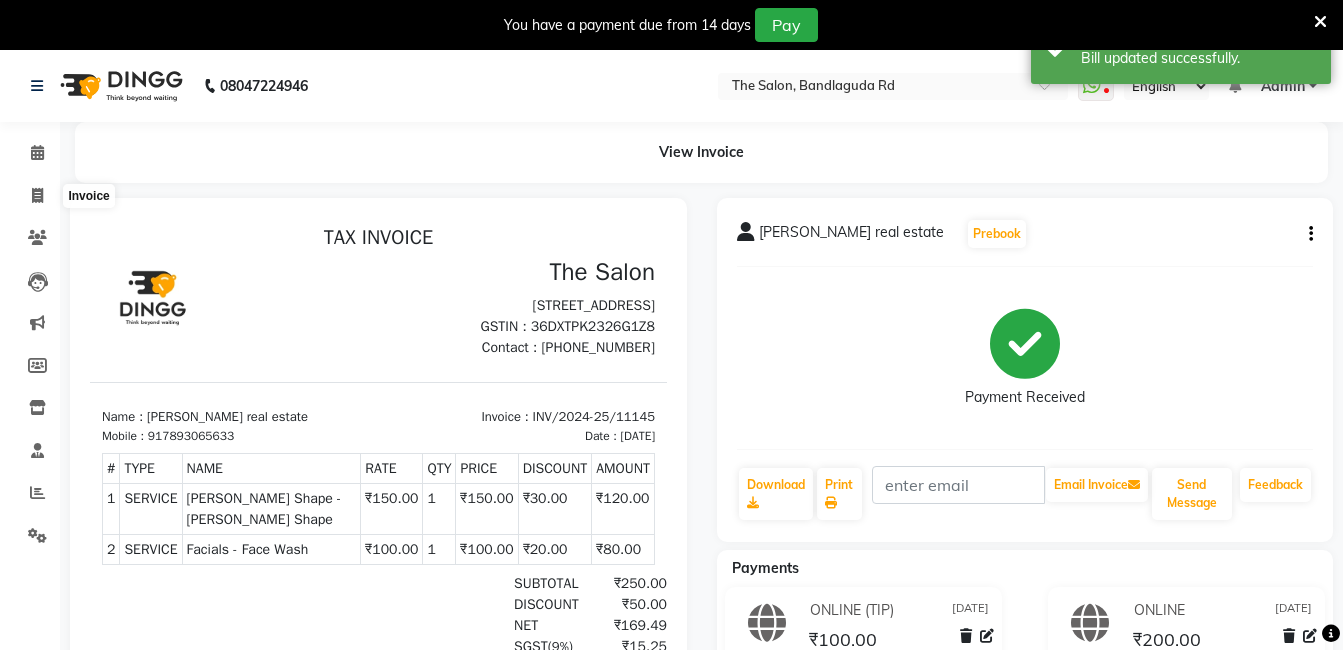 select on "service" 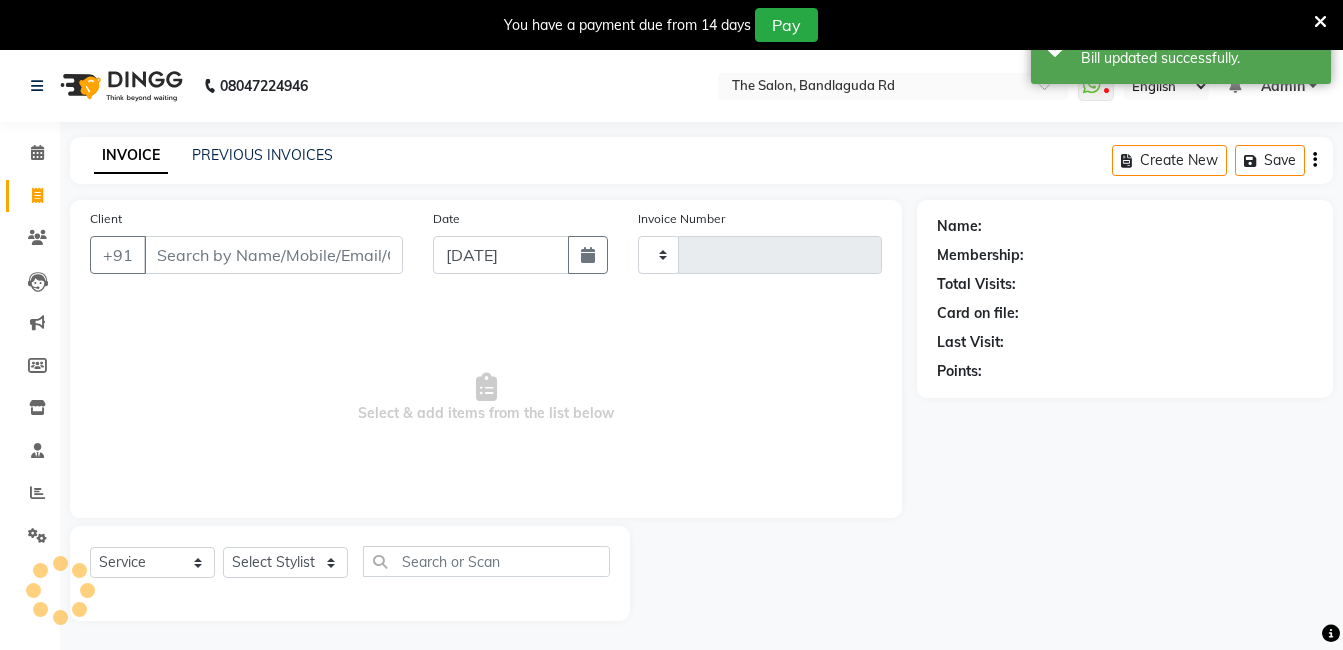 type on "11146" 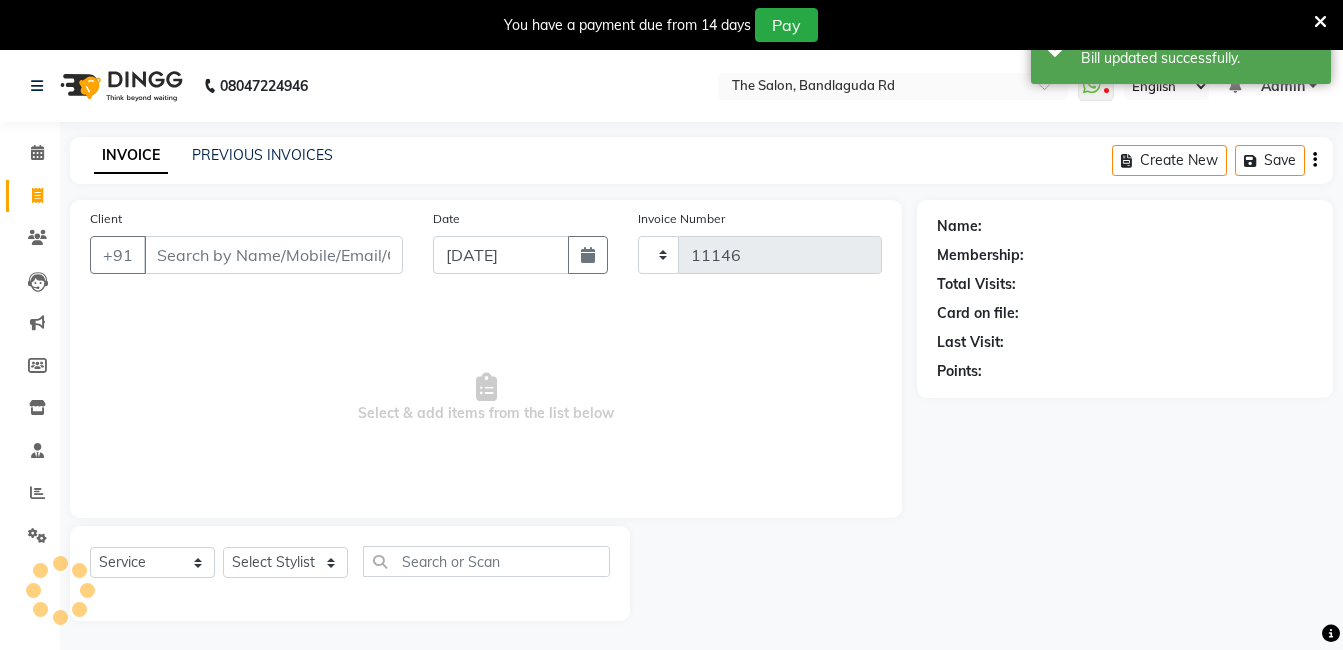 scroll, scrollTop: 50, scrollLeft: 0, axis: vertical 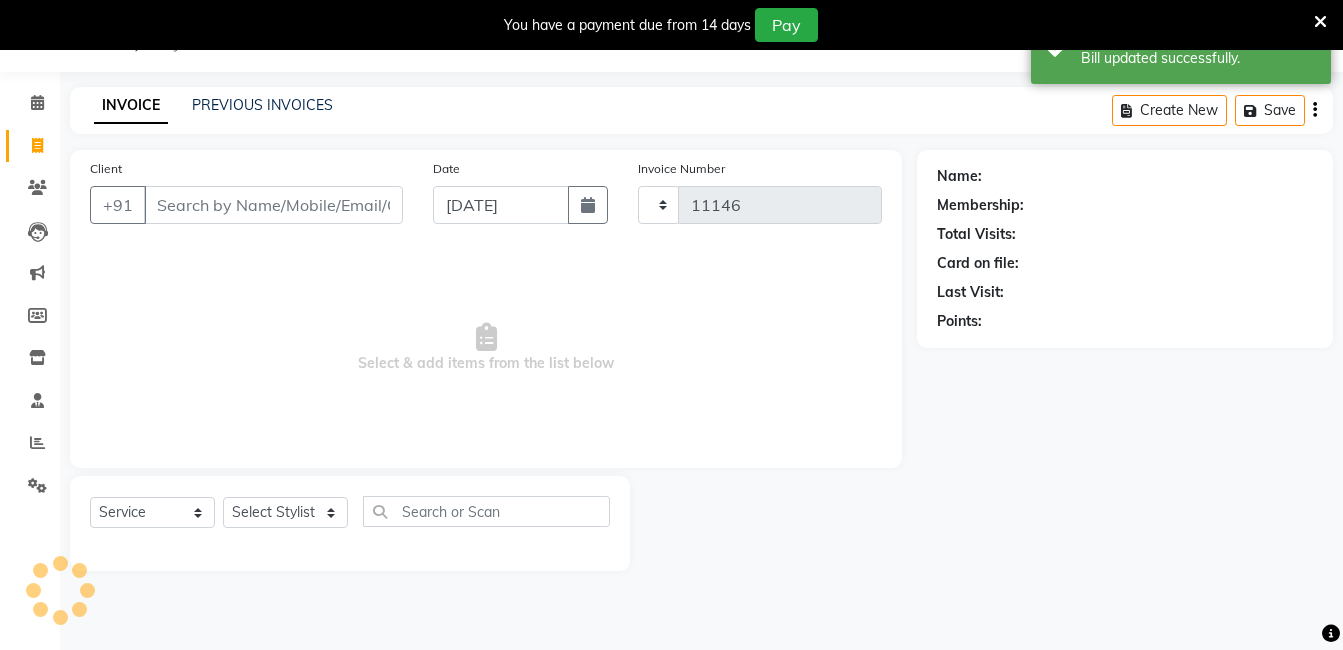 select on "5198" 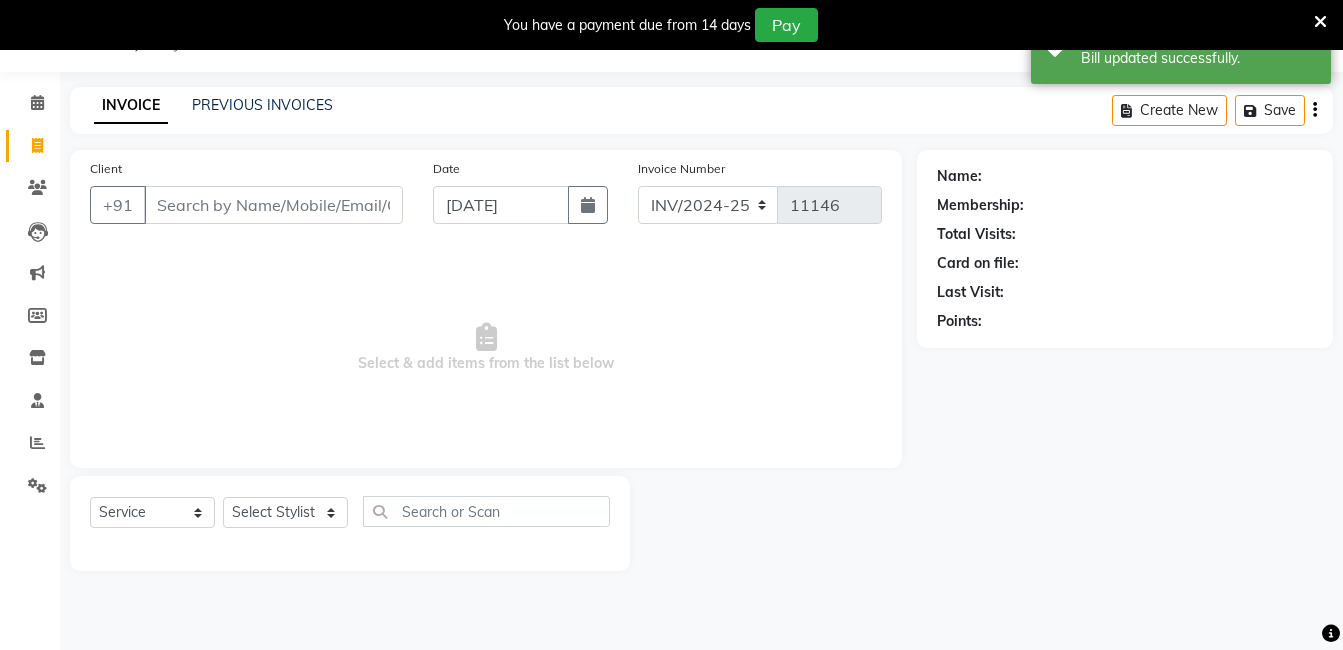 click on "Client" at bounding box center (273, 205) 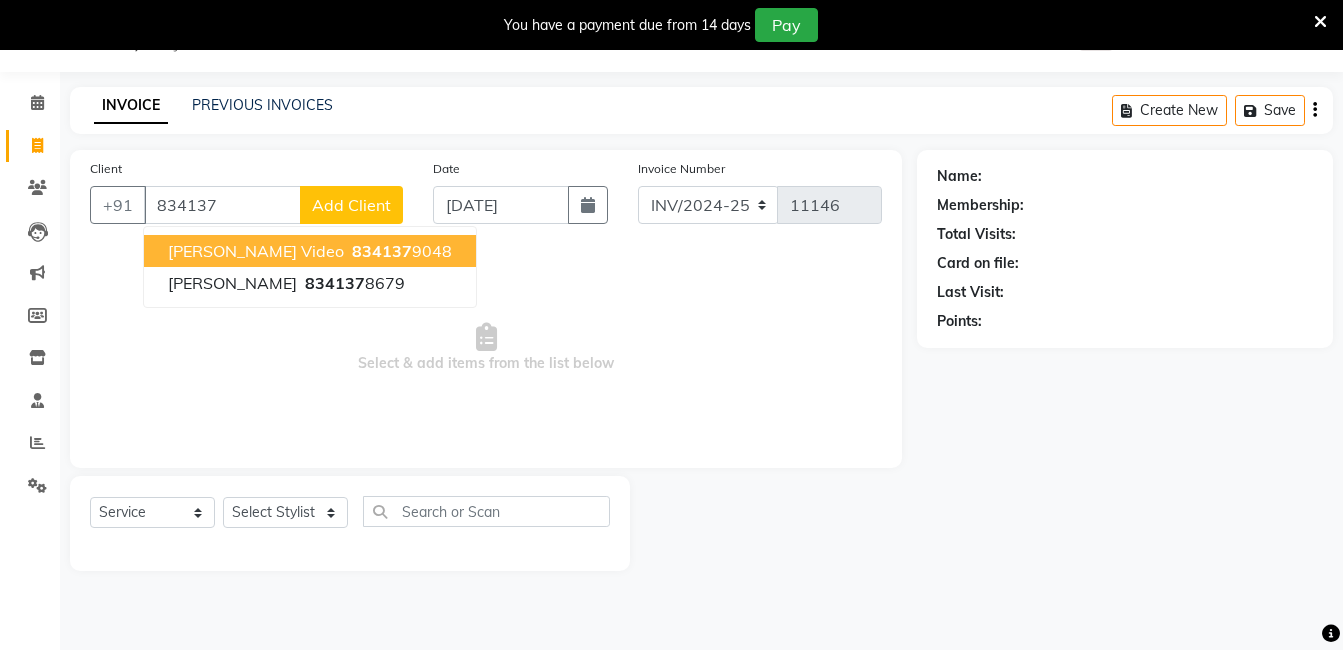 click on "834137" at bounding box center [382, 251] 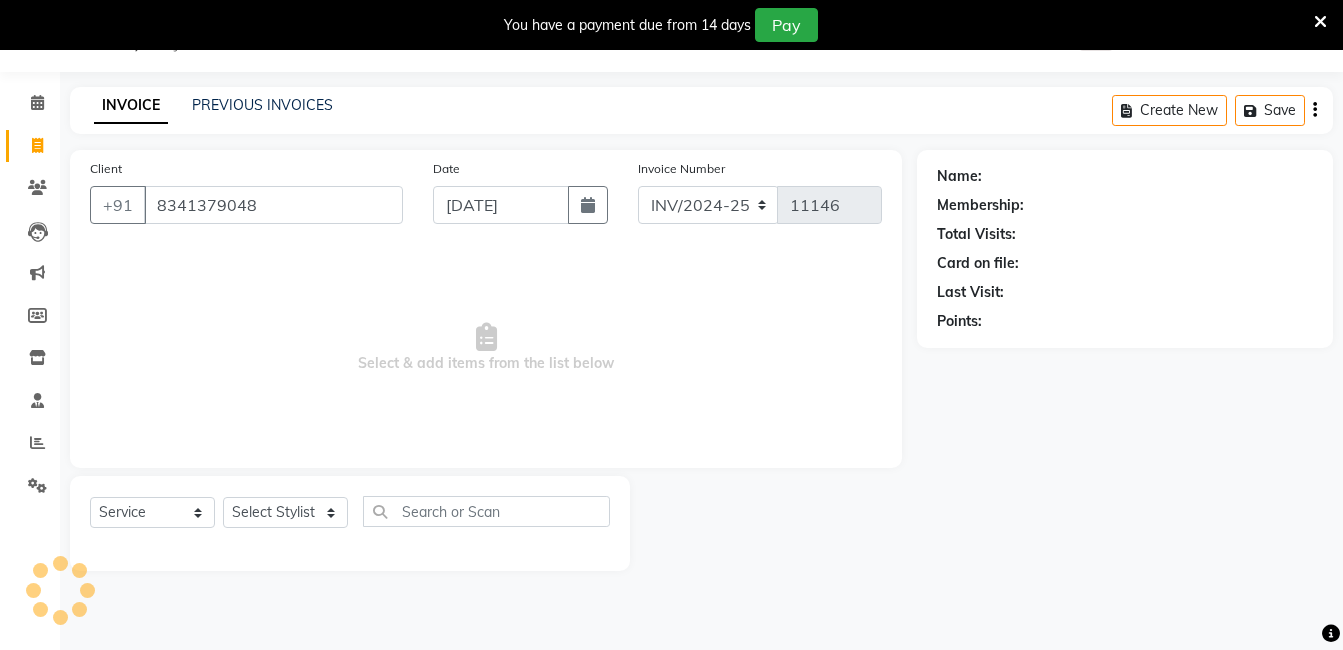 type on "8341379048" 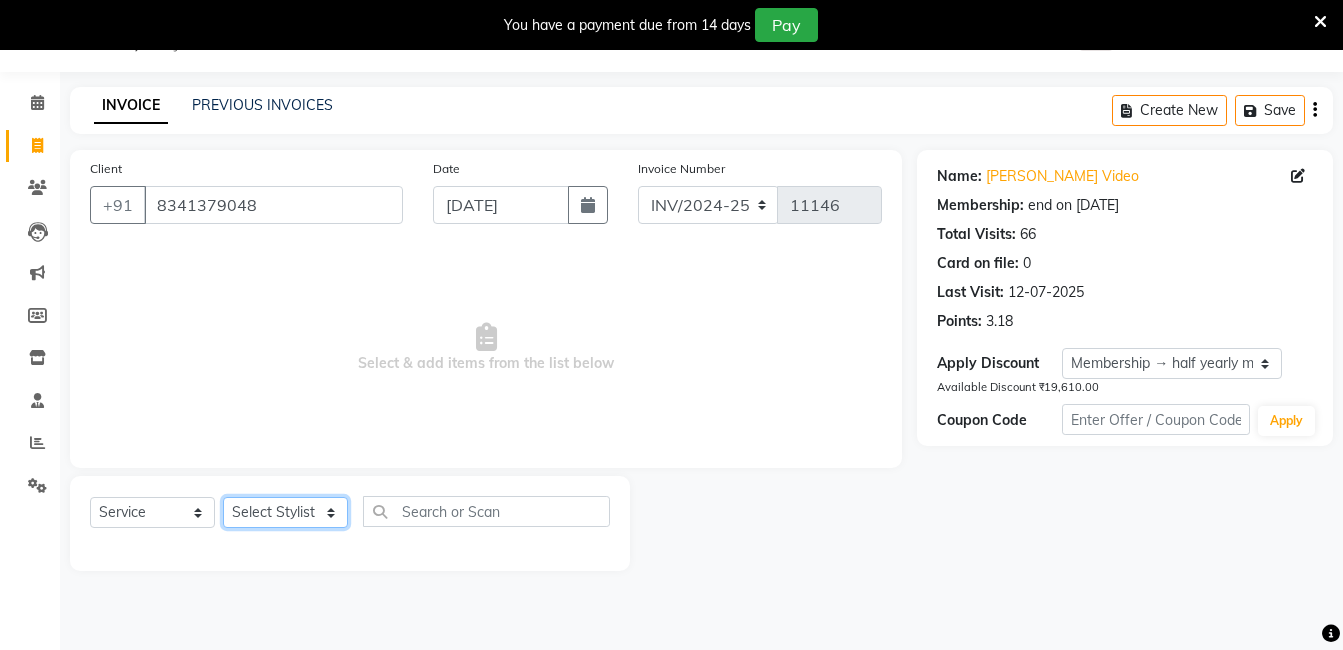 click on "Select Stylist [PERSON_NAME] [PERSON_NAME] kasim [PERSON_NAME] sameer [PERSON_NAME] manager" 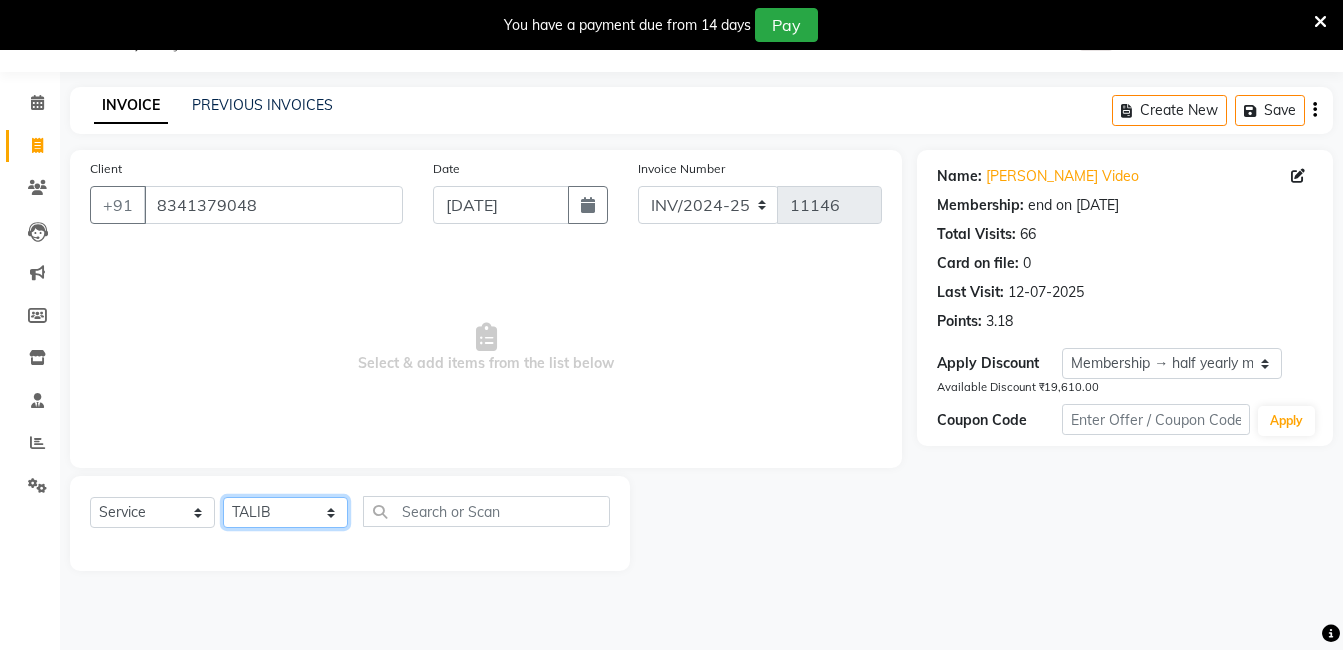 click on "Select Stylist [PERSON_NAME] [PERSON_NAME] kasim [PERSON_NAME] sameer [PERSON_NAME] manager" 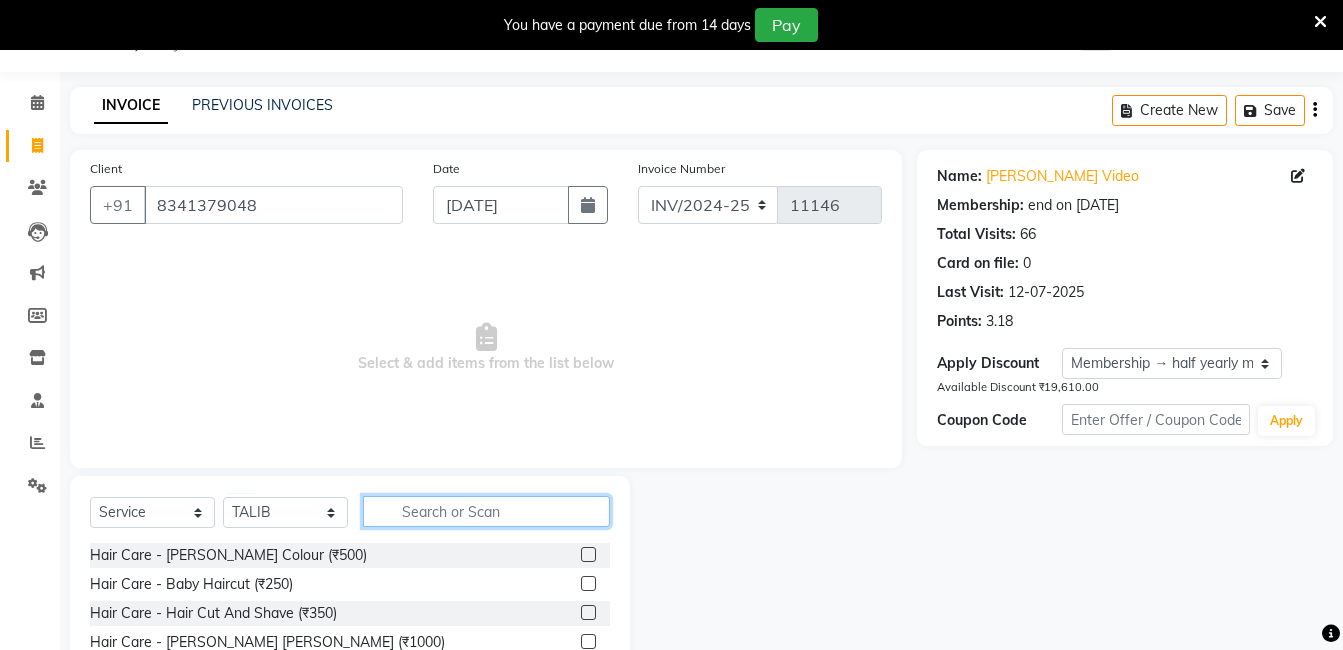 click 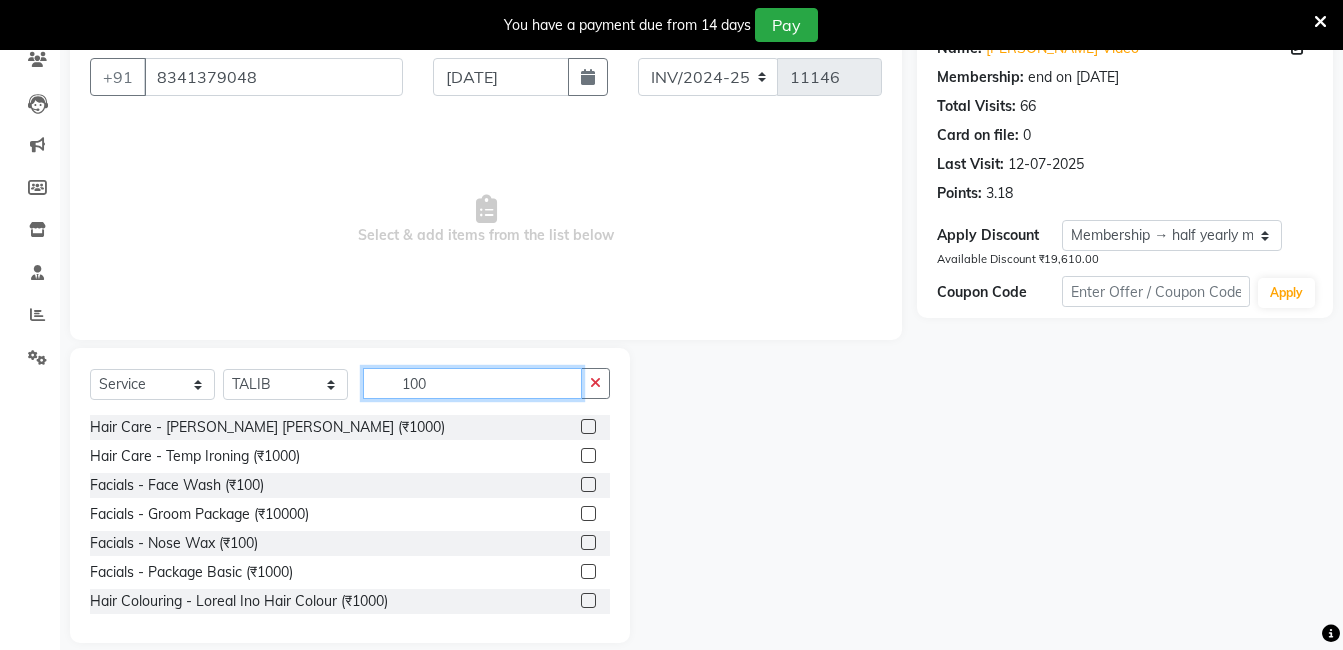 scroll, scrollTop: 201, scrollLeft: 0, axis: vertical 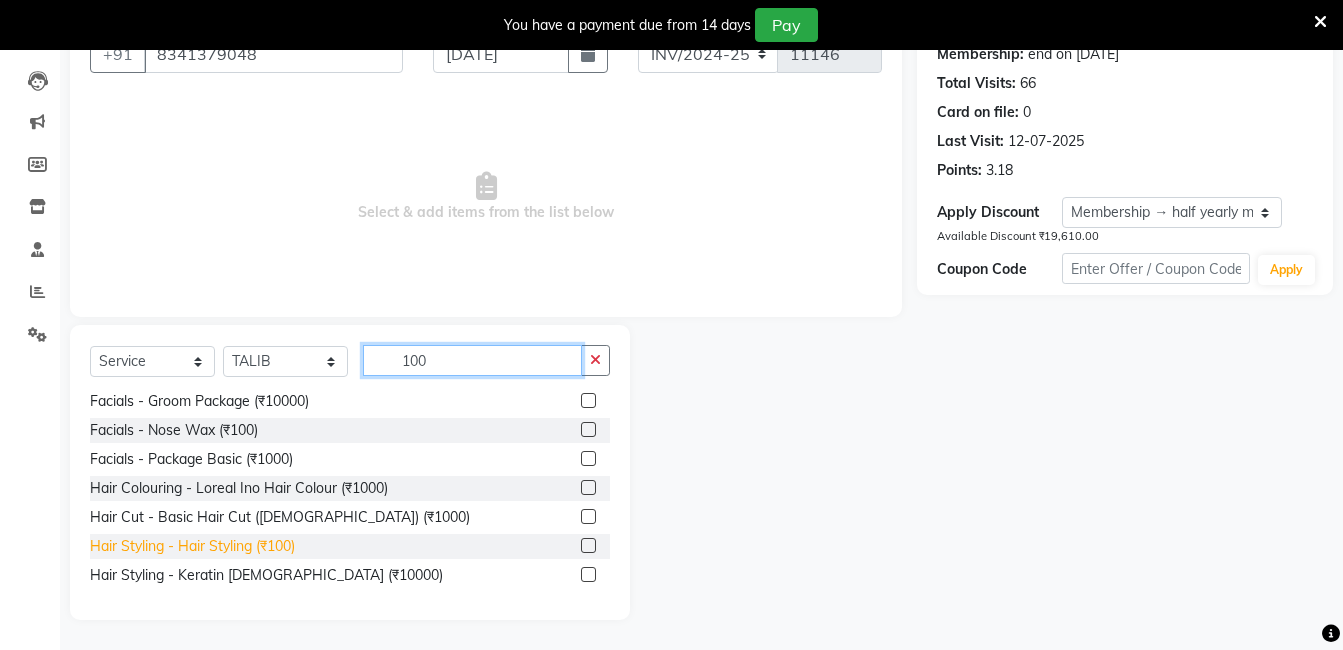 type on "100" 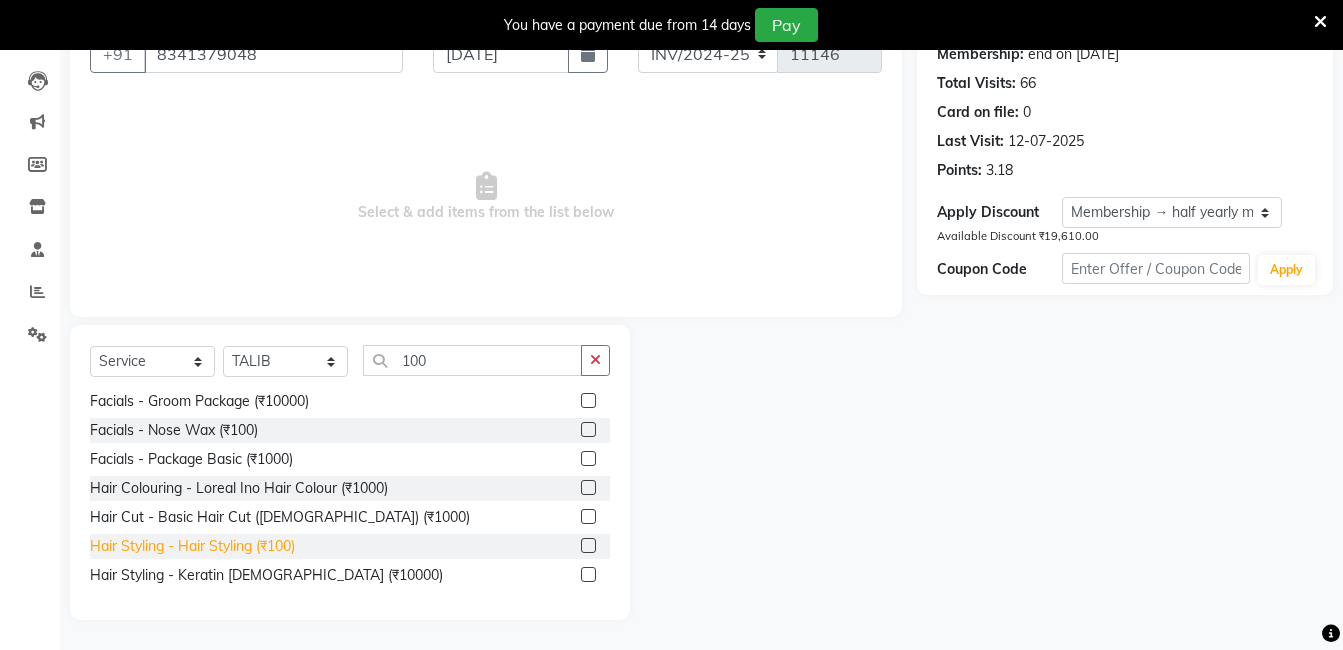 click on "Hair Styling - Hair Styling (₹100)" 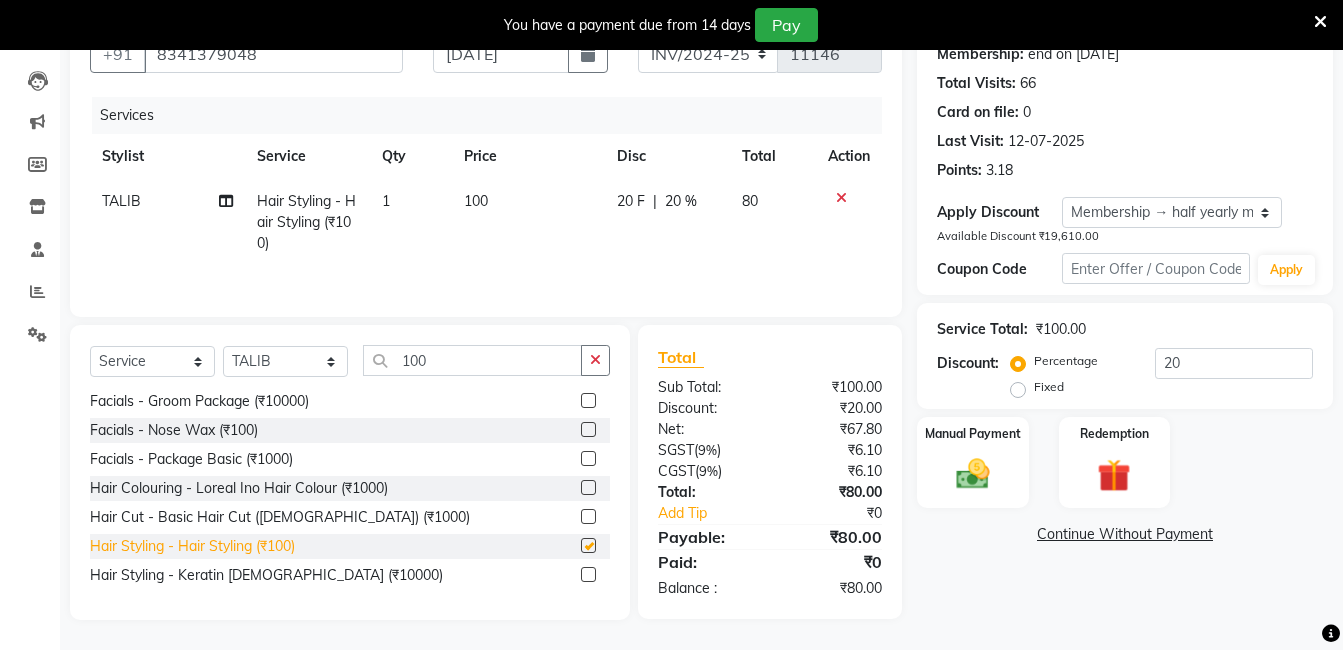 checkbox on "false" 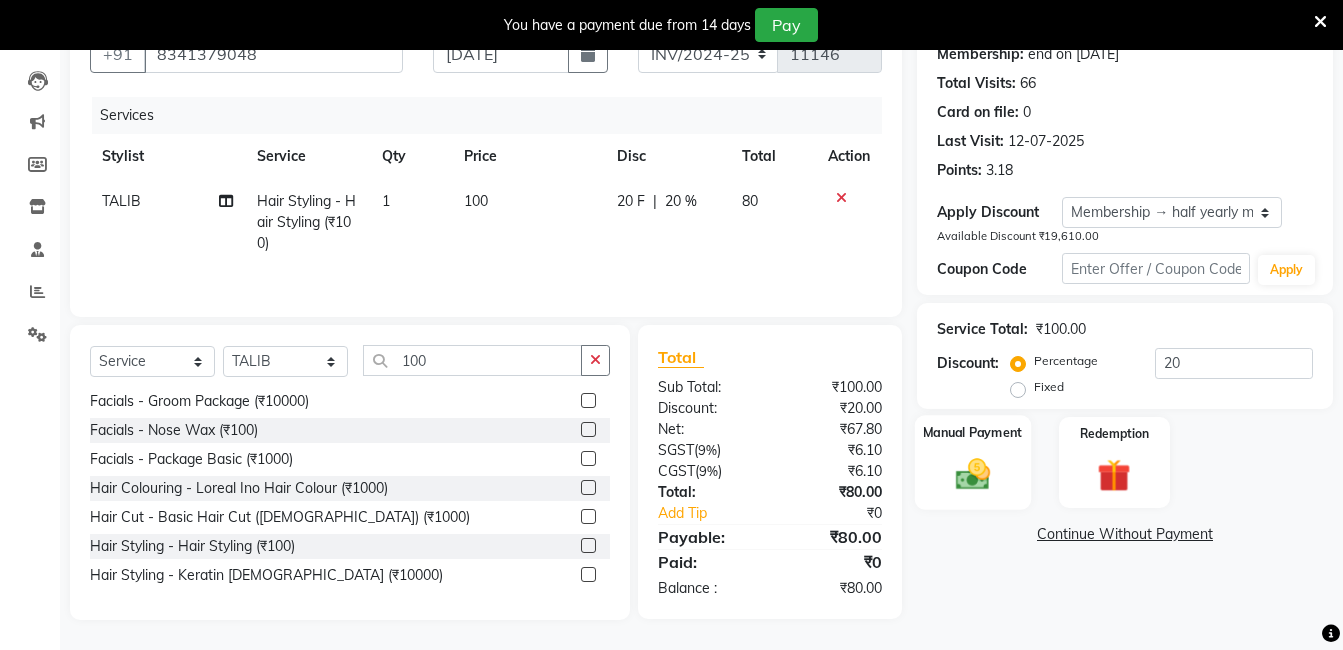click 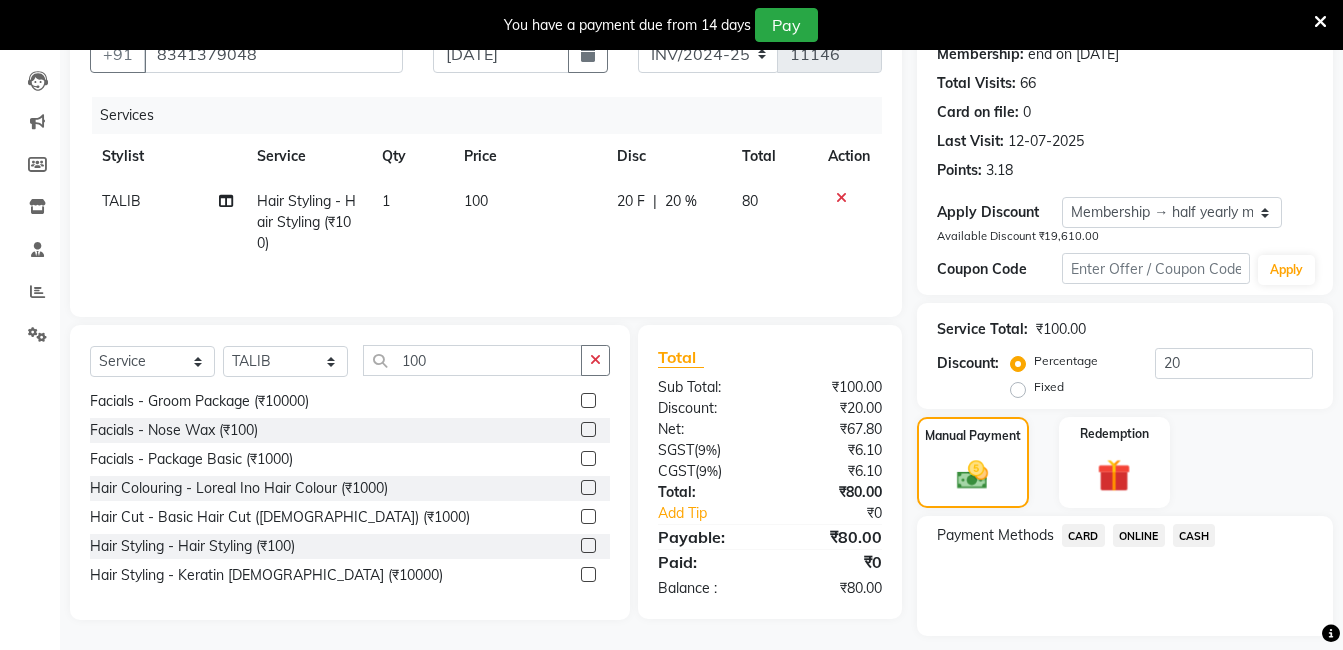 click on "ONLINE" 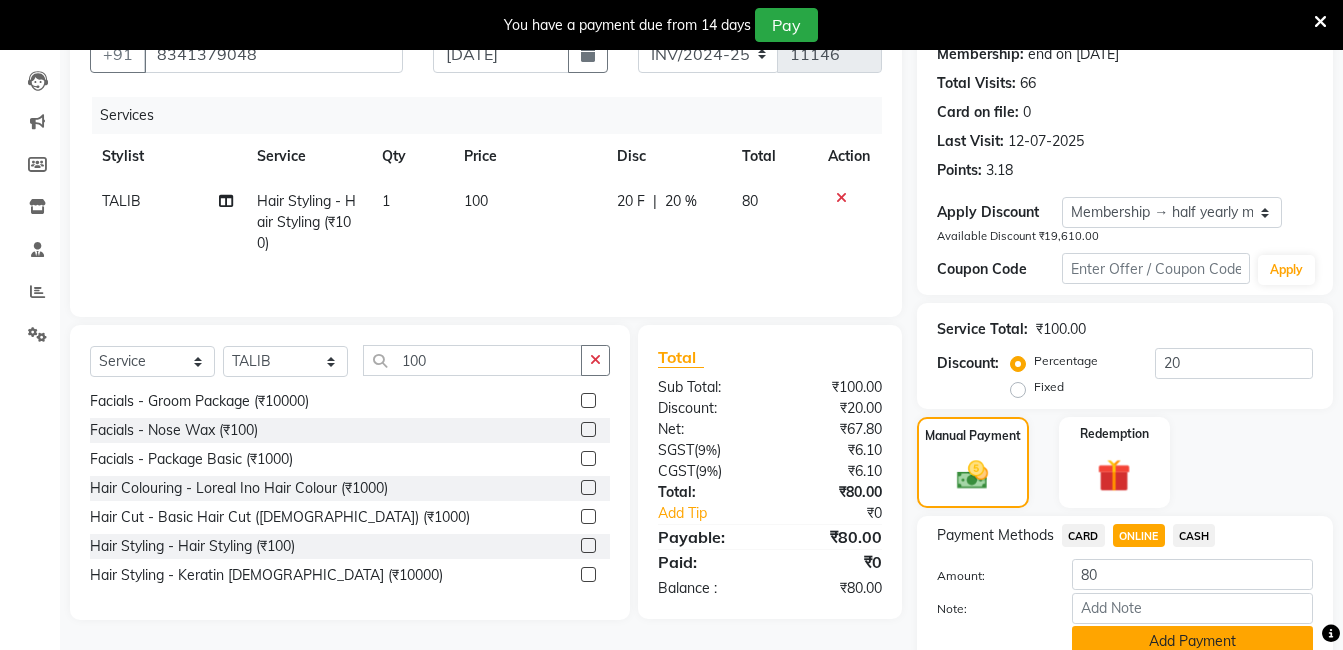 click on "Add Payment" 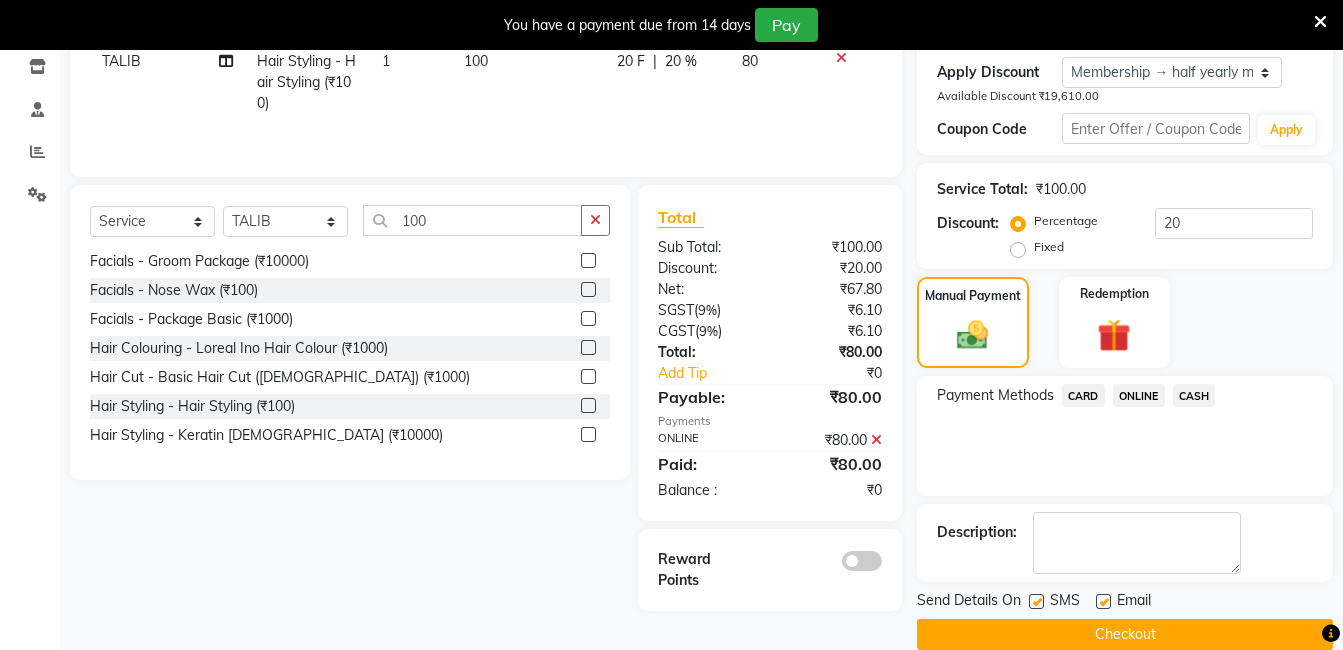 scroll, scrollTop: 371, scrollLeft: 0, axis: vertical 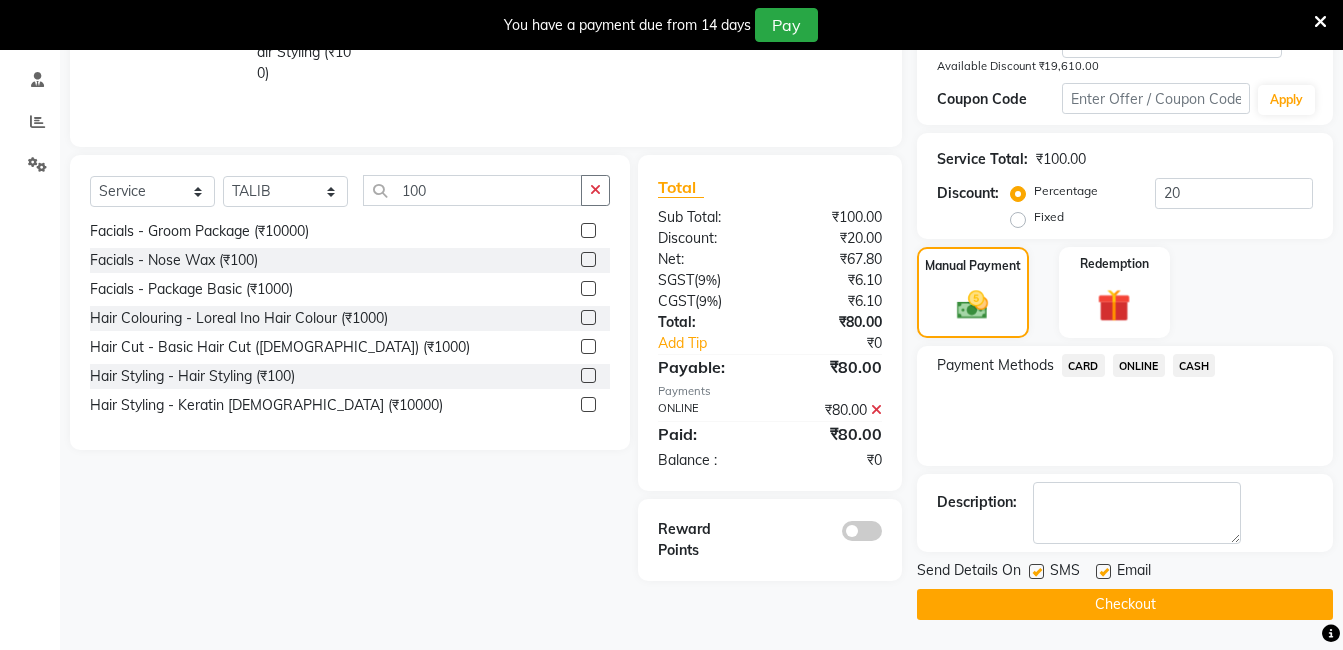 click on "Checkout" 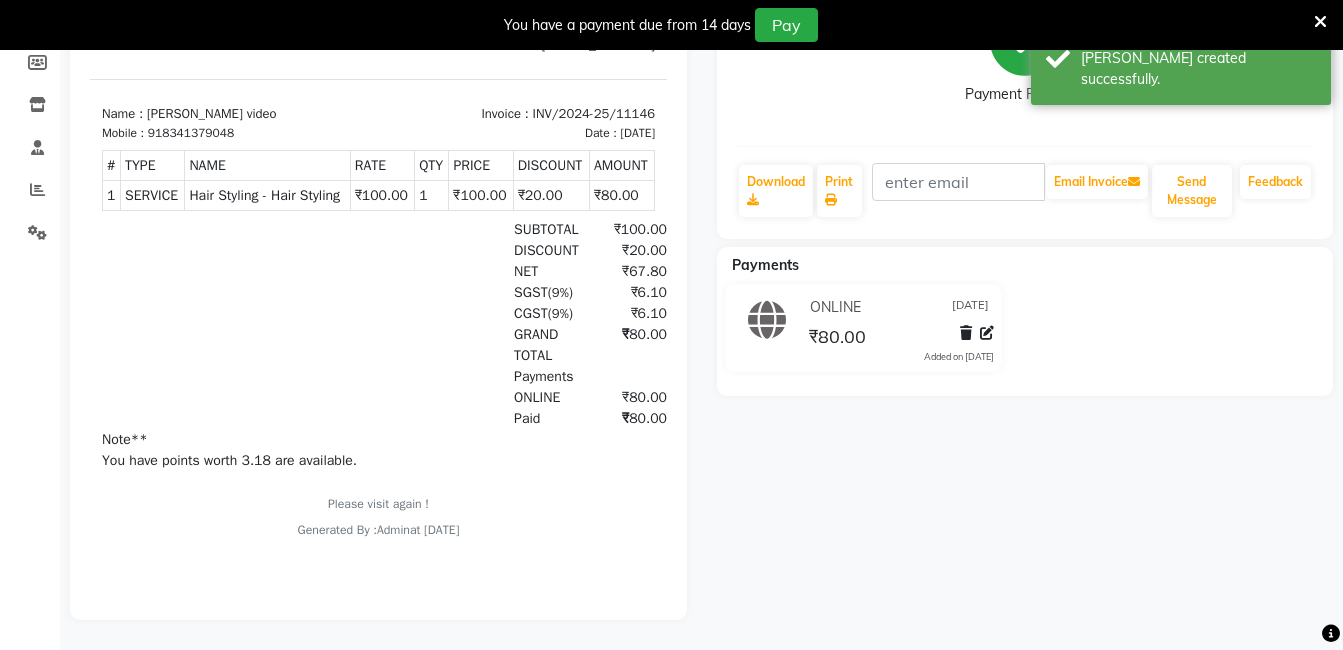 scroll, scrollTop: 0, scrollLeft: 0, axis: both 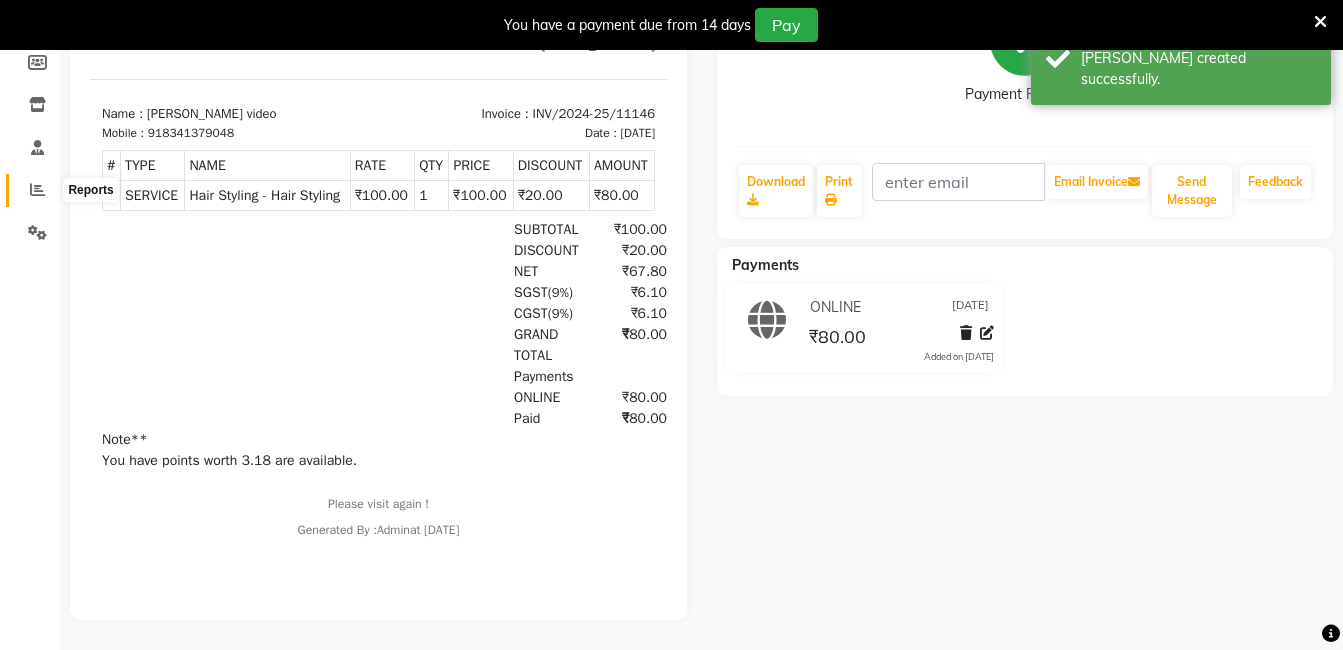 click 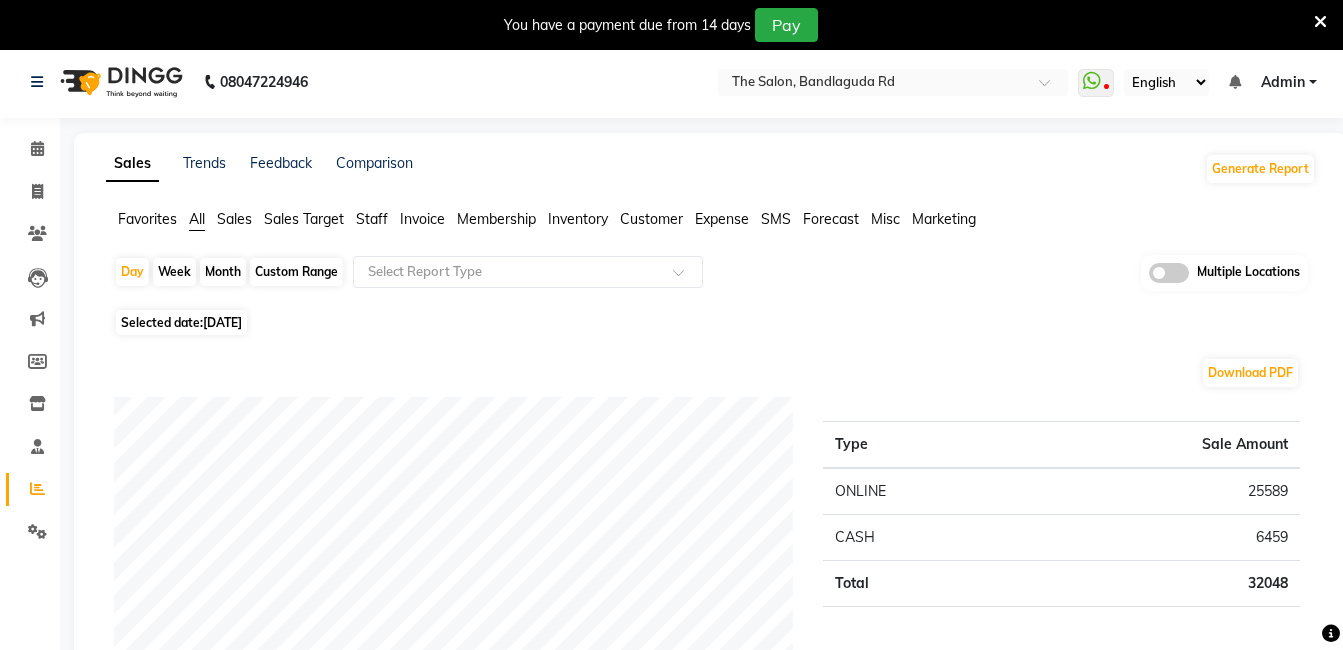 scroll, scrollTop: 0, scrollLeft: 0, axis: both 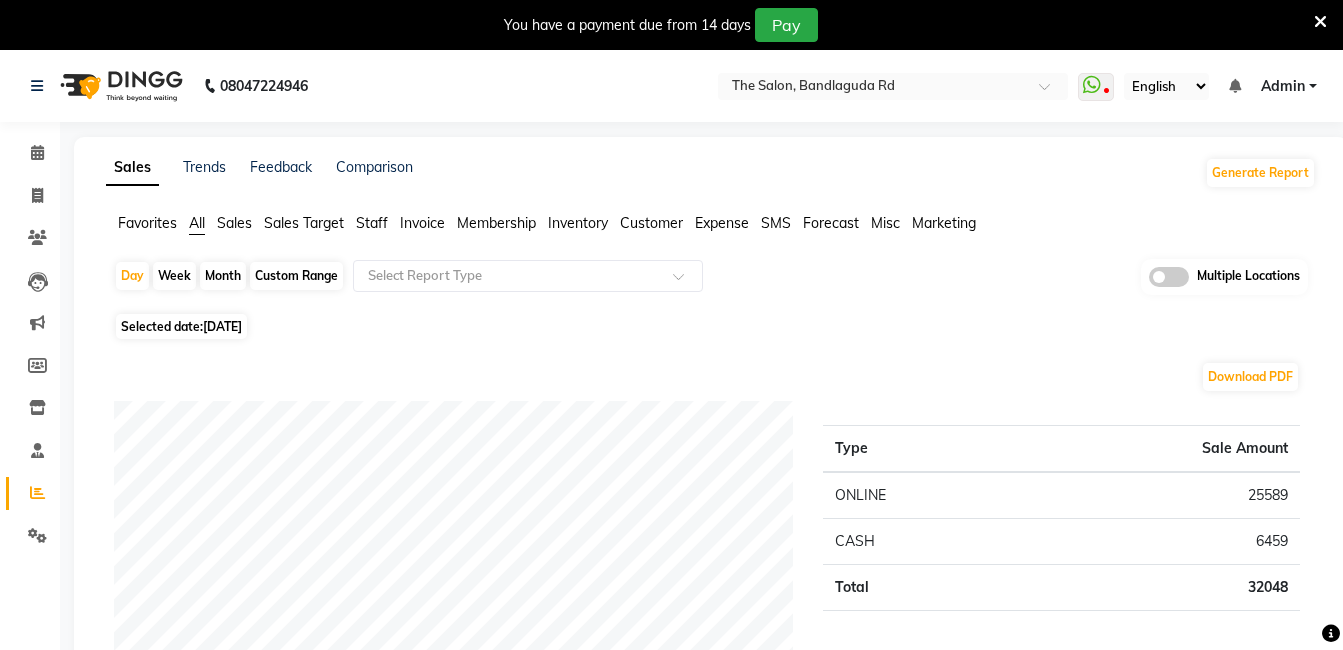 click on "Month" 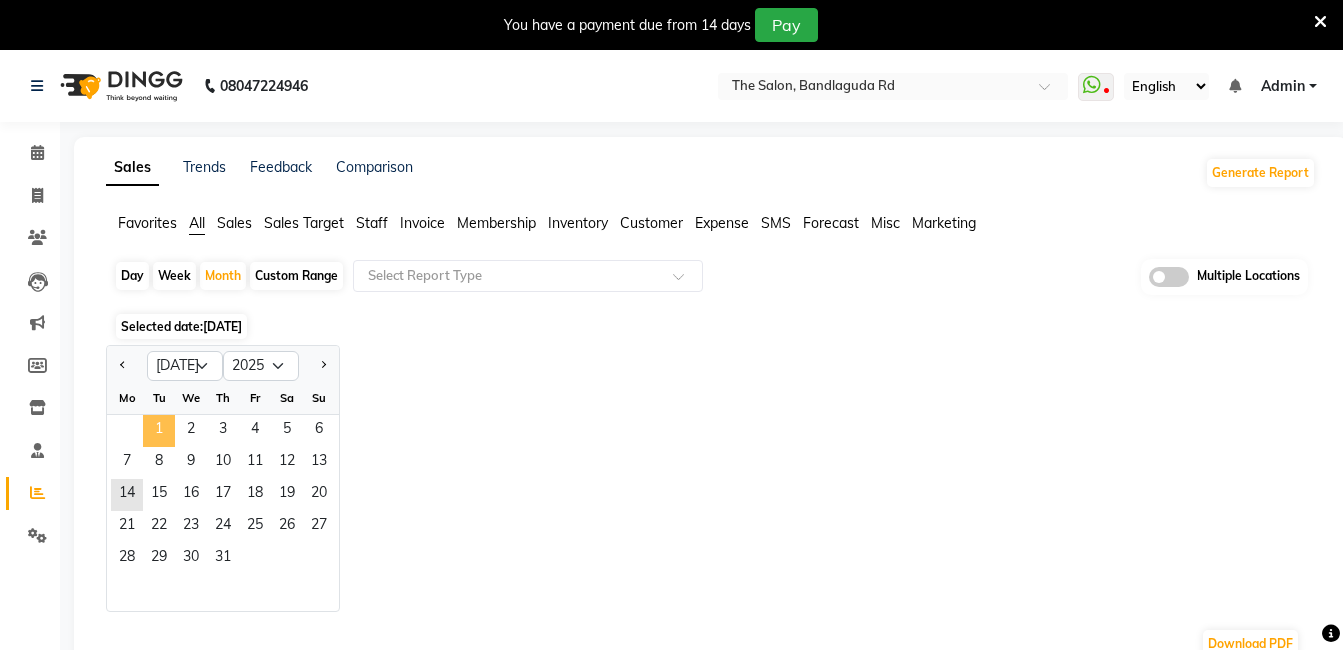 click on "1" 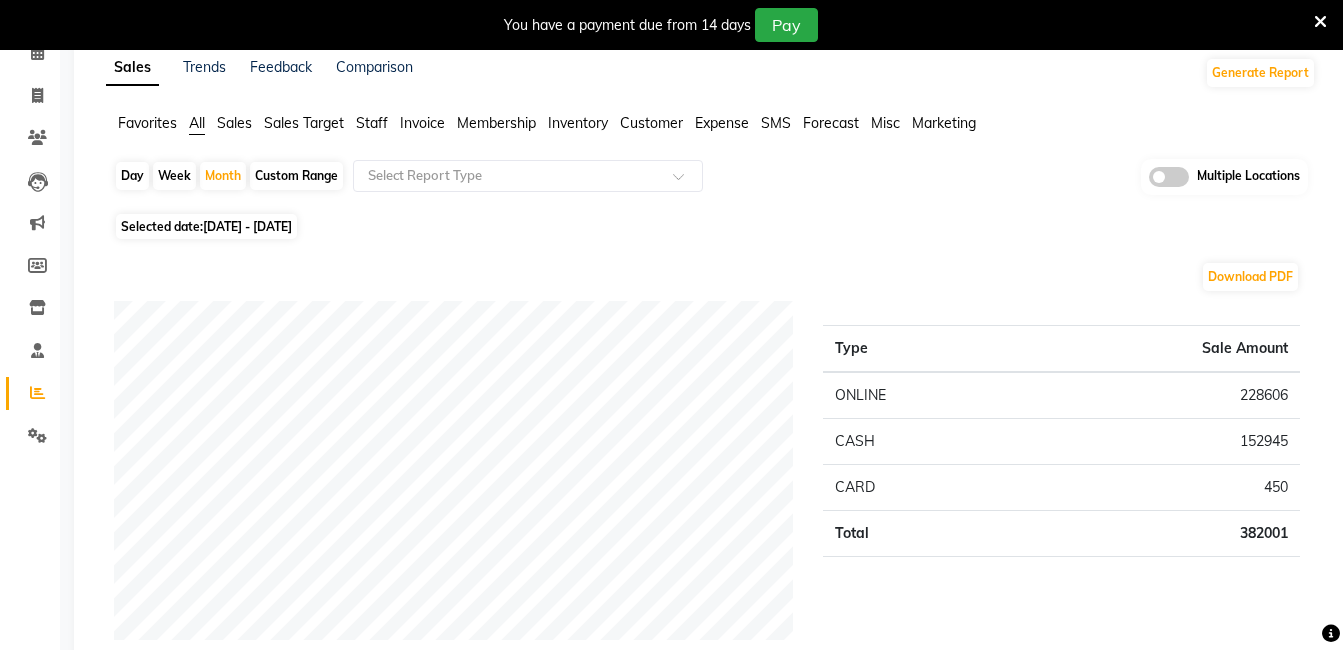 scroll, scrollTop: 0, scrollLeft: 0, axis: both 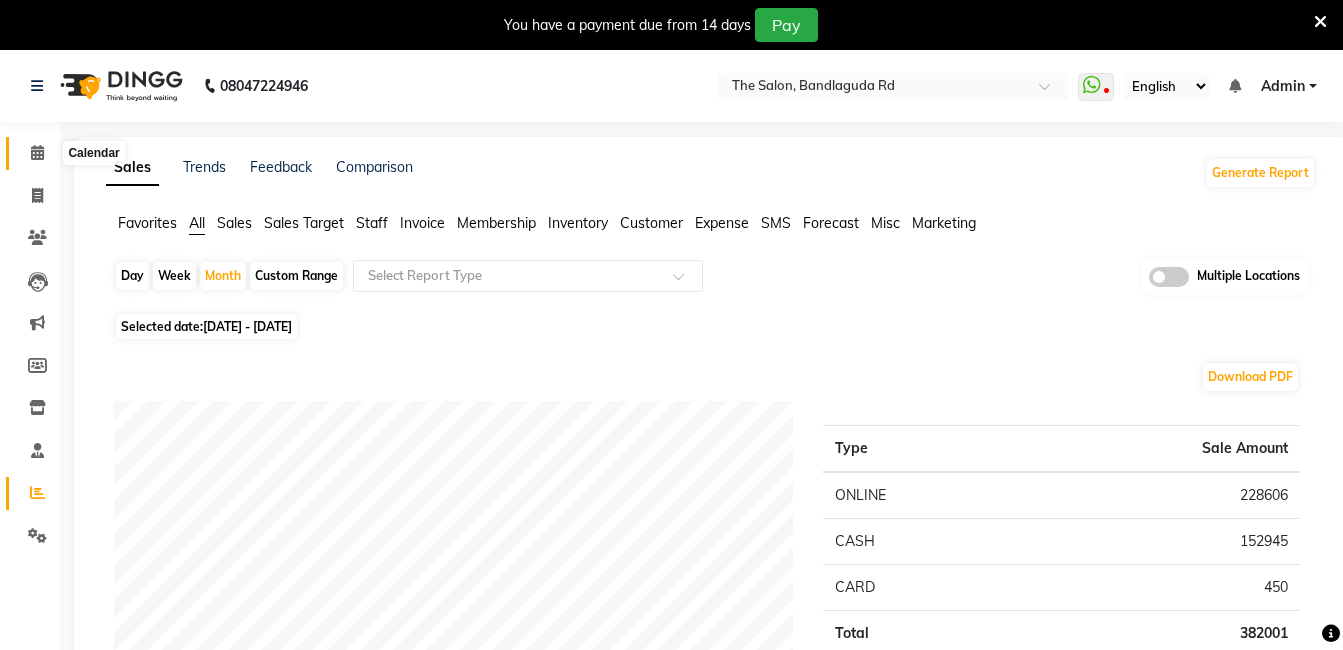 click 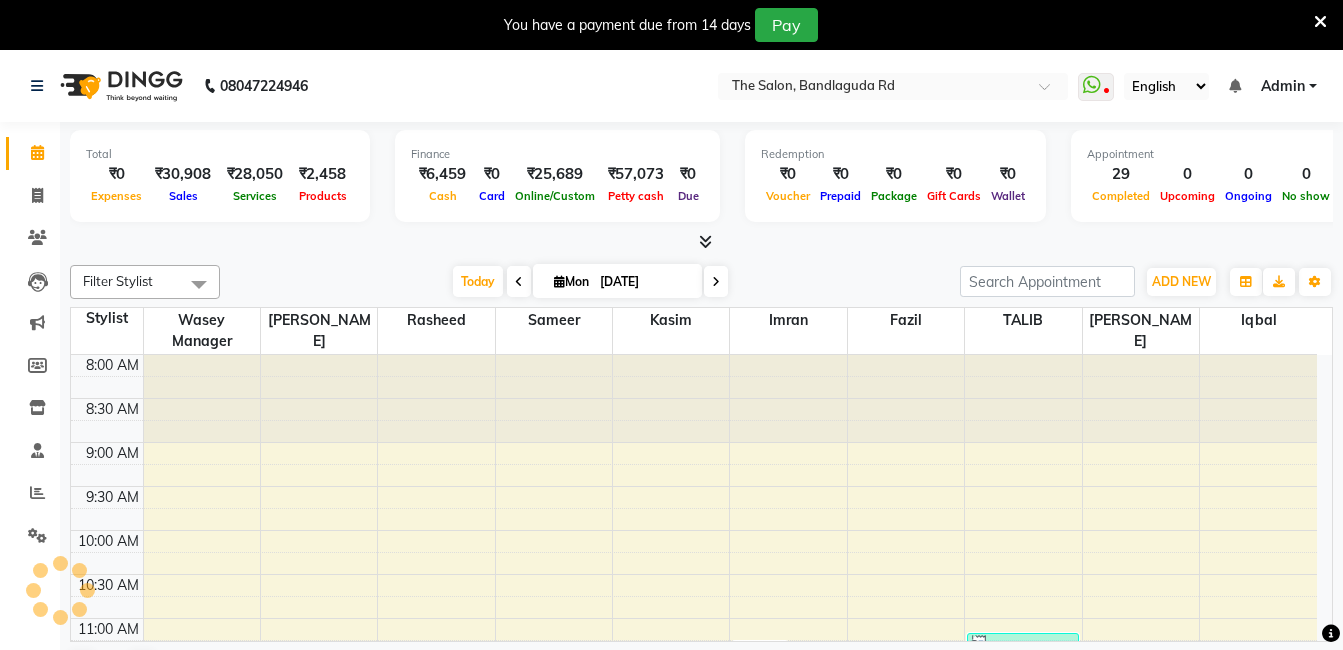 scroll, scrollTop: 0, scrollLeft: 0, axis: both 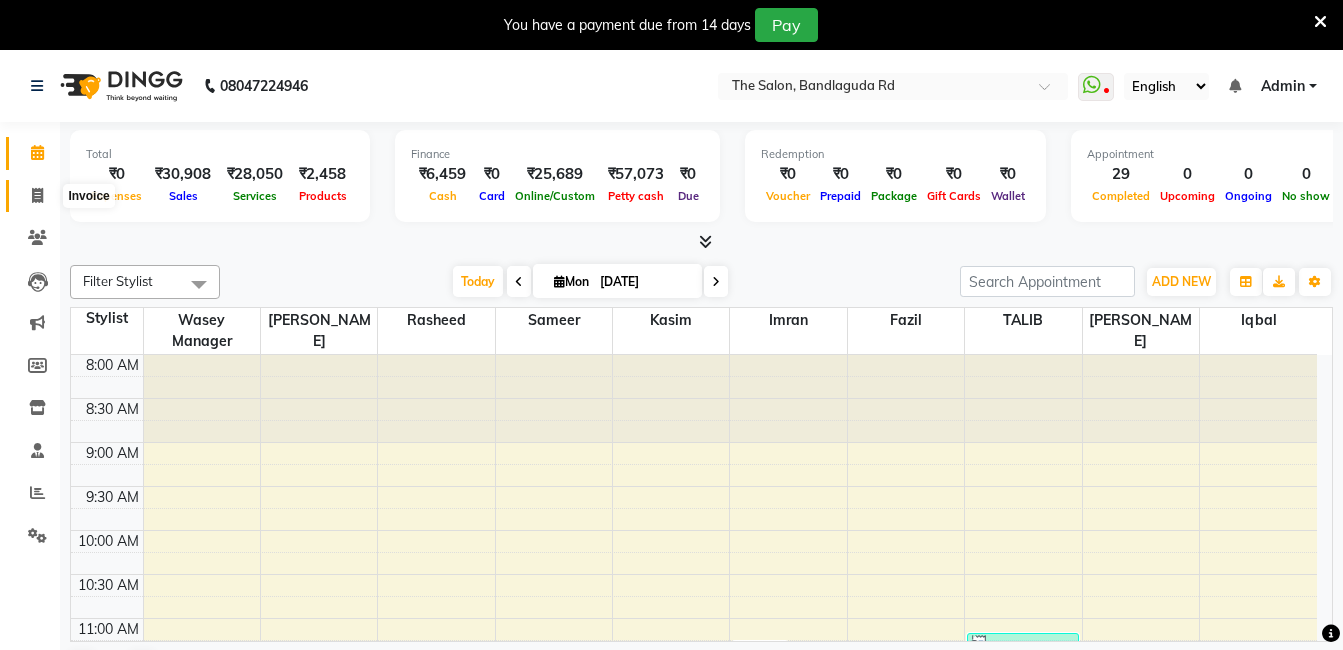 click 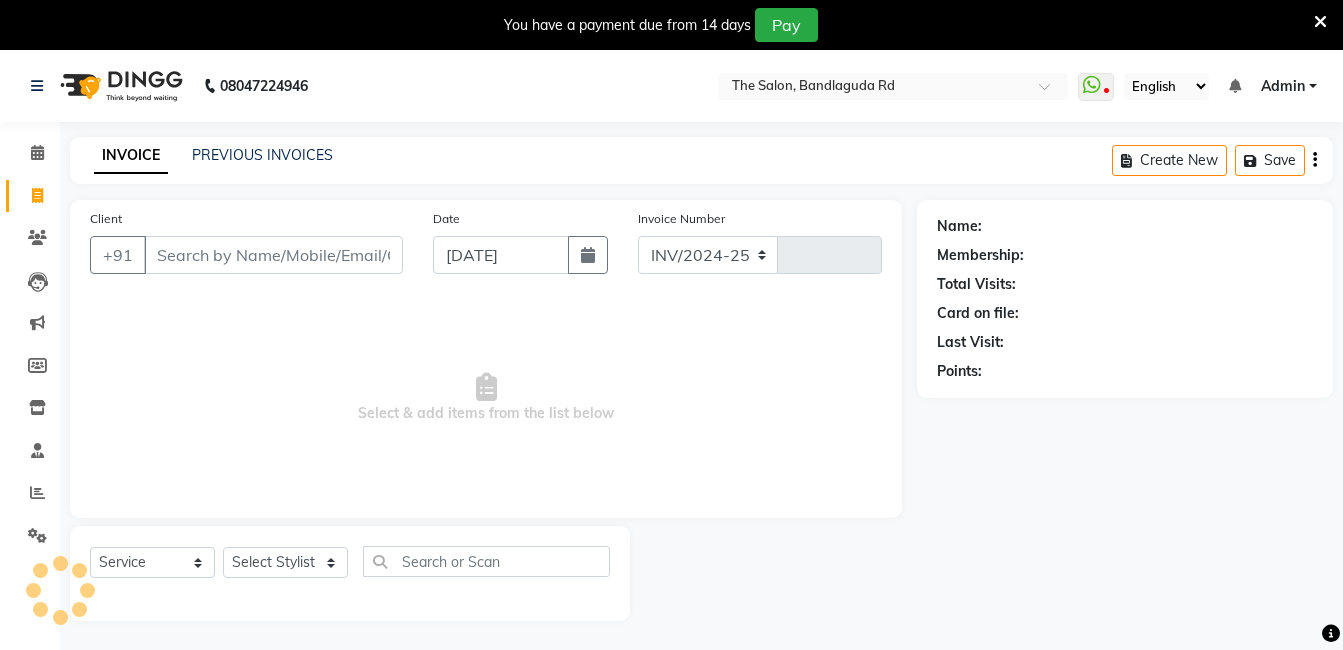 select on "5198" 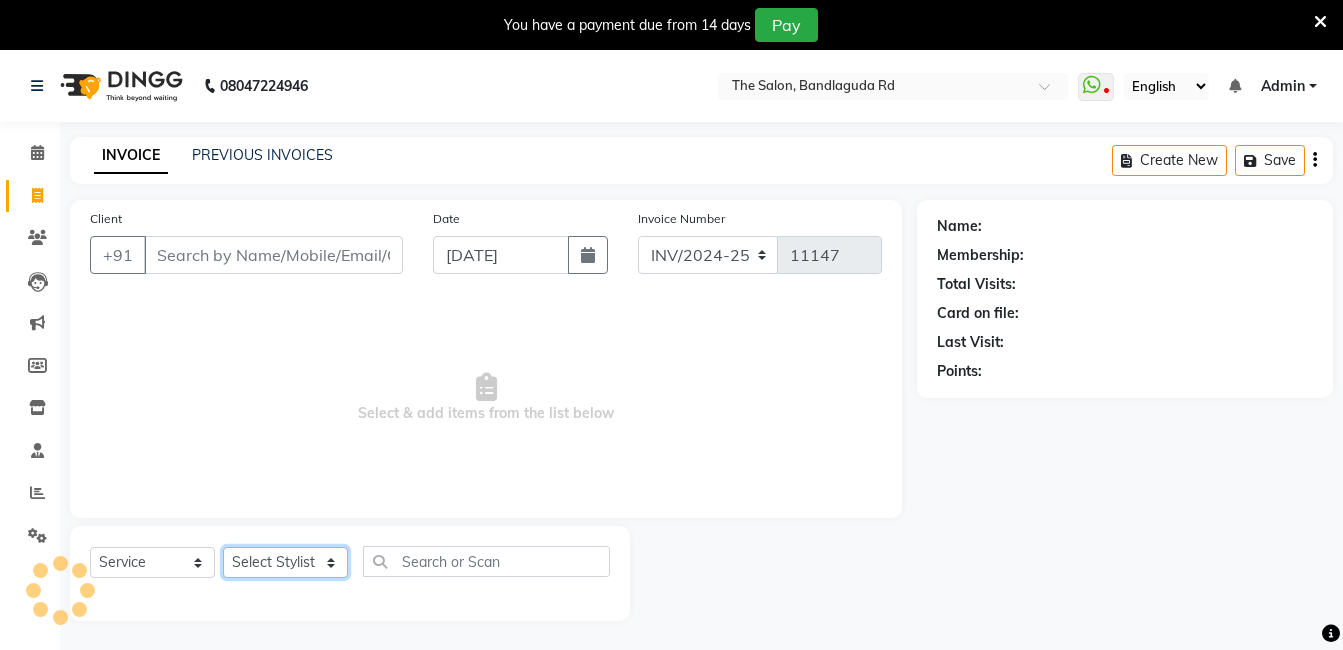 click on "Select Stylist" 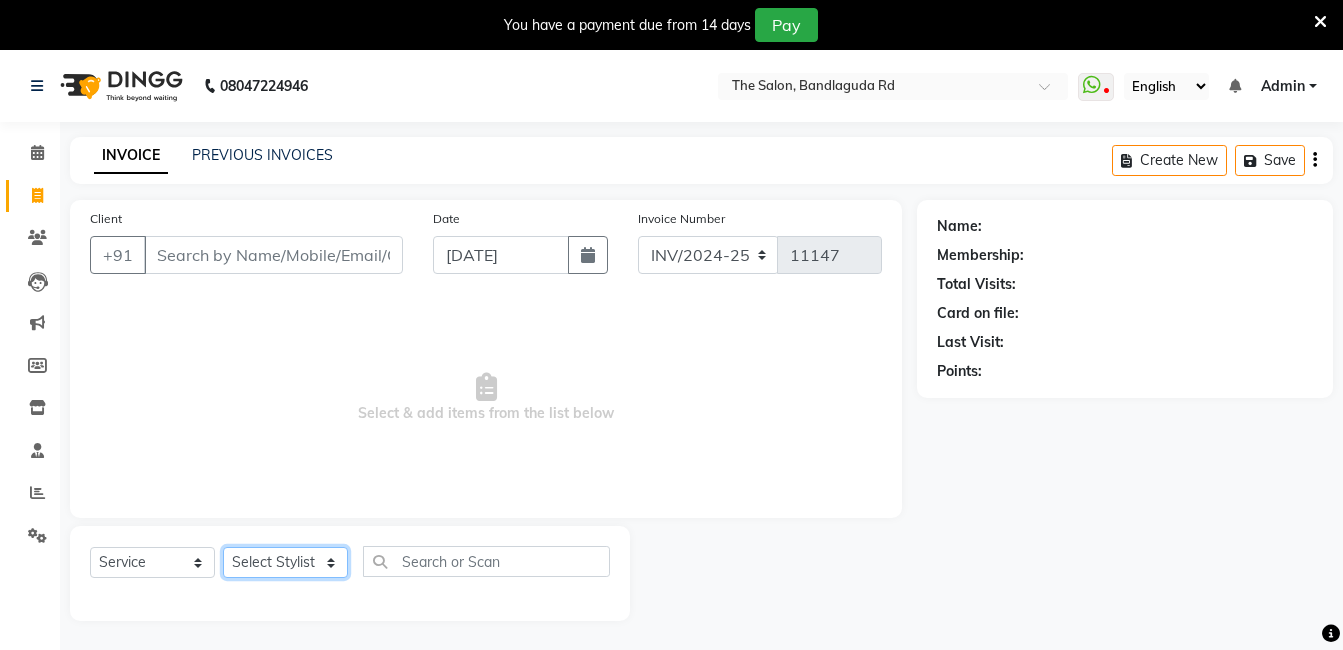 select on "43772" 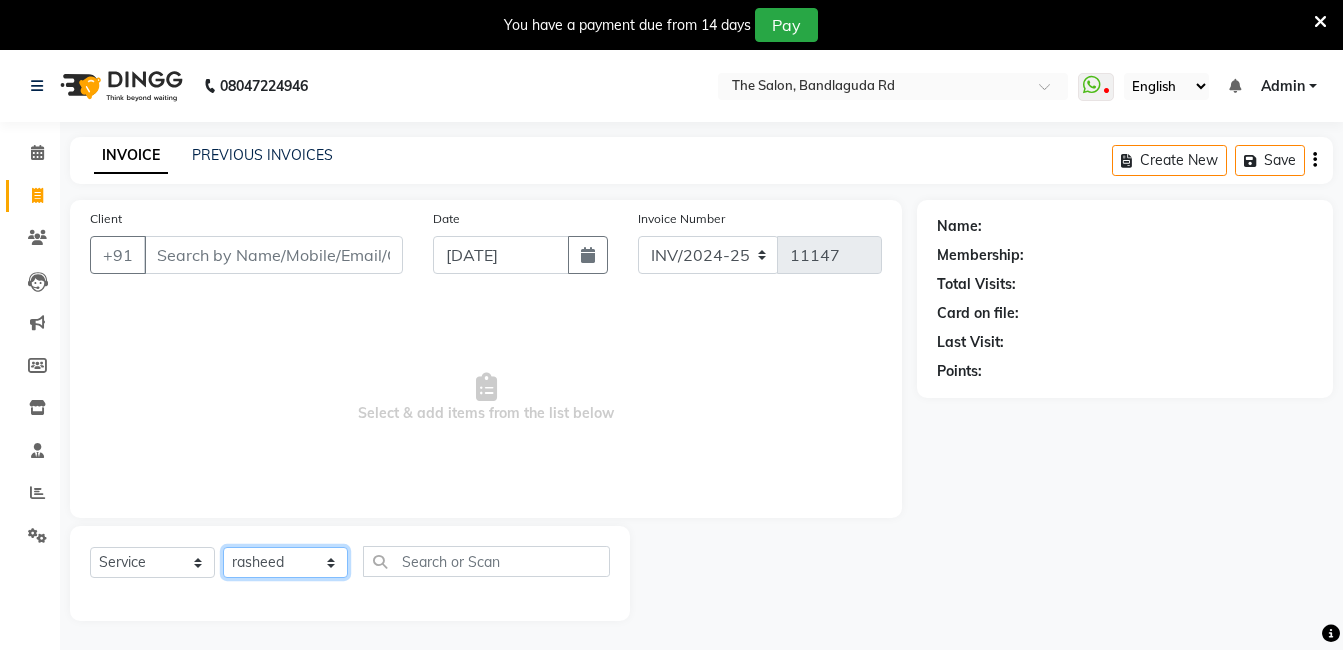 click on "Select Stylist [PERSON_NAME] [PERSON_NAME] kasim [PERSON_NAME] sameer [PERSON_NAME] manager" 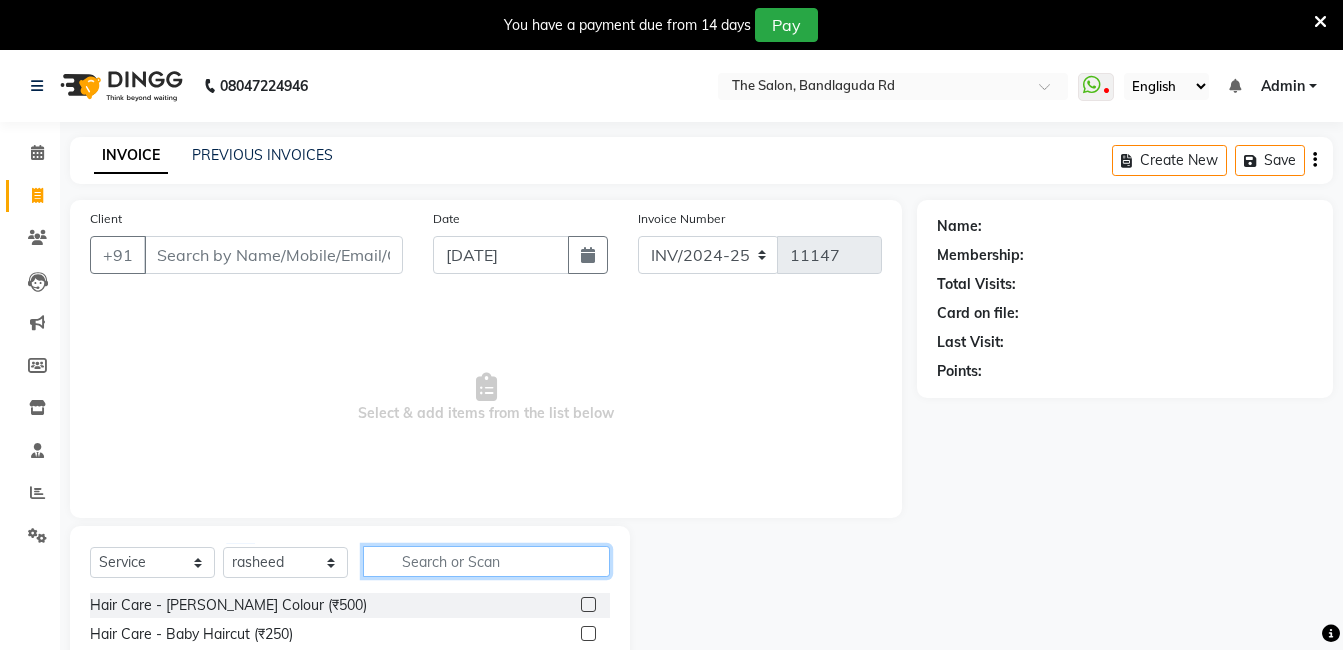 drag, startPoint x: 432, startPoint y: 551, endPoint x: 422, endPoint y: 547, distance: 10.770329 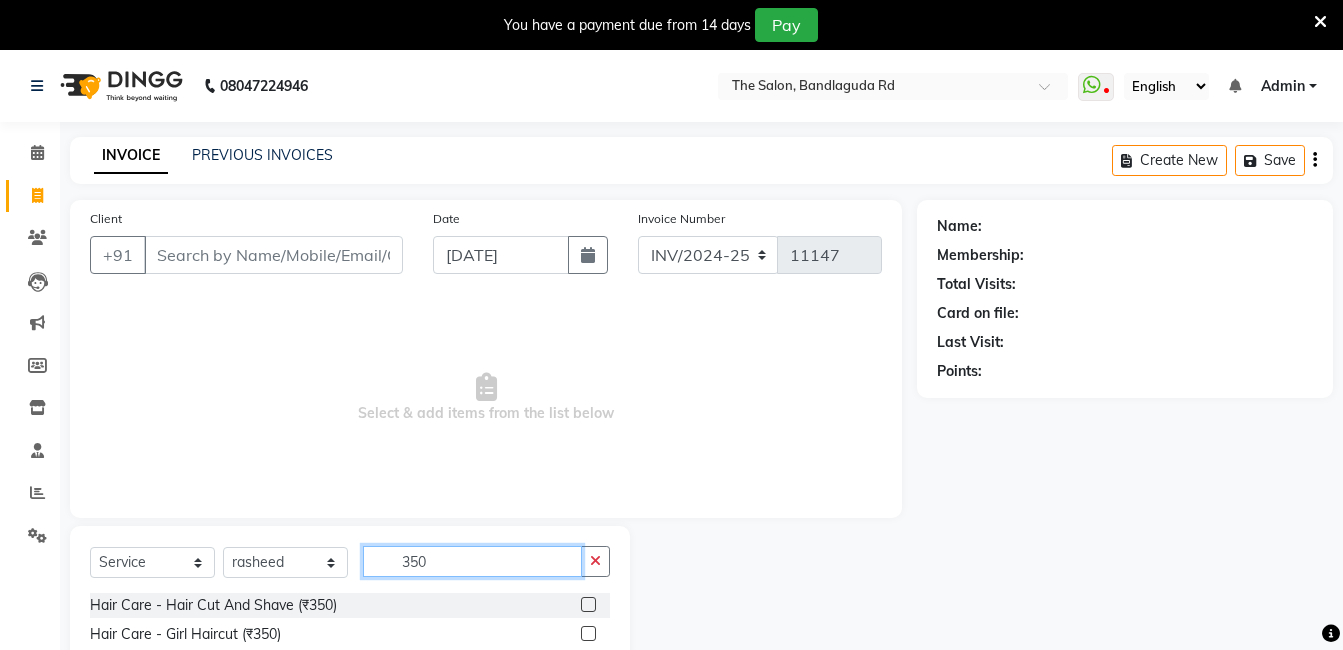 scroll, scrollTop: 175, scrollLeft: 0, axis: vertical 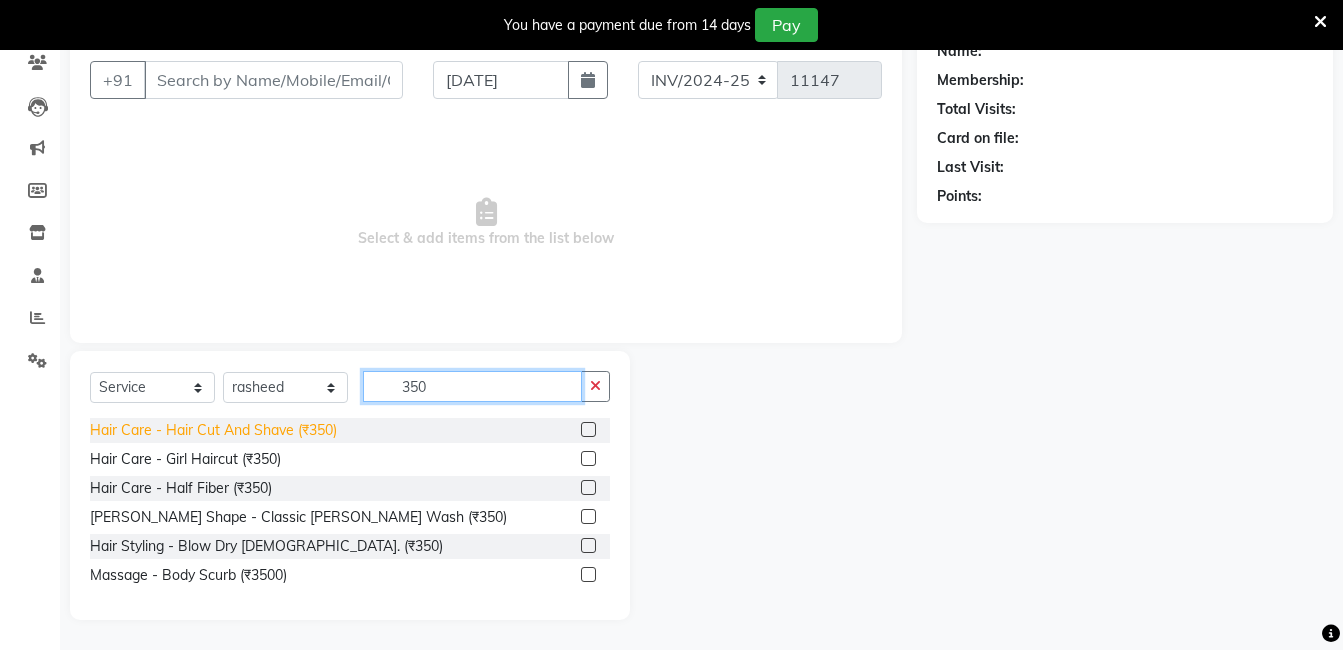 type on "350" 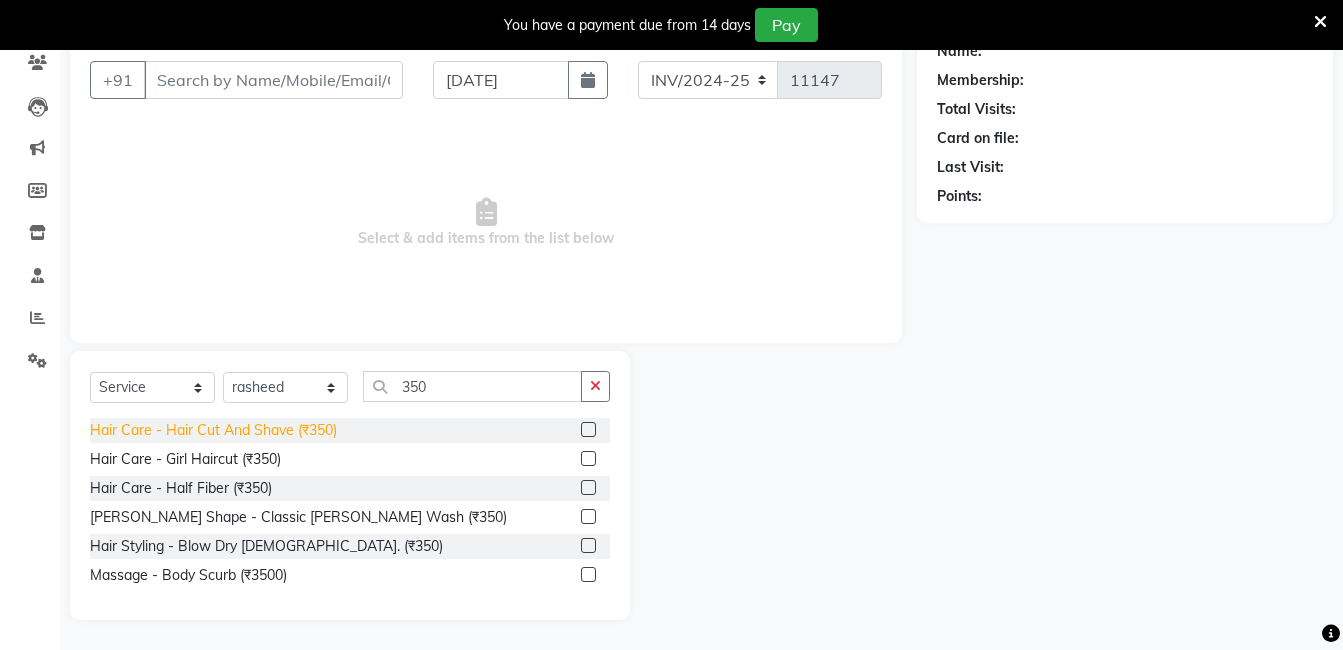 click on "Hair Care - Hair Cut And Shave (₹350)" 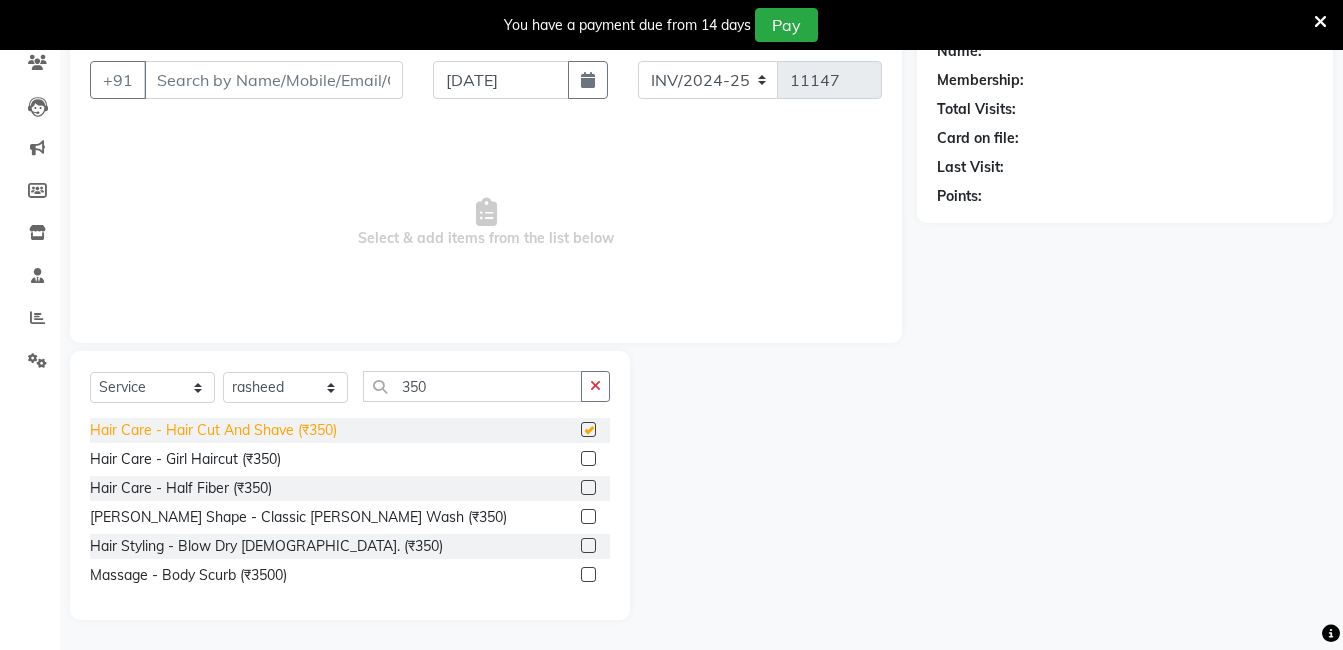 checkbox on "false" 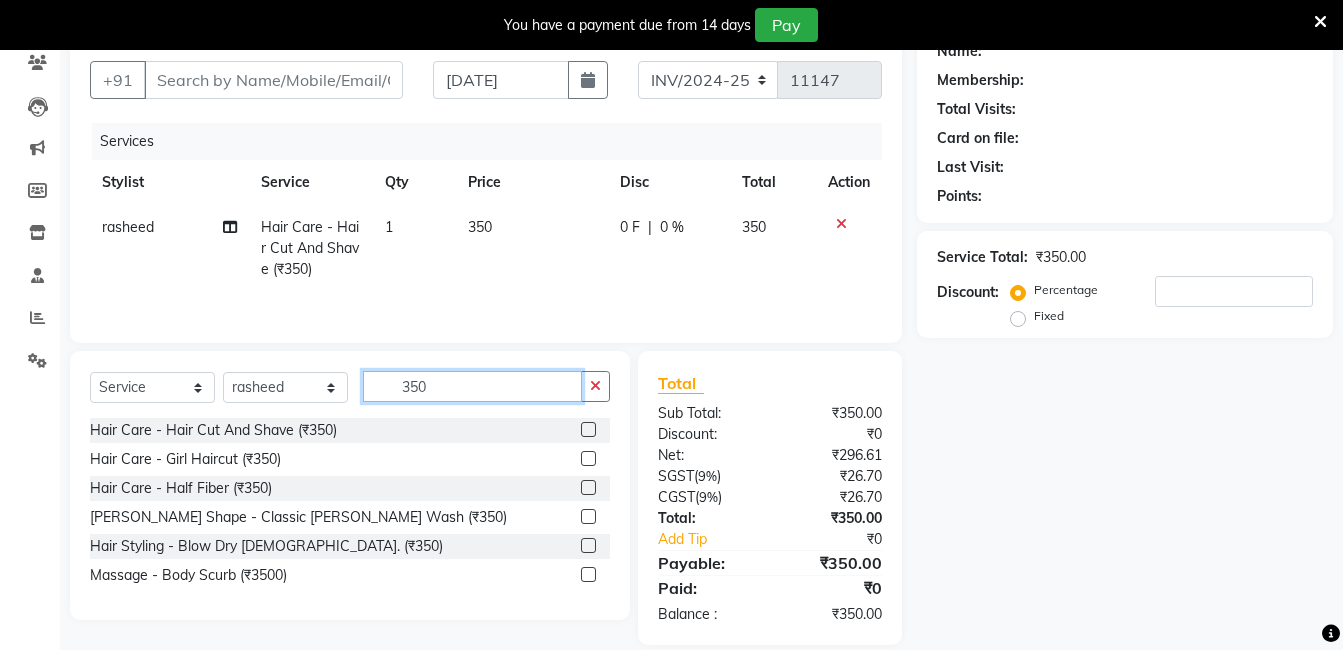 click on "350" 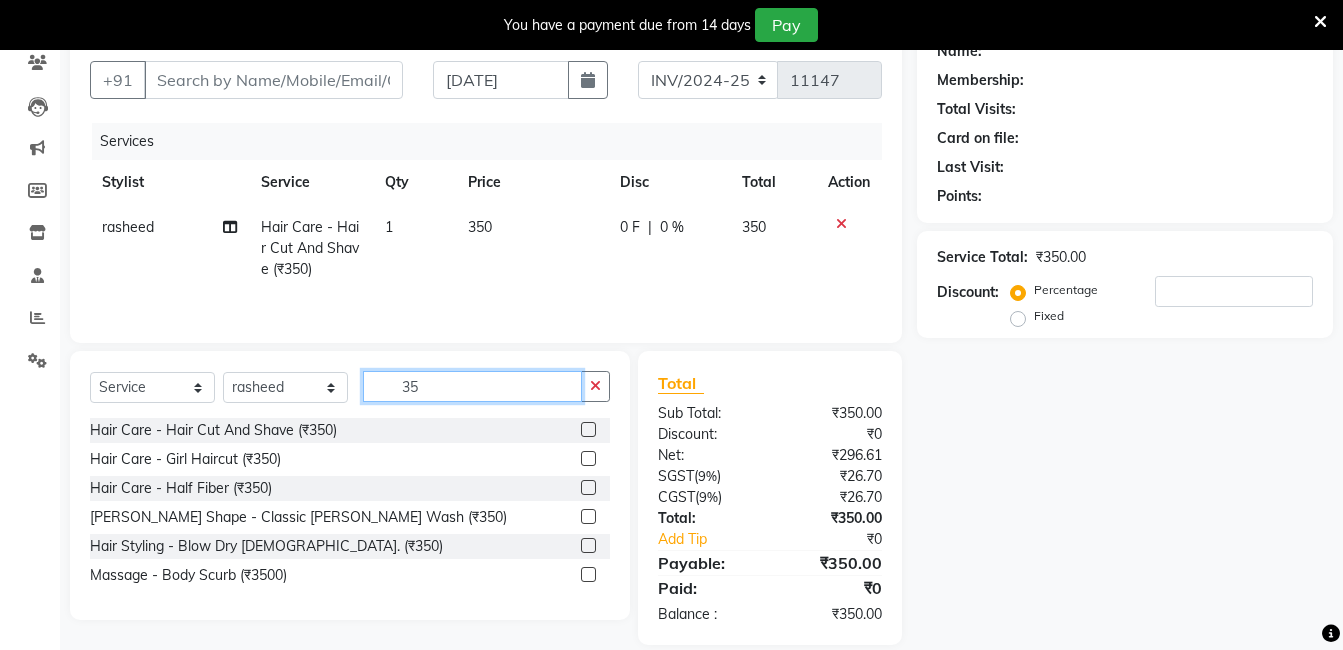 type on "3" 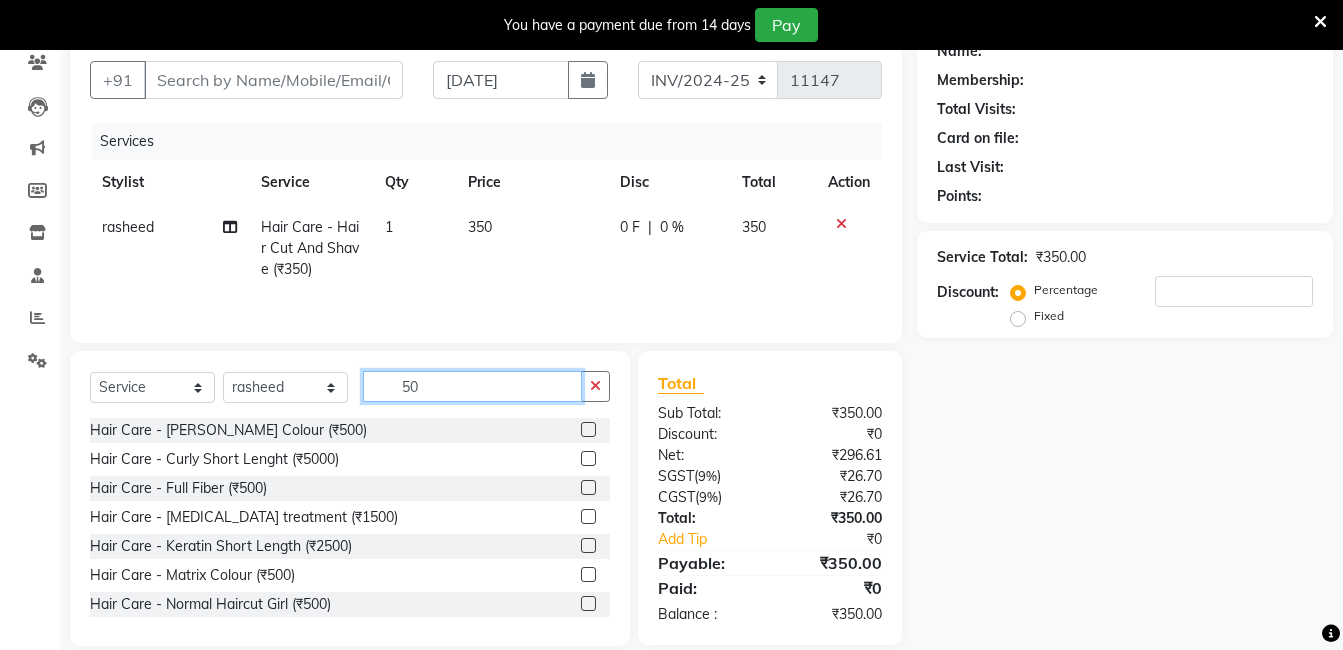 type on "5" 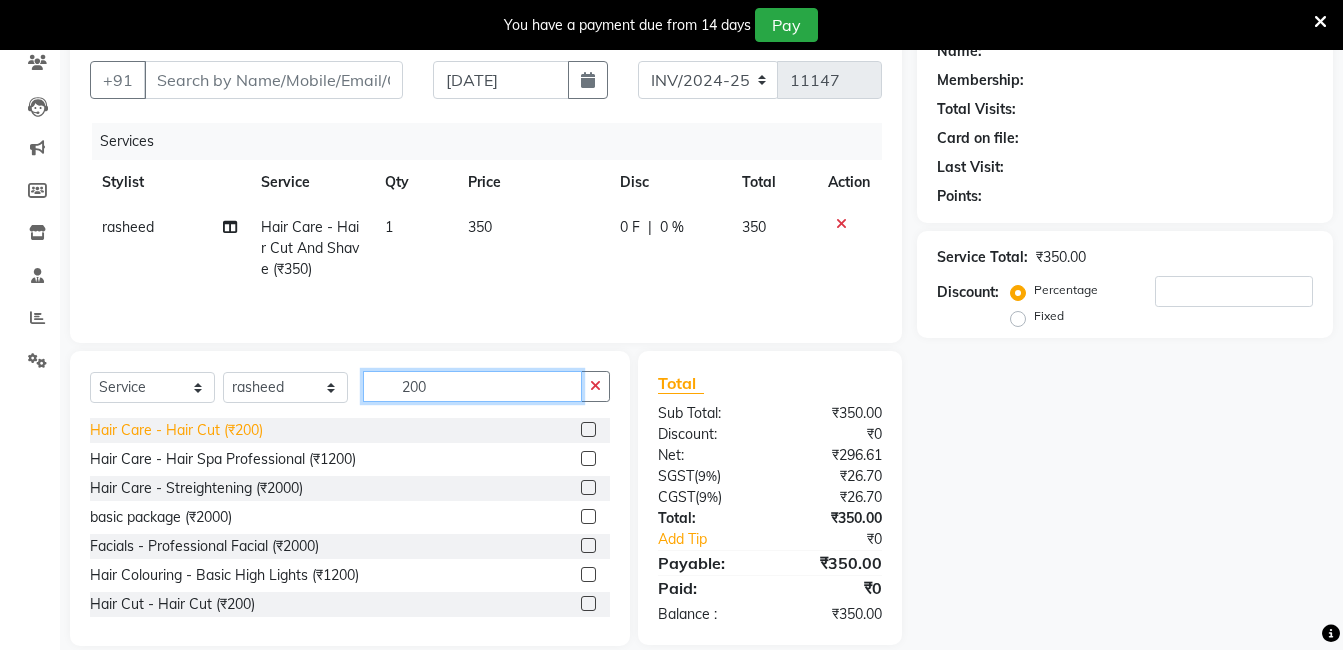 type on "200" 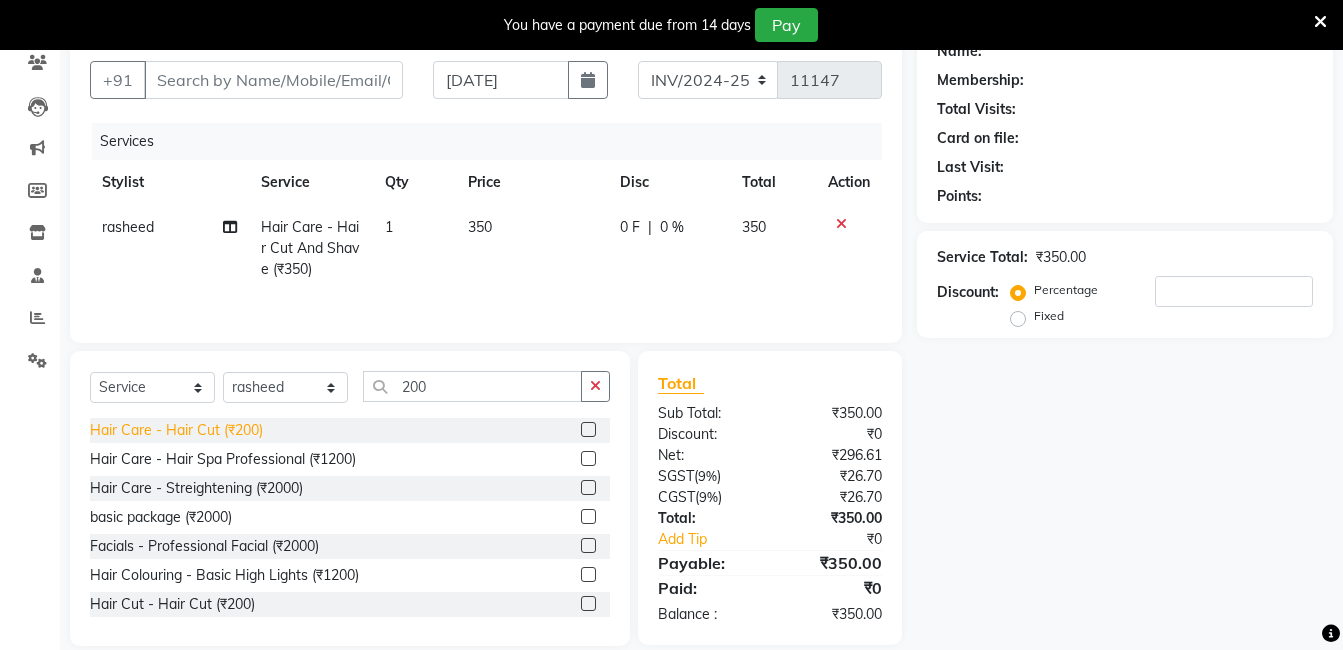 click on "Hair Care - Hair Cut (₹200)" 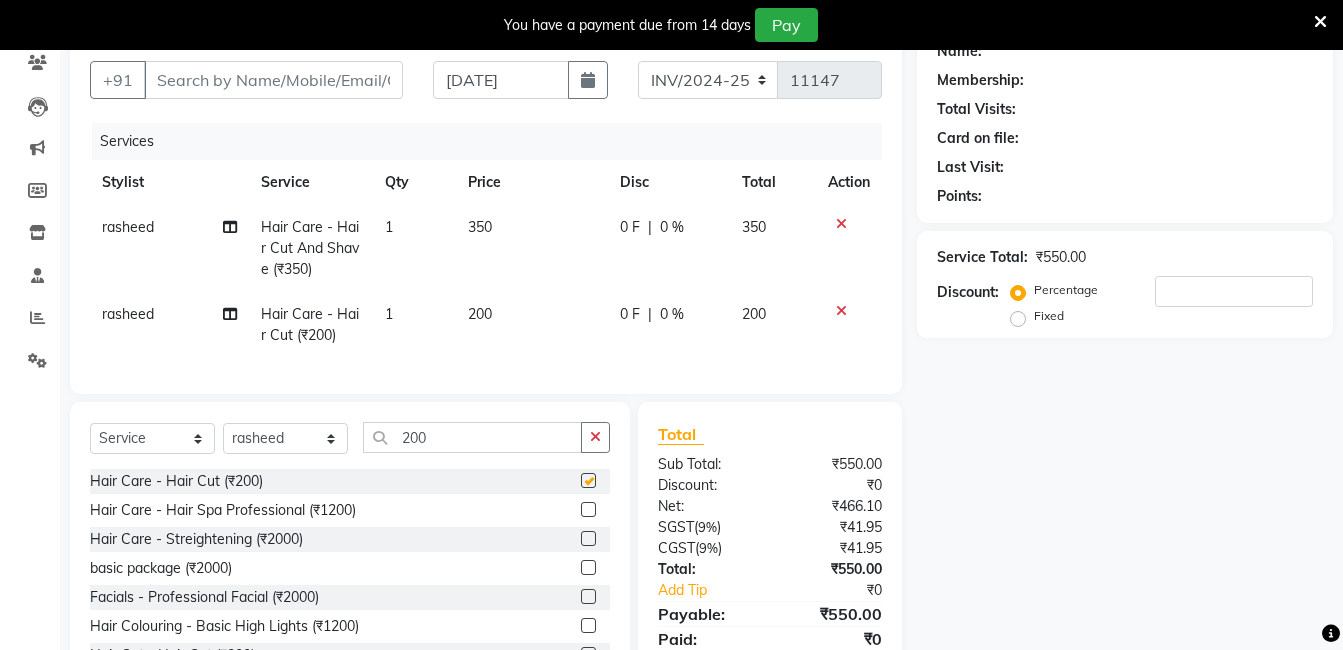 checkbox on "false" 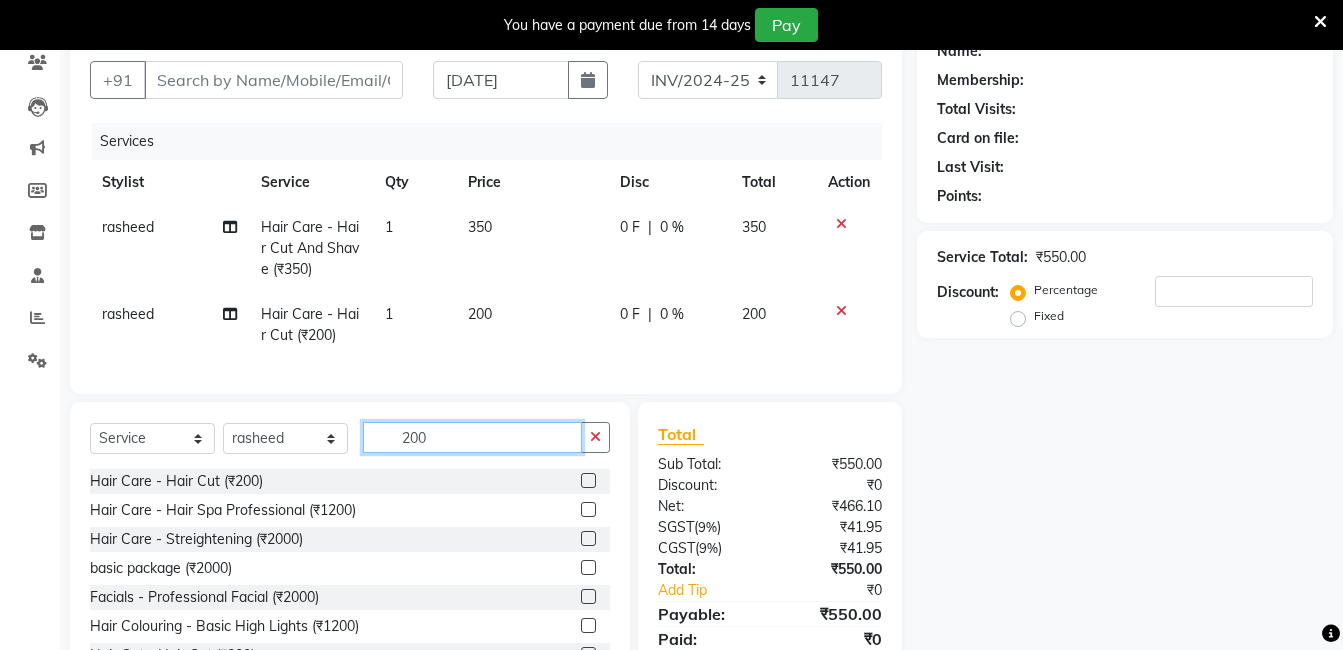 click on "200" 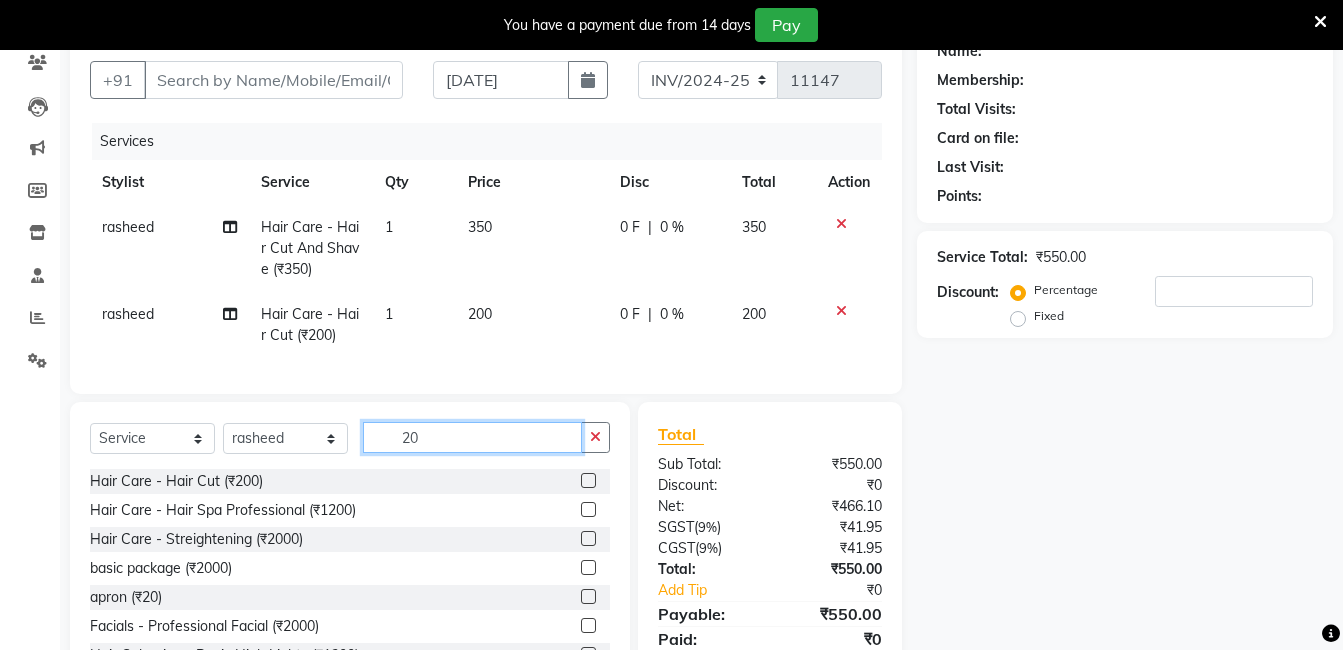 type on "2" 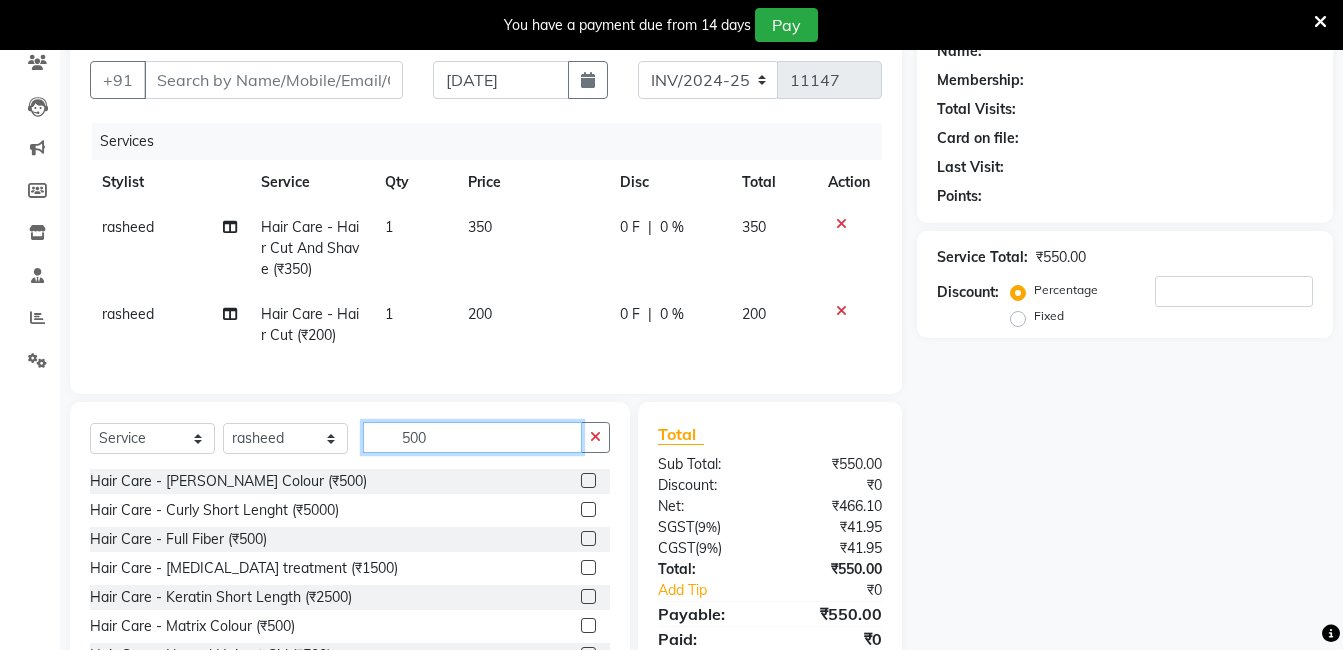 scroll, scrollTop: 267, scrollLeft: 0, axis: vertical 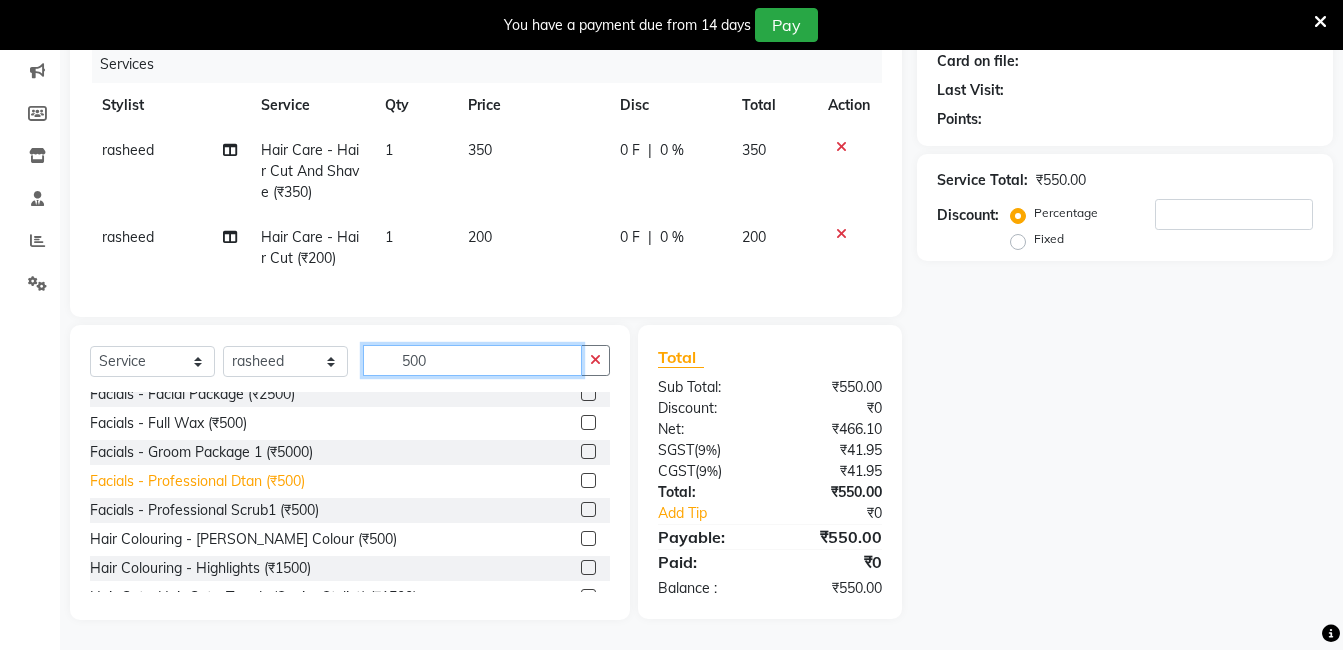 type on "500" 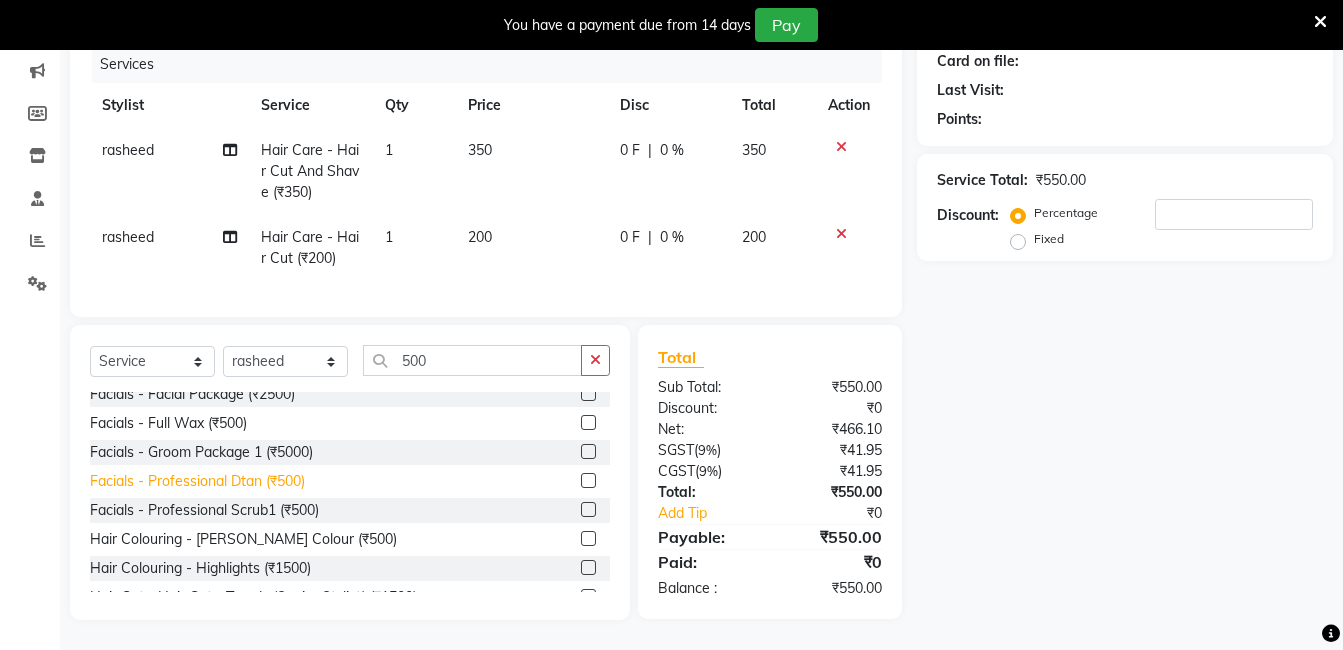 click on "Facials - Professional Dtan (₹500)" 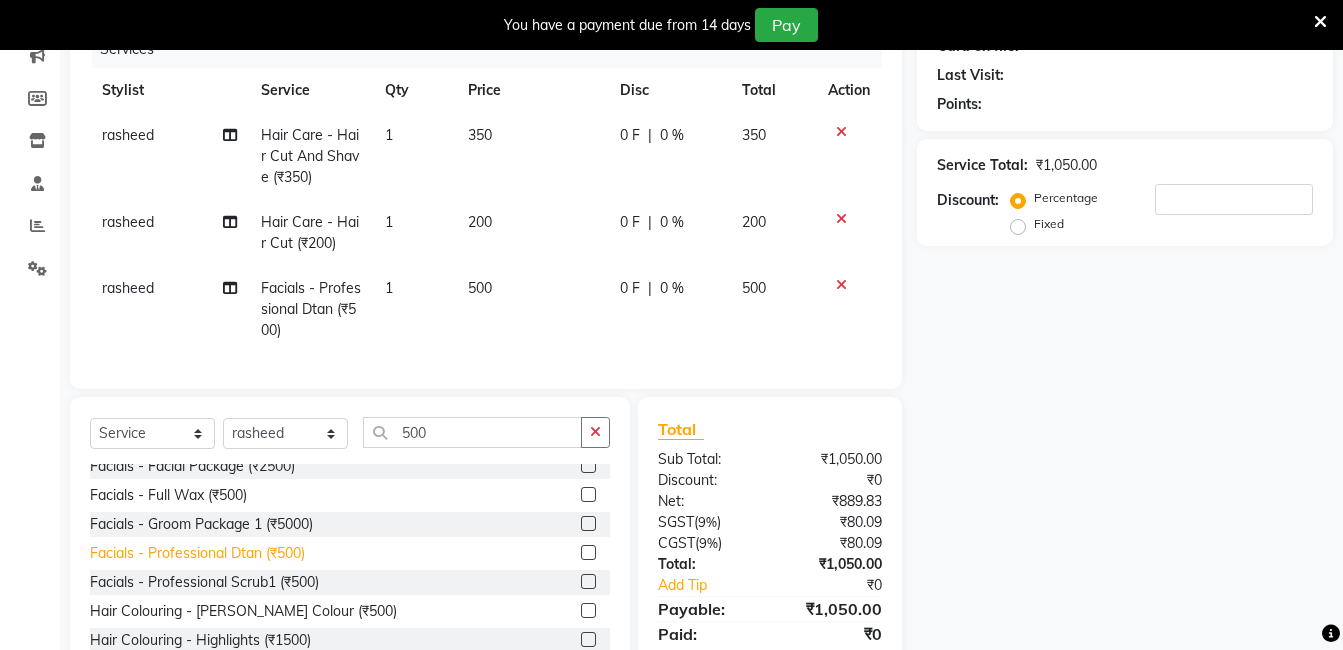 click on "Facials - Professional Dtan (₹500)" 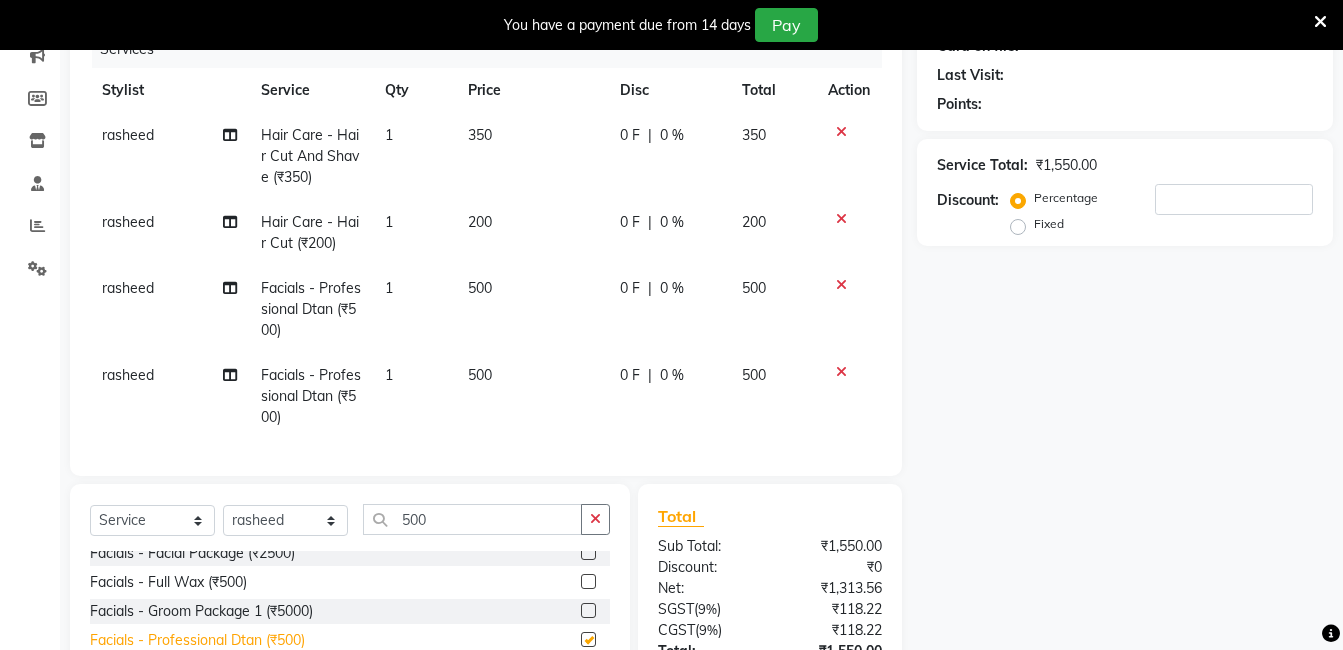 checkbox on "false" 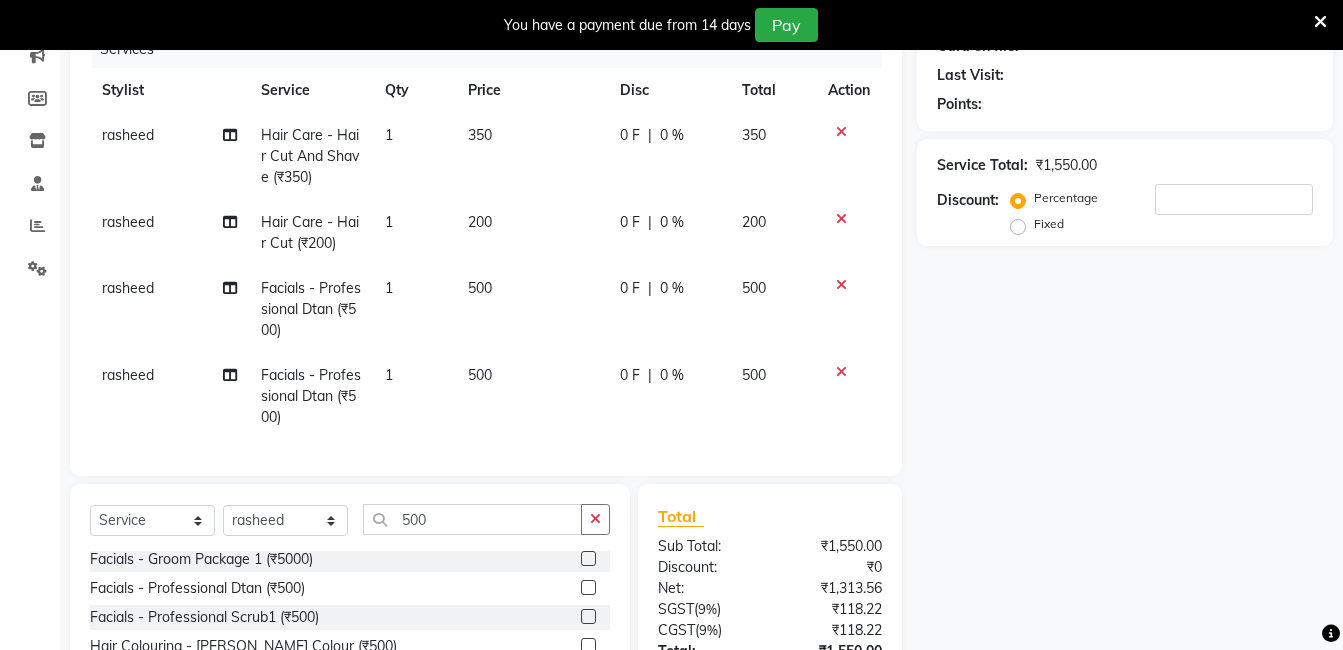 scroll, scrollTop: 380, scrollLeft: 0, axis: vertical 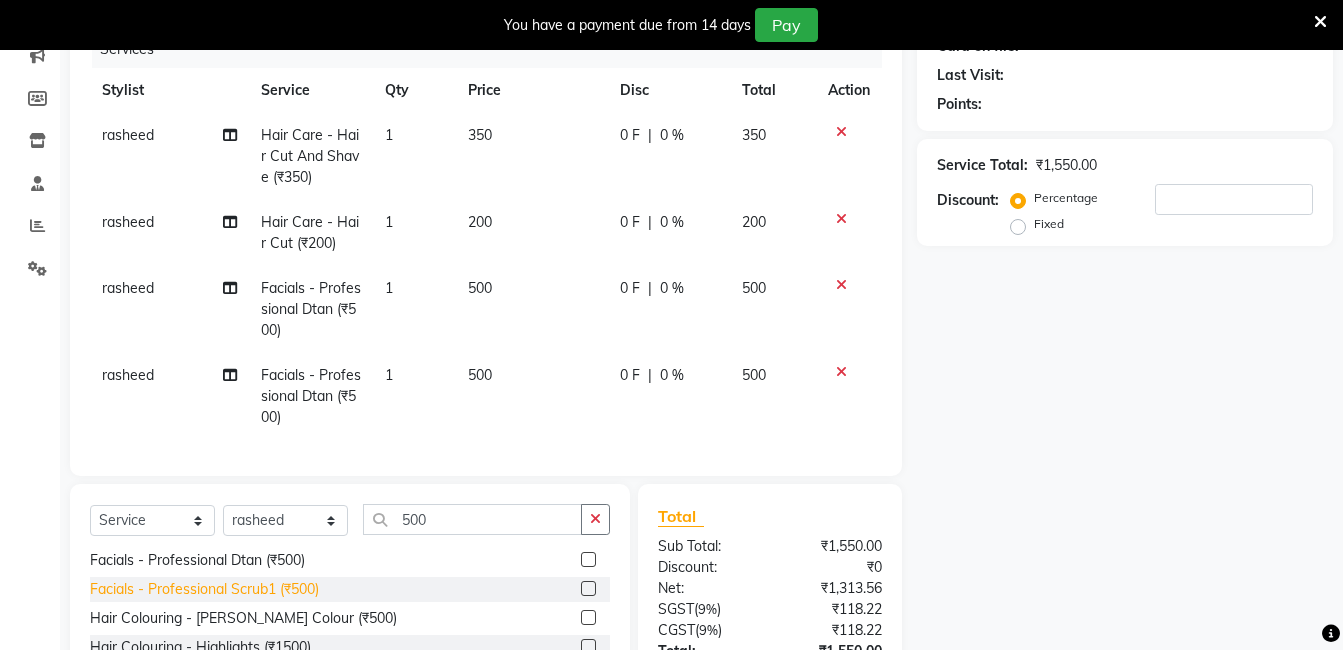 click on "Facials - Professional Scrub1 (₹500)" 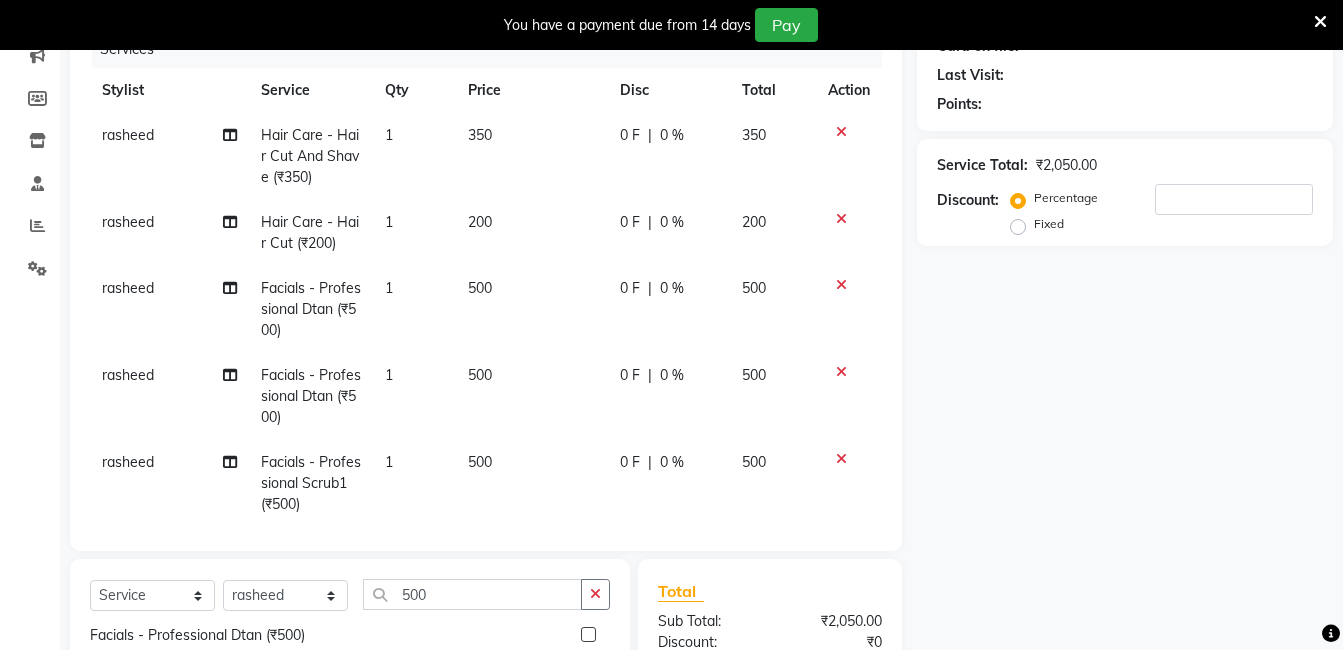 checkbox on "false" 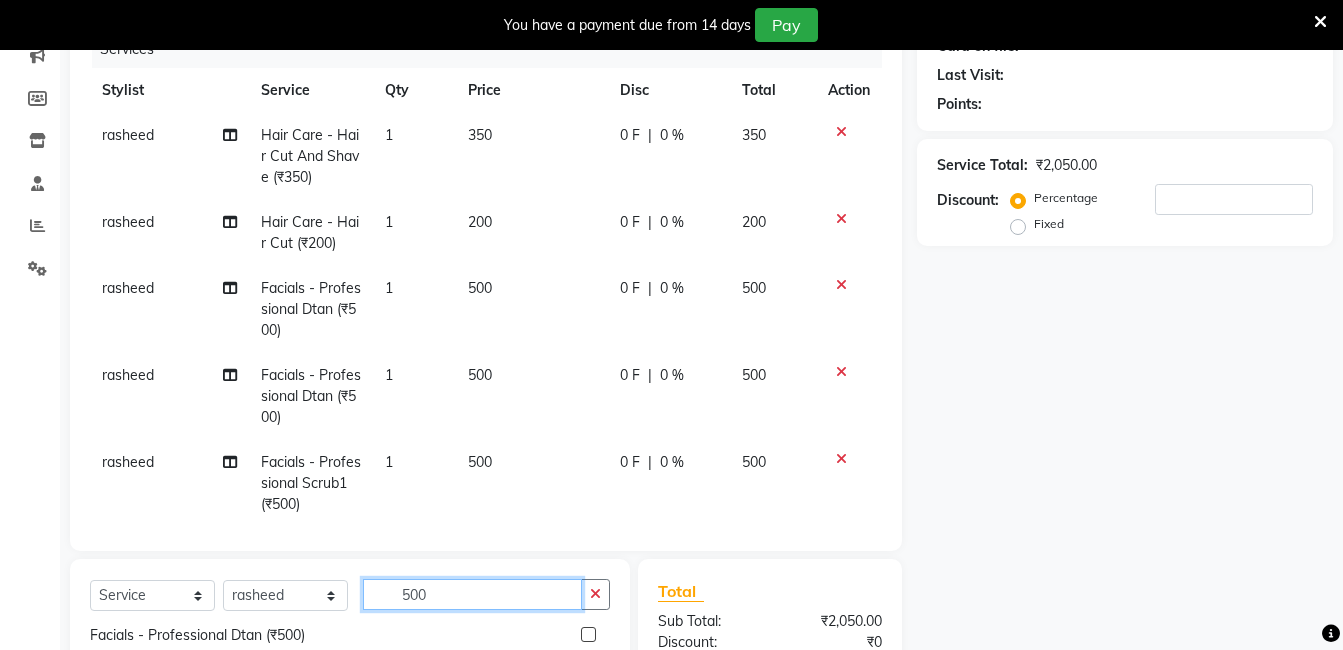 click on "500" 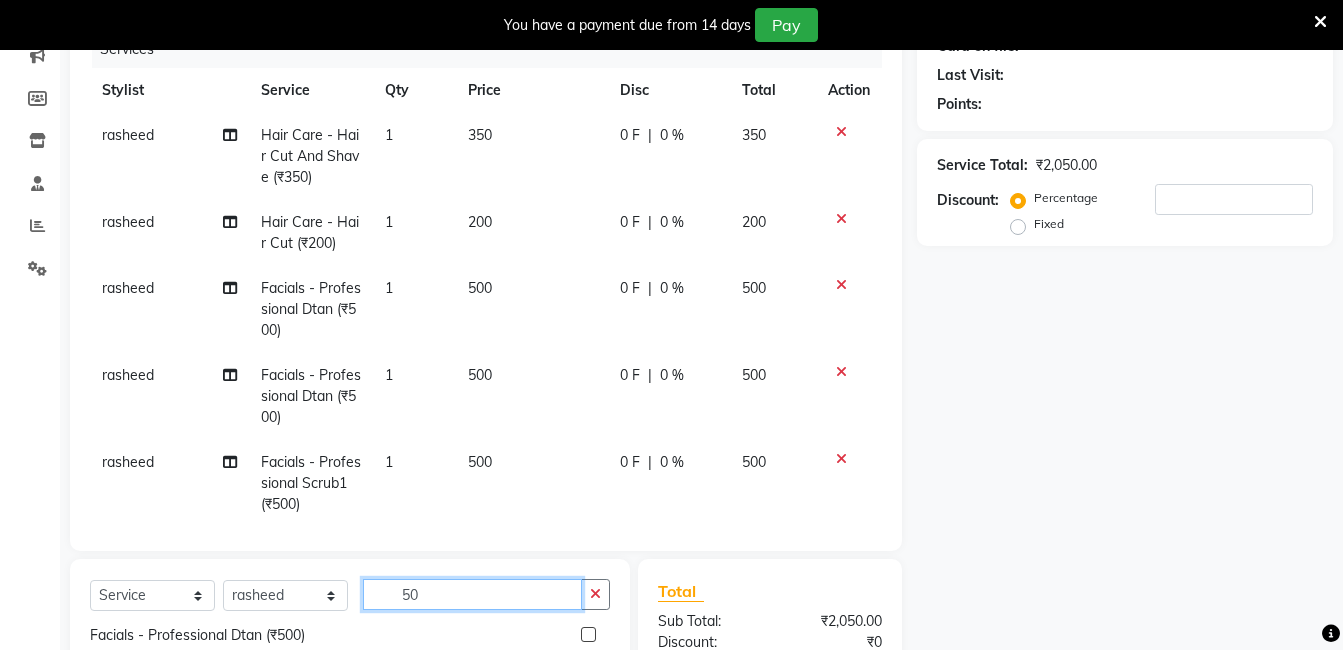 type on "5" 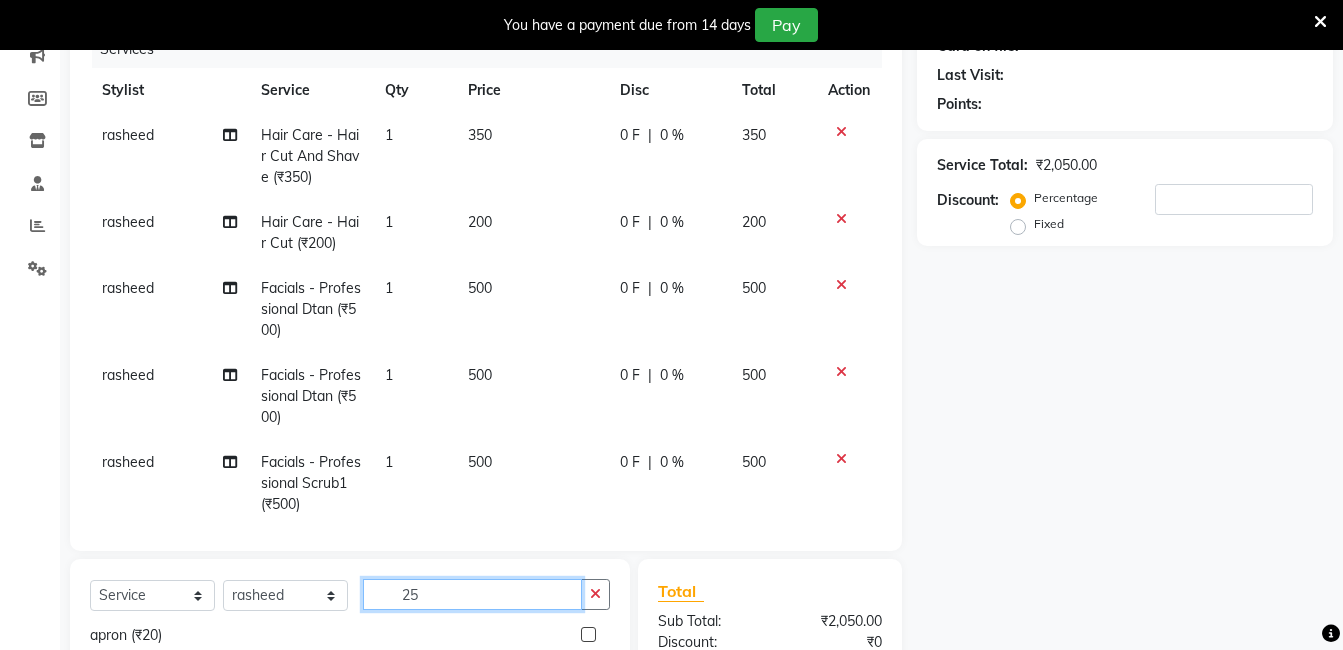 scroll, scrollTop: 0, scrollLeft: 0, axis: both 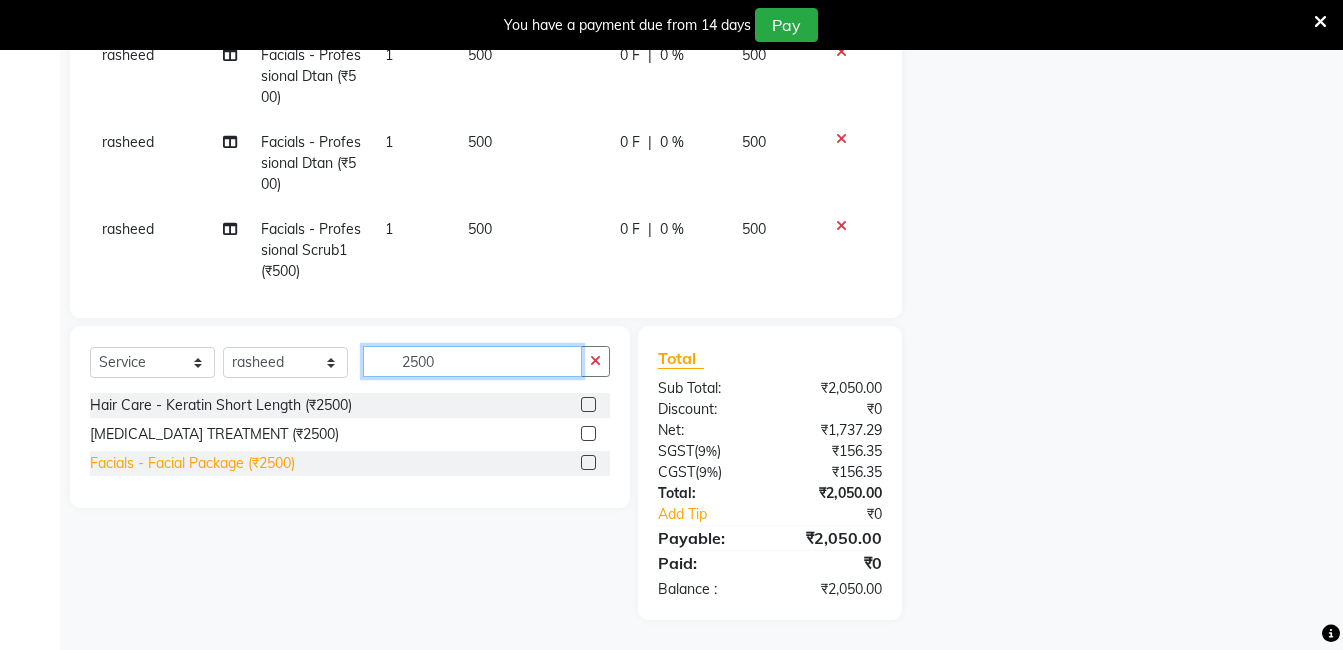 type on "2500" 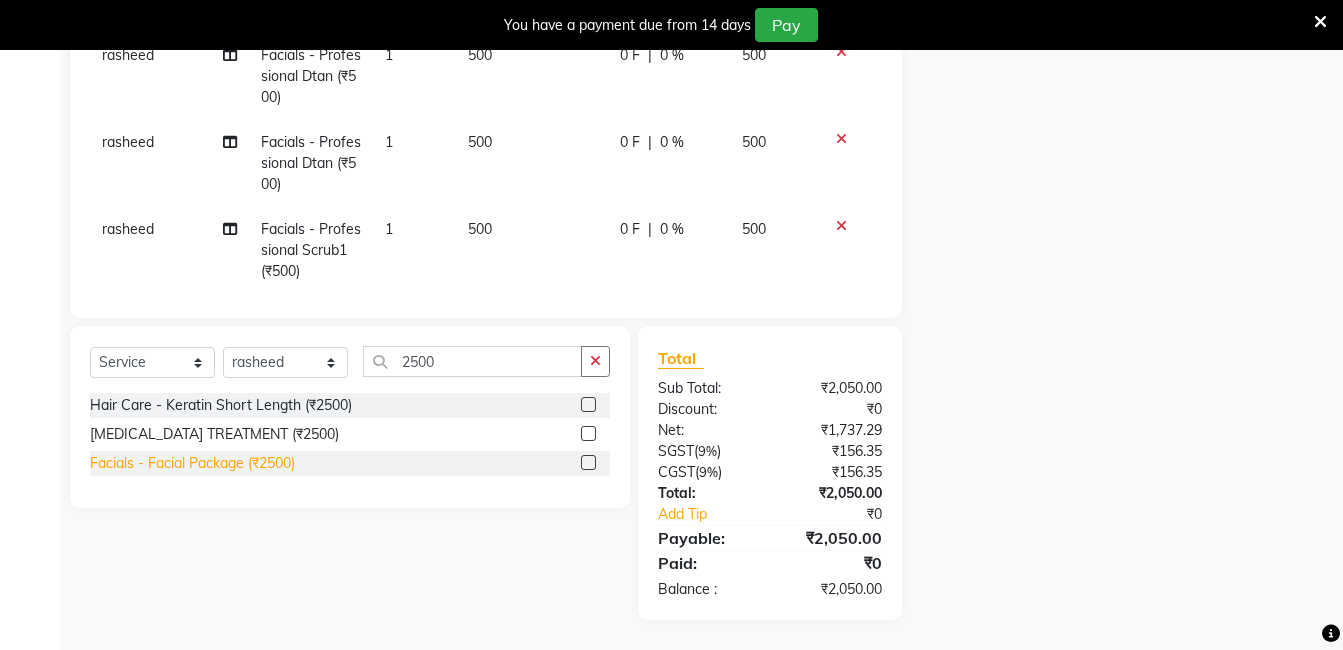 click on "Facials - Facial Package (₹2500)" 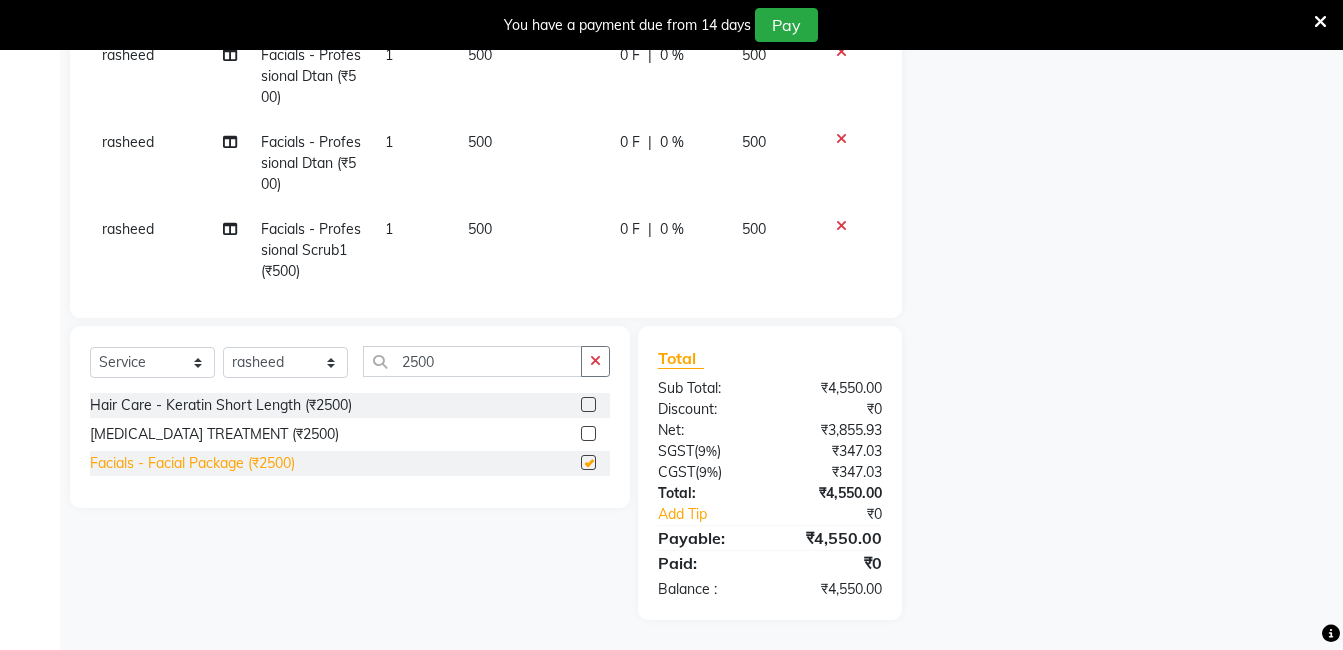 checkbox on "false" 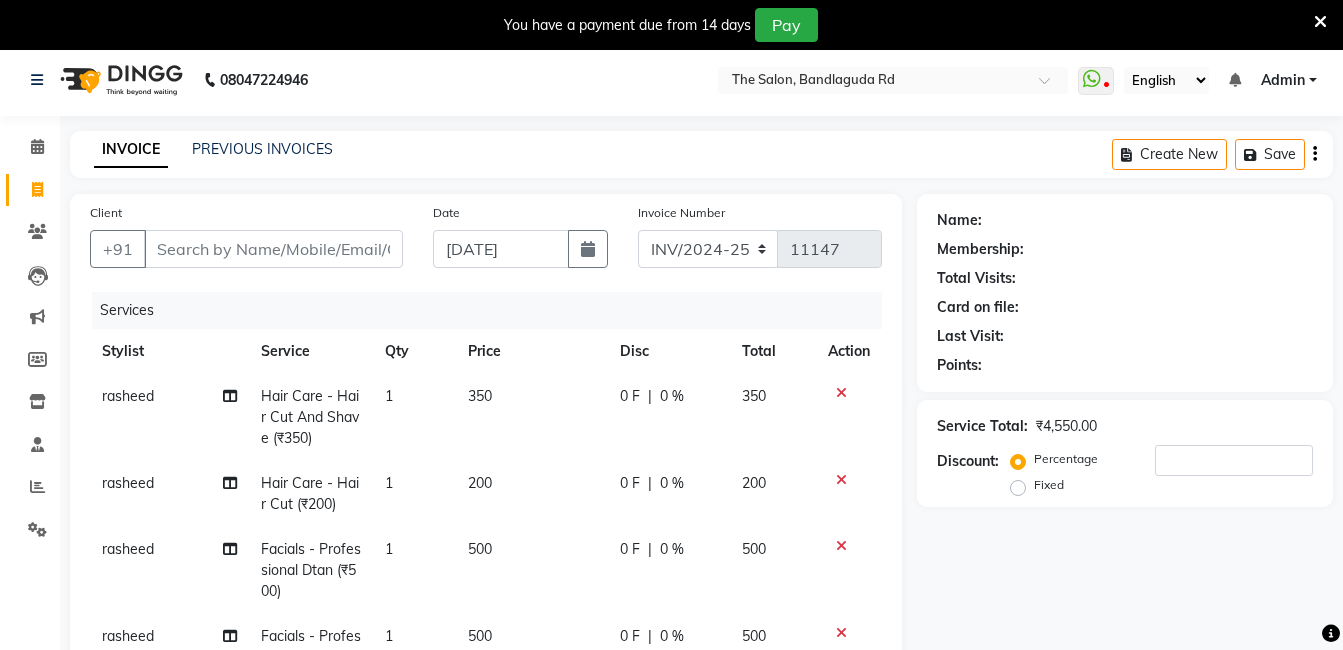 scroll, scrollTop: 0, scrollLeft: 0, axis: both 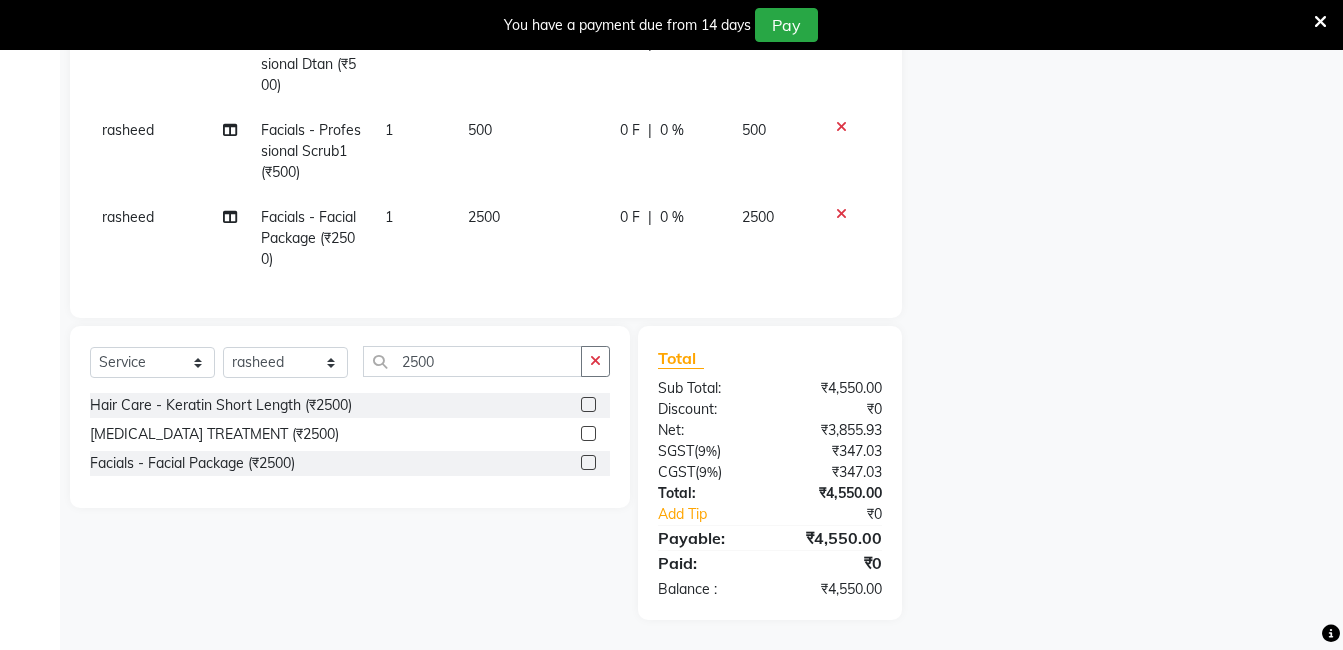 click on "2500" 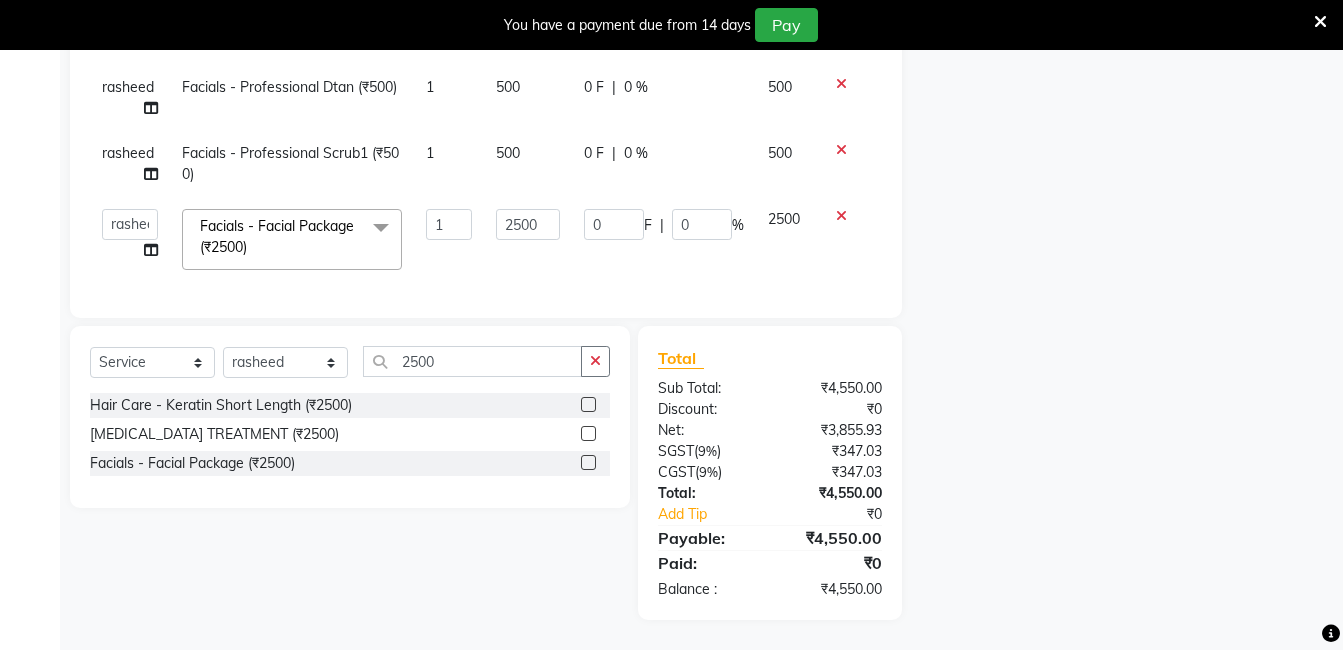 scroll, scrollTop: 28, scrollLeft: 0, axis: vertical 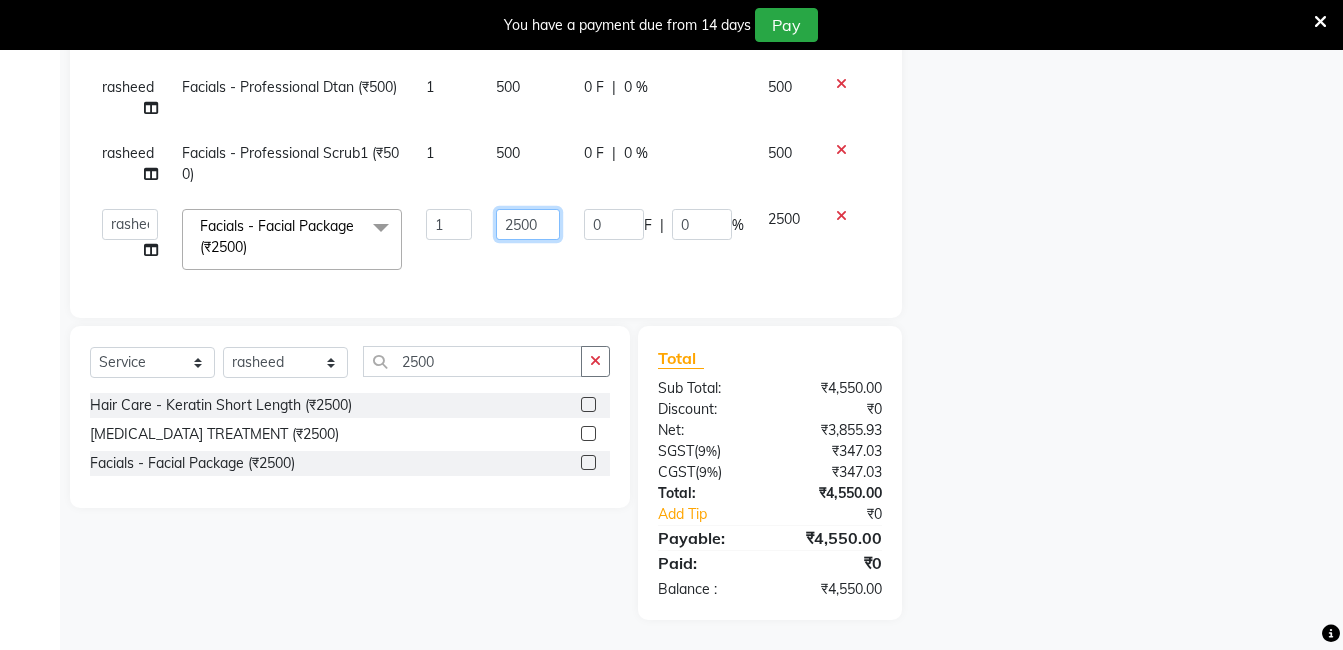 click on "2500" 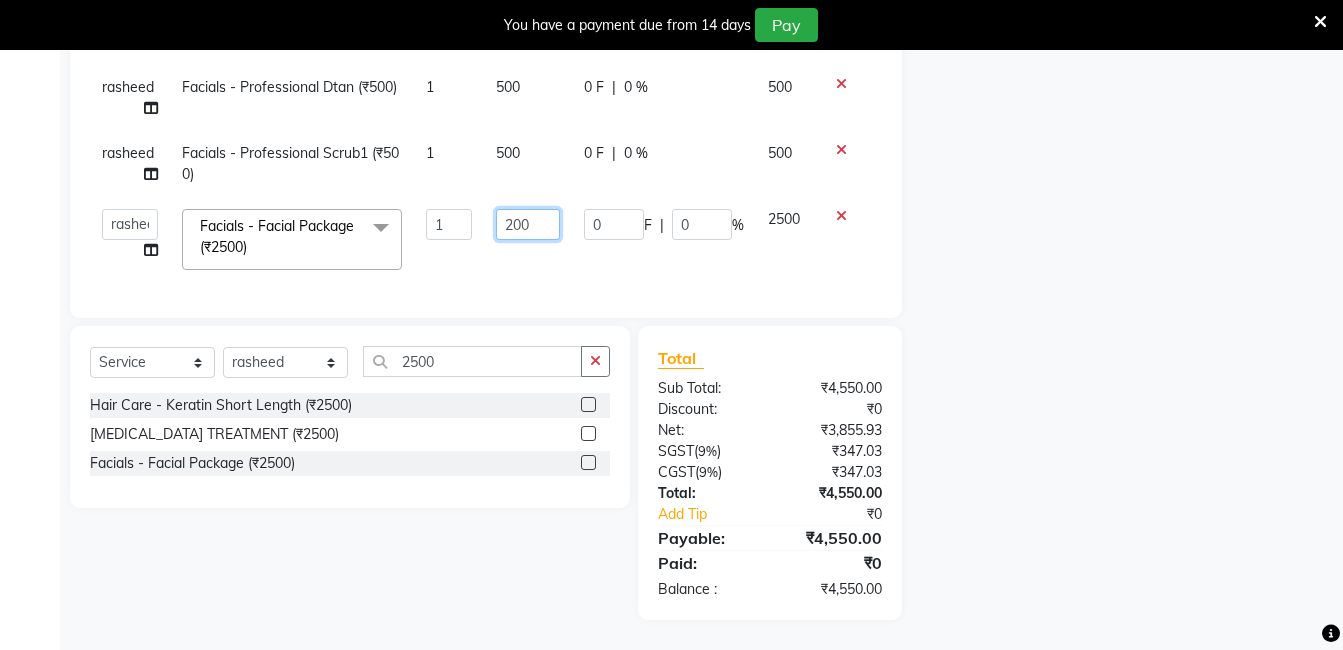 type on "2000" 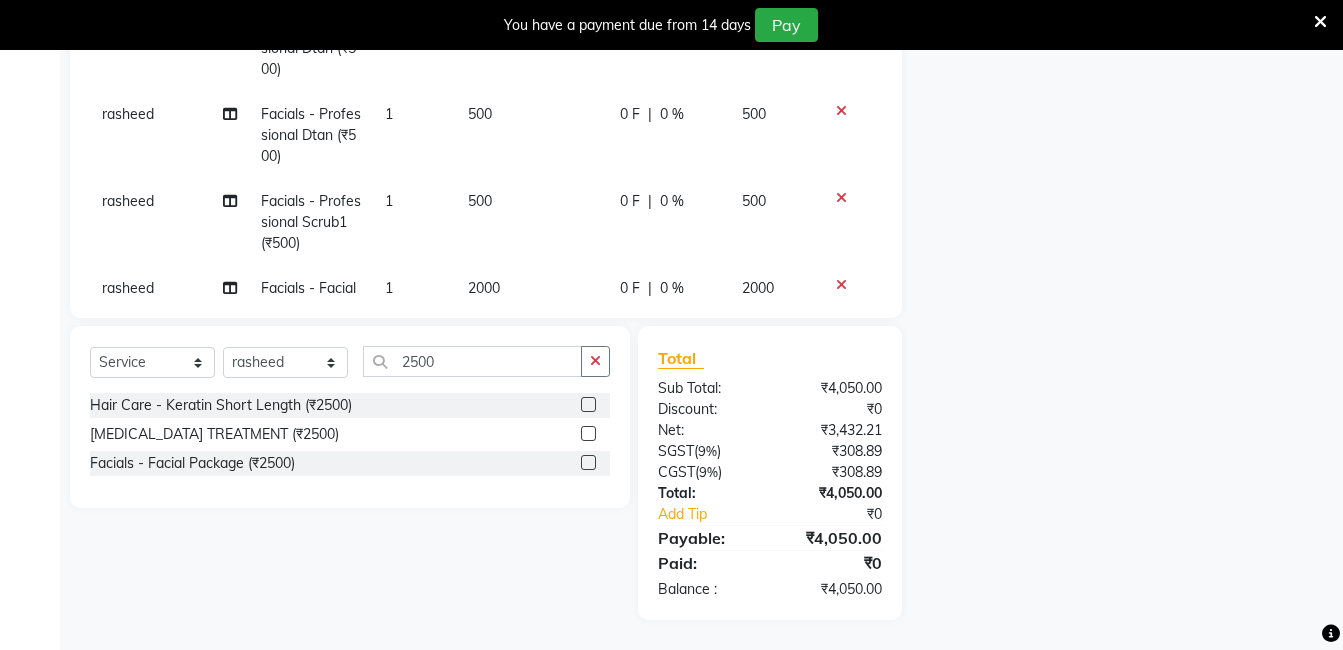 click on "Services Stylist Service Qty Price Disc Total Action rasheed Hair Care - Hair Cut And Shave (₹350) 1 350 0 F | 0 % 350 rasheed Hair Care - Hair Cut (₹200) 1 200 0 F | 0 % 200 rasheed Facials - Professional Dtan (₹500) 1 500 0 F | 0 % 500 rasheed Facials - Professional Dtan (₹500) 1 500 0 F | 0 % 500 rasheed Facials - Professional Scrub1 (₹500) 1 500 0 F | 0 % 500 rasheed Facials - Facial Package (₹2500) 1 2000 0 F | 0 % 2000" 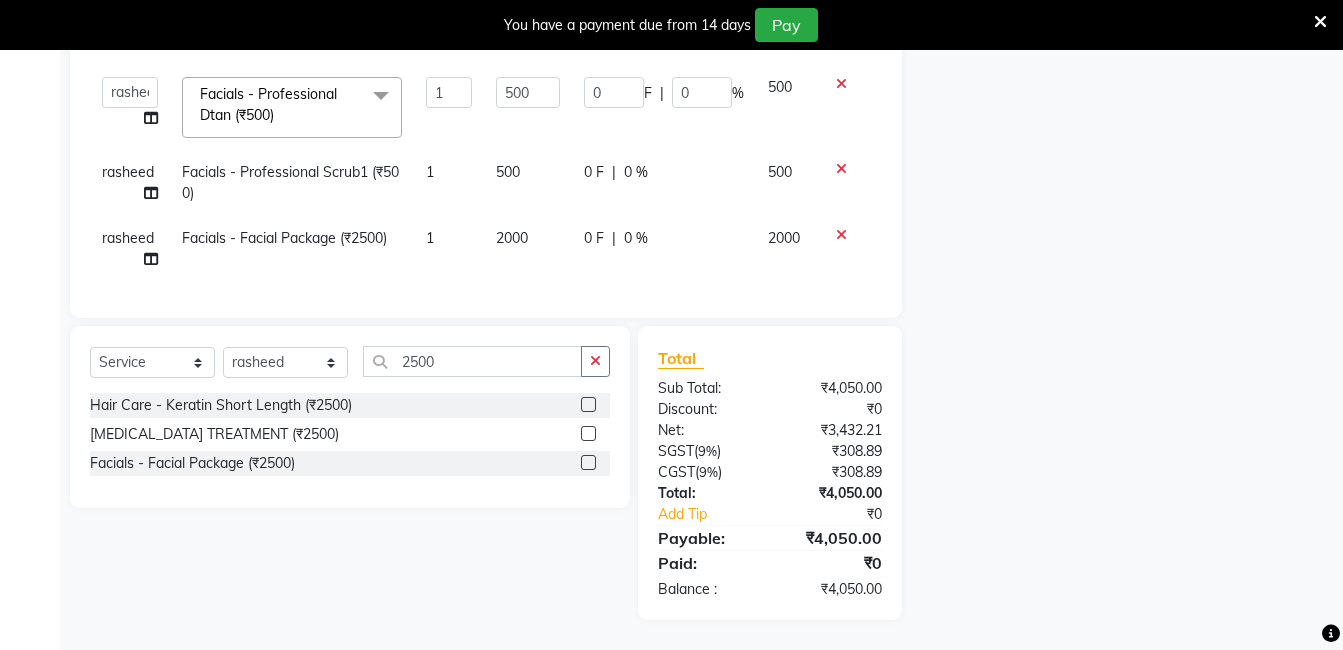 click on "500" 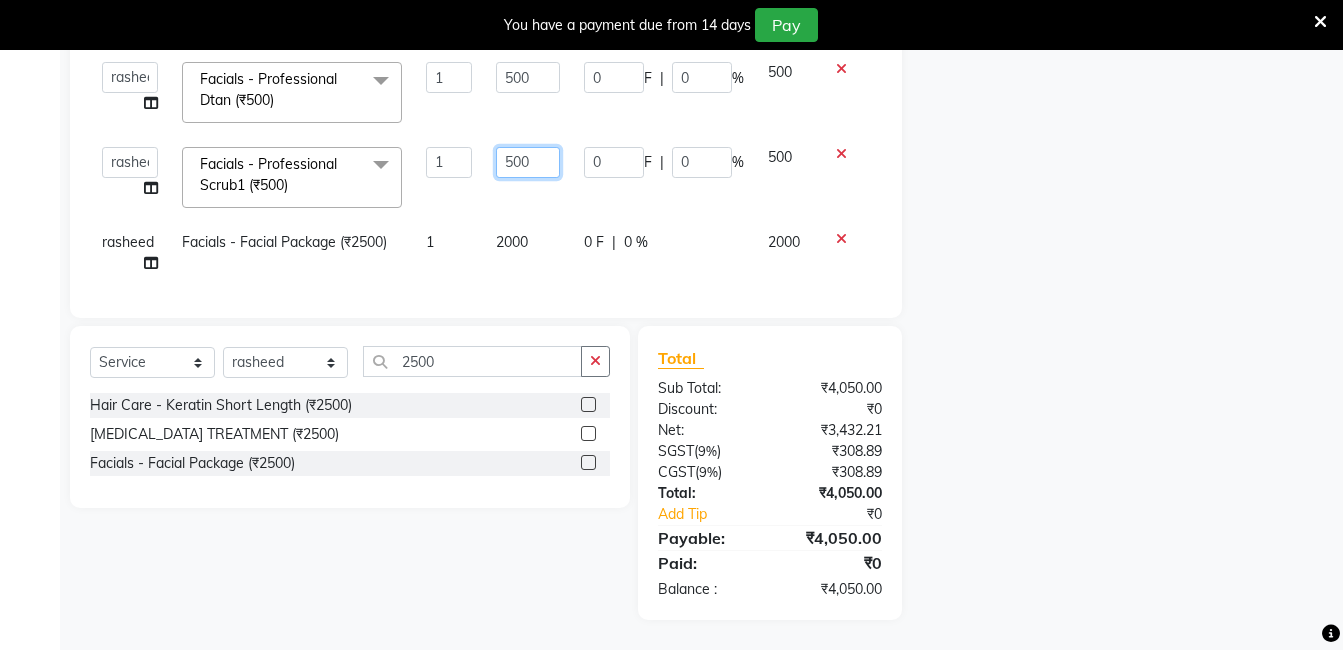 click on "500" 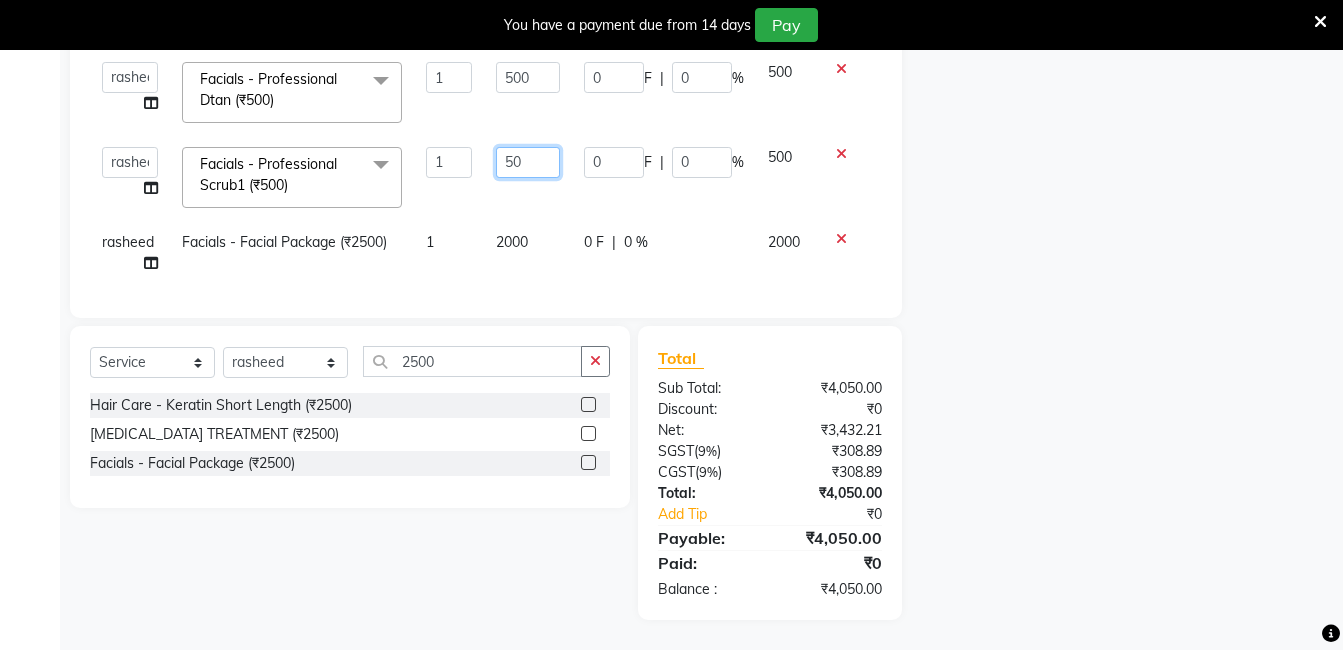 type on "500" 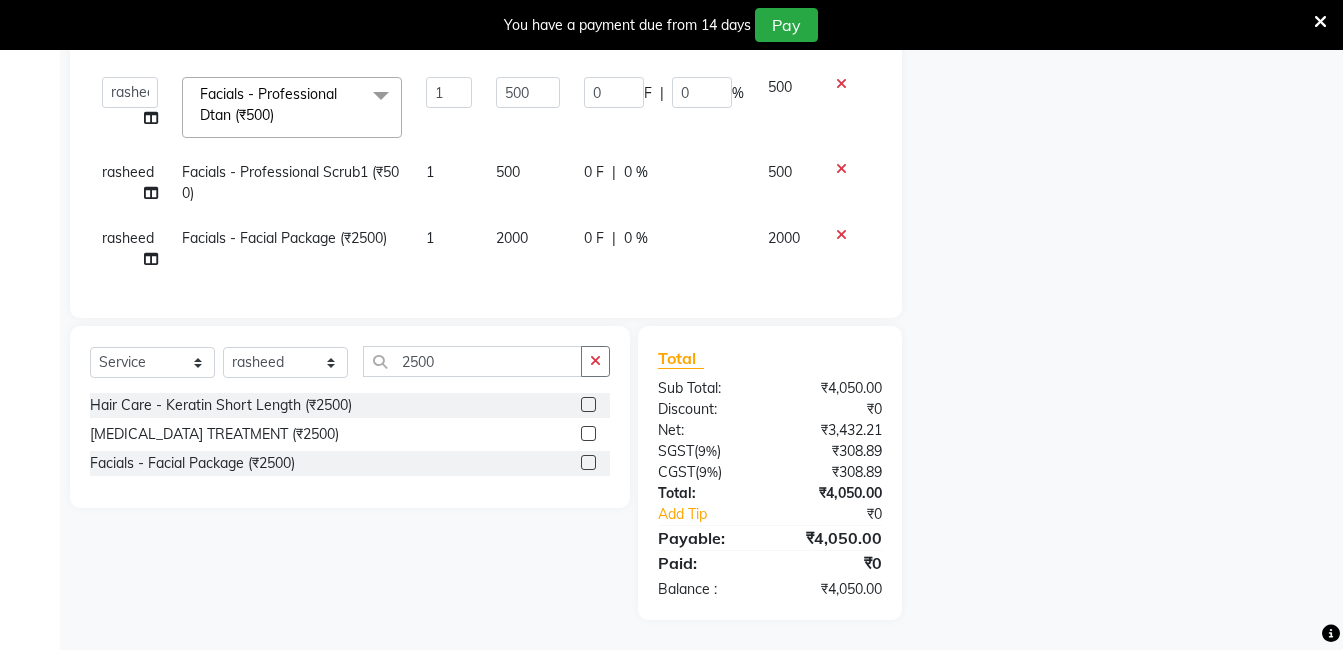 click on "500" 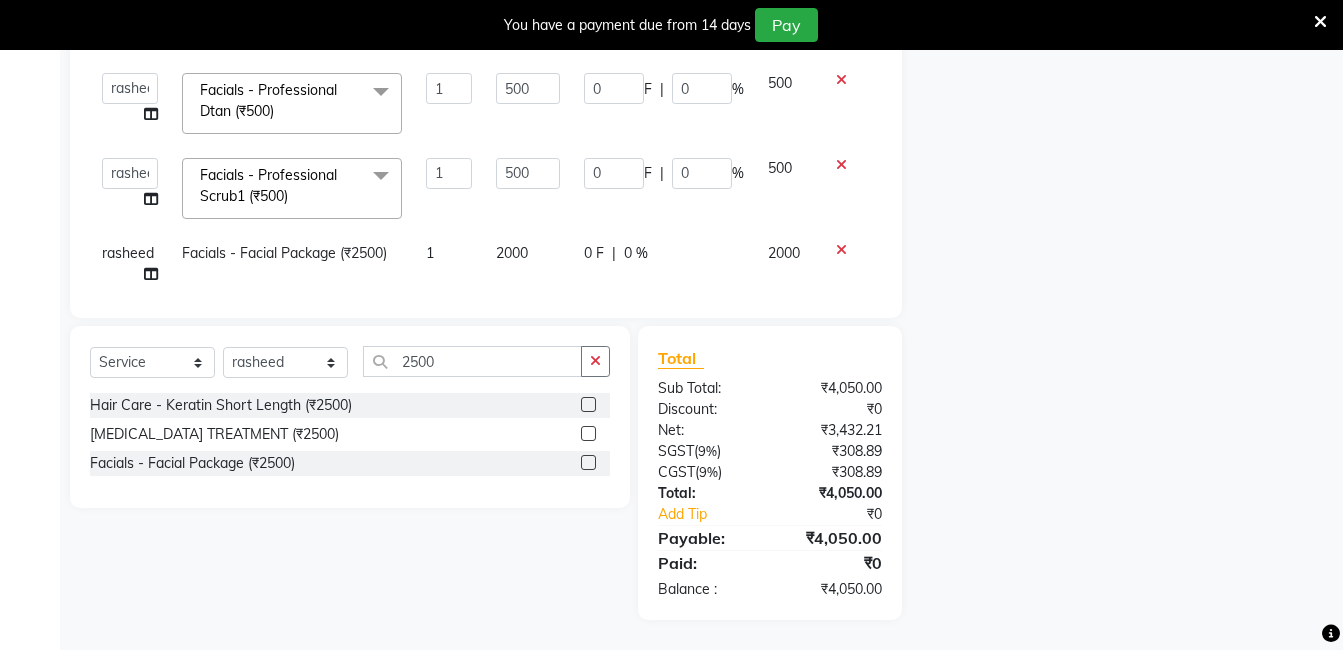 scroll, scrollTop: 0, scrollLeft: 0, axis: both 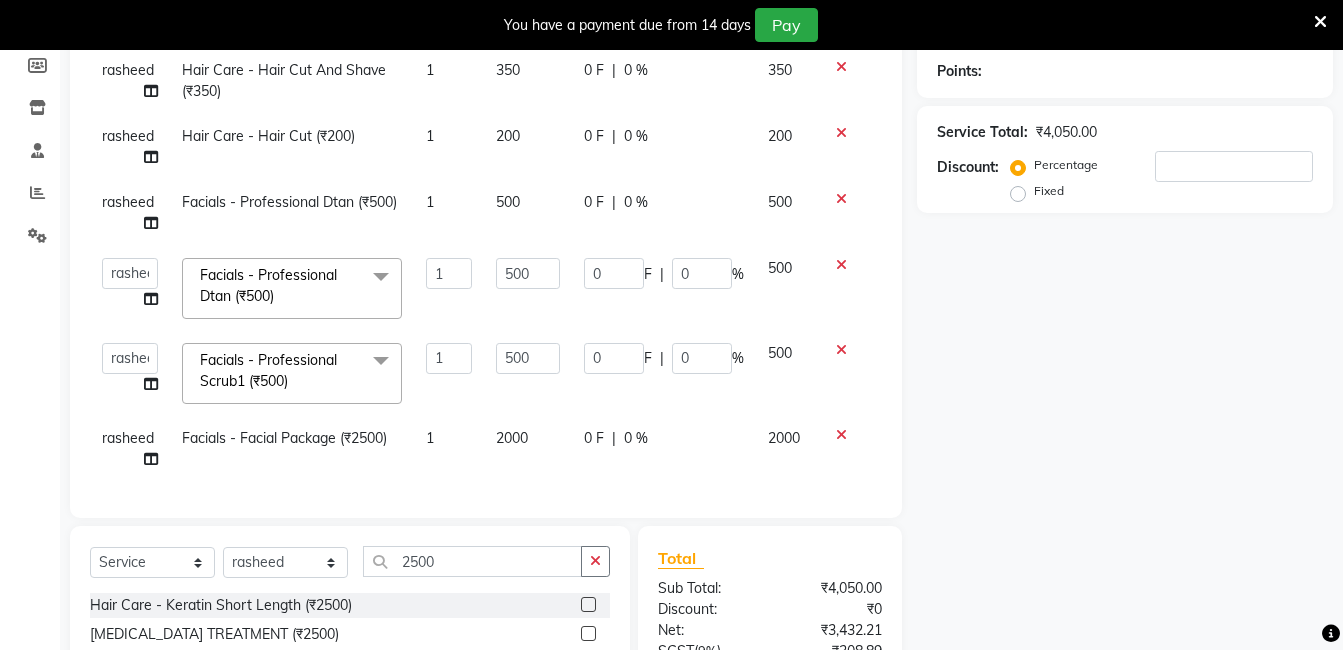 click on "1" 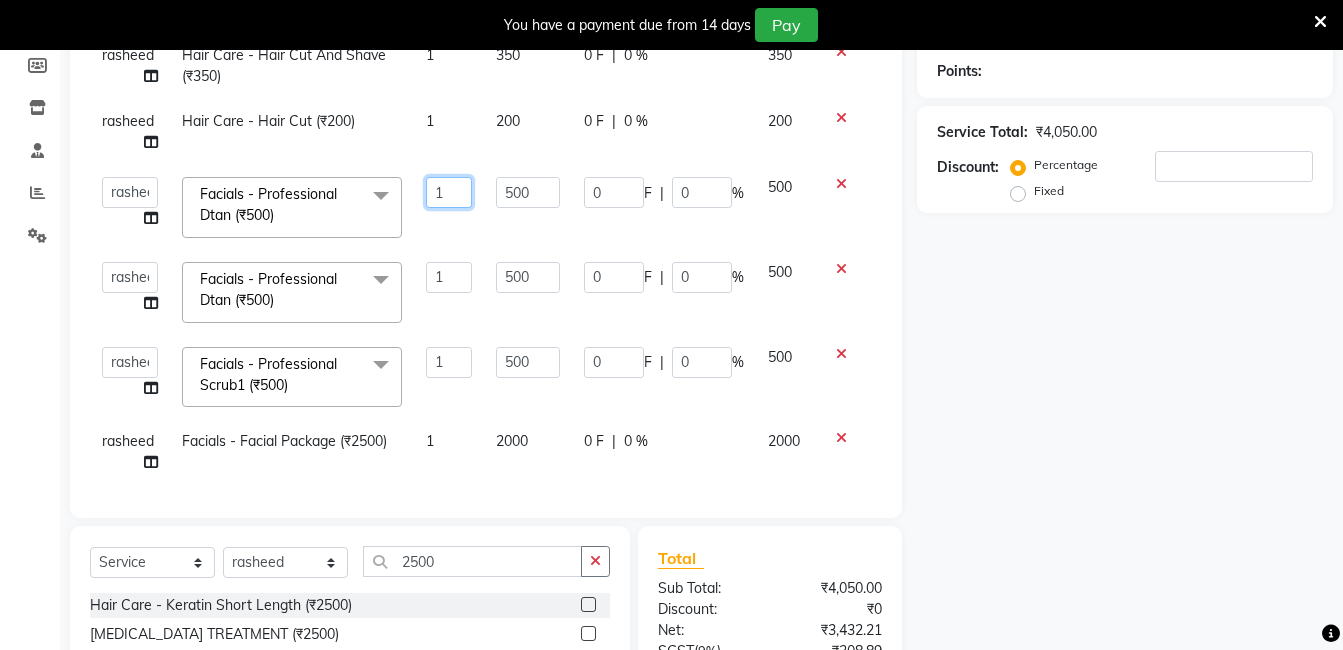 click on "1" 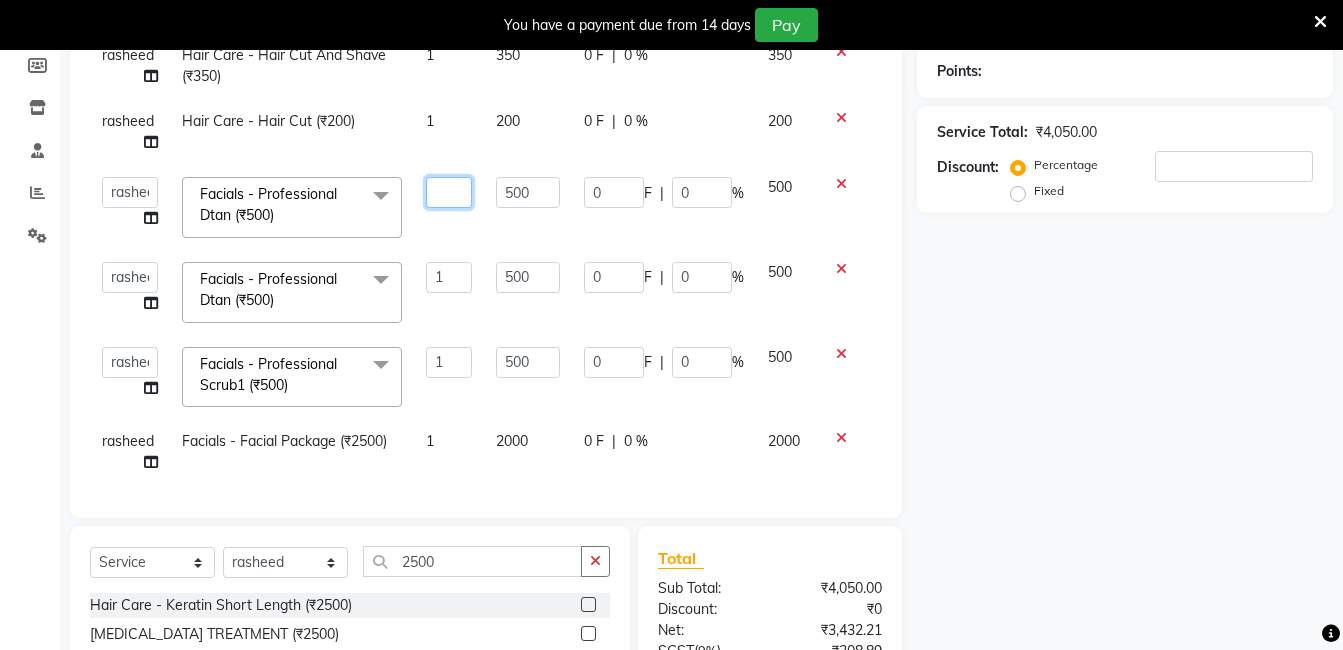 type on "2" 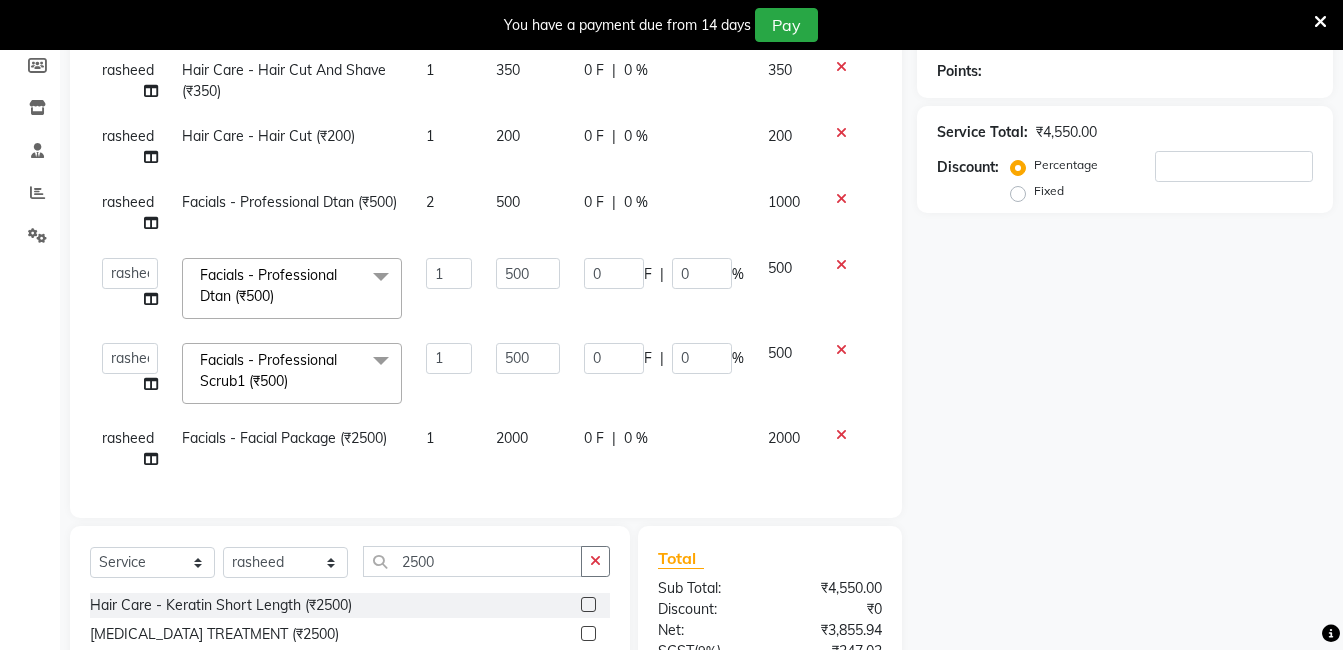 click on "rasheed Hair Care - Hair Cut And Shave (₹350) 1 350 0 F | 0 % 350 rasheed Hair Care - Hair Cut (₹200) 1 200 0 F | 0 % 200 rasheed Facials - Professional Dtan (₹500) 2 500 0 F | 0 % 1000  [PERSON_NAME]   [PERSON_NAME]   [PERSON_NAME]   sameer   [PERSON_NAME] manager  Facials - Professional Dtan (₹500)  x Hair Care - [PERSON_NAME] Colour (₹500) Hair Care - Baby Haircut (₹250) Hair Care - Hair Cut And Shave (₹350) Hair Care - [PERSON_NAME] [PERSON_NAME] (₹1000) Hair Care - Curly Short Lenght (₹5000) Hair Care - Full Fiber (₹500) Hair Care - Girl Haircut (₹350) Hair Care - Hair Cut (₹200) Hair Care - [MEDICAL_DATA] treatment (₹1500) Hair Care - Hair Spa Professional (₹1200) Hair Care - Haircut Girl (₹800) Hair Care - Half Fiber (₹350) Hair Care - Head Wash (₹50) Hair Care - Keratin Medium Length (₹7000) Hair Care - Keratin Short Length1 (₹4000) Hair Care - Keratin Short Length (₹2500) Hair Care - Keratin Wash (₹300) Hair Care - Matrix Colour (₹500) Hair Care - Spa (₹700) apron (₹20)" 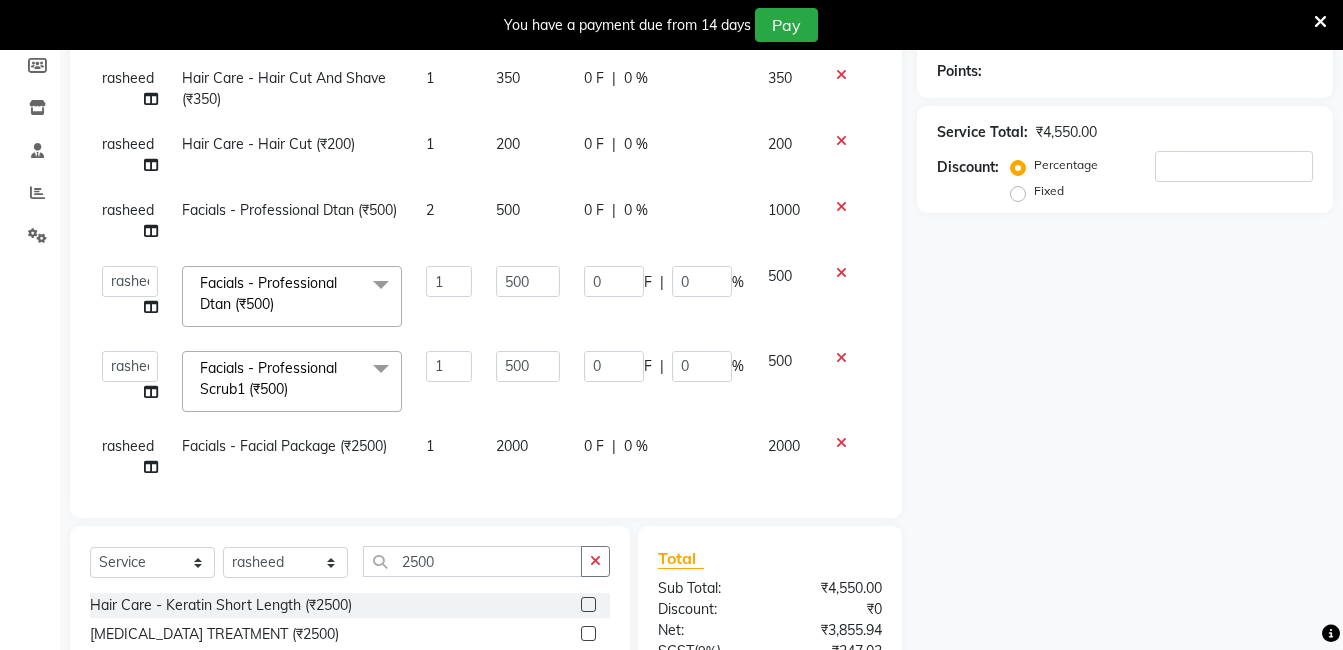 scroll, scrollTop: 47, scrollLeft: 0, axis: vertical 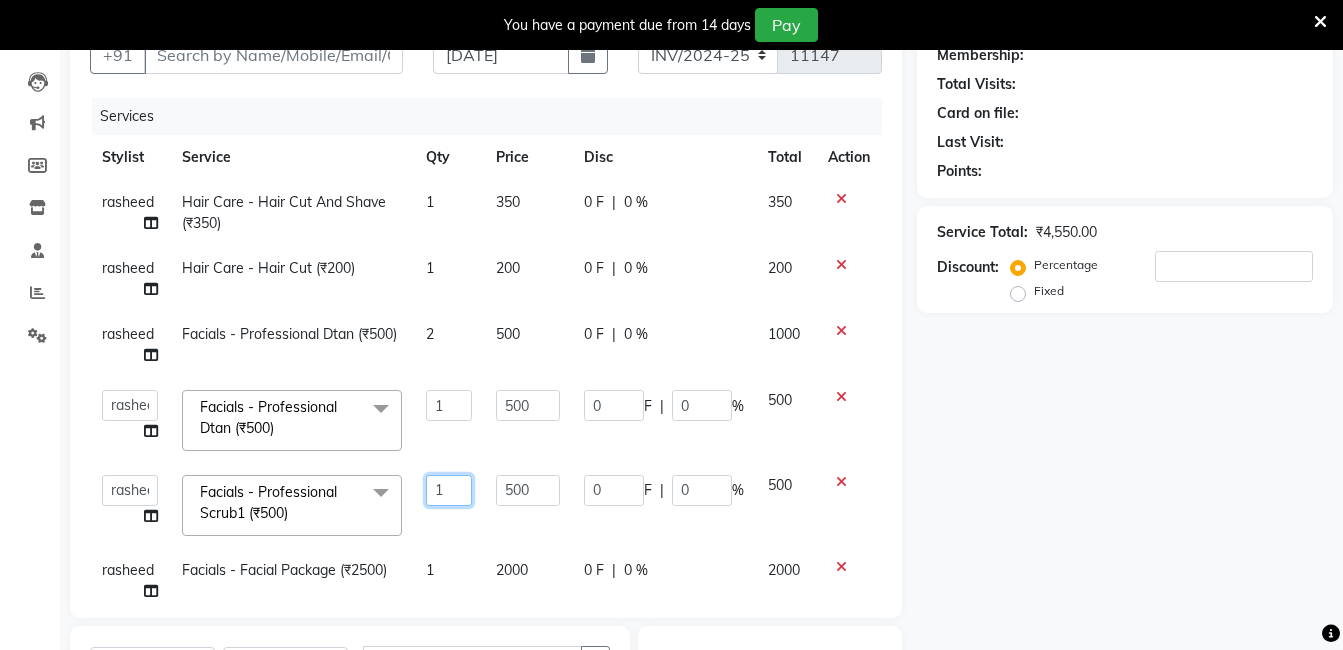 click on "1" 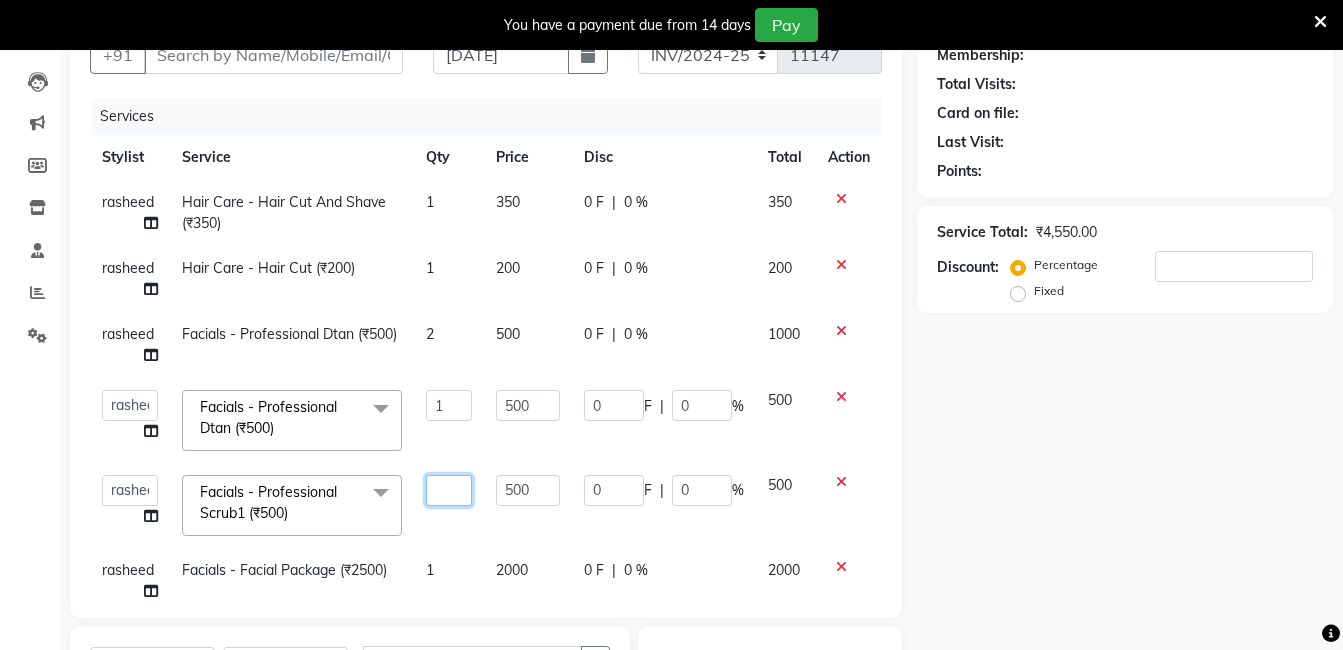 type on "2" 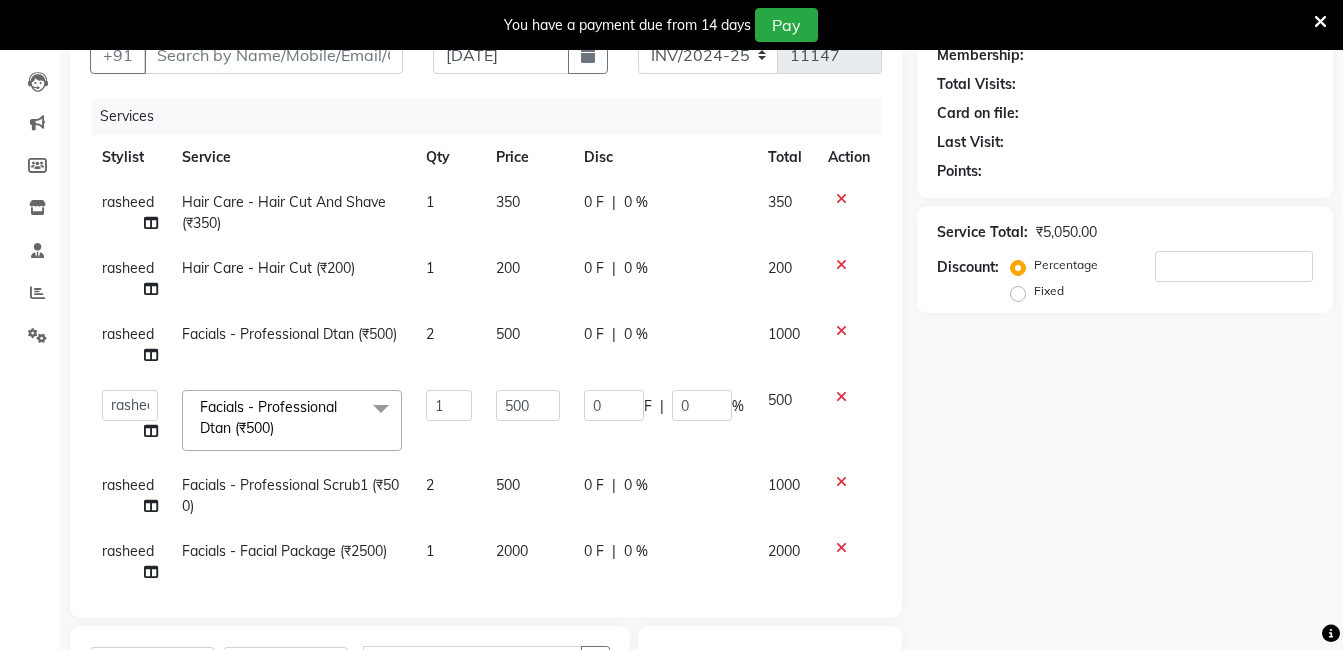 click on "500" 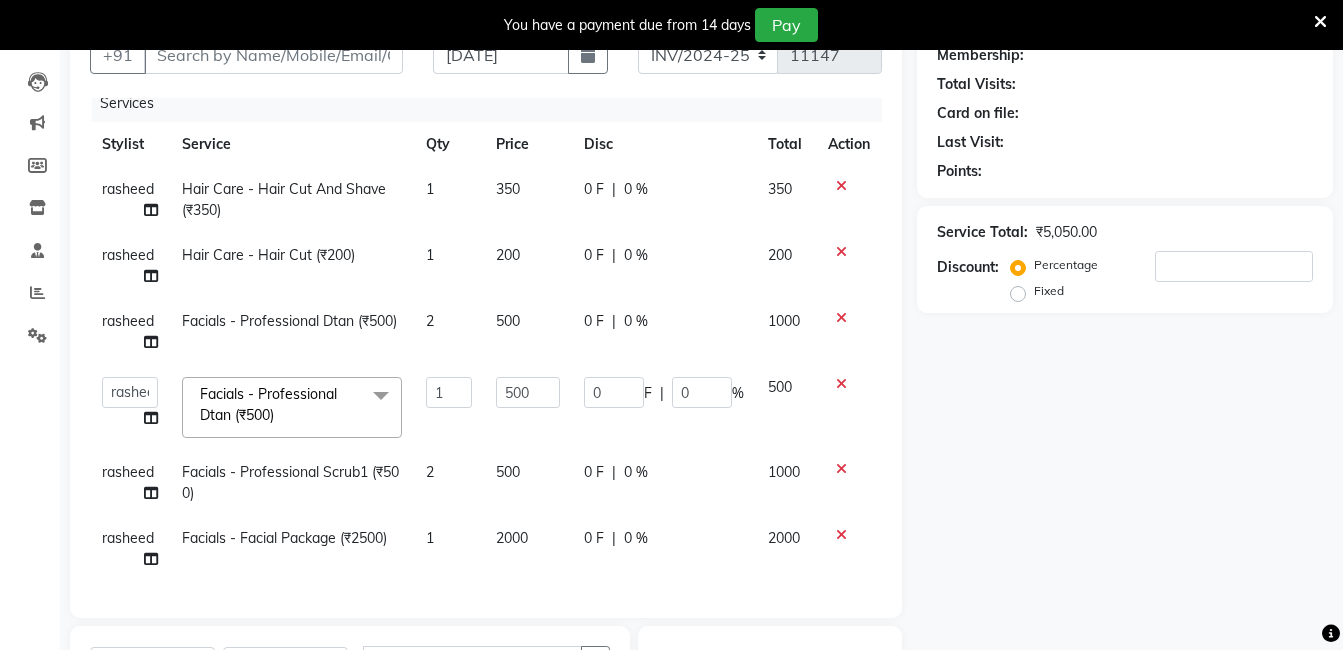 scroll, scrollTop: 28, scrollLeft: 0, axis: vertical 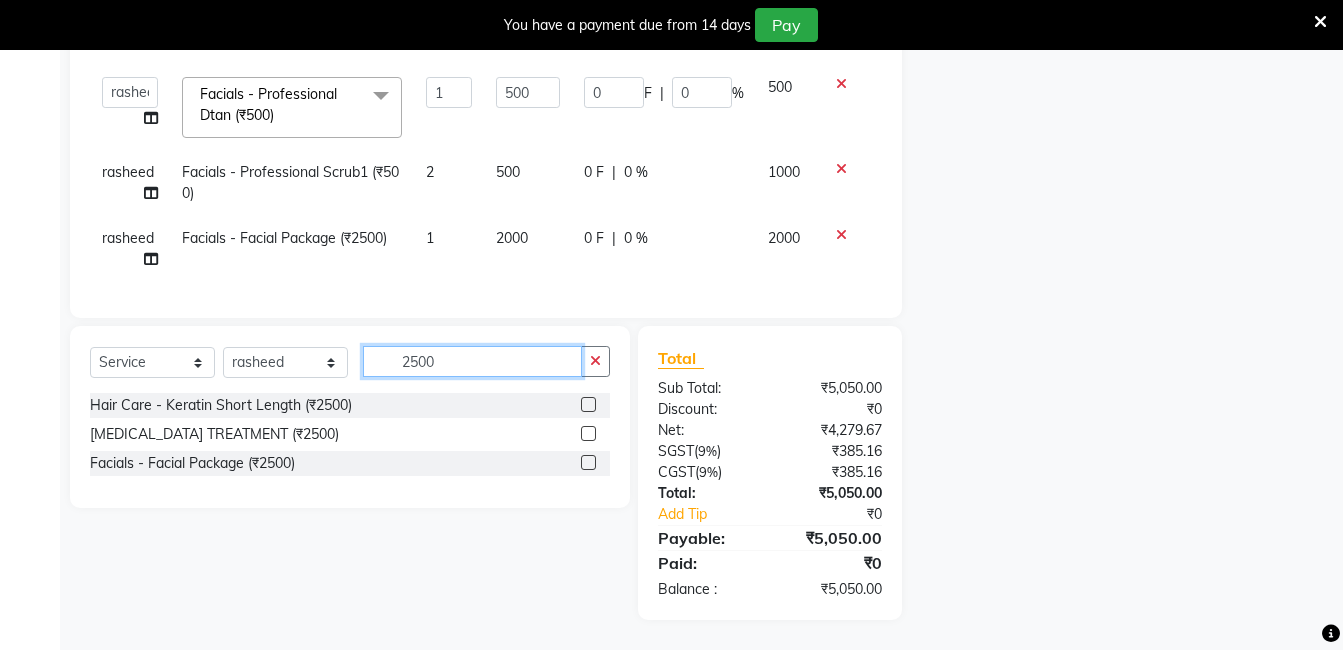click on "2500" 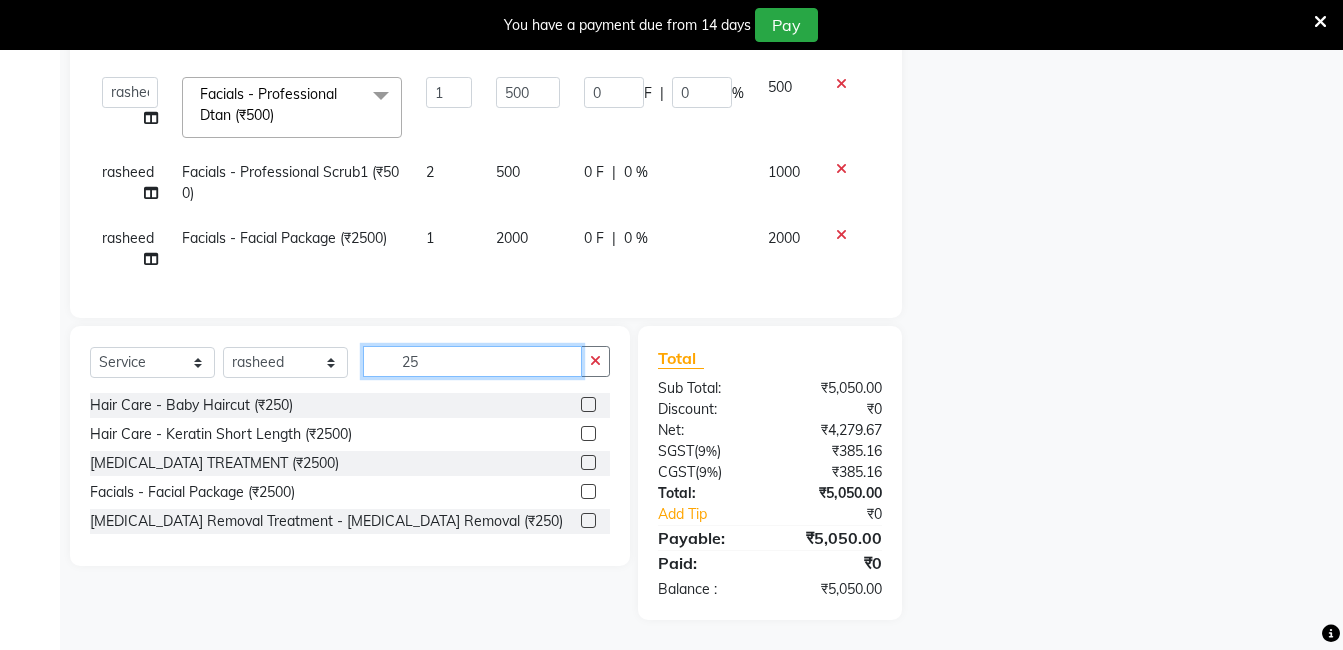 type on "2" 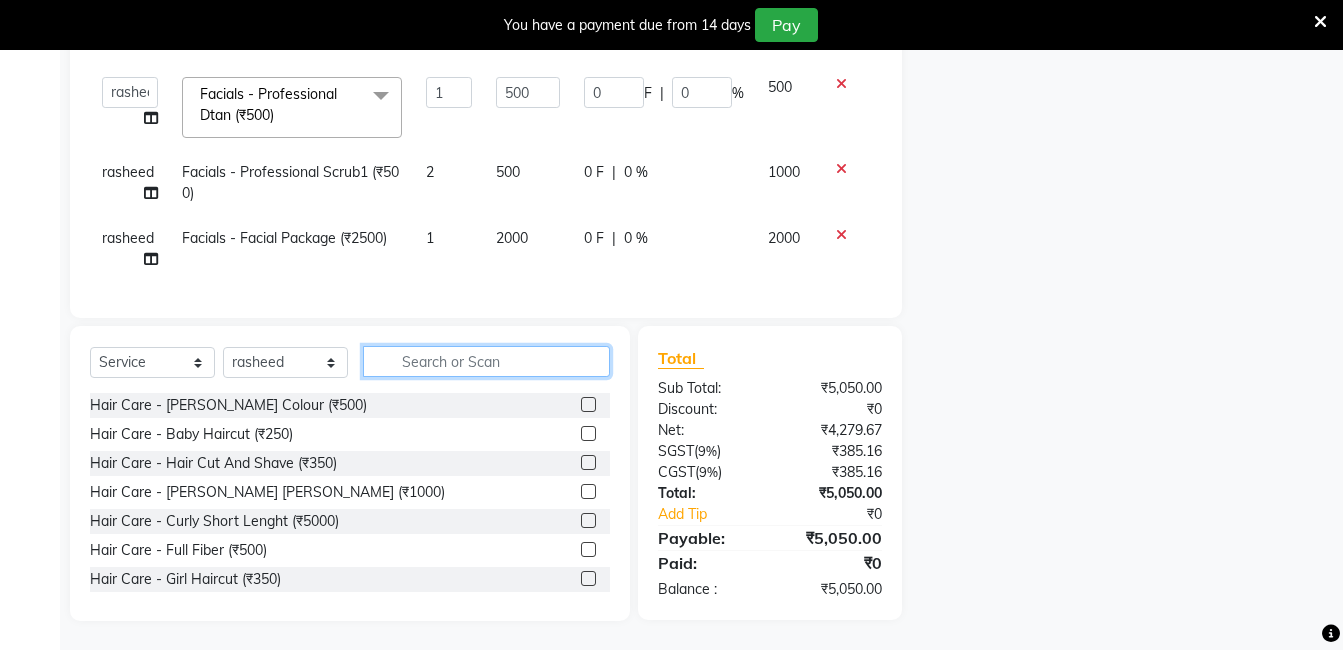 type 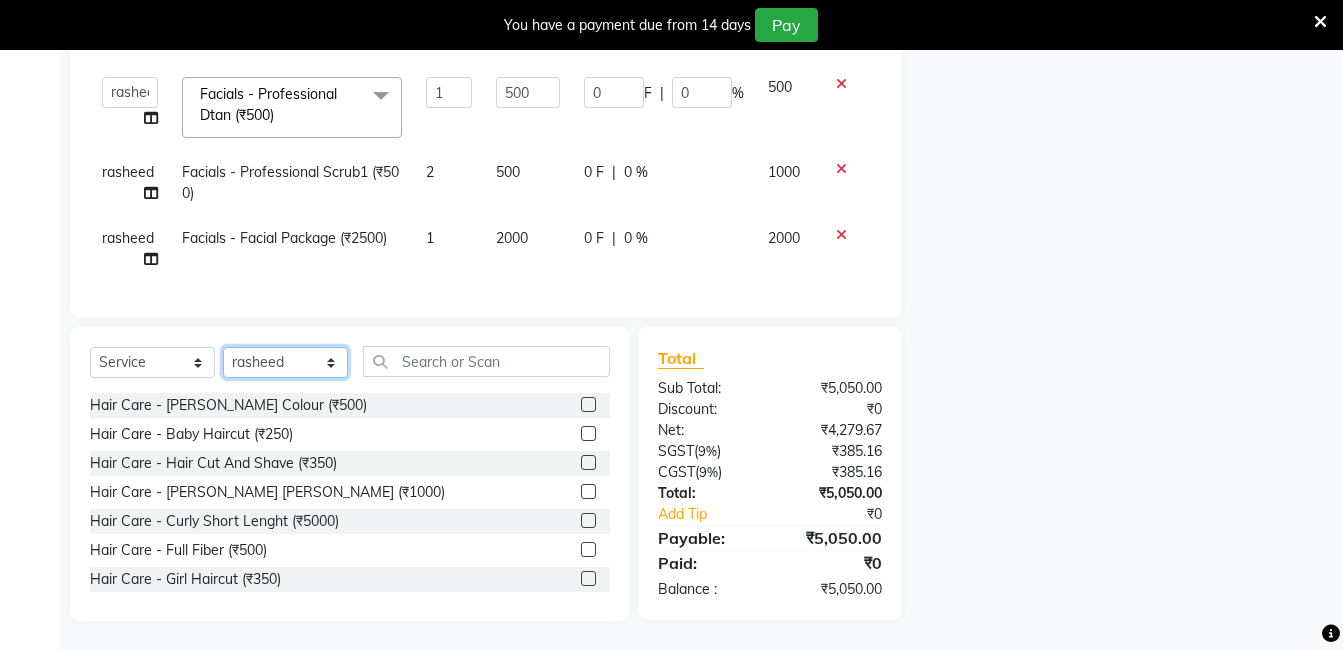 click on "Select Stylist [PERSON_NAME] [PERSON_NAME] kasim [PERSON_NAME] sameer [PERSON_NAME] manager" 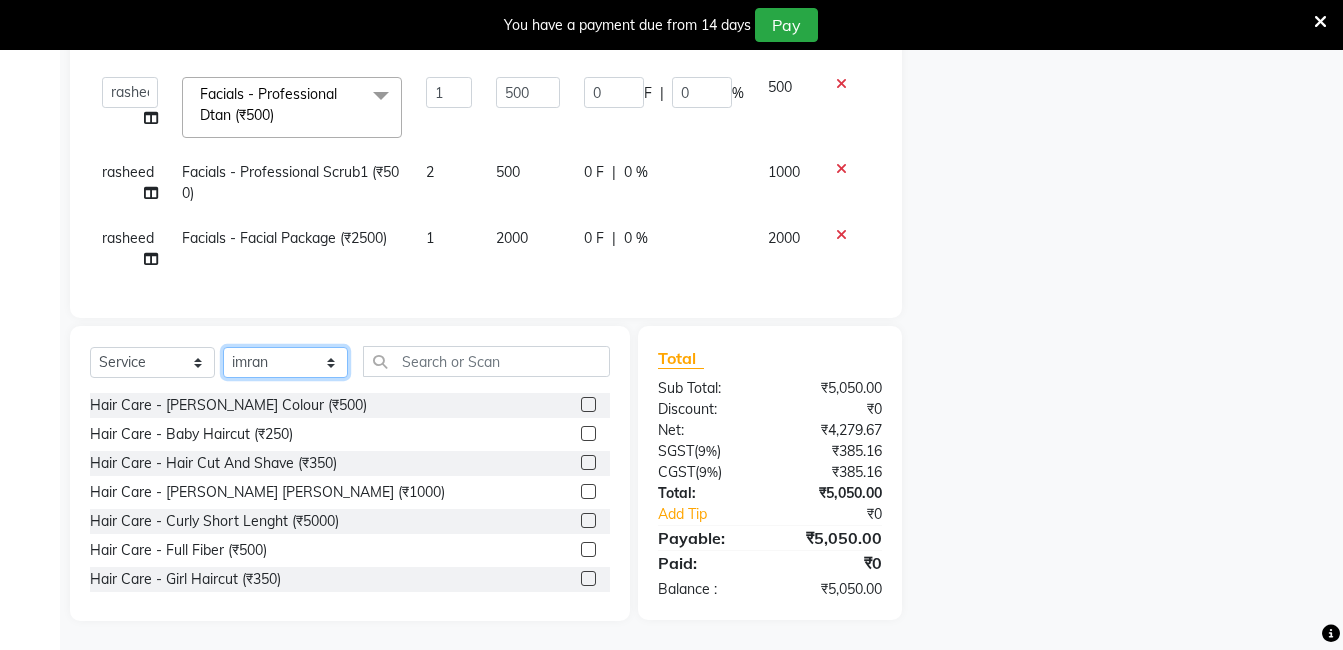click on "Select Stylist [PERSON_NAME] [PERSON_NAME] kasim [PERSON_NAME] sameer [PERSON_NAME] manager" 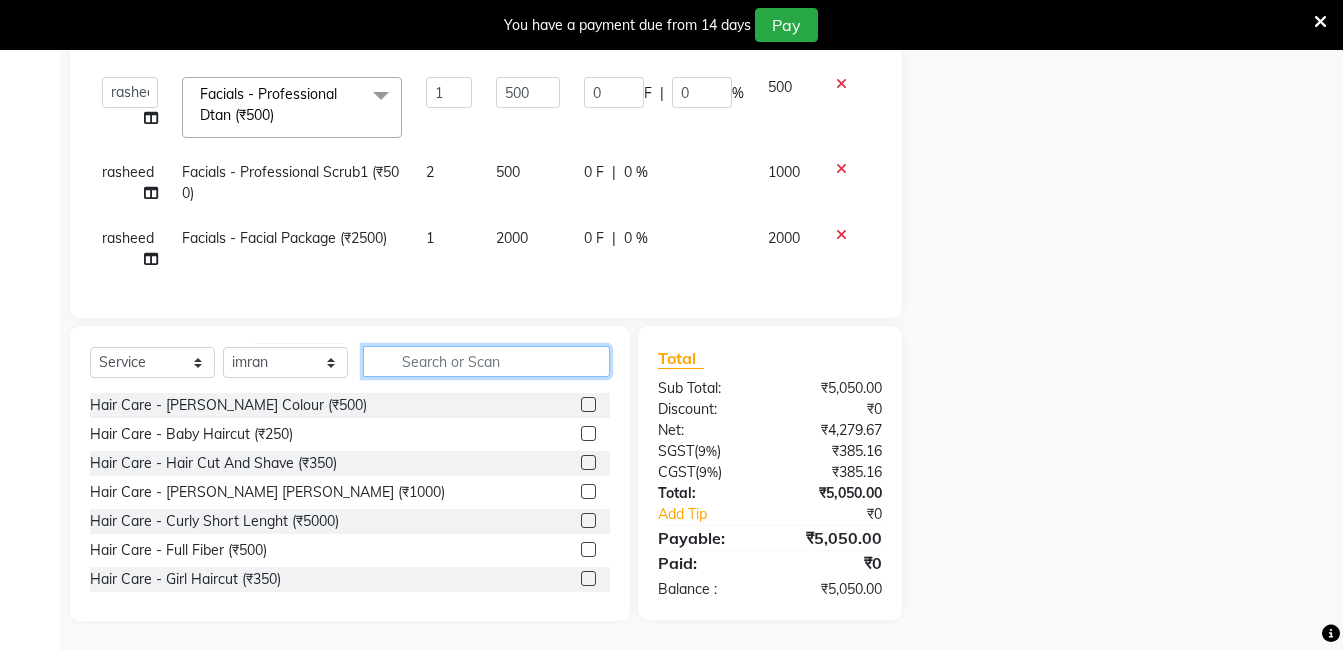 click 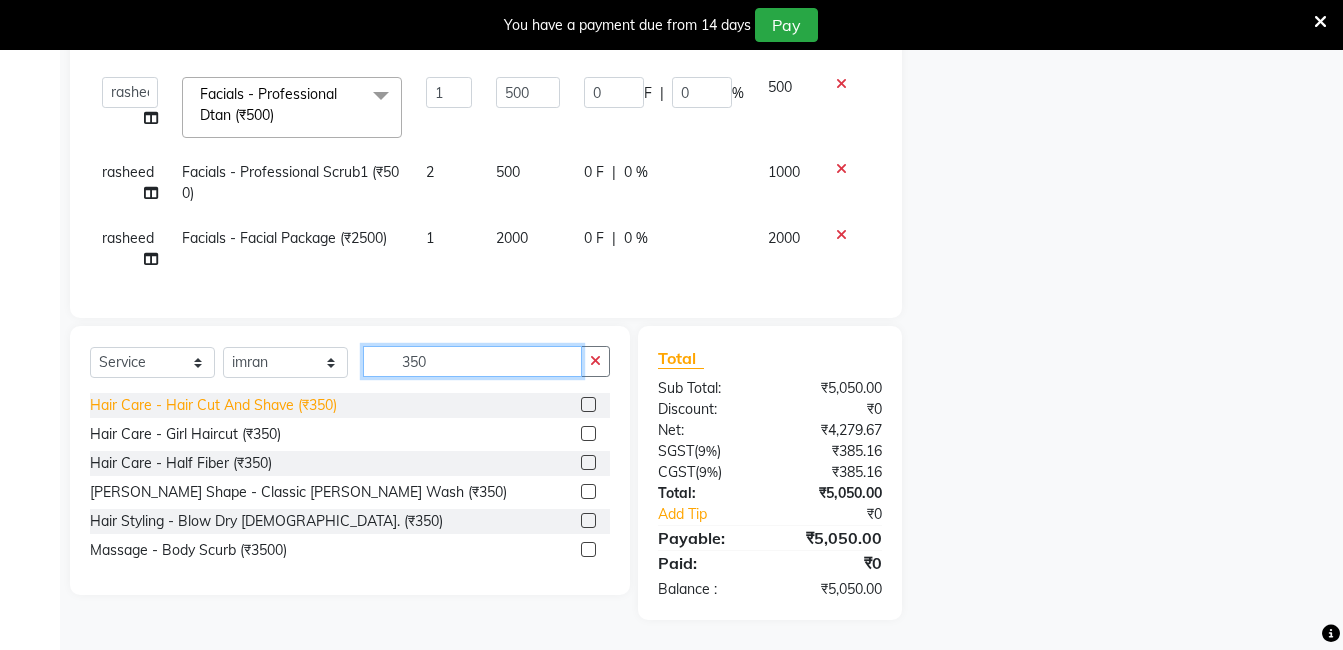 type on "350" 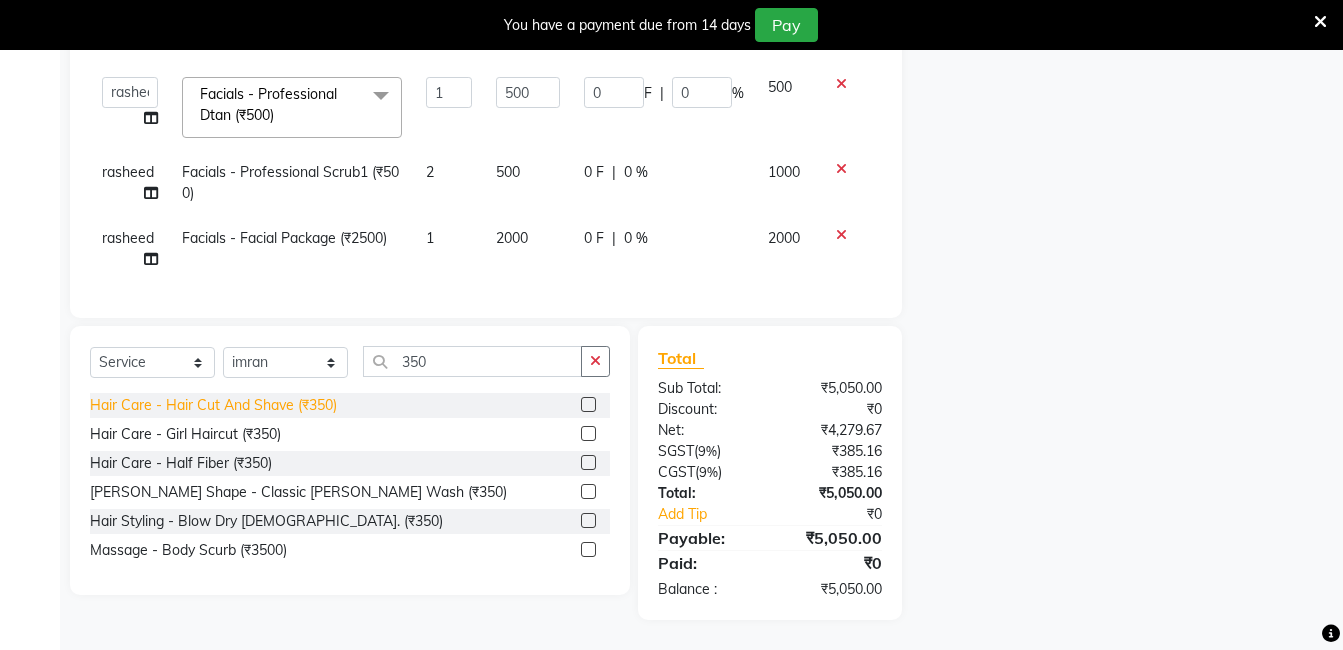 click on "Hair Care - Hair Cut And Shave (₹350)" 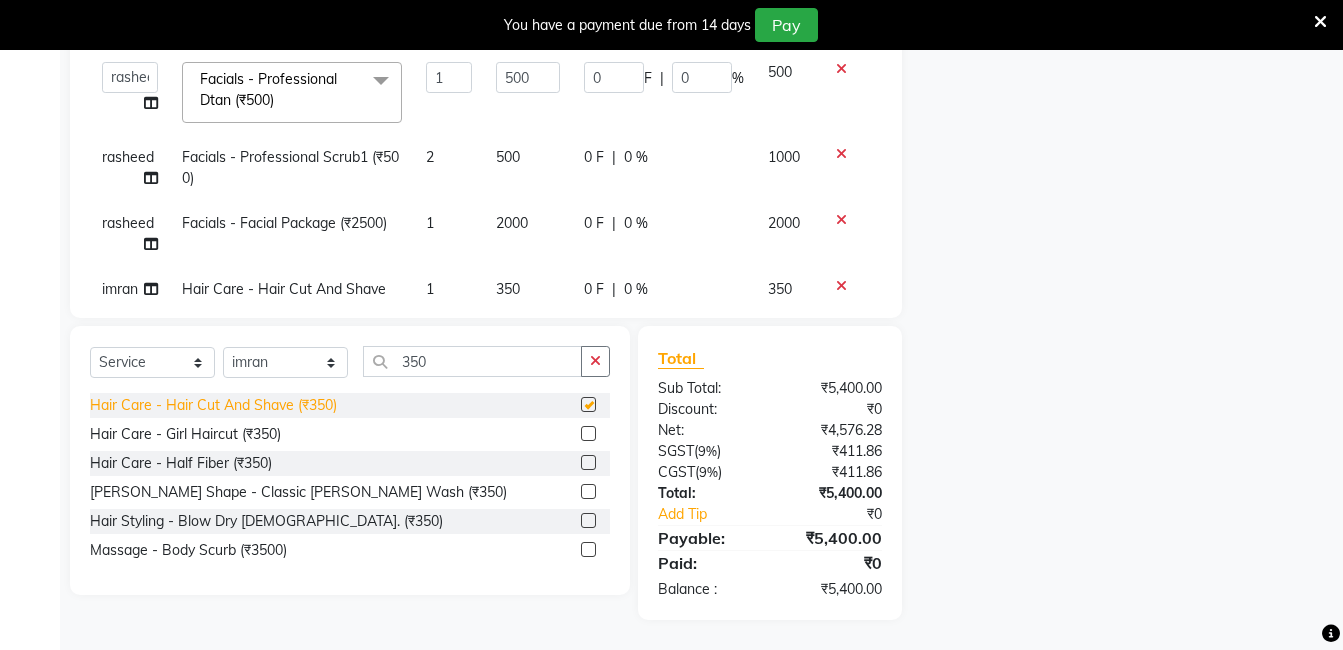 checkbox on "false" 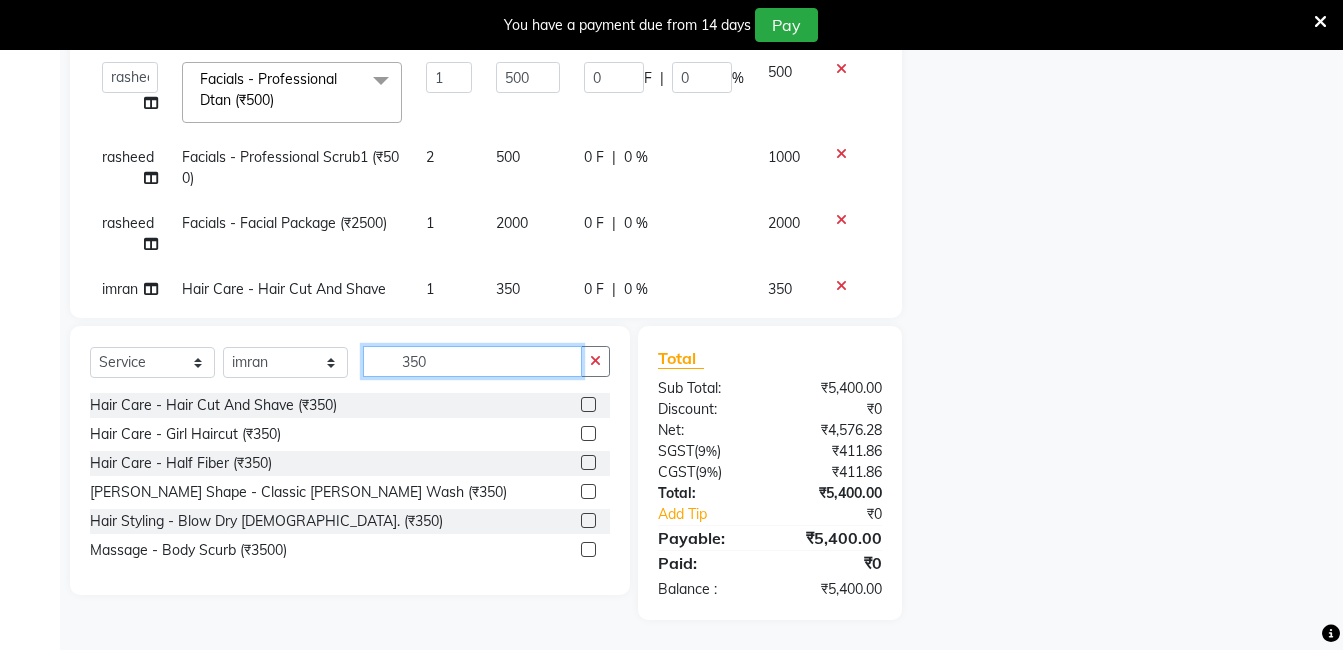 click on "350" 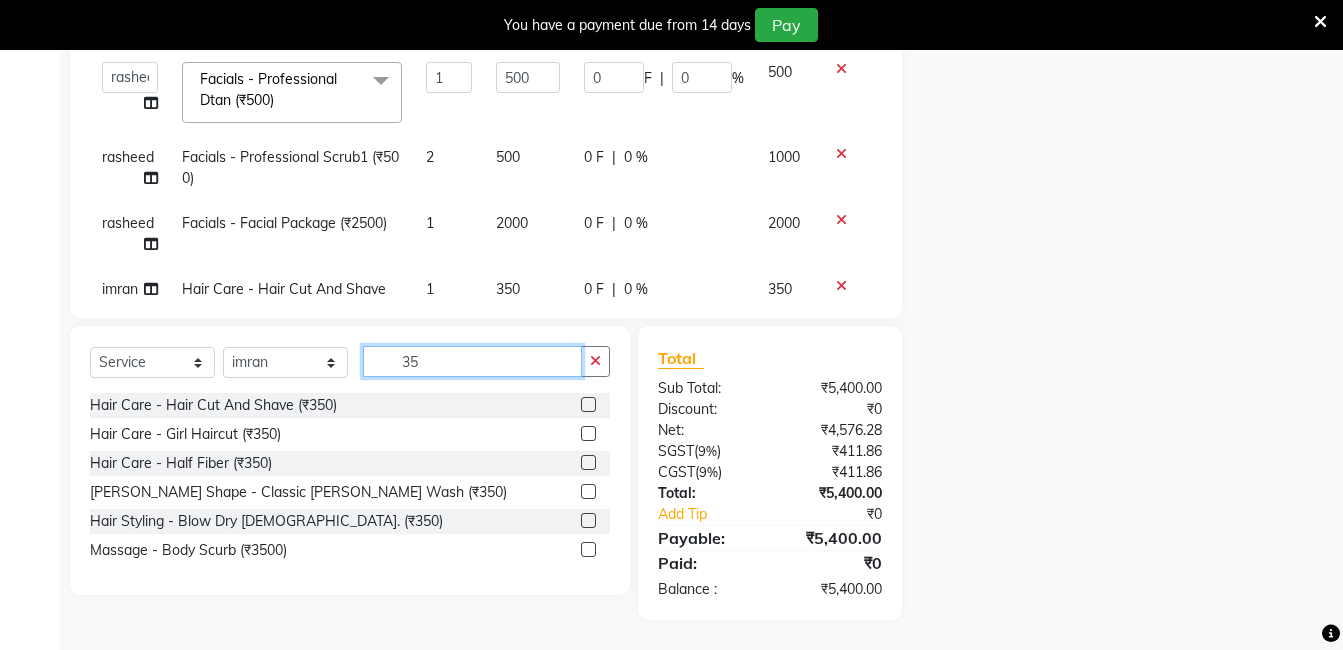 type on "3" 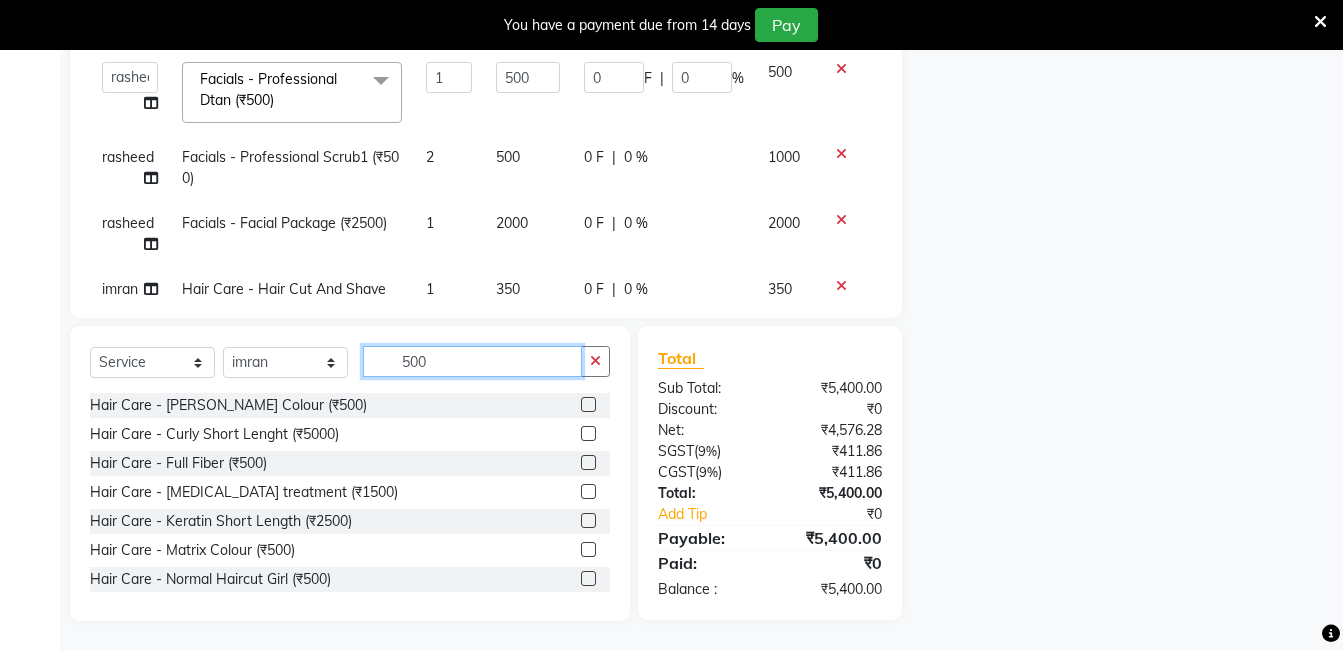 scroll, scrollTop: 501, scrollLeft: 0, axis: vertical 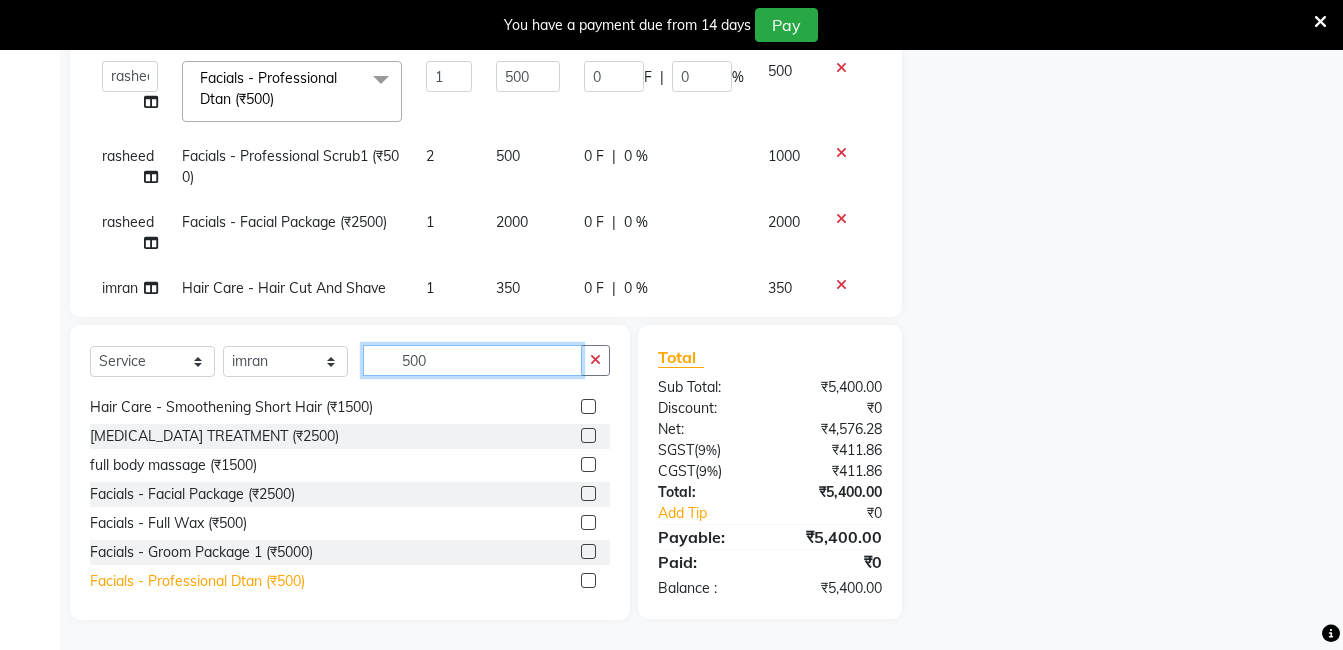 type on "500" 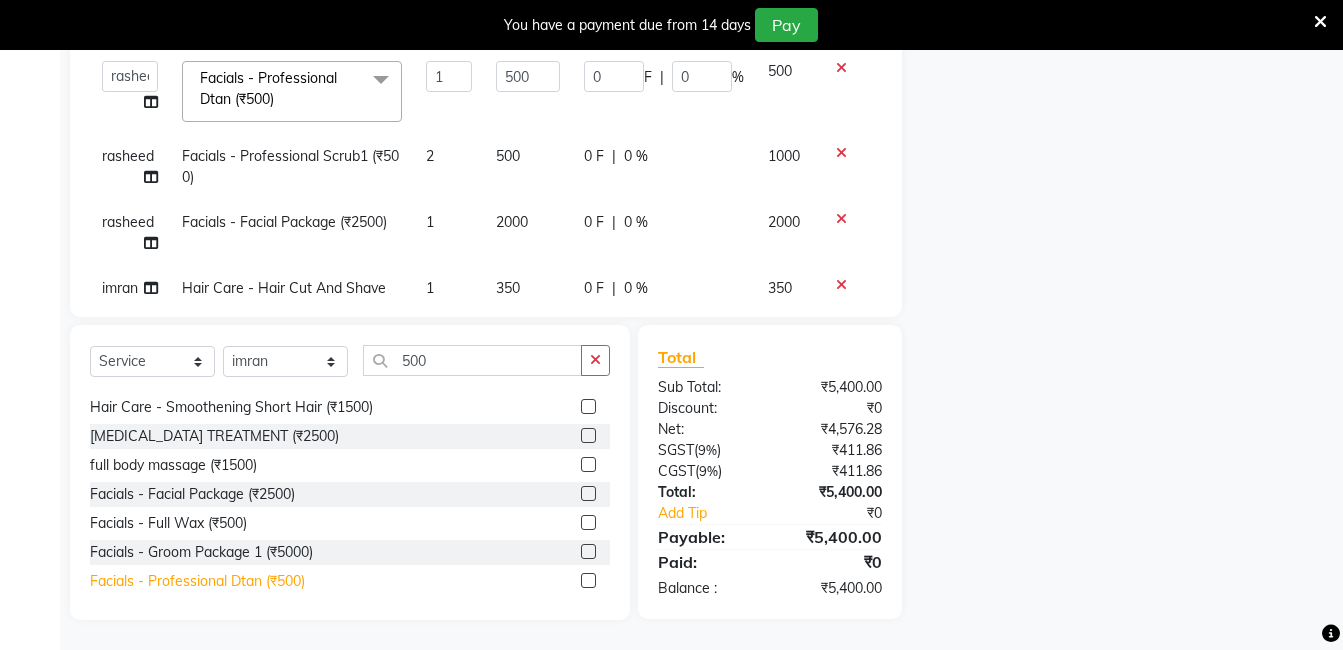 click on "Facials - Professional Dtan (₹500)" 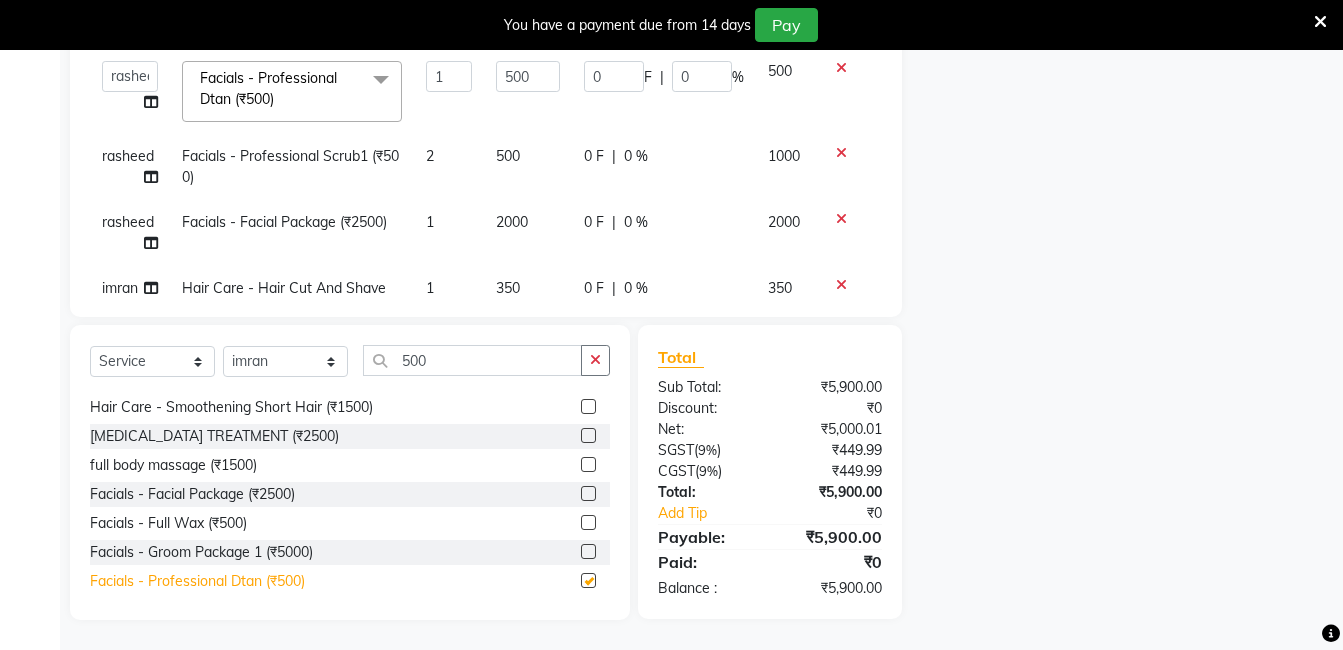 checkbox on "false" 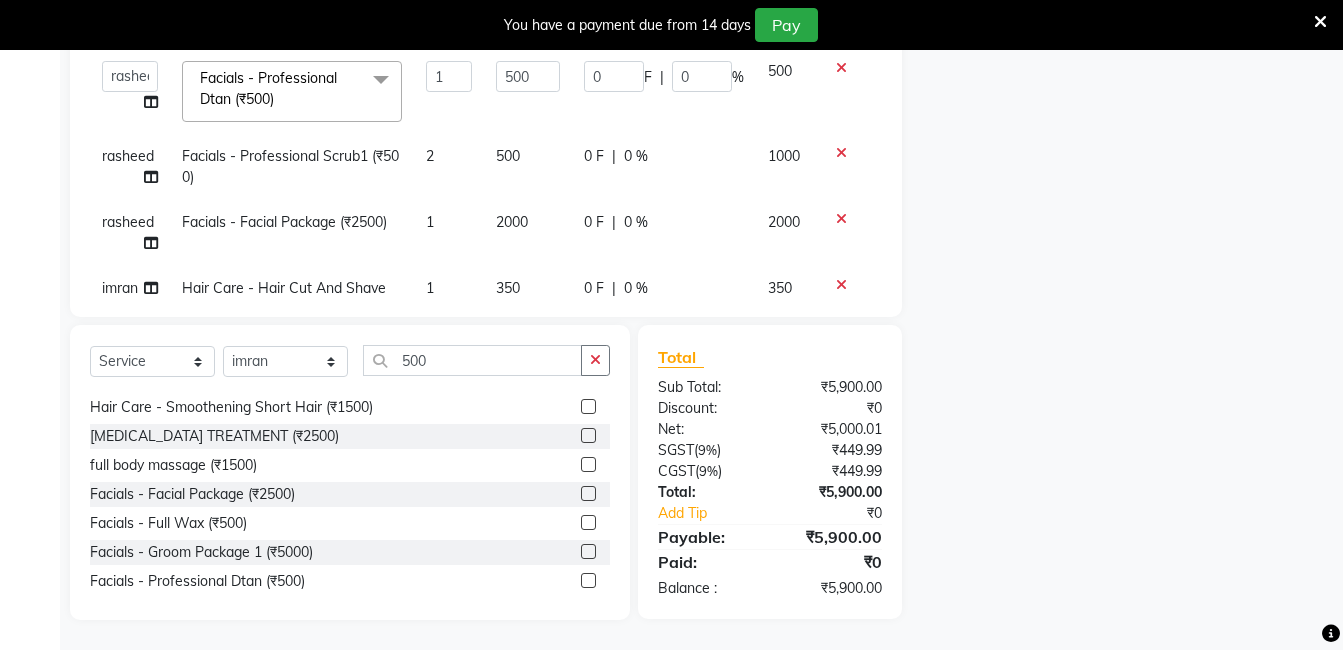 scroll, scrollTop: 139, scrollLeft: 0, axis: vertical 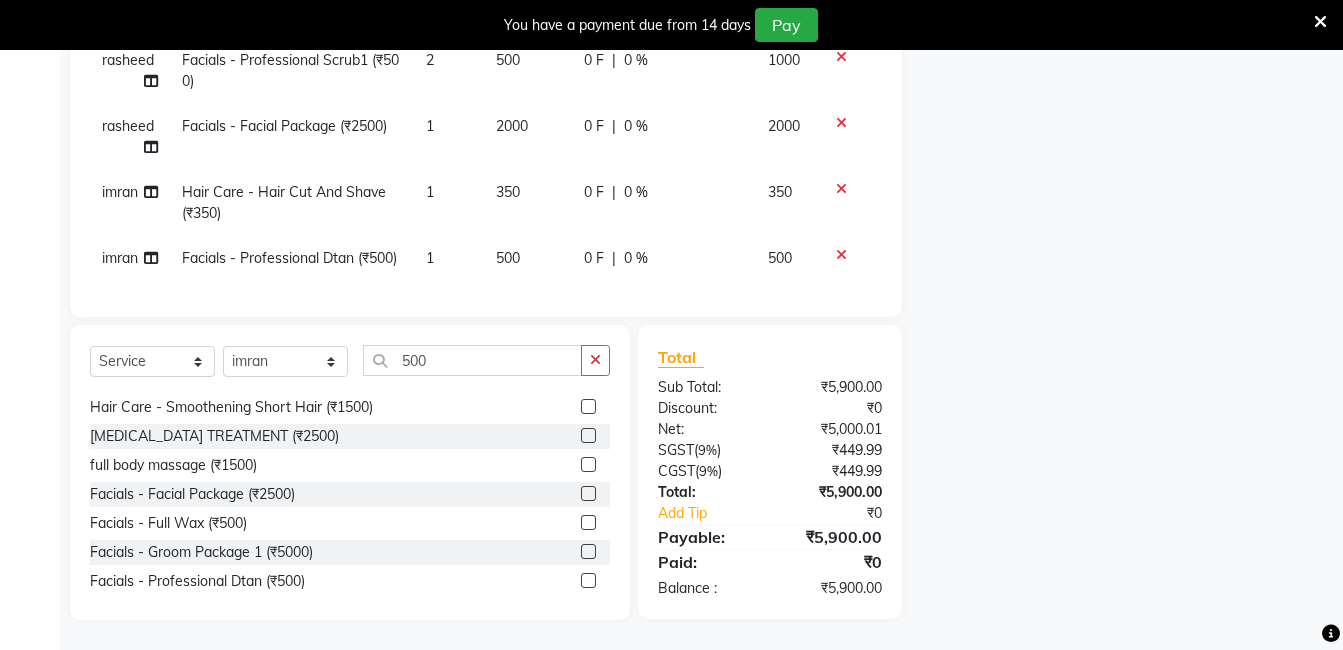 click on "1" 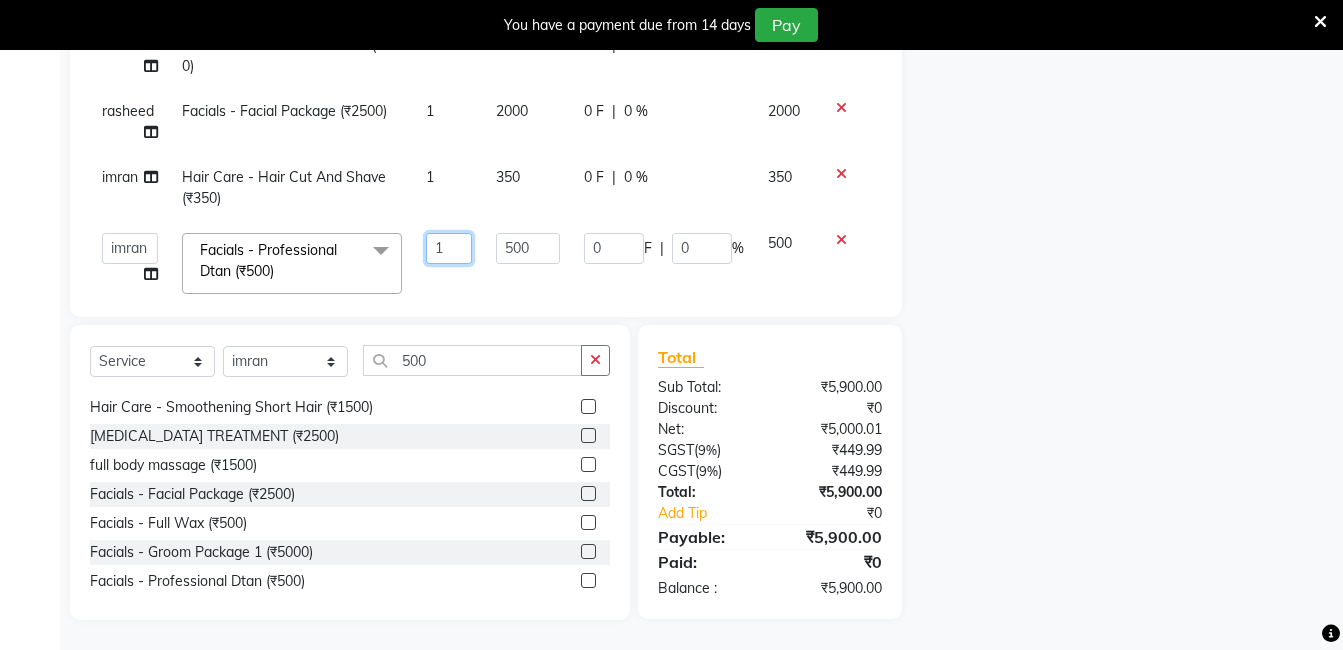 click on "1" 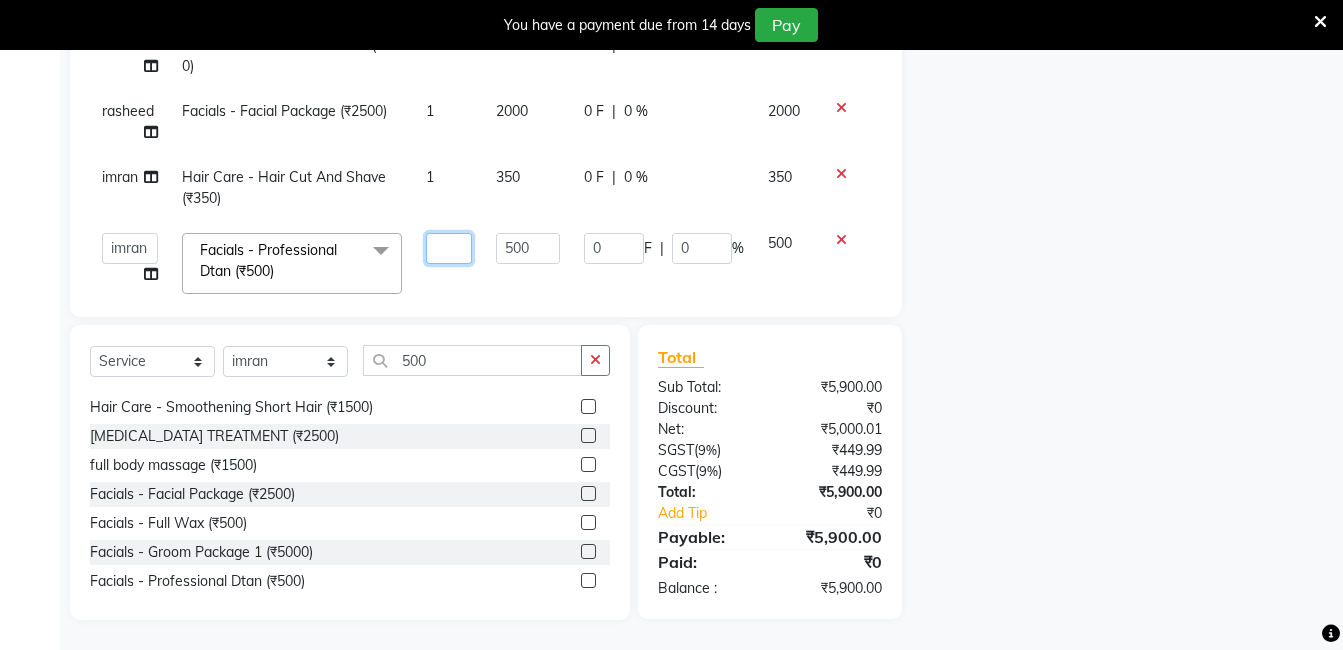 type on "2" 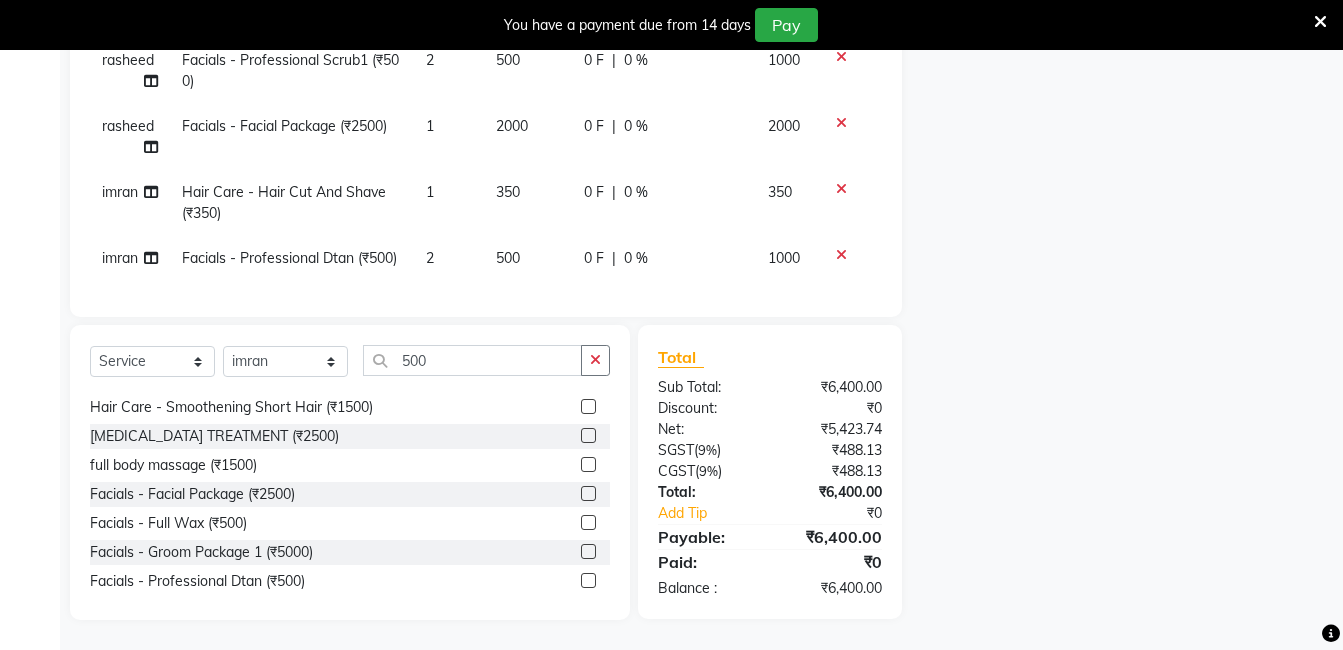 click on "1" 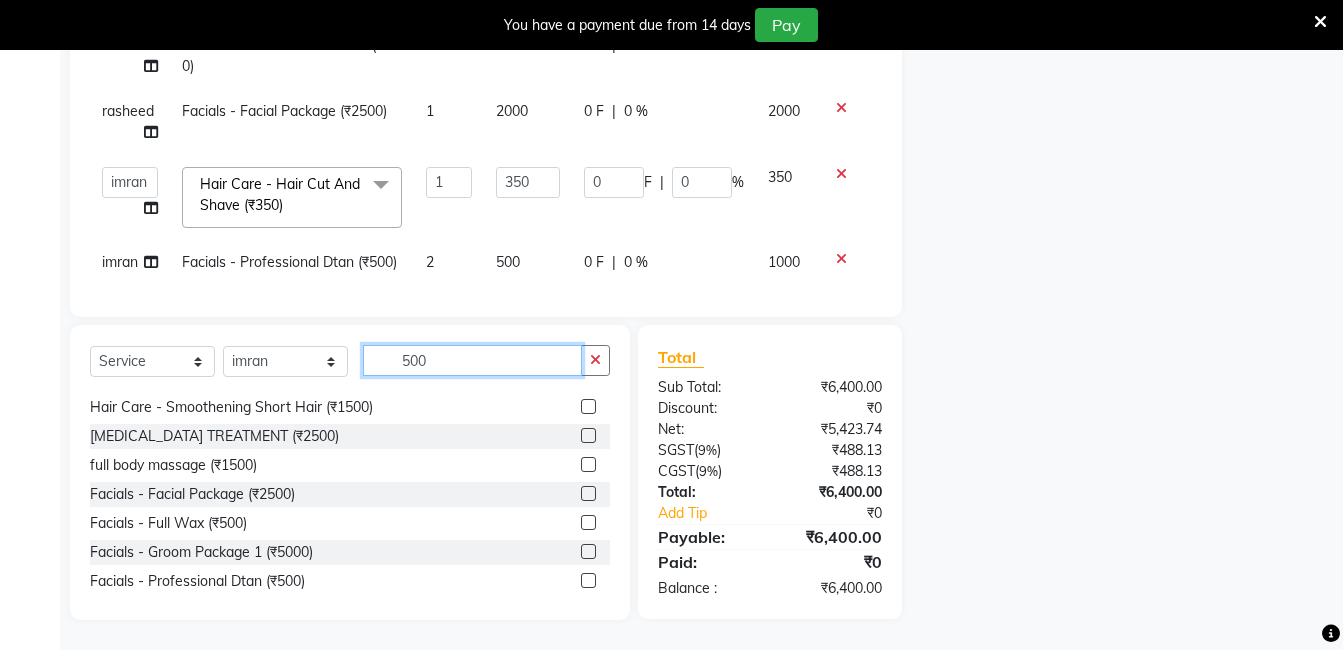 click on "500" 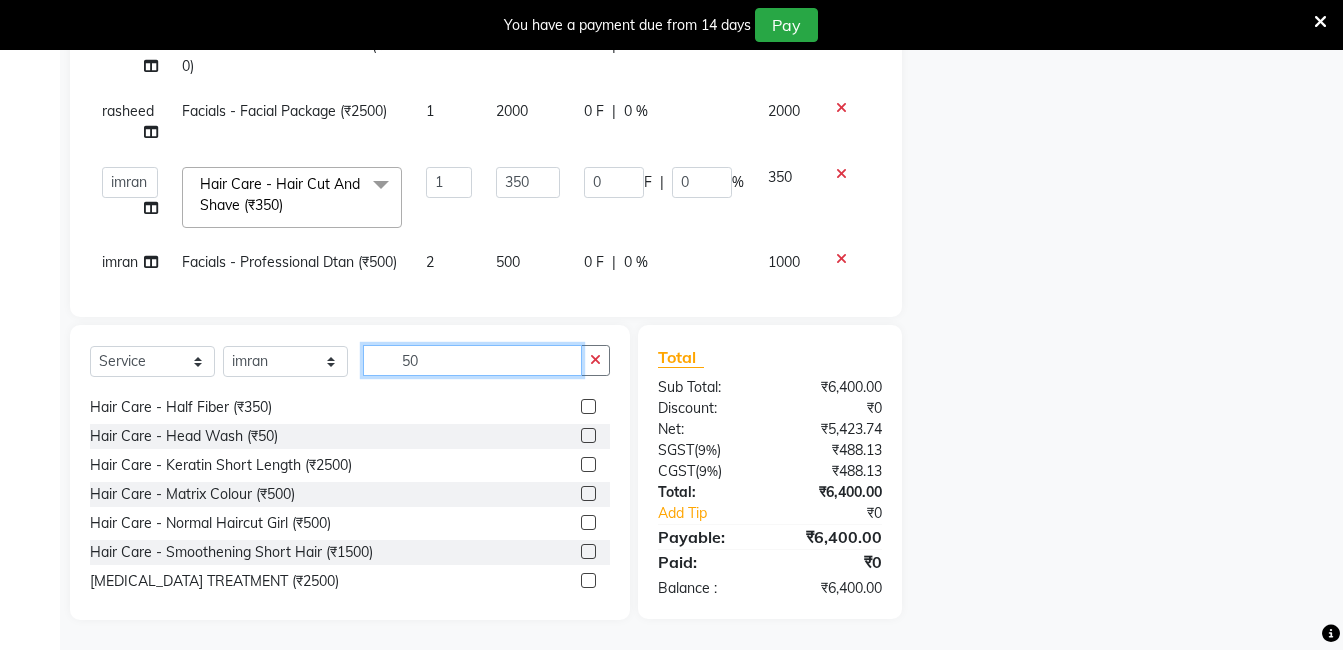 type on "5" 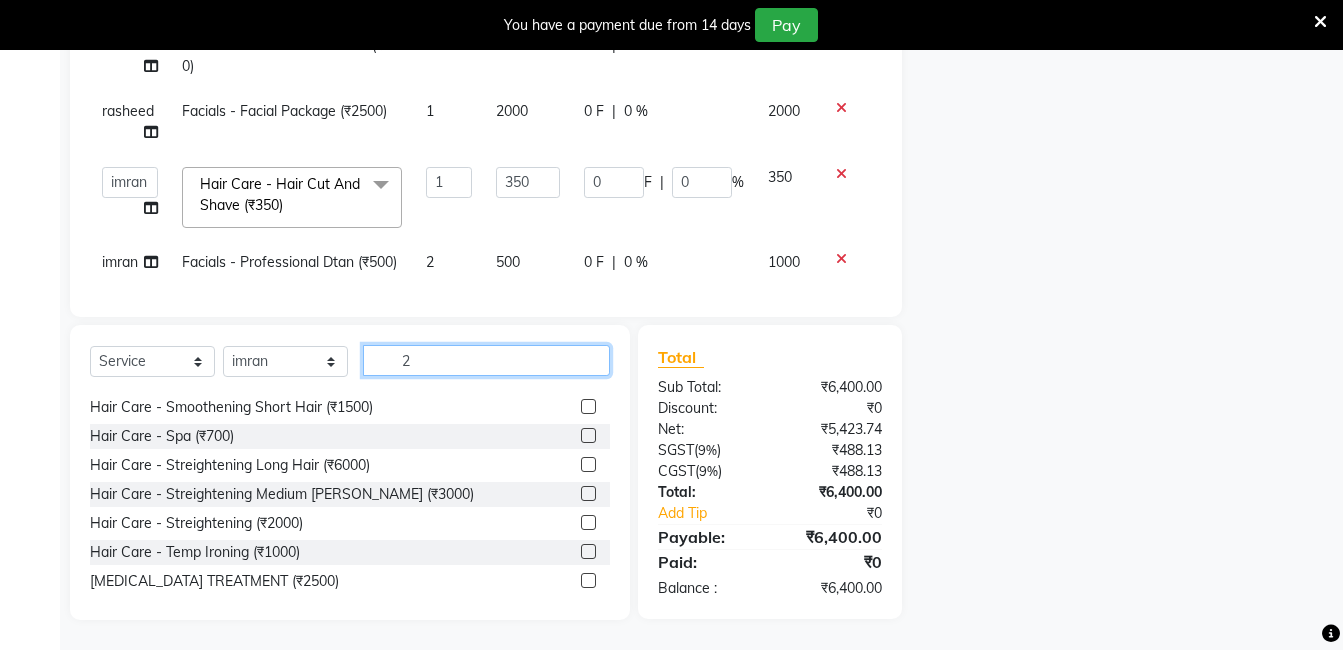 scroll, scrollTop: 0, scrollLeft: 0, axis: both 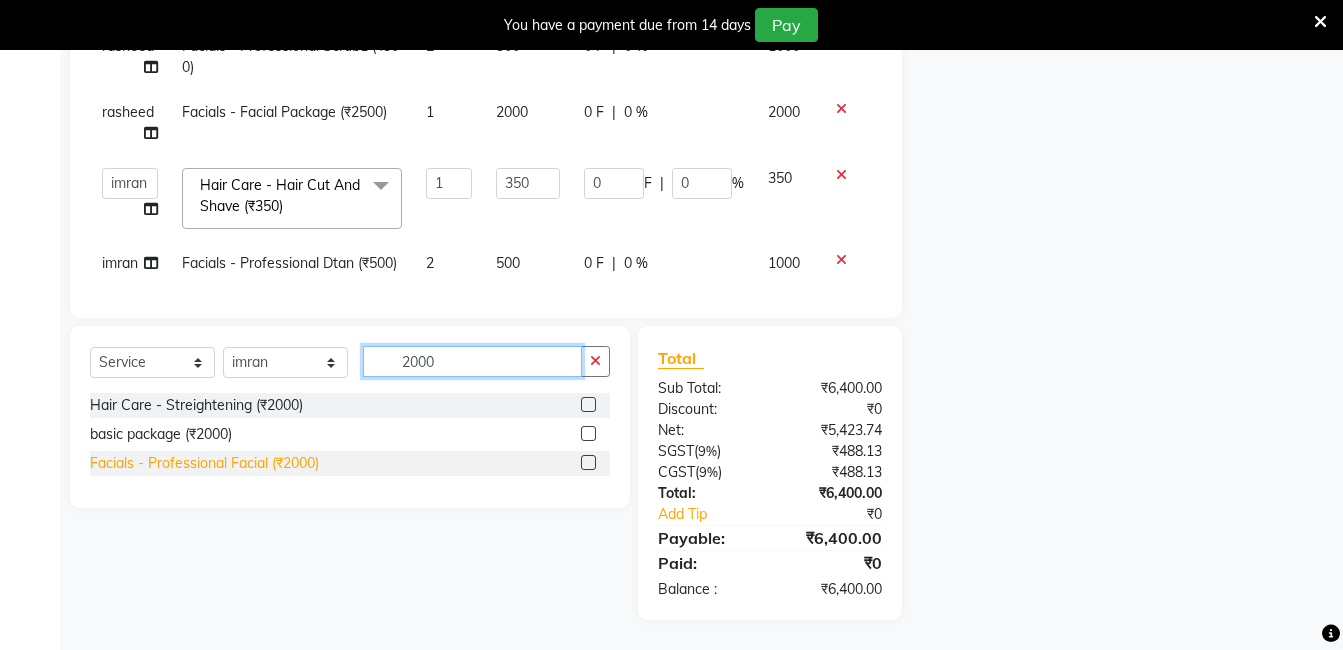 type on "2000" 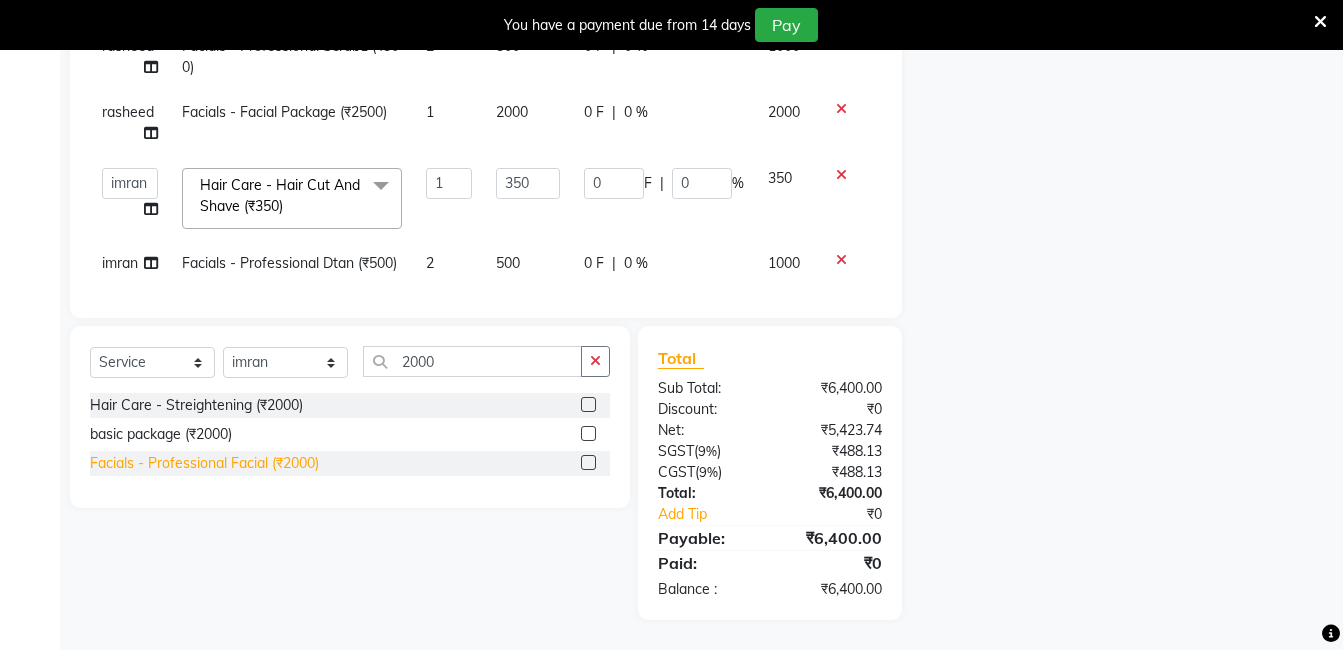 click on "Facials - Professional Facial (₹2000)" 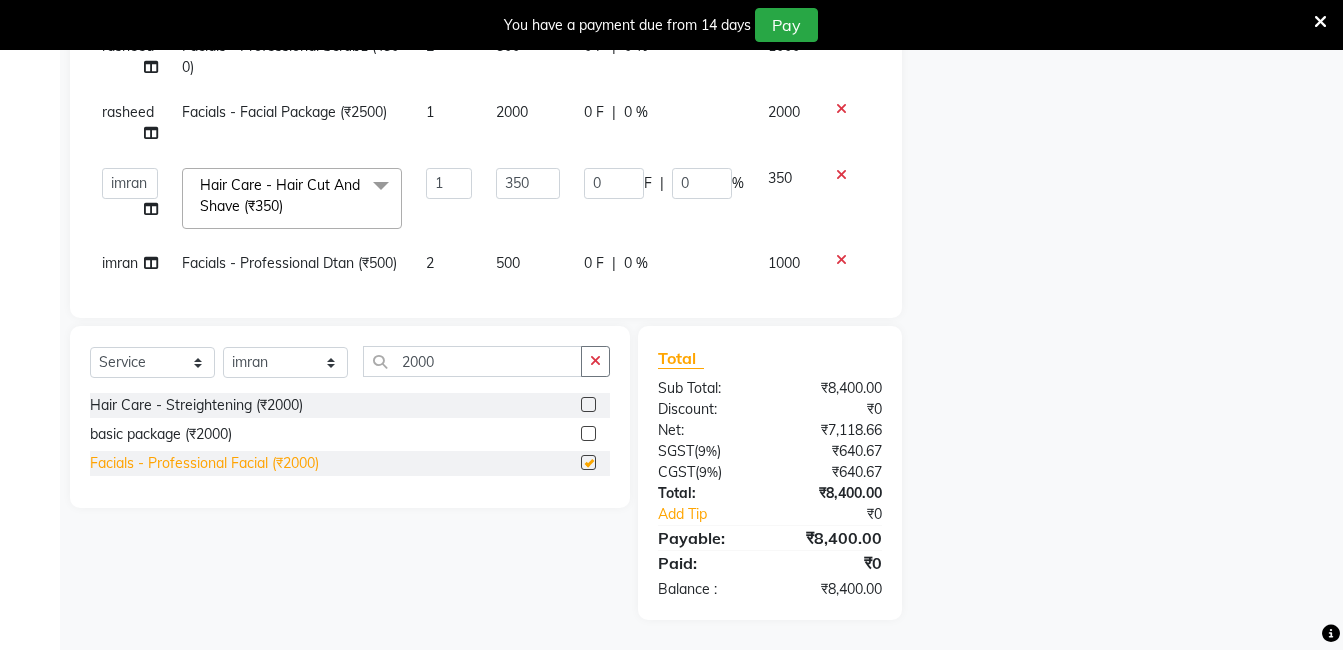 checkbox on "false" 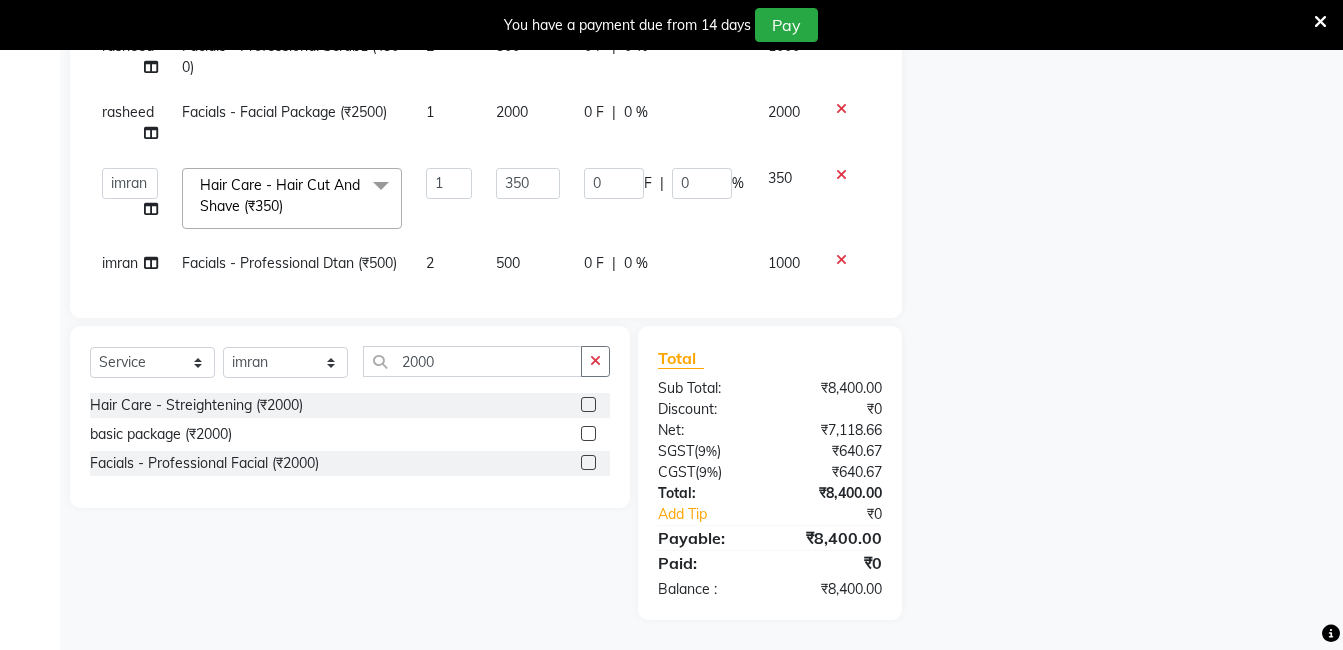 scroll, scrollTop: 224, scrollLeft: 0, axis: vertical 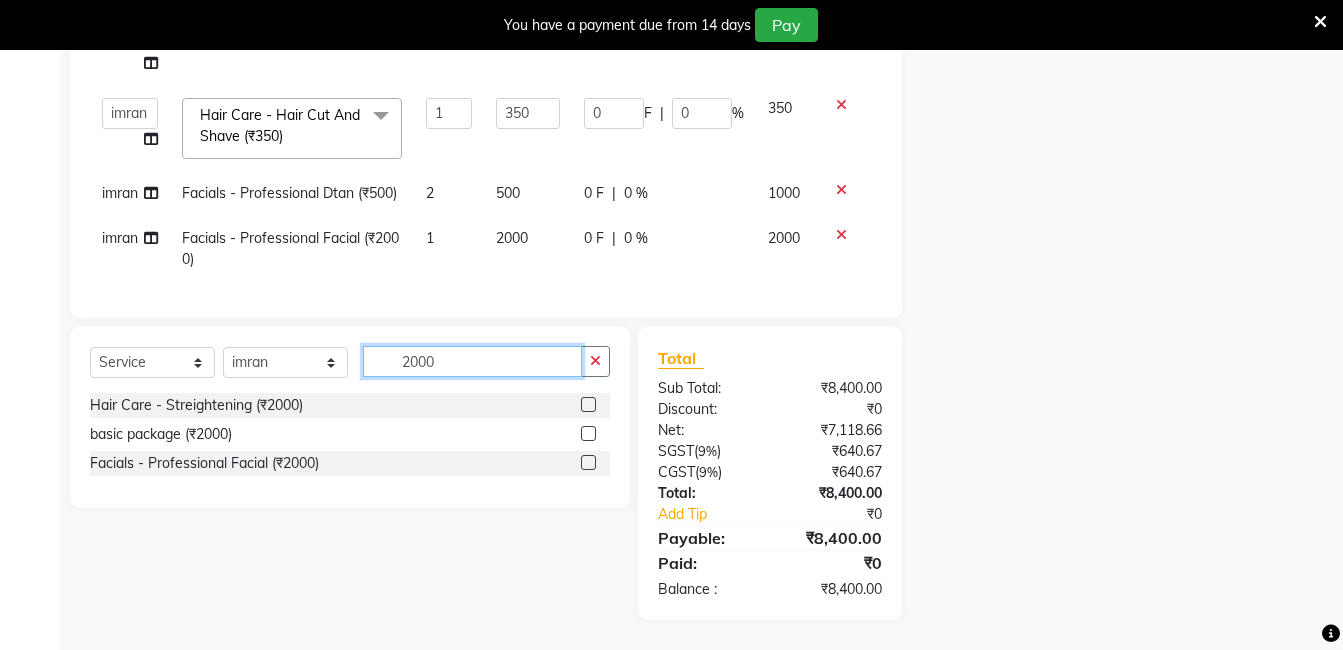 click on "2000" 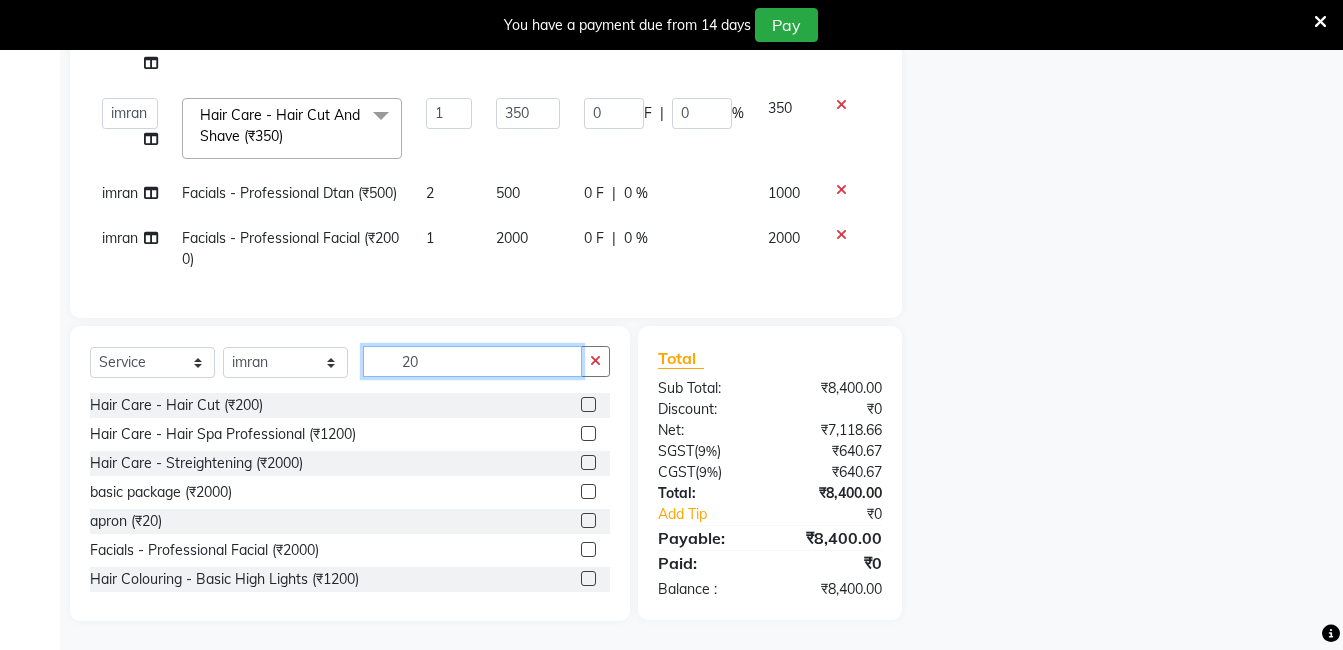 type on "2" 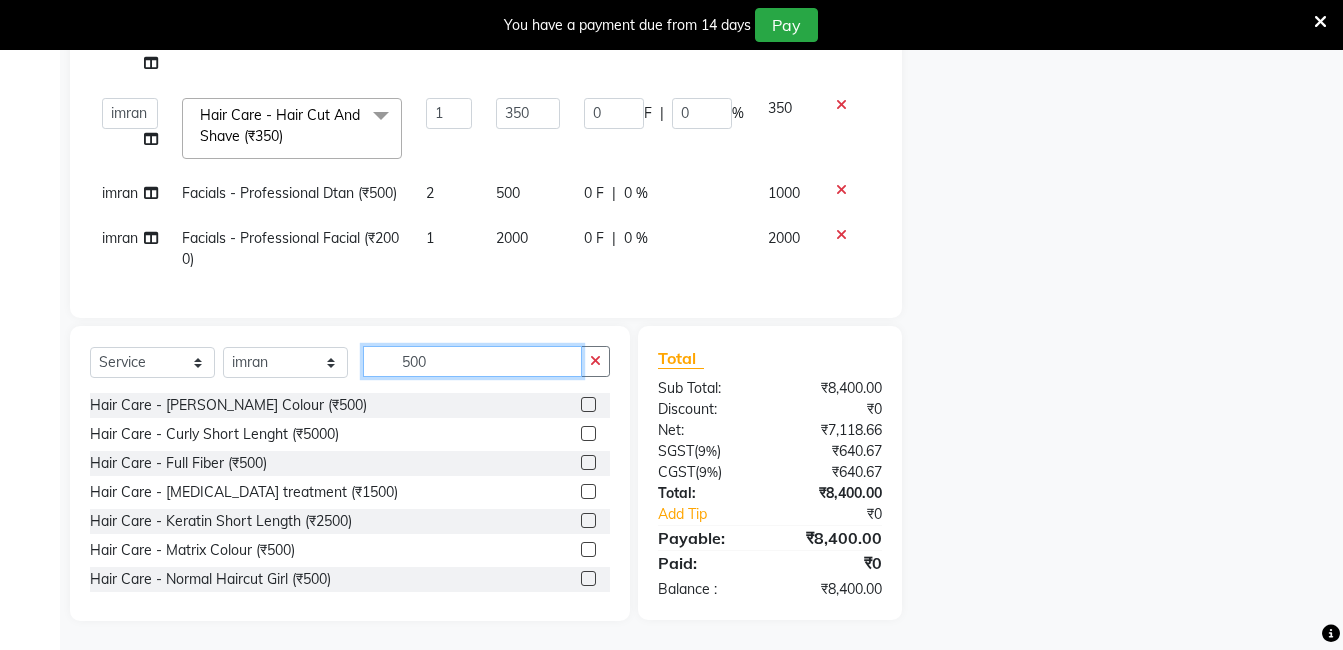 scroll, scrollTop: 501, scrollLeft: 0, axis: vertical 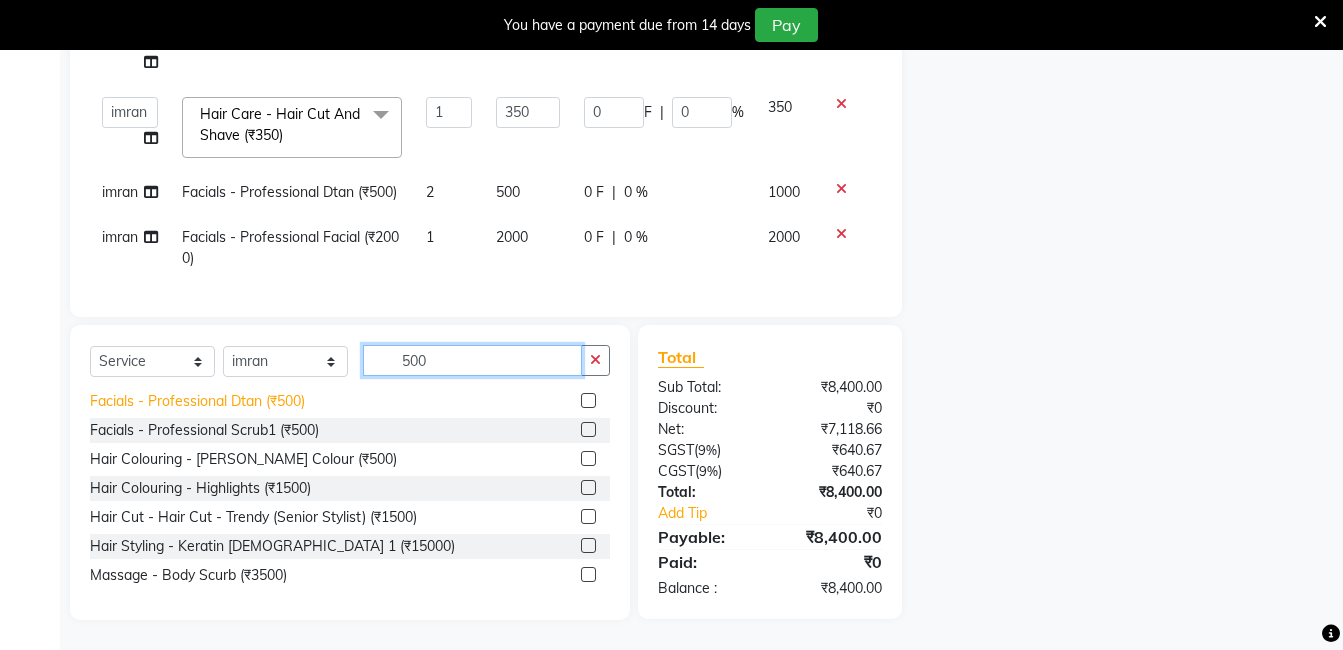 type on "500" 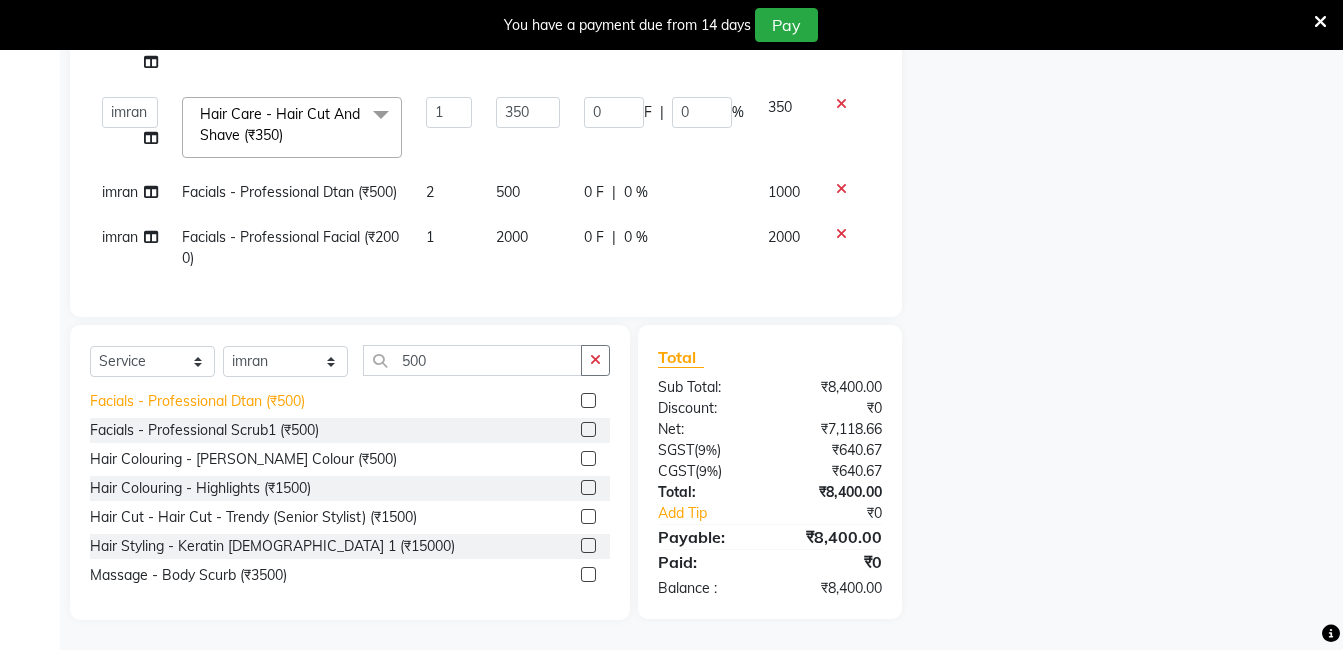 click on "Facials - Professional Dtan (₹500)" 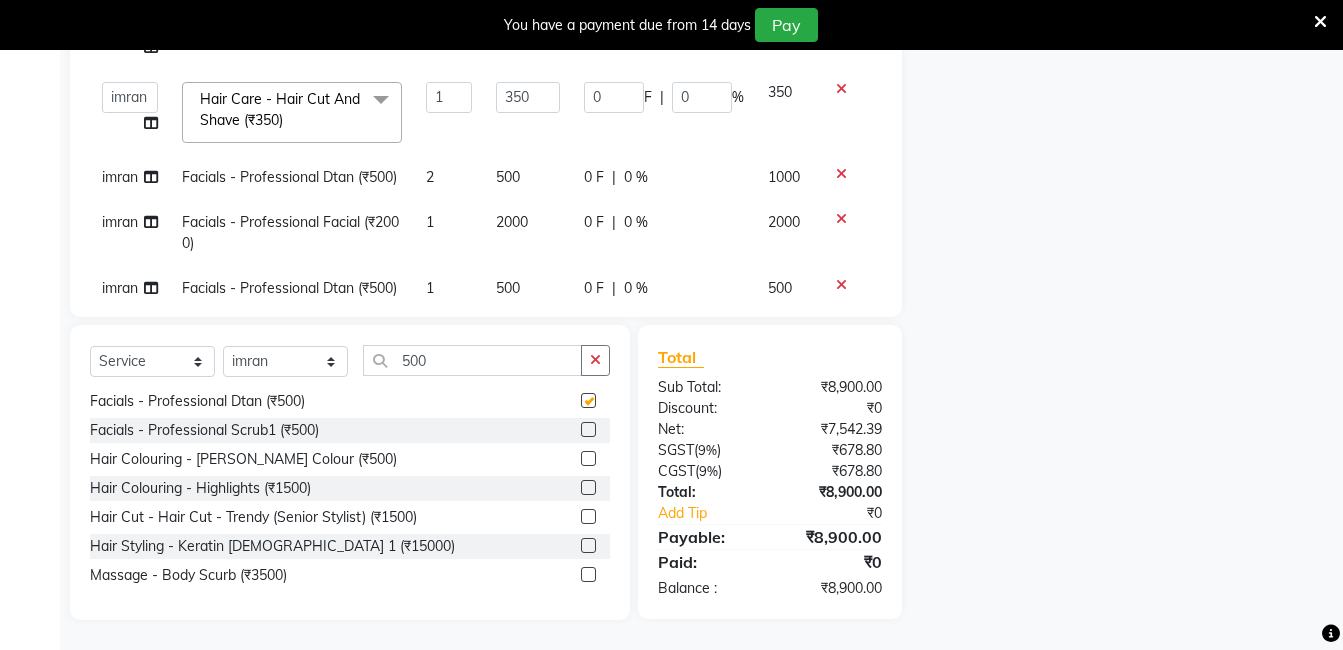 checkbox on "false" 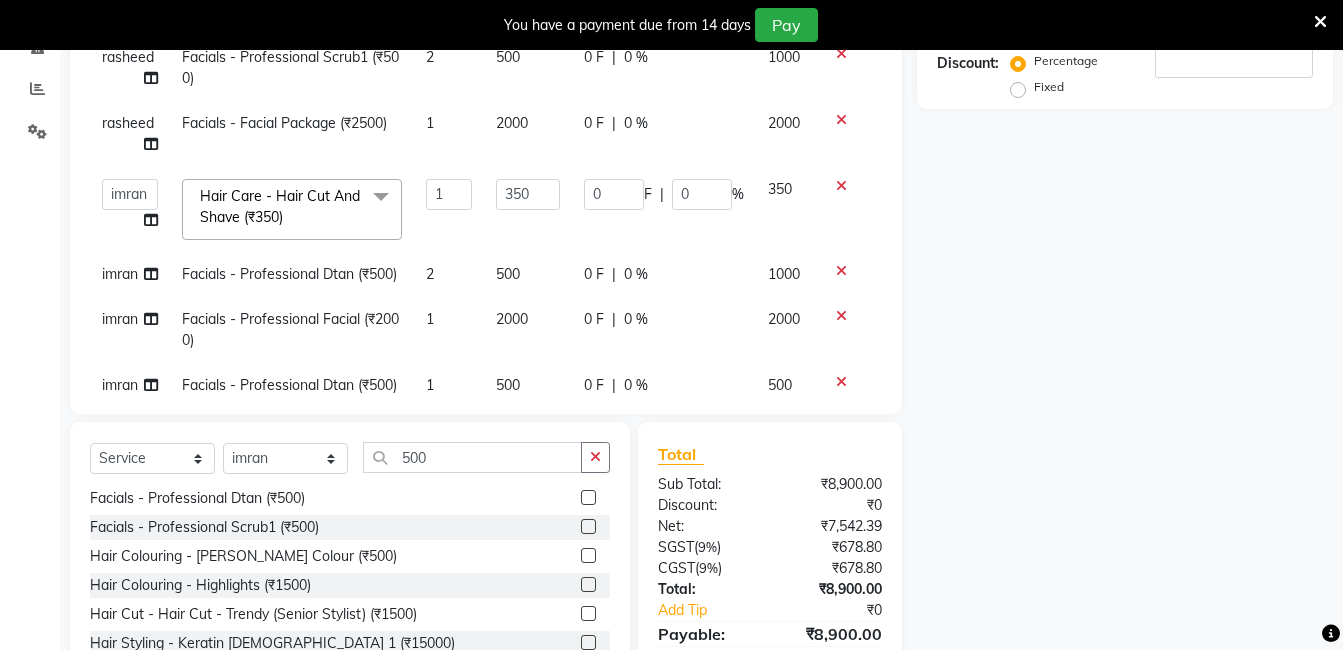 scroll, scrollTop: 301, scrollLeft: 0, axis: vertical 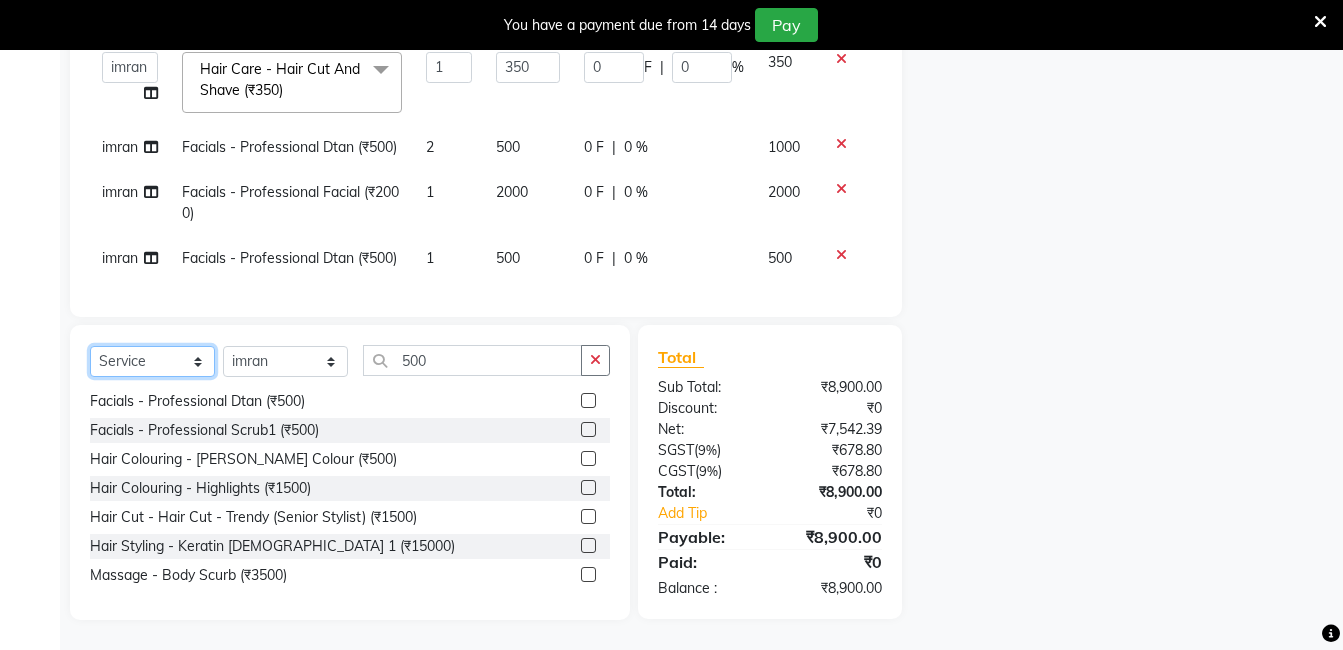 click on "Select  Service  Product  Membership  Package Voucher Prepaid Gift Card" 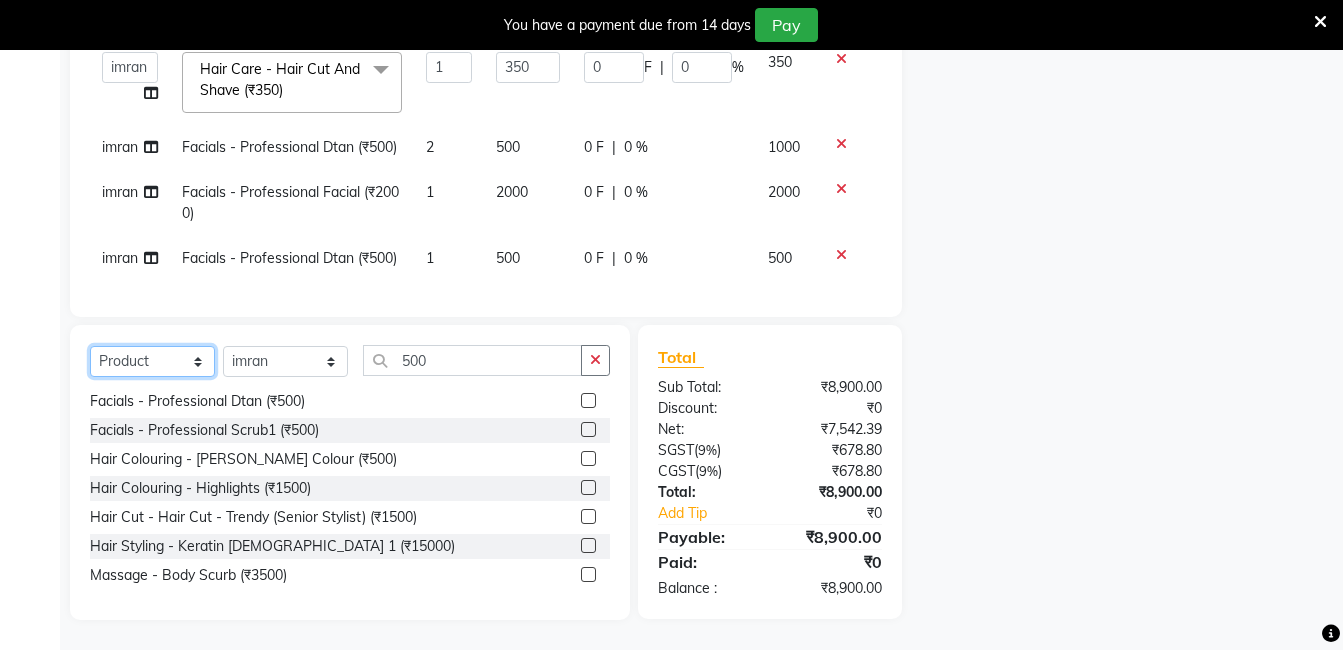 click on "Select  Service  Product  Membership  Package Voucher Prepaid Gift Card" 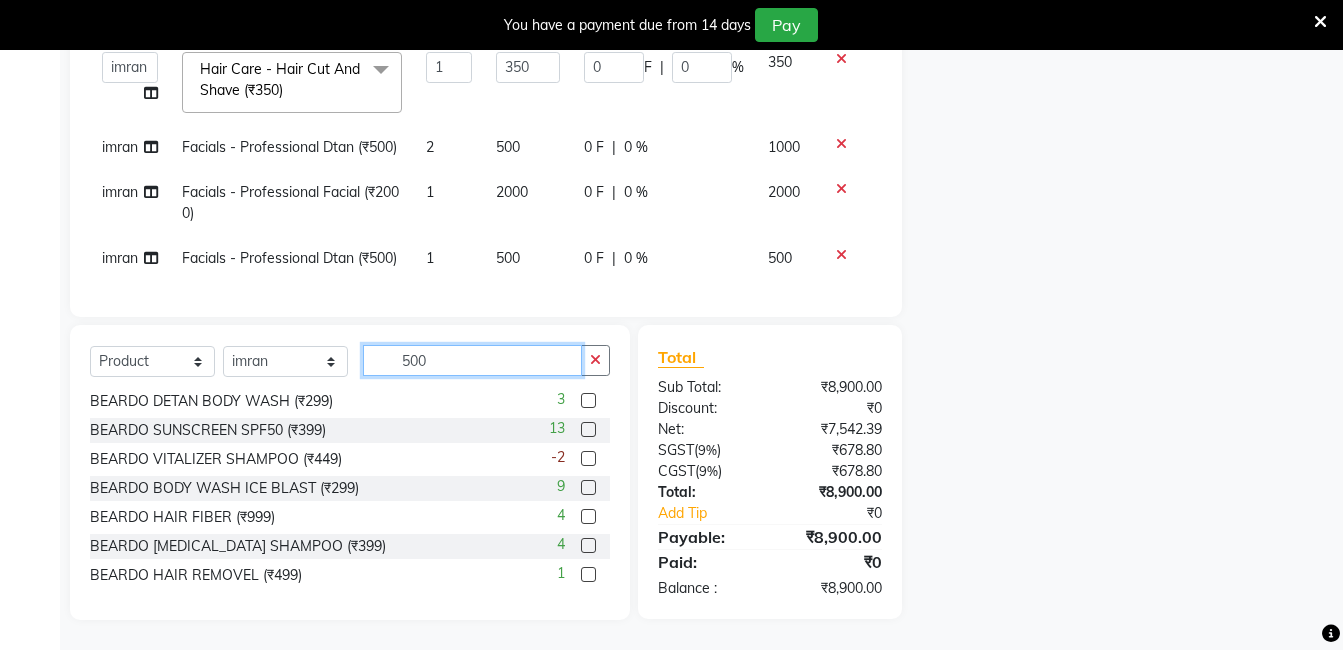 click on "500" 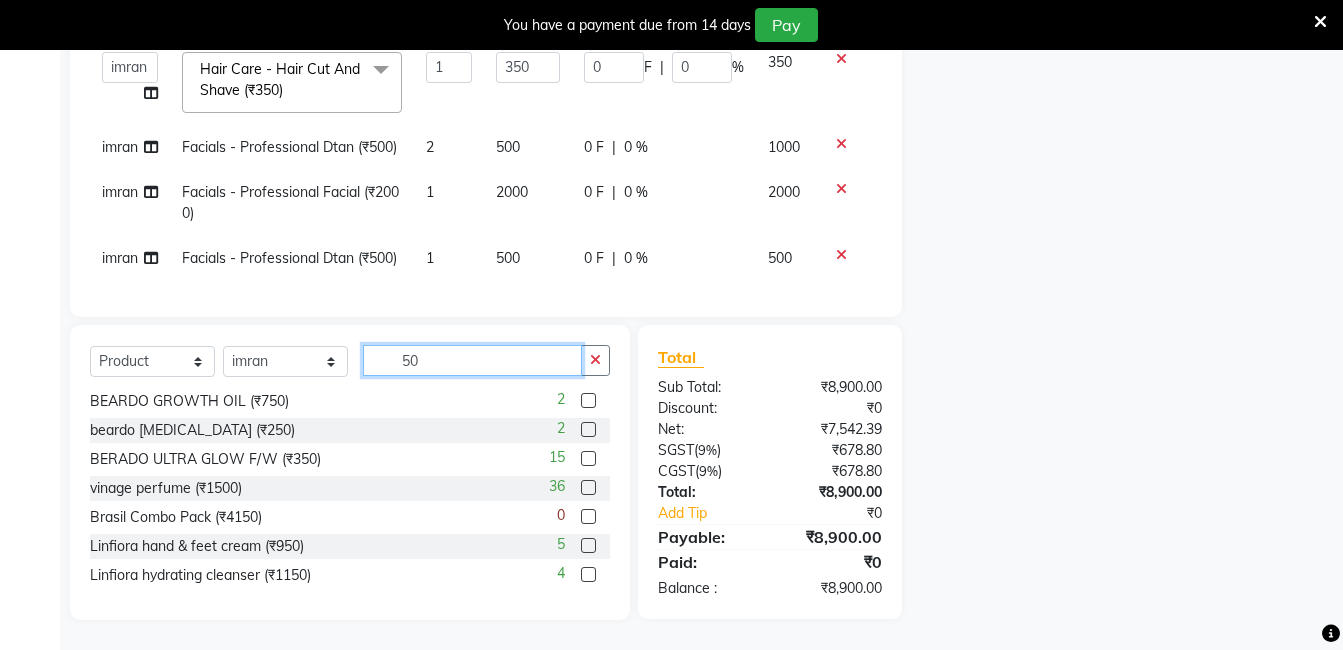 type on "5" 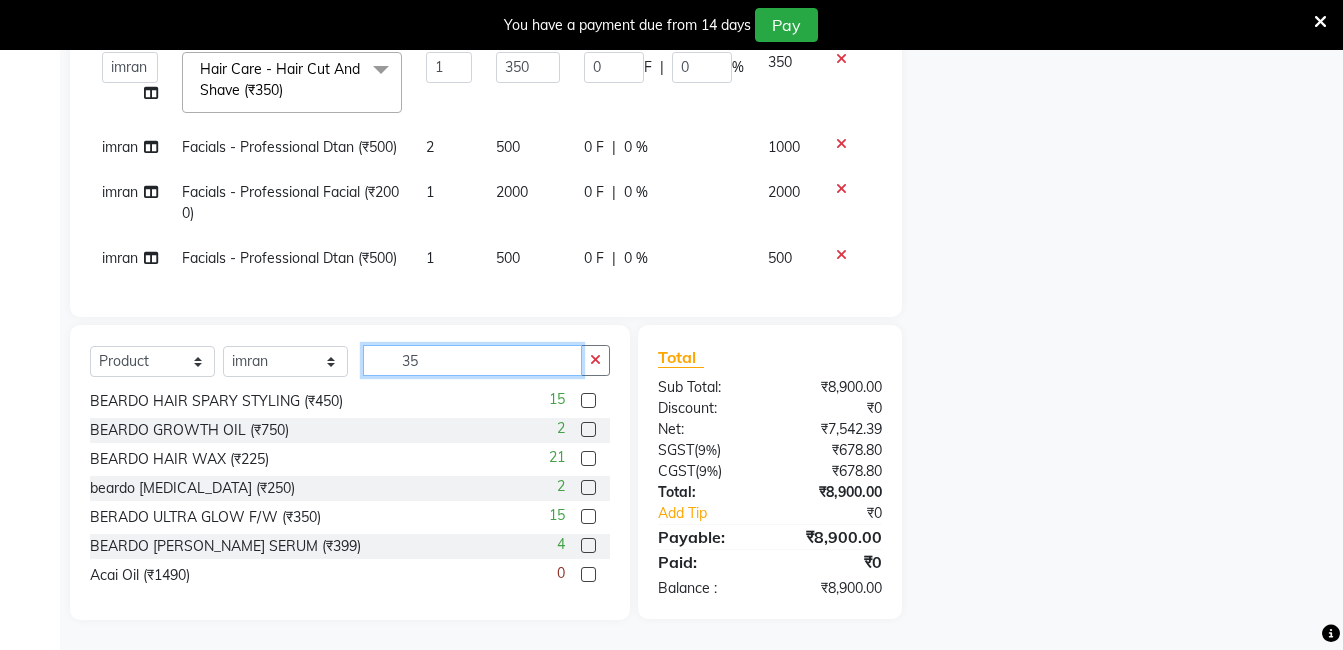 scroll, scrollTop: 0, scrollLeft: 0, axis: both 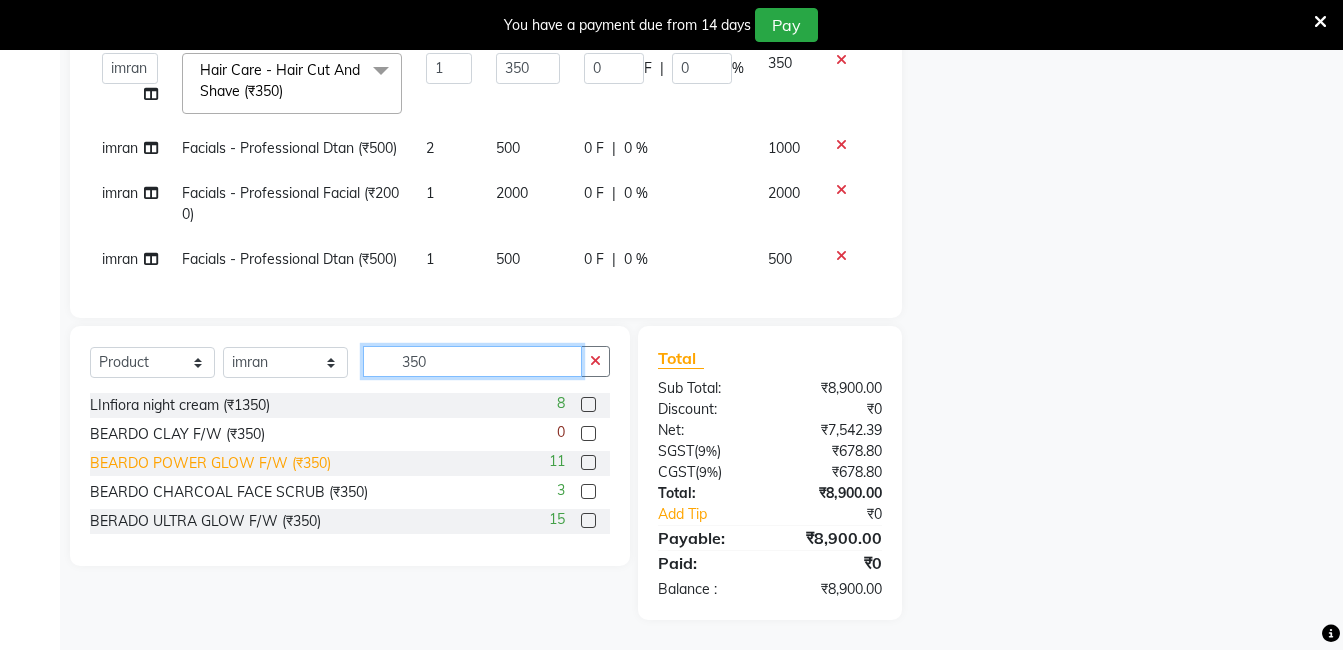 type on "350" 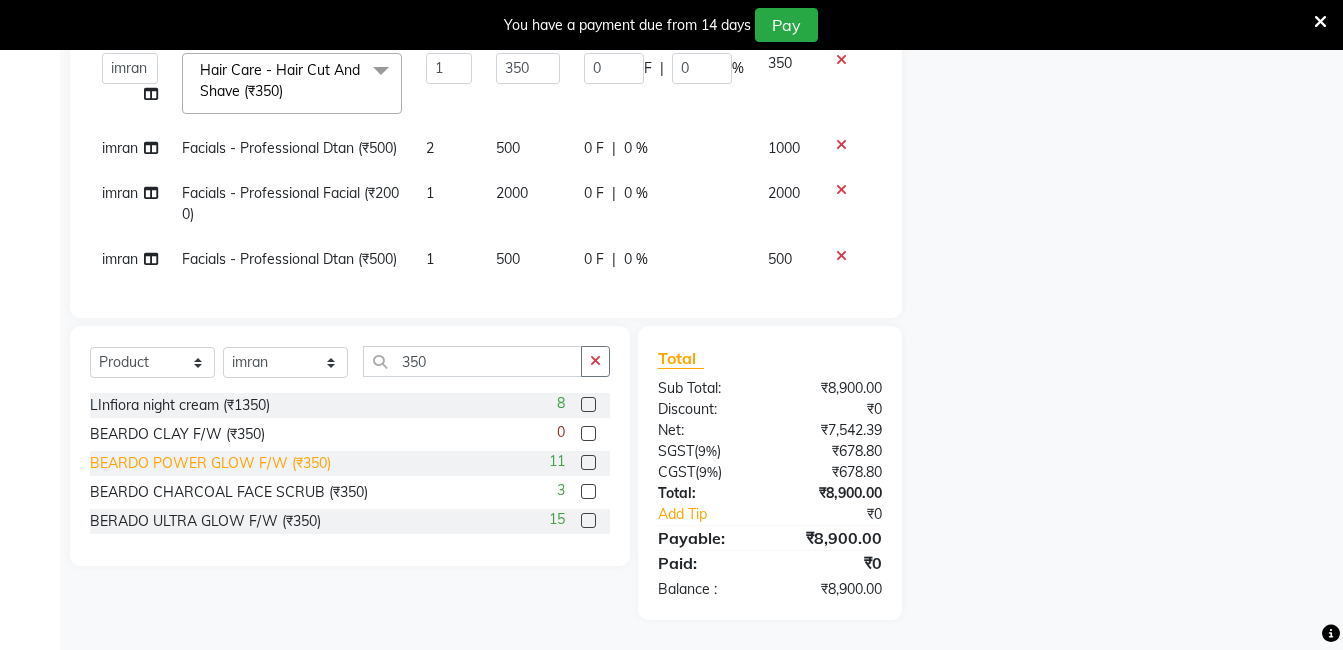 click on "BEARDO POWER GLOW F/W (₹350)" 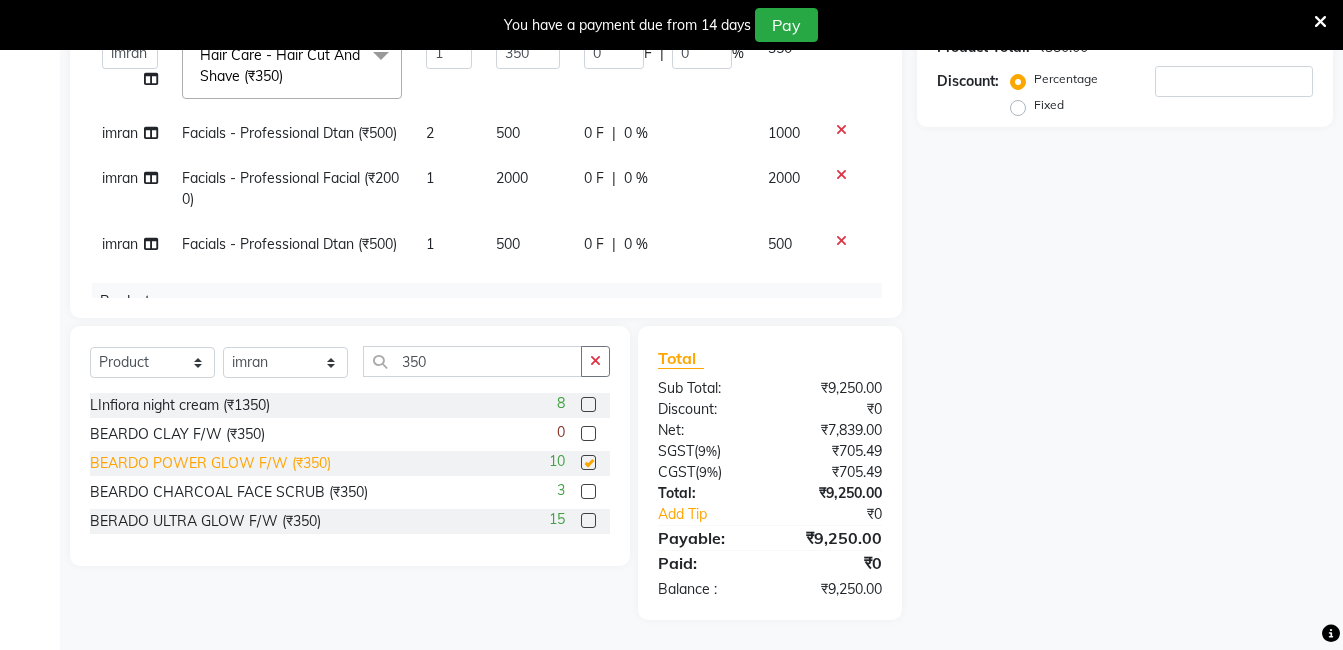 checkbox on "false" 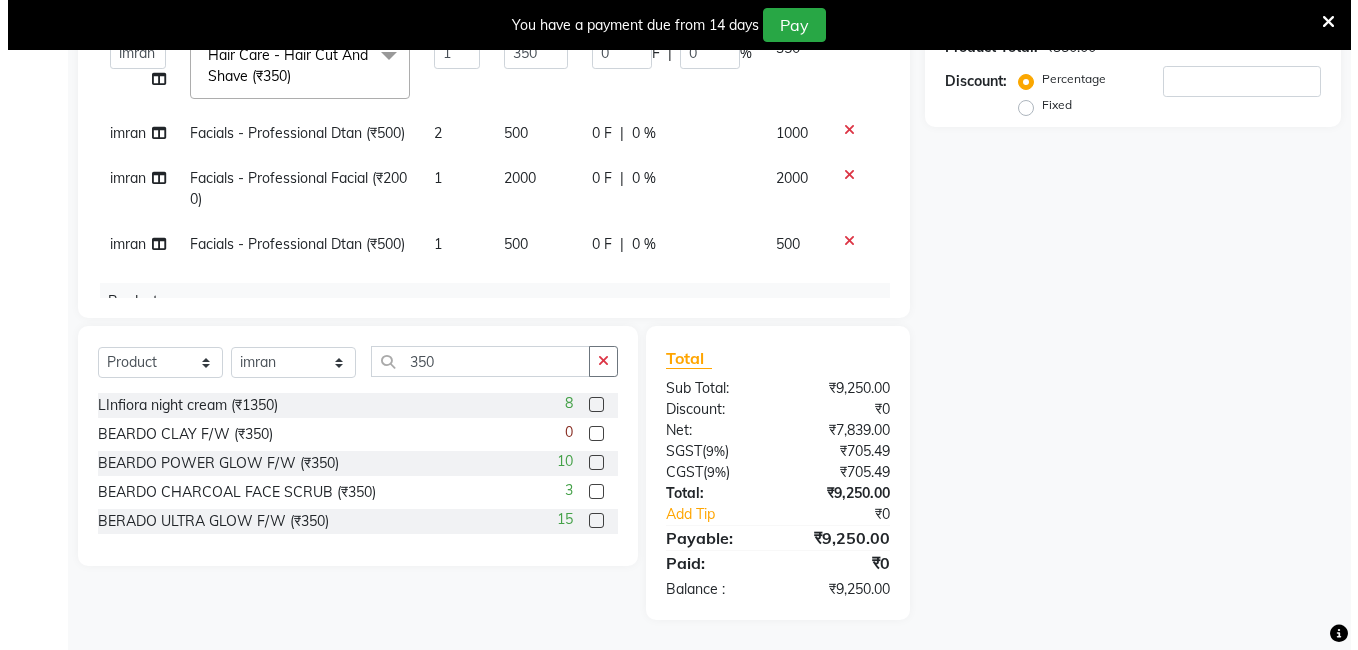 scroll, scrollTop: 0, scrollLeft: 0, axis: both 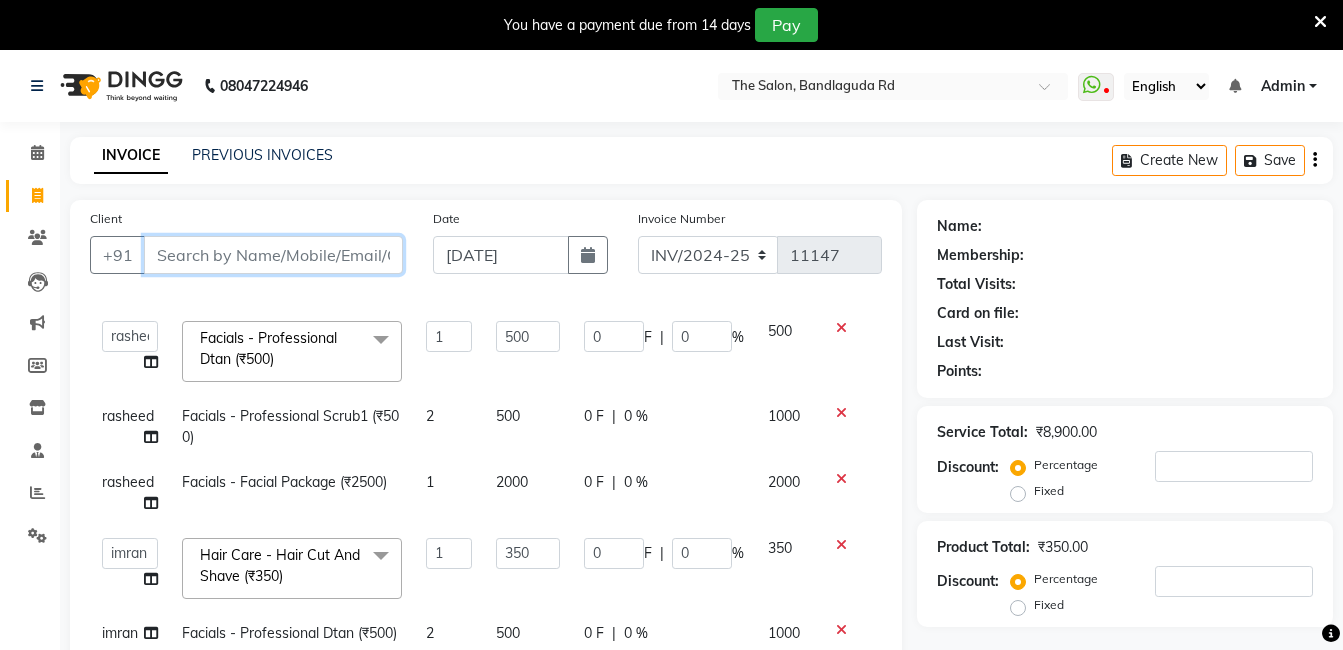 click on "Client" at bounding box center [273, 255] 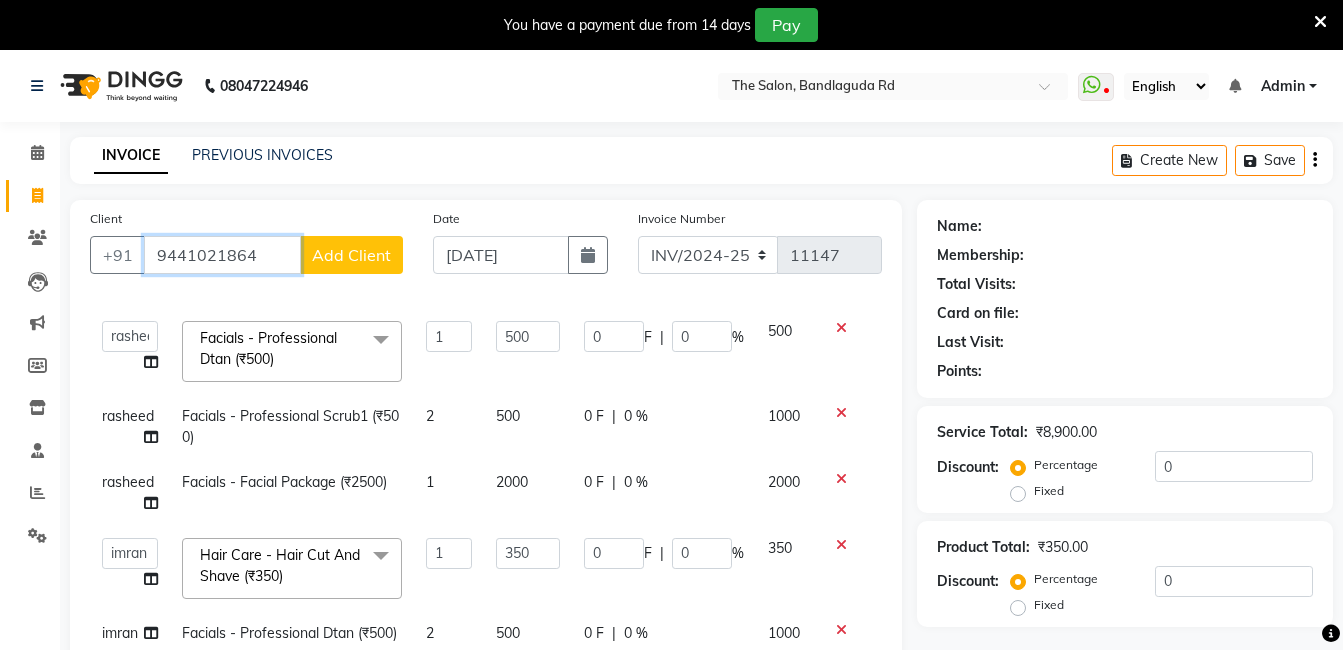 type on "9441021864" 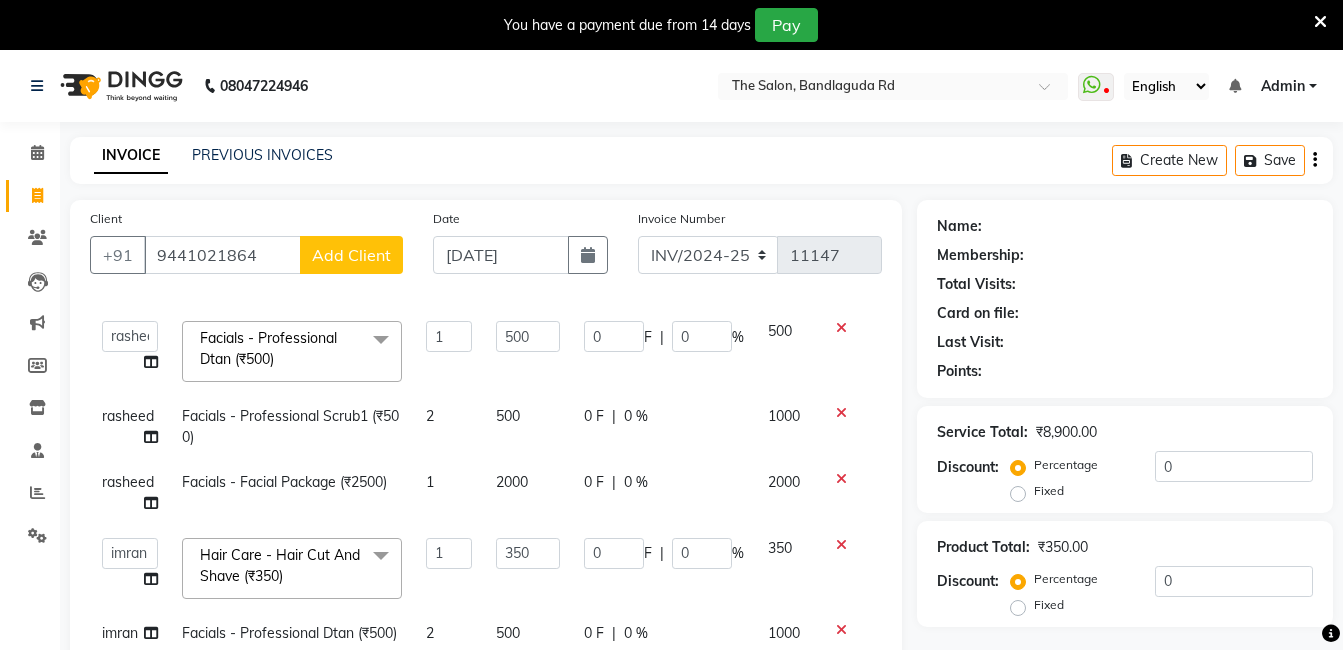 click on "Add Client" 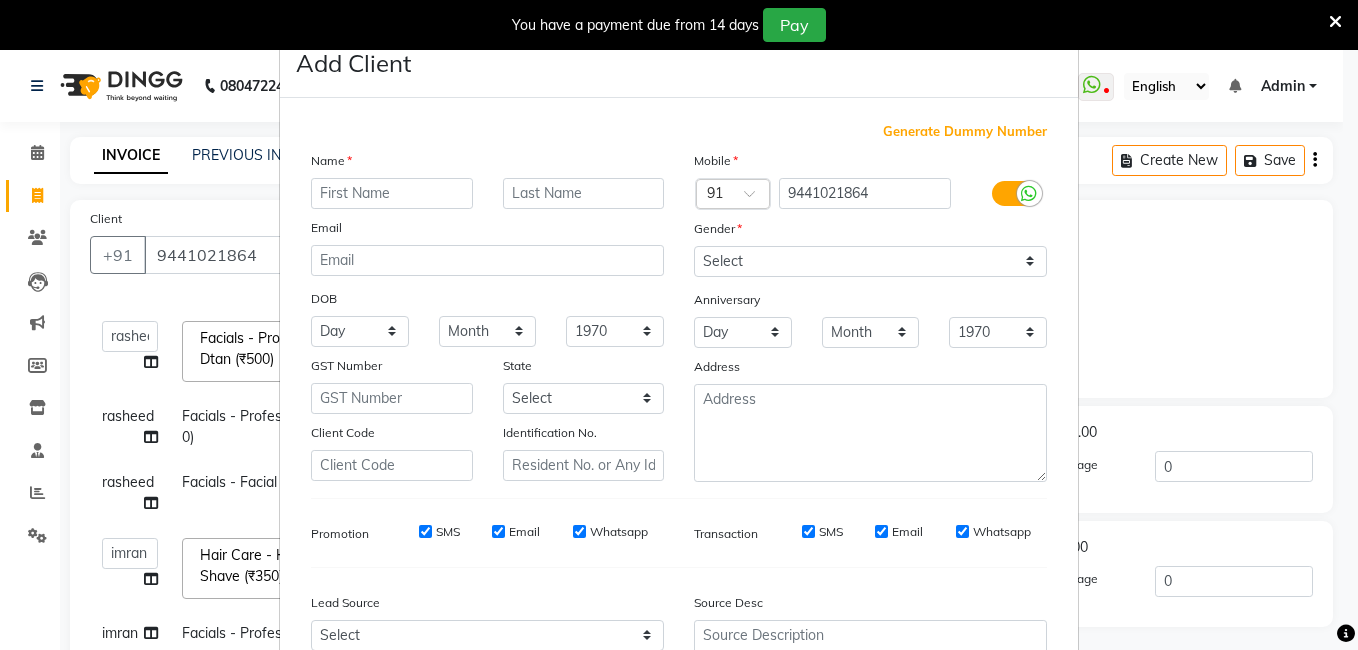 click at bounding box center [392, 193] 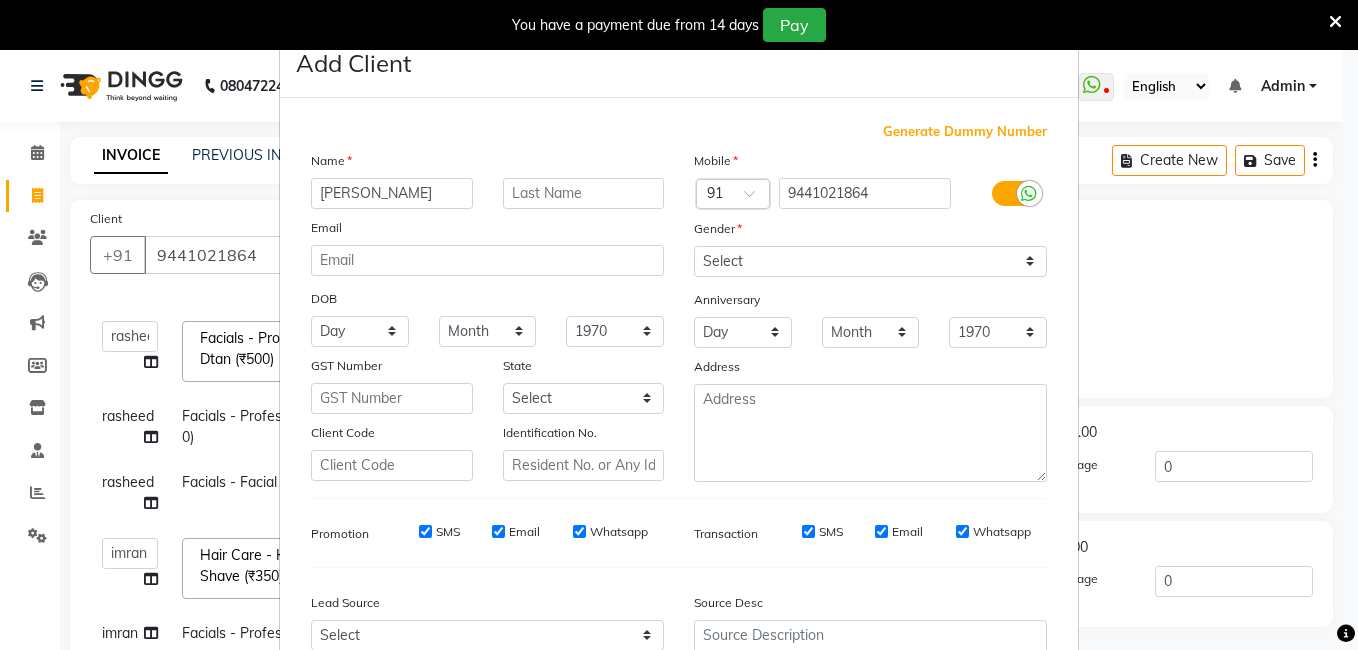 type on "[PERSON_NAME]" 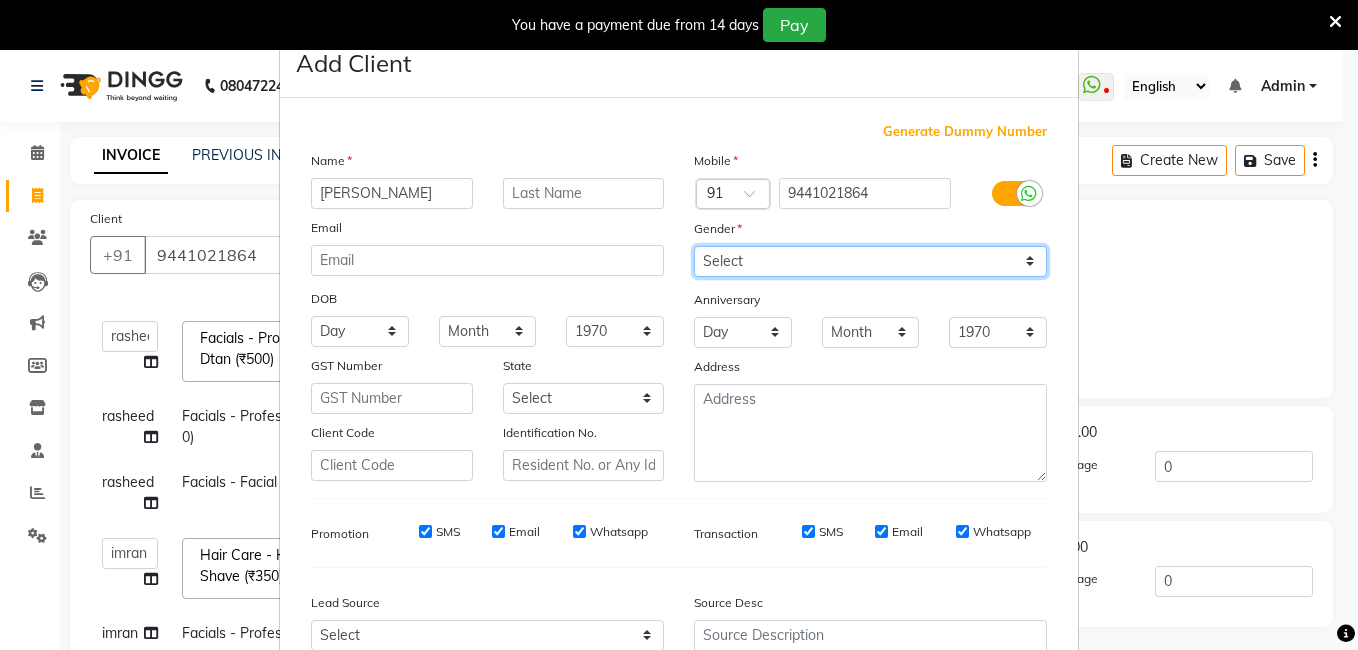 click on "Select [DEMOGRAPHIC_DATA] [DEMOGRAPHIC_DATA] Other Prefer Not To Say" at bounding box center (870, 261) 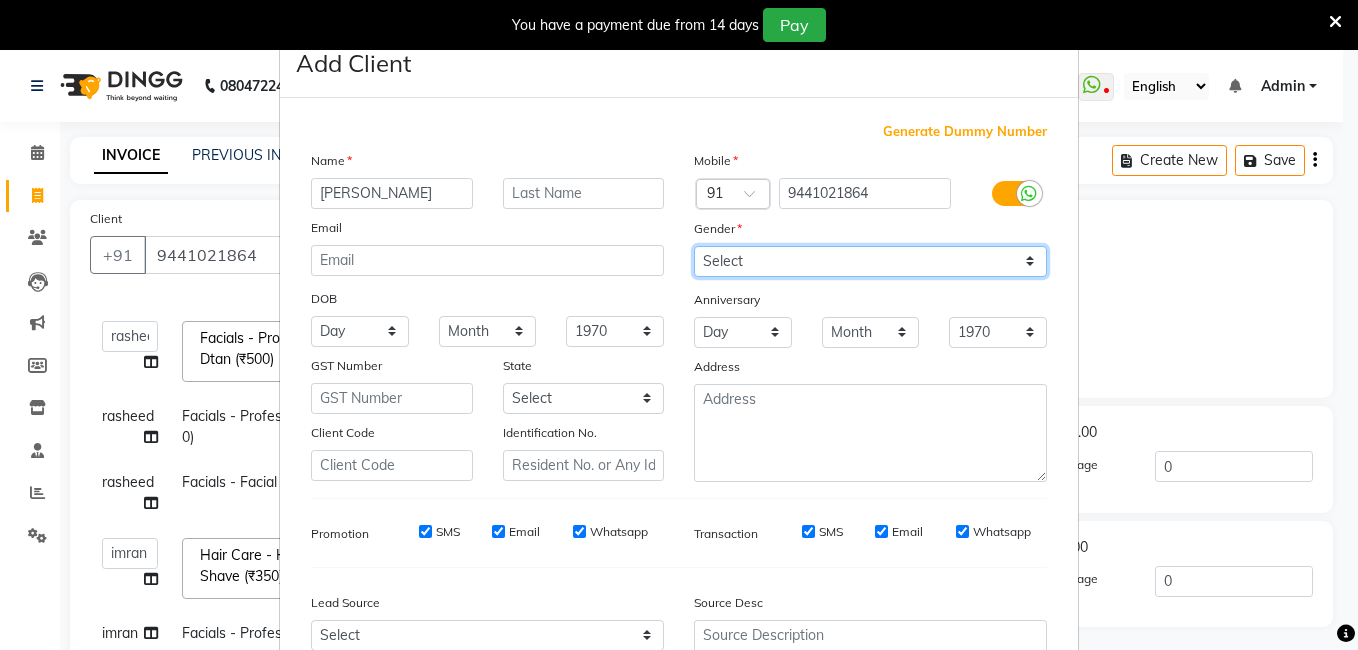 select on "[DEMOGRAPHIC_DATA]" 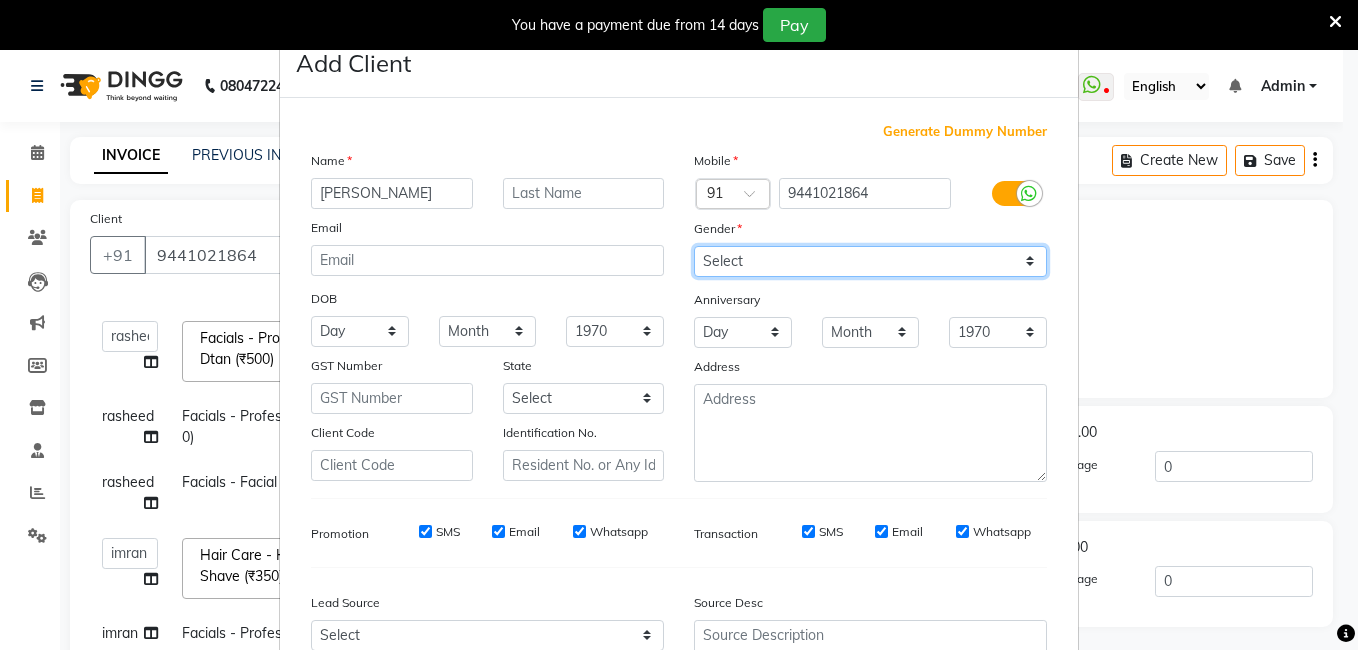click on "Select [DEMOGRAPHIC_DATA] [DEMOGRAPHIC_DATA] Other Prefer Not To Say" at bounding box center [870, 261] 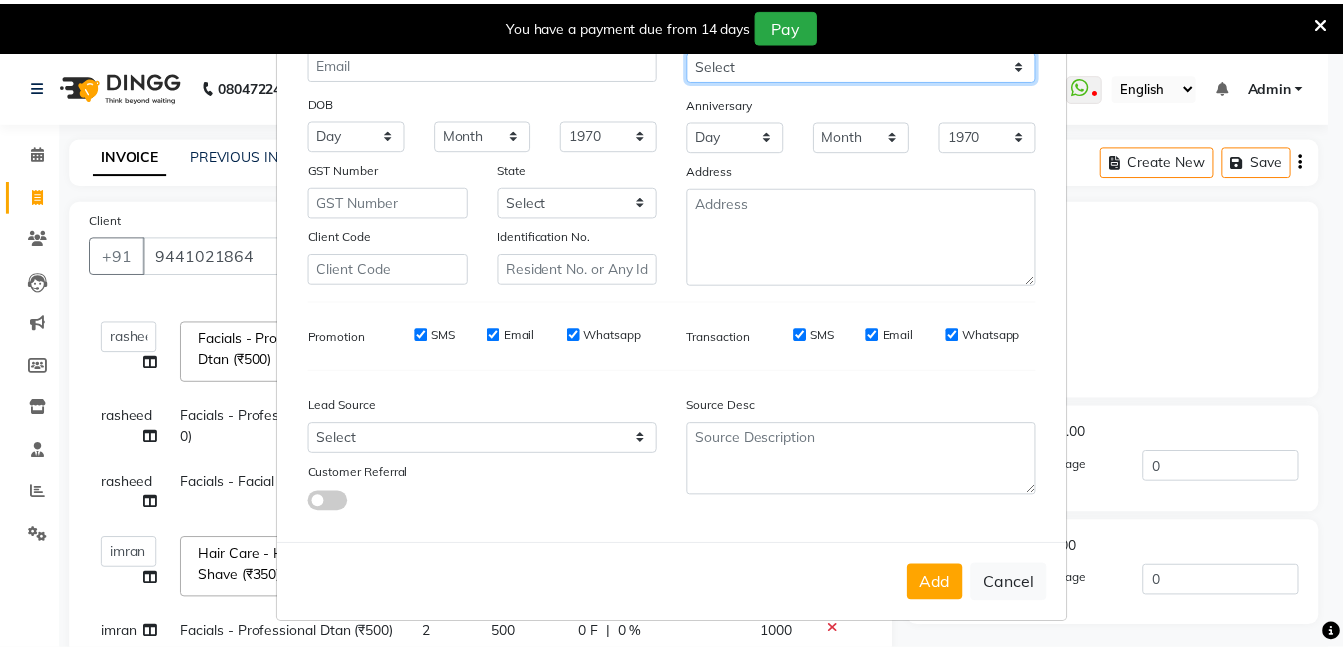 scroll, scrollTop: 199, scrollLeft: 0, axis: vertical 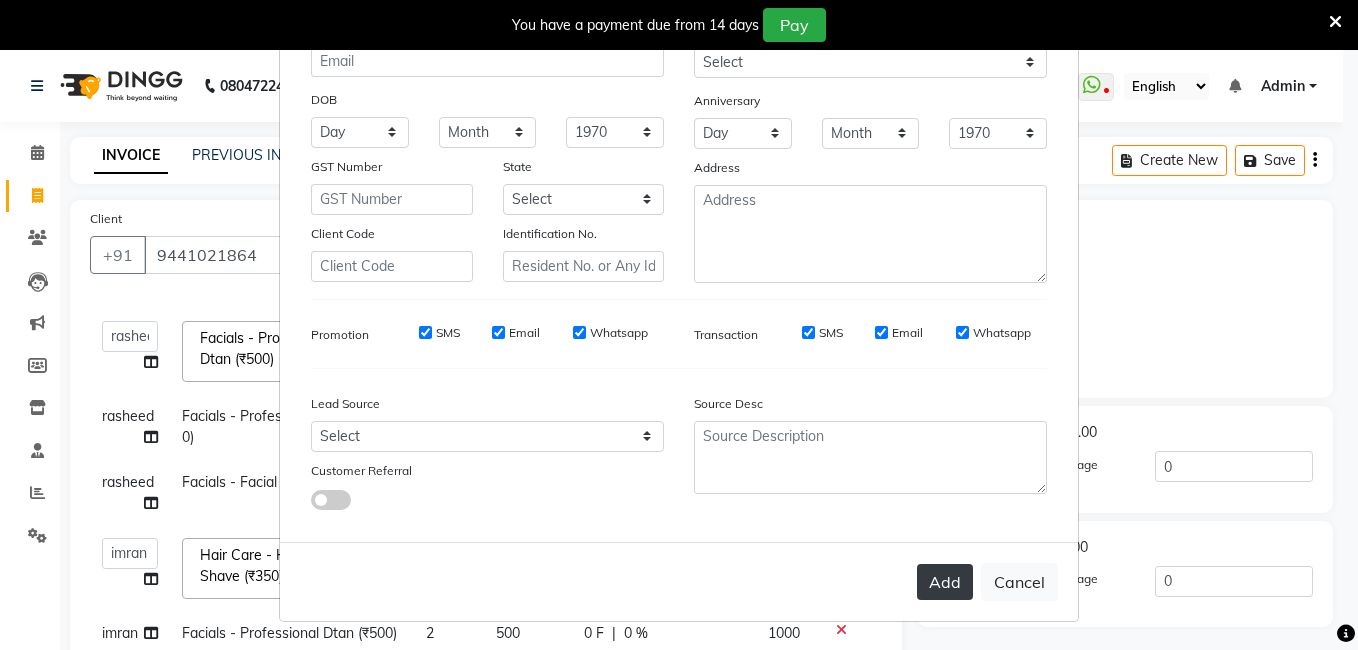 click on "Add" at bounding box center [945, 582] 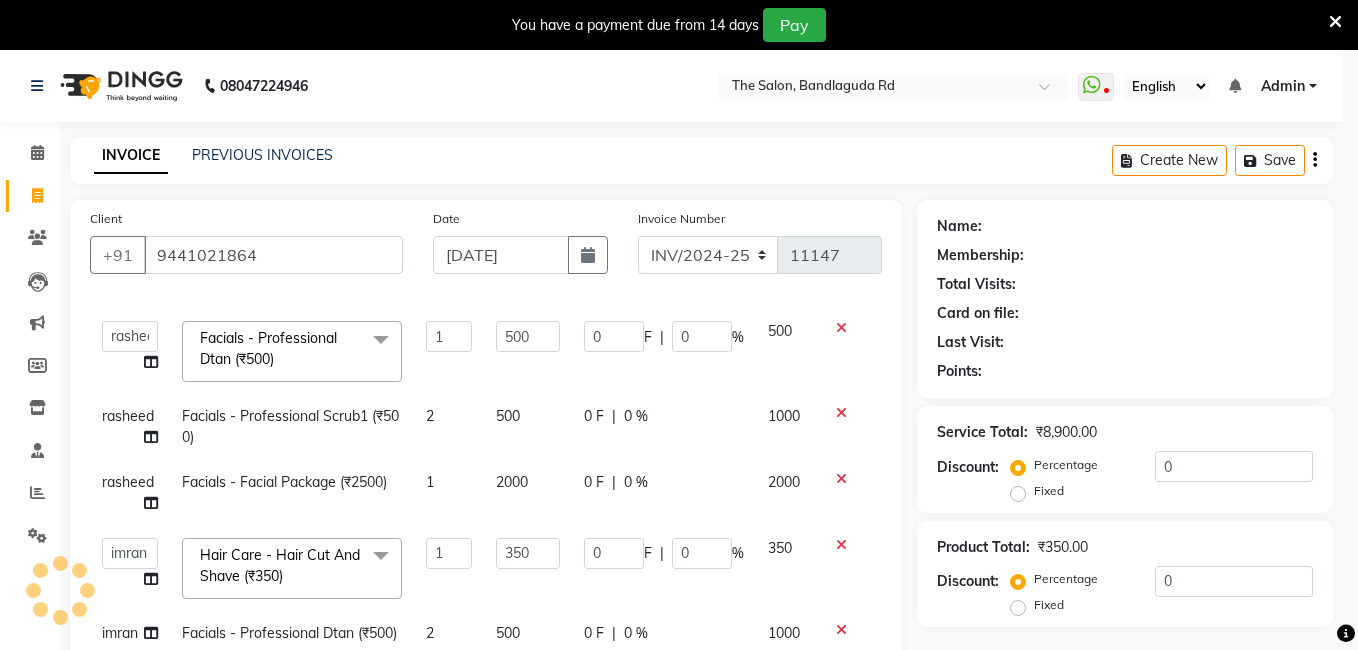 type 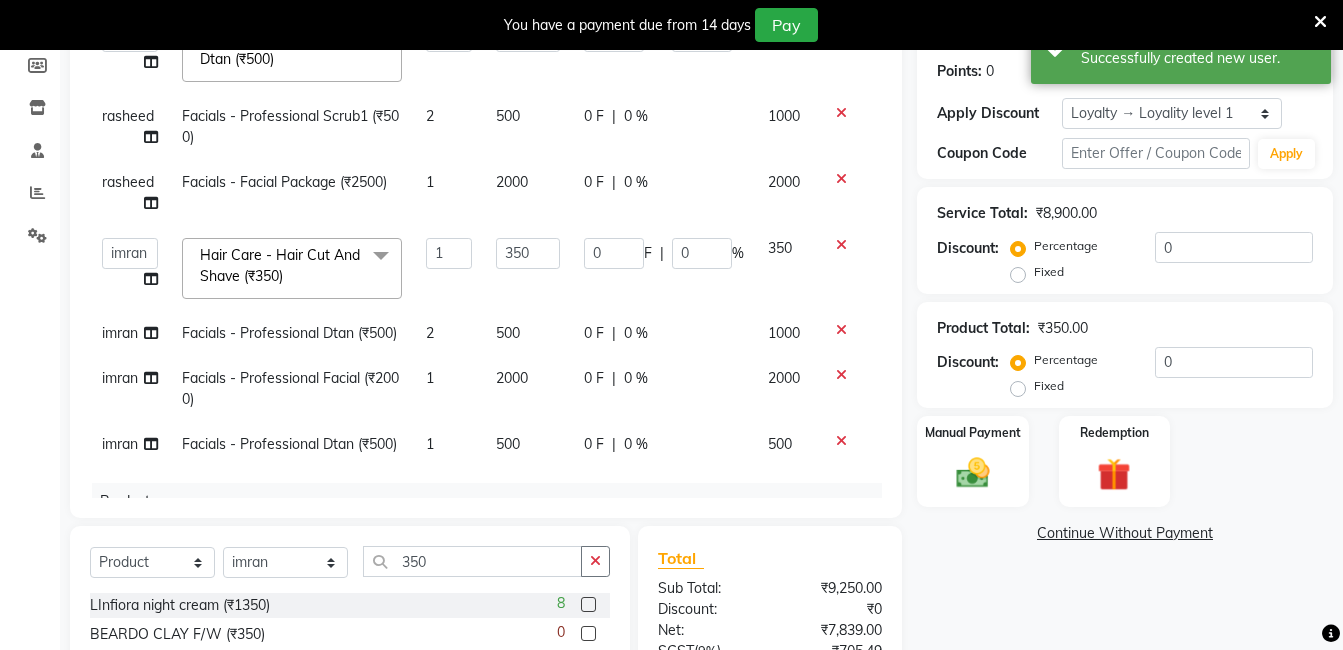 scroll, scrollTop: 0, scrollLeft: 0, axis: both 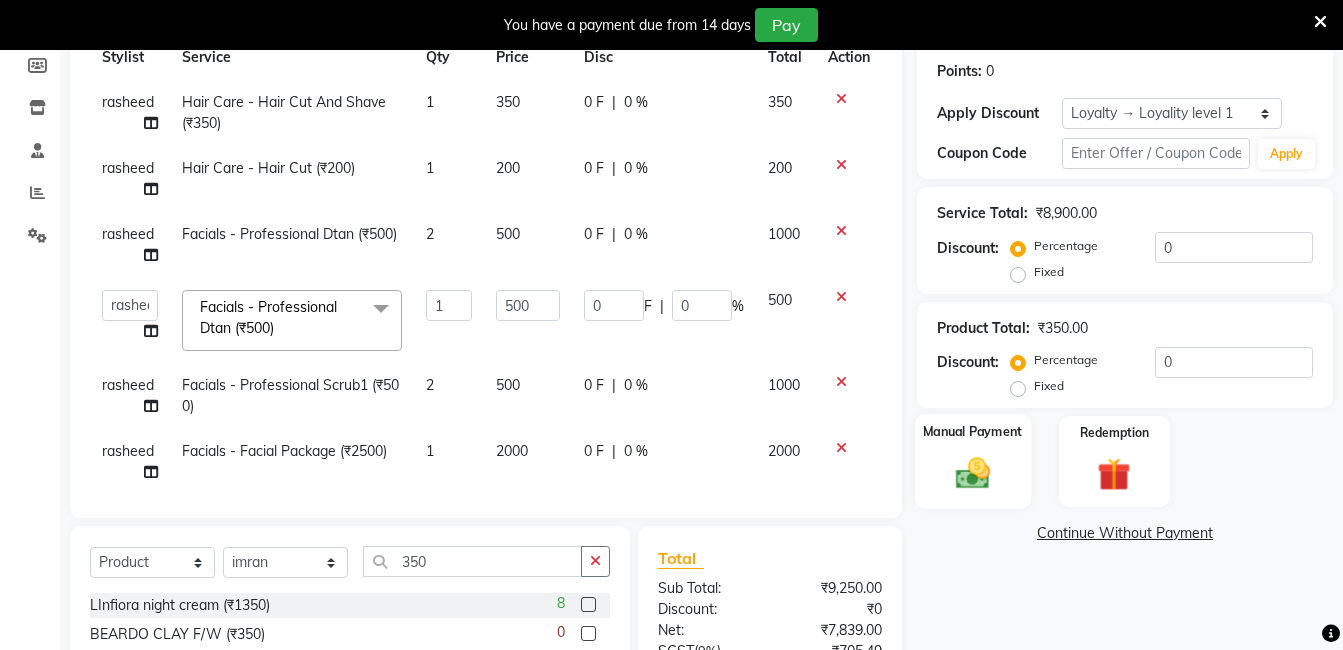 click on "Manual Payment" 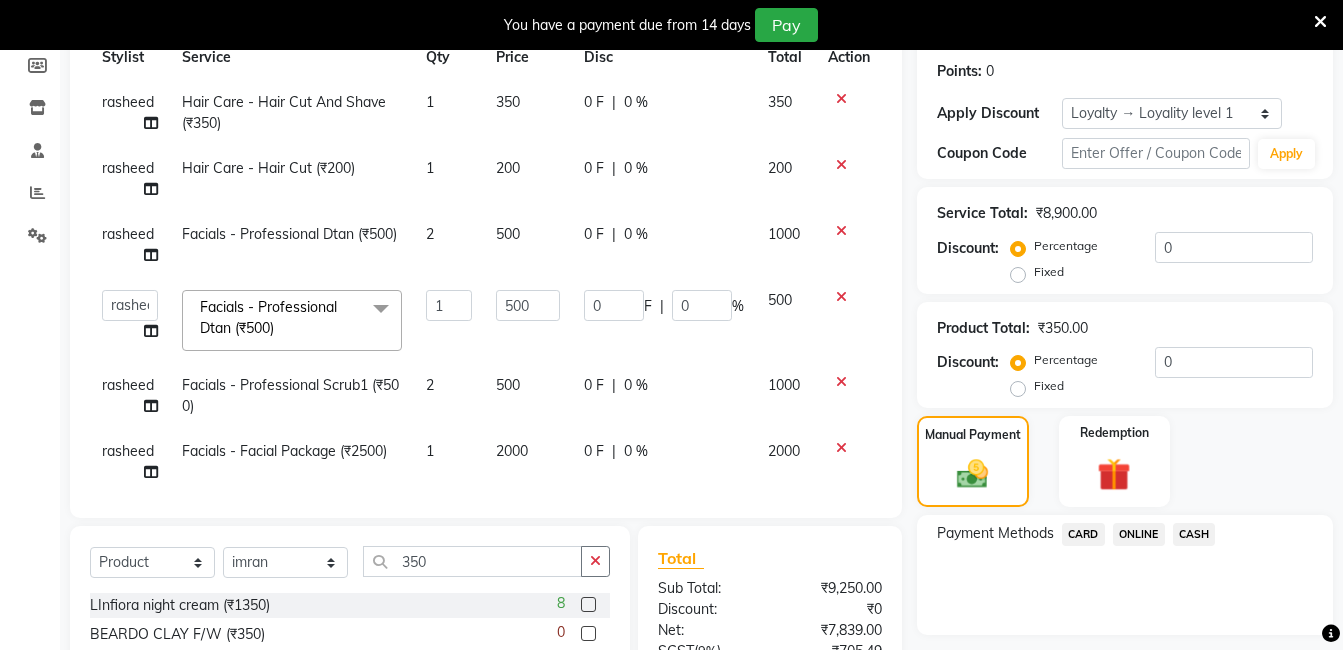 click on "ONLINE" 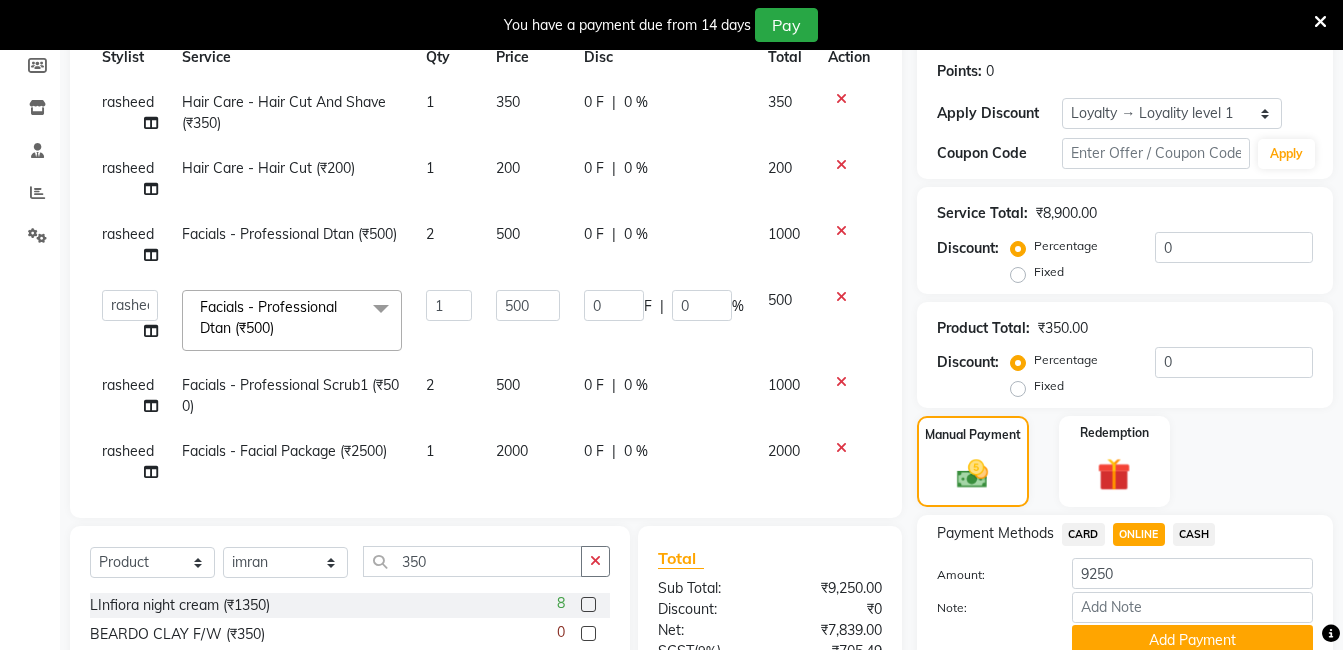 scroll, scrollTop: 500, scrollLeft: 0, axis: vertical 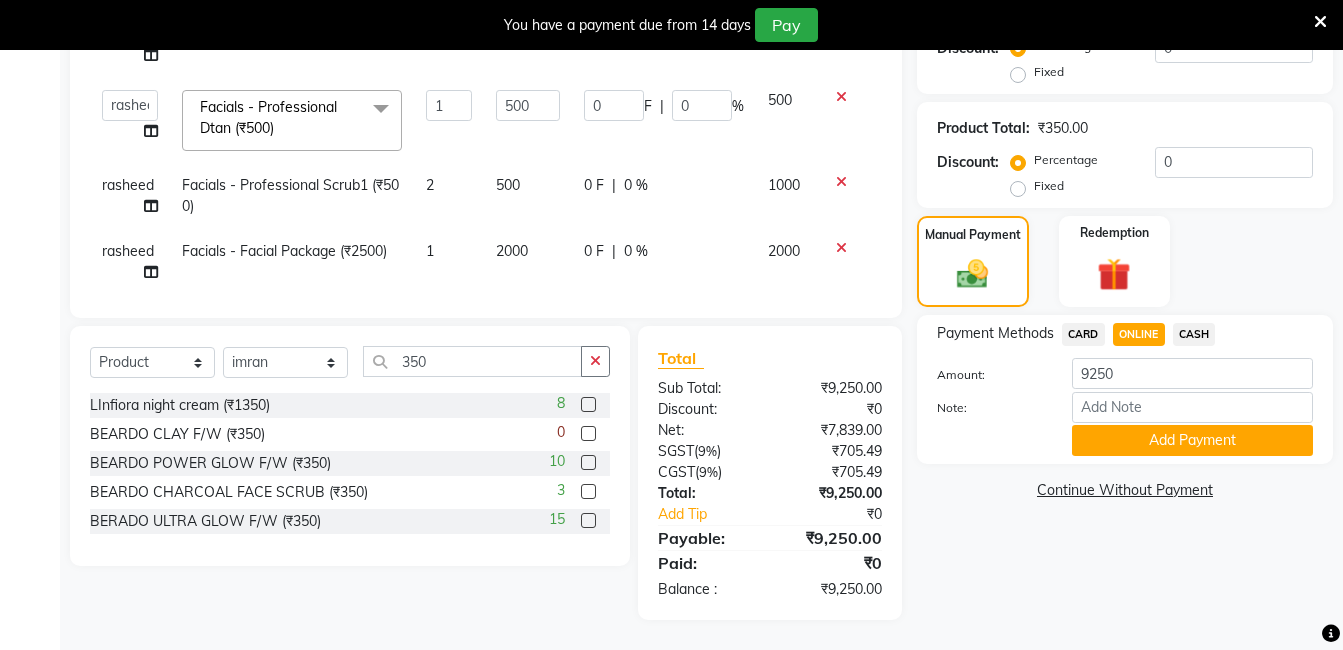 click on "Client [PHONE_NUMBER] Date [DATE] Invoice Number INV/2024-25 V/2025 V/[PHONE_NUMBER] Services Stylist Service Qty Price Disc Total Action rasheed Hair Care - Hair Cut And Shave (₹350) 1 350 0 F | 0 % 350 rasheed Hair Care - Hair Cut (₹200) 1 200 0 F | 0 % 200 rasheed Facials - Professional Dtan (₹500) 2 500 0 F | 0 % 1000  [PERSON_NAME]   [PERSON_NAME]   [PERSON_NAME]   sameer   [PERSON_NAME] manager  Facials - Professional Dtan (₹500)  x Hair Care - [PERSON_NAME] Colour (₹500) Hair Care - Baby Haircut (₹250) Hair Care - Hair Cut And Shave (₹350) Hair Care - [PERSON_NAME] [PERSON_NAME] (₹1000) Hair Care - Curly Short Lenght (₹5000) Hair Care - Full Fiber (₹500) Hair Care - Girl Haircut (₹350) Hair Care - Hair Cut (₹200) Hair Care - [MEDICAL_DATA] treatment (₹1500) Hair Care - Hair Spa Professional (₹1200) Hair Care - Haircut Girl (₹800) Hair Care - Half Fiber (₹350) Hair Care - Head Wash (₹50) Hair Care - Keratin Medium Length (₹7000) Hair Care - Keratin Short Length1 (₹4000) 1 500 0 F" 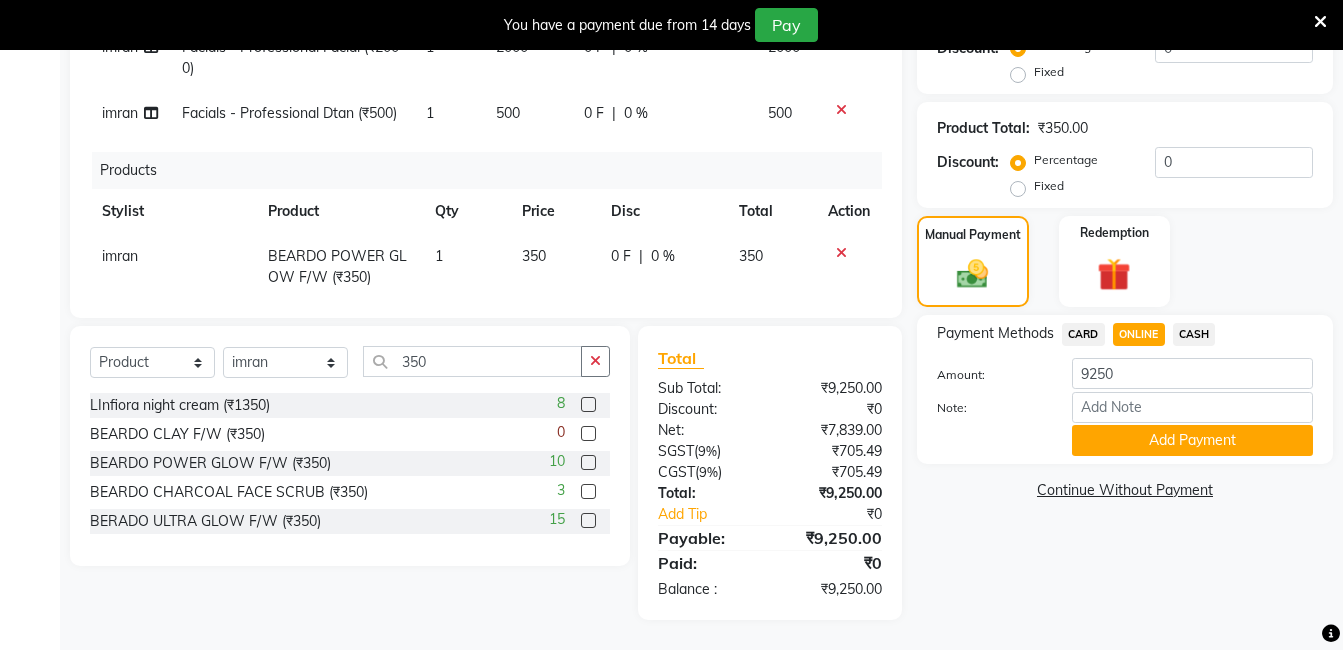 scroll, scrollTop: 433, scrollLeft: 0, axis: vertical 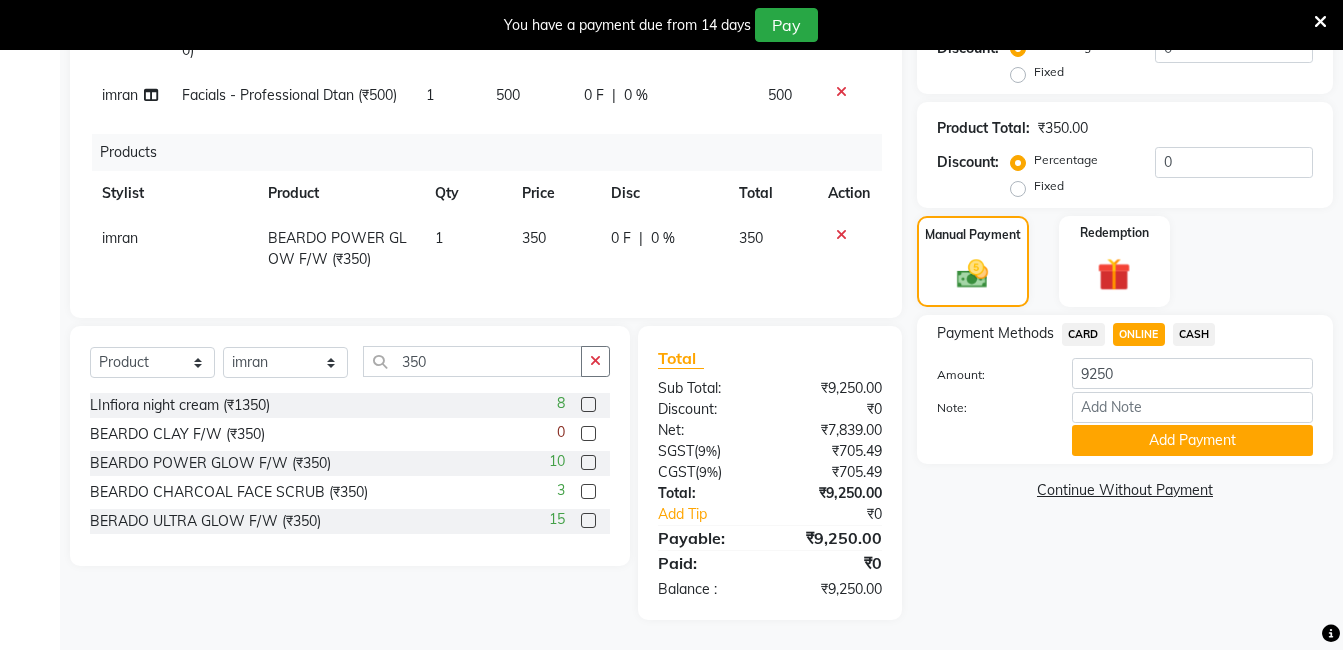 click on "CASH" 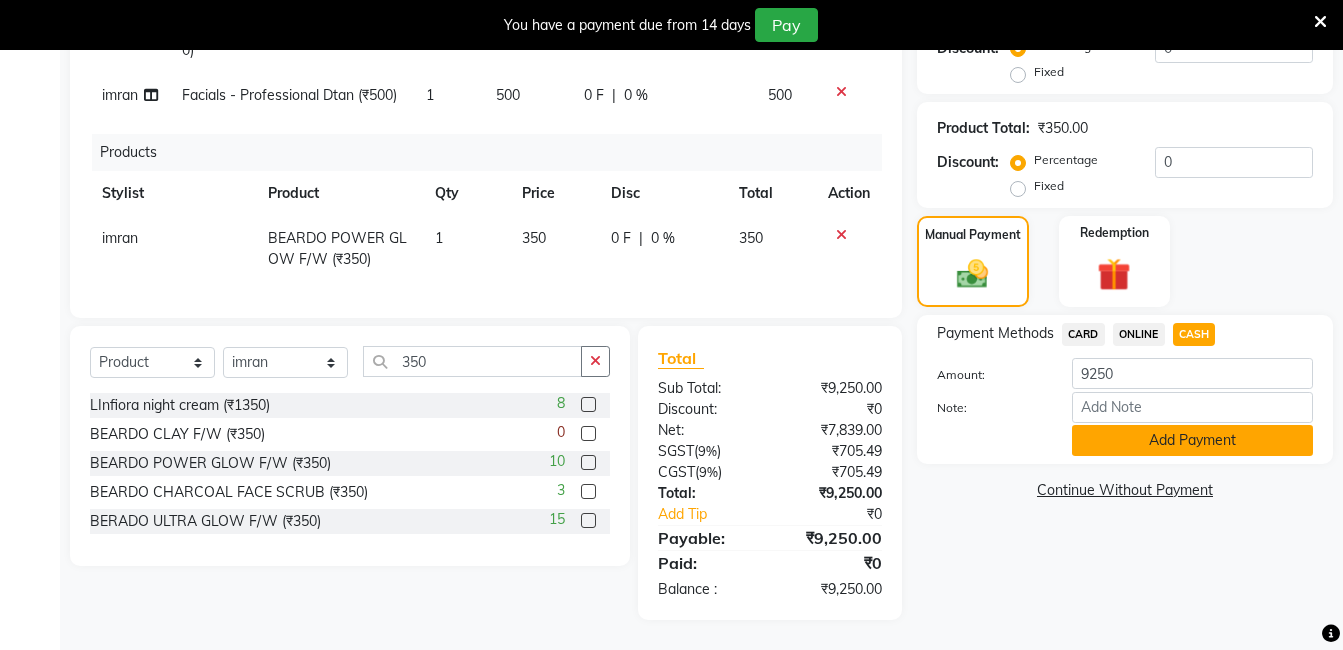 click on "Add Payment" 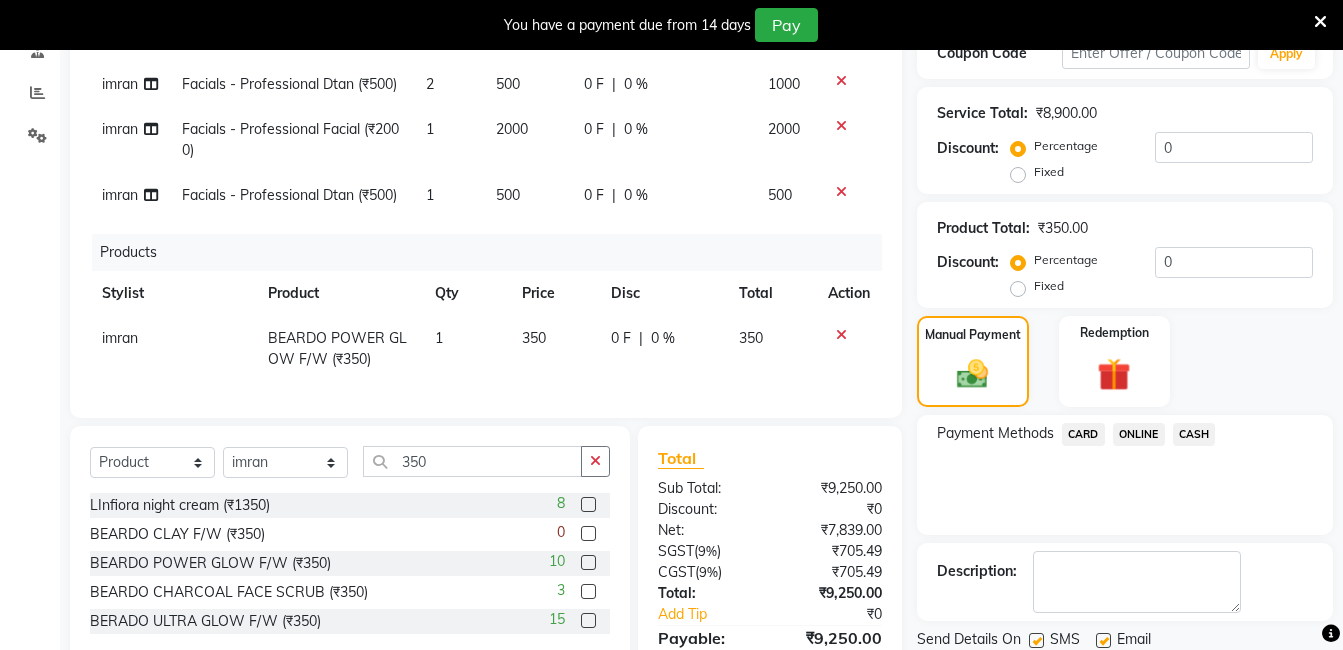 scroll, scrollTop: 711, scrollLeft: 0, axis: vertical 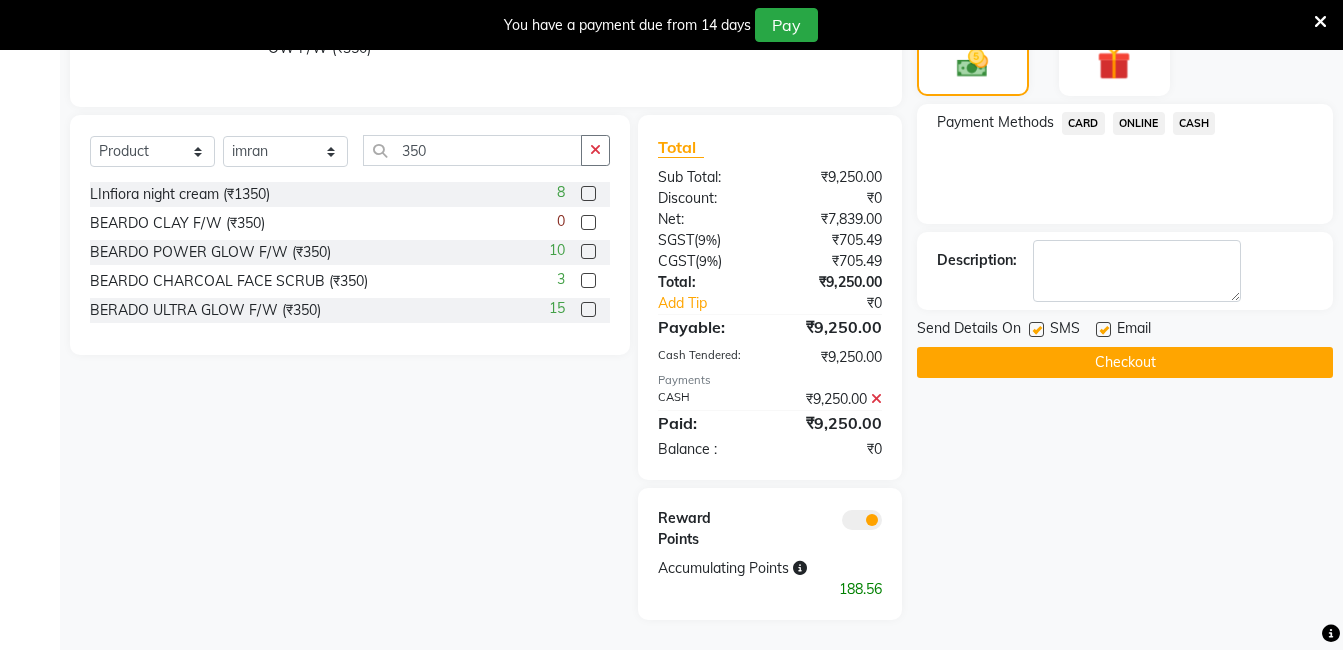 click on "Checkout" 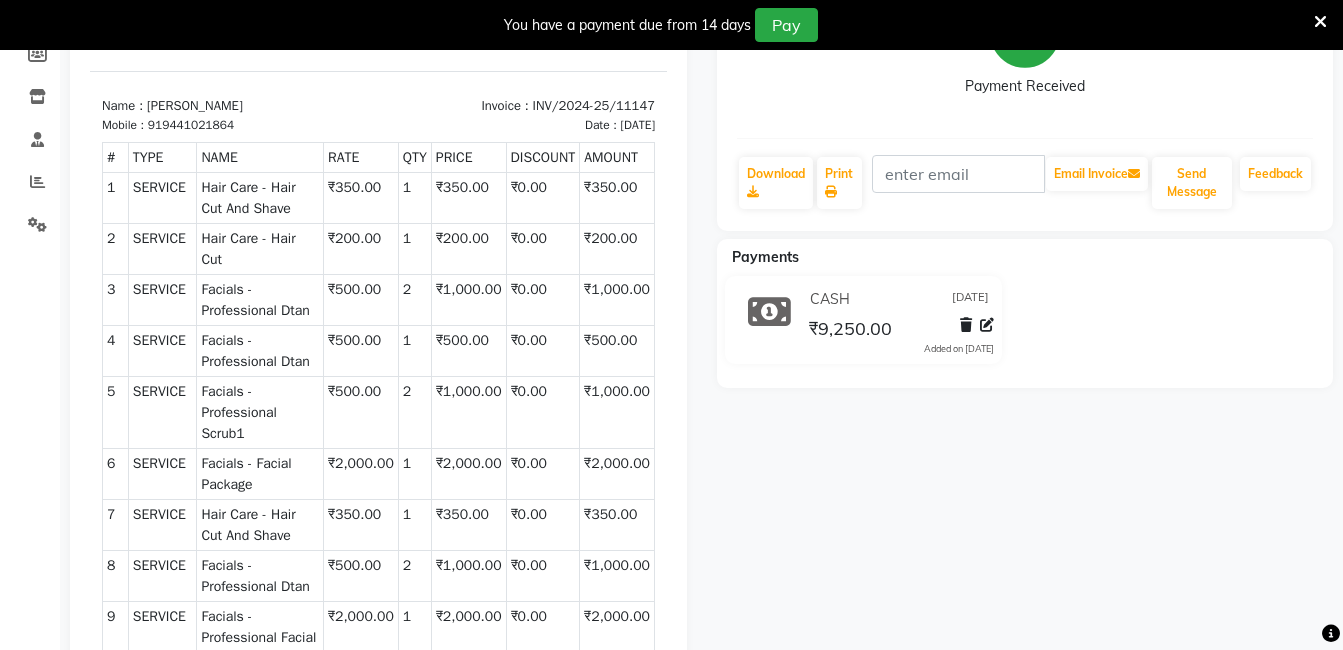 scroll, scrollTop: 0, scrollLeft: 0, axis: both 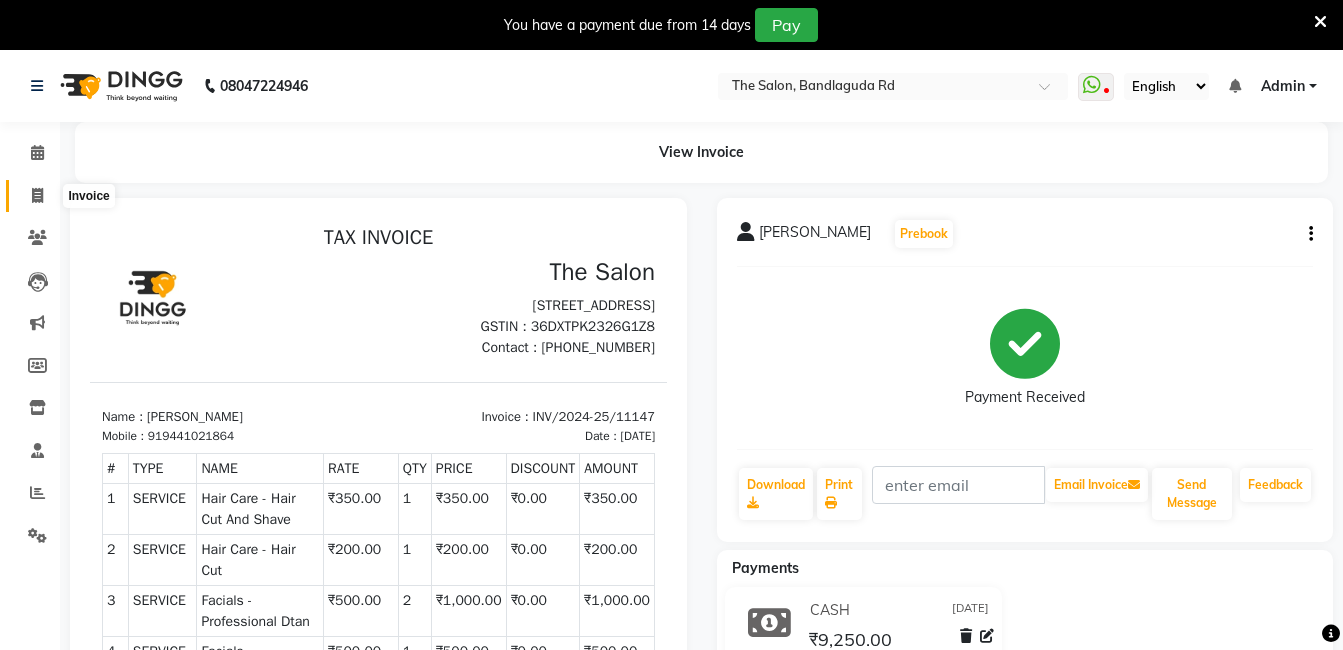 click 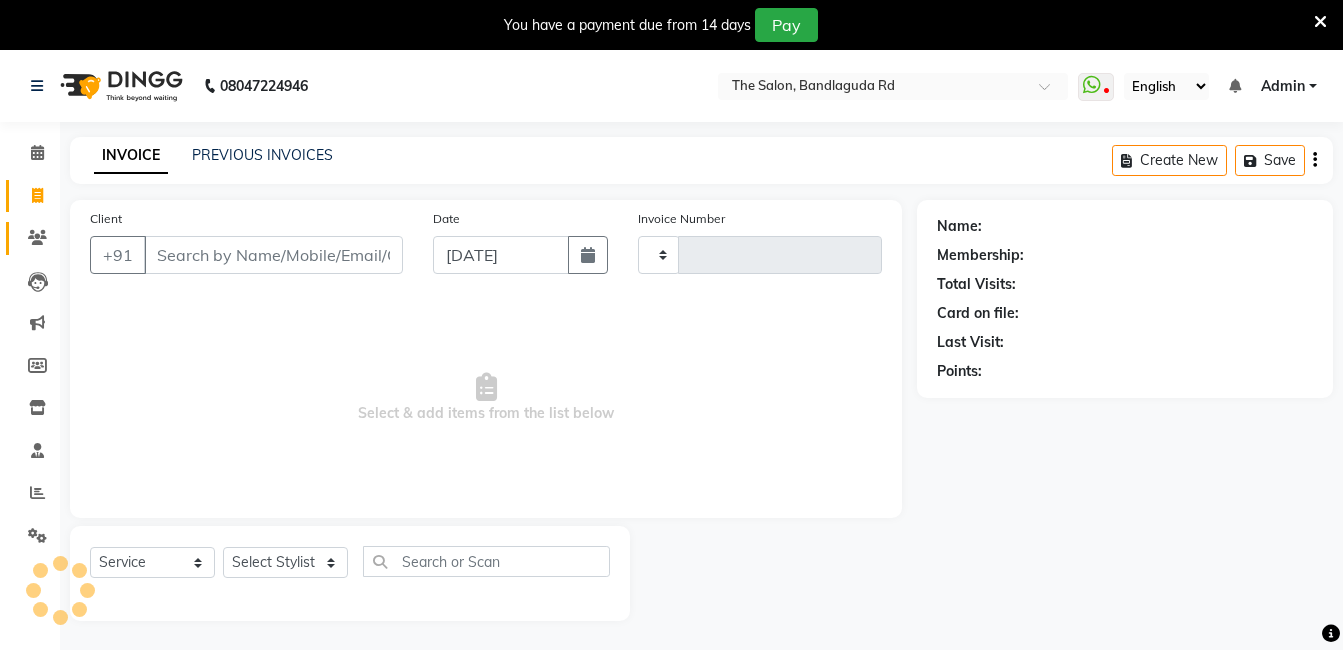 click 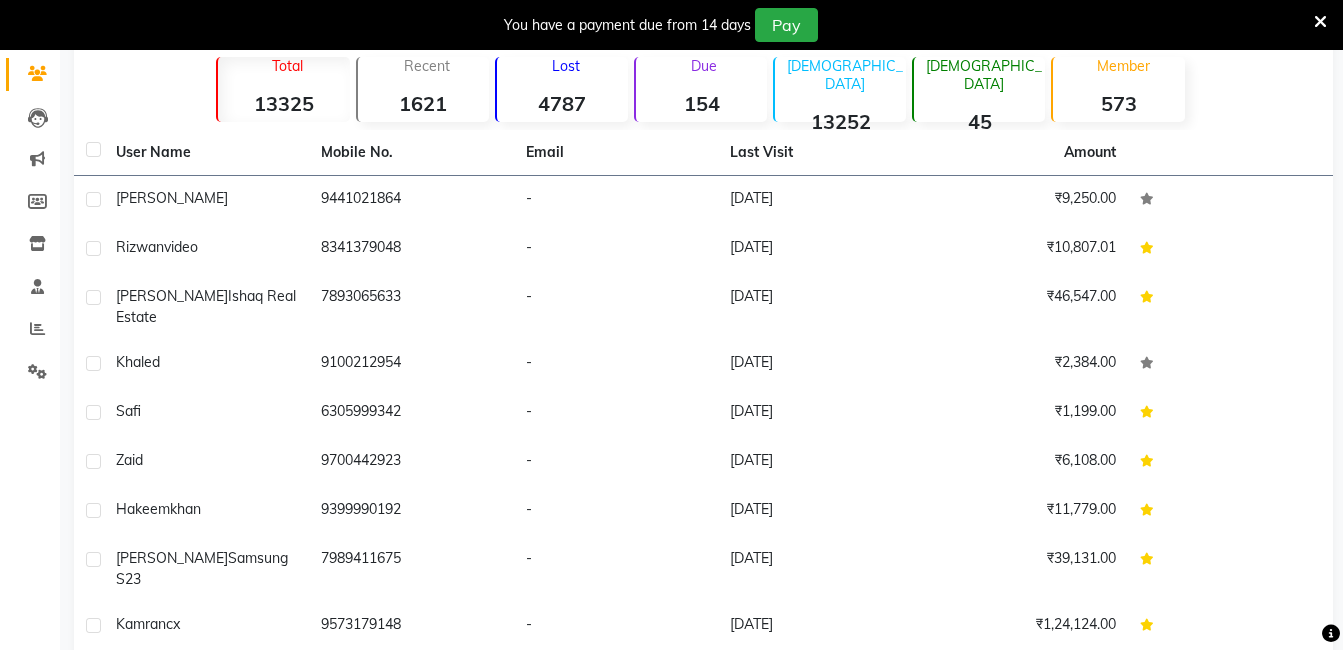 scroll, scrollTop: 0, scrollLeft: 0, axis: both 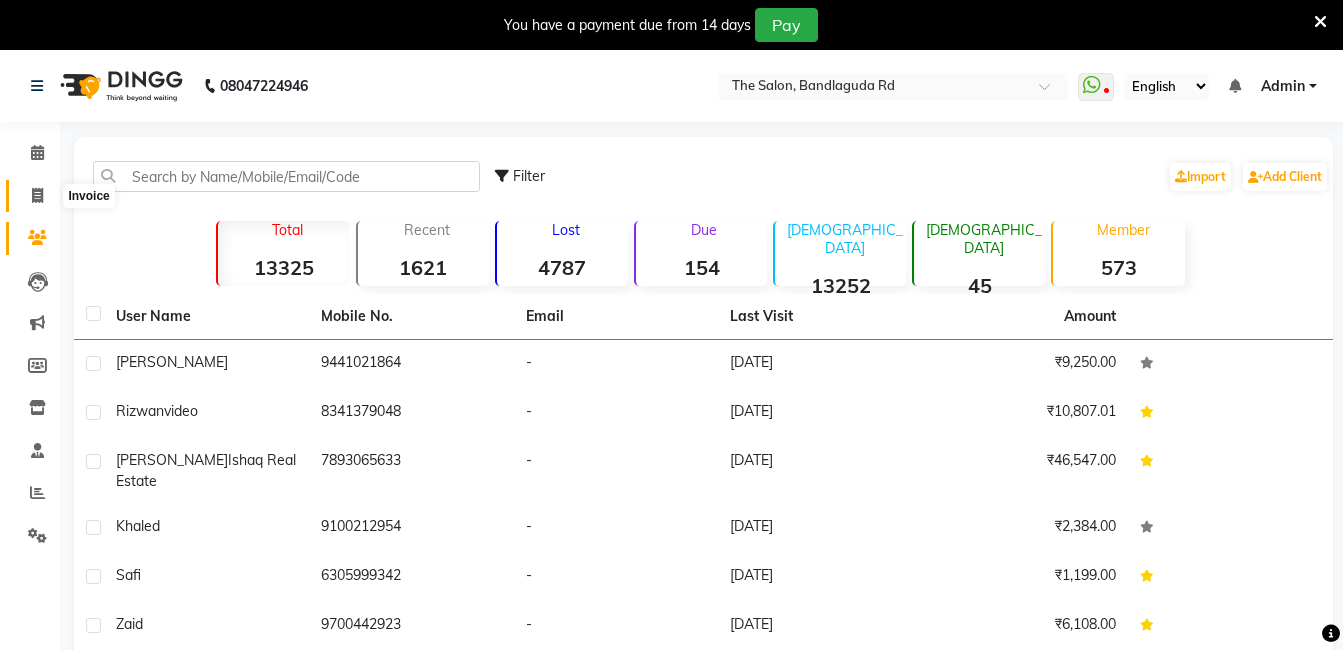 click 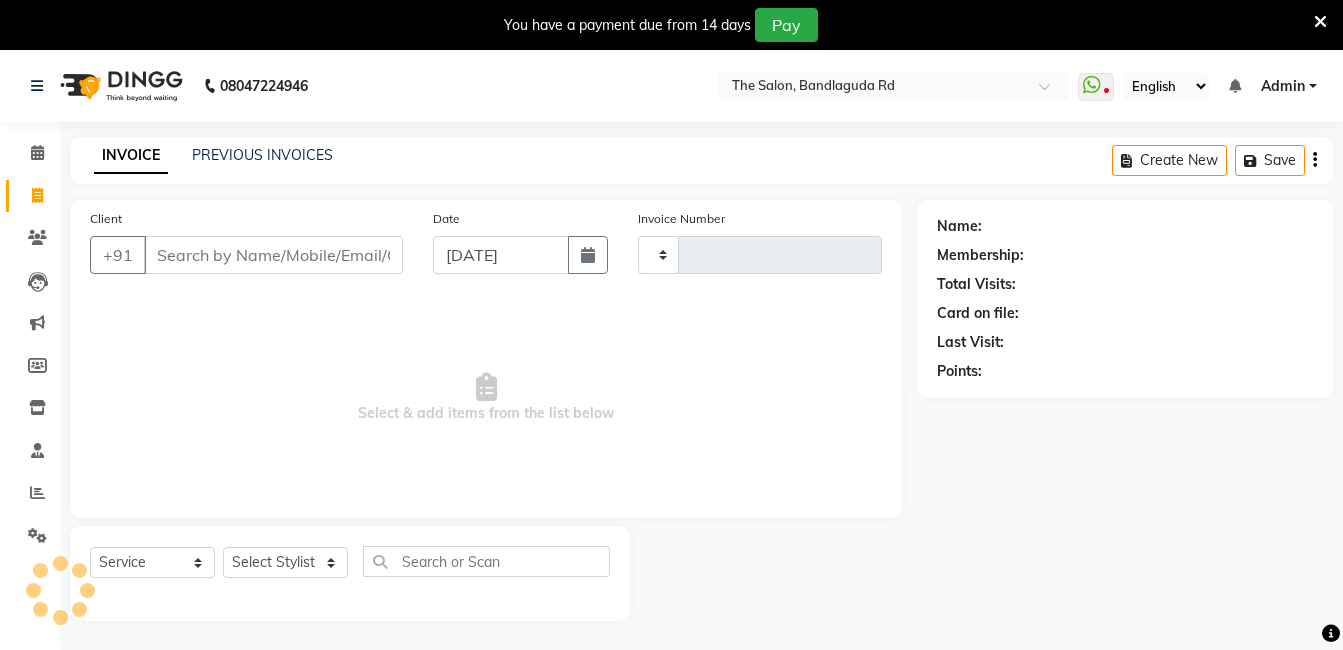 type on "11148" 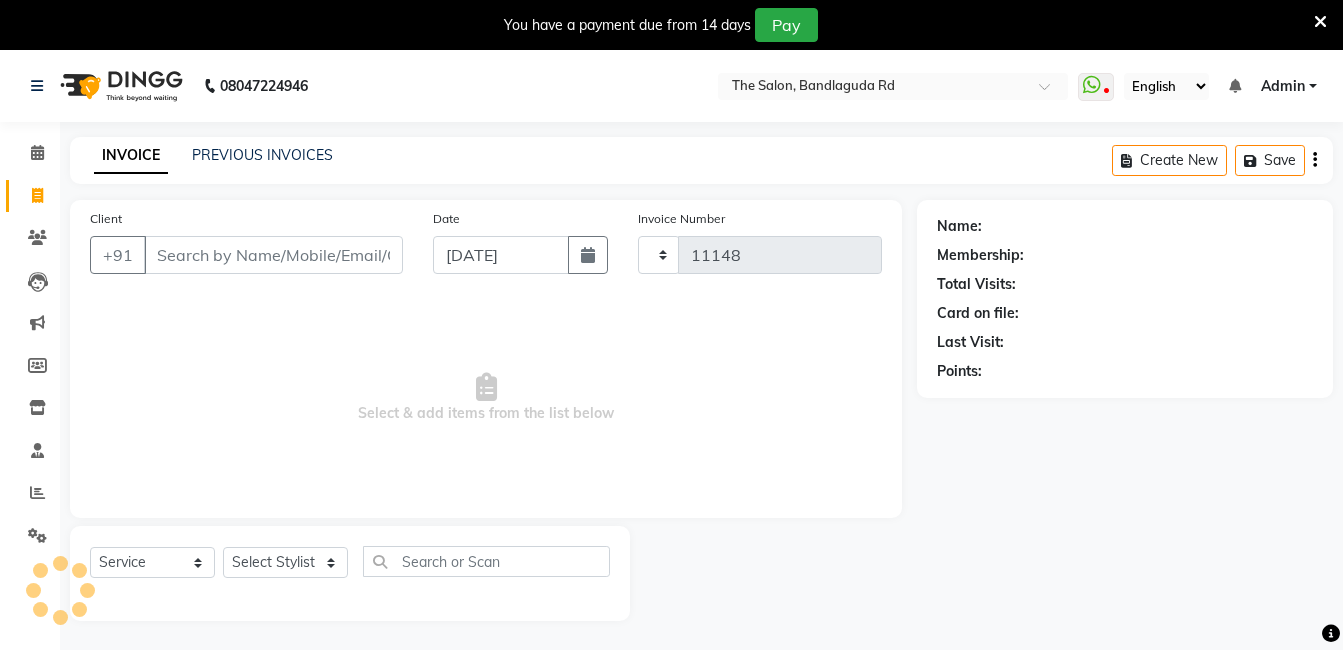 scroll, scrollTop: 50, scrollLeft: 0, axis: vertical 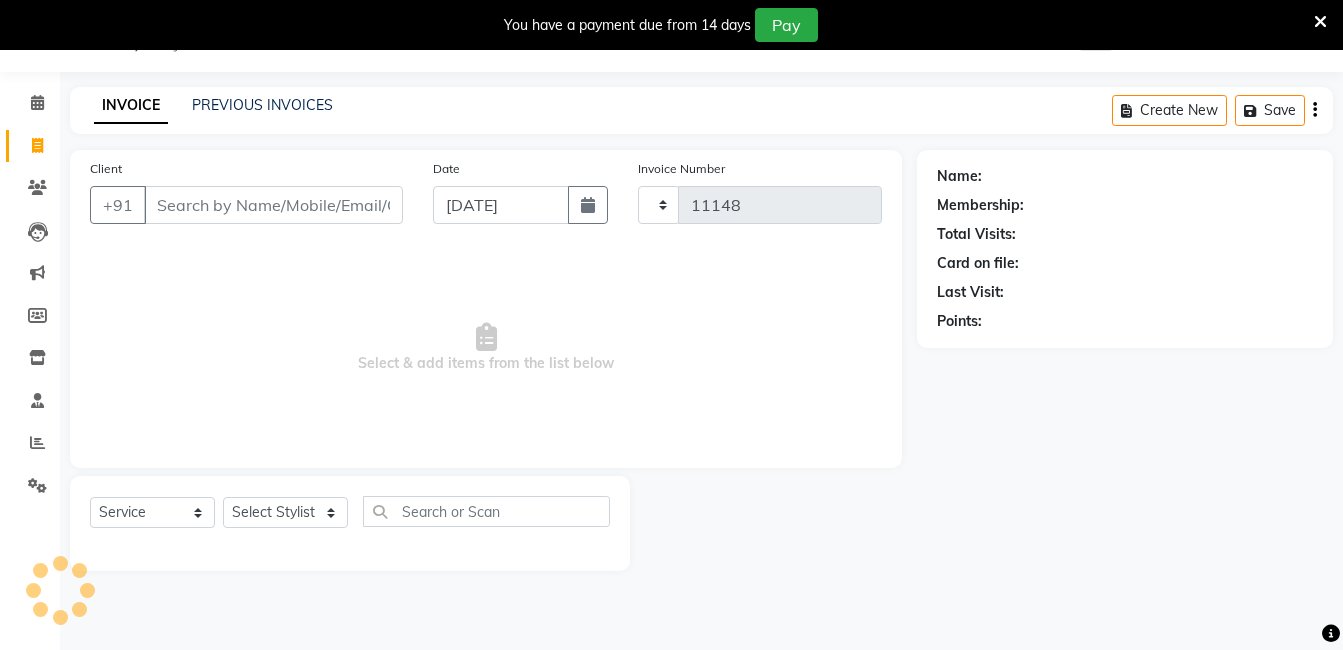 select on "5198" 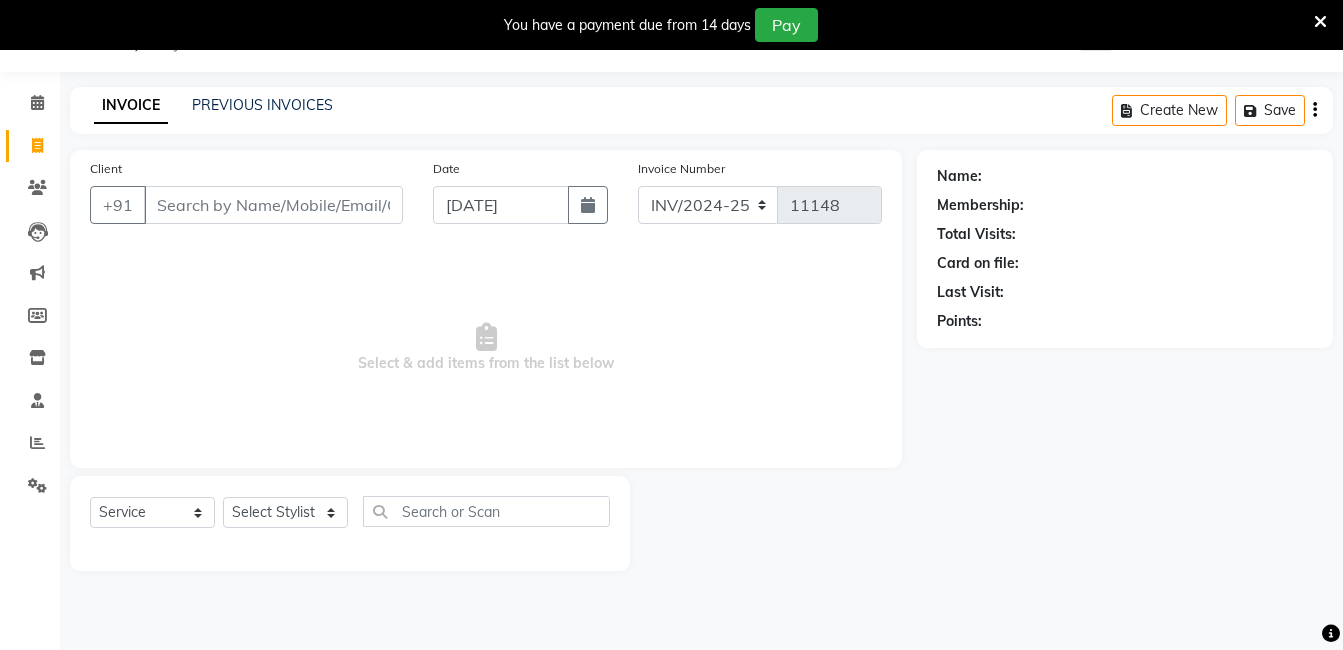 click on "Client" at bounding box center [273, 205] 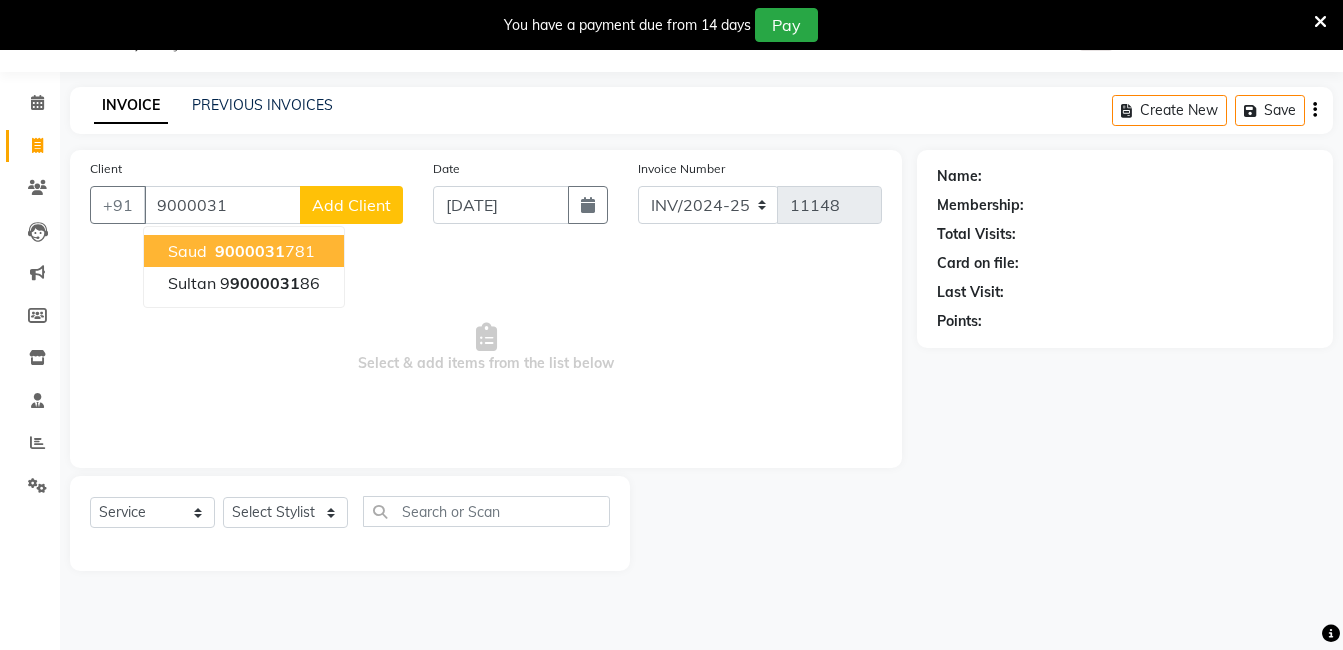 click on "9000031 781" at bounding box center [263, 251] 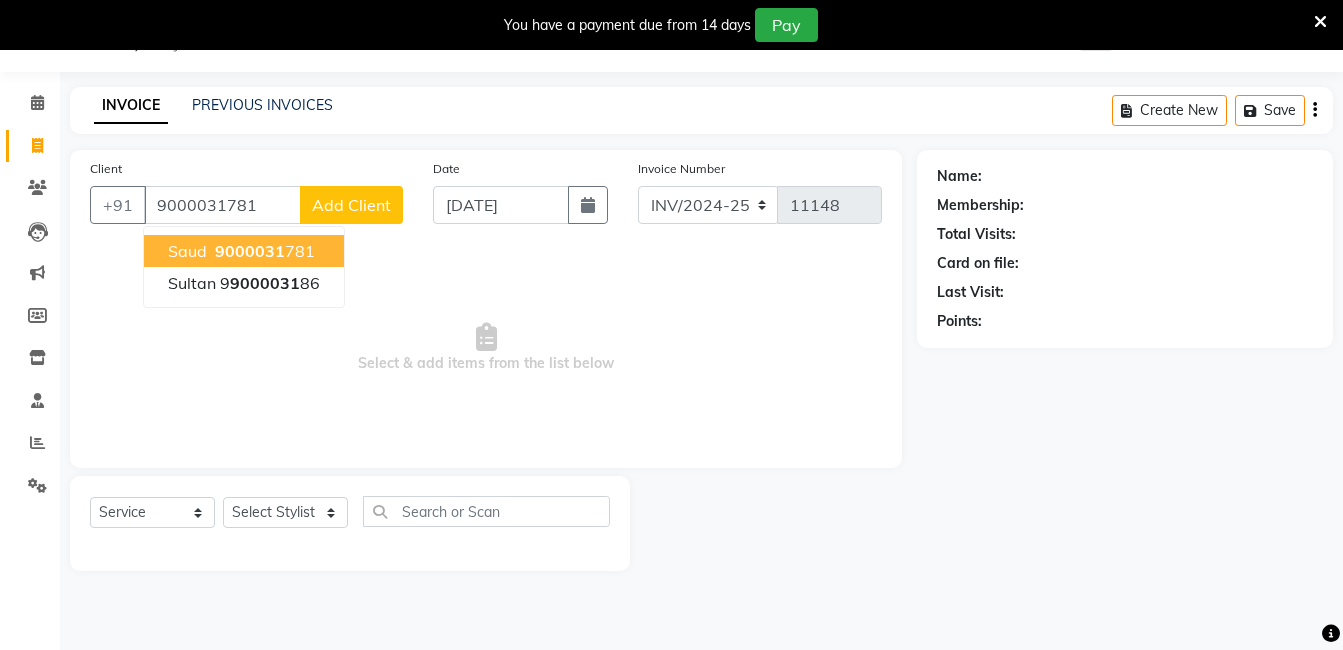 type on "9000031781" 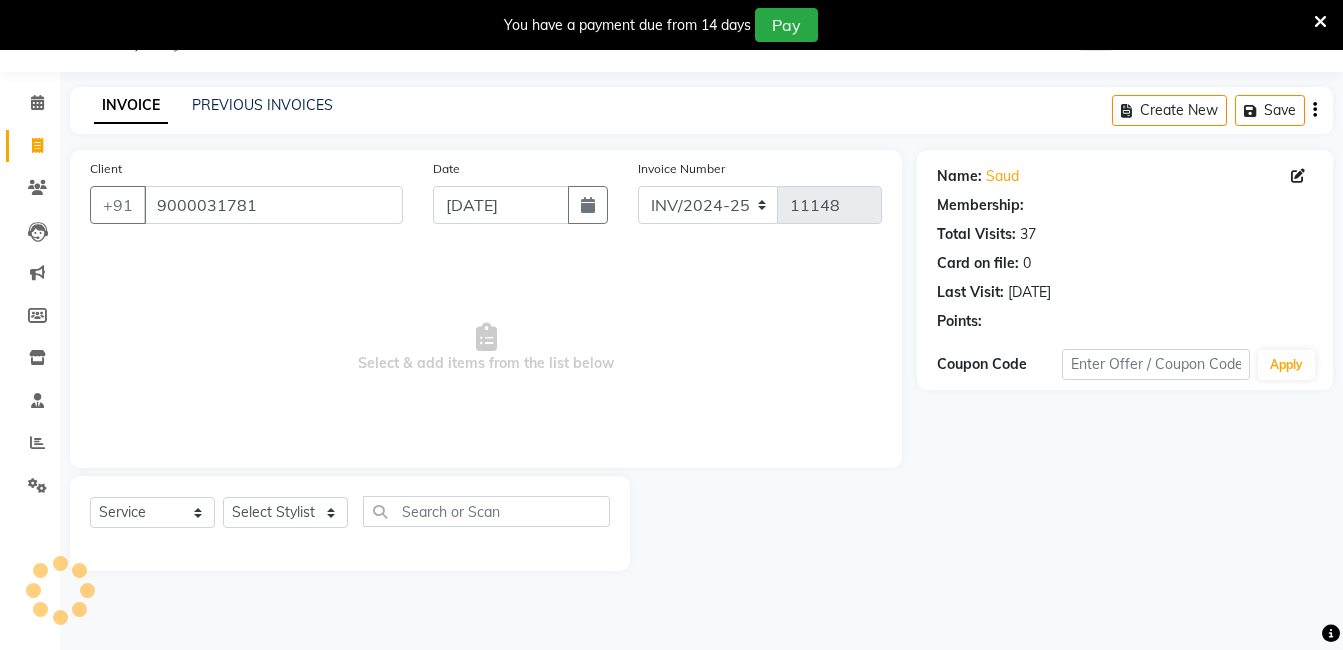 select on "1: Object" 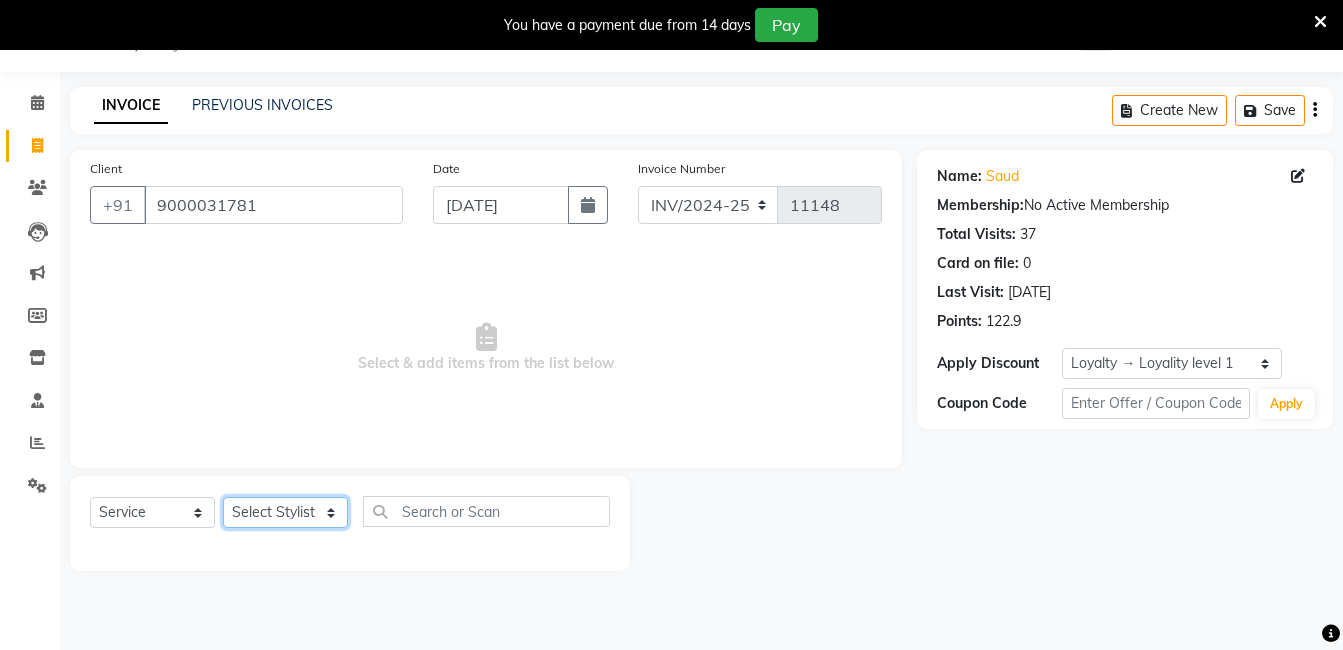 click on "Select Stylist [PERSON_NAME] [PERSON_NAME] kasim [PERSON_NAME] sameer [PERSON_NAME] manager" 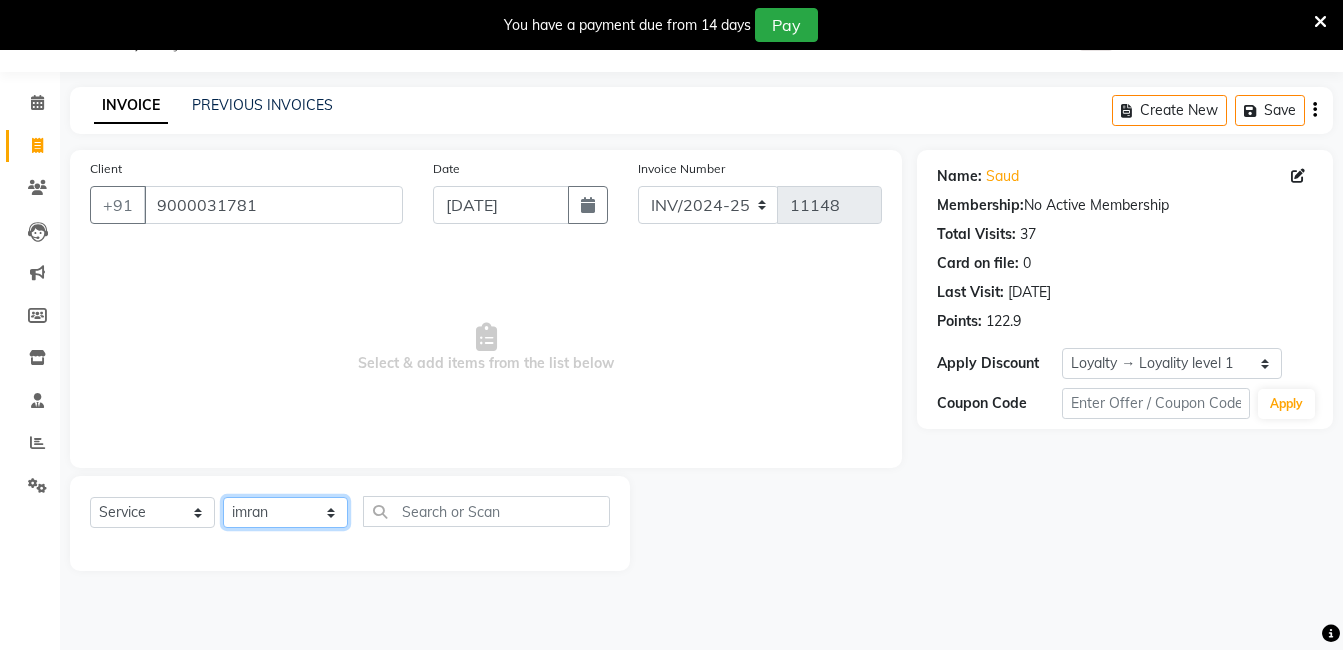 click on "Select Stylist [PERSON_NAME] [PERSON_NAME] kasim [PERSON_NAME] sameer [PERSON_NAME] manager" 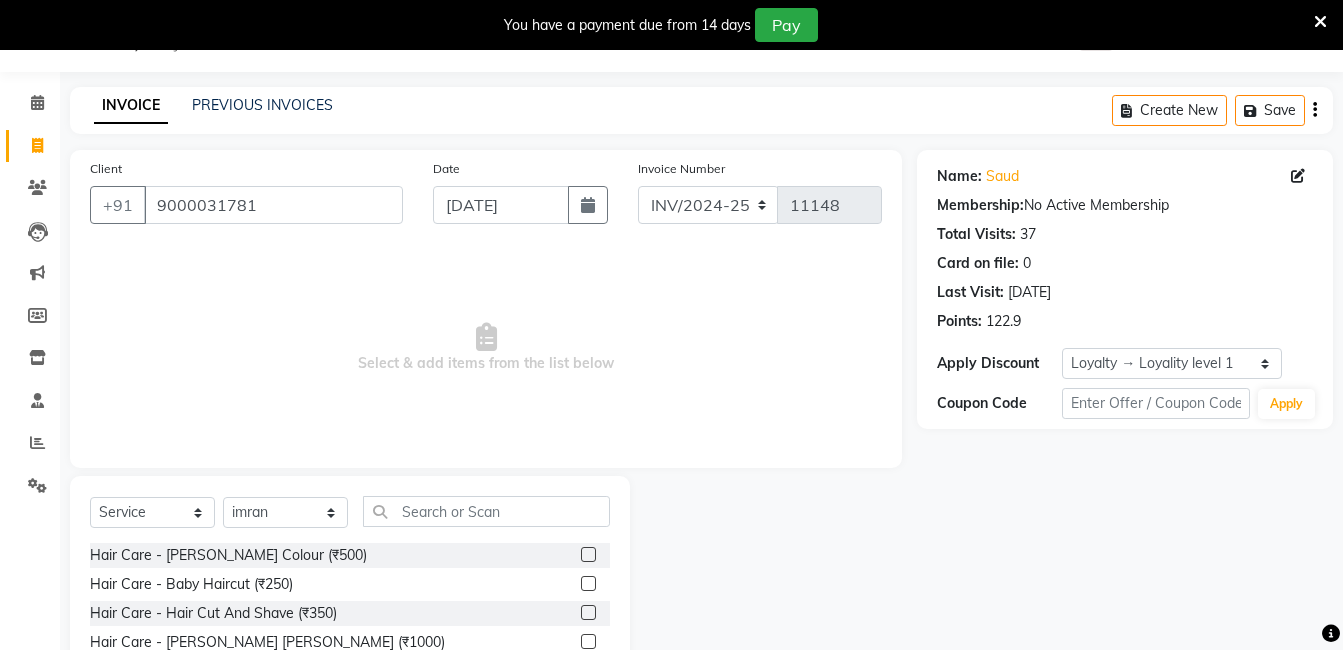 drag, startPoint x: 461, startPoint y: 529, endPoint x: 475, endPoint y: 505, distance: 27.784887 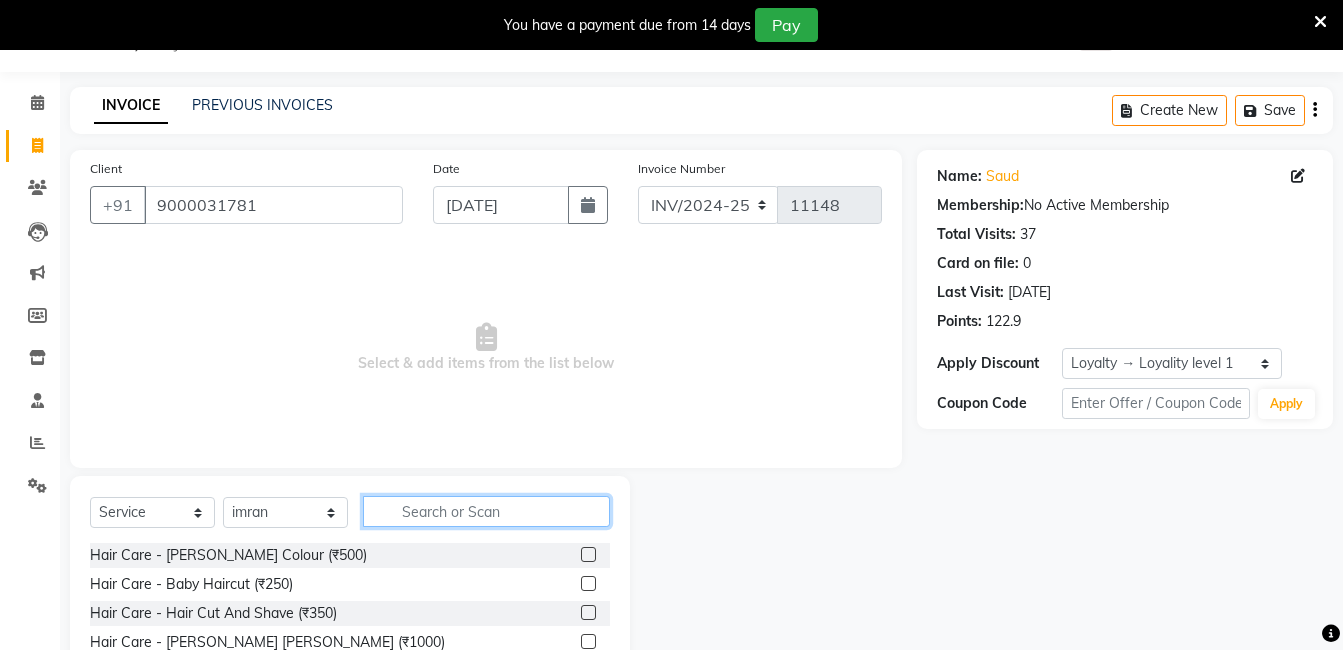 click 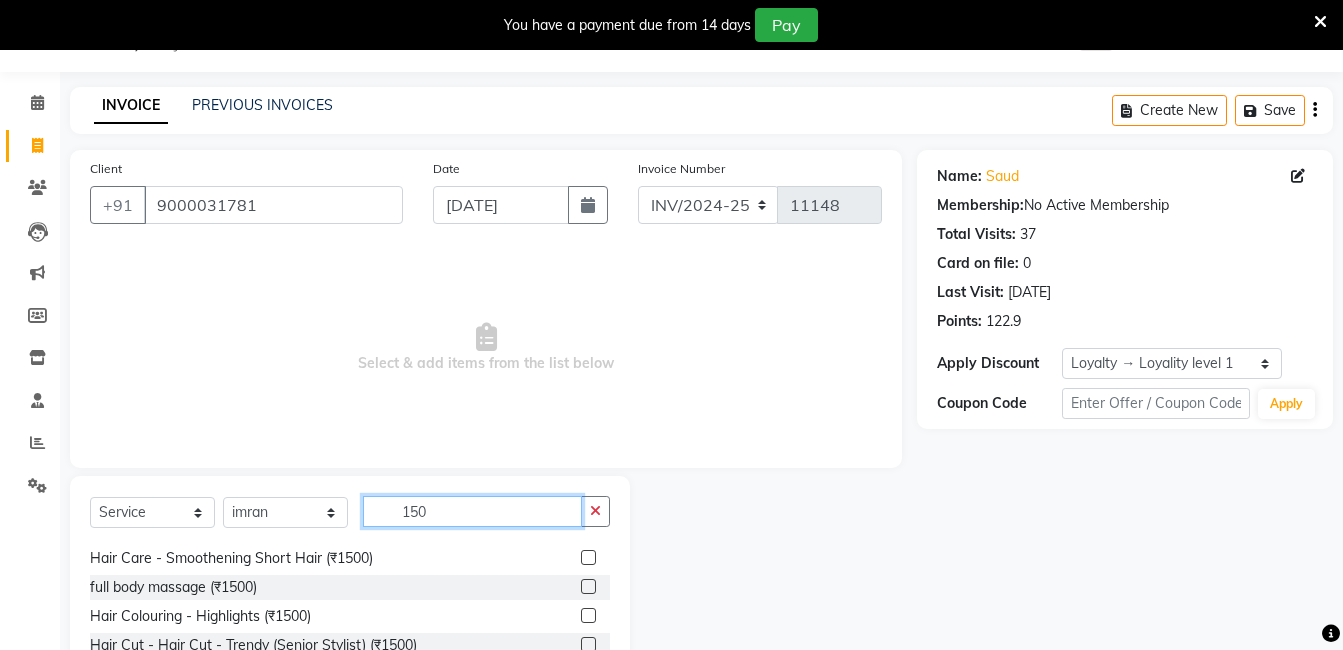 scroll, scrollTop: 32, scrollLeft: 0, axis: vertical 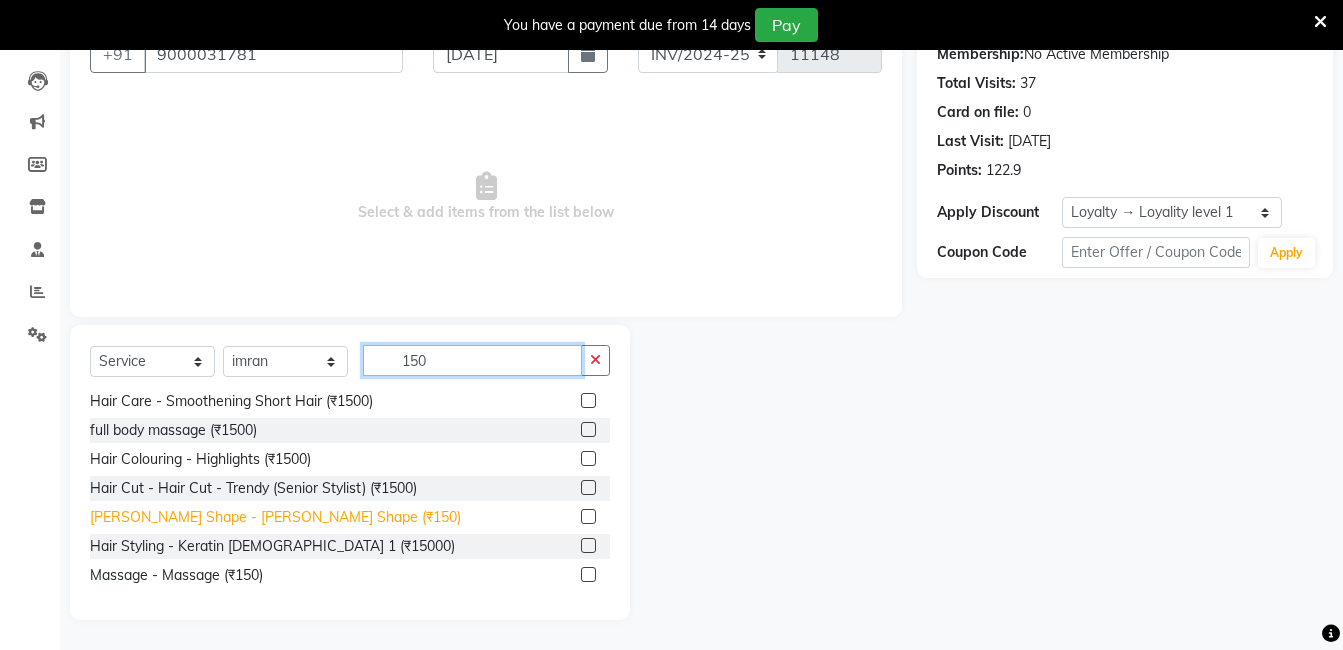type on "150" 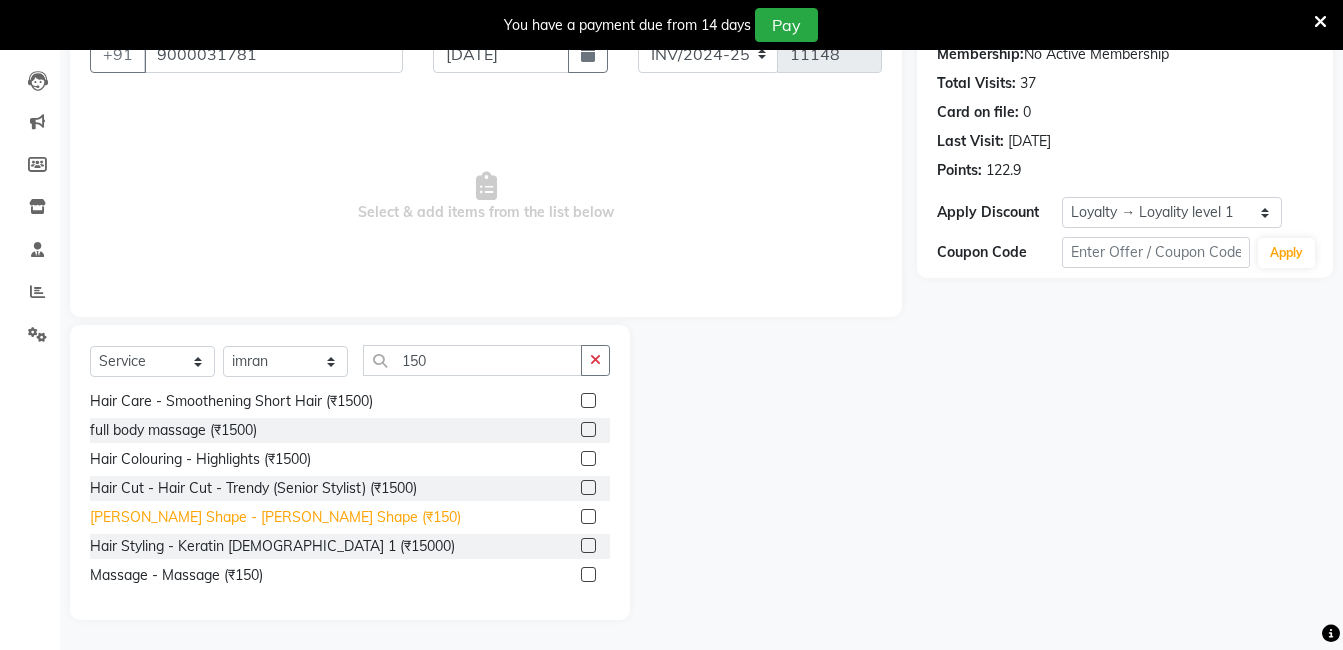 click on "[PERSON_NAME] Shape - [PERSON_NAME] Shape (₹150)" 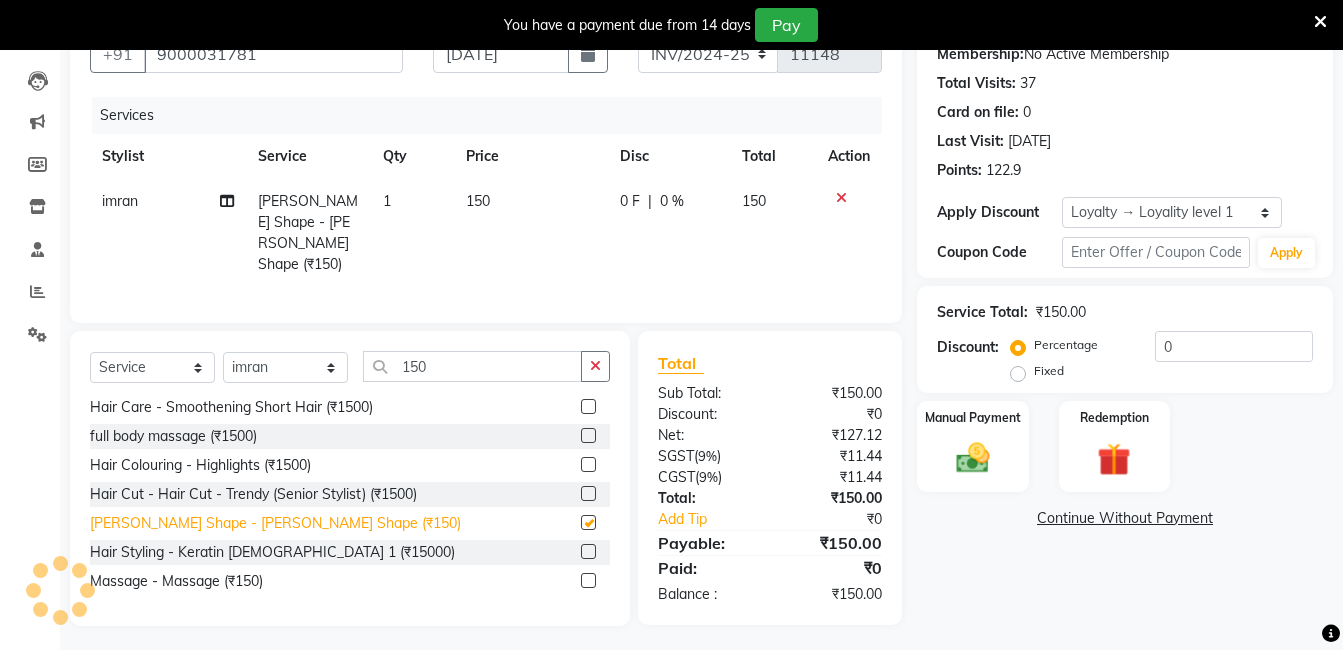 checkbox on "false" 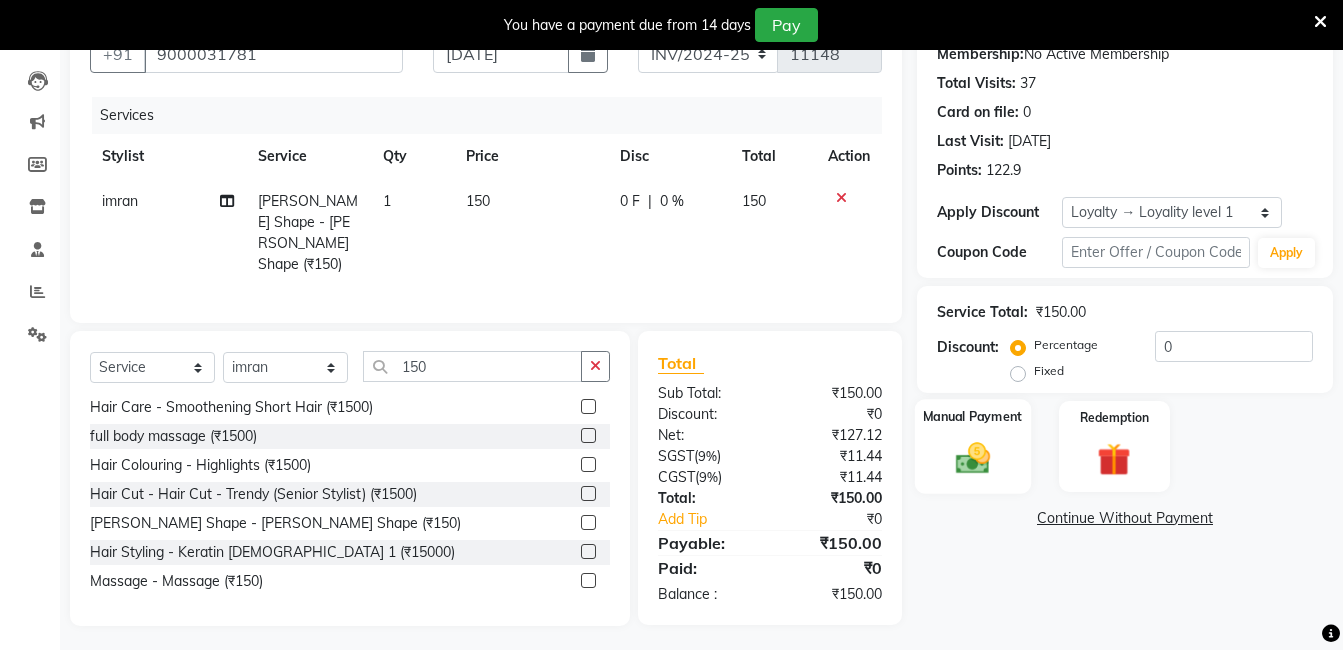 click 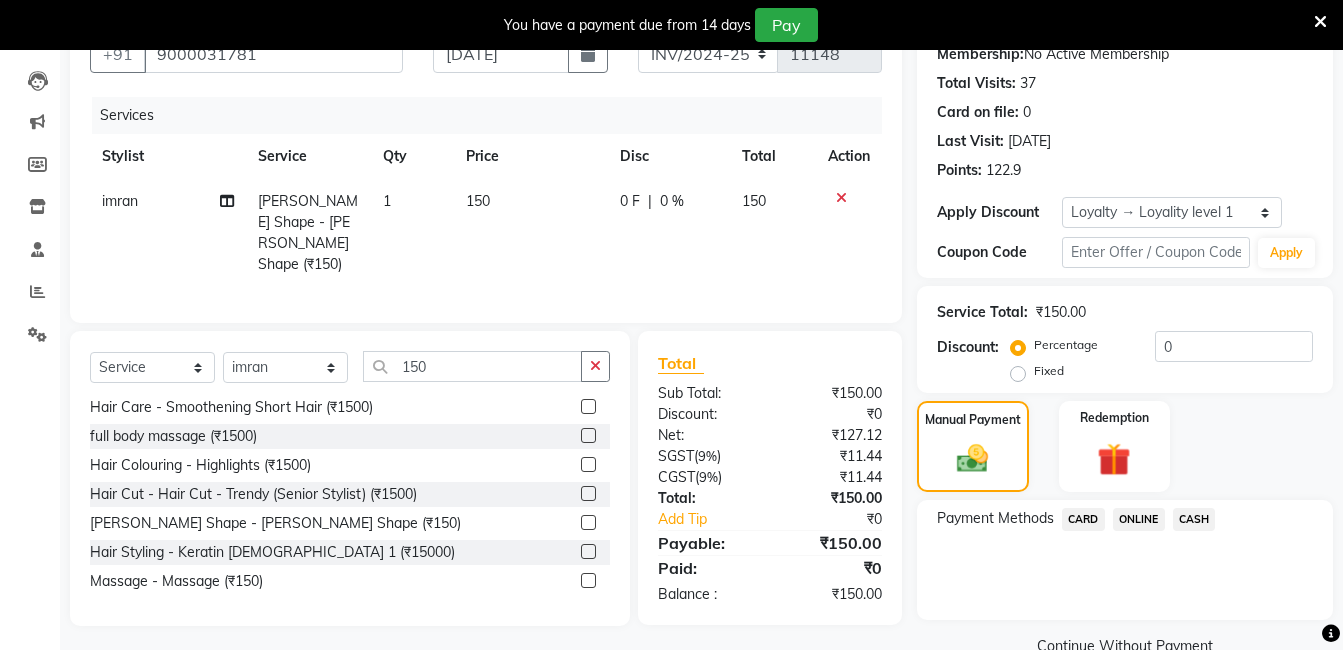 click on "Payment Methods  CARD   ONLINE   CASH" 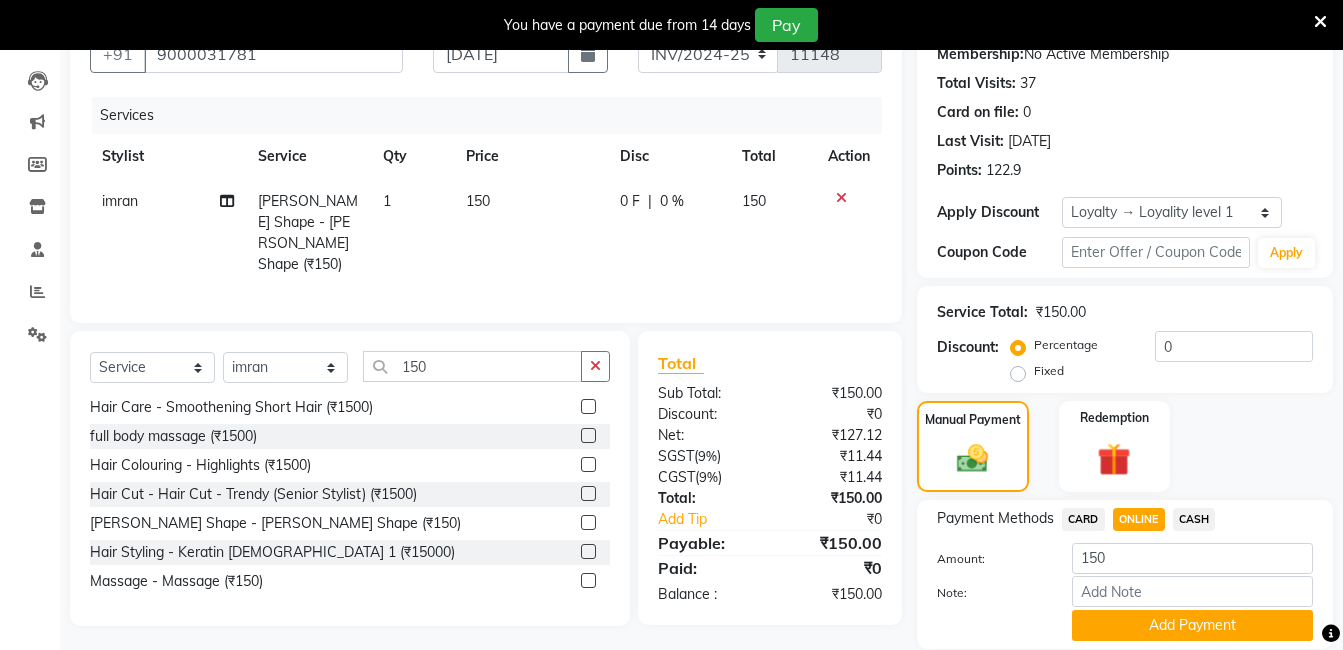 drag, startPoint x: 1209, startPoint y: 504, endPoint x: 1193, endPoint y: 517, distance: 20.615528 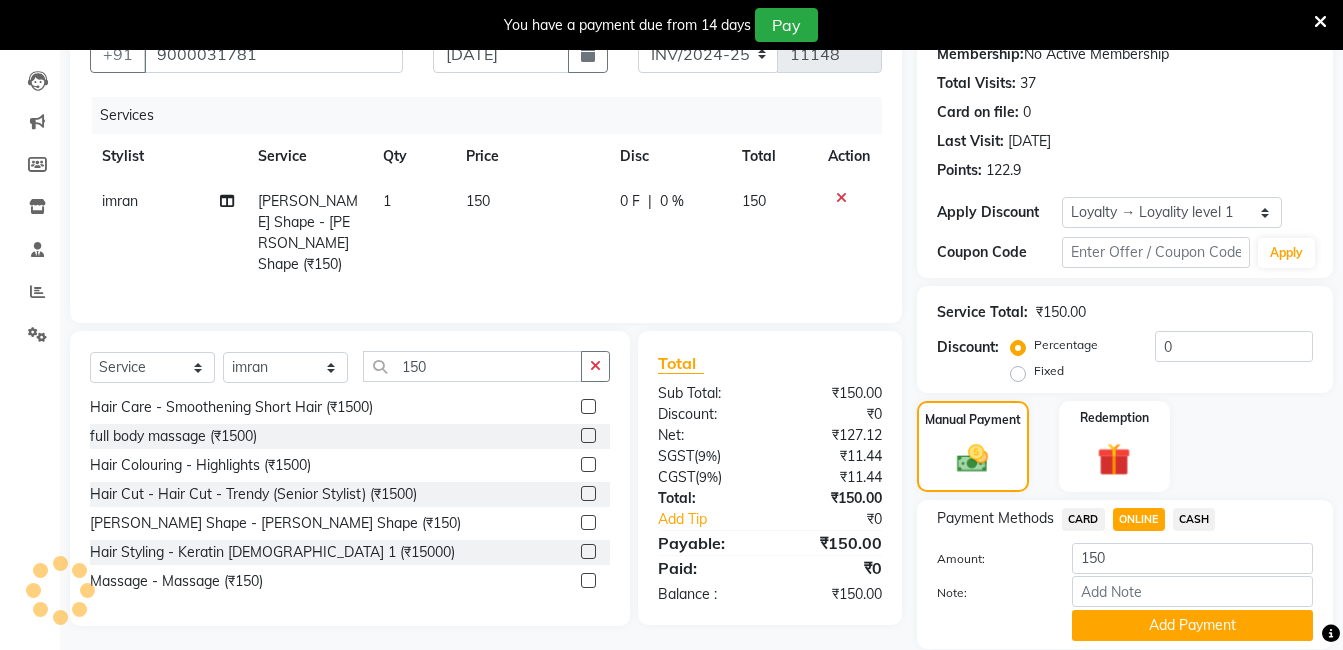 click on "CASH" 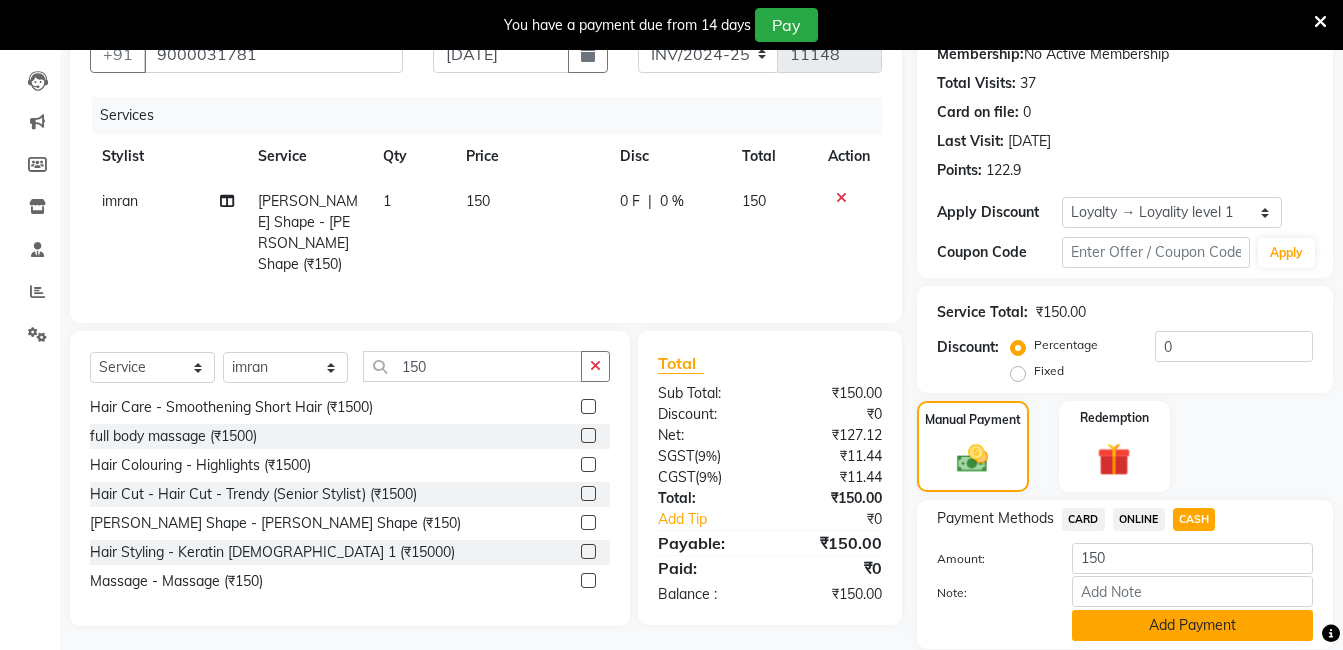 click on "Add Payment" 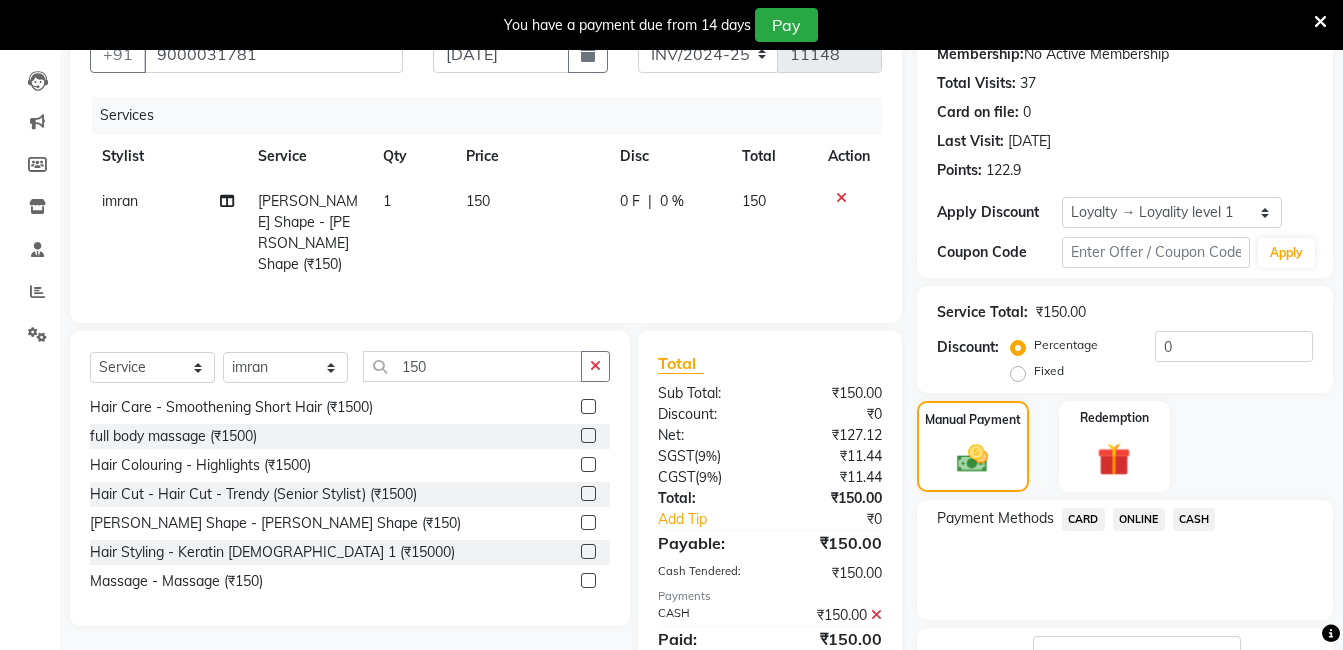 scroll, scrollTop: 390, scrollLeft: 0, axis: vertical 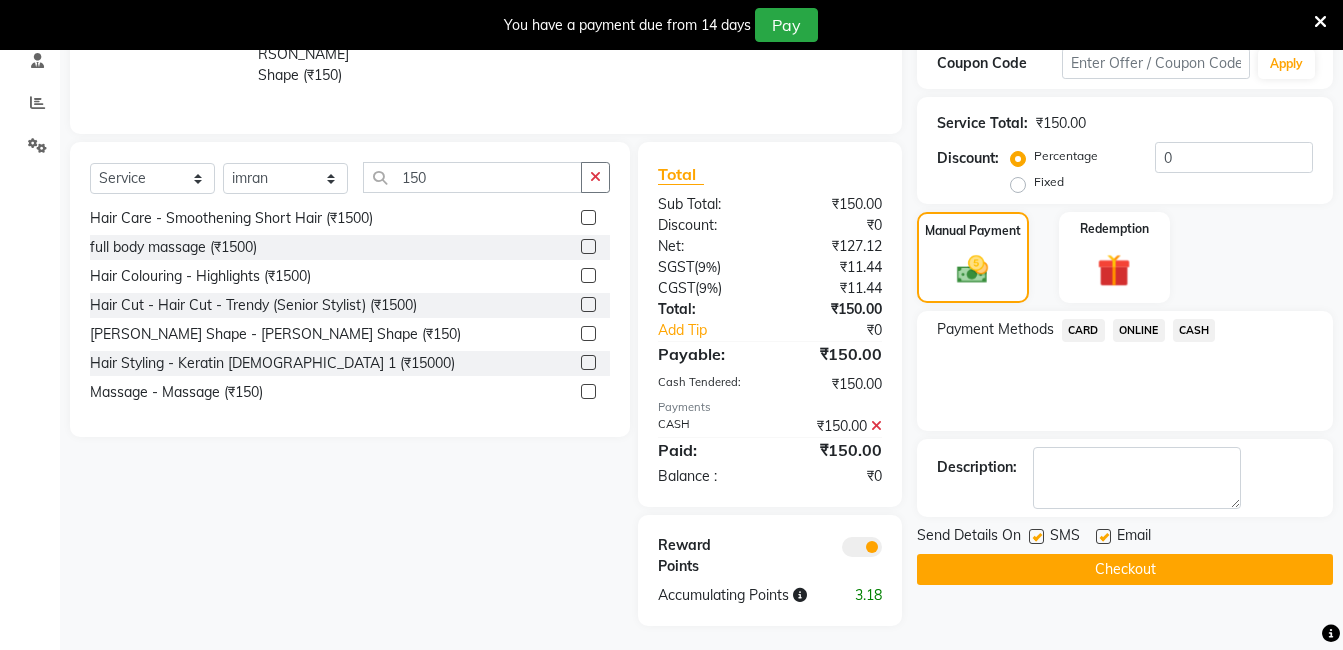 click on "Name: Saud  Membership:  No Active Membership  Total Visits:  37 Card on file:  0 Last Visit:   [DATE] Points:   122.9  Apply Discount Select  Loyalty → Loyality level 1  Coupon Code Apply Service Total:  ₹150.00  Discount:  Percentage   Fixed  0 Manual Payment Redemption Payment Methods  CARD   ONLINE   CASH  Description:                  Send Details On SMS Email  Checkout" 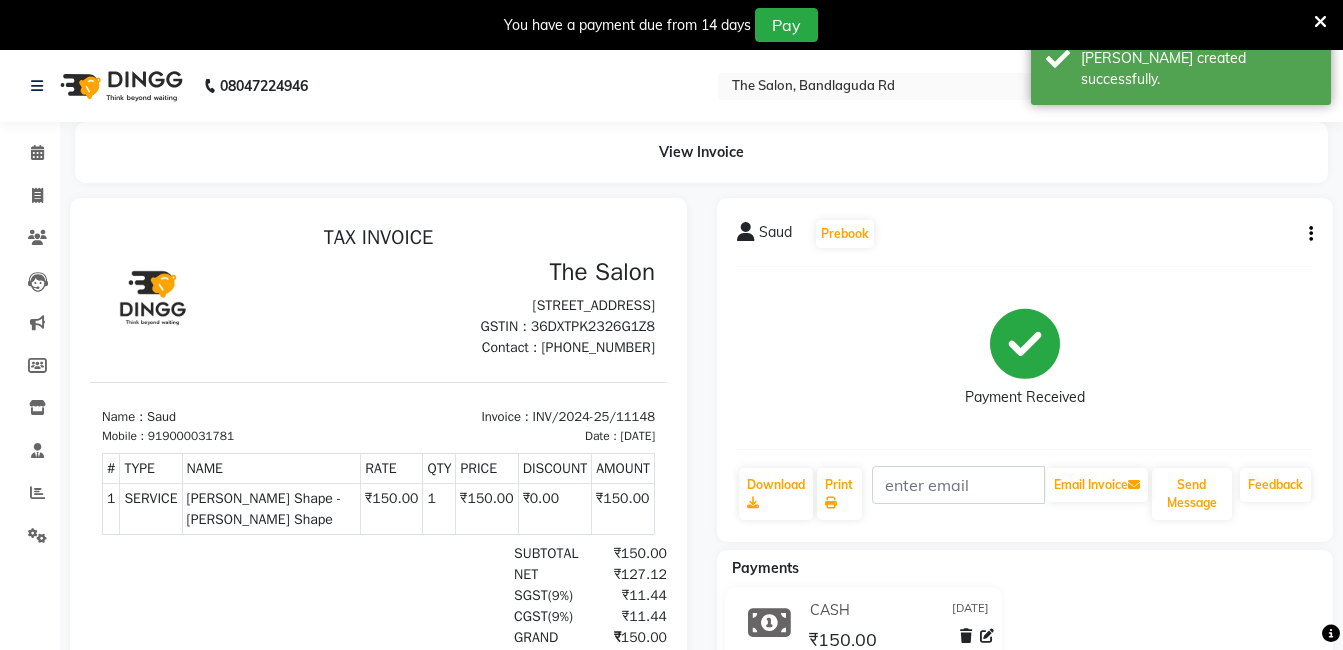 scroll, scrollTop: 0, scrollLeft: 0, axis: both 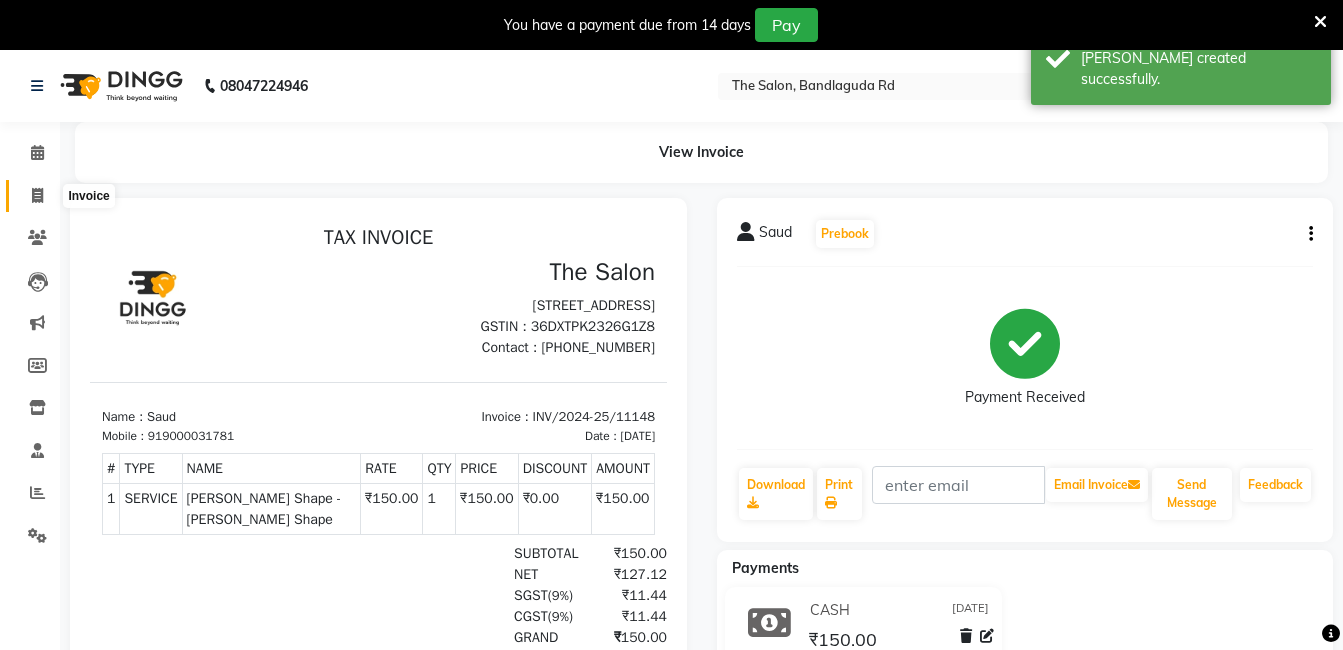 click 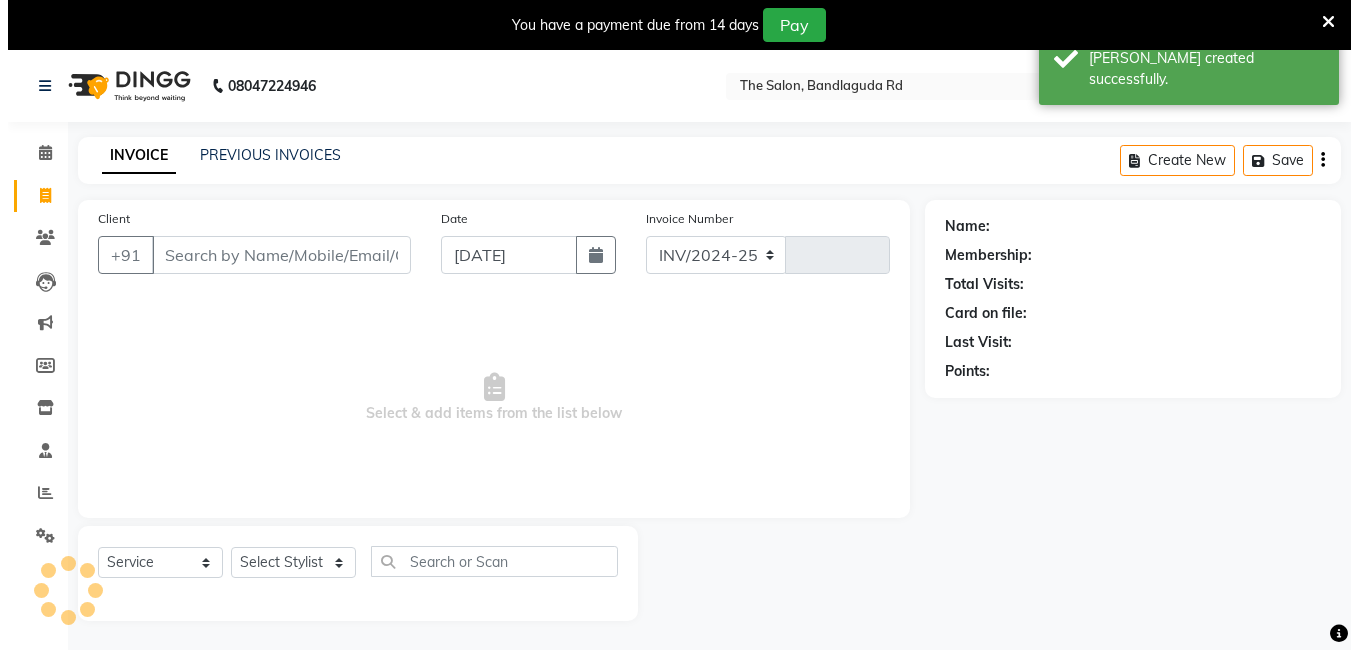 scroll, scrollTop: 50, scrollLeft: 0, axis: vertical 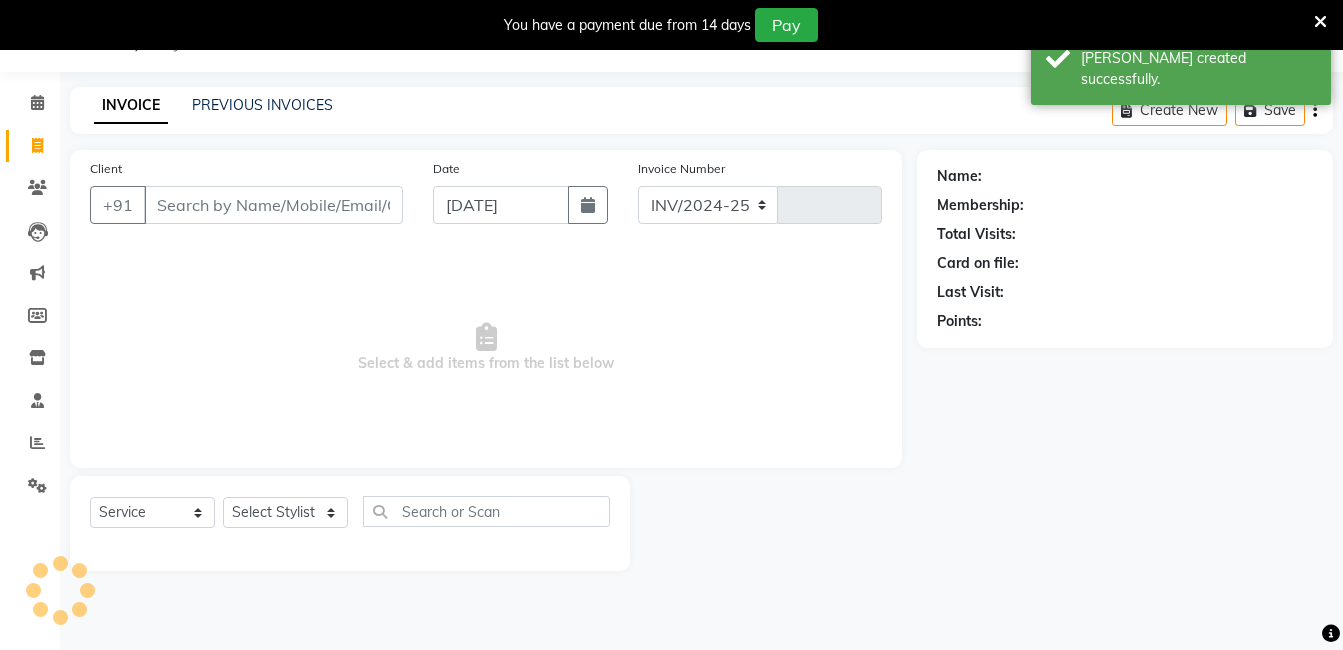 select on "5198" 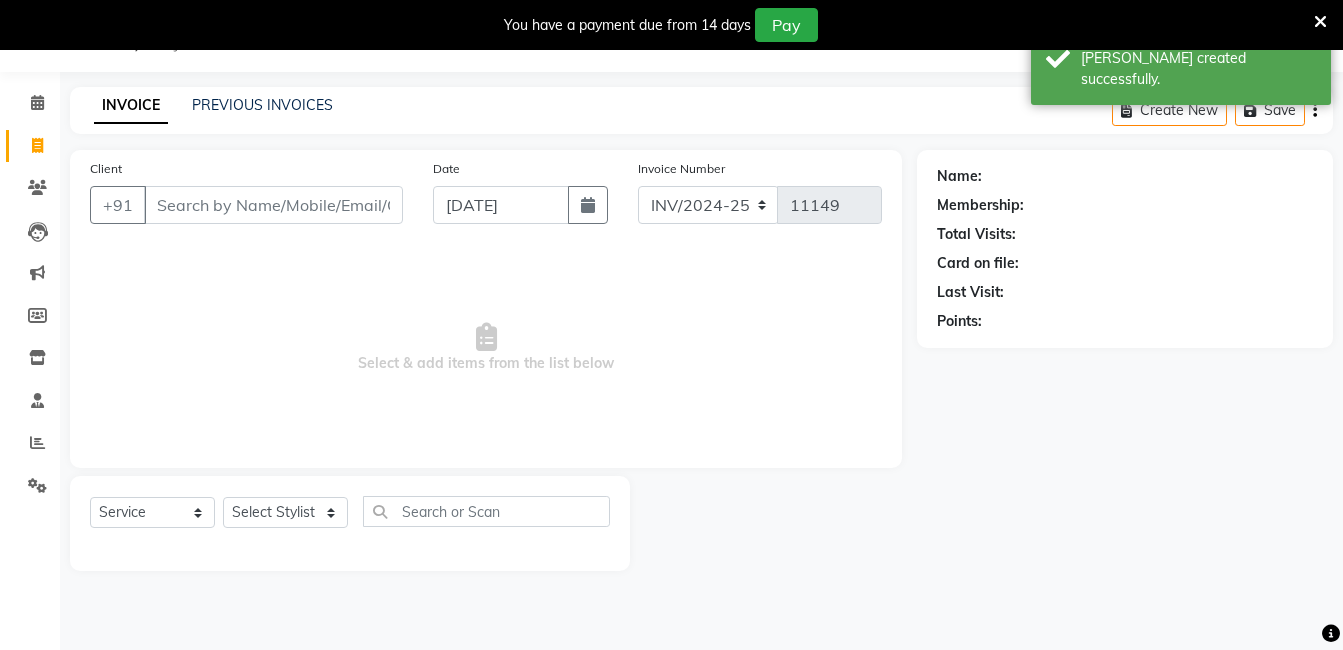 click on "Client" at bounding box center [273, 205] 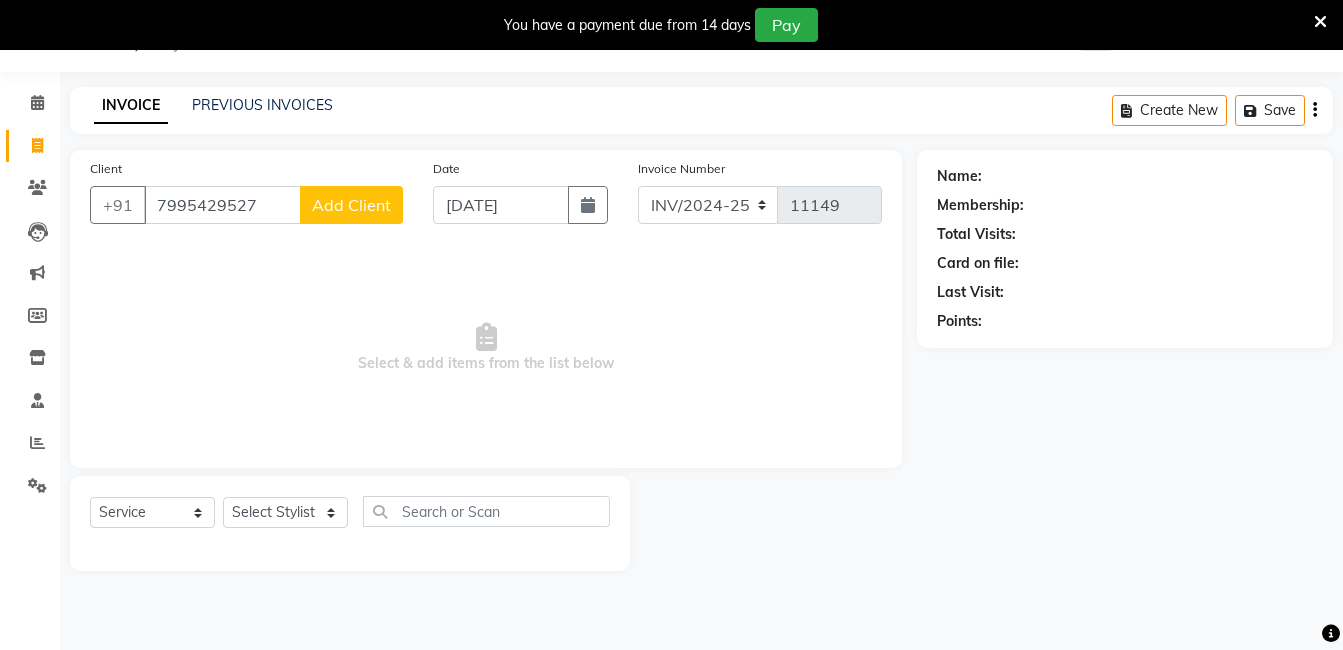 type on "7995429527" 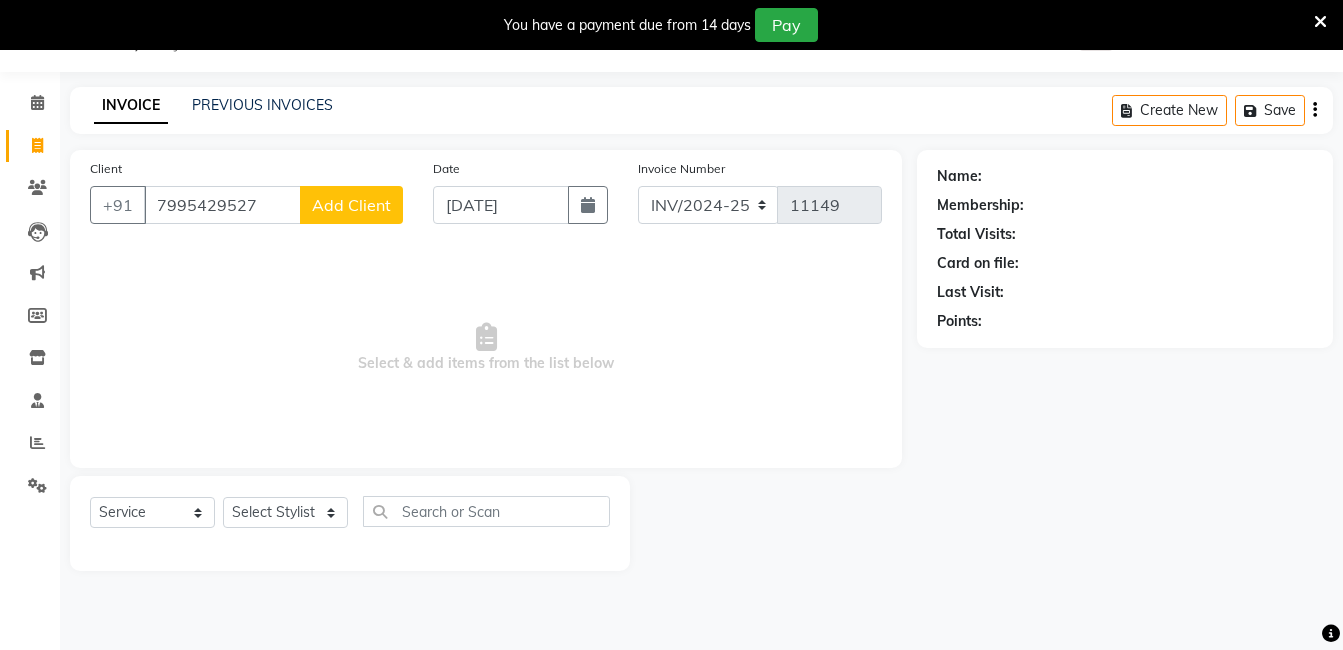 click on "Add Client" 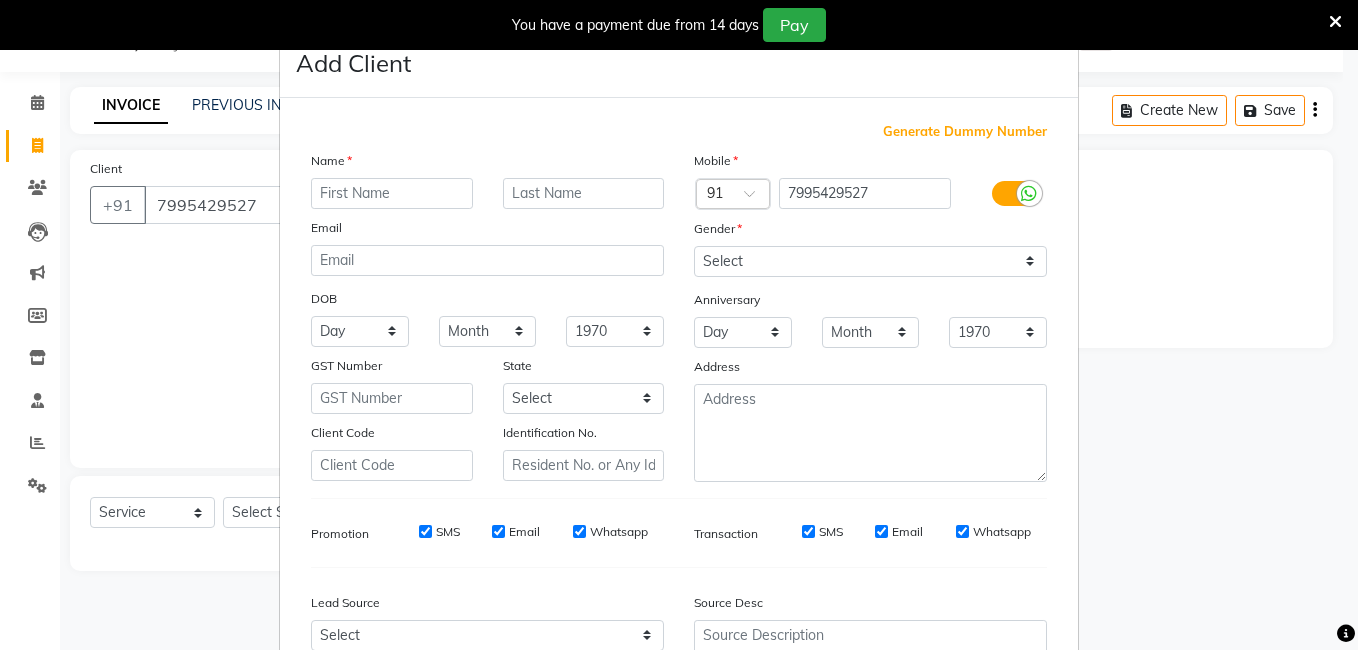 click at bounding box center (392, 193) 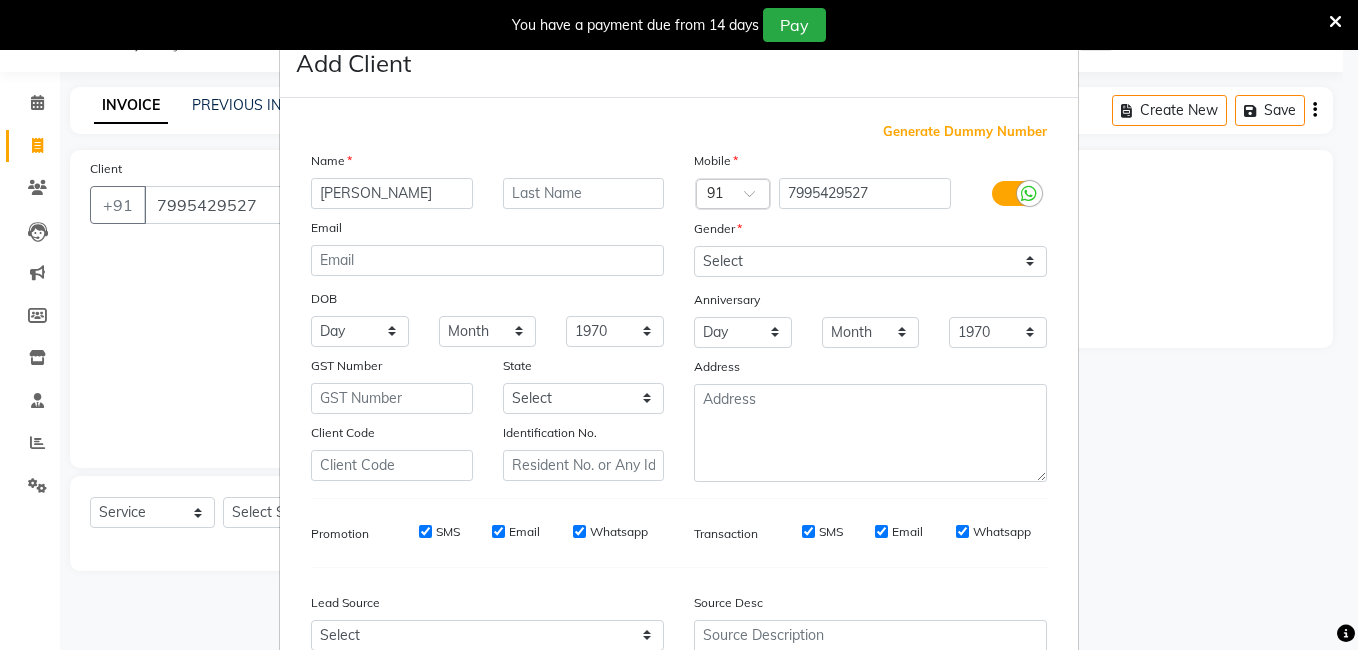 type on "[PERSON_NAME]" 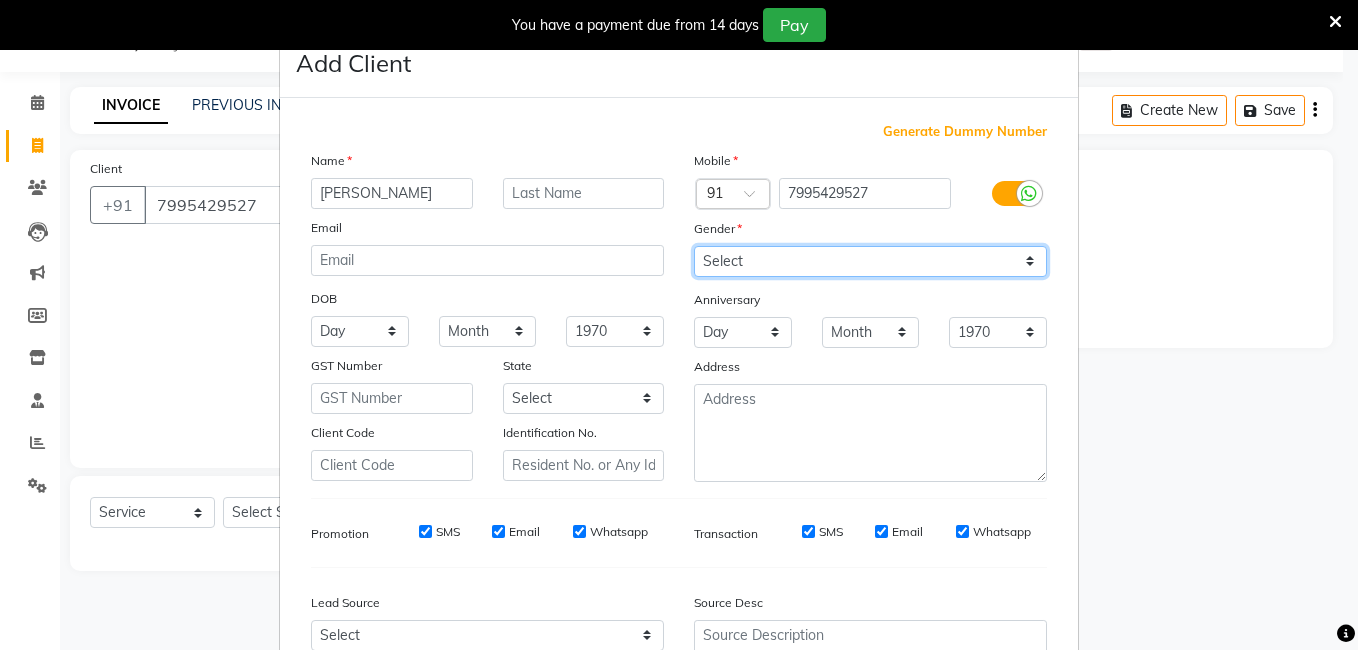 click on "Select [DEMOGRAPHIC_DATA] [DEMOGRAPHIC_DATA] Other Prefer Not To Say" at bounding box center [870, 261] 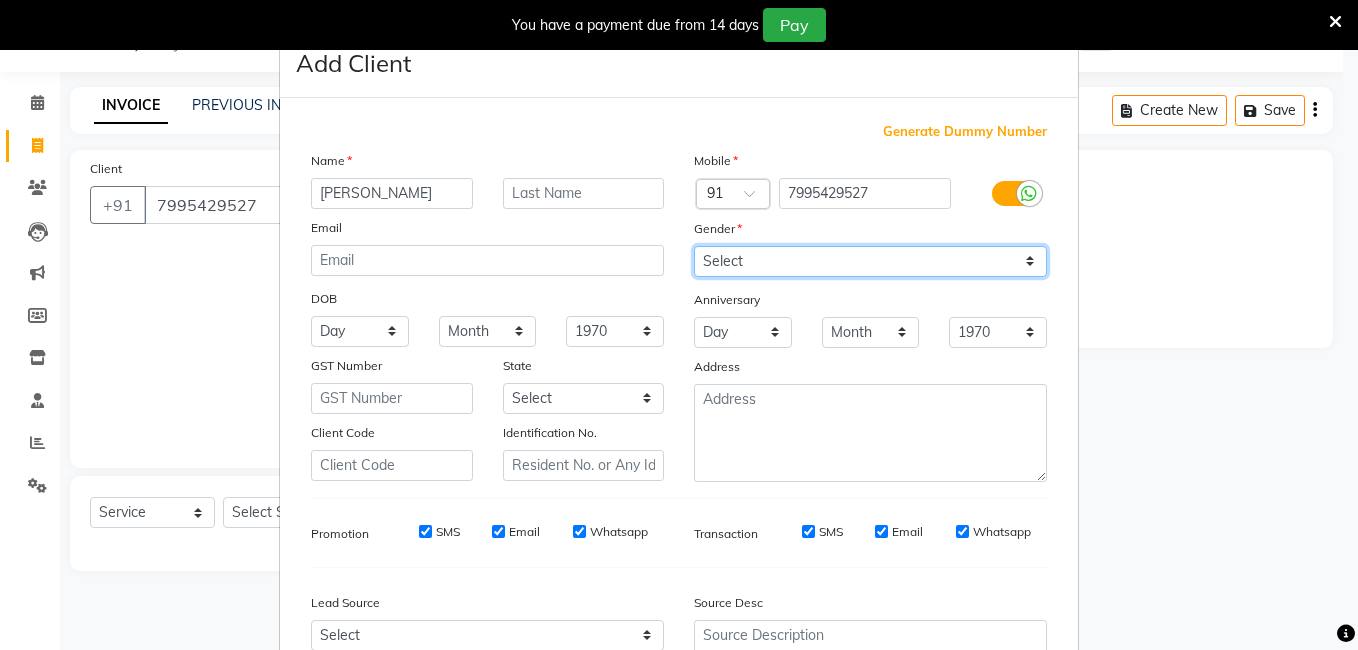 select on "[DEMOGRAPHIC_DATA]" 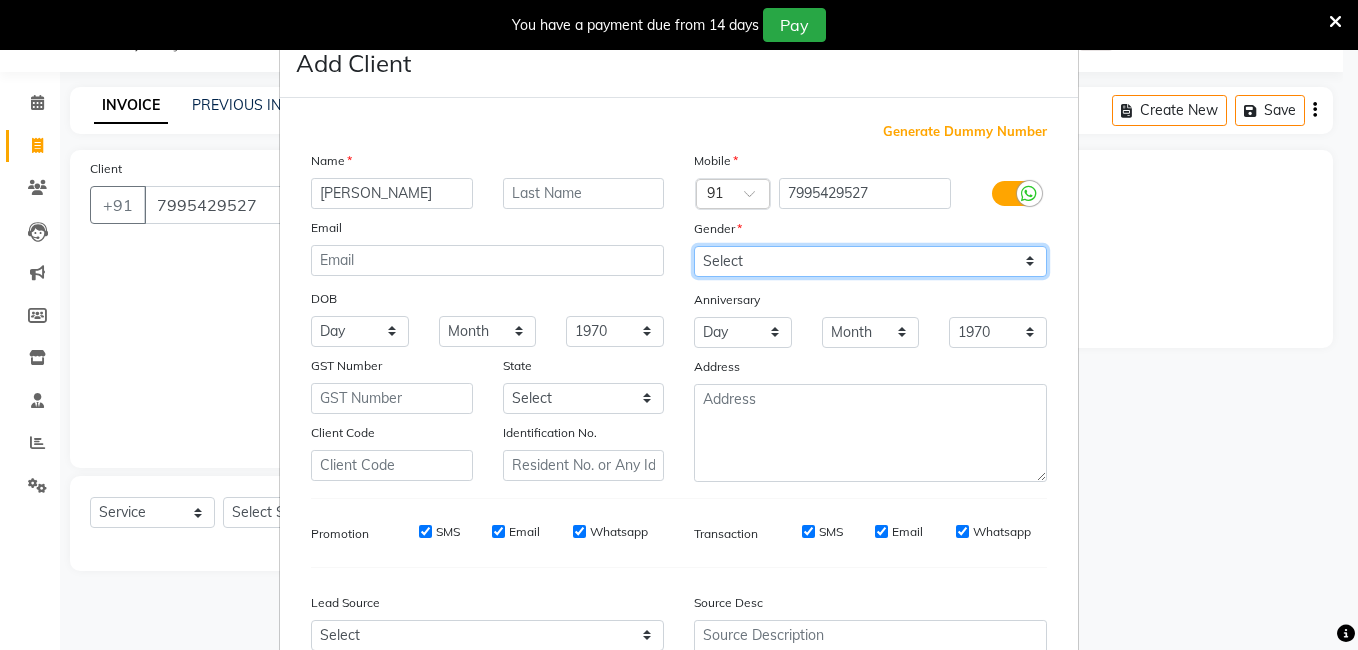 click on "Select [DEMOGRAPHIC_DATA] [DEMOGRAPHIC_DATA] Other Prefer Not To Say" at bounding box center [870, 261] 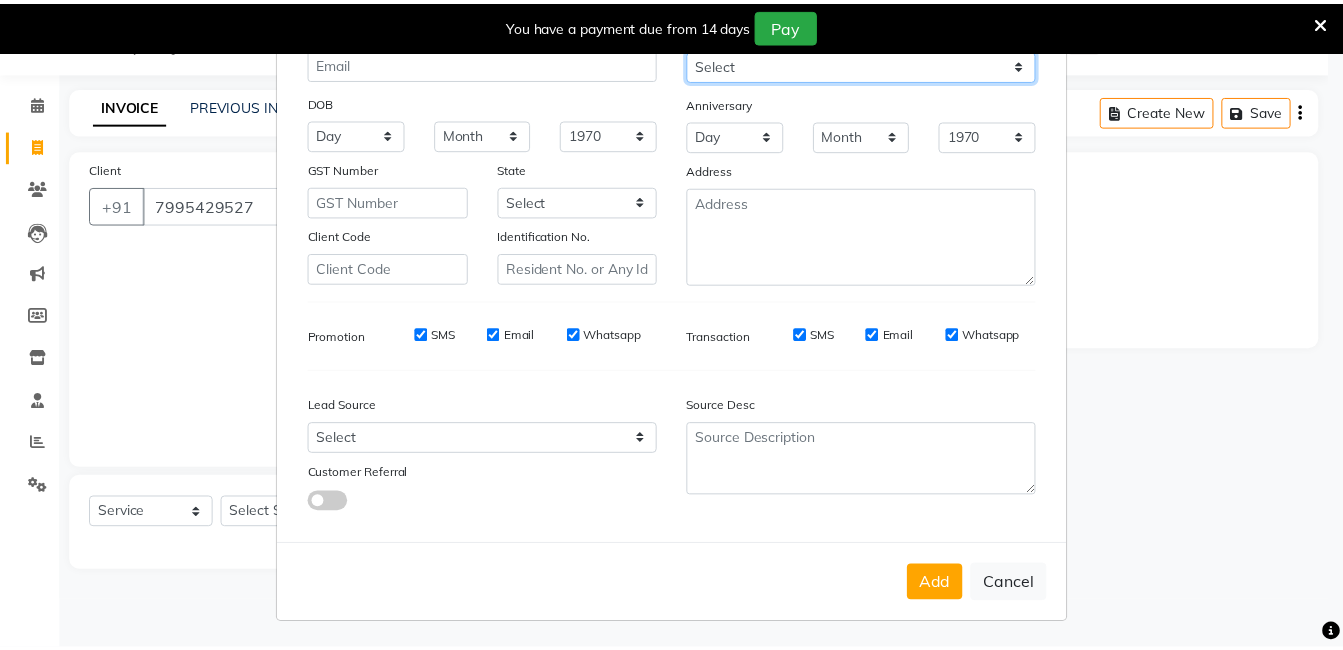 scroll, scrollTop: 199, scrollLeft: 0, axis: vertical 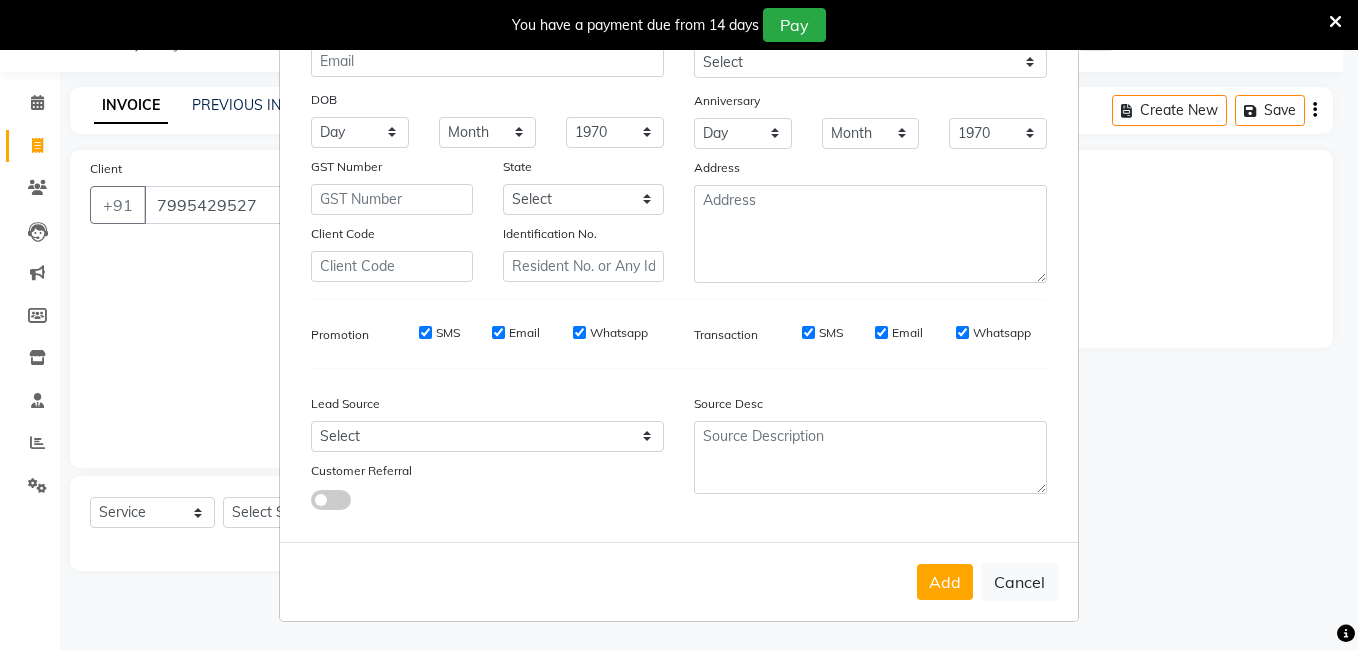 click on "Add   Cancel" at bounding box center (679, 581) 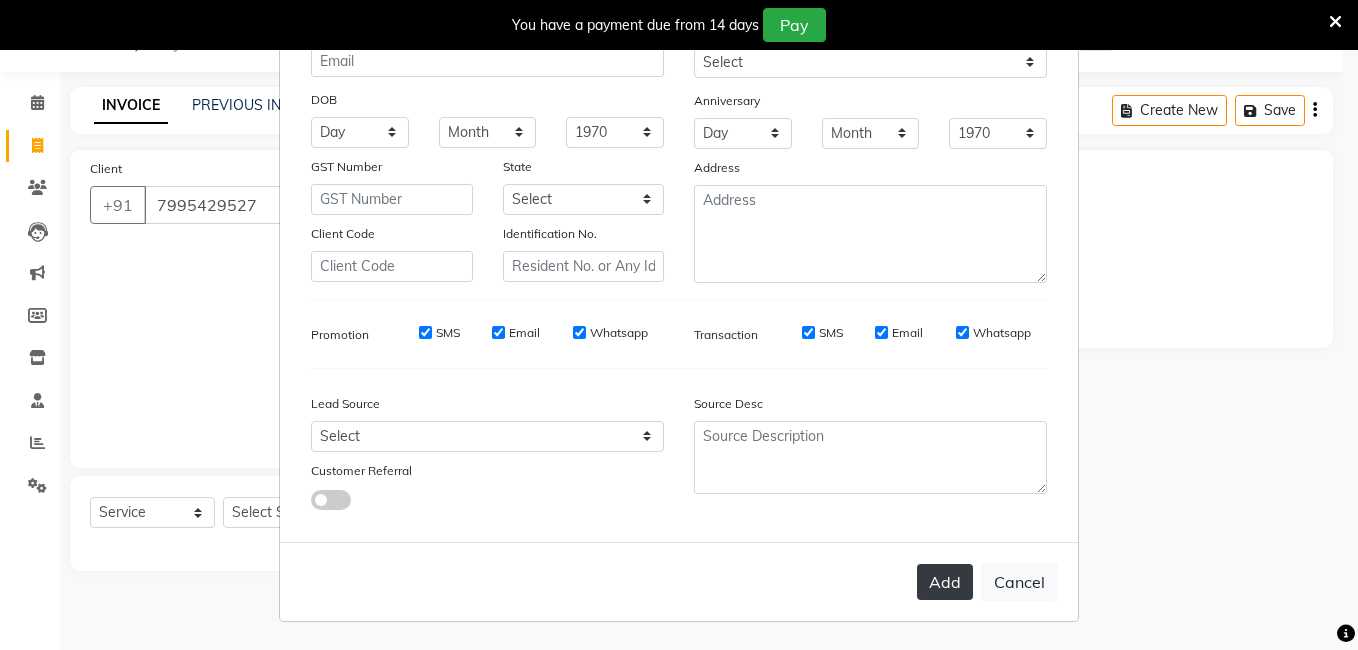 click on "Add" at bounding box center [945, 582] 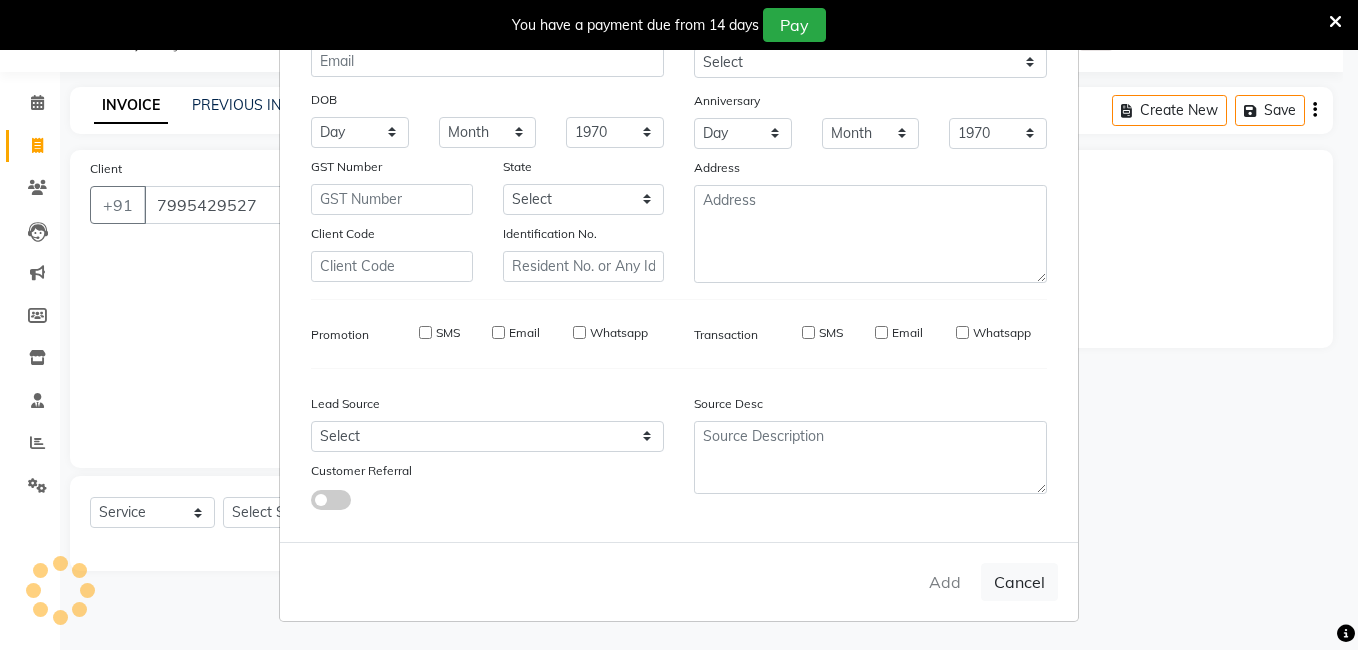 type 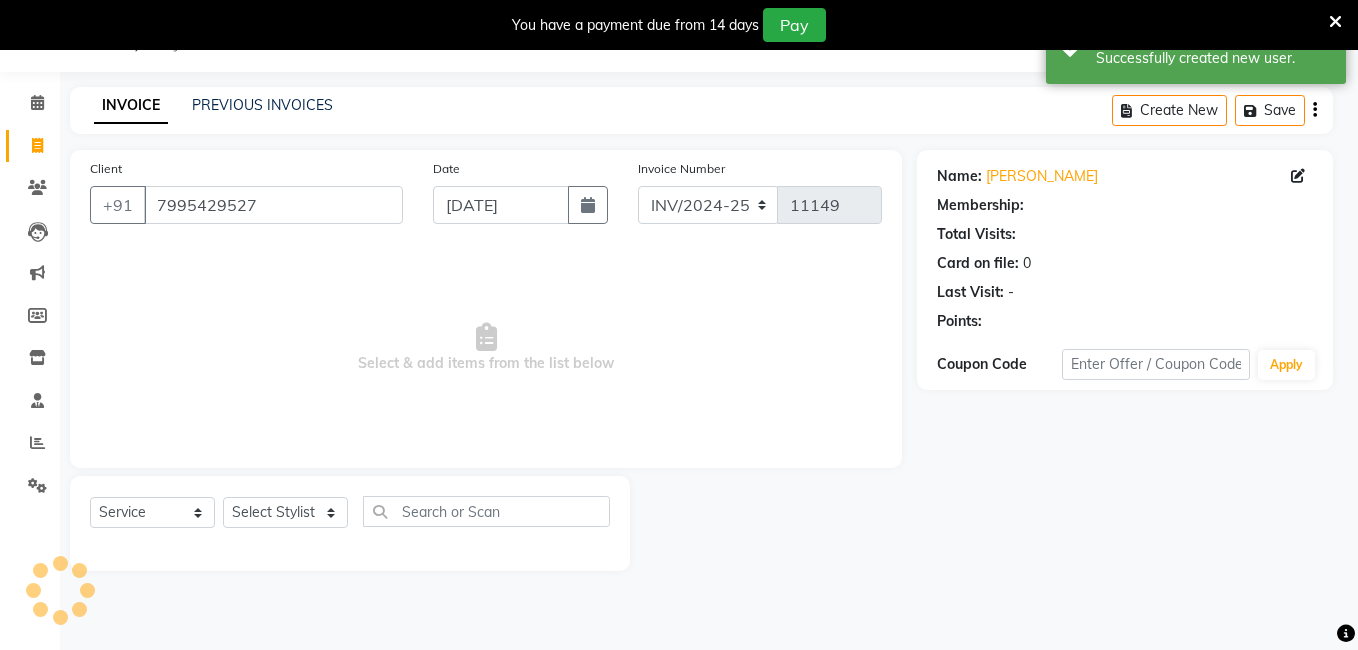 select on "1: Object" 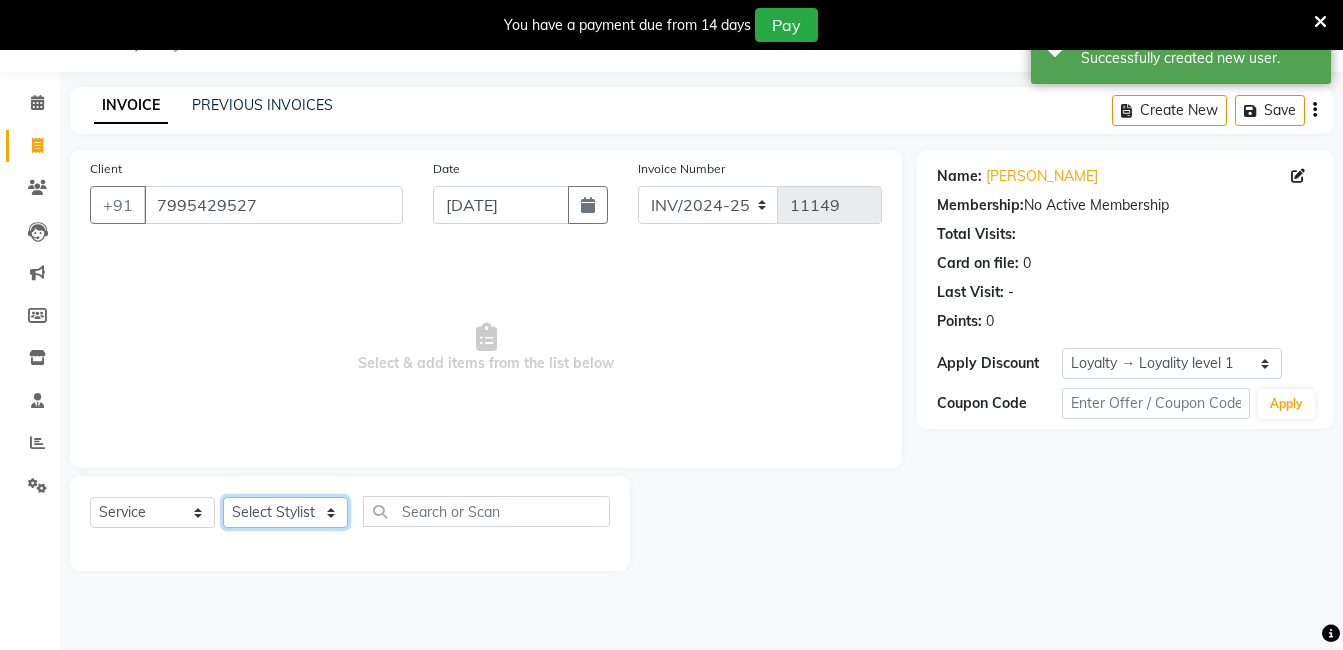 click on "Select Stylist [PERSON_NAME] [PERSON_NAME] kasim [PERSON_NAME] sameer [PERSON_NAME] manager" 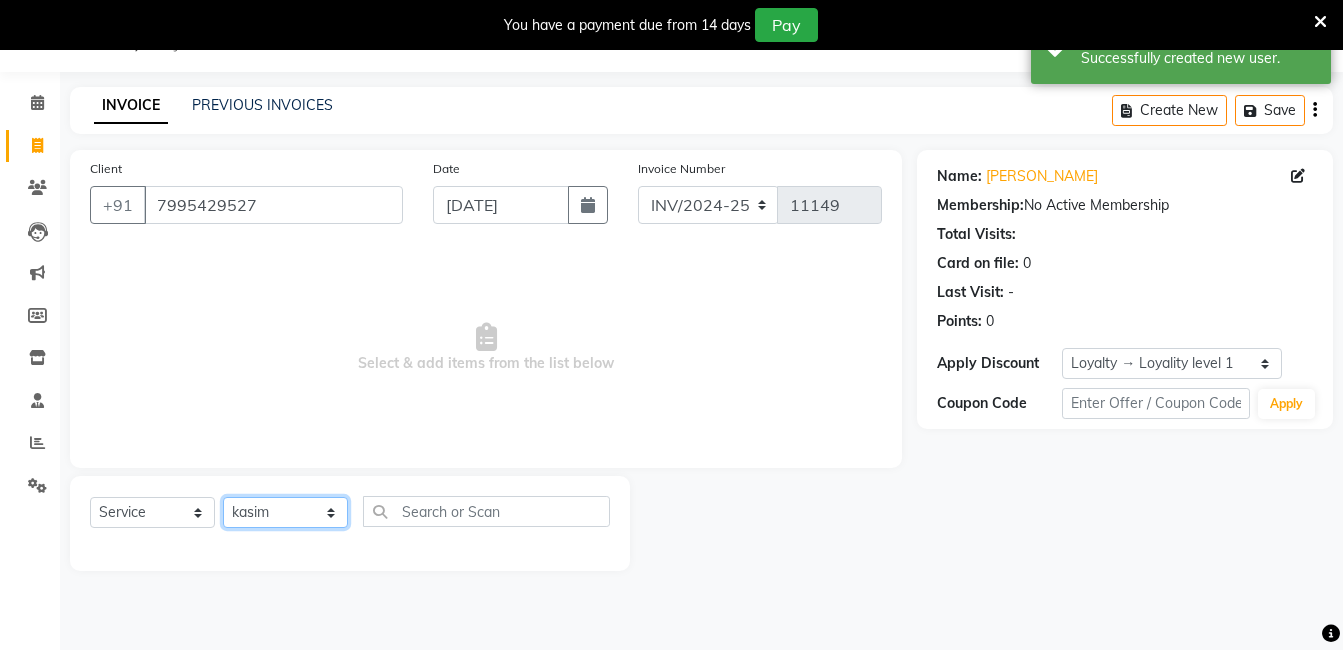 click on "Select Stylist [PERSON_NAME] [PERSON_NAME] kasim [PERSON_NAME] sameer [PERSON_NAME] manager" 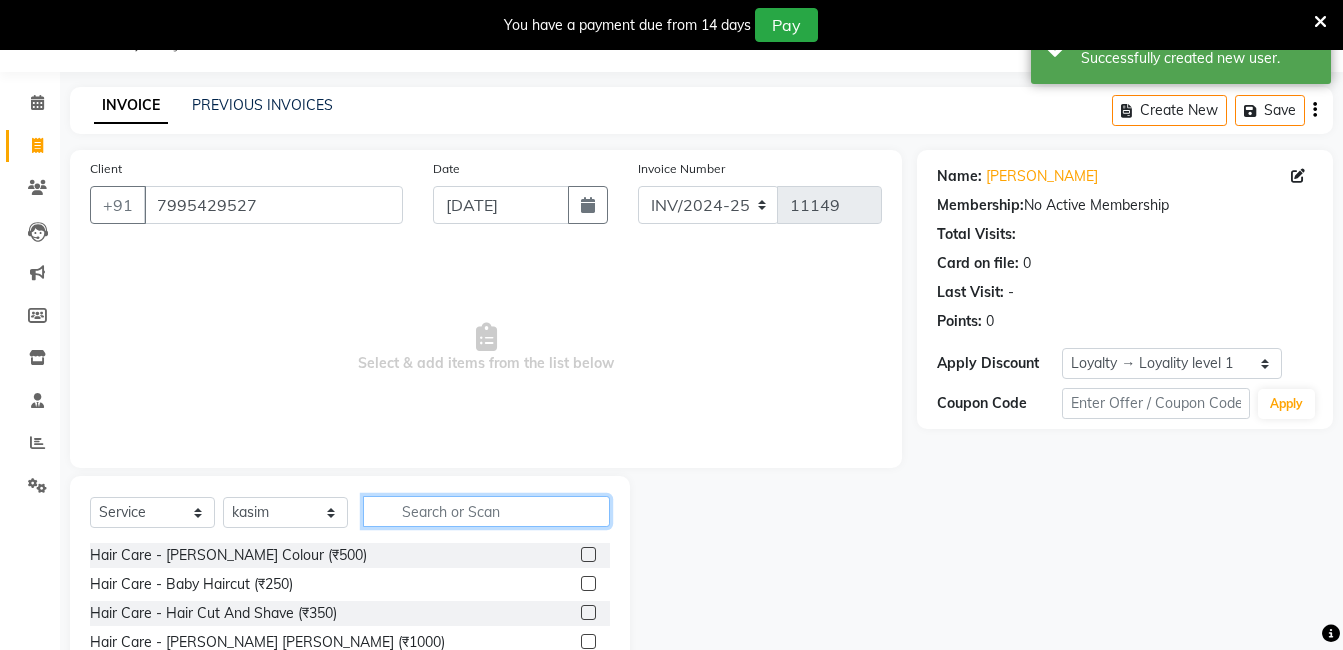 click 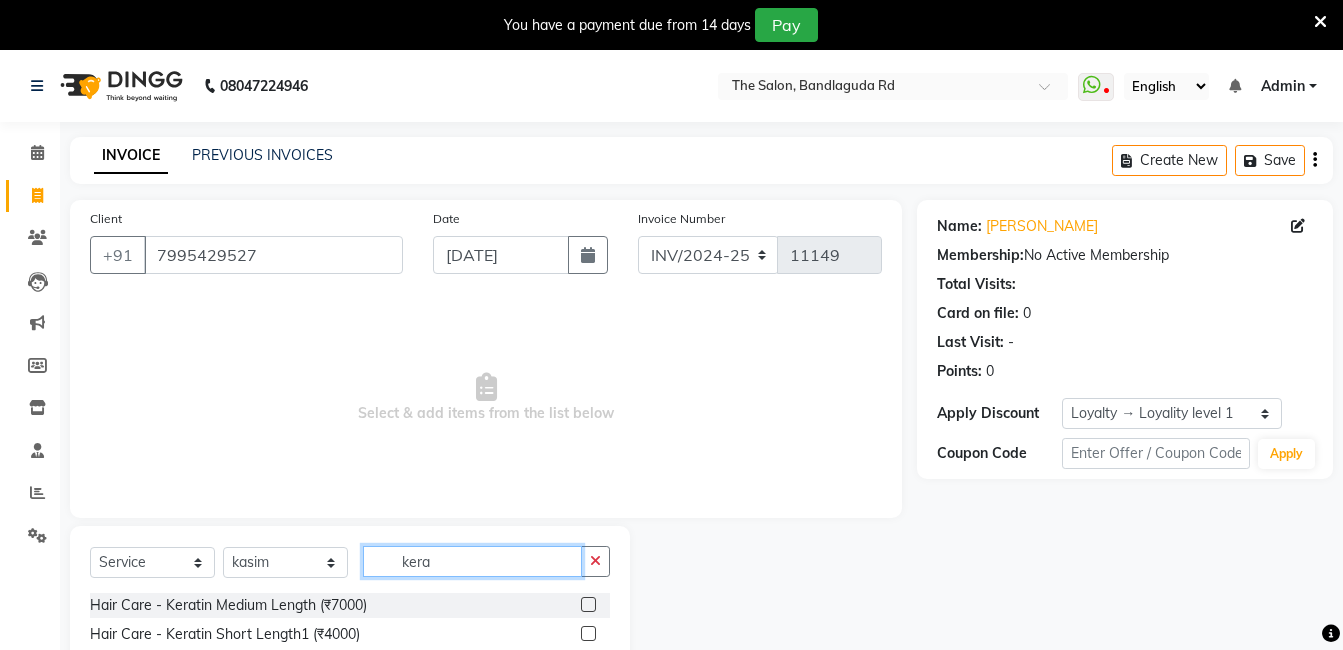 scroll, scrollTop: 175, scrollLeft: 0, axis: vertical 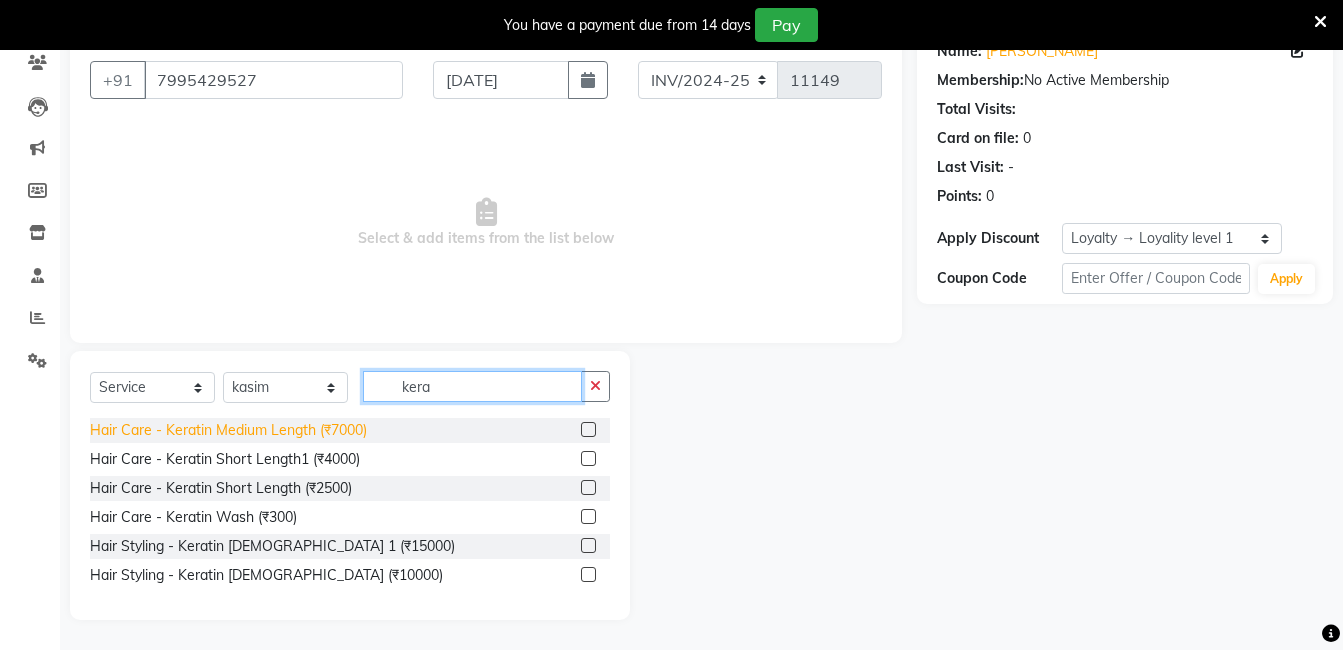 type on "kera" 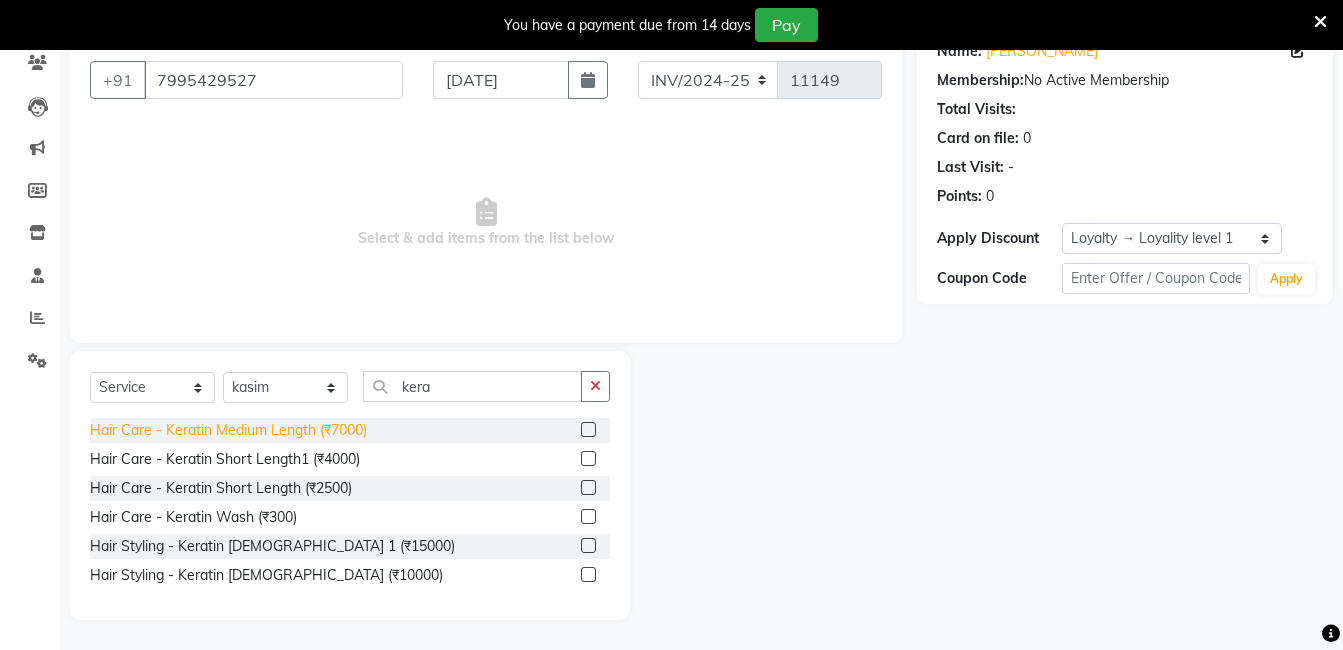 click on "Hair Care - Keratin Medium Length (₹7000)" 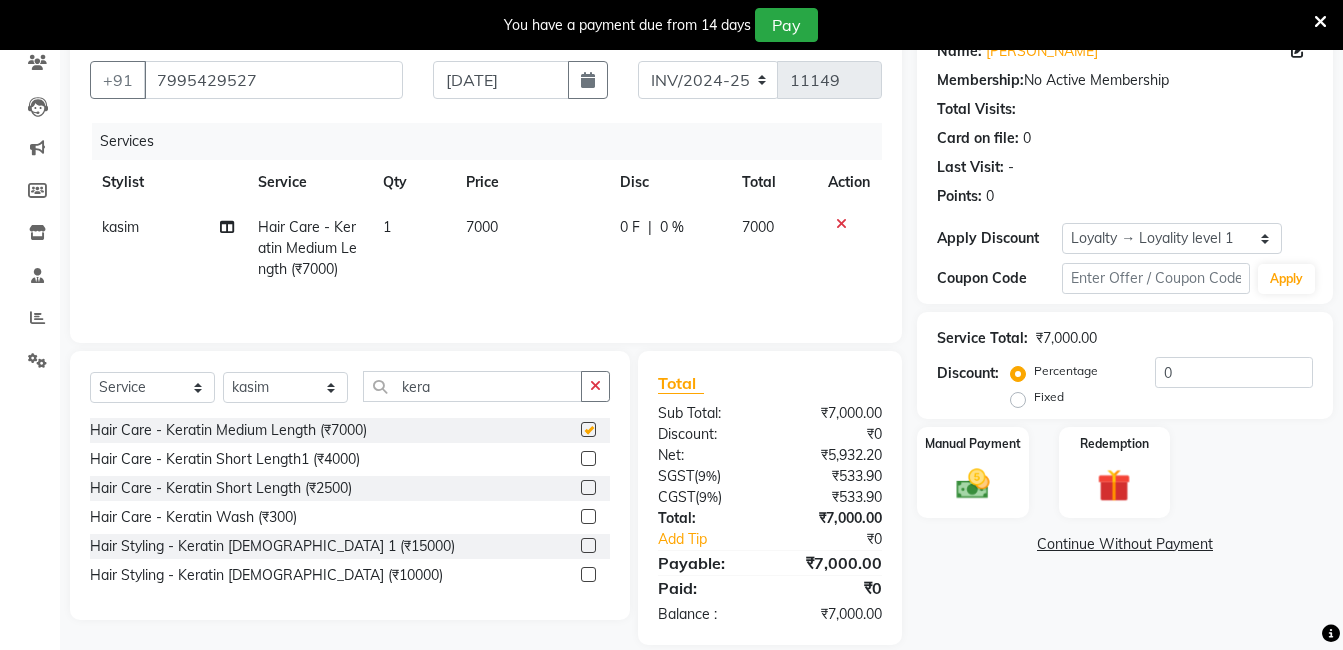 checkbox on "false" 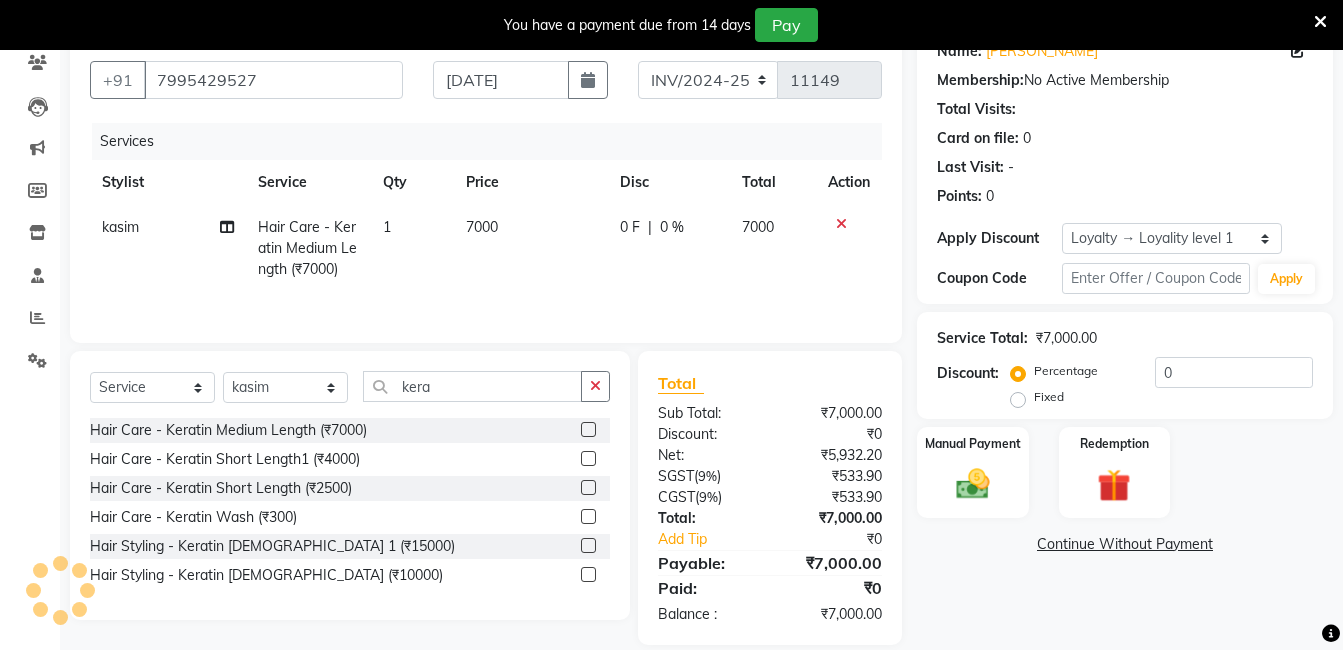 click on "7000" 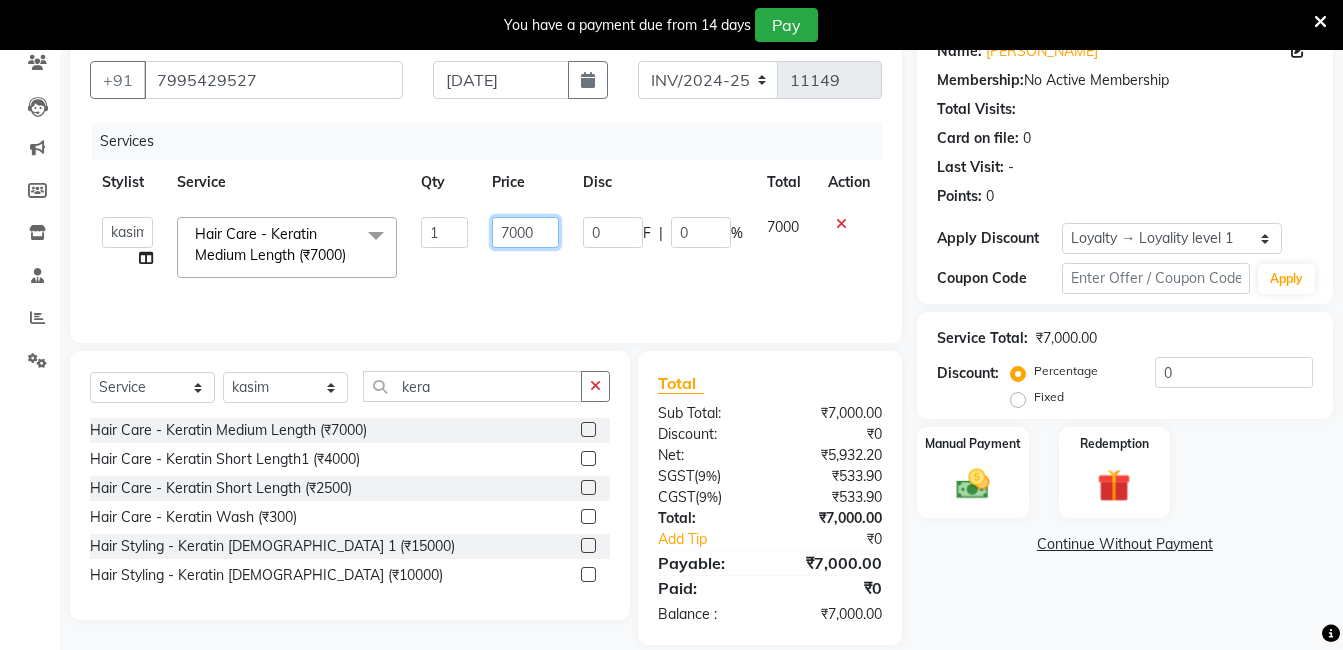 click on "7000" 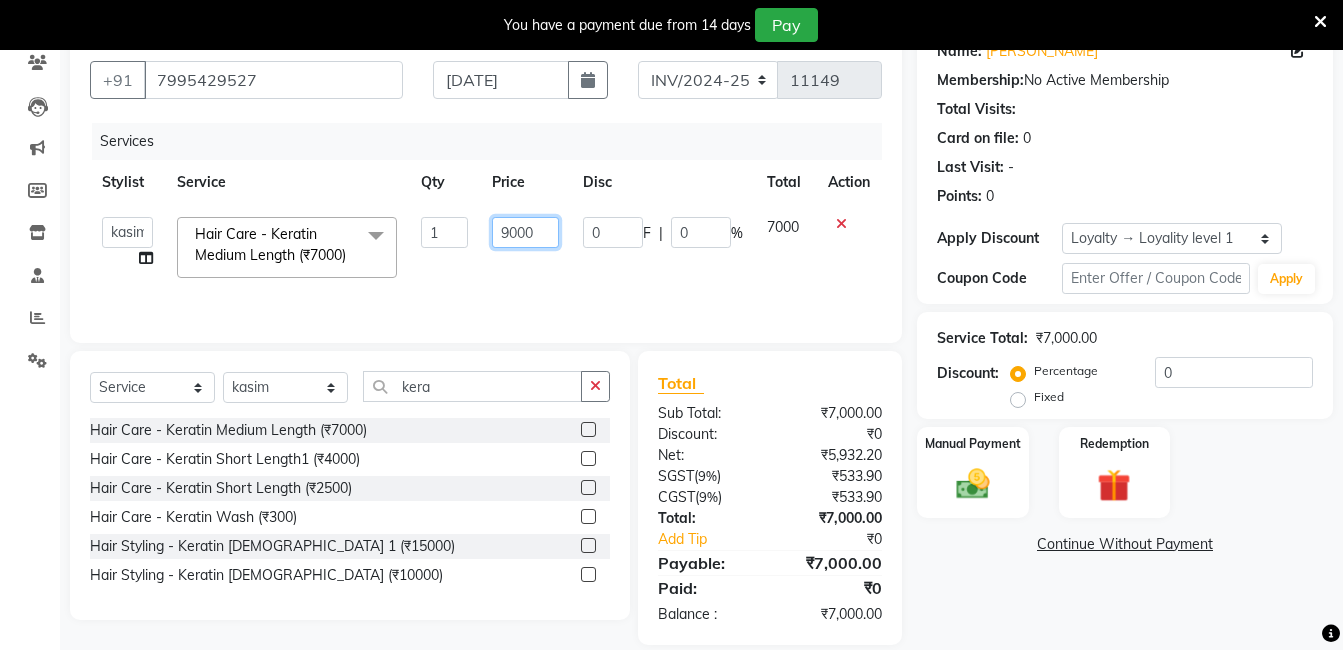 type on "95000" 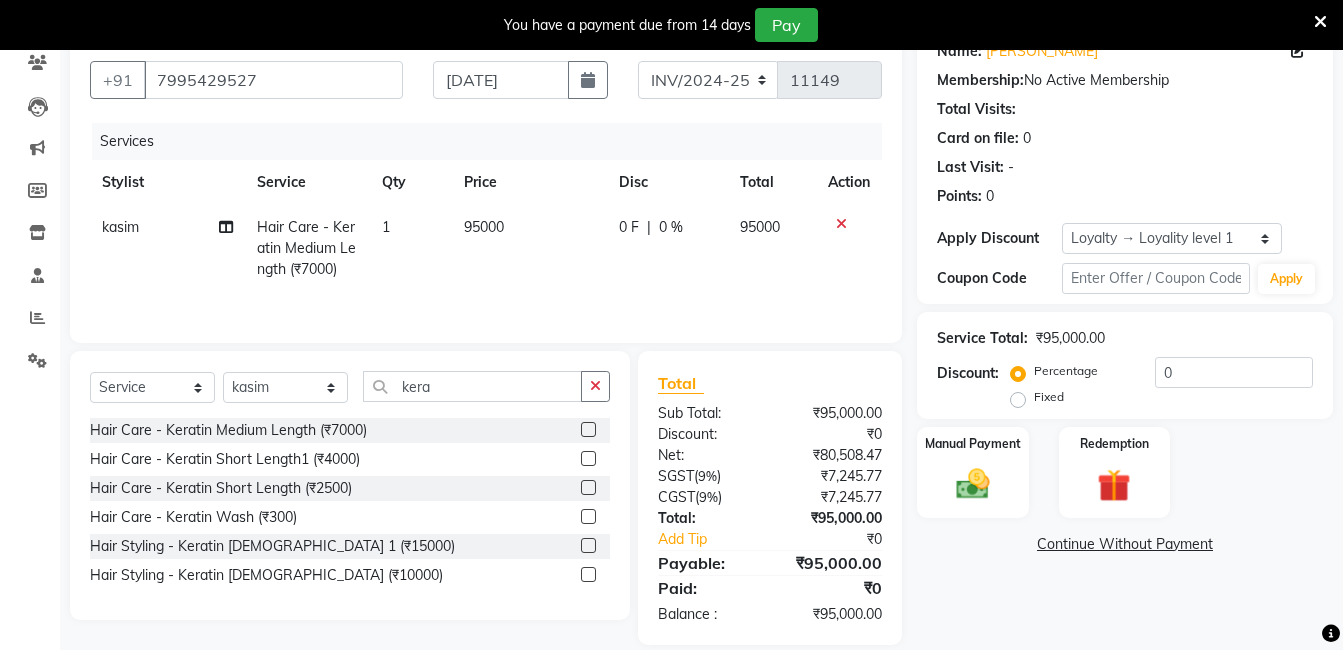 click on "Services Stylist Service Qty Price Disc Total Action kasim Hair Care - Keratin Medium Length (₹7000) 1 95000 0 F | 0 % 95000" 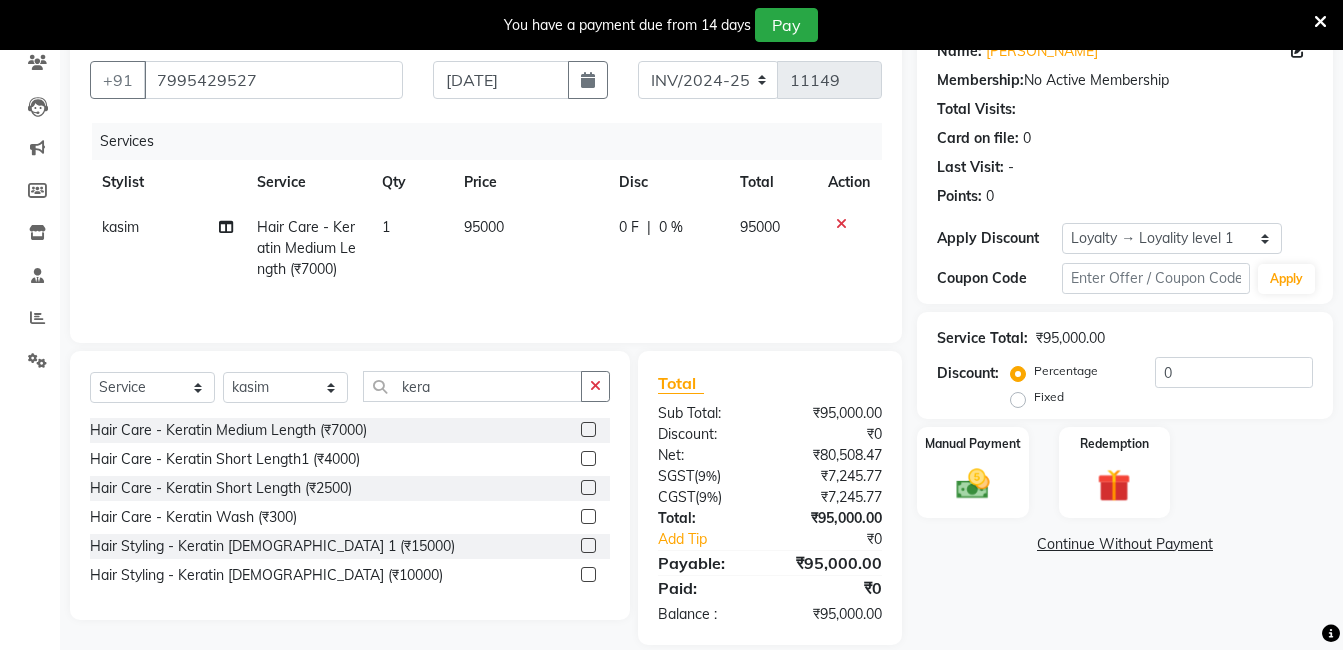click on "95000" 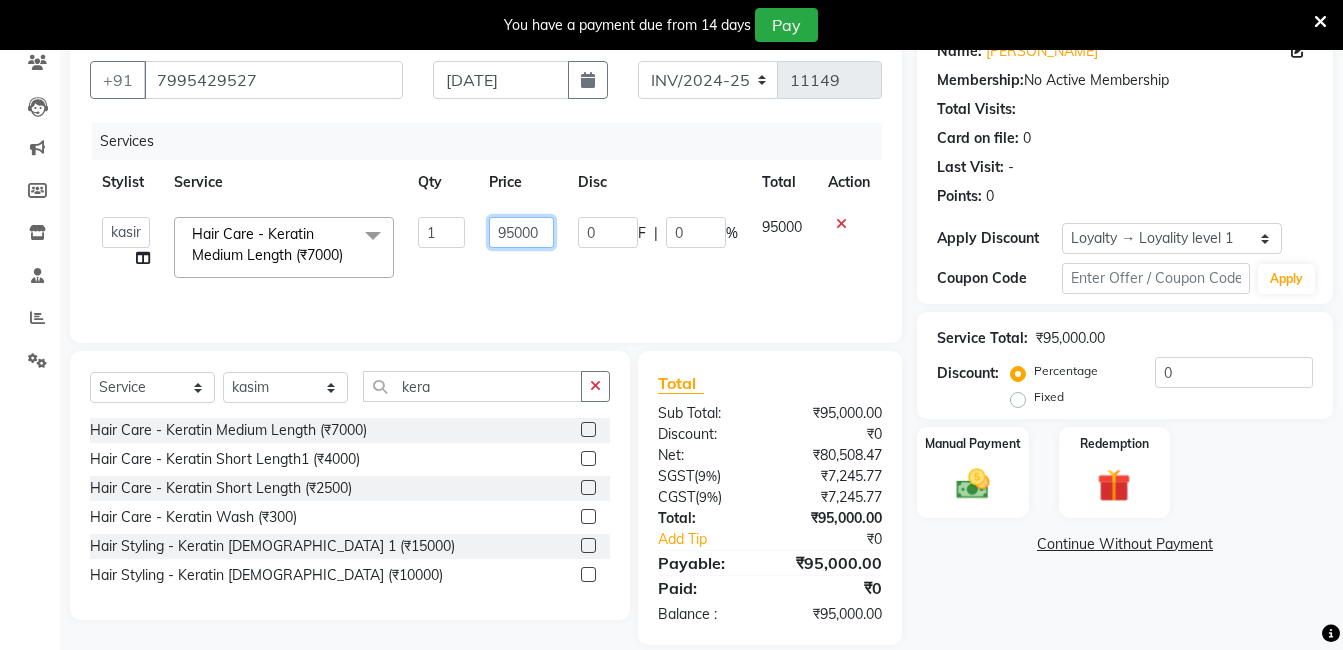 click on "95000" 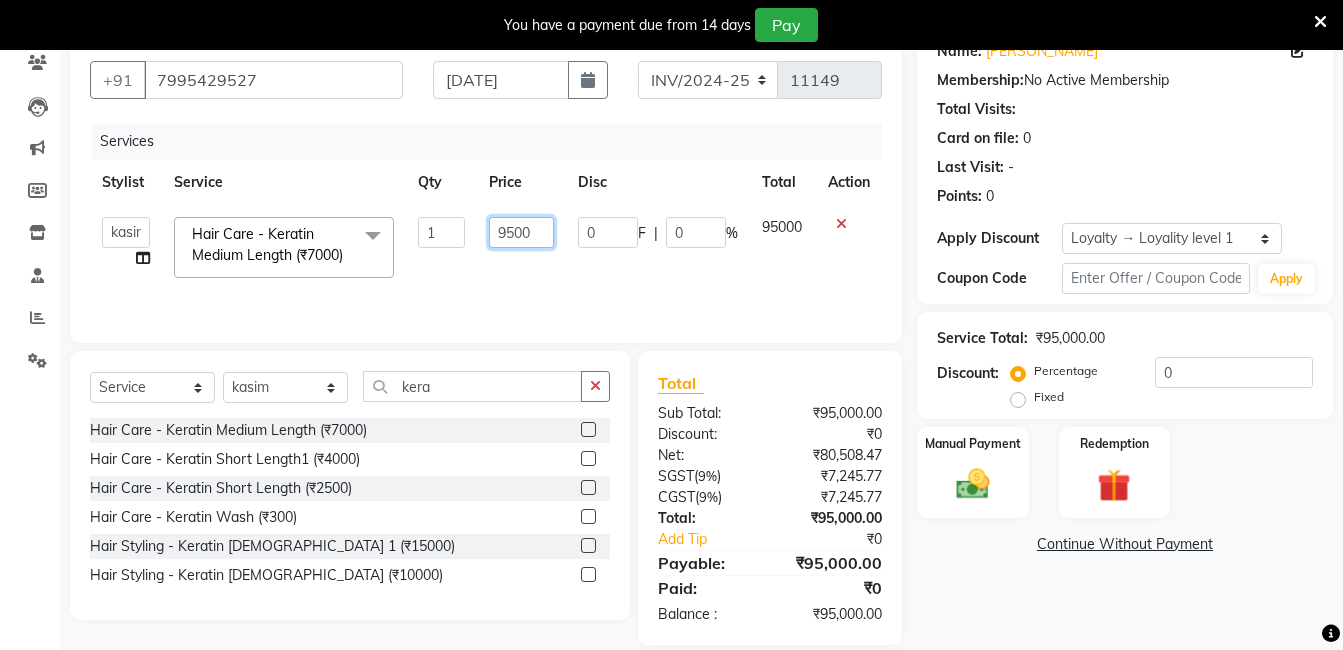 click on "9500" 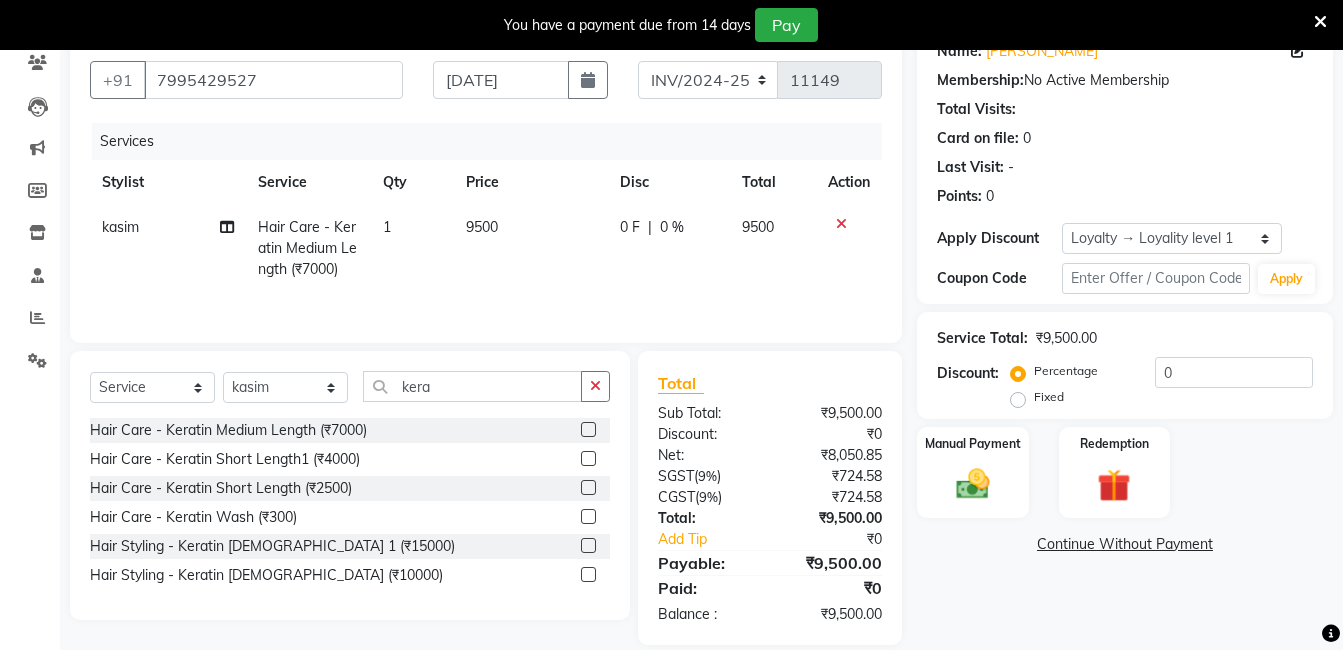click on "9500" 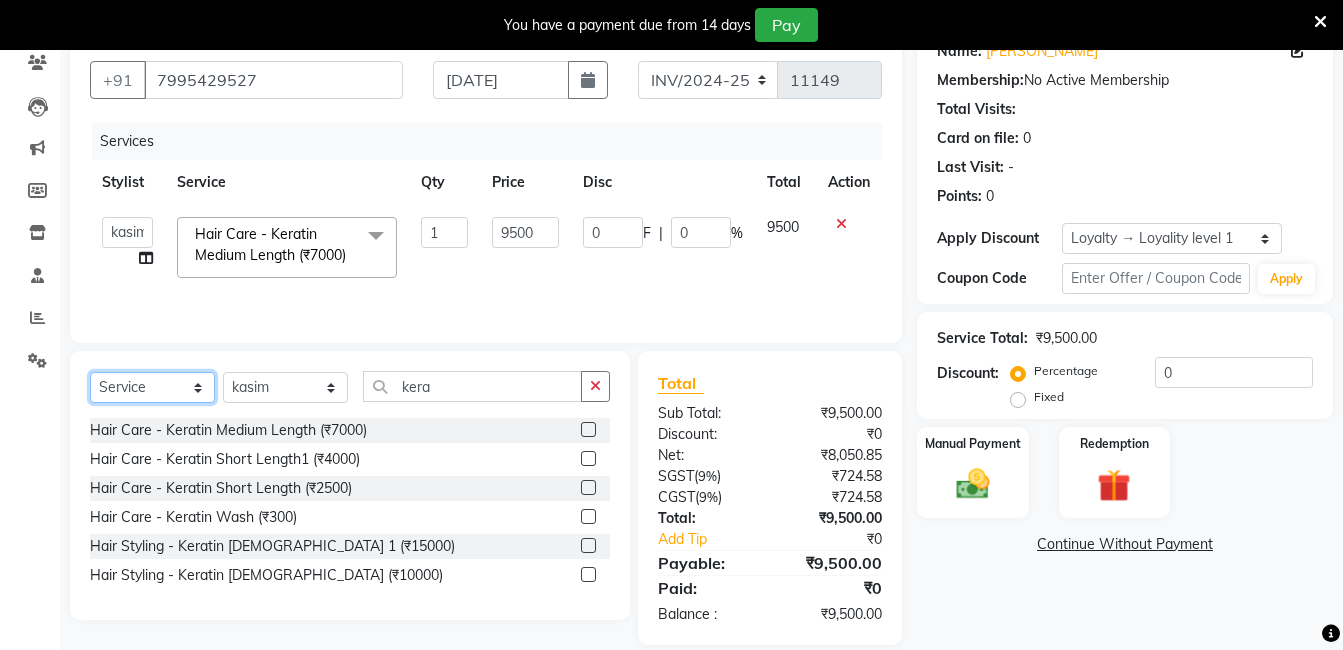 click on "Select  Service  Product  Membership  Package Voucher Prepaid Gift Card" 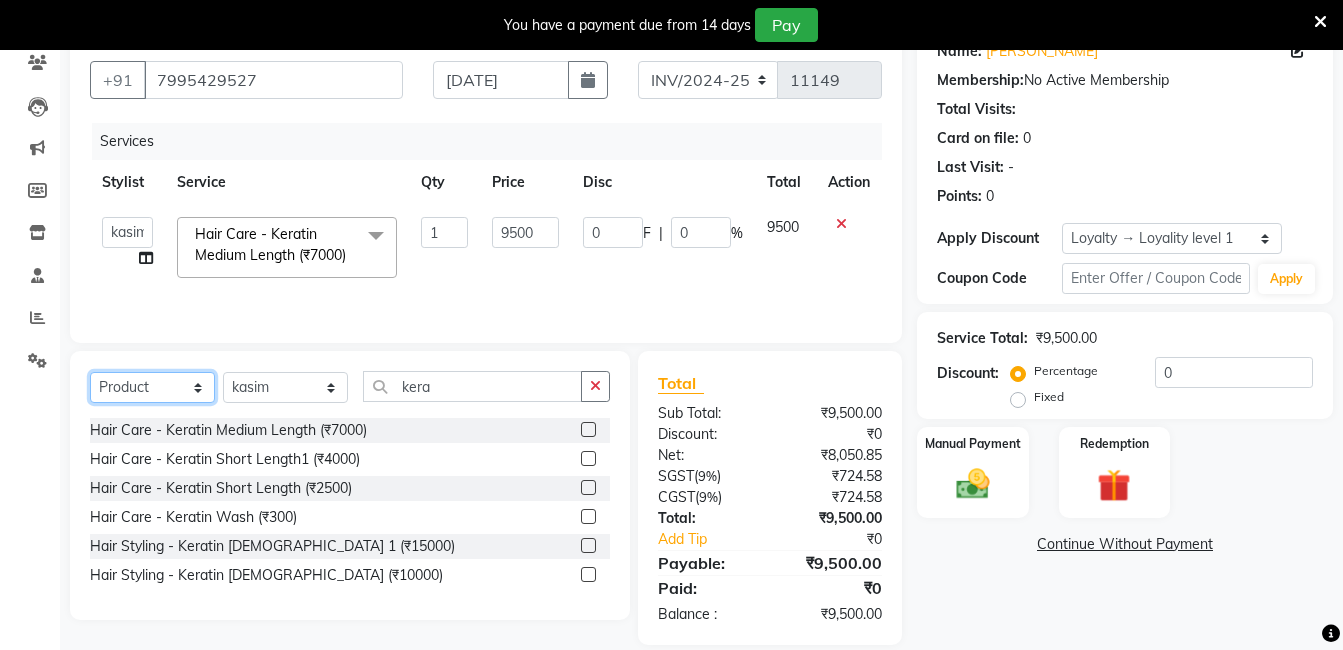click on "Select  Service  Product  Membership  Package Voucher Prepaid Gift Card" 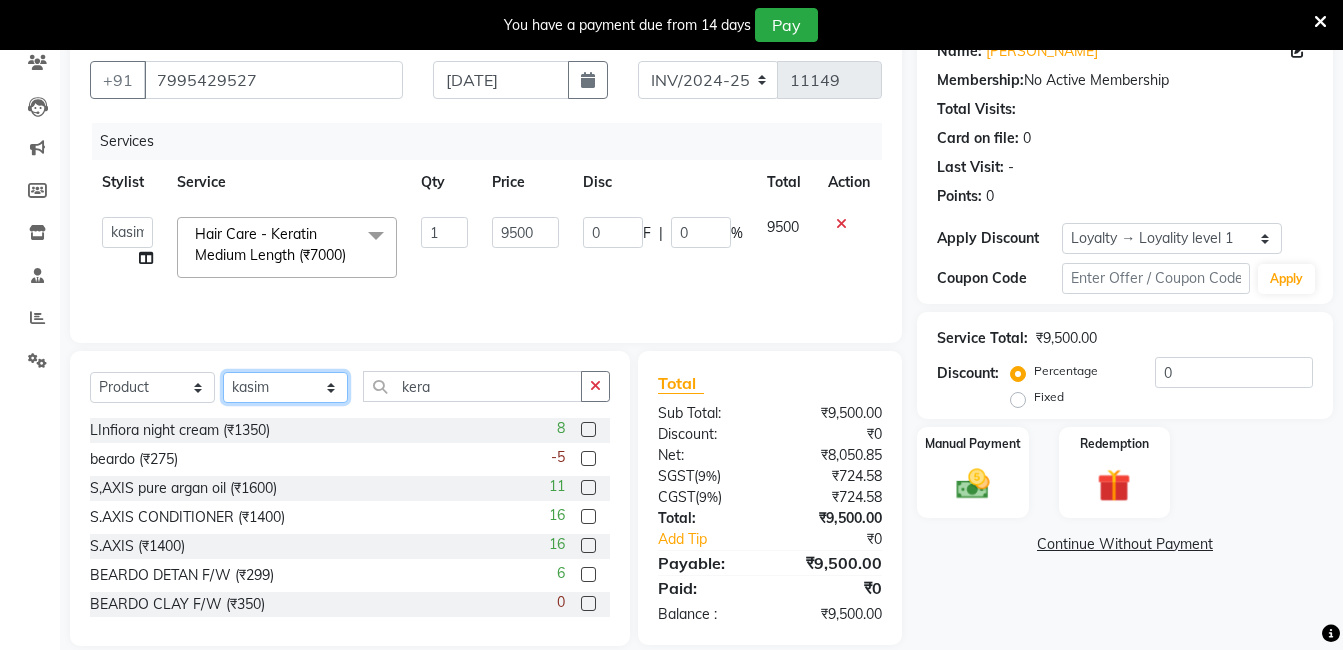 click on "Select Stylist [PERSON_NAME] [PERSON_NAME] kasim [PERSON_NAME] sameer [PERSON_NAME] manager" 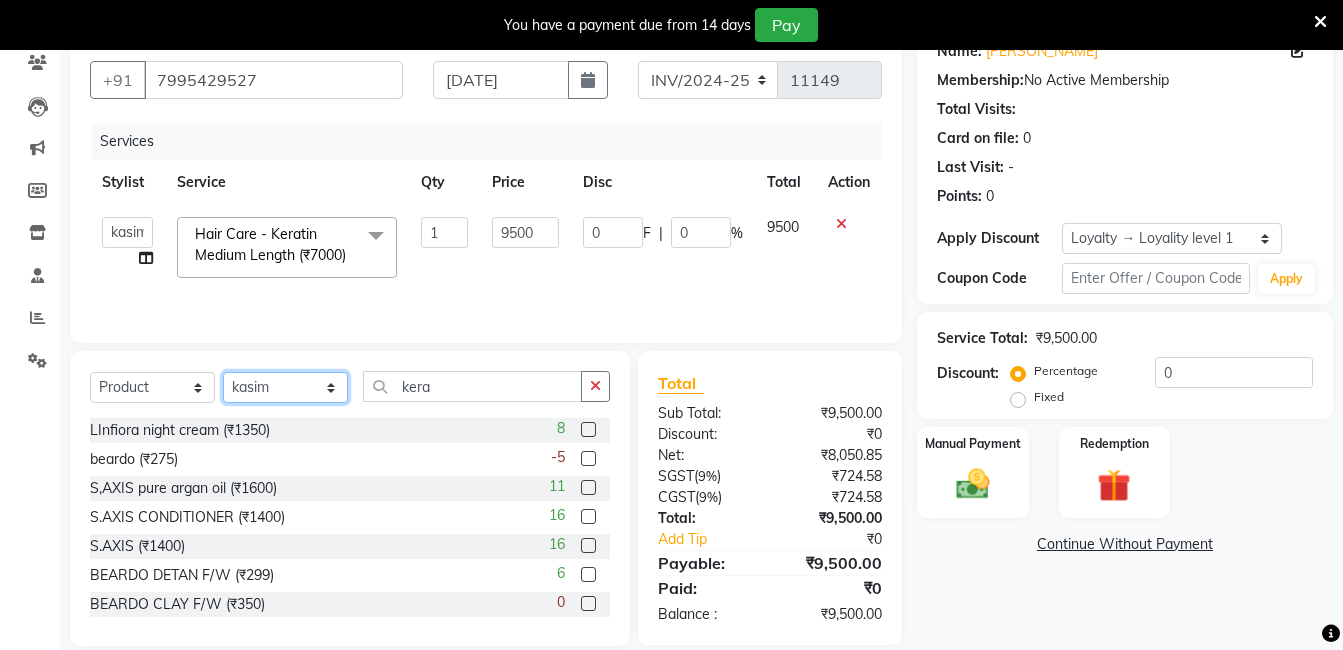 click on "Select Stylist [PERSON_NAME] [PERSON_NAME] kasim [PERSON_NAME] sameer [PERSON_NAME] manager" 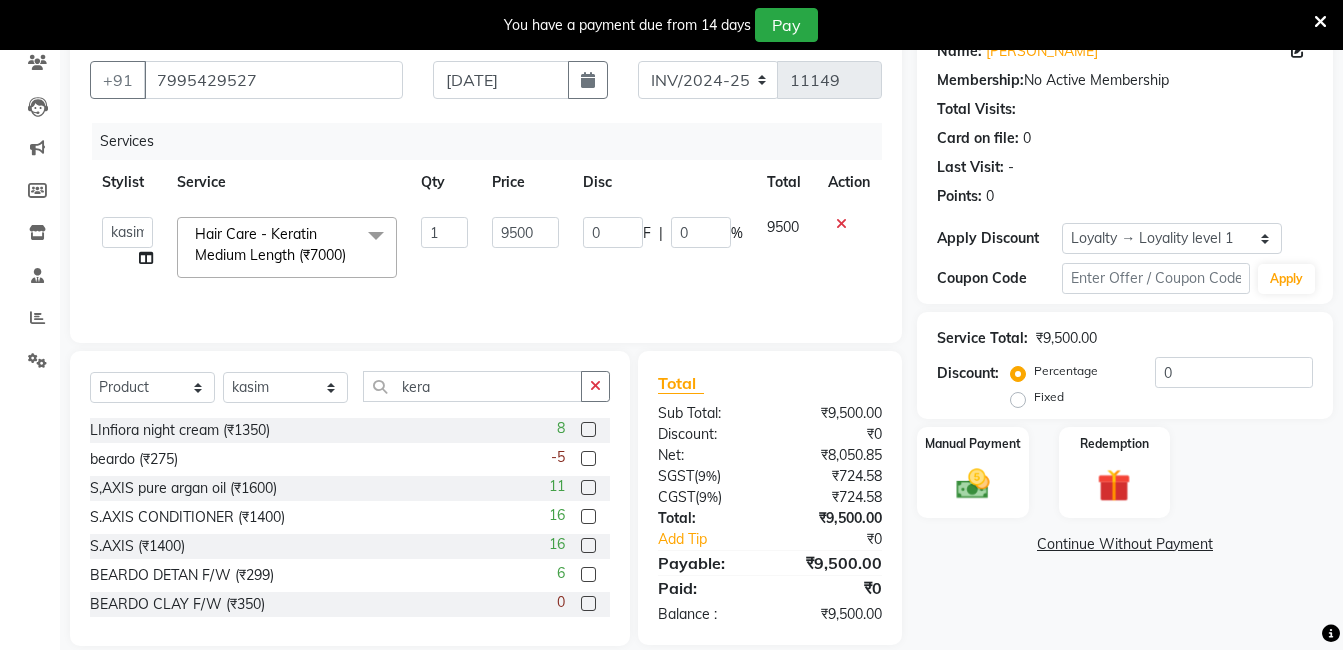 click on "Select  Service  Product  Membership  Package Voucher Prepaid Gift Card  Select Stylist [PERSON_NAME] [PERSON_NAME] kasim [PERSON_NAME] sameer [PERSON_NAME] manager kera" 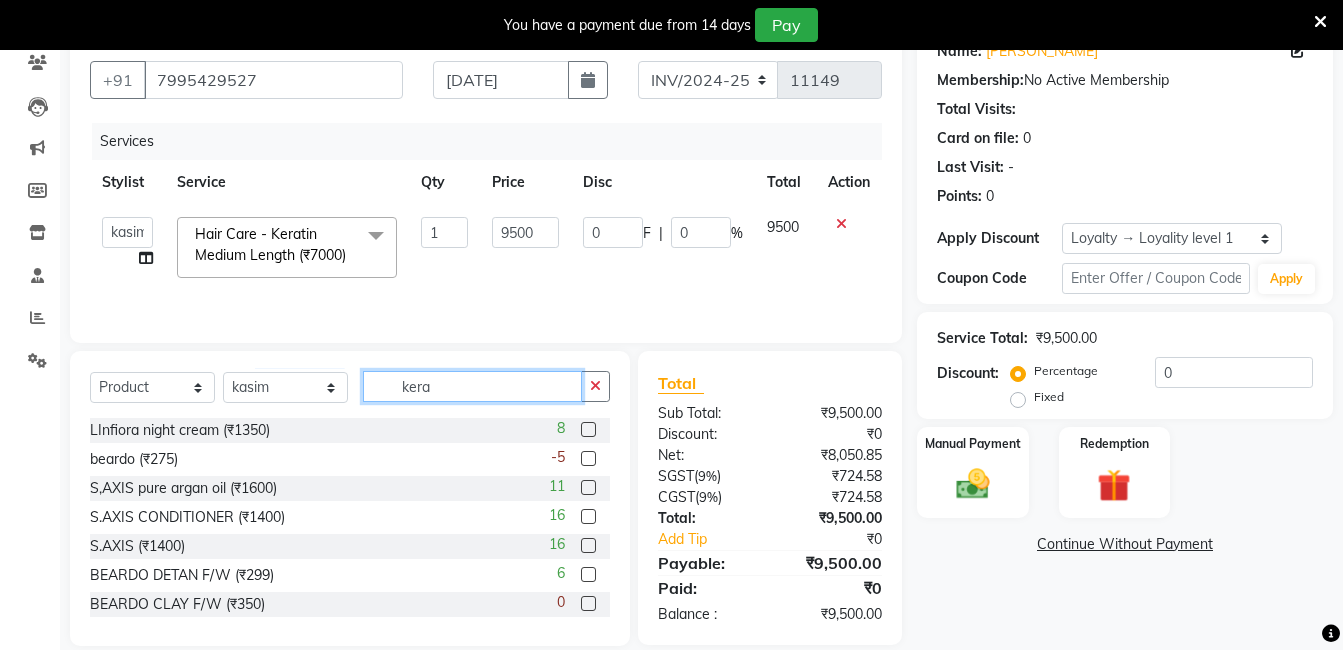 click on "kera" 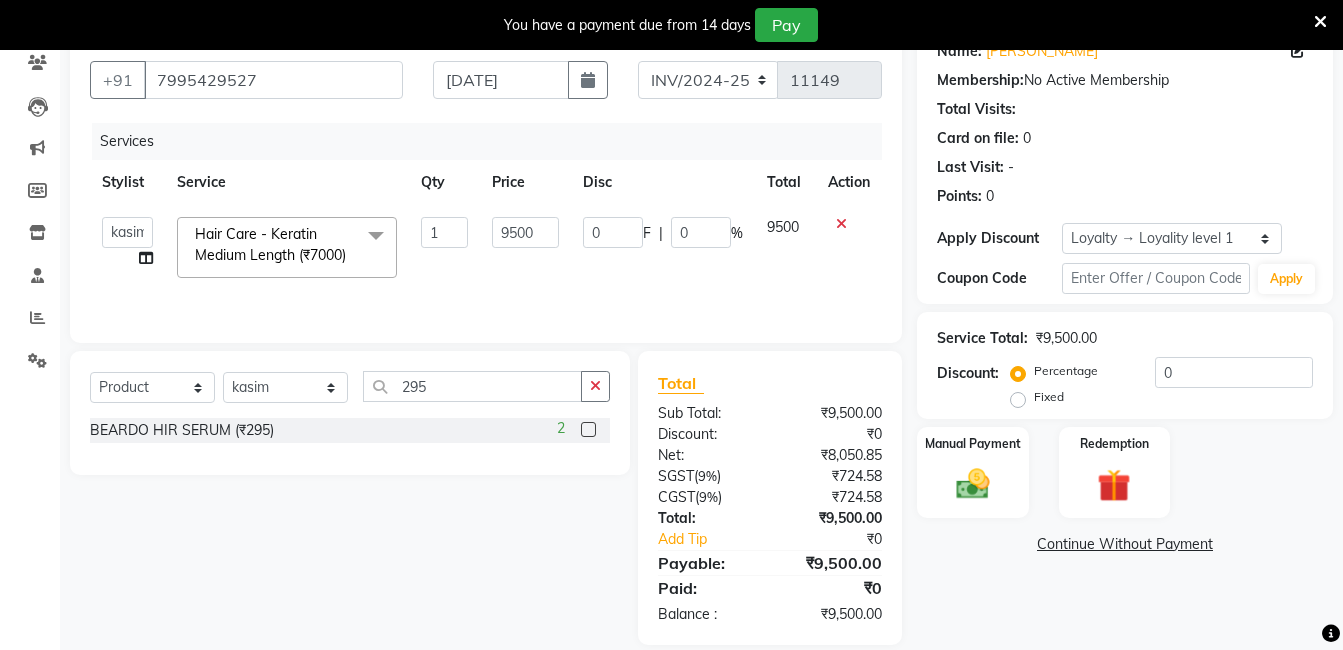 click on "BEARDO HIR SERUM (₹295)  2" 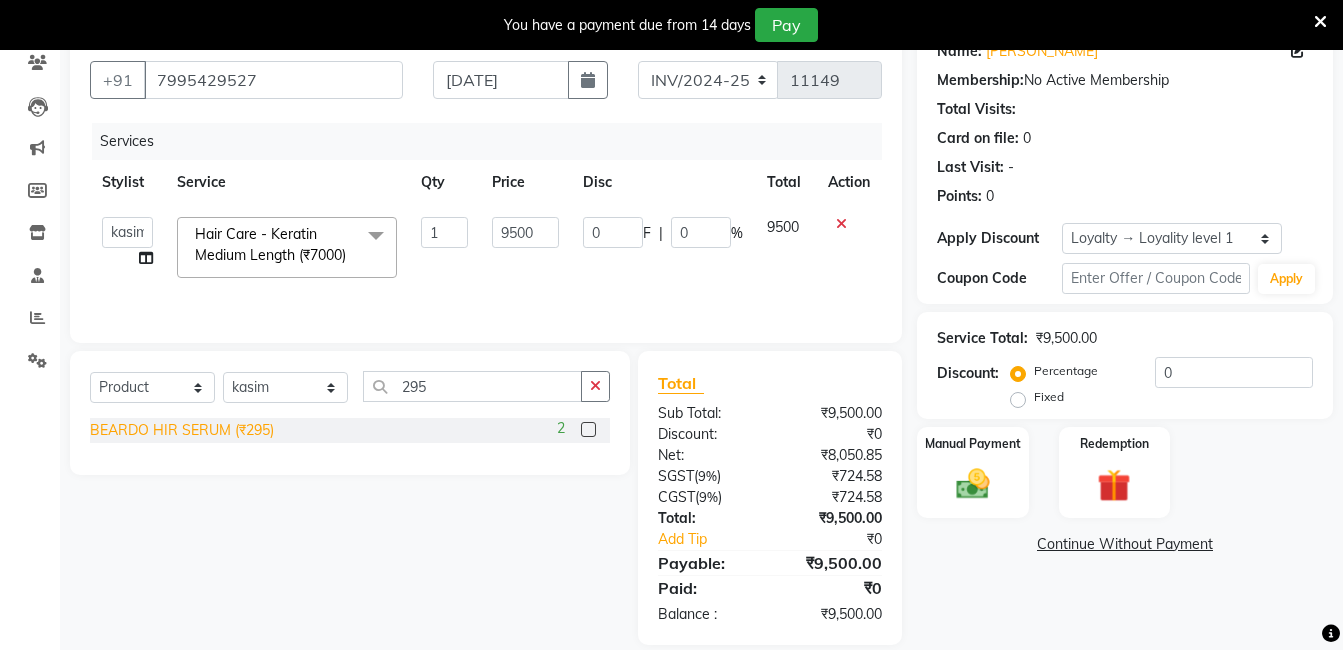 click on "BEARDO HIR SERUM (₹295)" 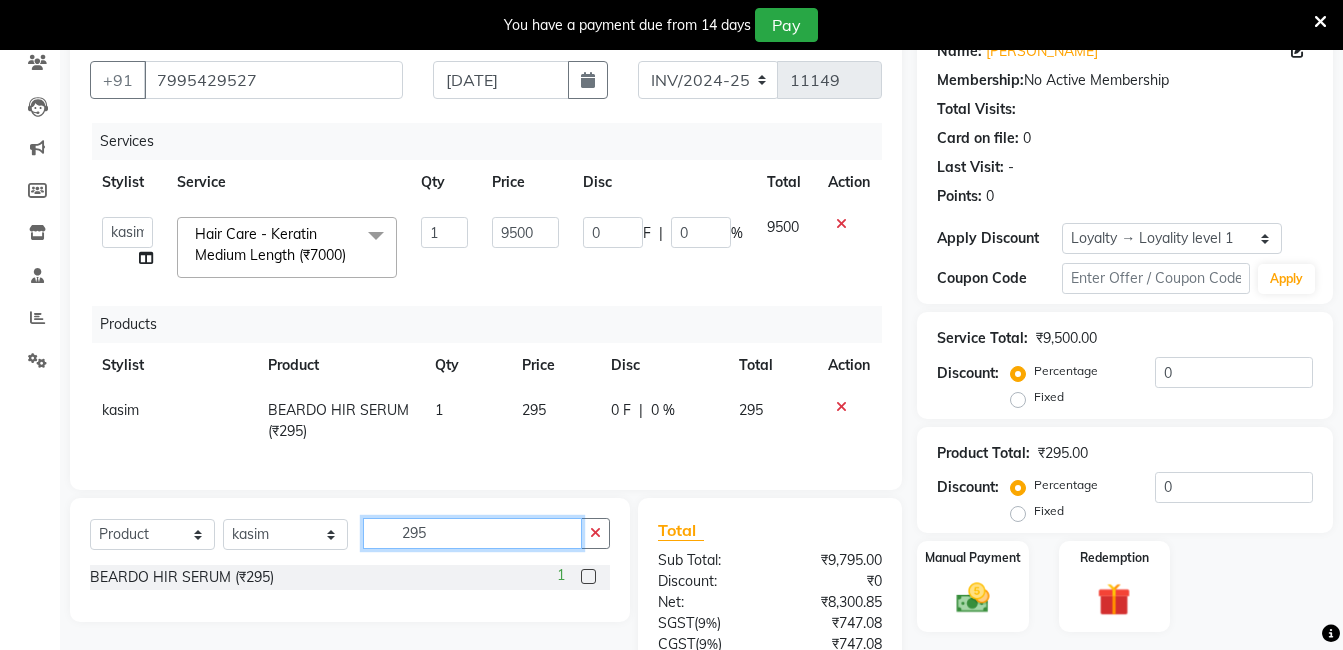 click on "295" 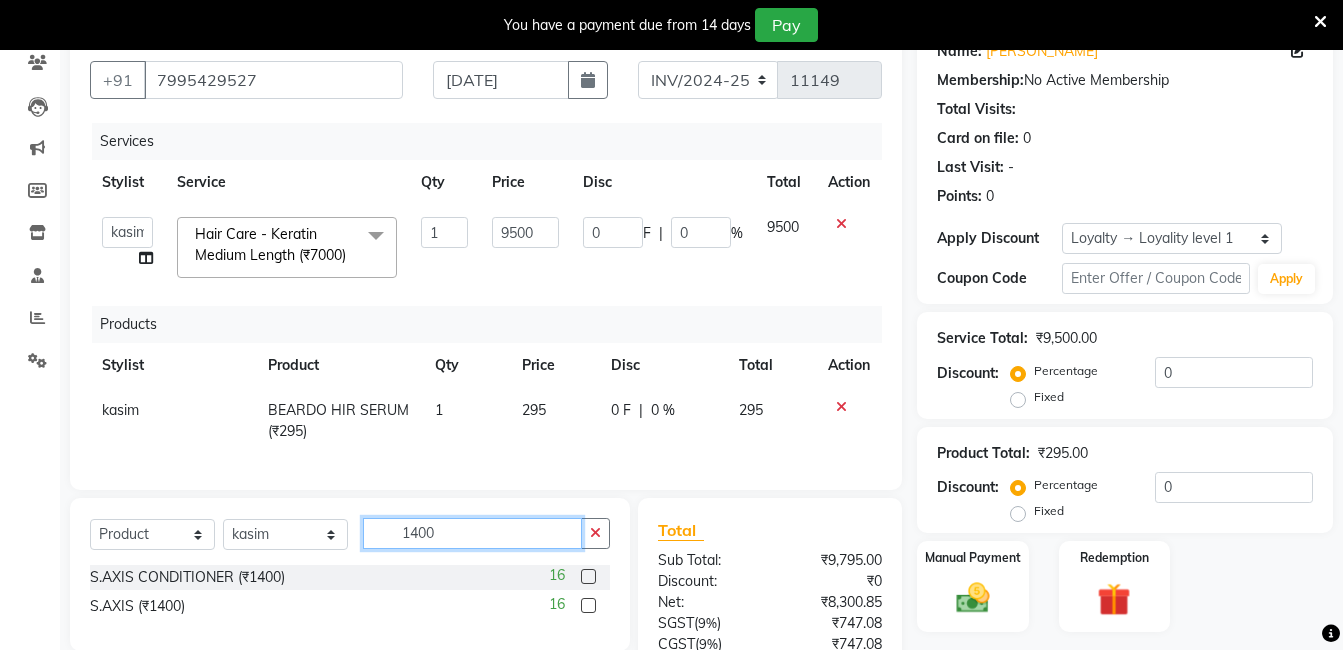 scroll, scrollTop: 383, scrollLeft: 0, axis: vertical 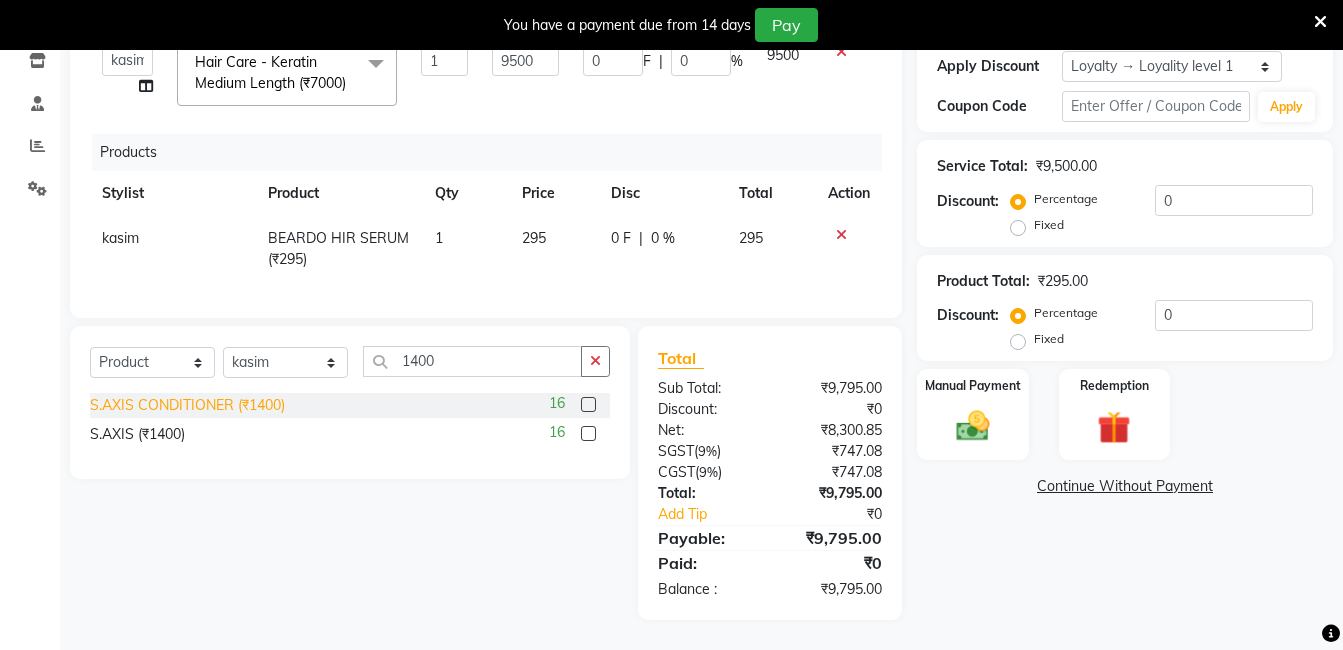 click on "S.AXIS CONDITIONER (₹1400)" 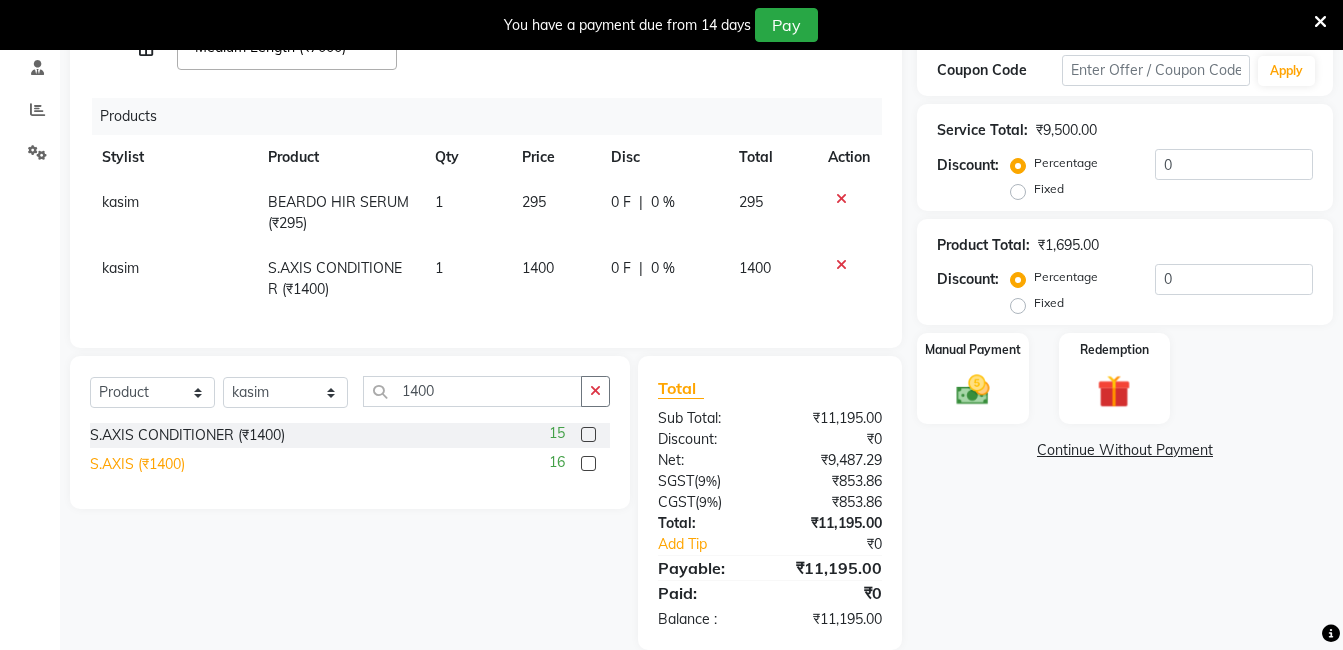 click on "S.AXIS (₹1400)" 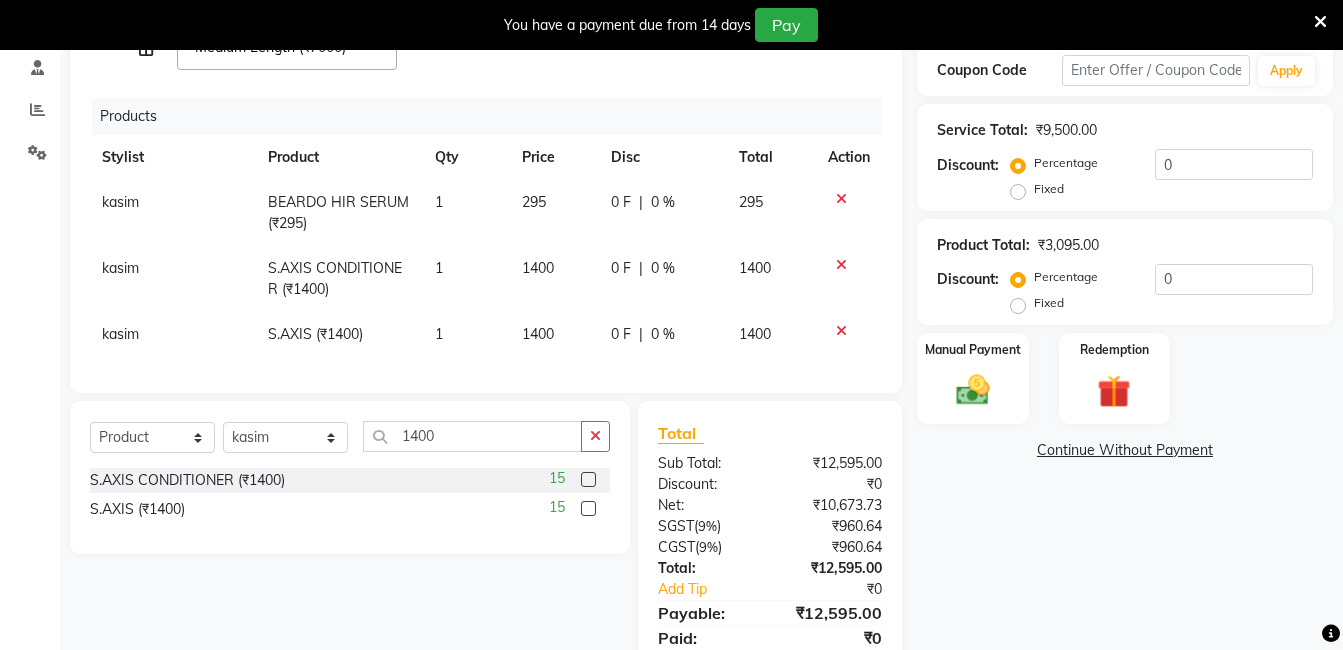 scroll, scrollTop: 483, scrollLeft: 0, axis: vertical 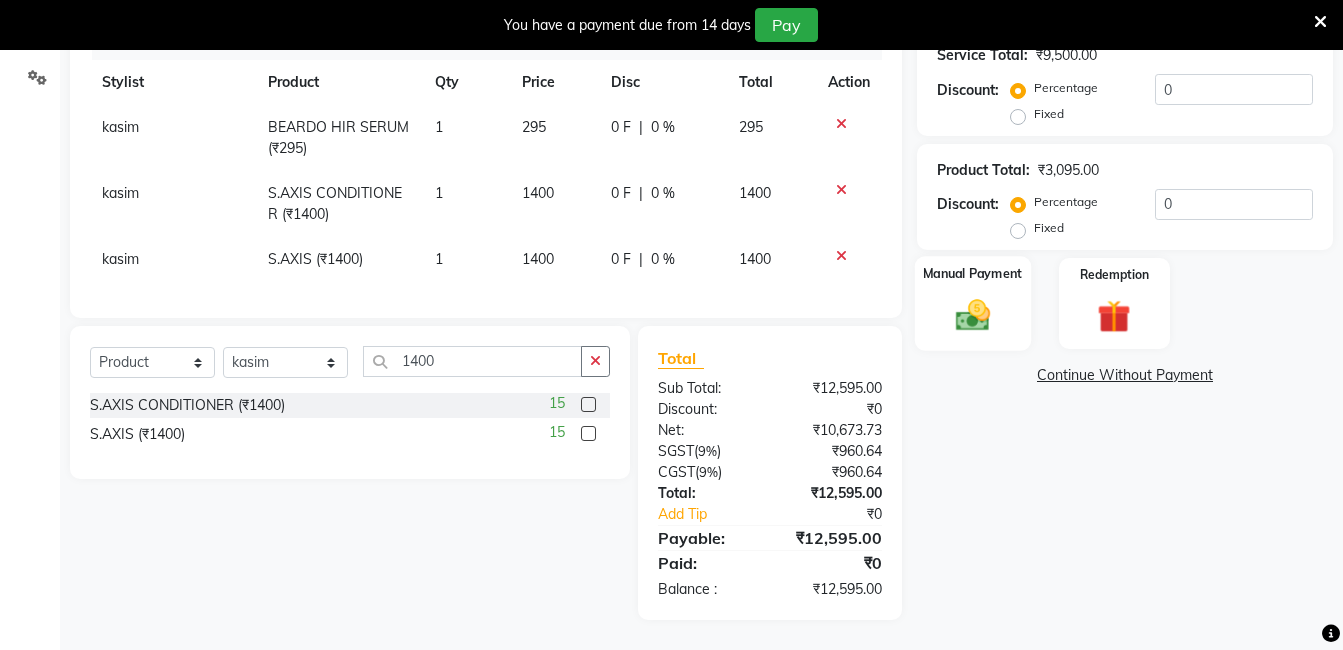 click 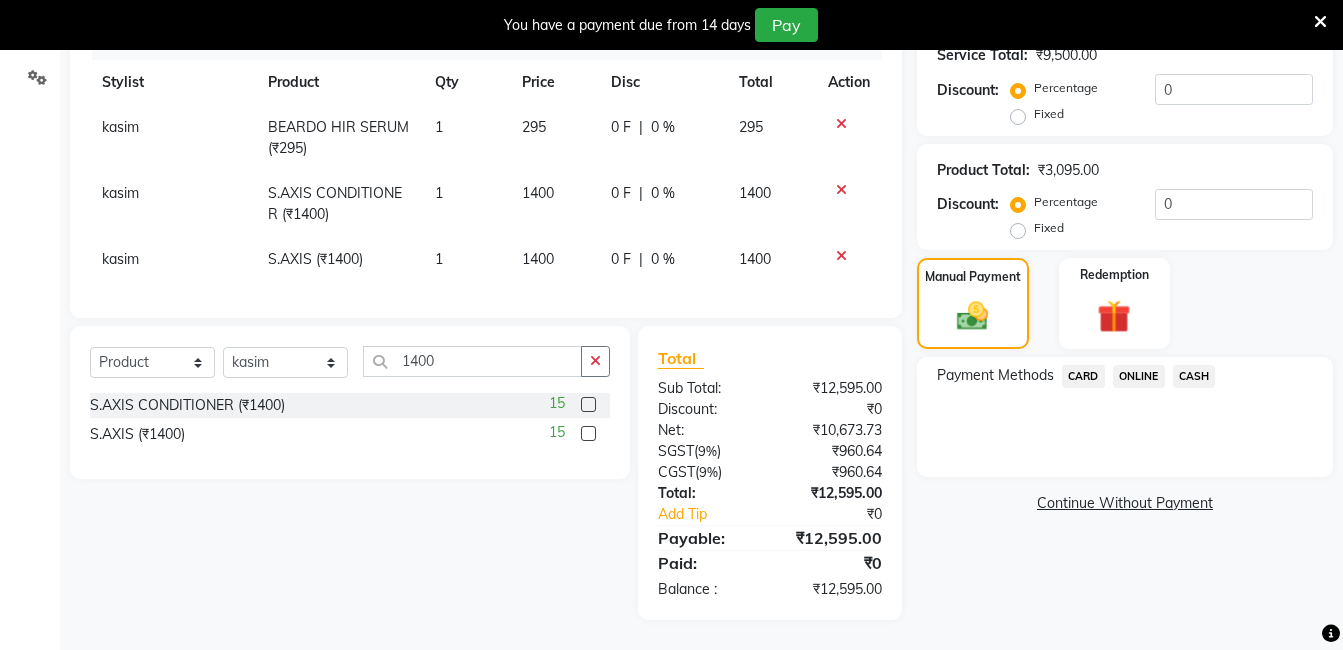 click on "ONLINE" 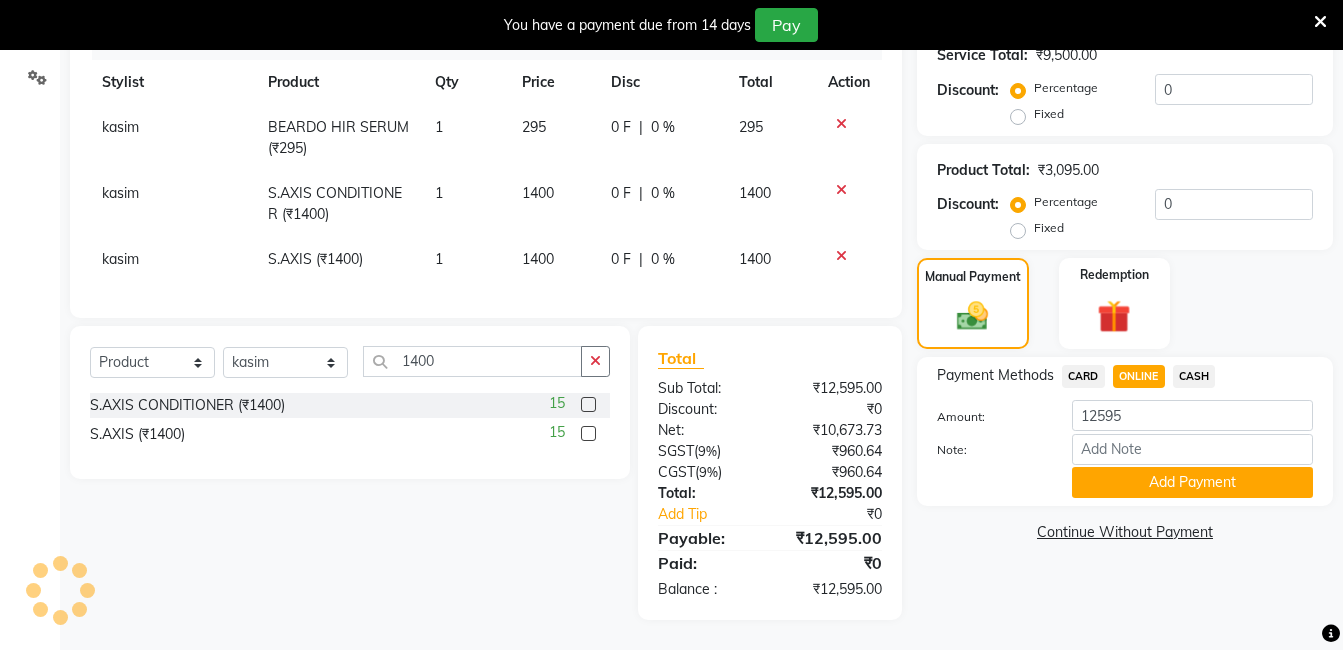 scroll, scrollTop: 383, scrollLeft: 0, axis: vertical 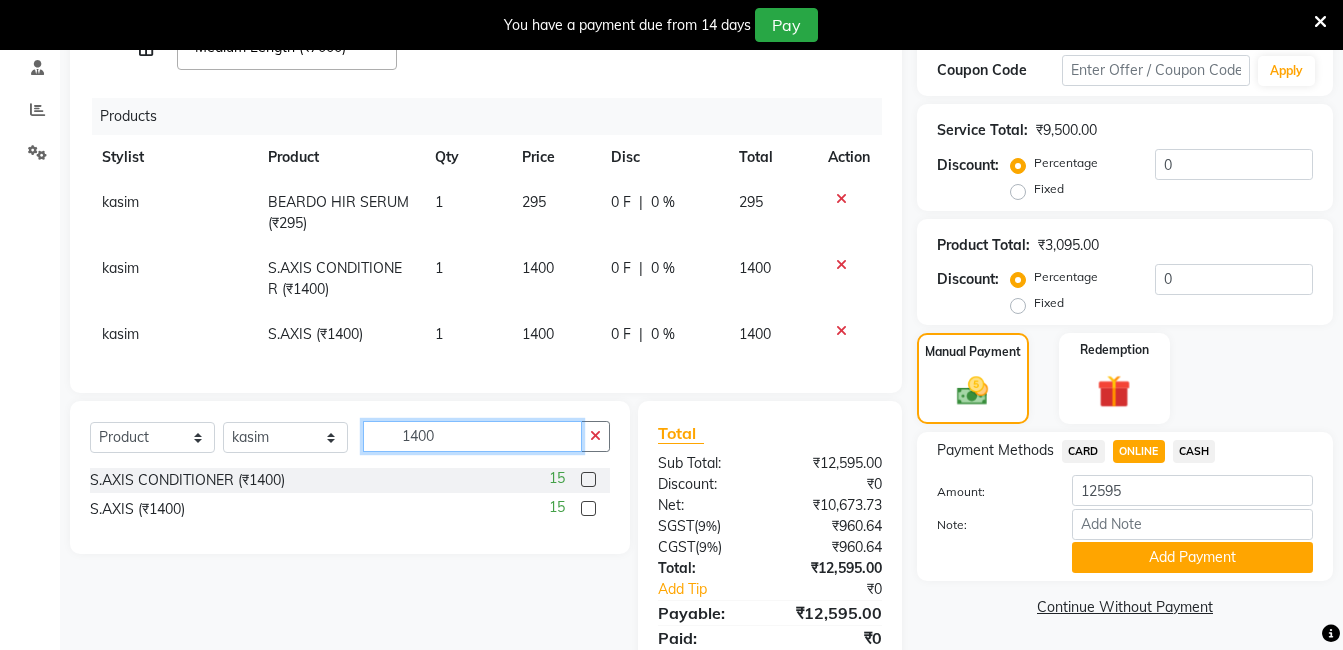 click on "1400" 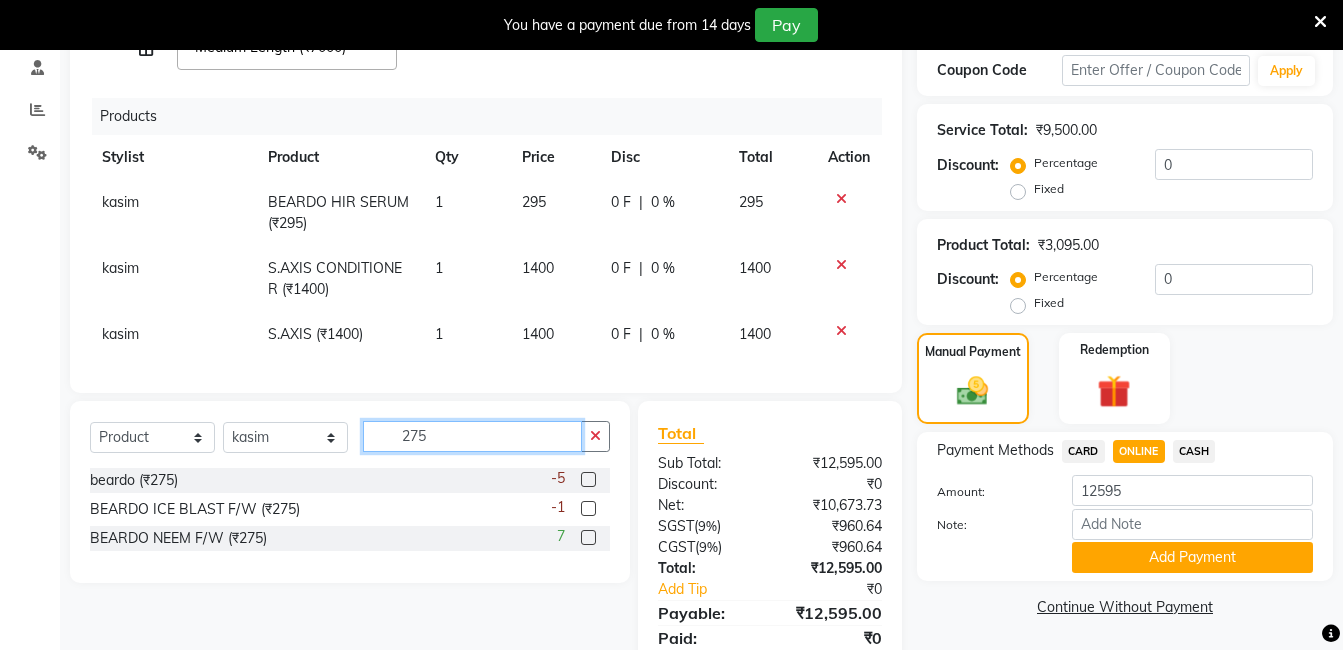 click on "275" 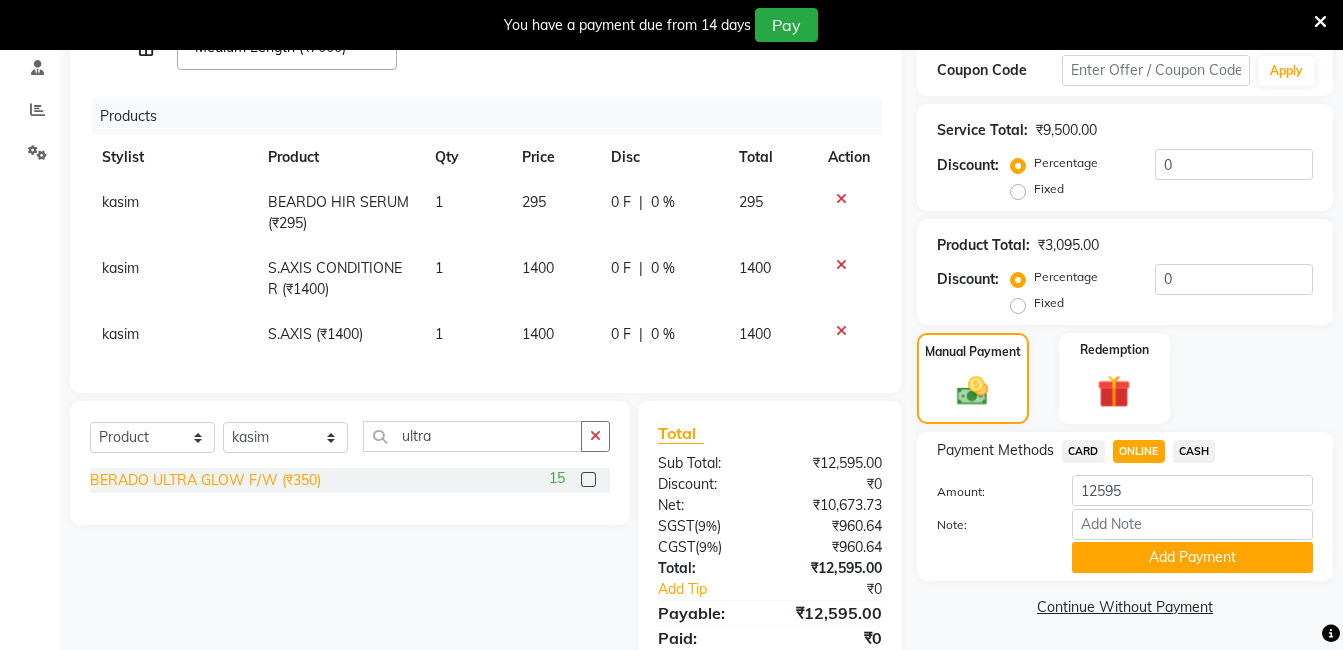 click on "BERADO ULTRA GLOW F/W (₹350)" 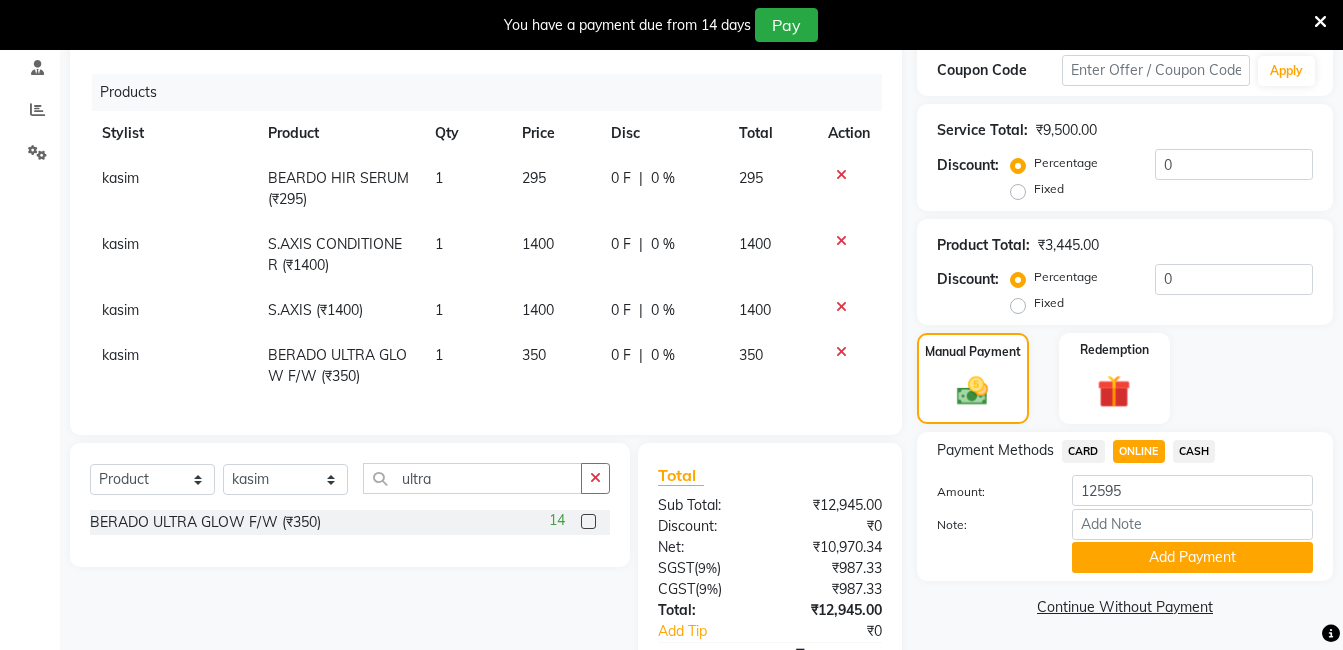 scroll, scrollTop: 60, scrollLeft: 0, axis: vertical 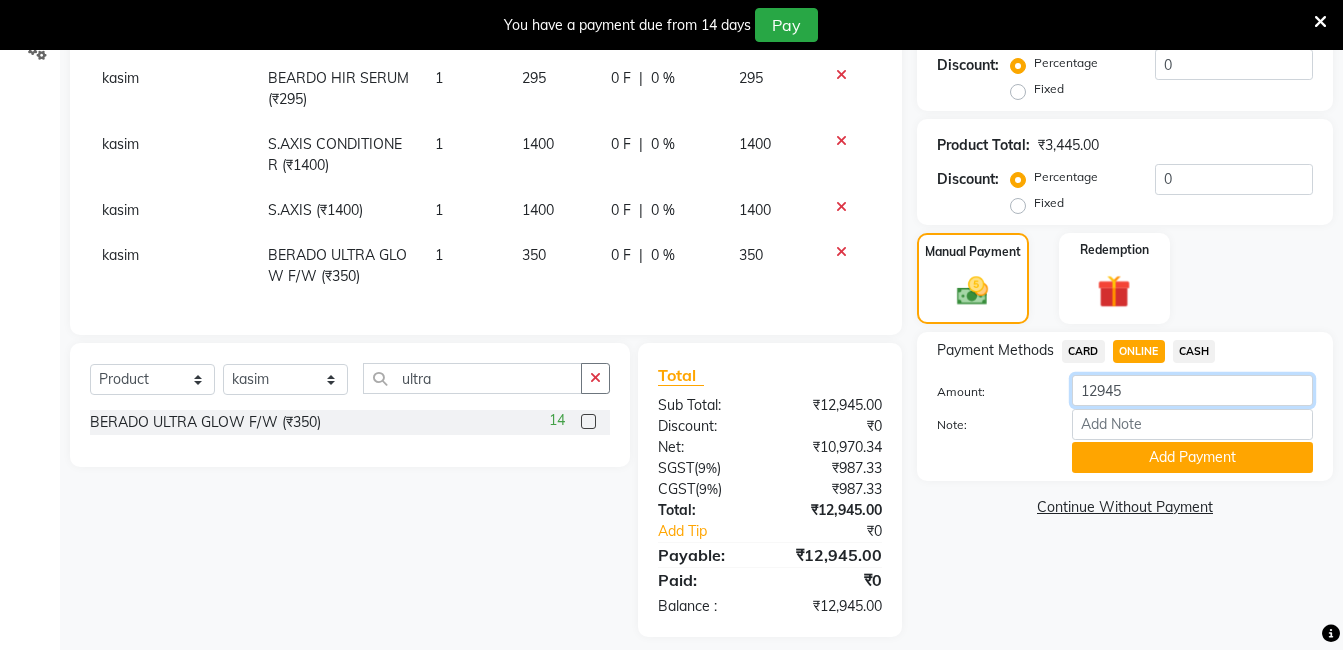 click on "12945" 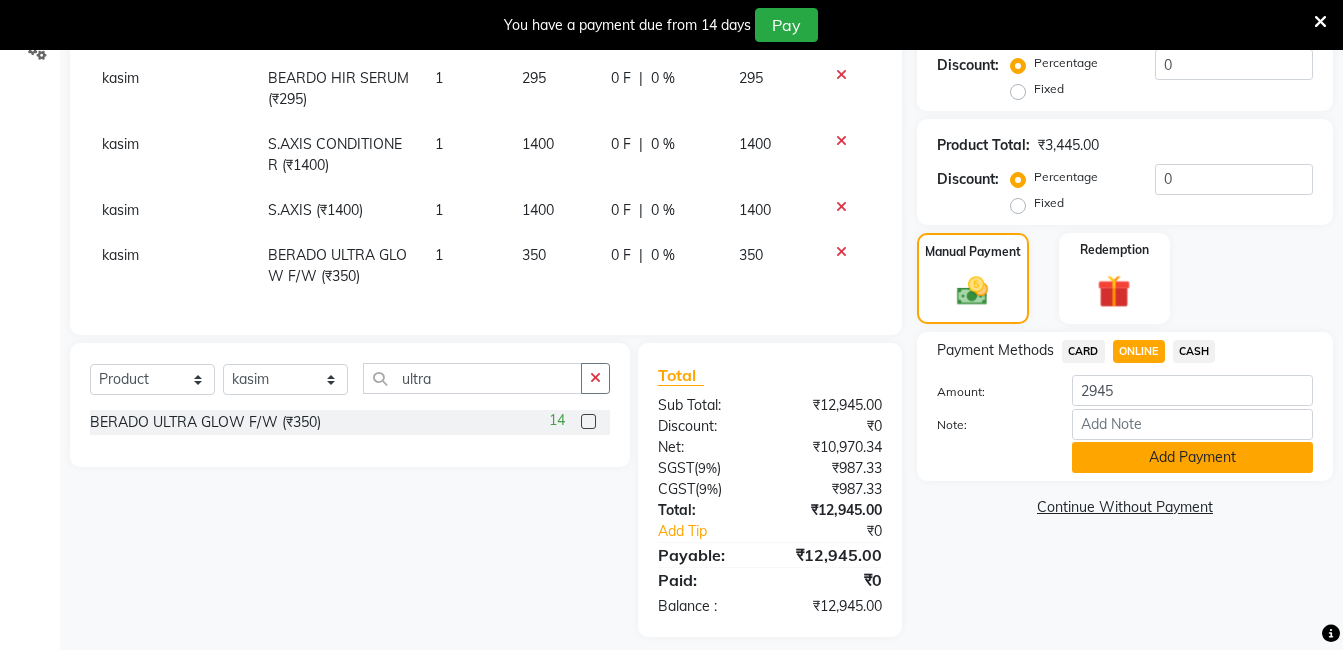 click on "Add Payment" 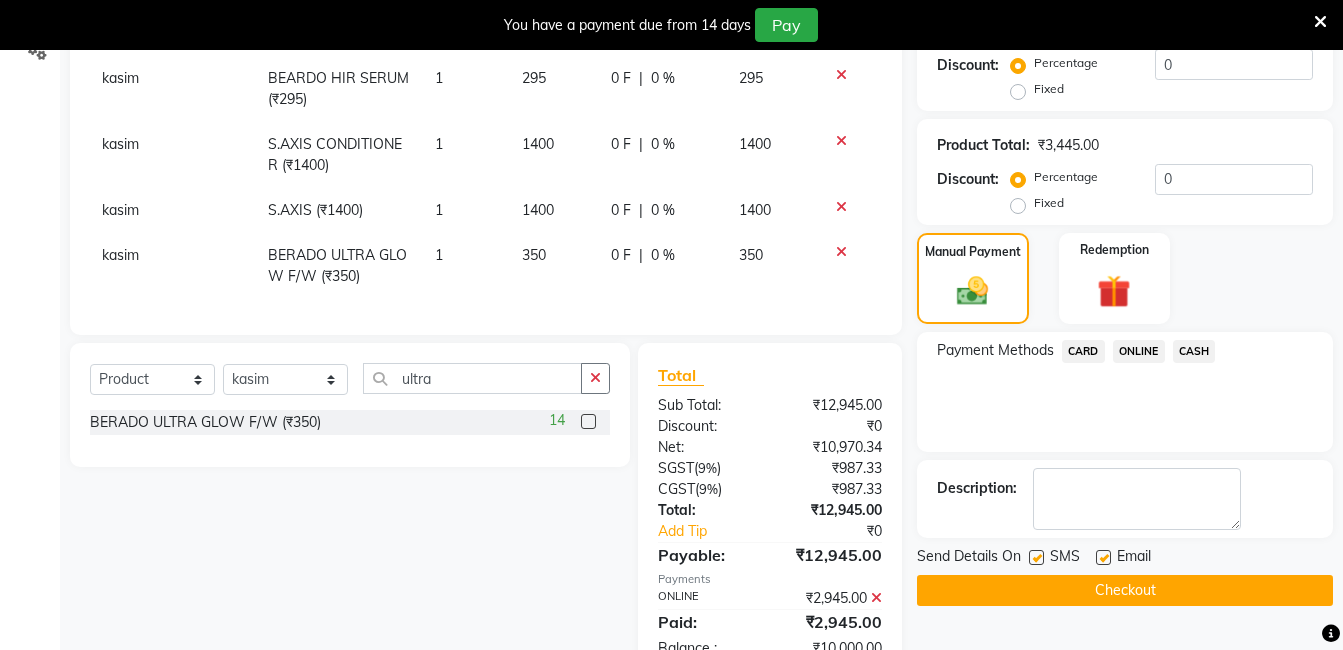 click on "CASH" 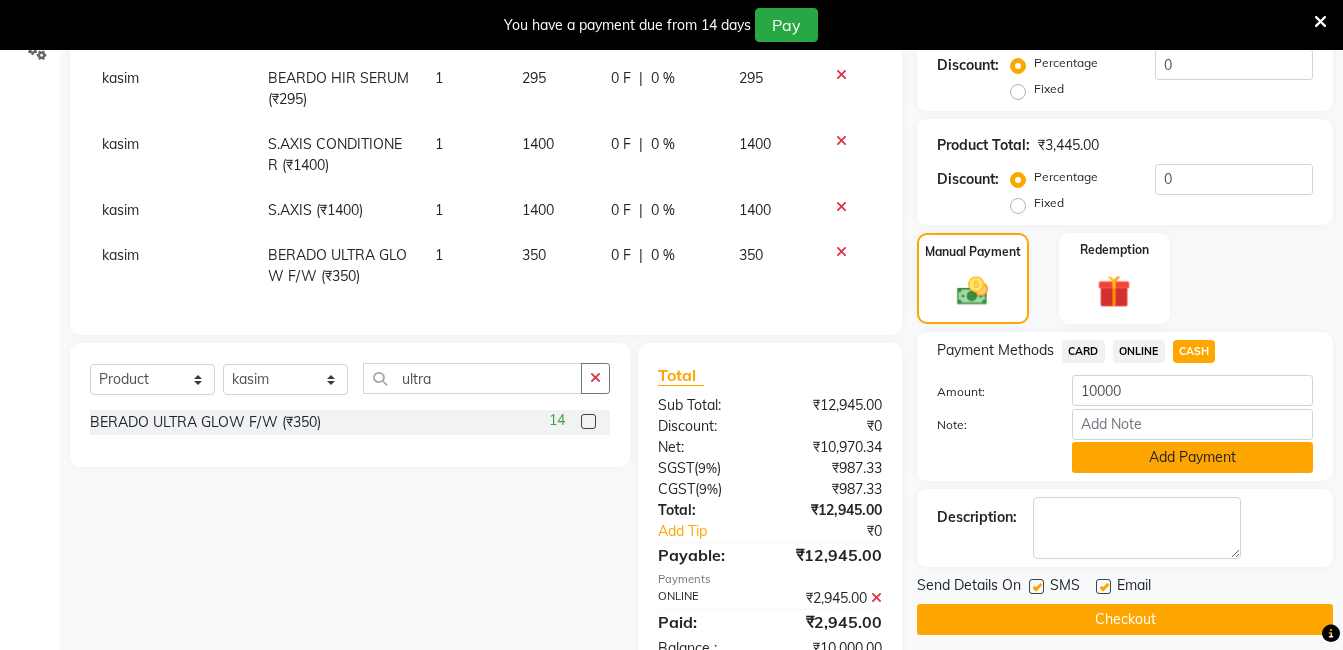click on "Add Payment" 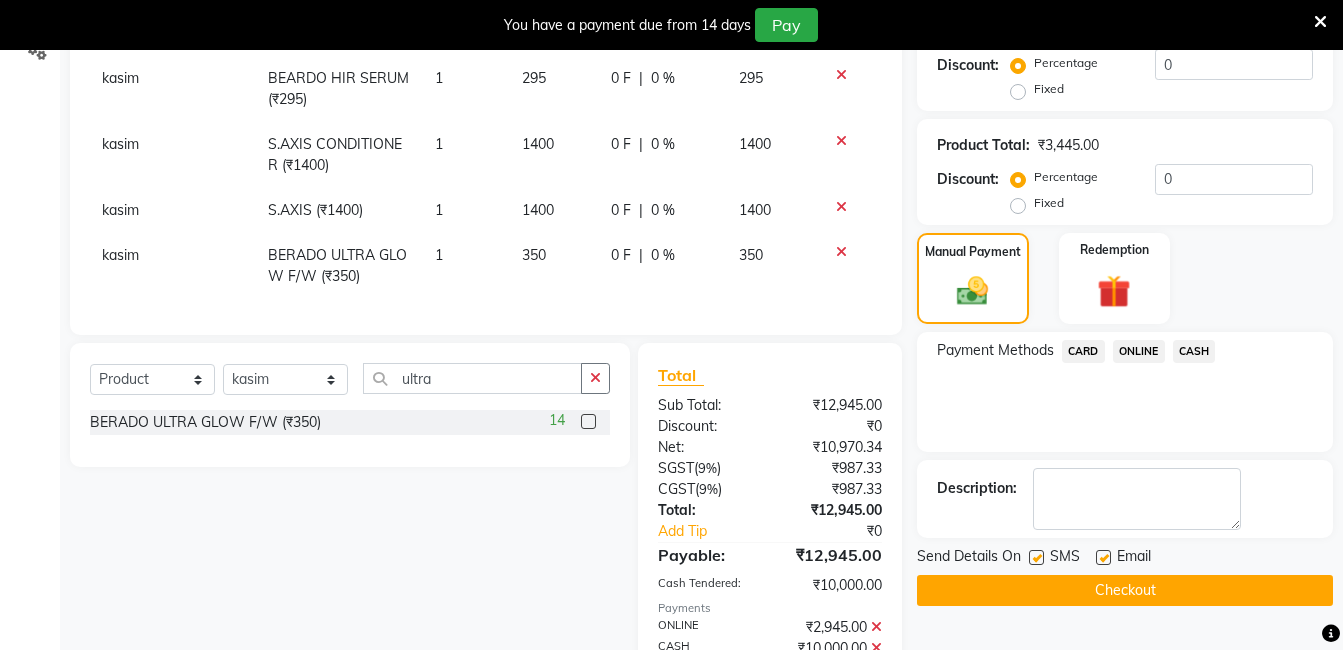 click on "Checkout" 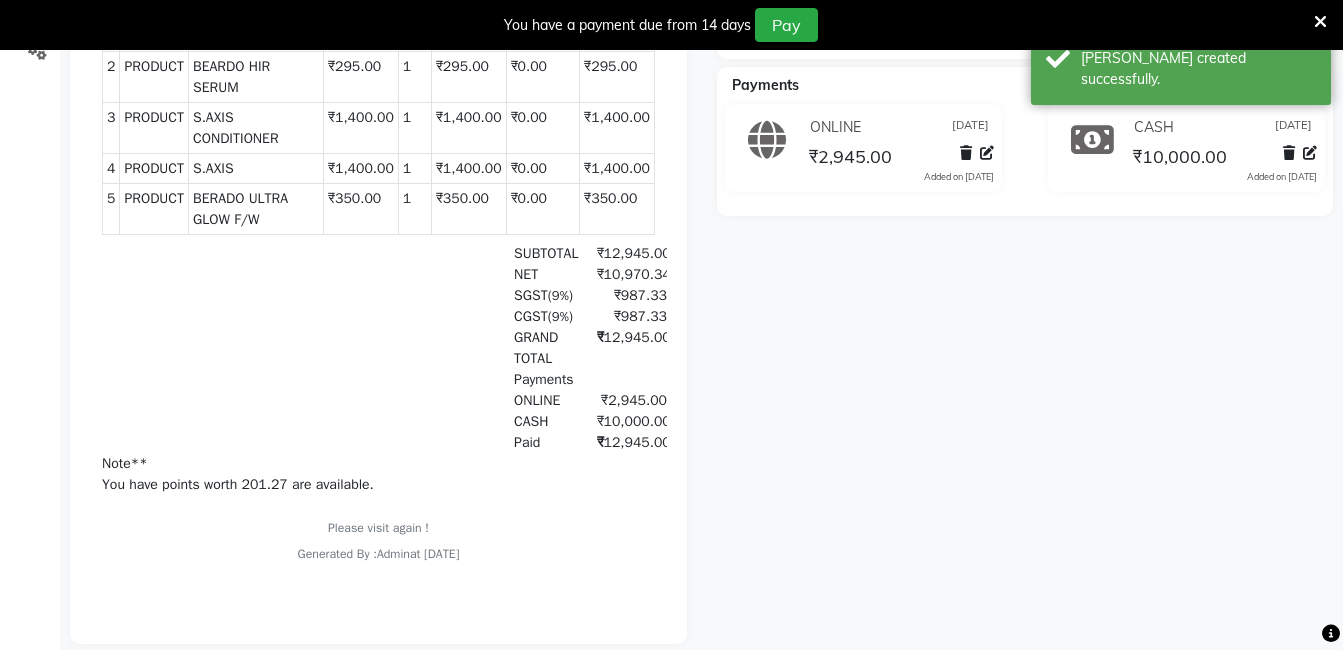 scroll, scrollTop: 0, scrollLeft: 0, axis: both 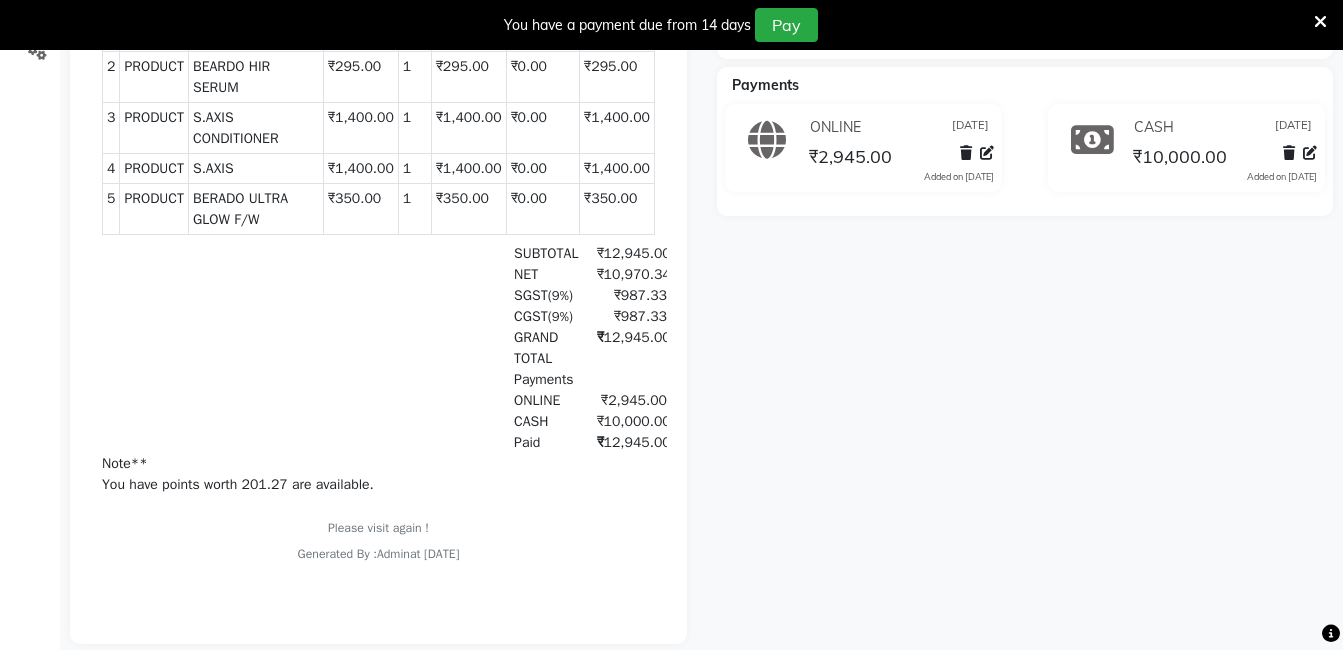 click on "[PERSON_NAME]   Prebook   Payment Received  Download  Print   Email Invoice   Send Message Feedback  Payments ONLINE [DATE] ₹2,945.00  Added on [DATE]  CASH [DATE] ₹10,000.00  Added on [DATE]" 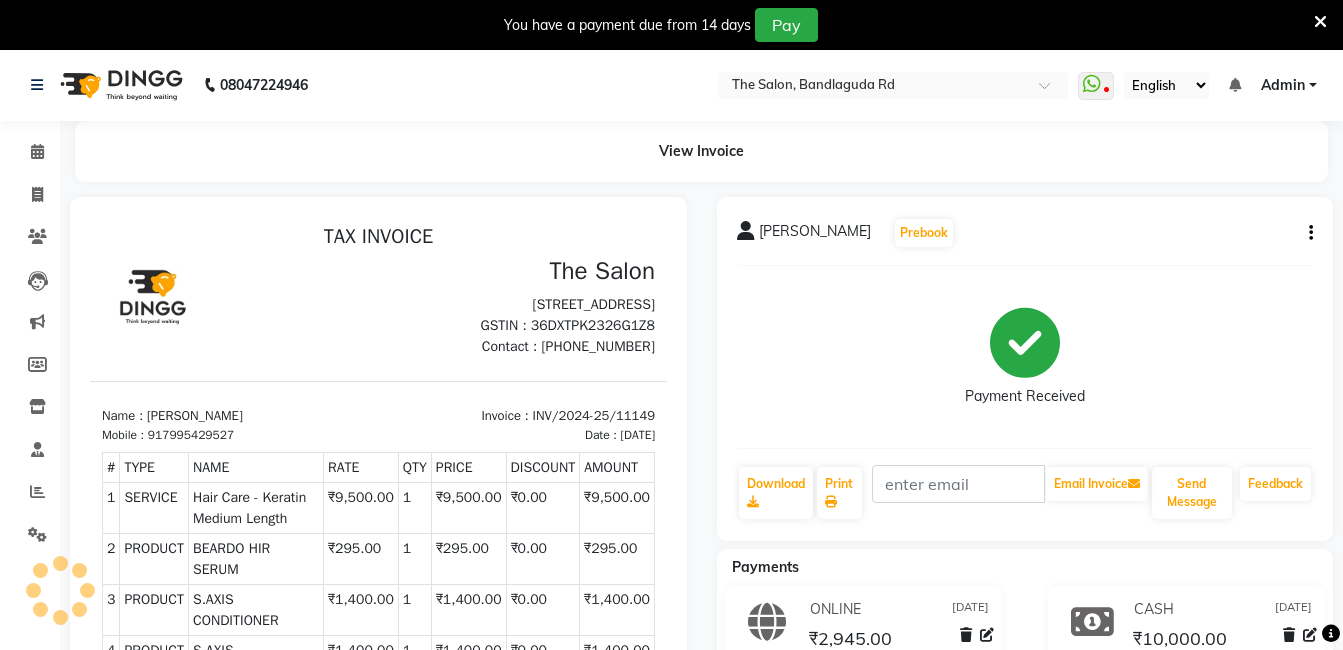 scroll, scrollTop: 0, scrollLeft: 0, axis: both 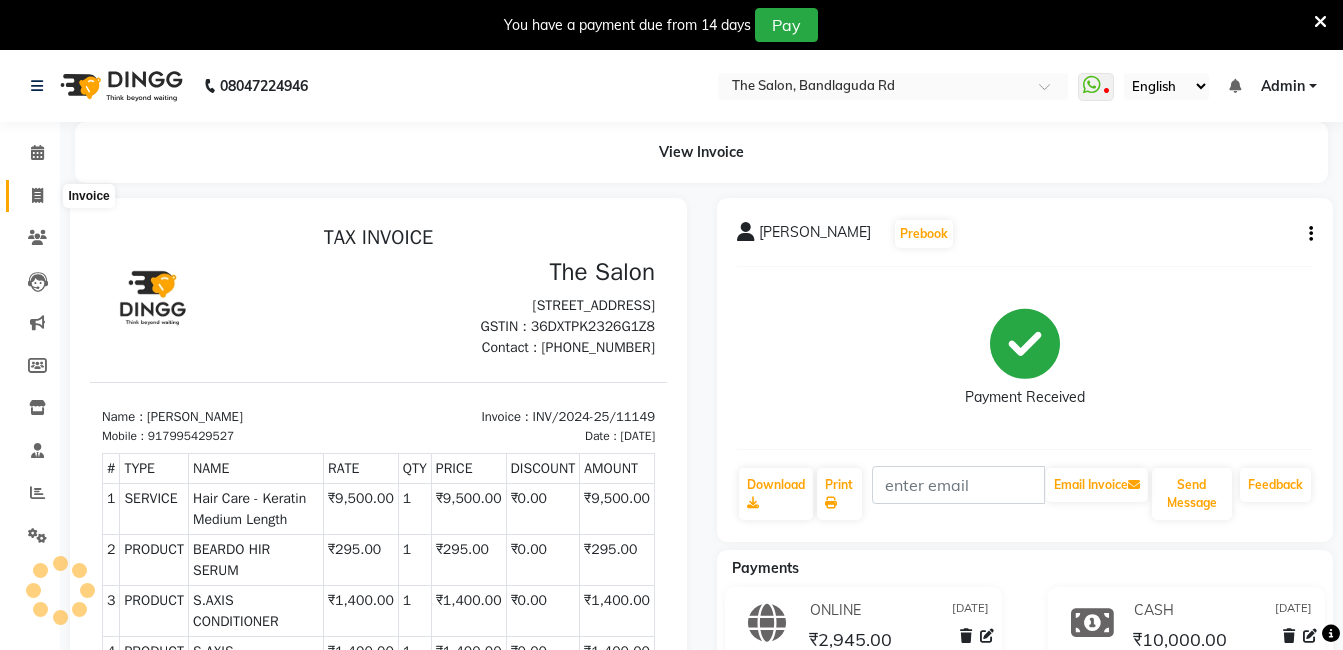 click 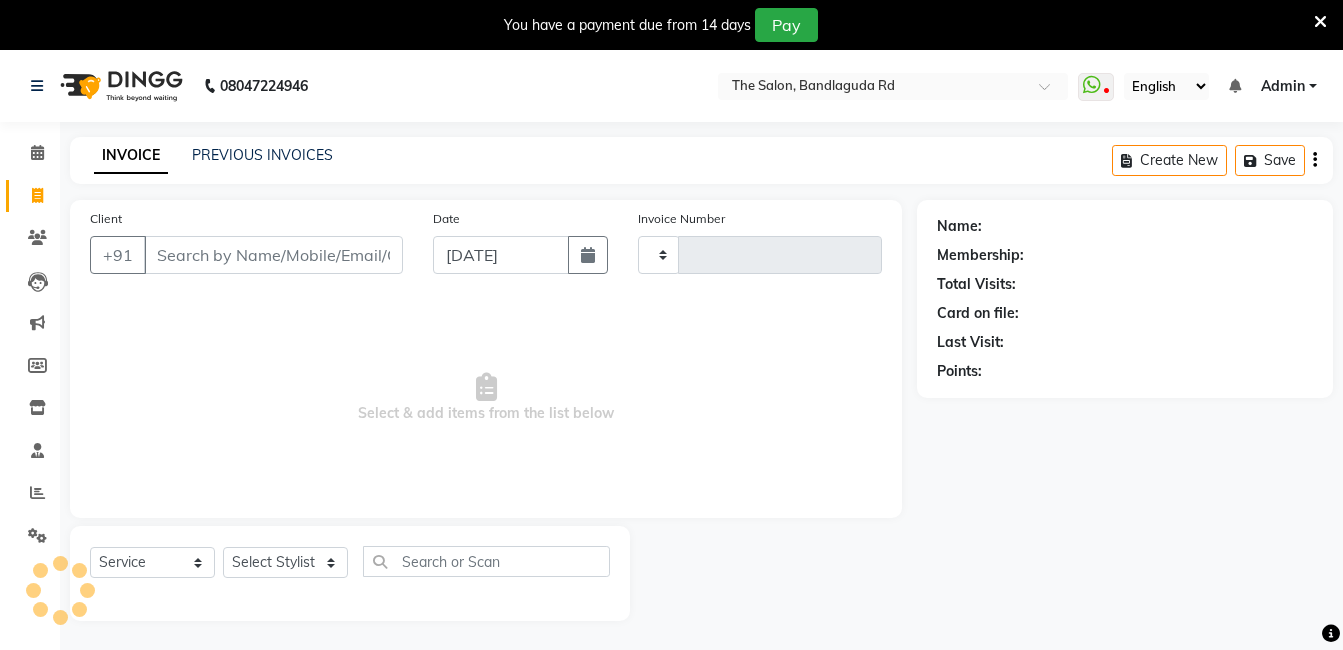 scroll, scrollTop: 50, scrollLeft: 0, axis: vertical 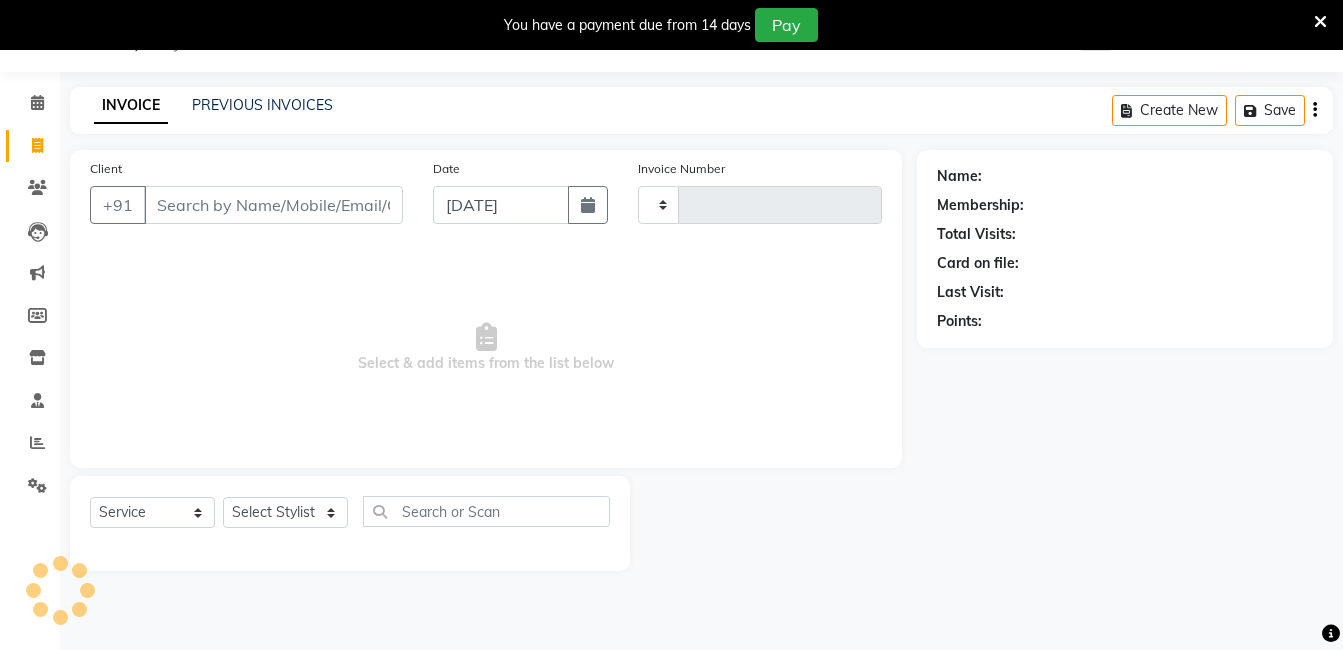 click on "Client" at bounding box center (273, 205) 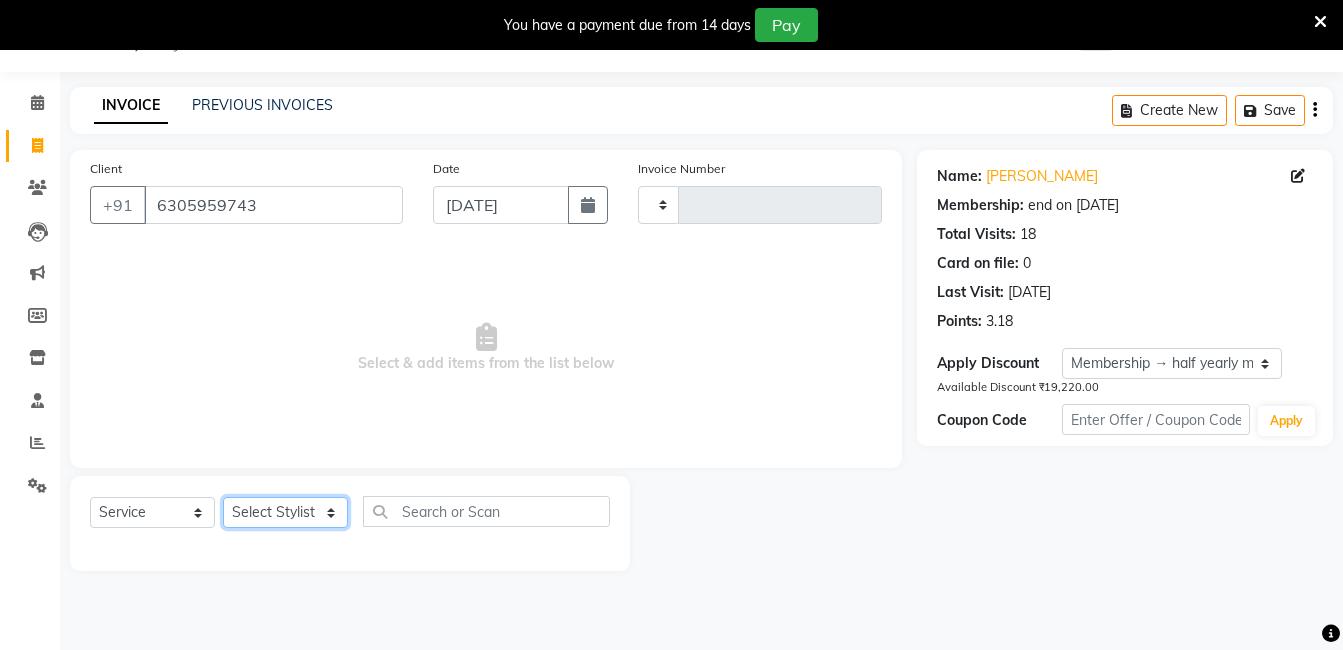 click on "Select Stylist" 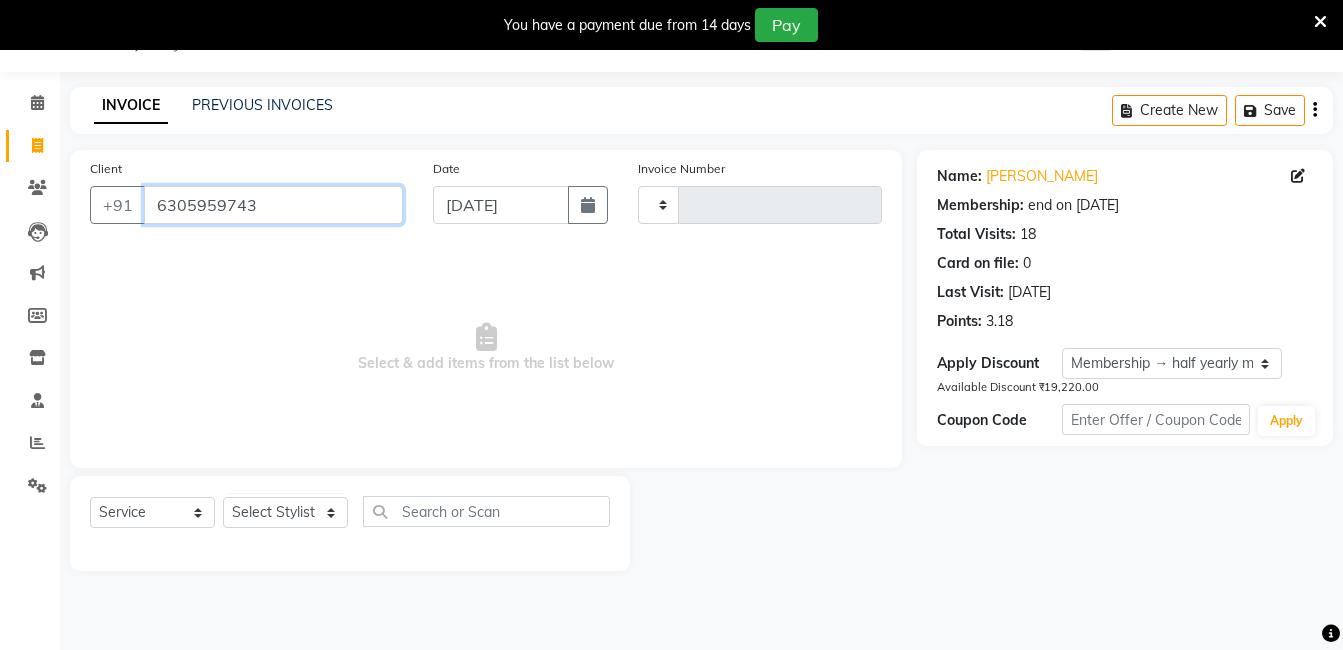 click on "6305959743" at bounding box center (273, 205) 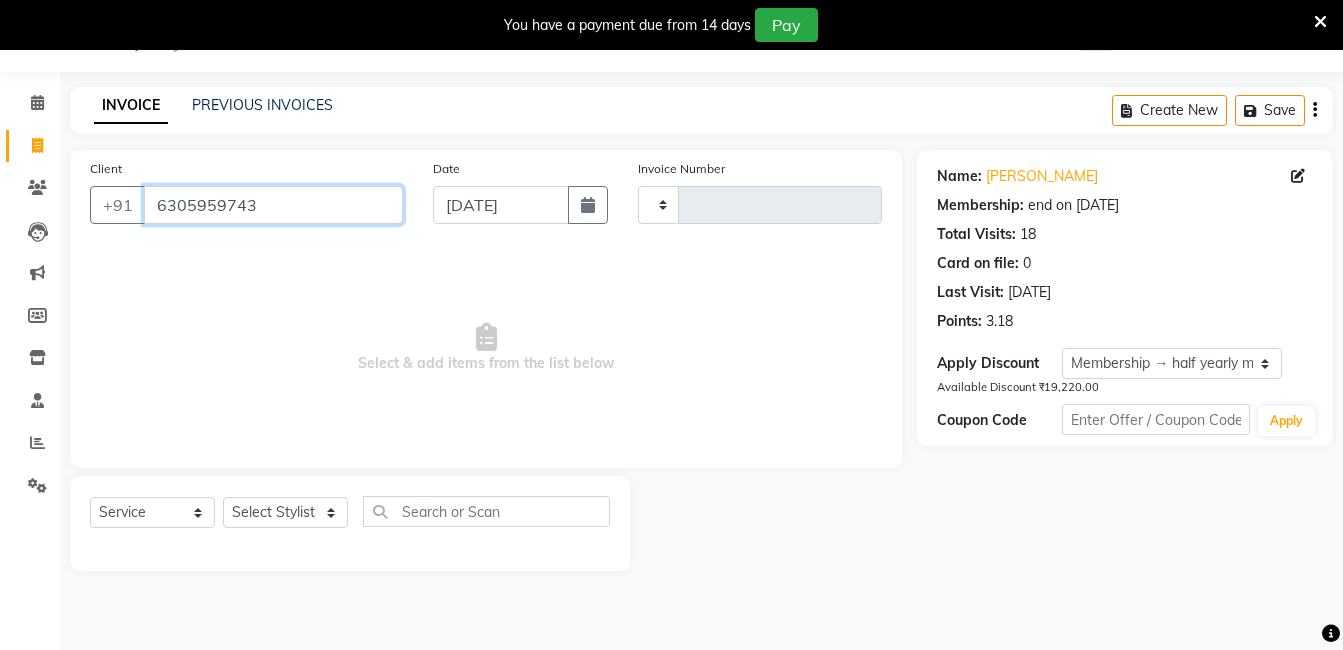 click on "6305959743" at bounding box center [273, 205] 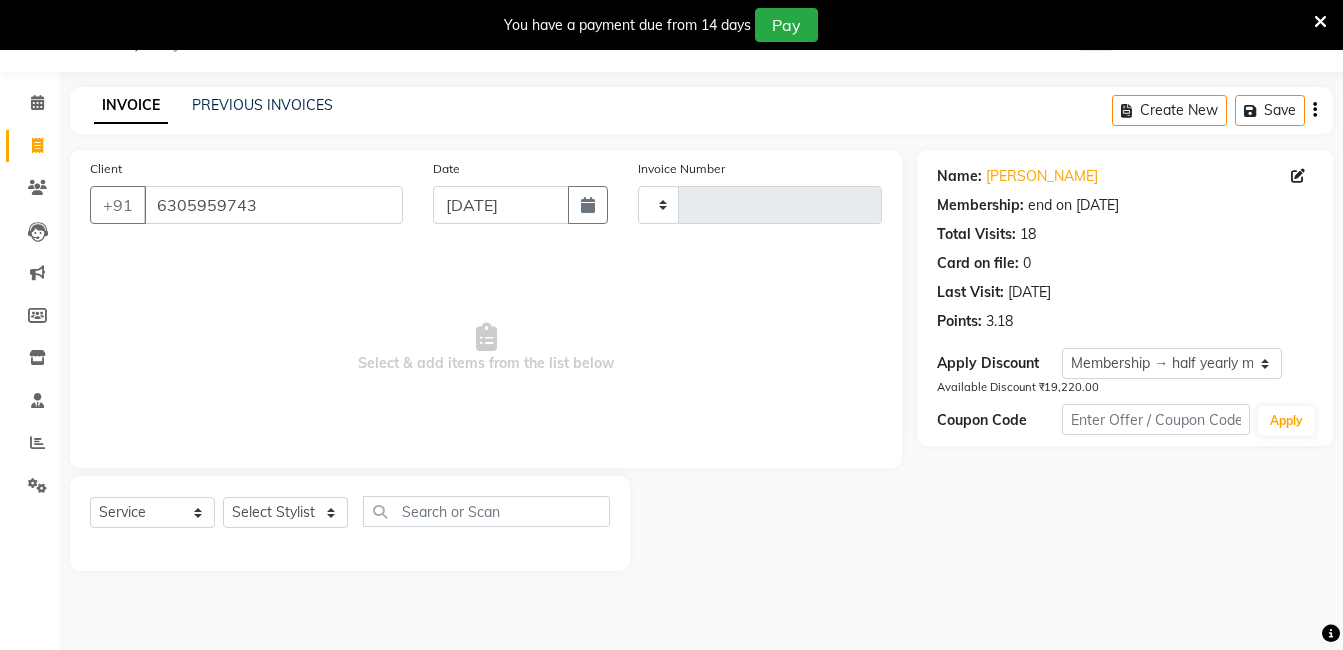 click on "Select & add items from the list below" at bounding box center [486, 348] 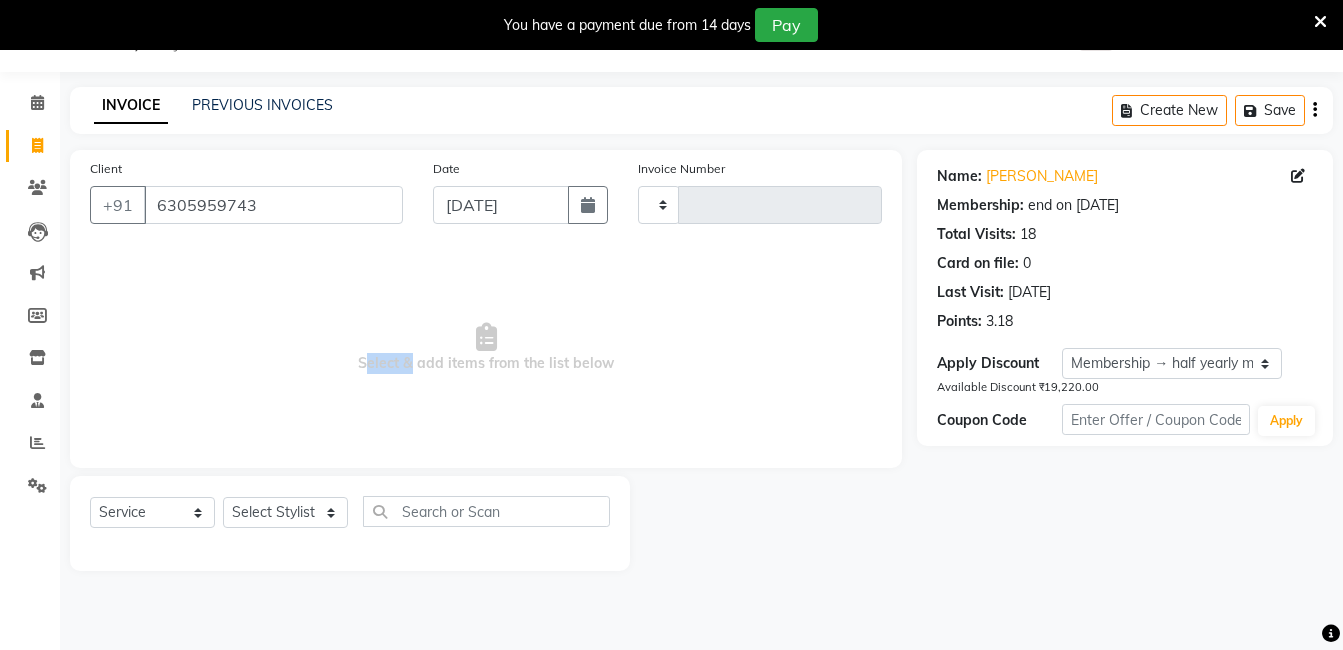 click on "Select & add items from the list below" at bounding box center [486, 348] 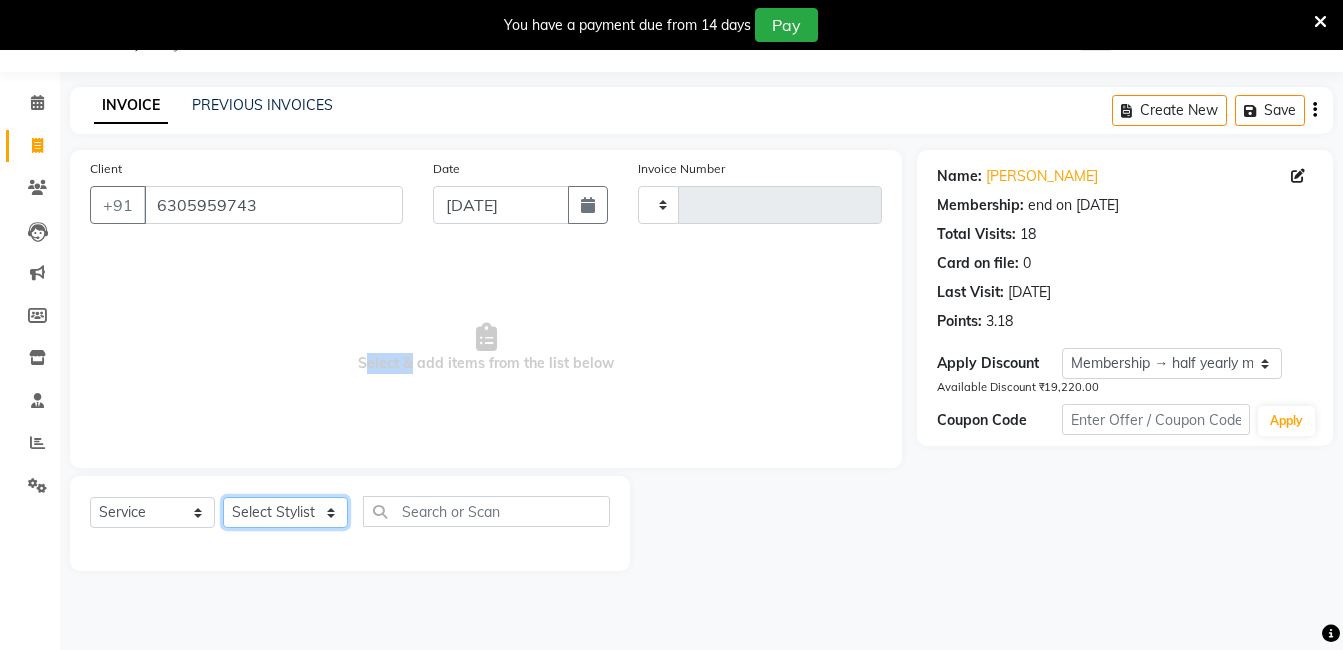click on "Select Stylist" 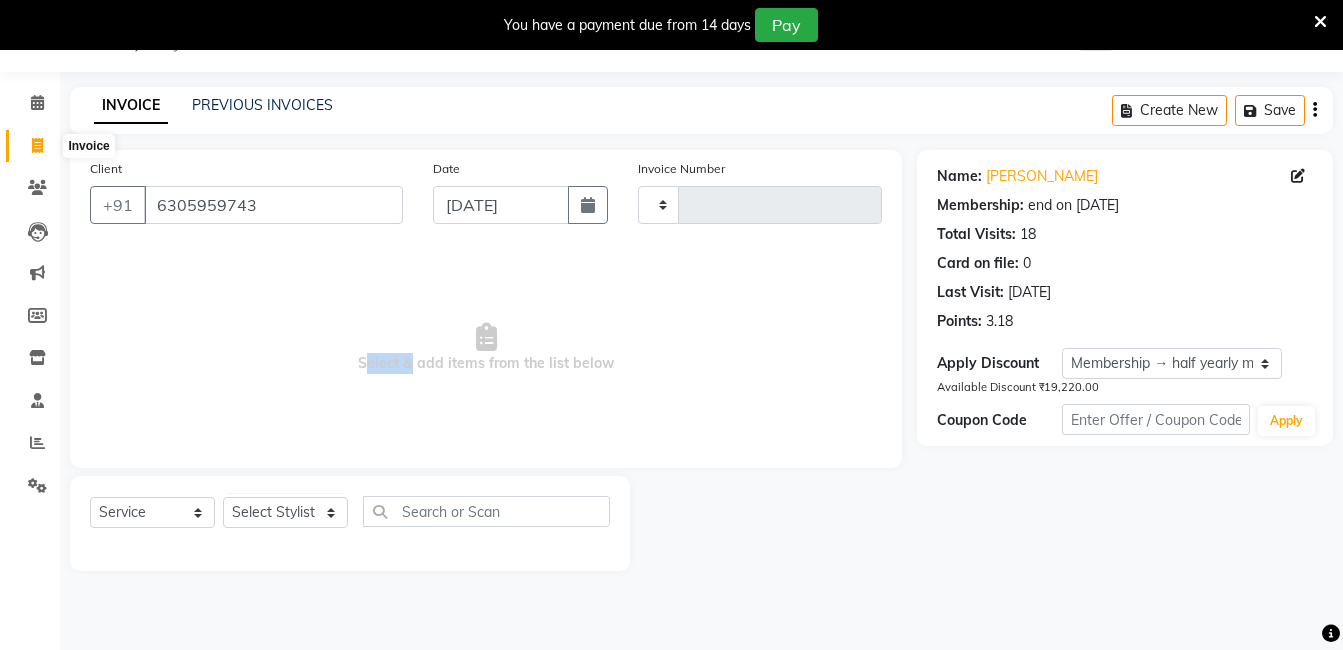 click 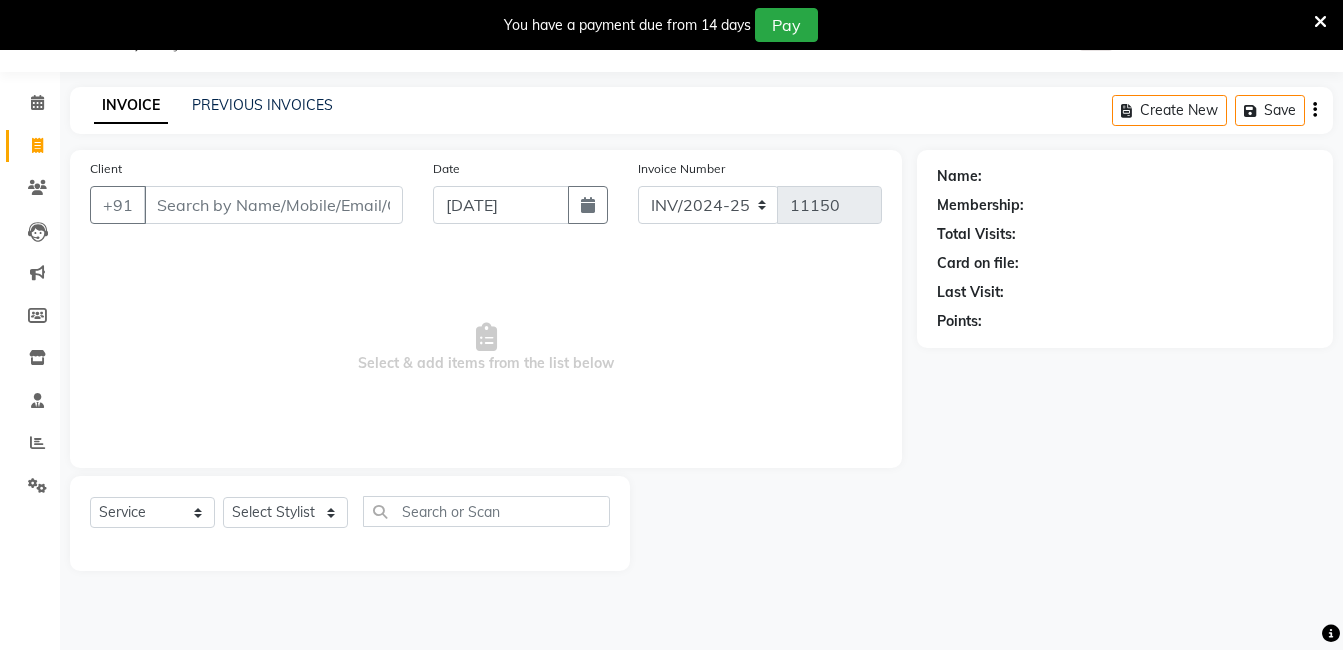 drag, startPoint x: 323, startPoint y: 214, endPoint x: 269, endPoint y: 323, distance: 121.64292 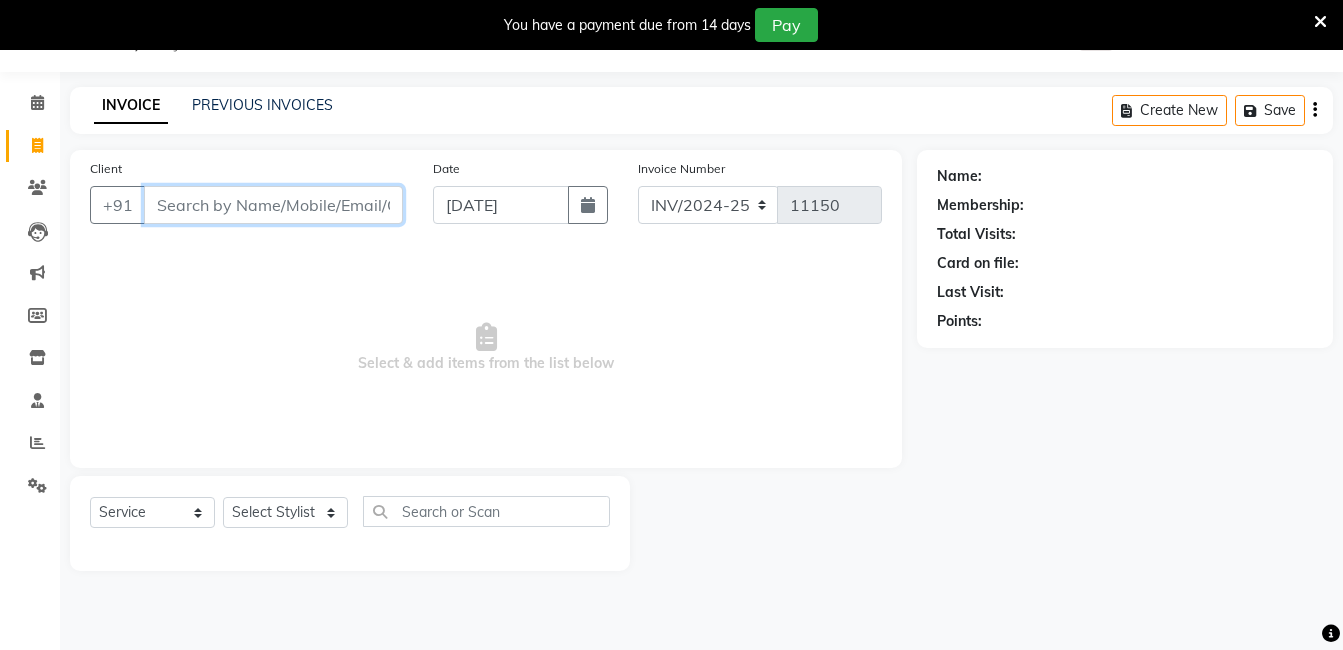 click on "Client" at bounding box center [273, 205] 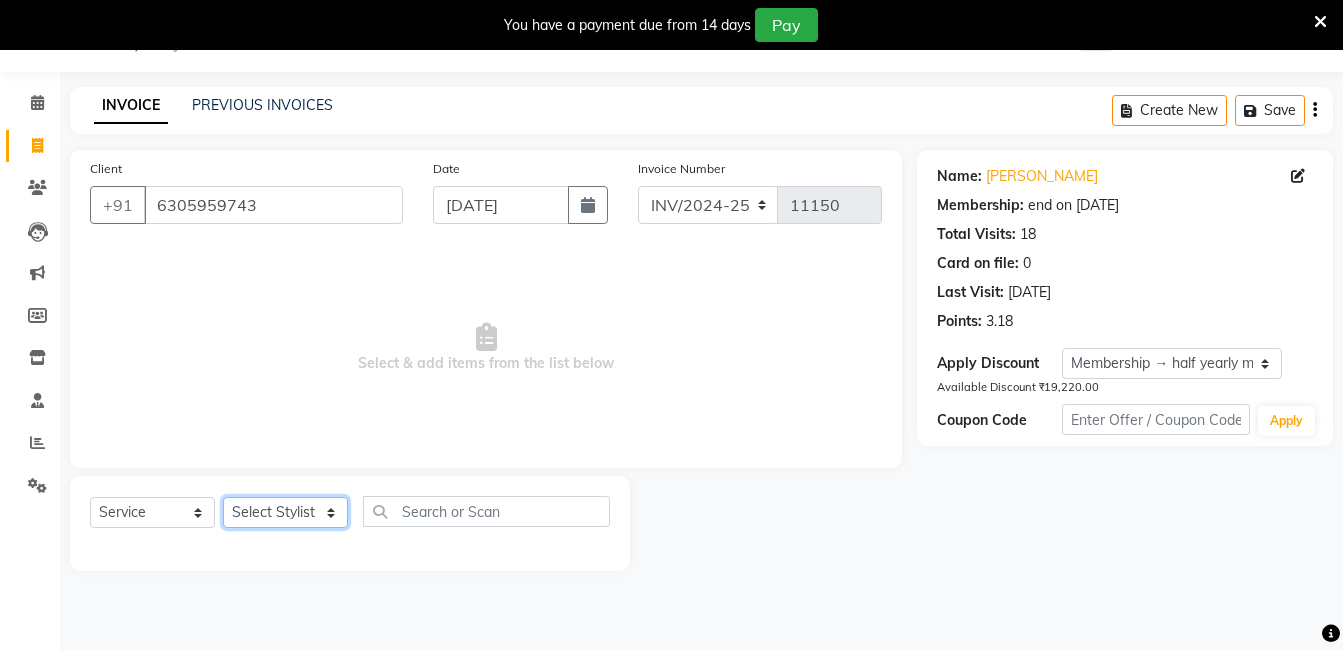 click on "Select Stylist [PERSON_NAME] [PERSON_NAME] kasim [PERSON_NAME] sameer [PERSON_NAME] manager" 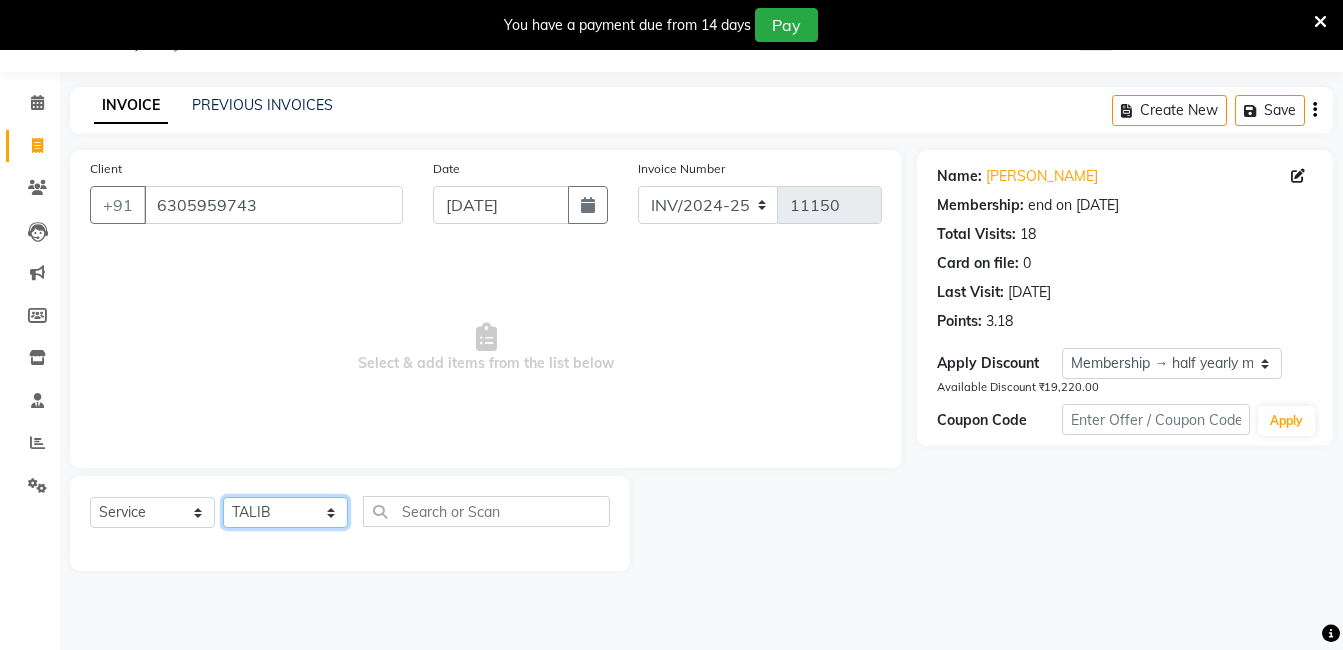 click on "Select Stylist [PERSON_NAME] [PERSON_NAME] kasim [PERSON_NAME] sameer [PERSON_NAME] manager" 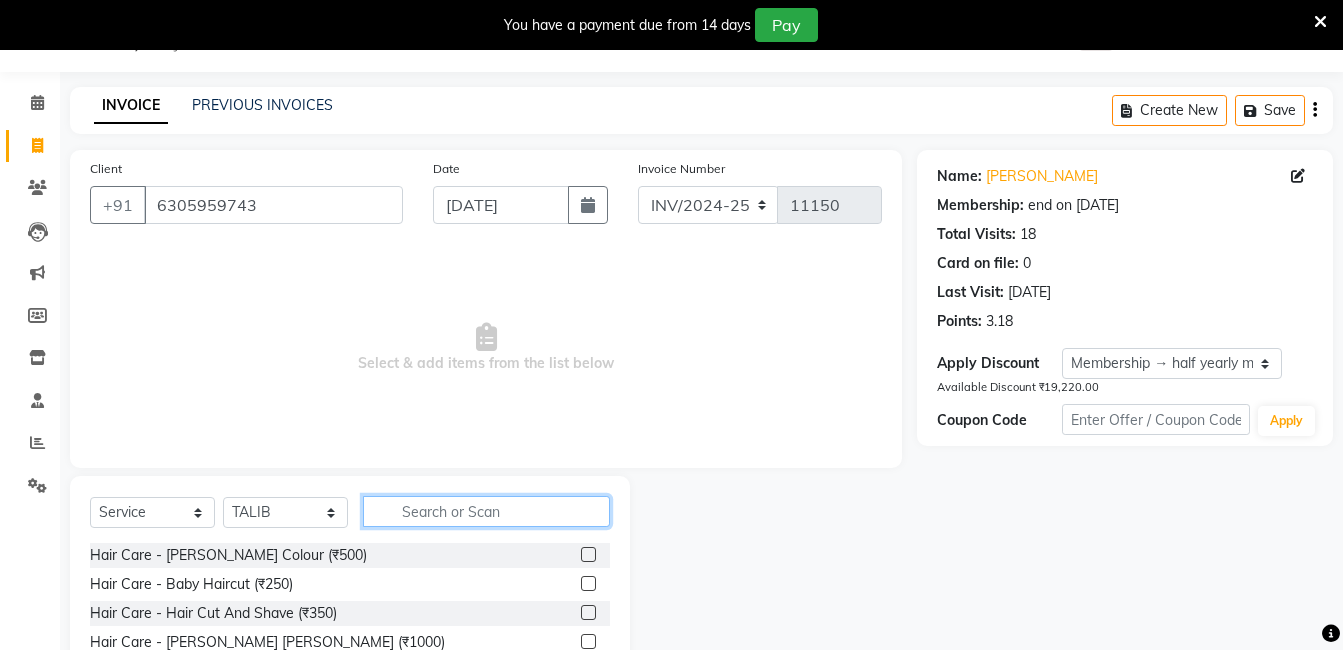 click 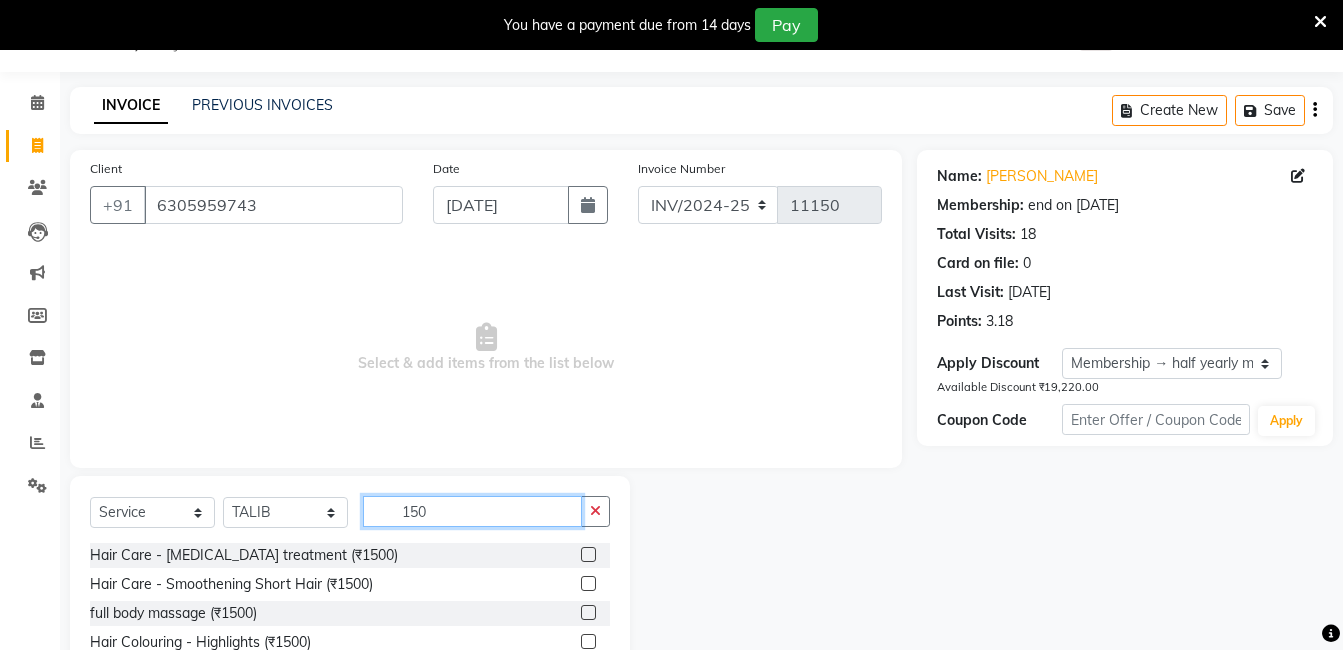 scroll, scrollTop: 201, scrollLeft: 0, axis: vertical 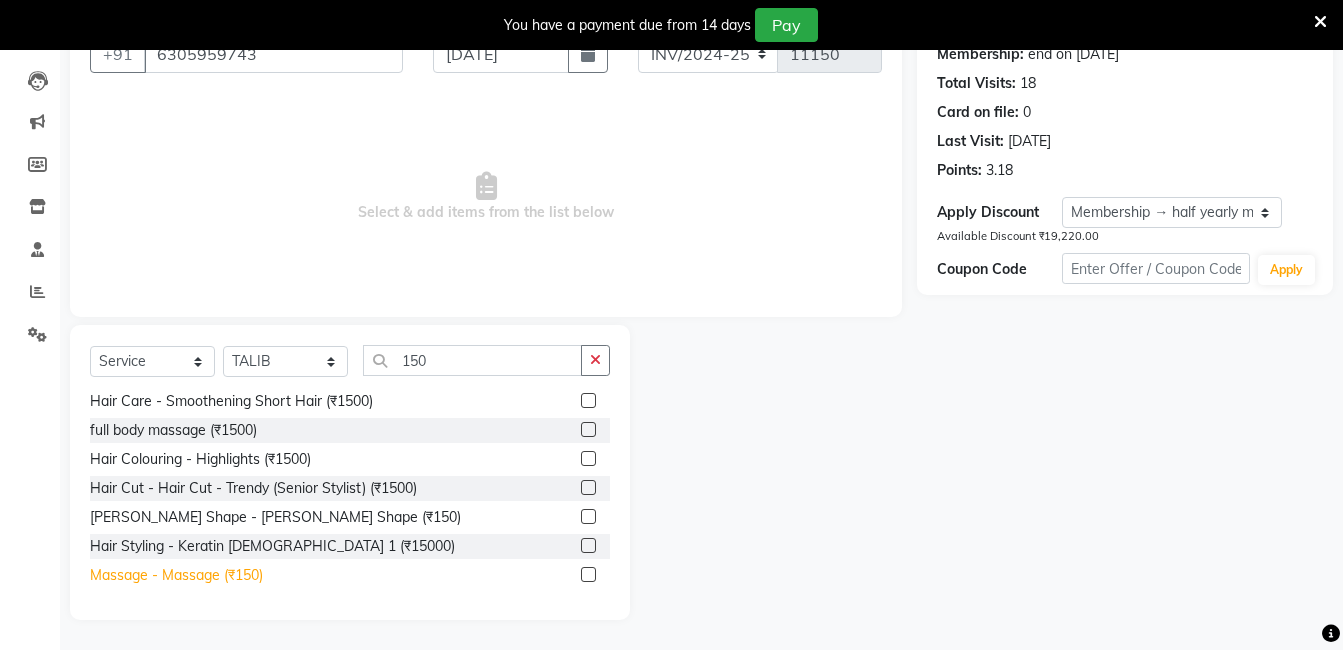 click on "Massage - Massage (₹150)" 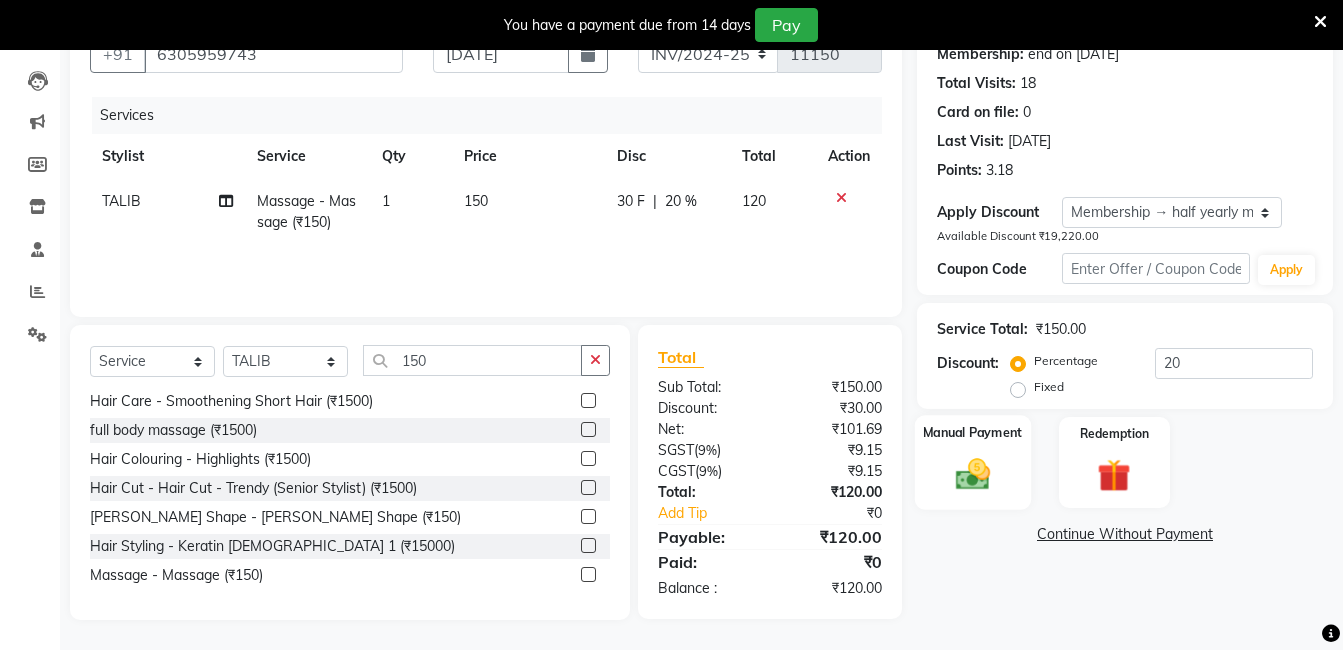 click on "Manual Payment" 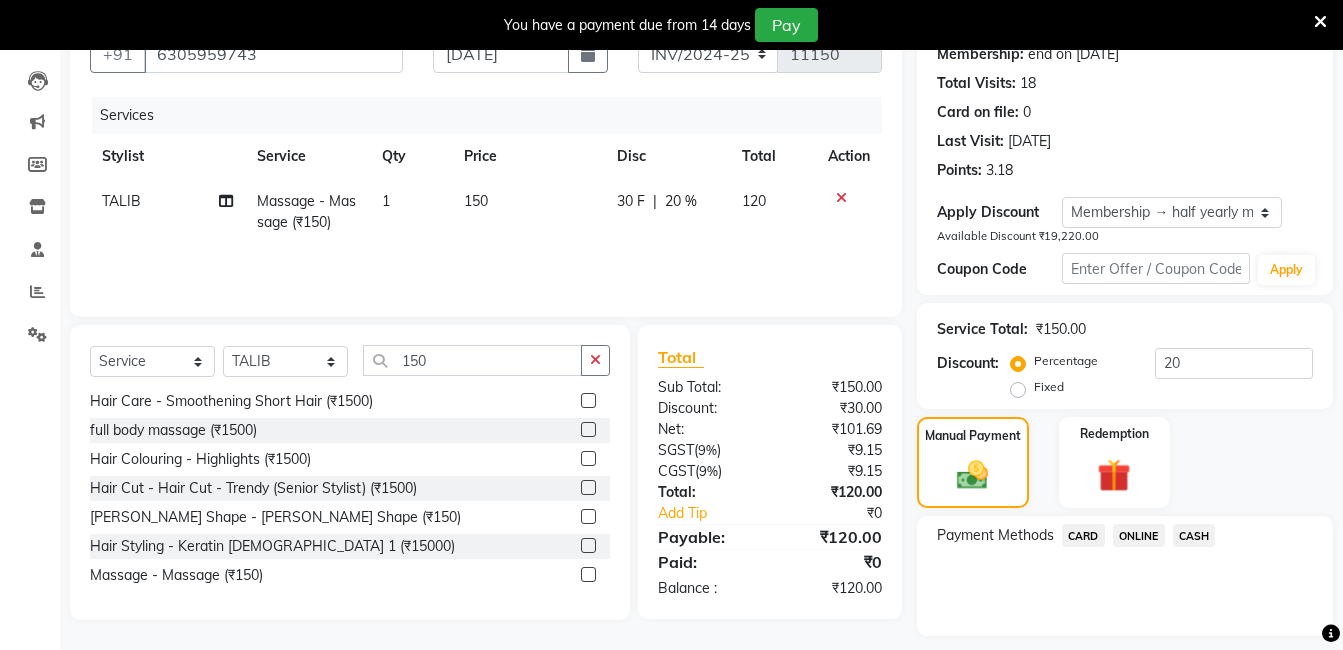 click on "ONLINE" 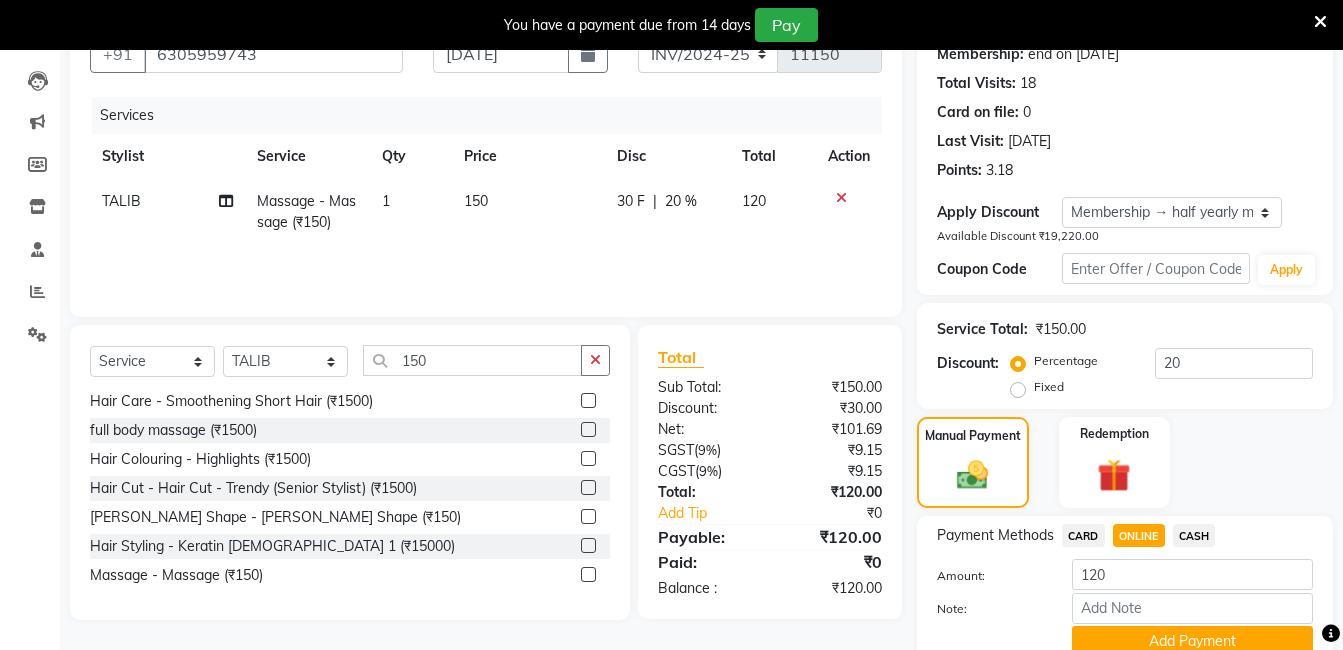 scroll, scrollTop: 287, scrollLeft: 0, axis: vertical 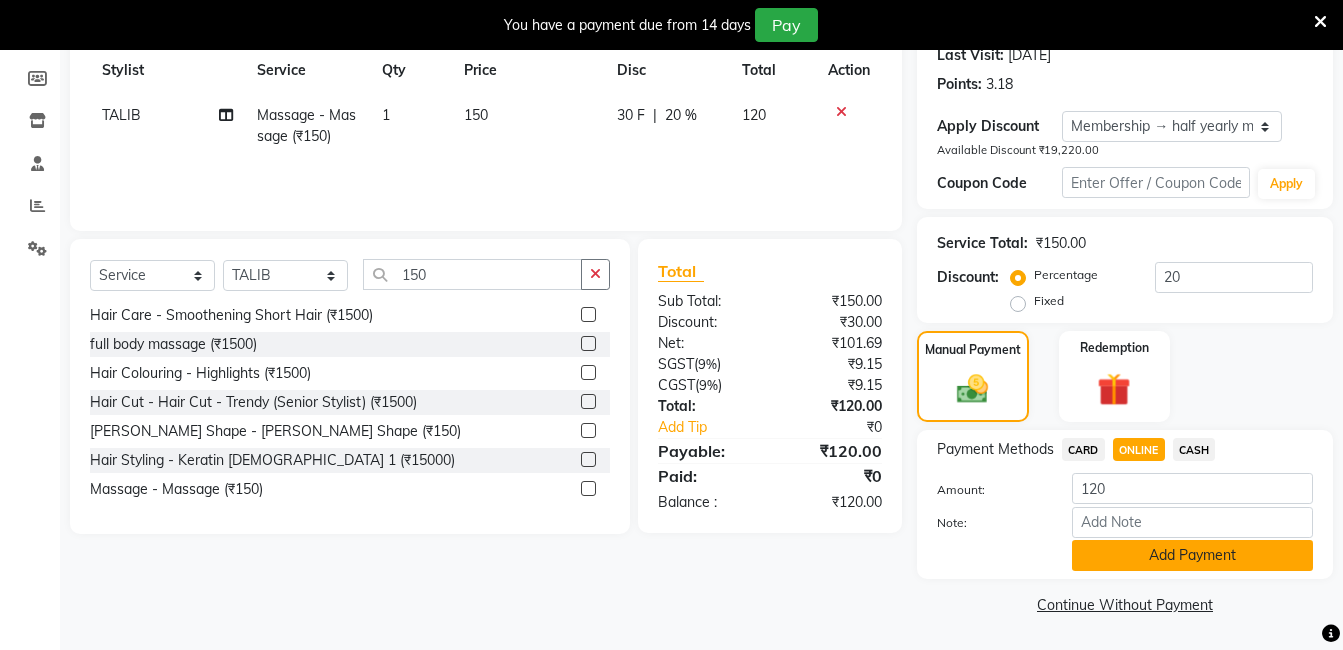 click on "Add Payment" 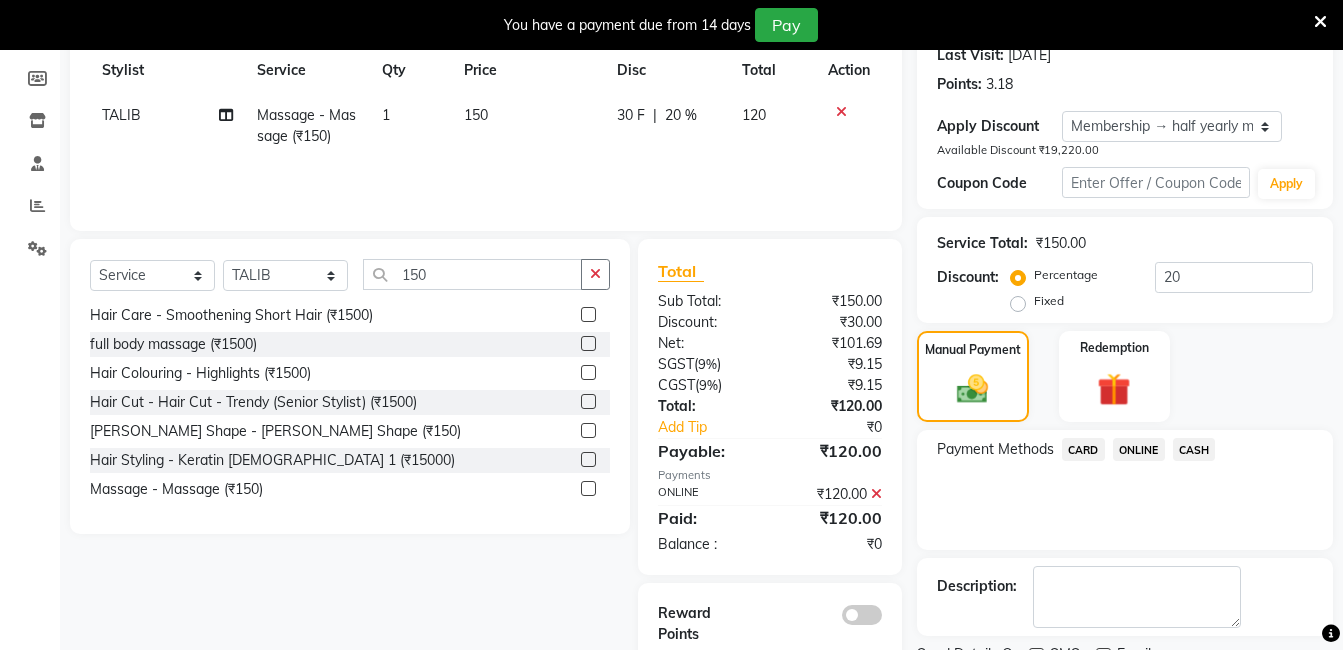 scroll, scrollTop: 371, scrollLeft: 0, axis: vertical 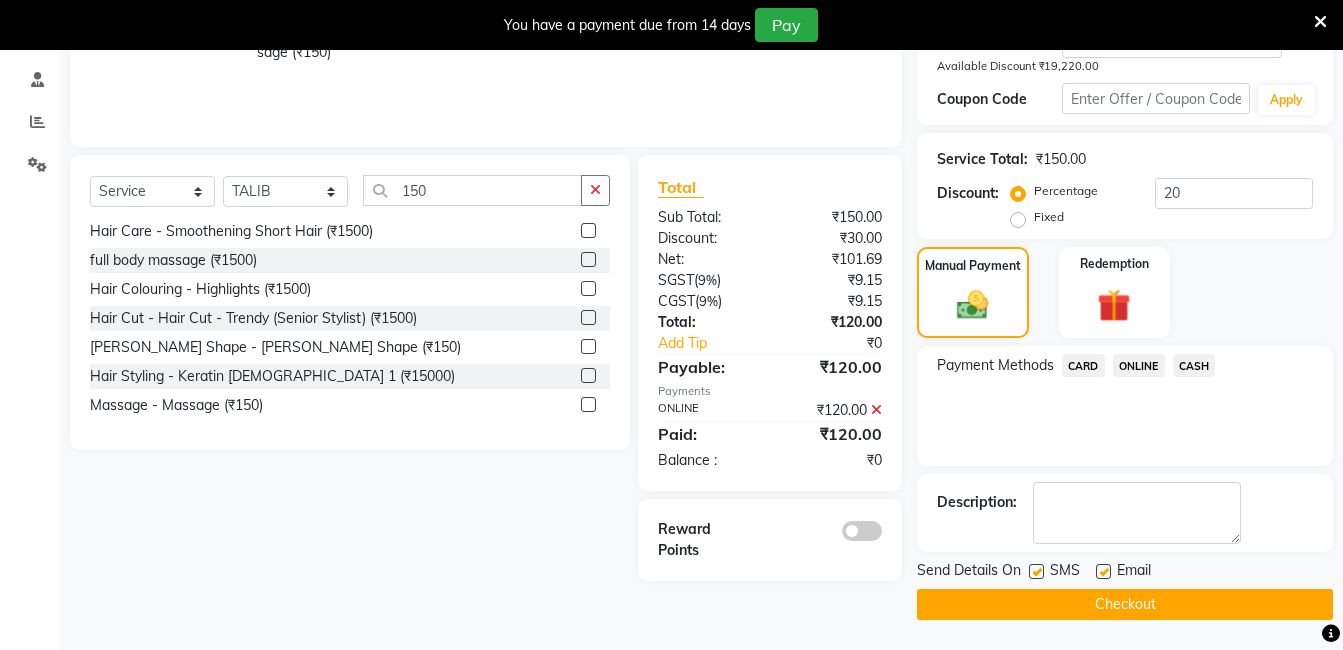 click on "Checkout" 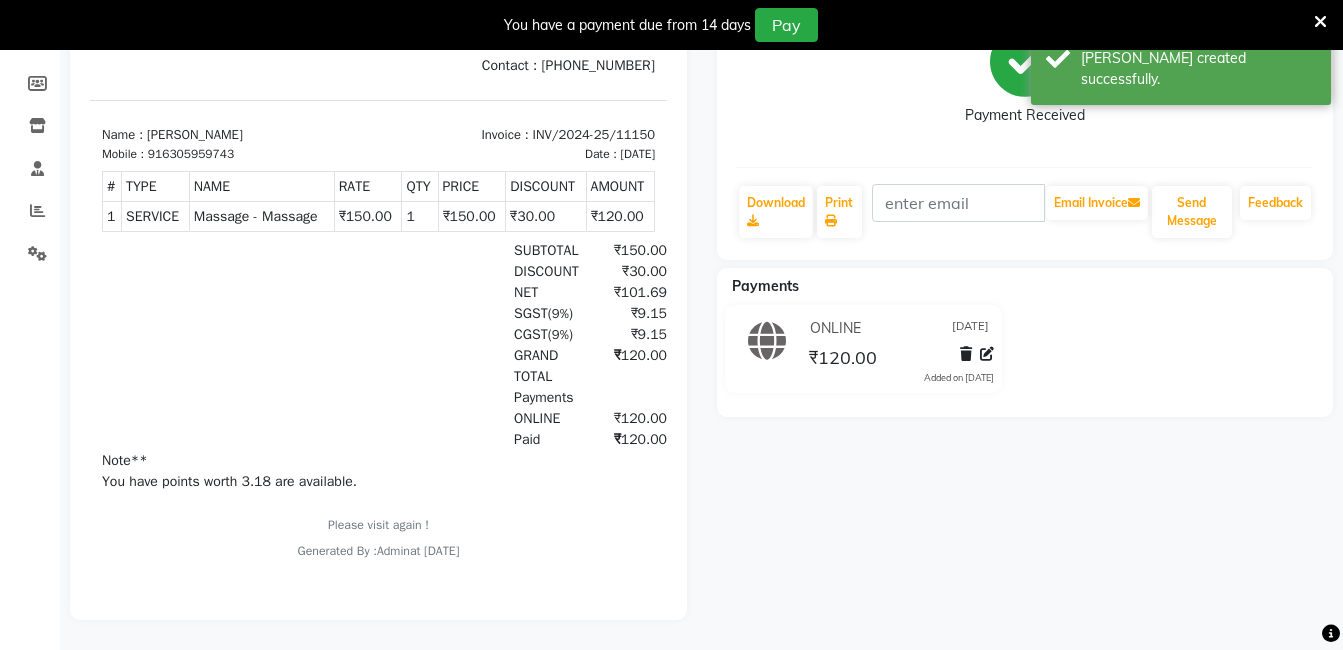 scroll, scrollTop: 0, scrollLeft: 0, axis: both 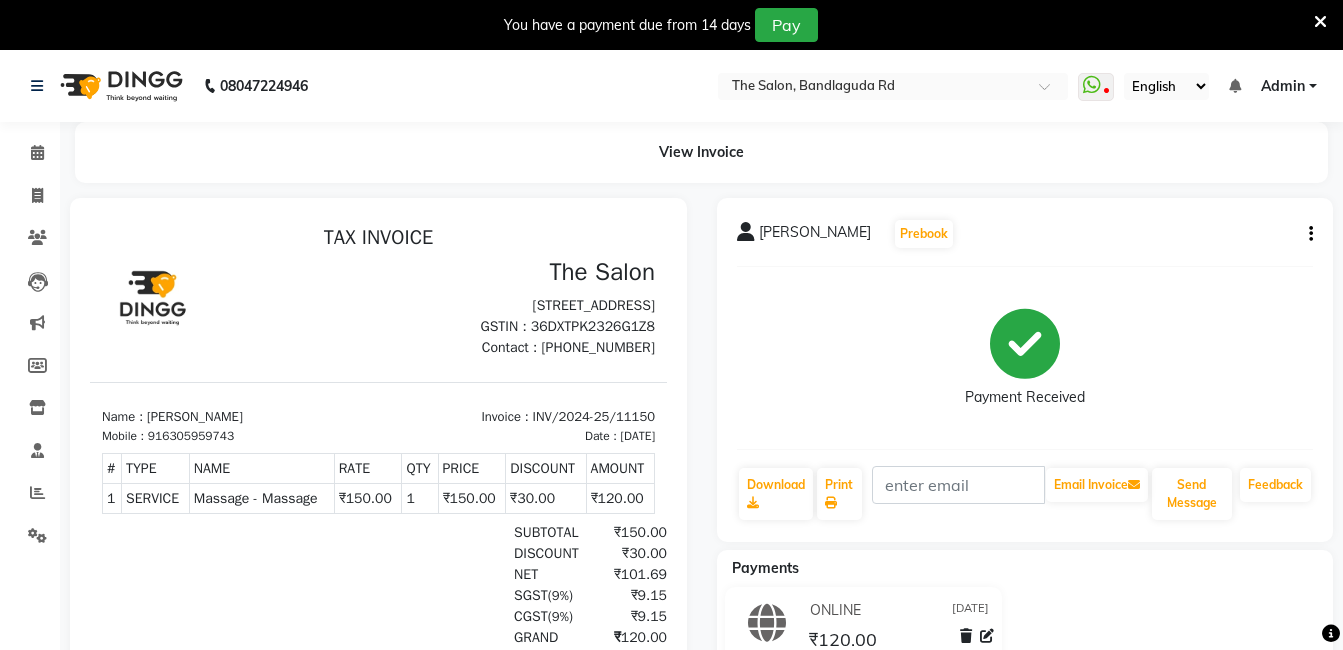 drag, startPoint x: 323, startPoint y: 270, endPoint x: 240, endPoint y: 290, distance: 85.37564 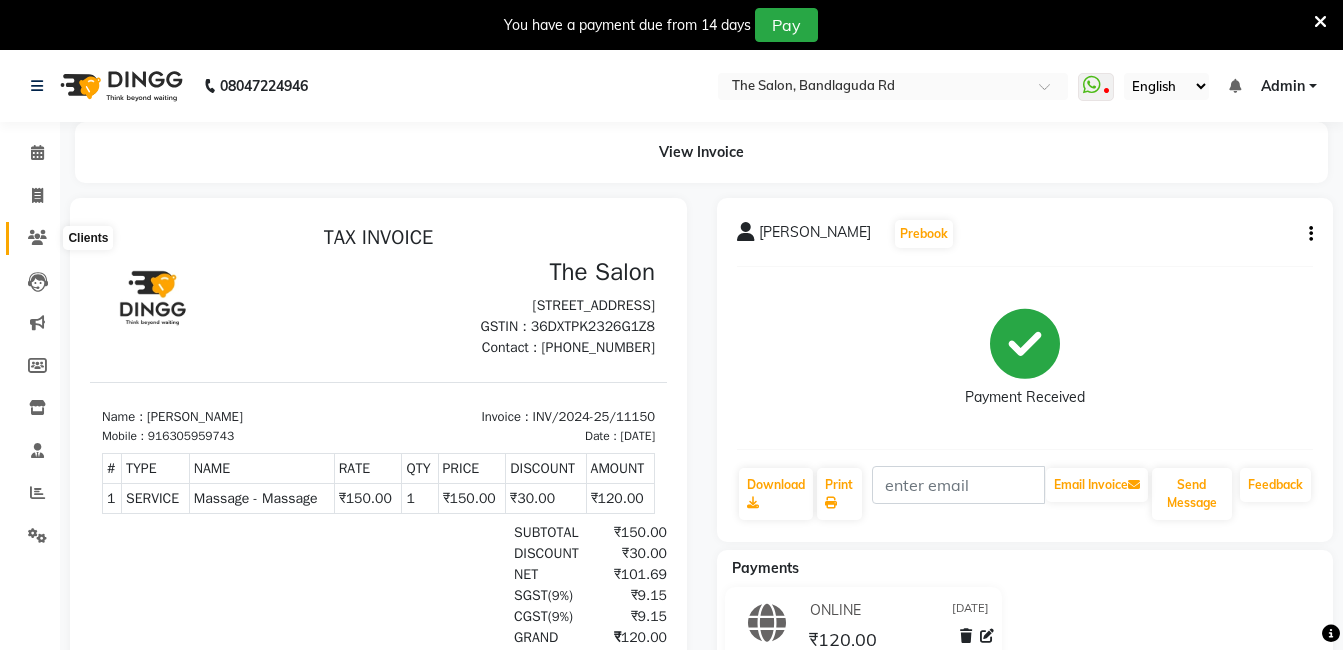 click 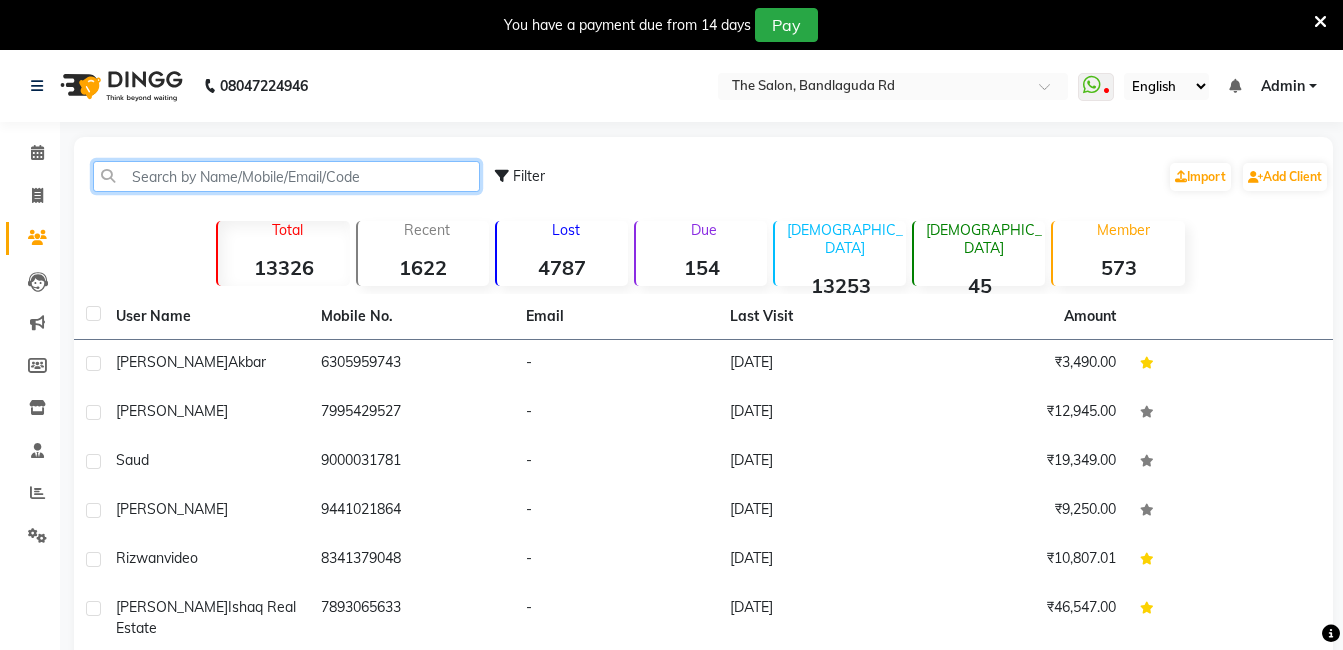 click 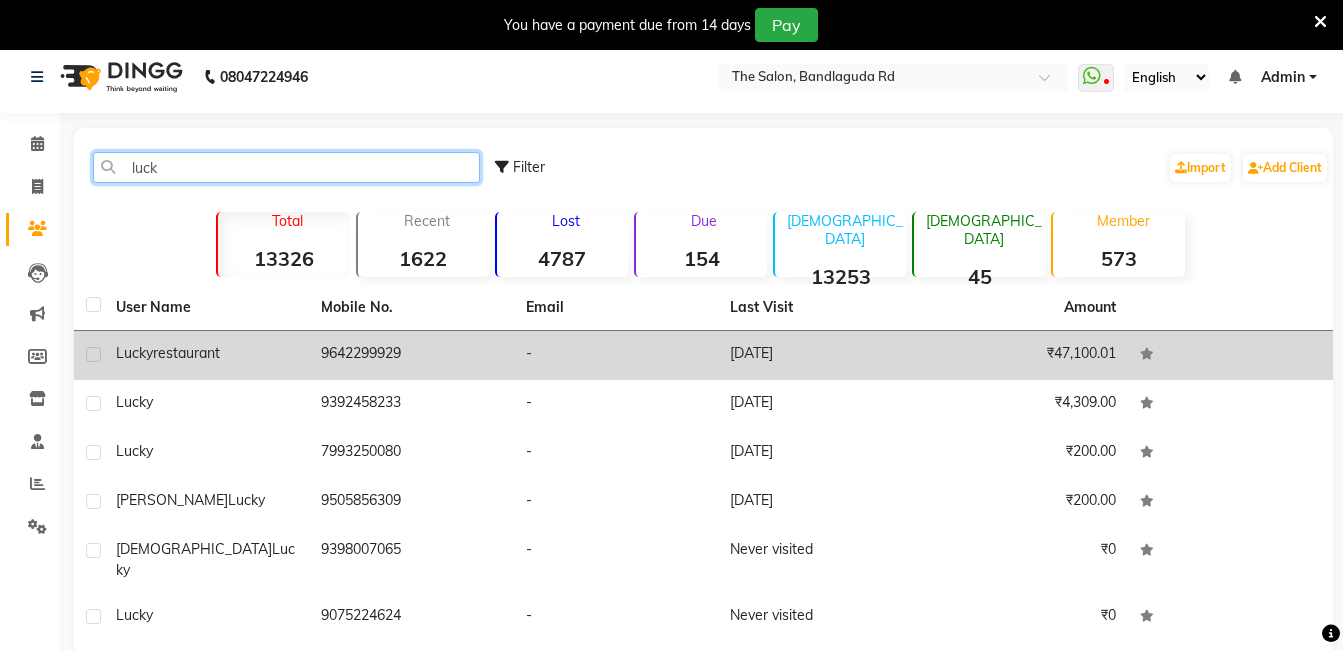 scroll, scrollTop: 0, scrollLeft: 0, axis: both 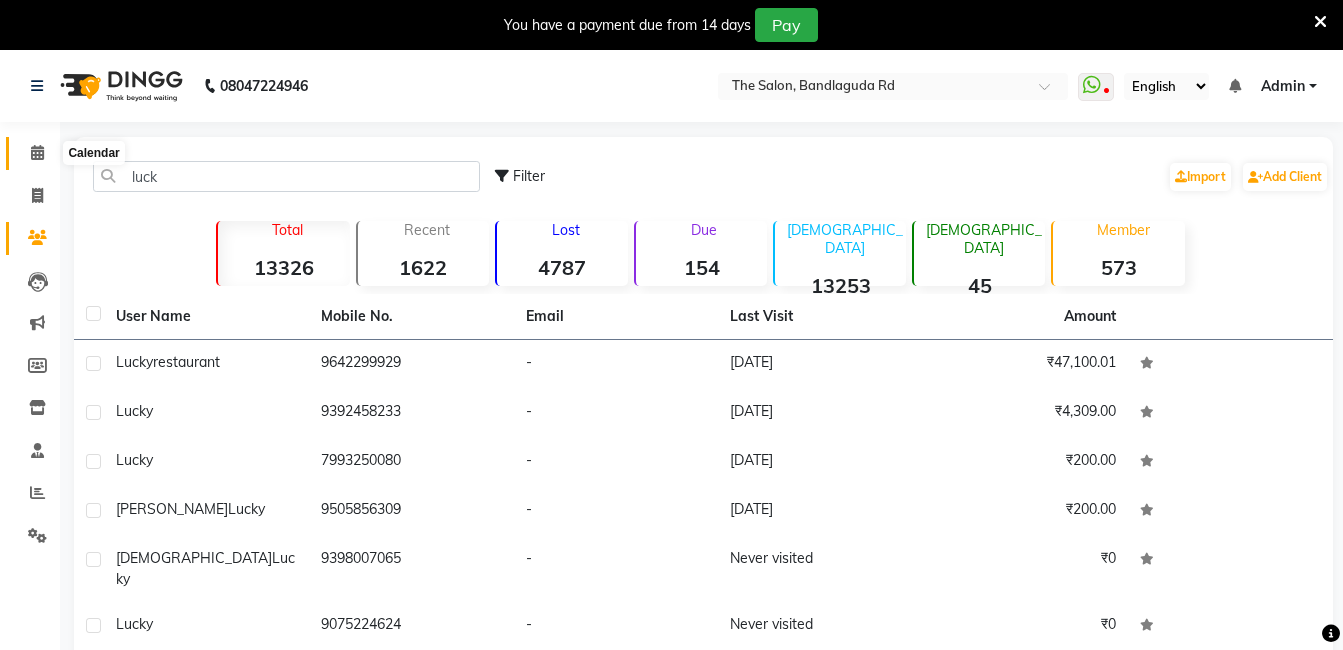 click 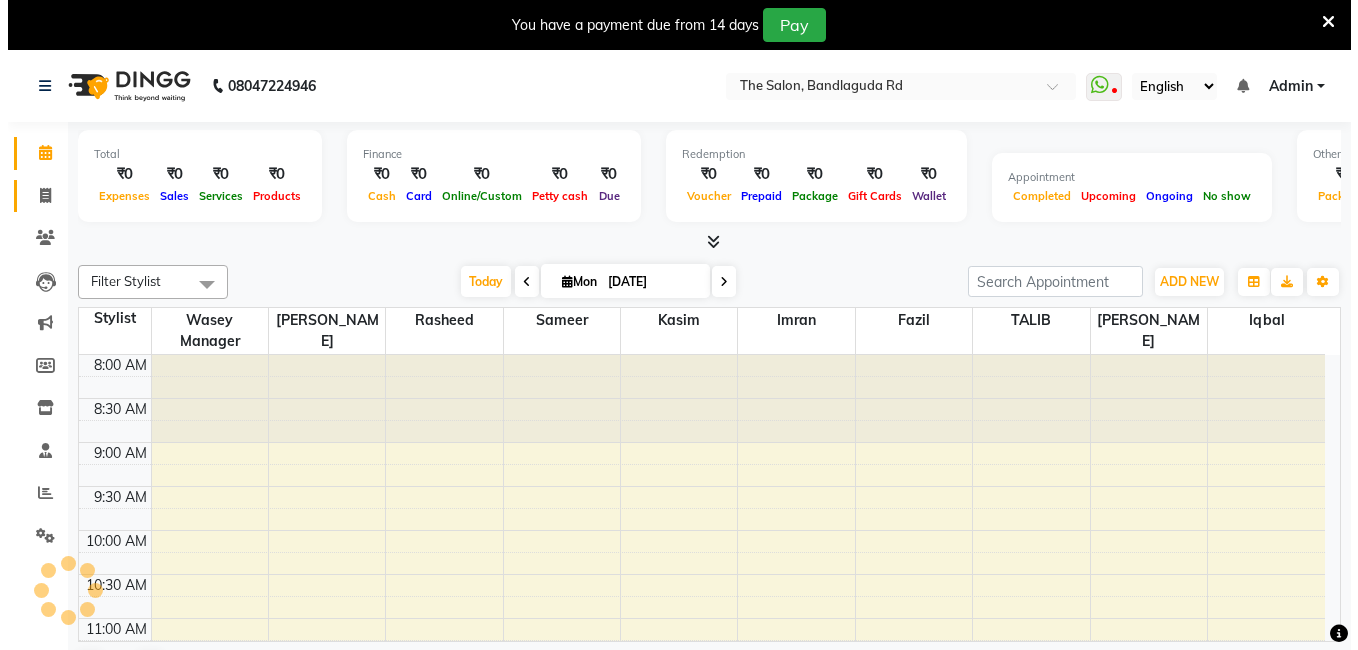 scroll, scrollTop: 0, scrollLeft: 0, axis: both 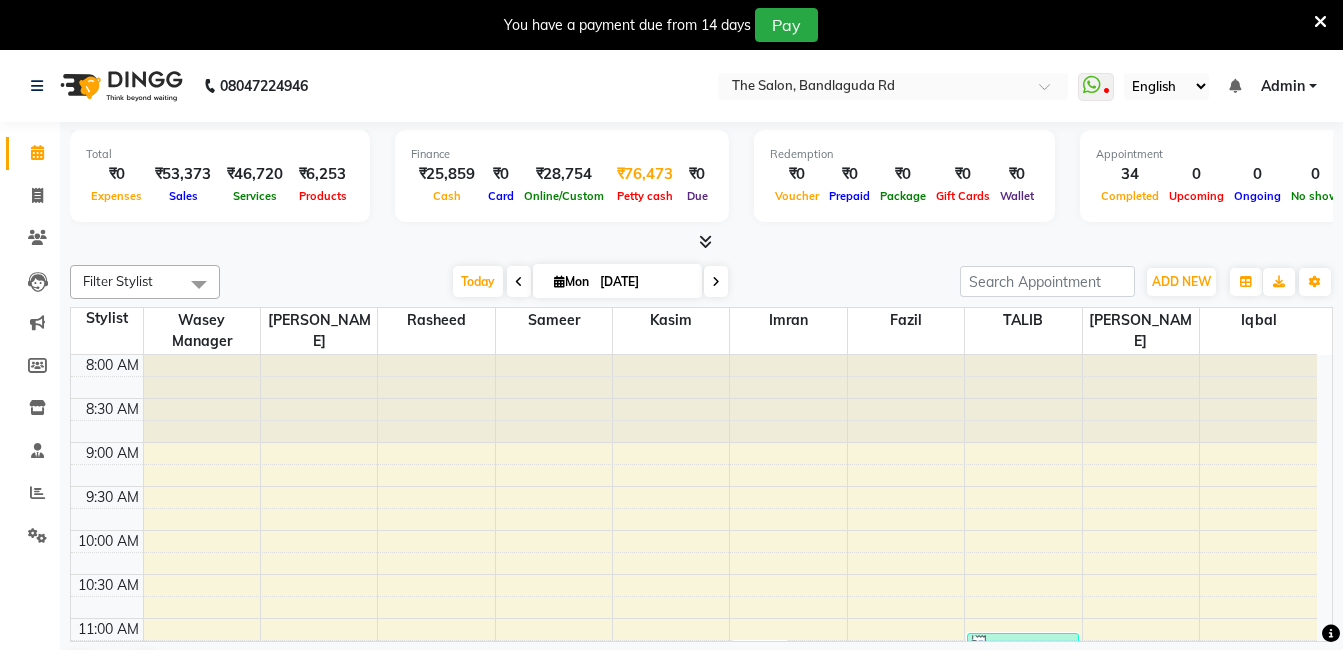 click on "₹76,473" at bounding box center (645, 174) 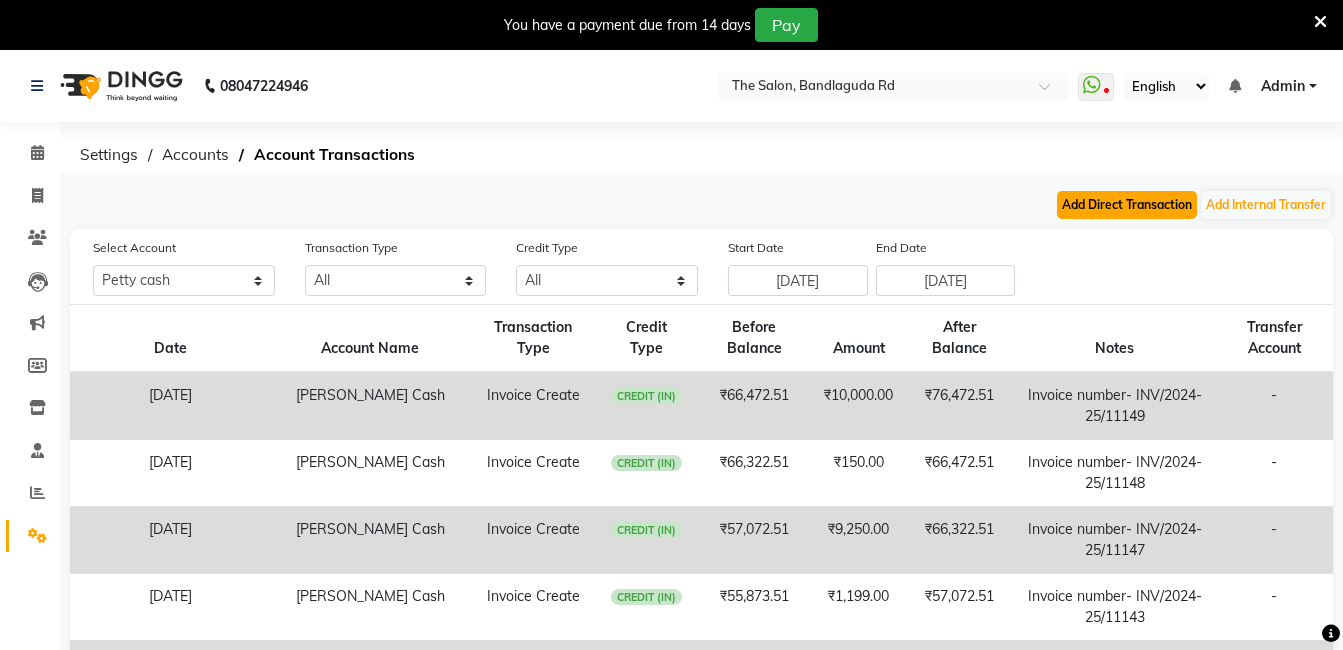 click on "Add Direct Transaction" 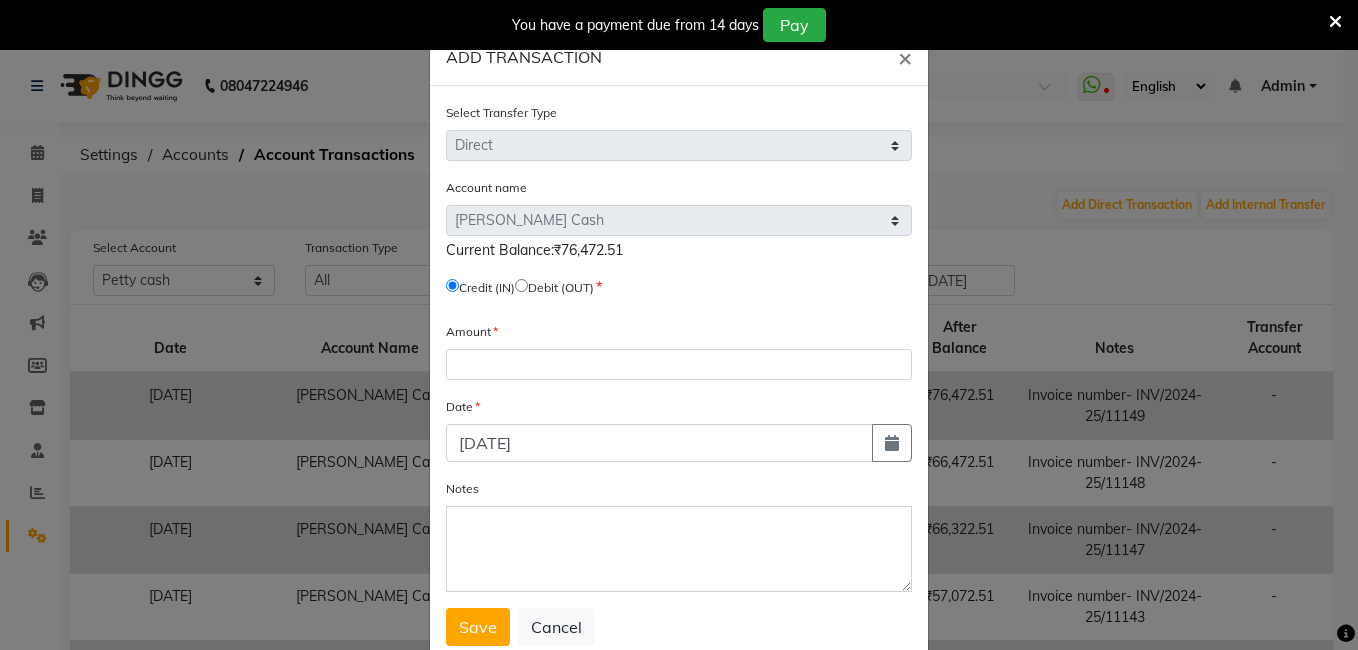click 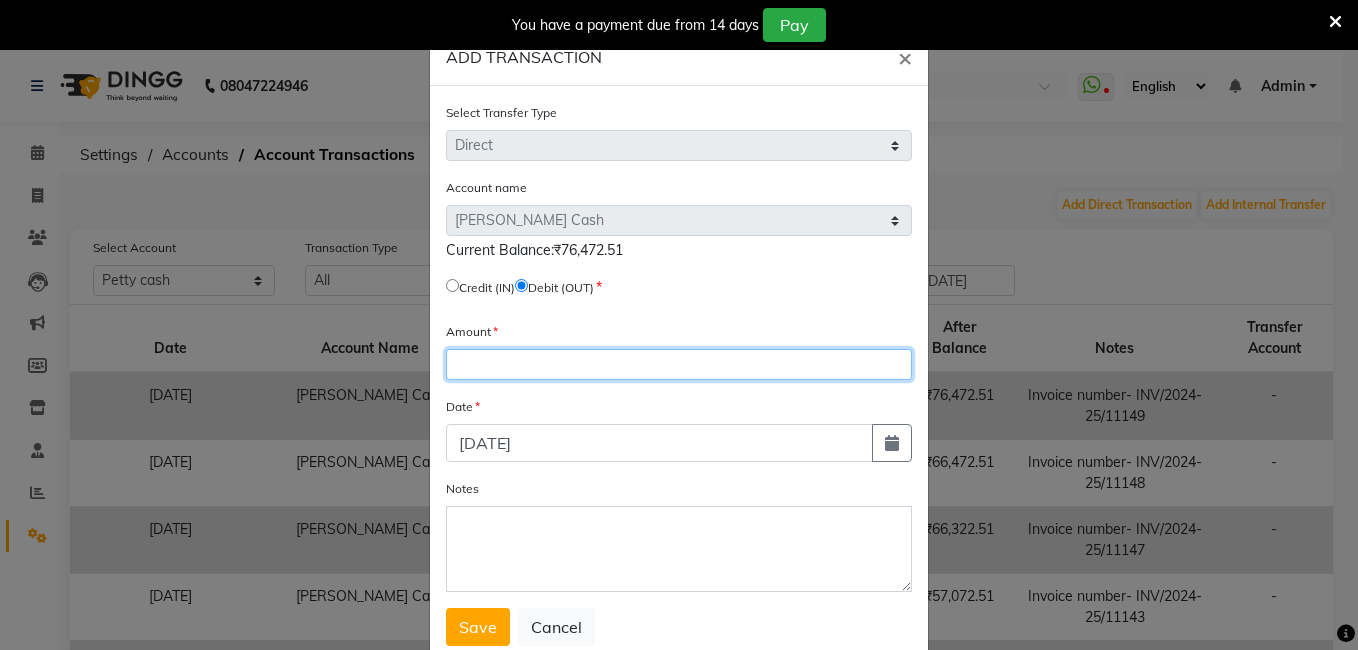 click 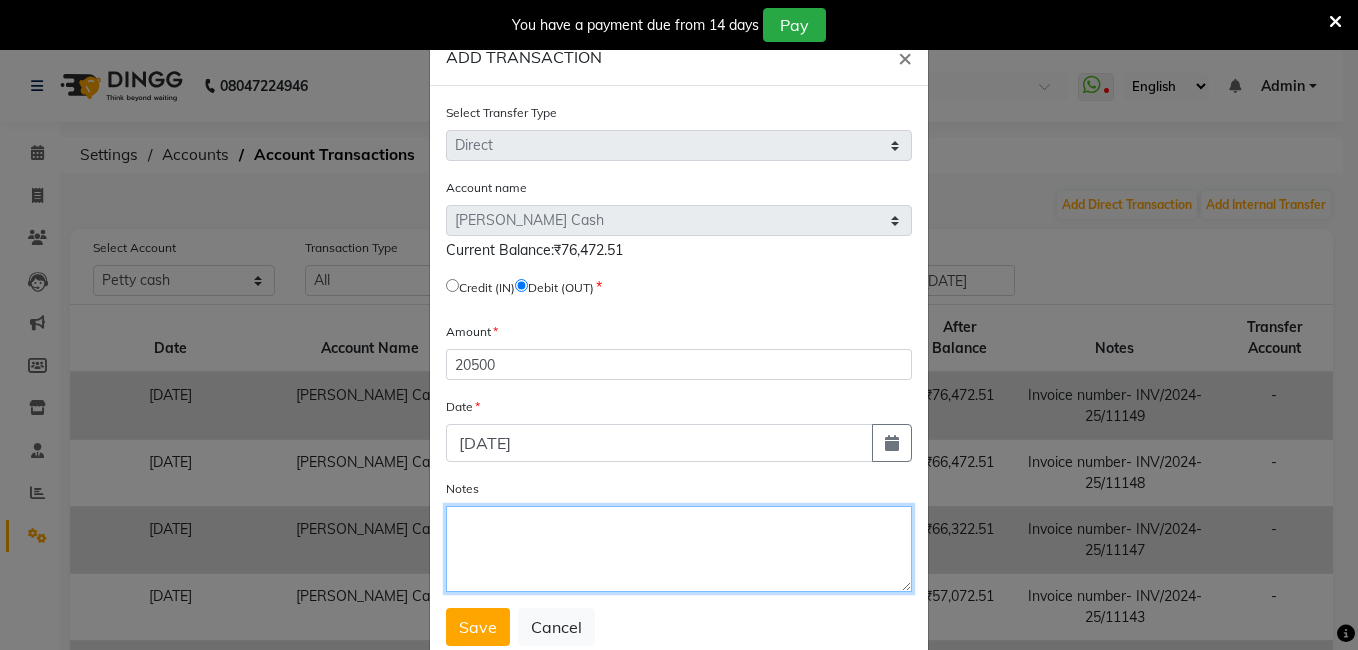 click on "Notes" at bounding box center (679, 549) 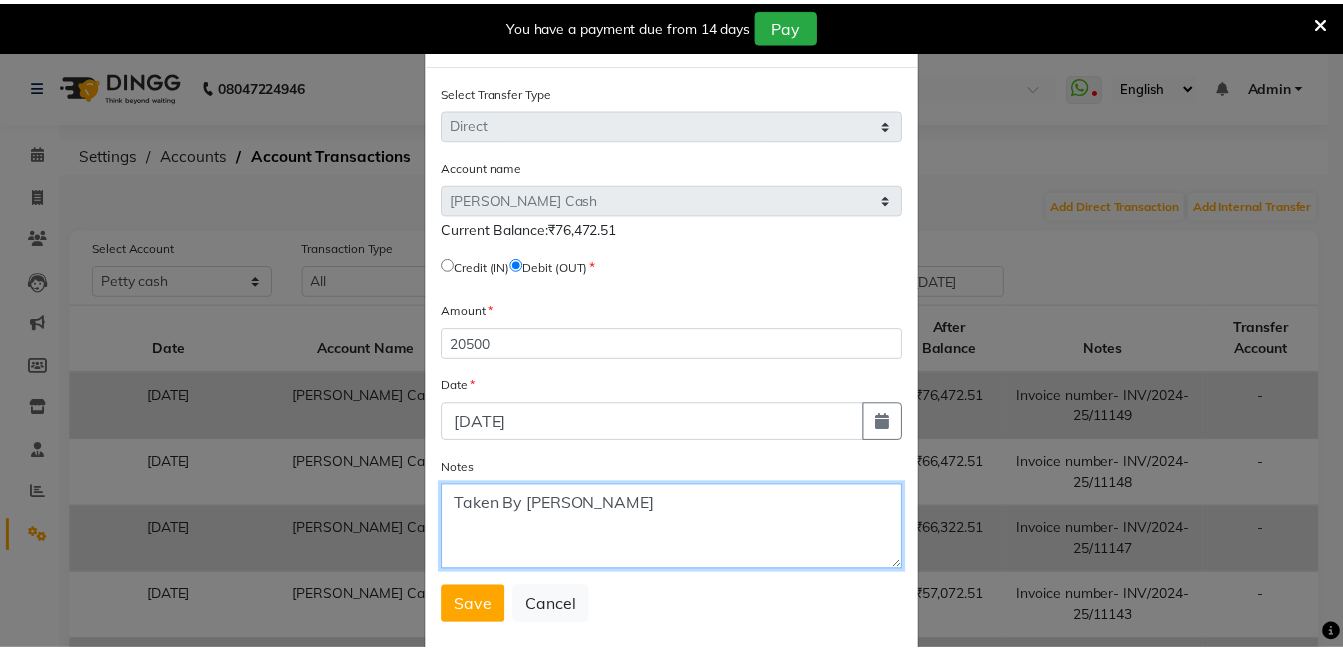 scroll, scrollTop: 57, scrollLeft: 0, axis: vertical 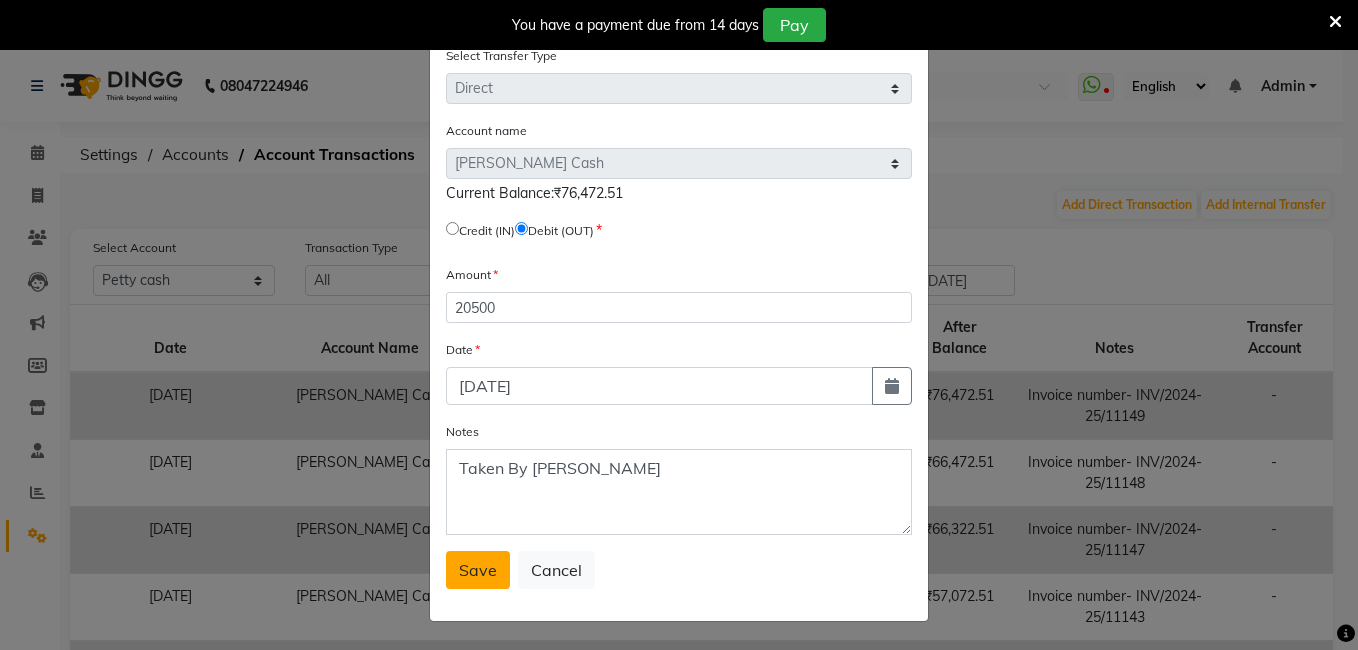 click on "Save" at bounding box center [478, 570] 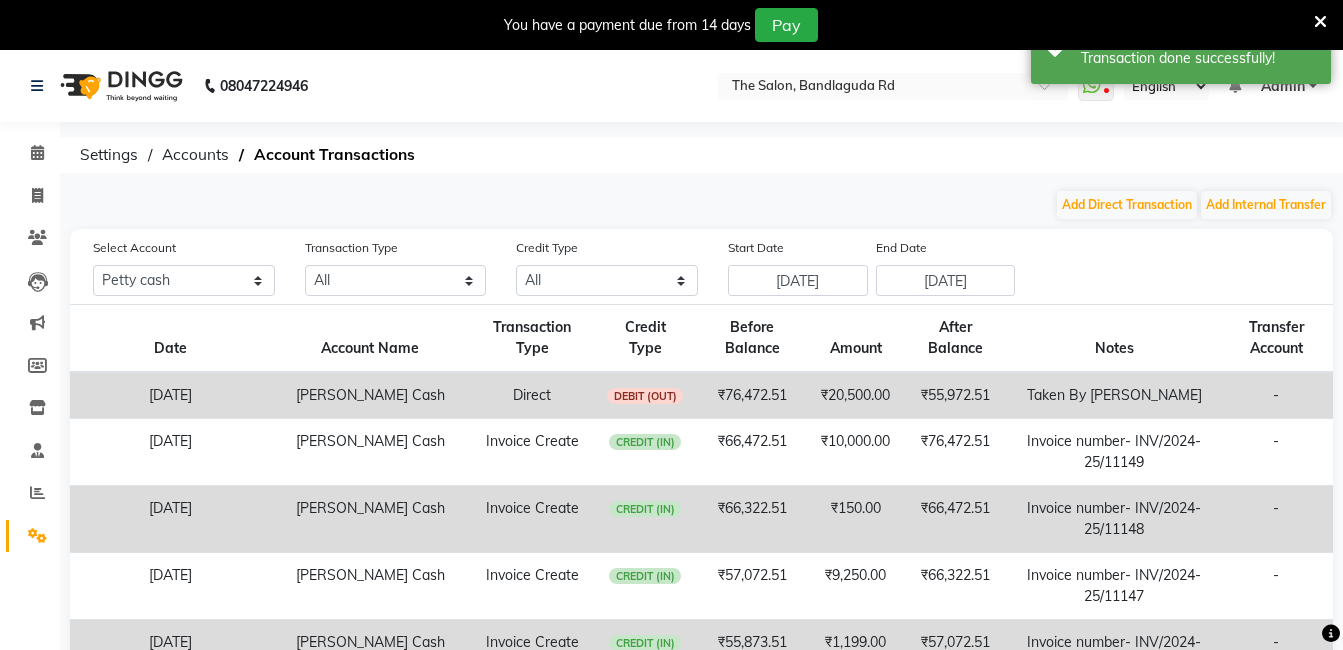 click 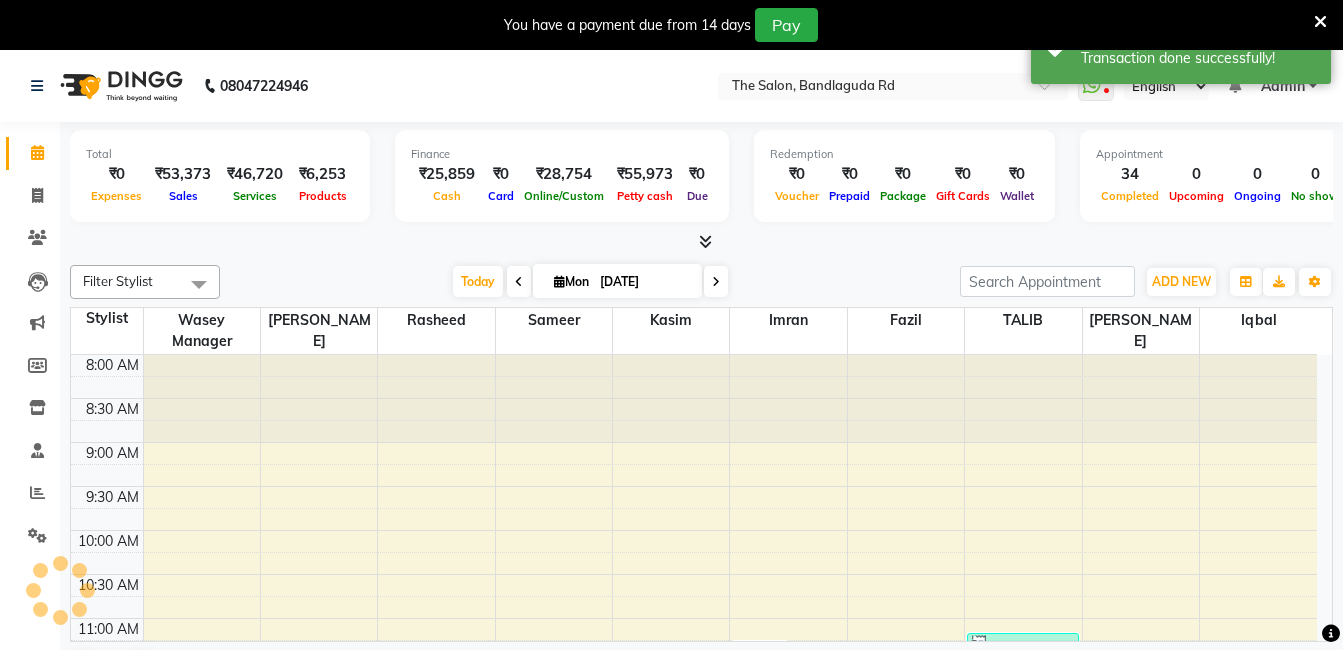 scroll, scrollTop: 819, scrollLeft: 0, axis: vertical 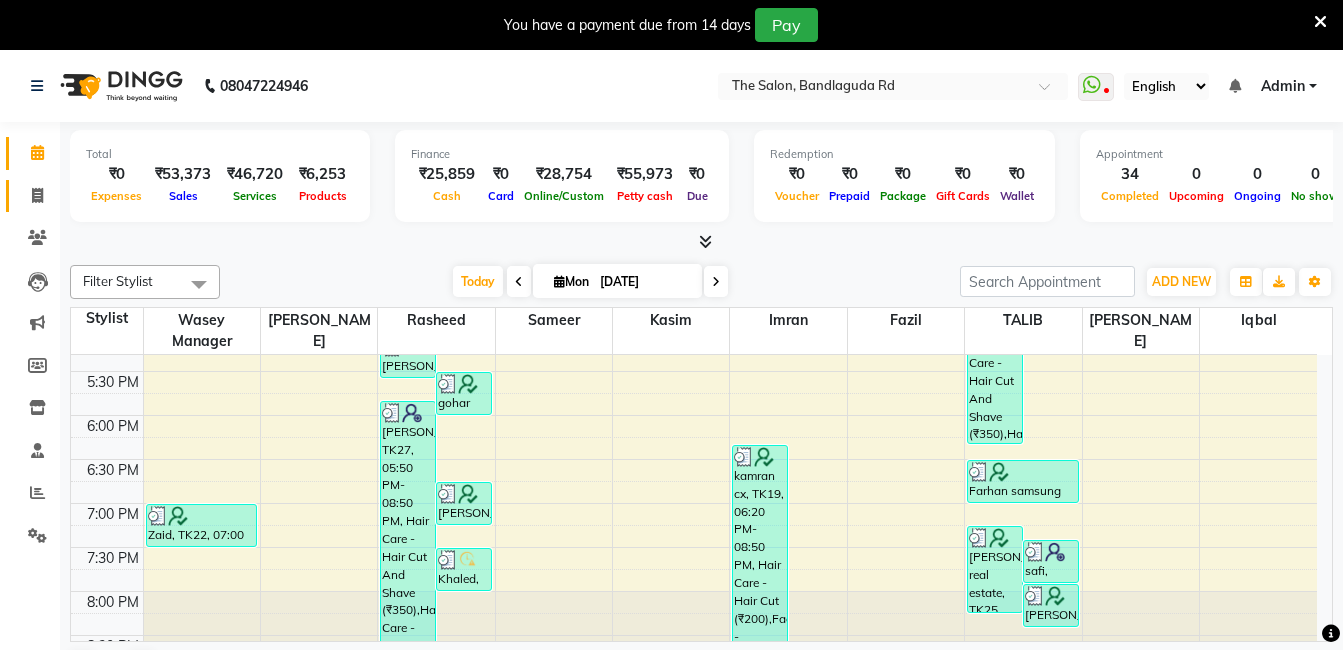 click 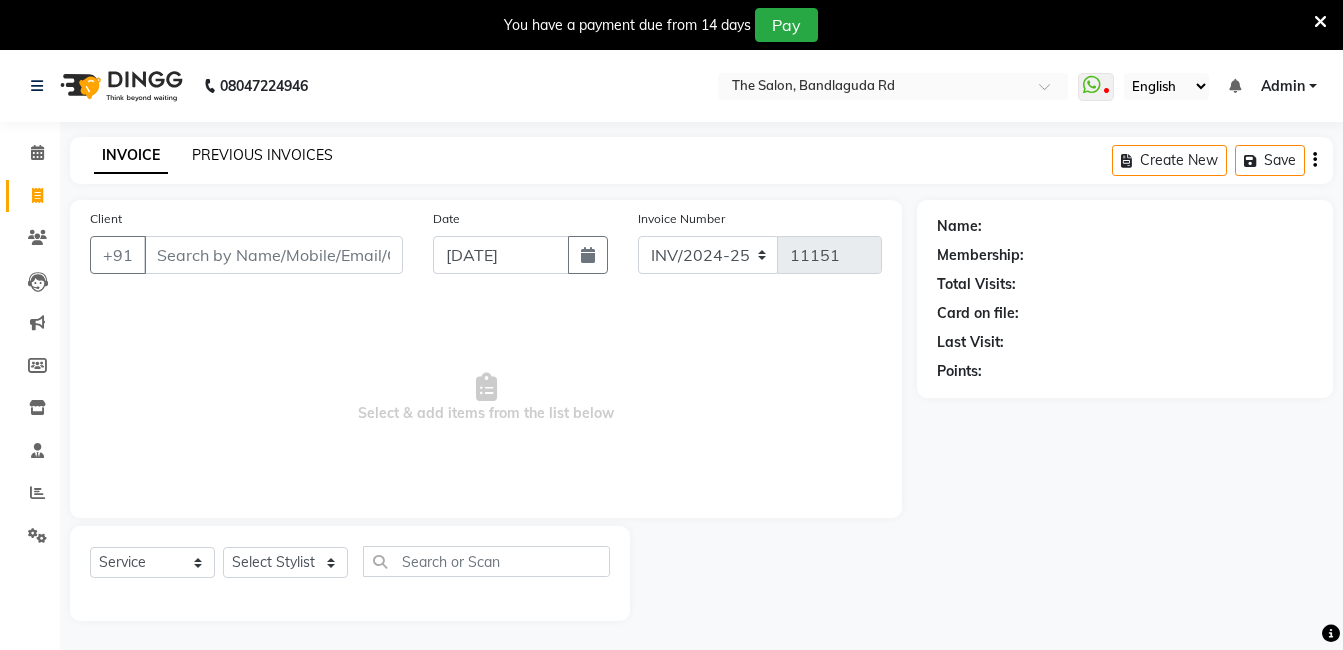 click on "PREVIOUS INVOICES" 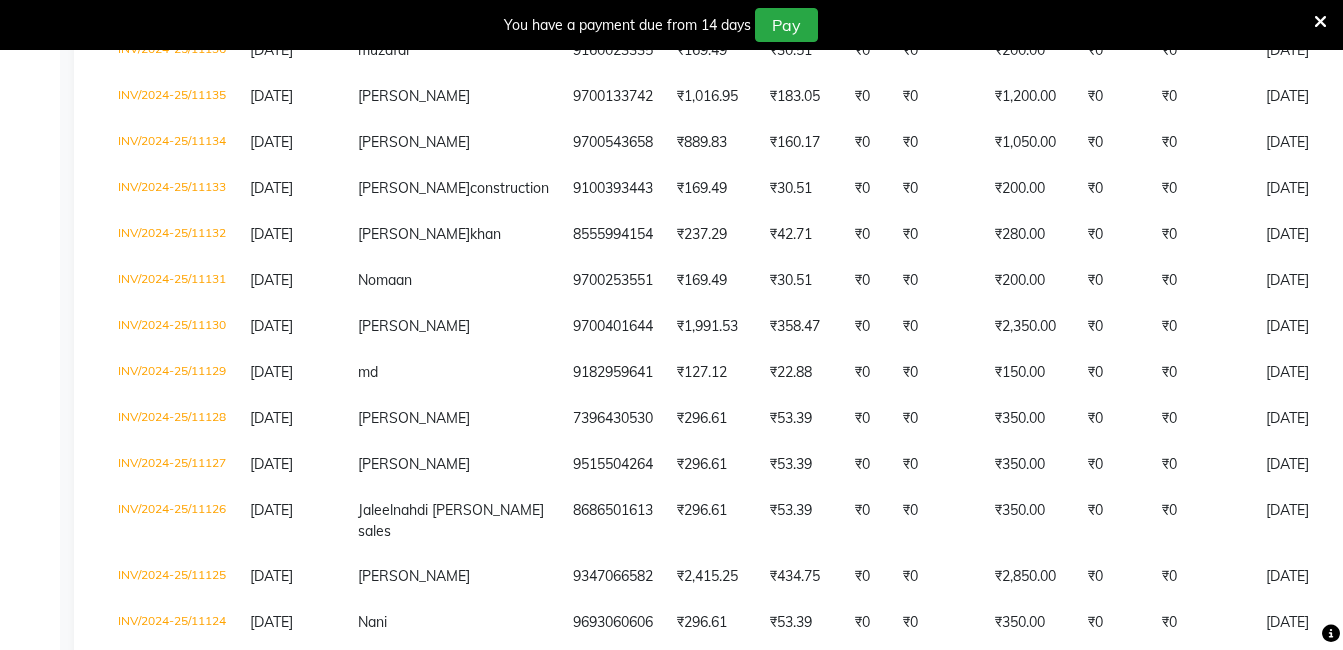 scroll, scrollTop: 1470, scrollLeft: 0, axis: vertical 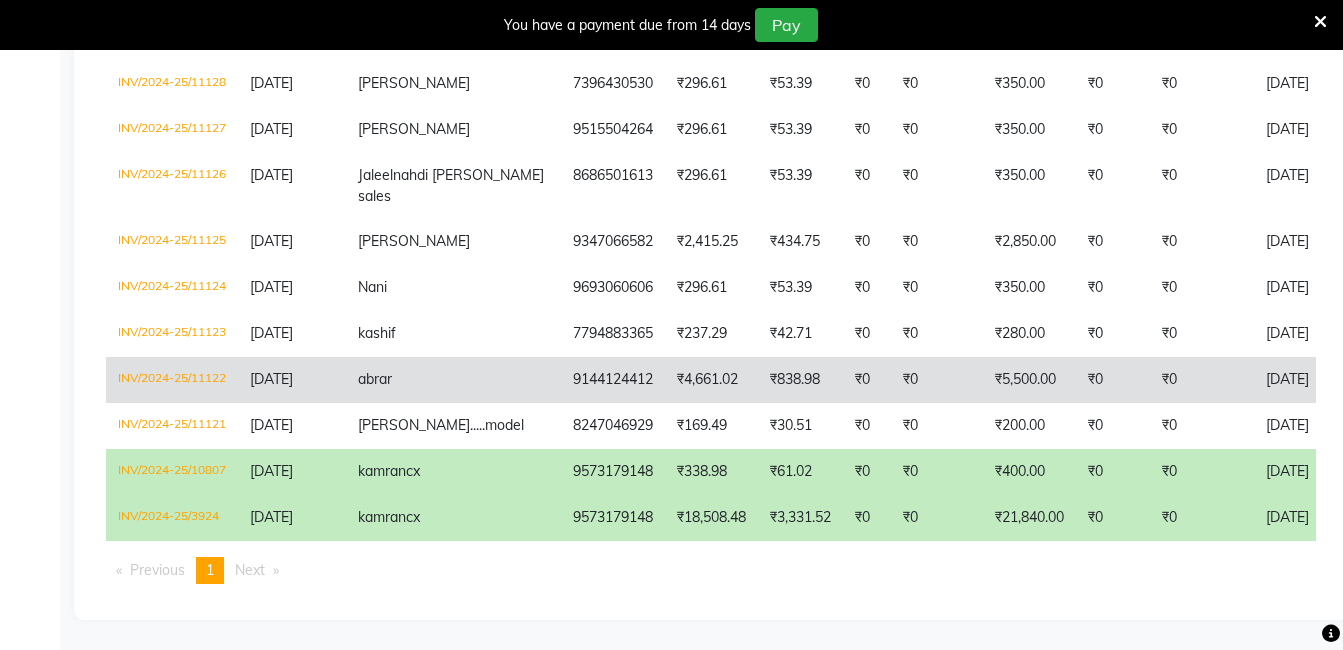 click on "₹4,661.02" 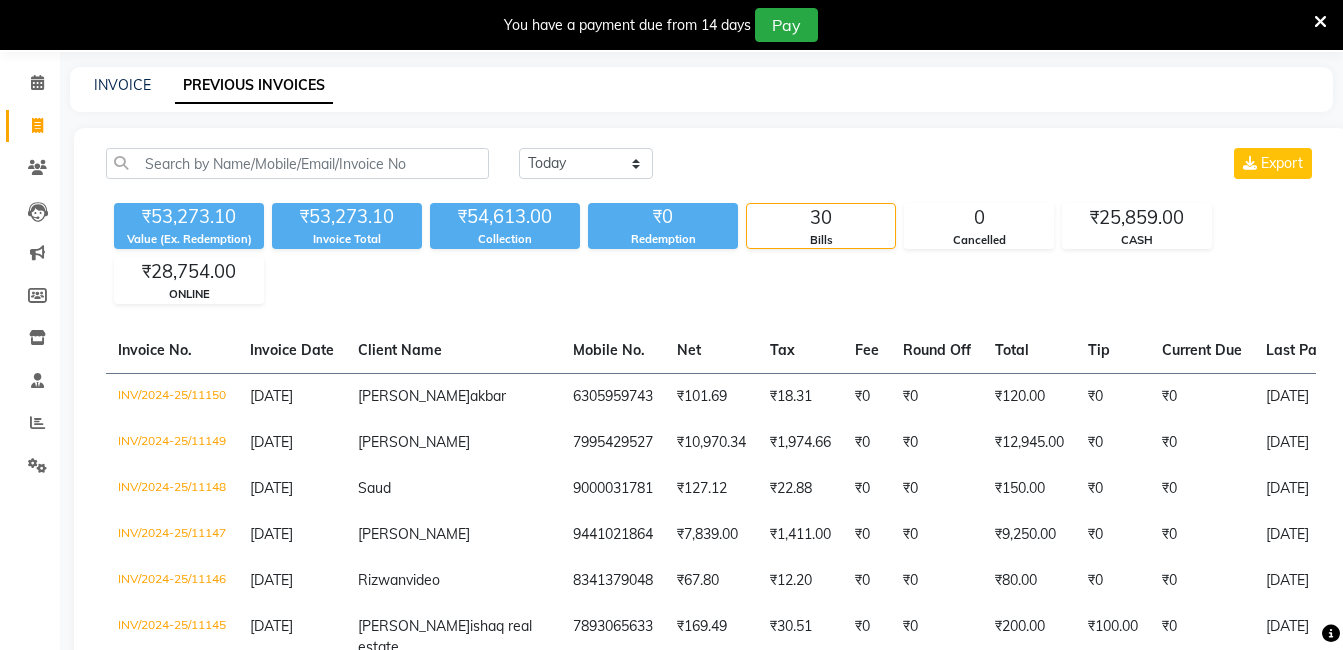 scroll, scrollTop: 0, scrollLeft: 0, axis: both 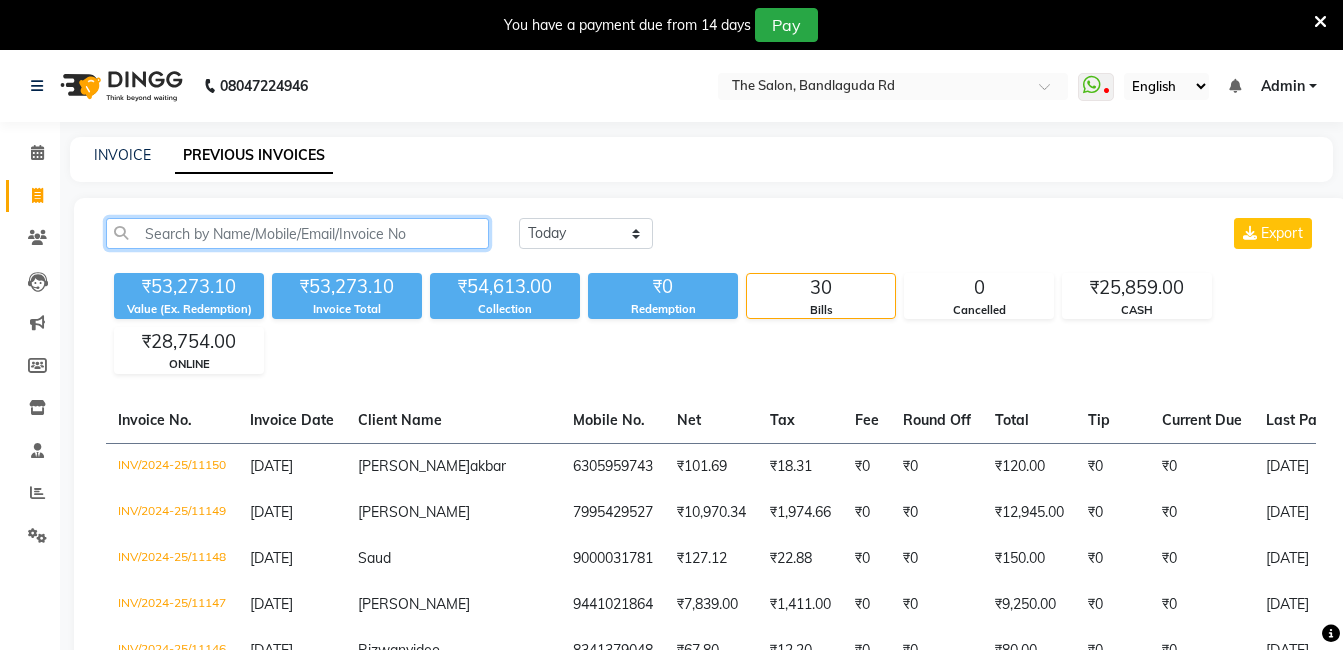 click 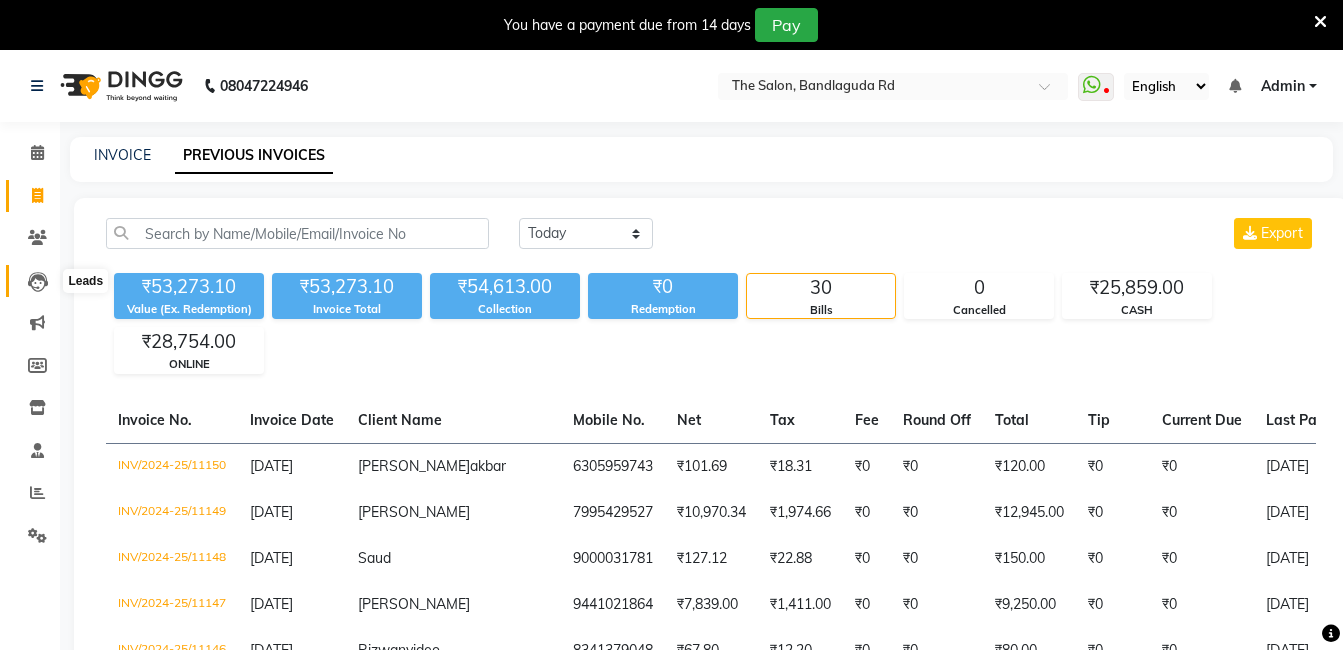 click 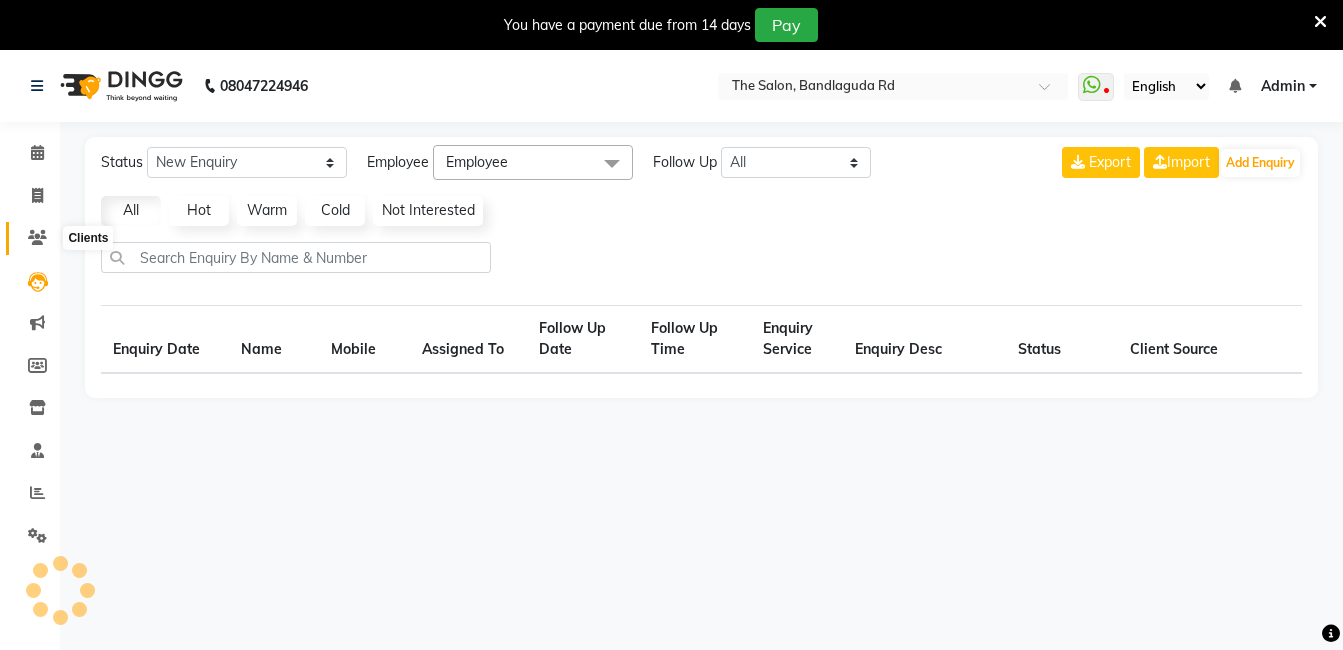 click 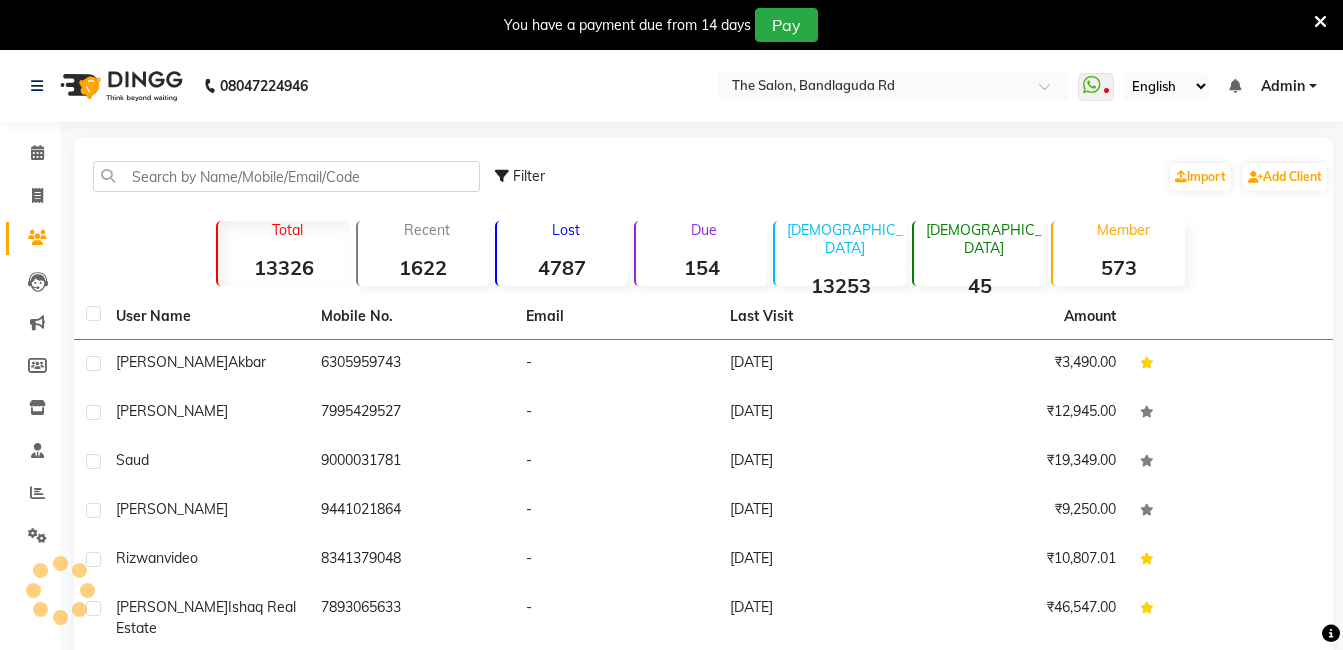 click on "Filter  Import   Add Client" 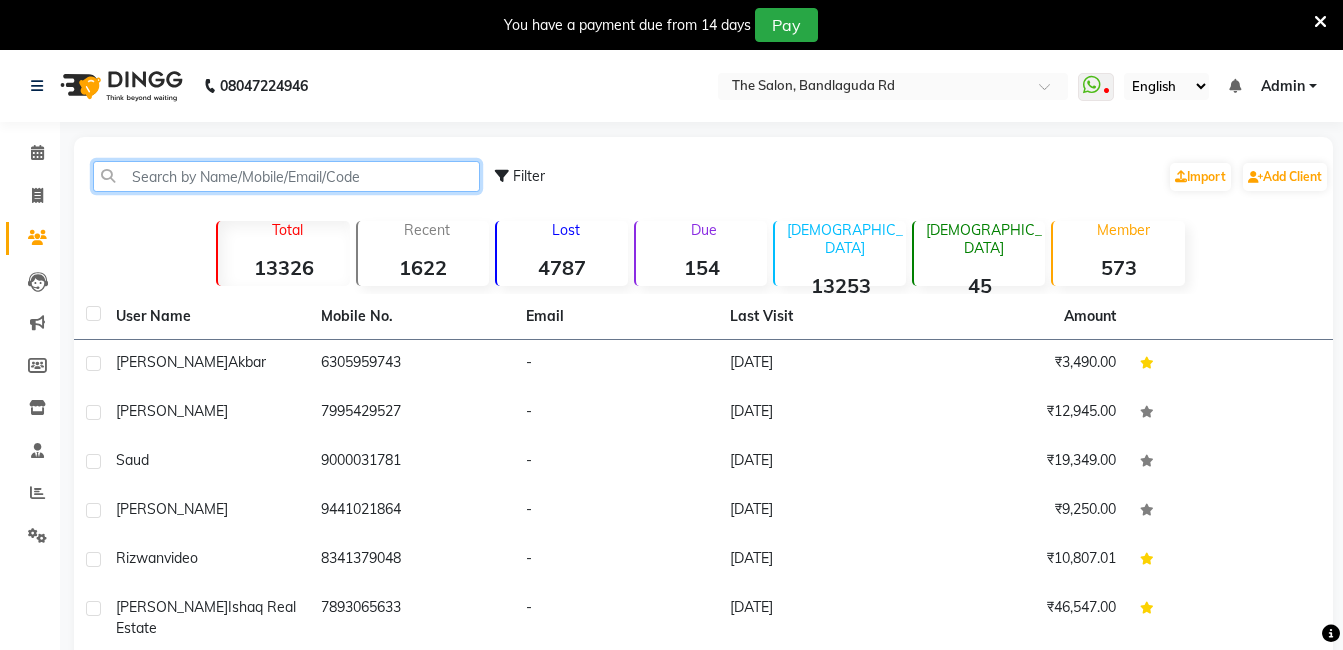 click 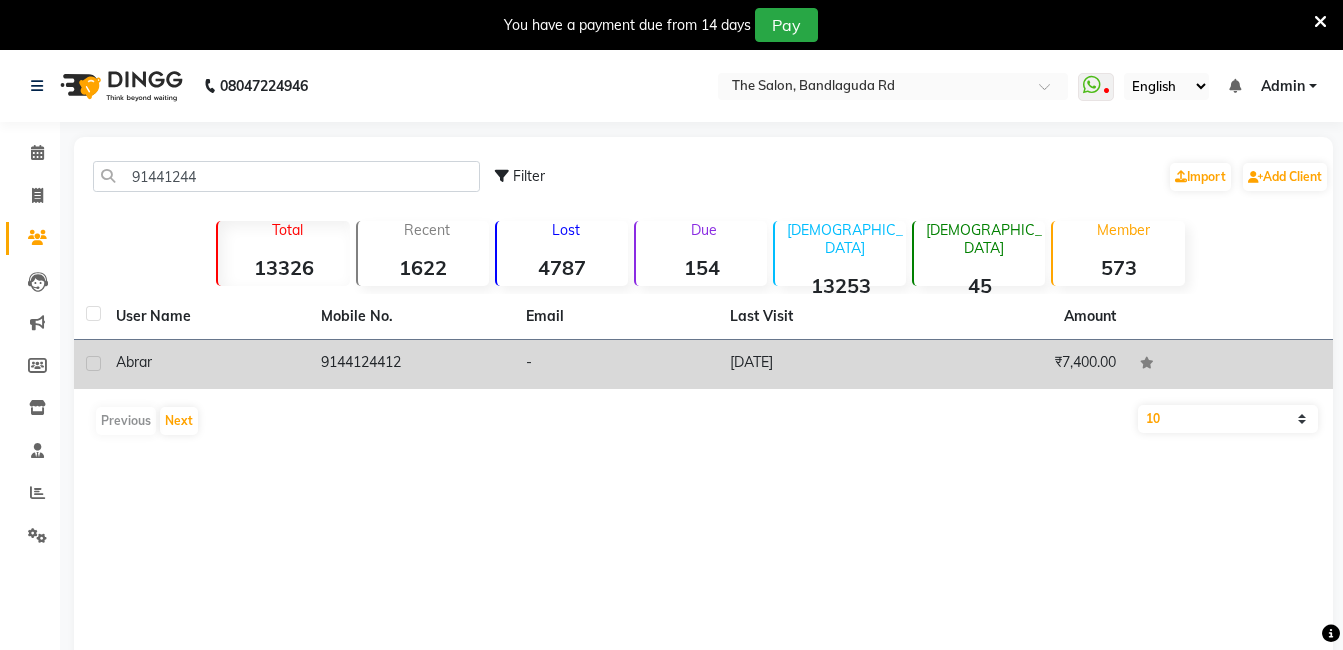 click on "9144124412" 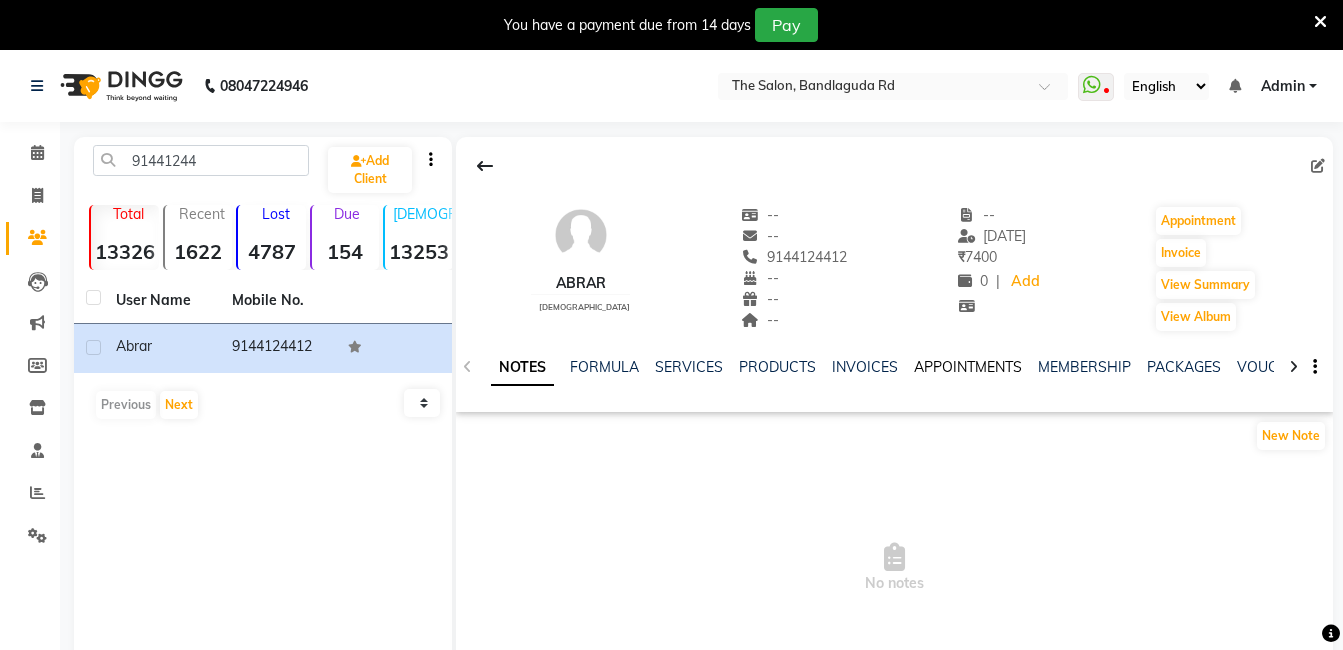 click on "APPOINTMENTS" 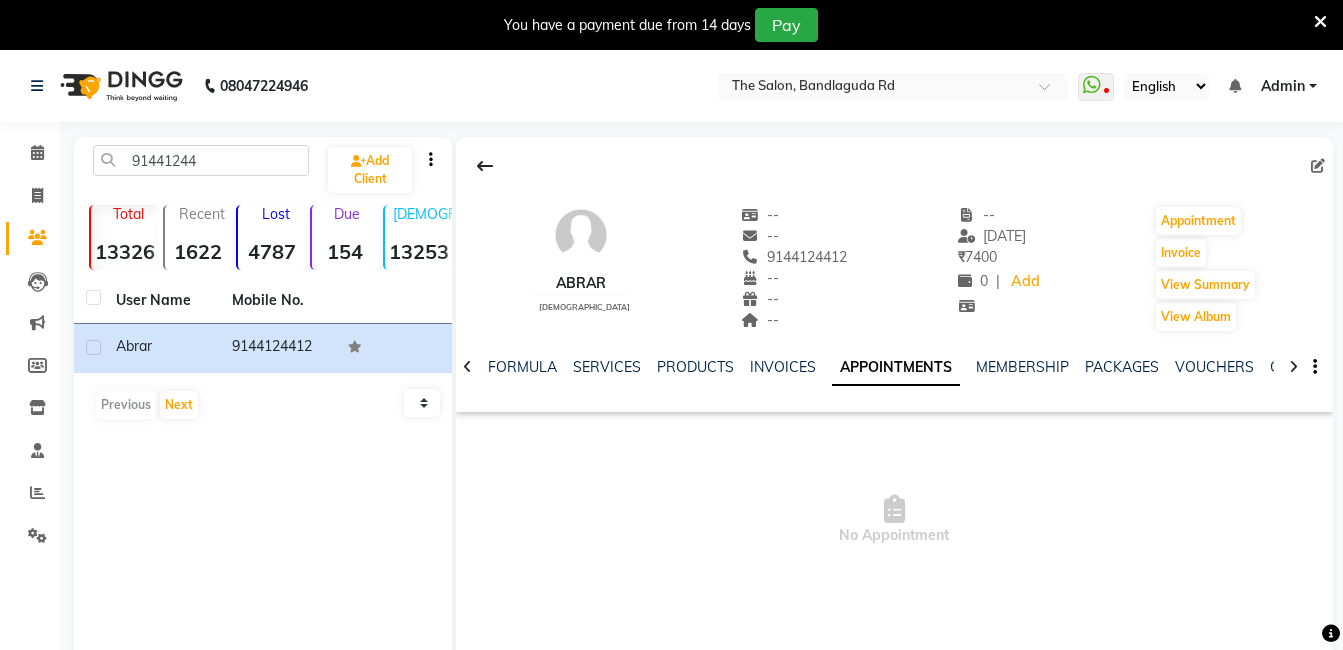 click on "PACKAGES" 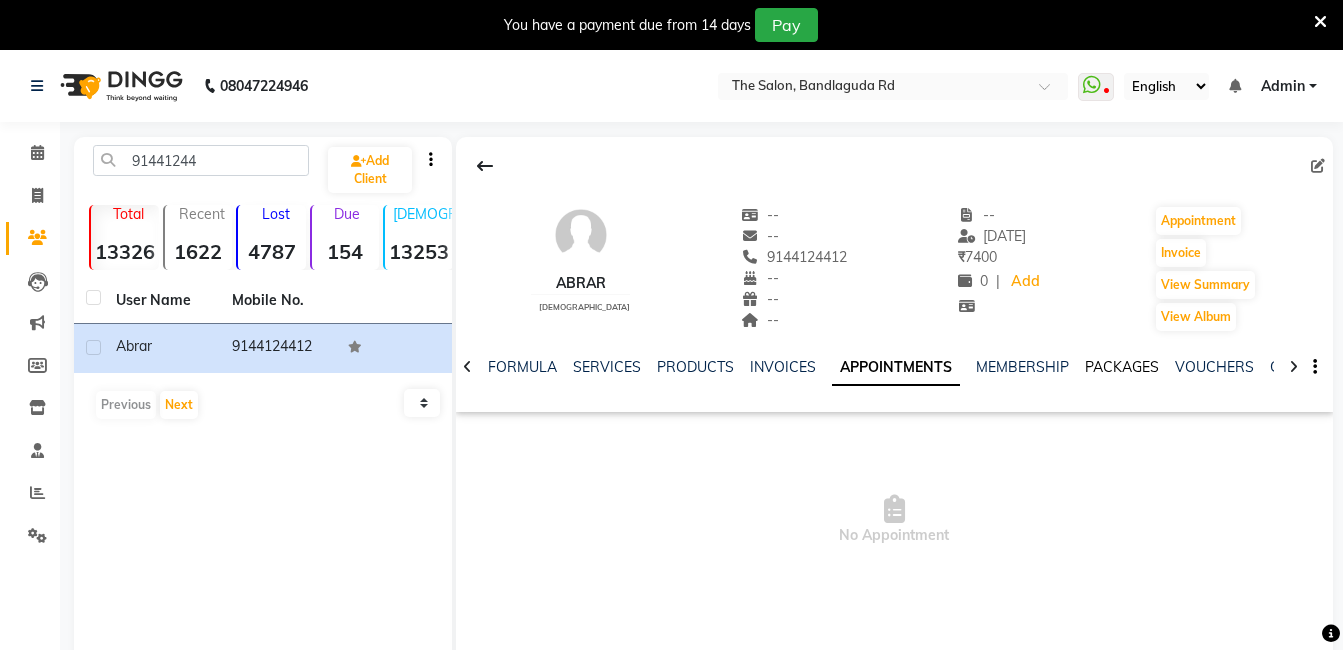 click on "PACKAGES" 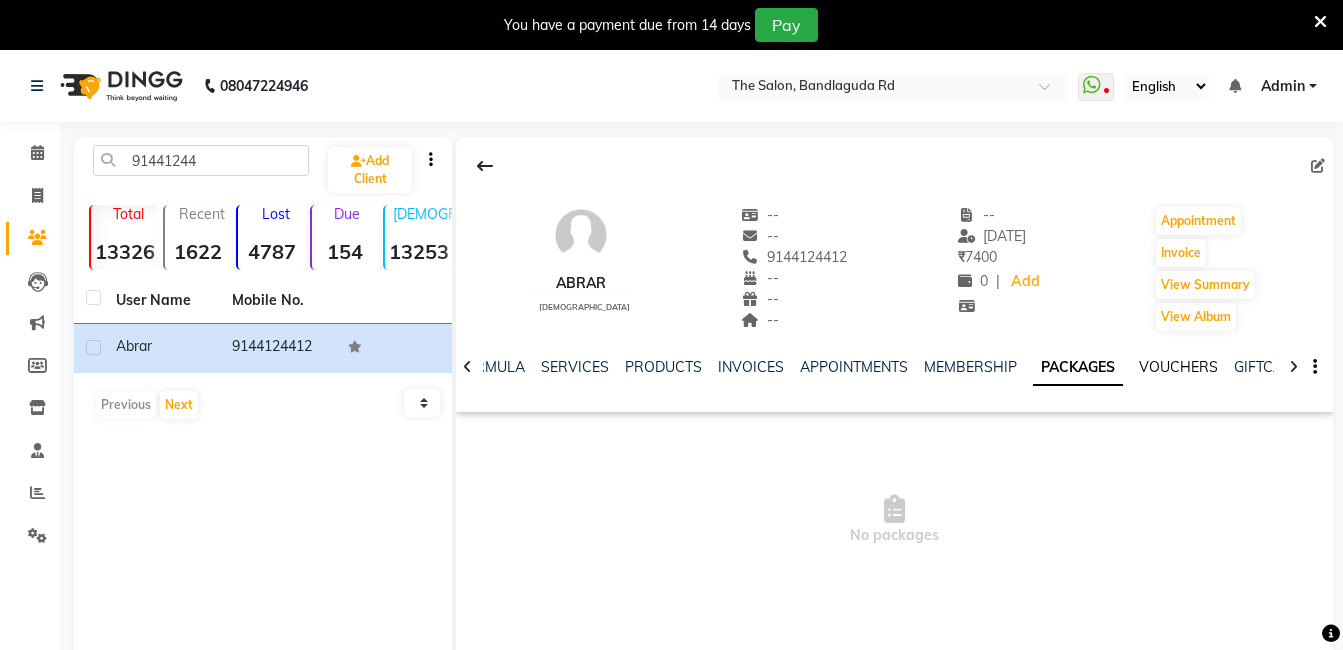 click on "VOUCHERS" 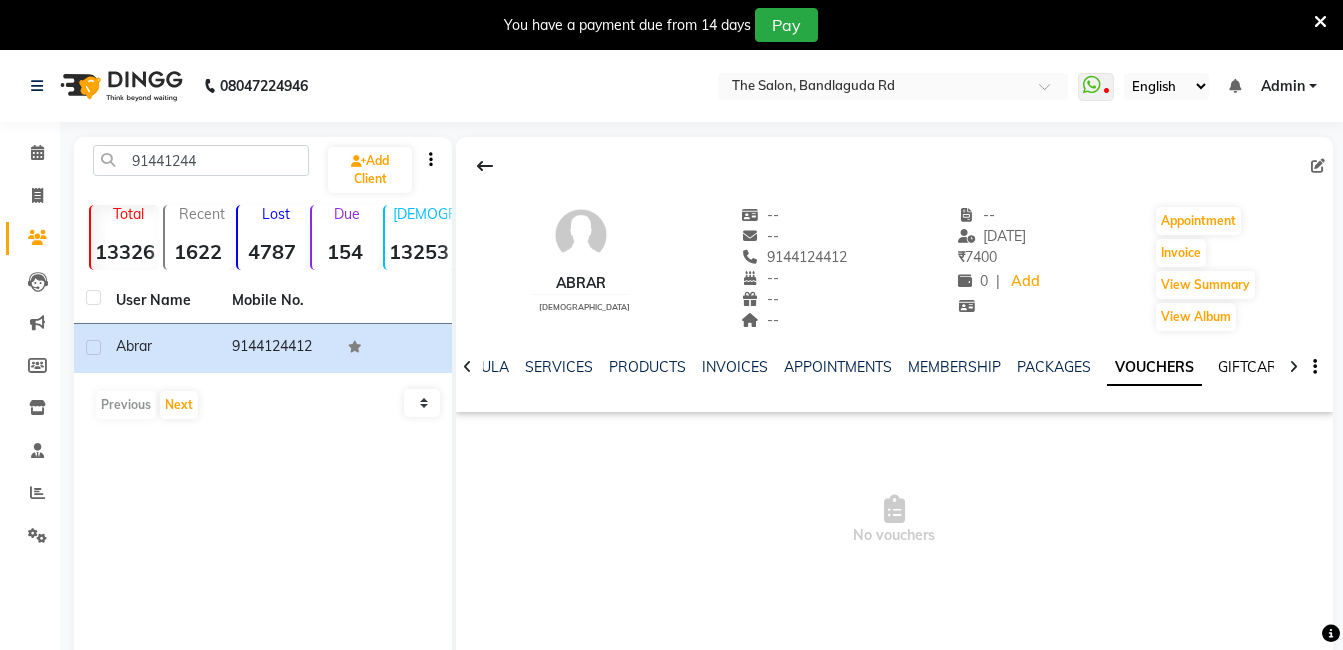 click on "GIFTCARDS" 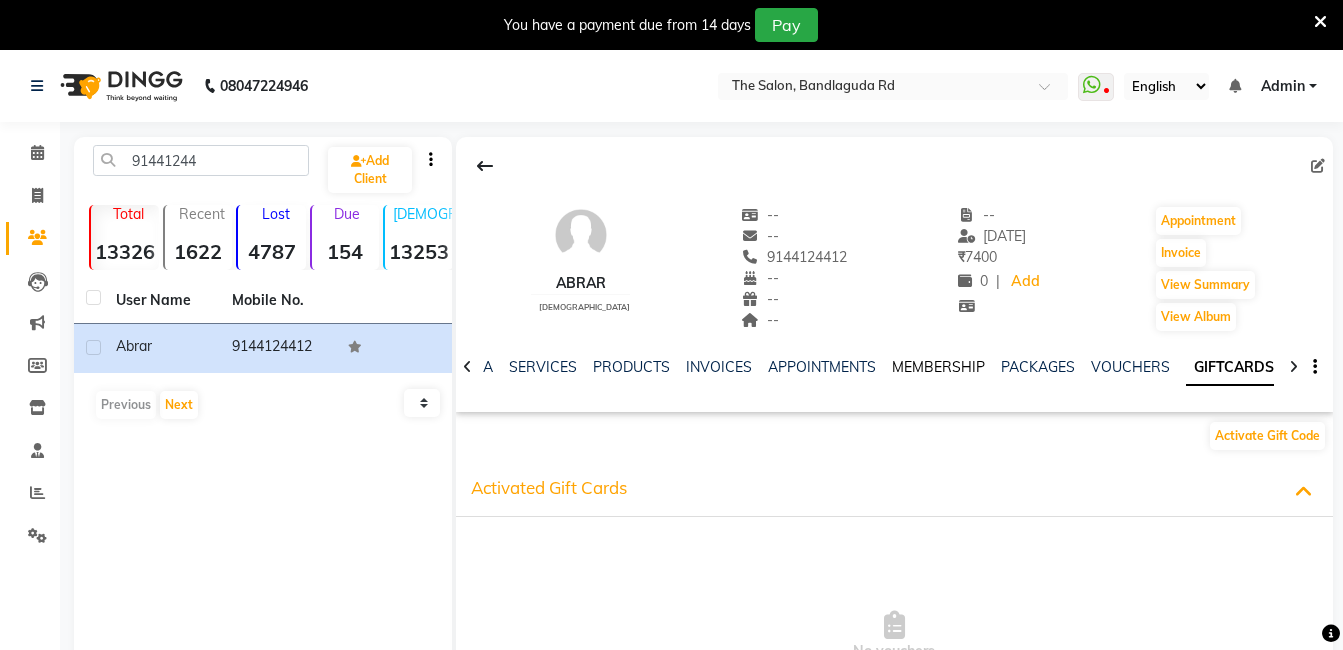 click on "MEMBERSHIP" 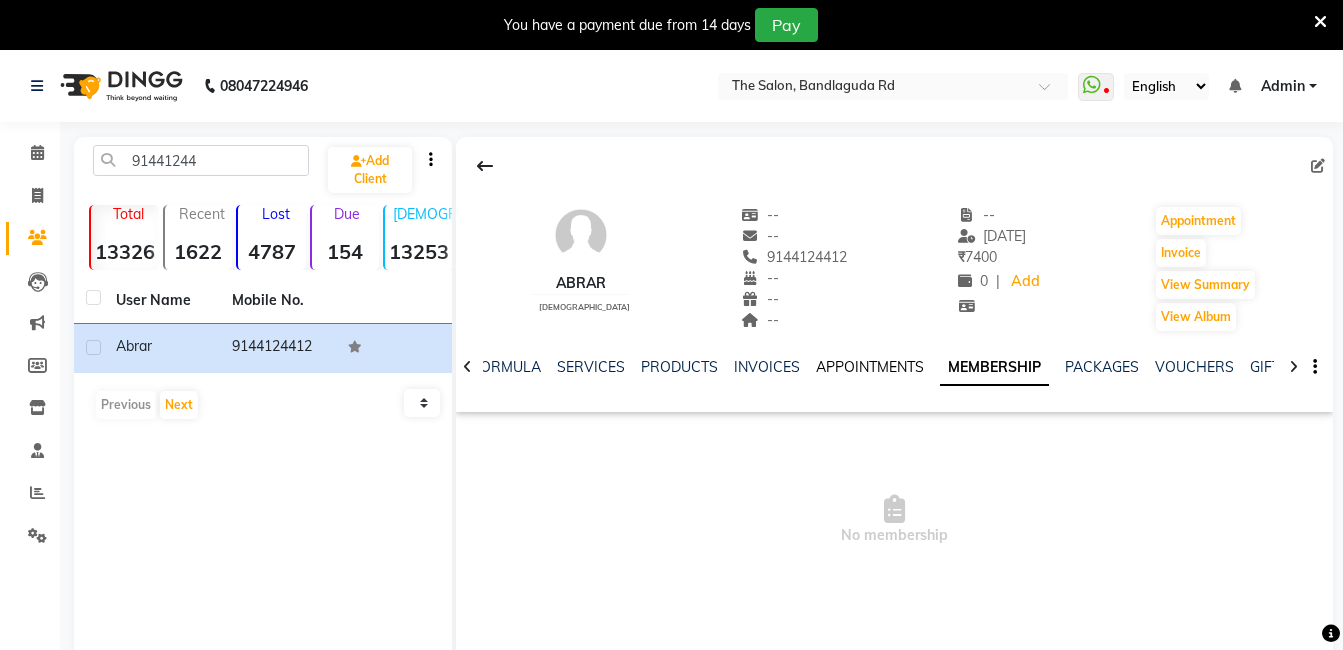 click on "APPOINTMENTS" 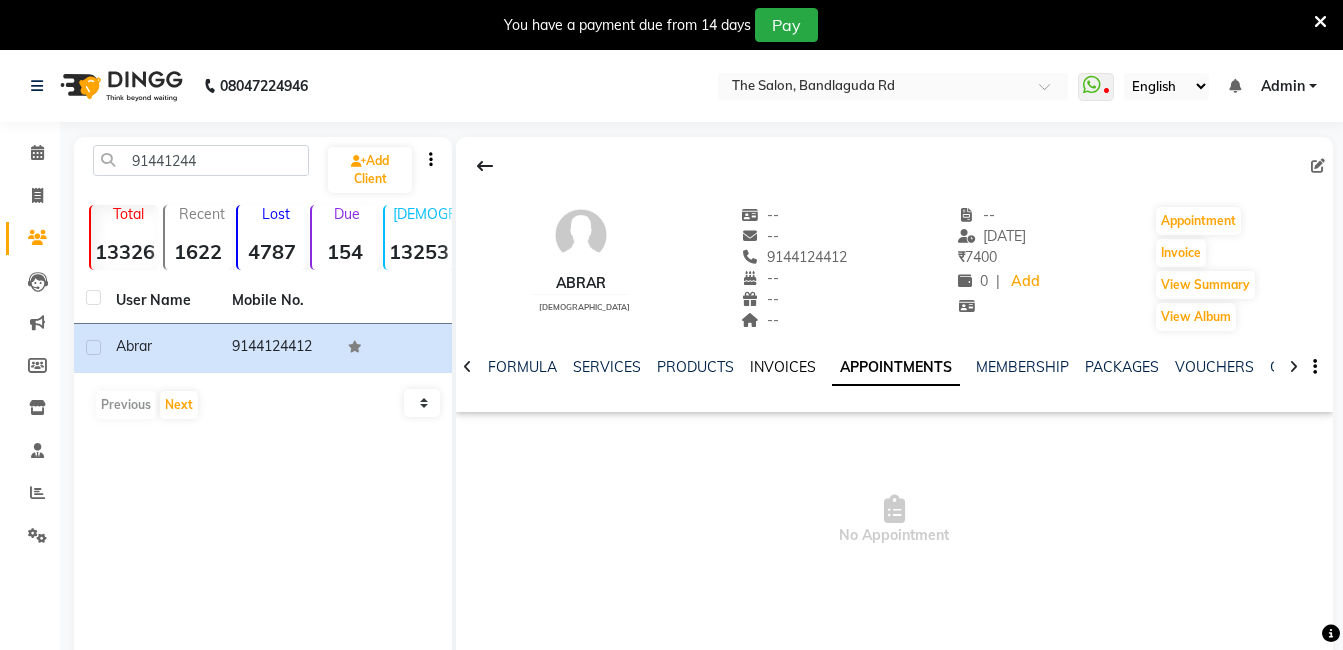 click on "INVOICES" 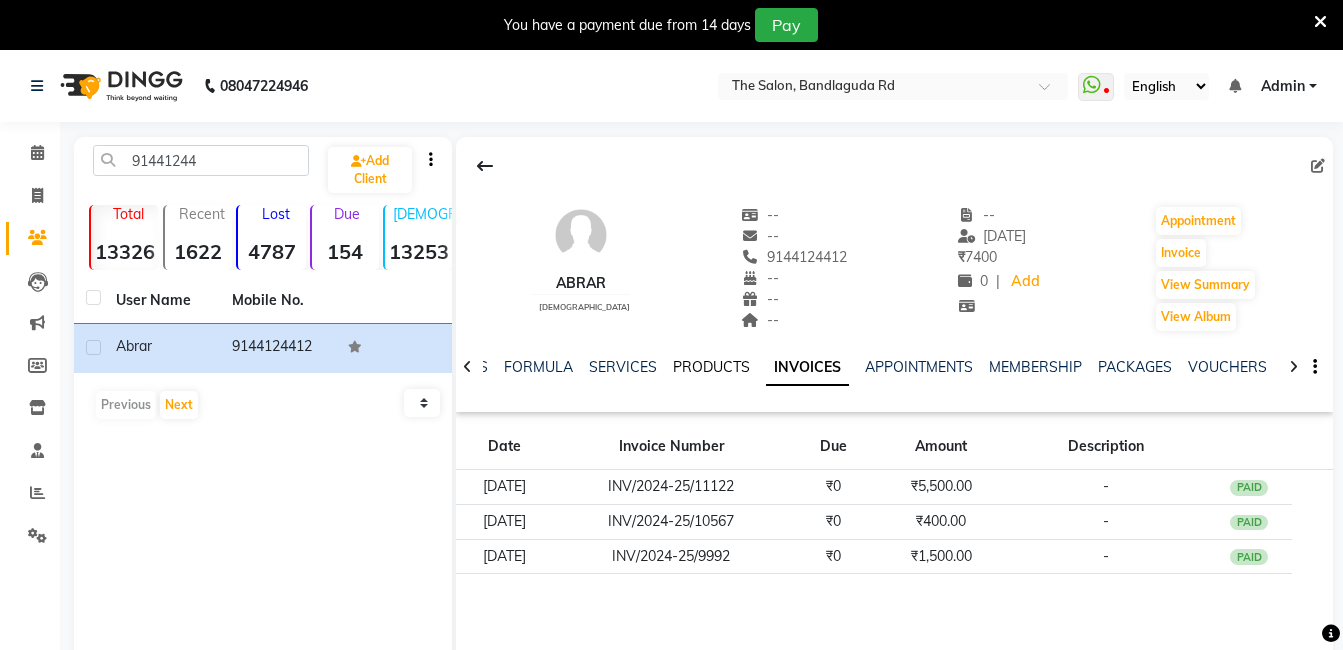 click on "PRODUCTS" 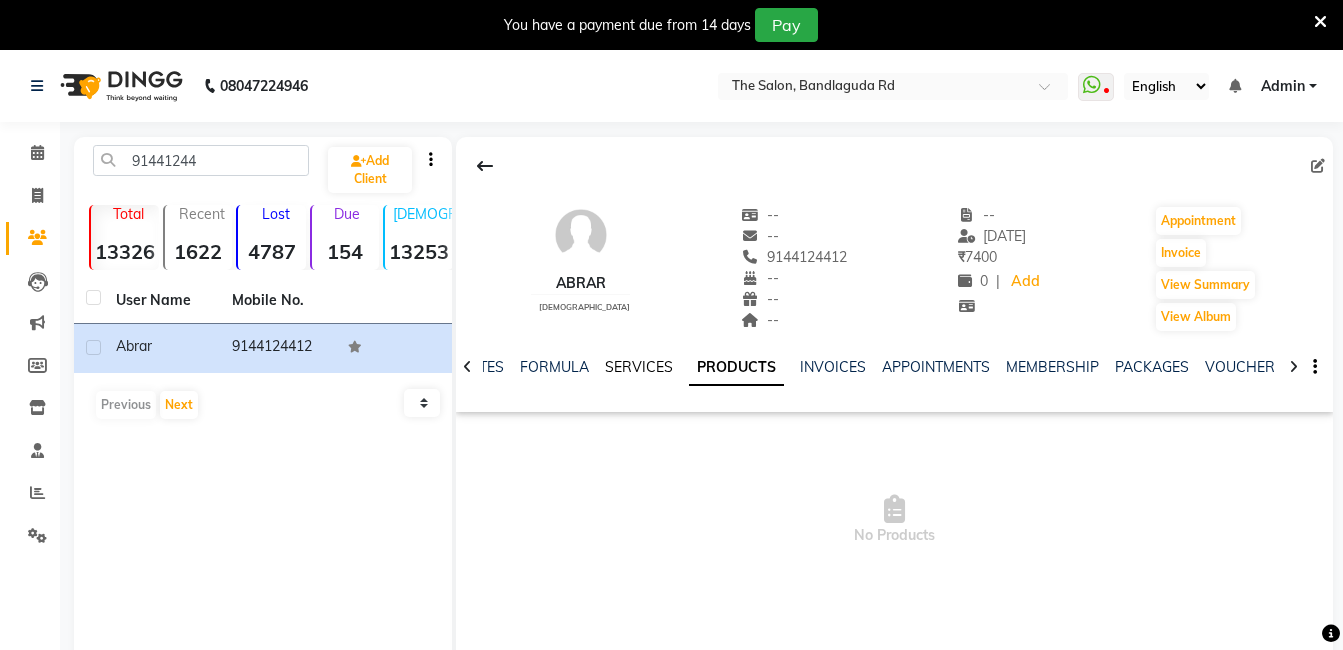 click on "SERVICES" 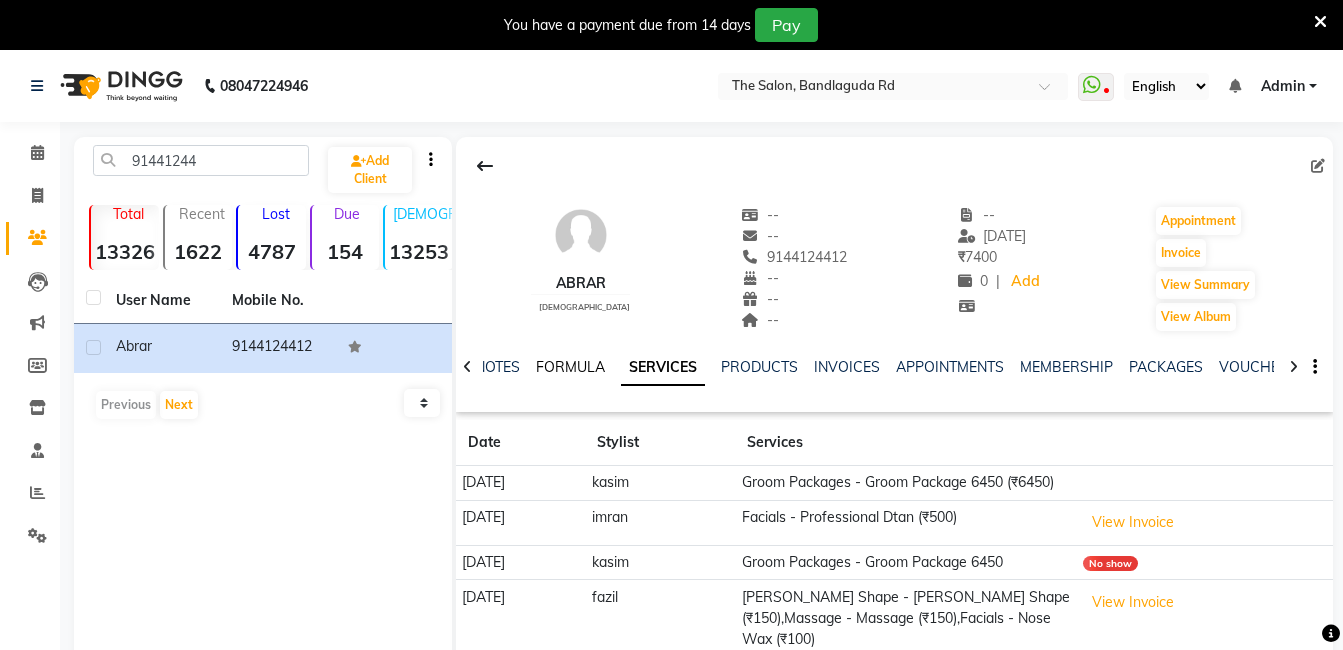click on "FORMULA" 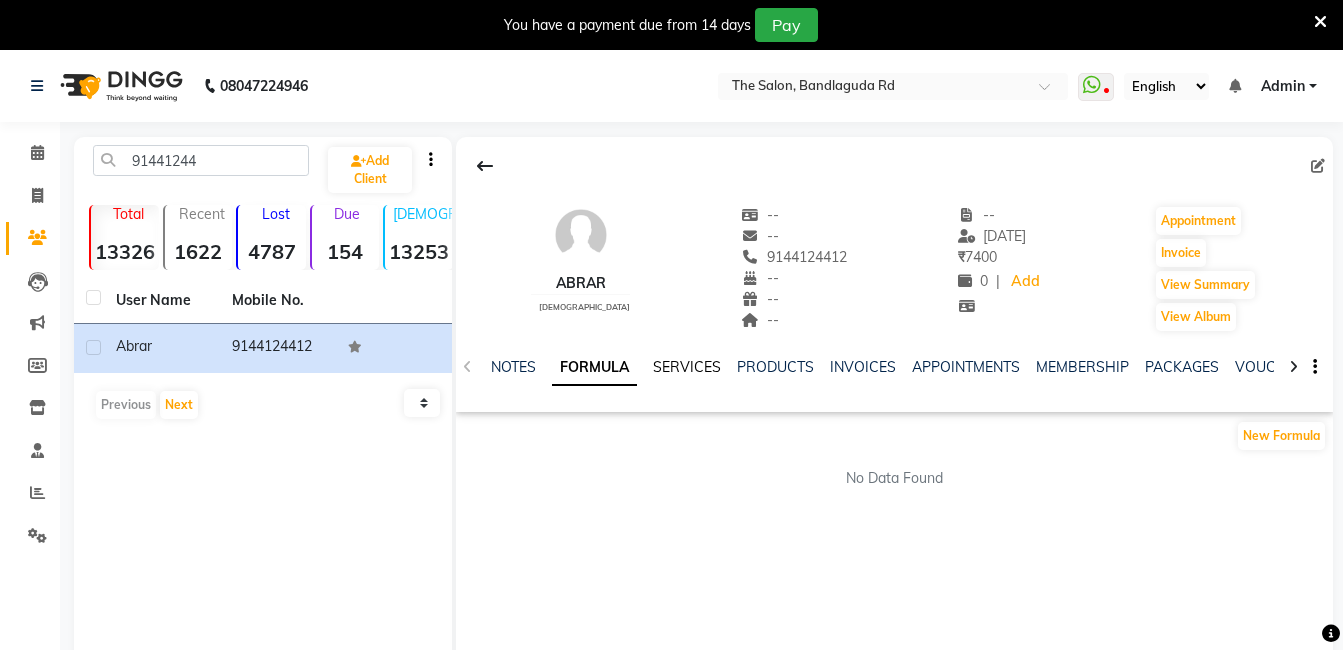 click on "SERVICES" 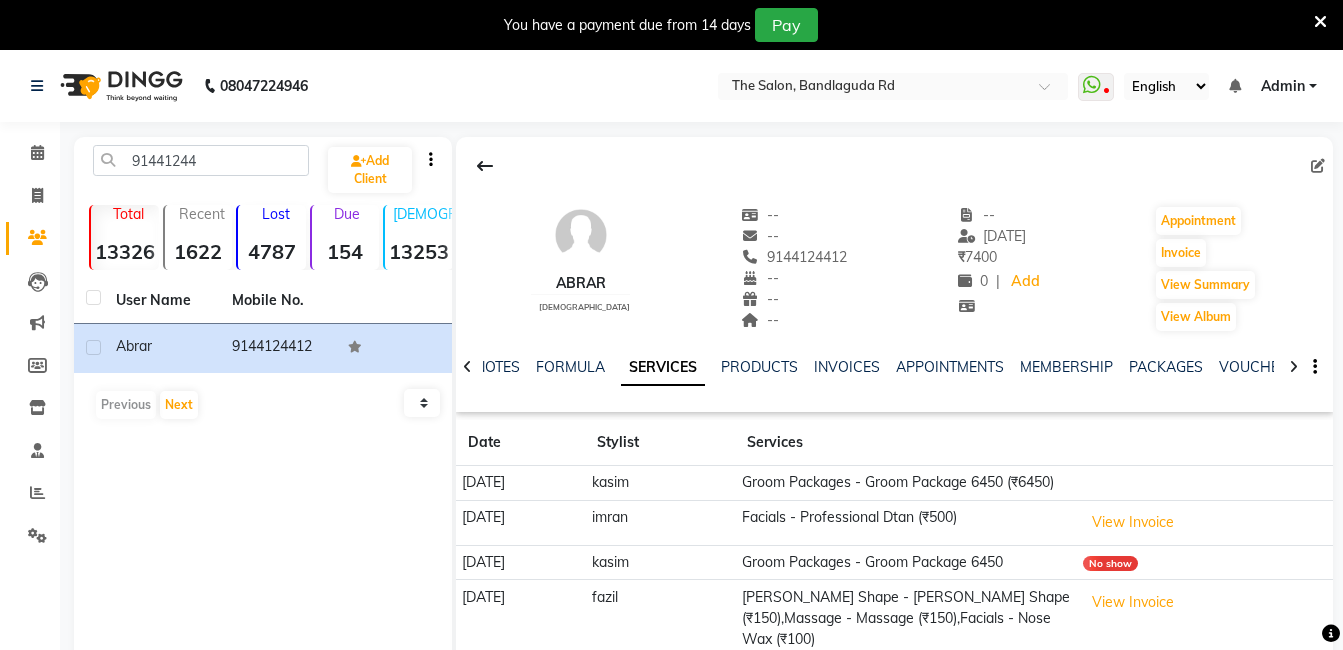 click on "Groom Packages - Groom Package 6450" 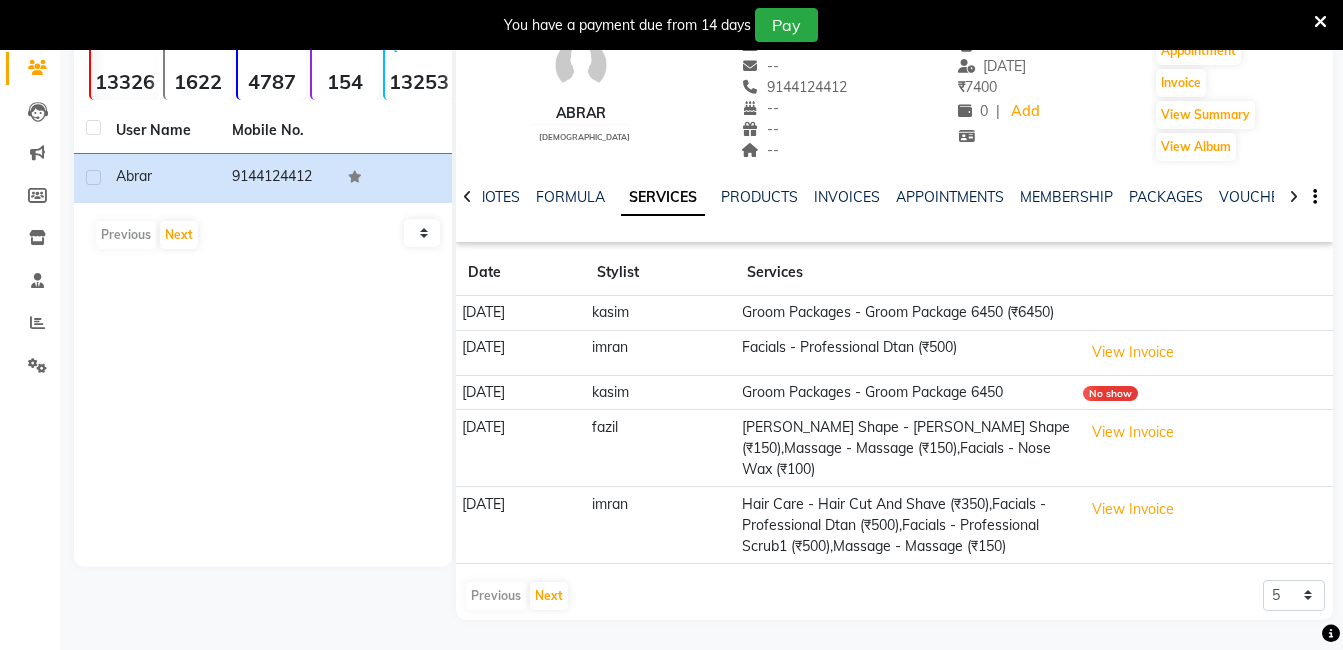 scroll, scrollTop: 0, scrollLeft: 0, axis: both 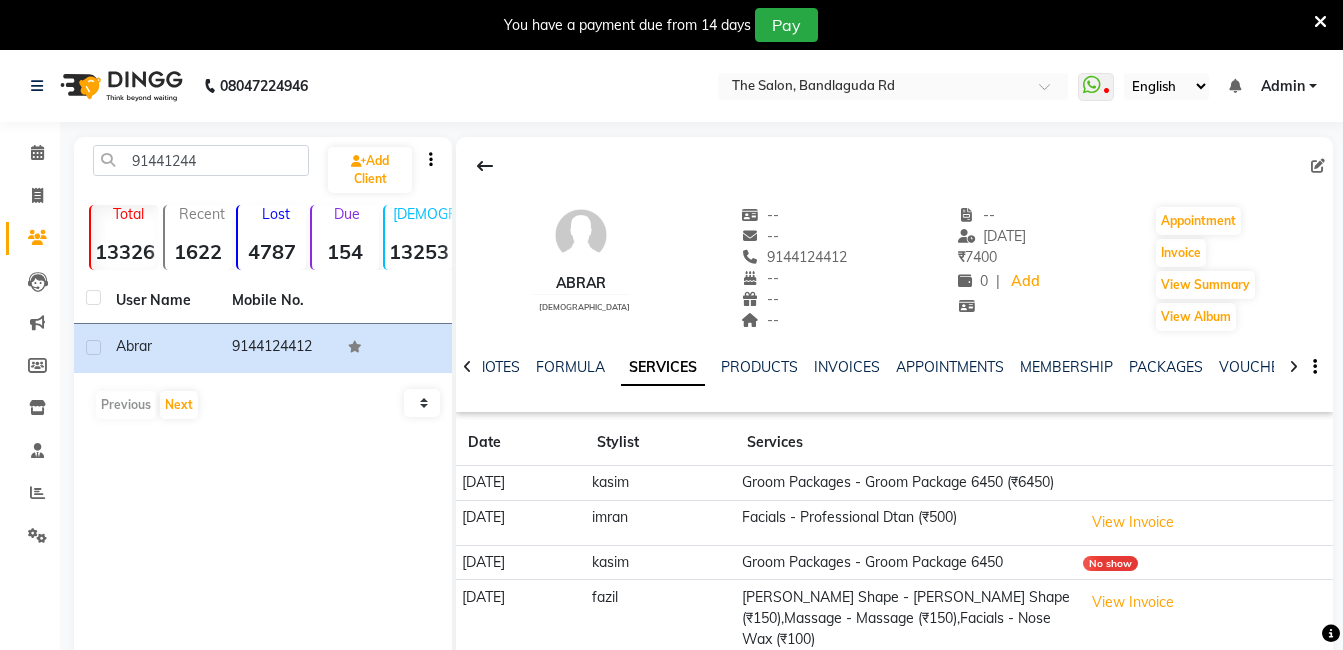 click 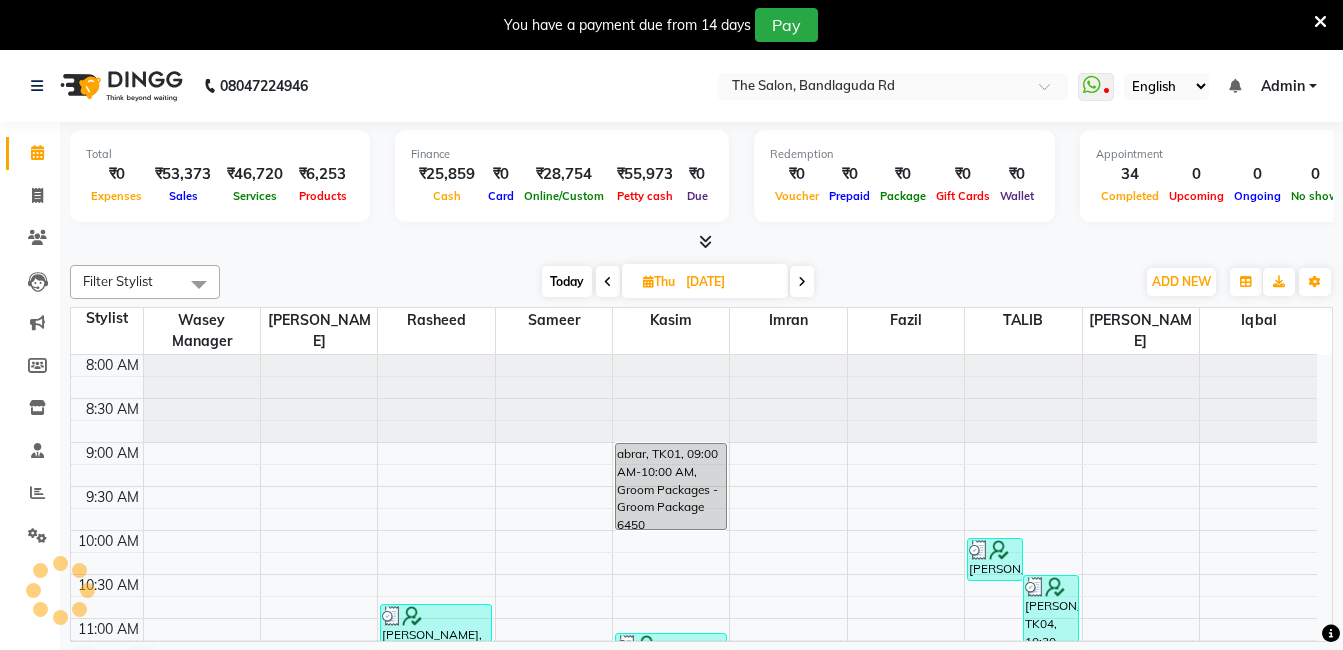 scroll, scrollTop: 0, scrollLeft: 0, axis: both 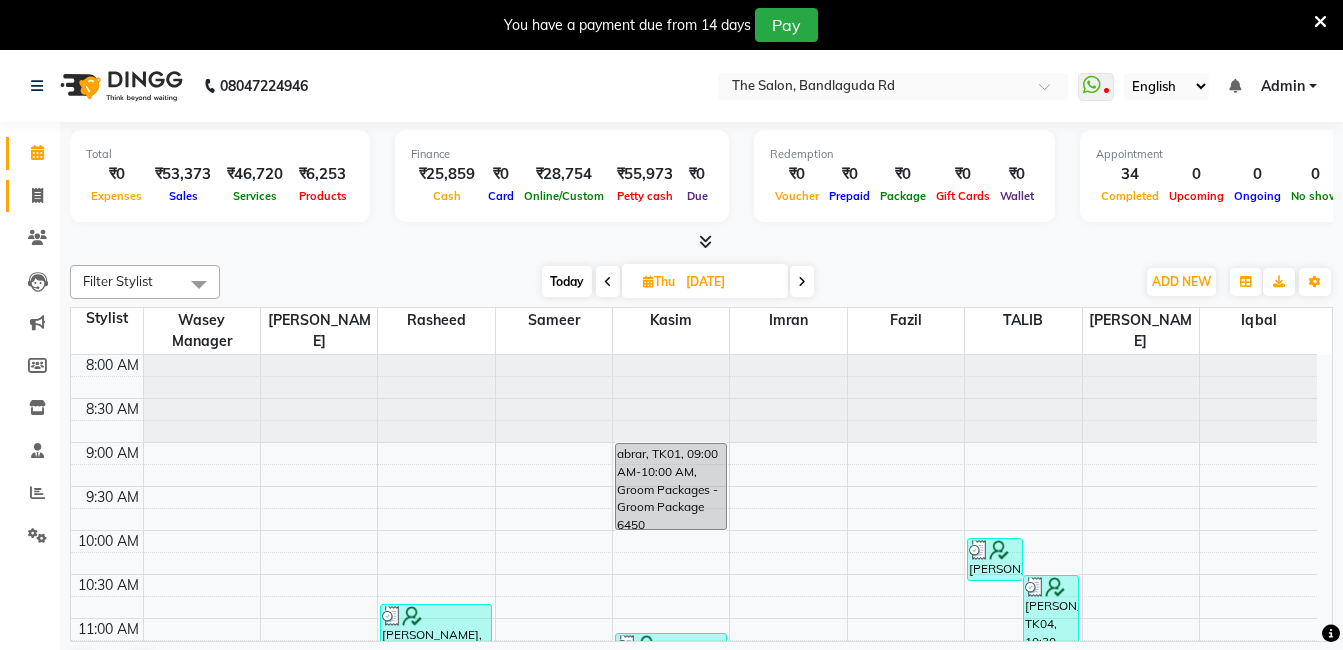 click on "Invoice" 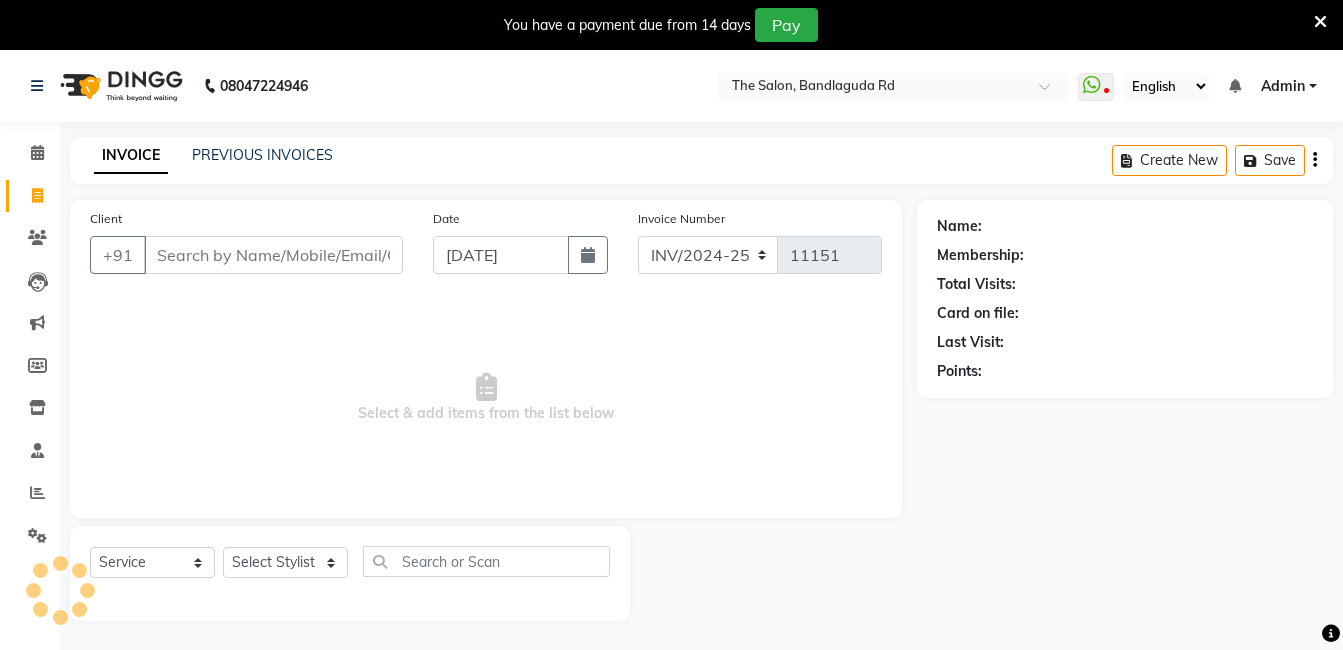 drag, startPoint x: 186, startPoint y: 238, endPoint x: 196, endPoint y: 246, distance: 12.806249 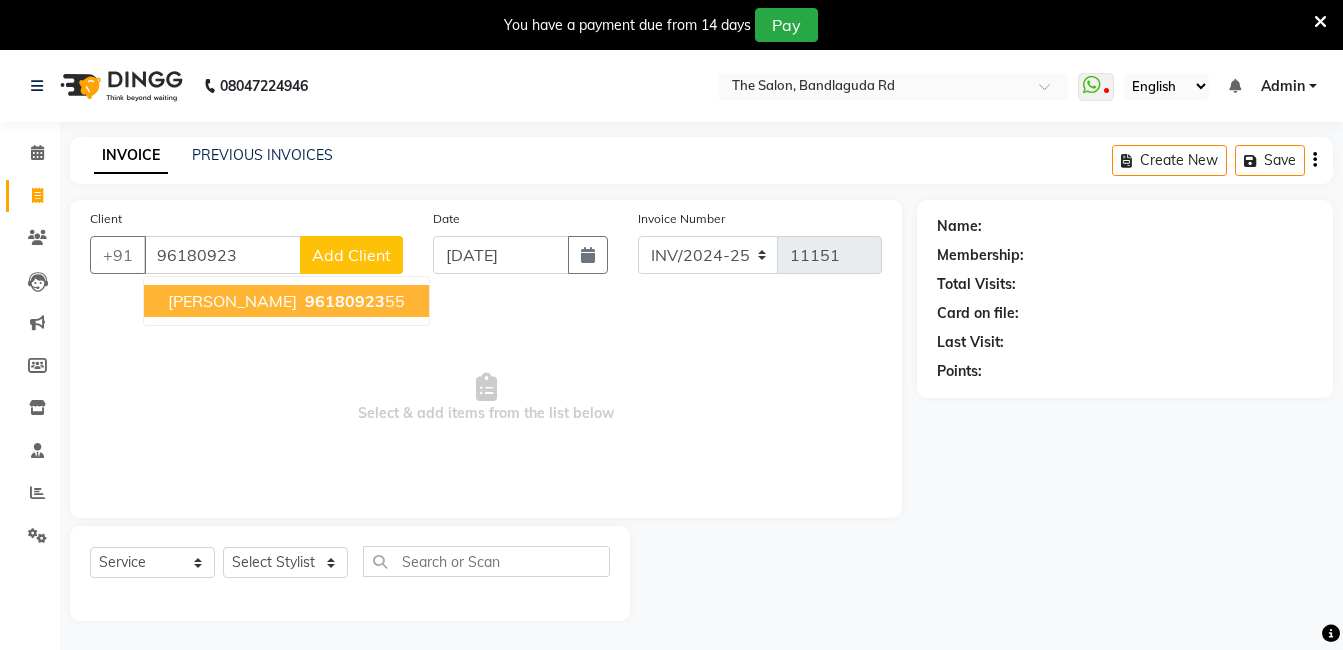 click on "[PERSON_NAME]" at bounding box center [232, 301] 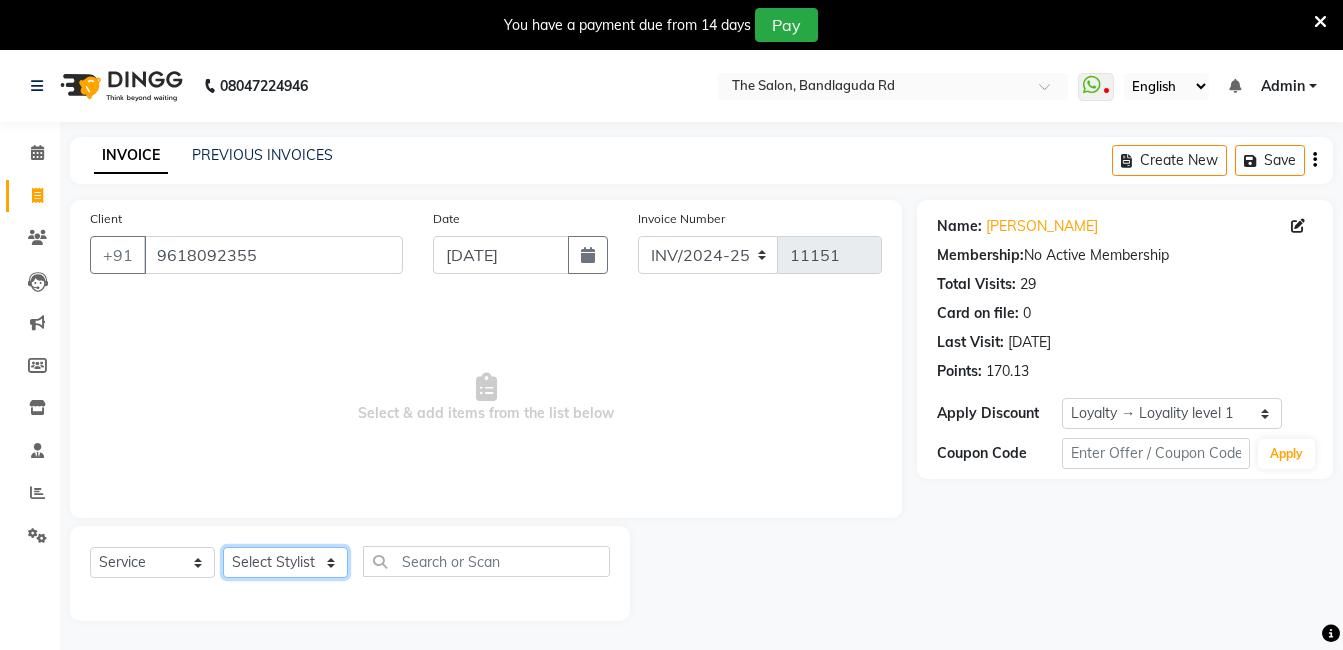 click on "Select Stylist [PERSON_NAME] [PERSON_NAME] kasim [PERSON_NAME] sameer [PERSON_NAME] manager" 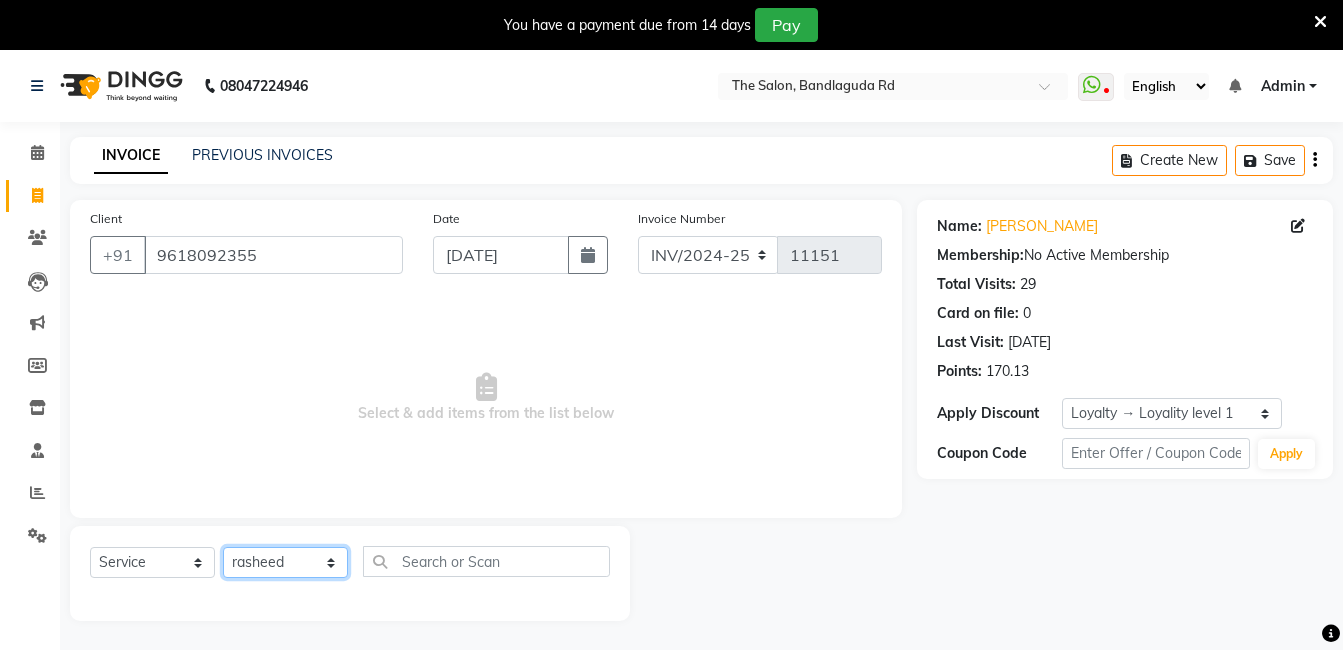 click on "Select Stylist [PERSON_NAME] [PERSON_NAME] kasim [PERSON_NAME] sameer [PERSON_NAME] manager" 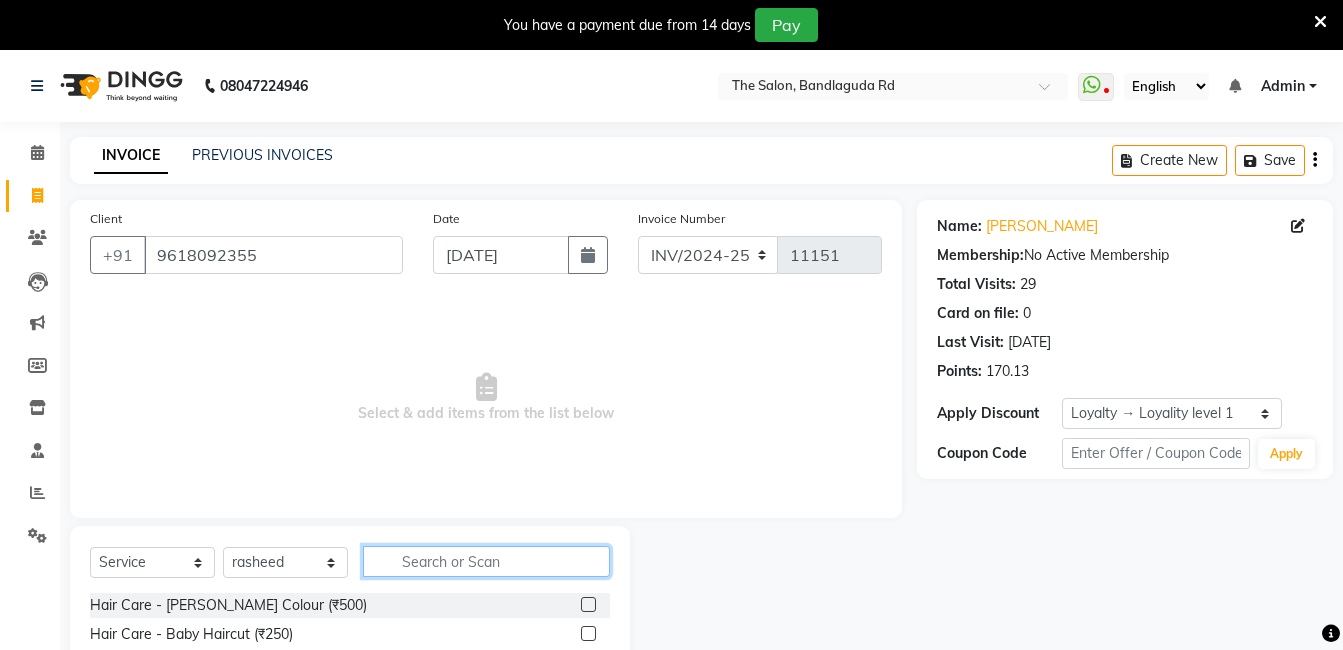 click 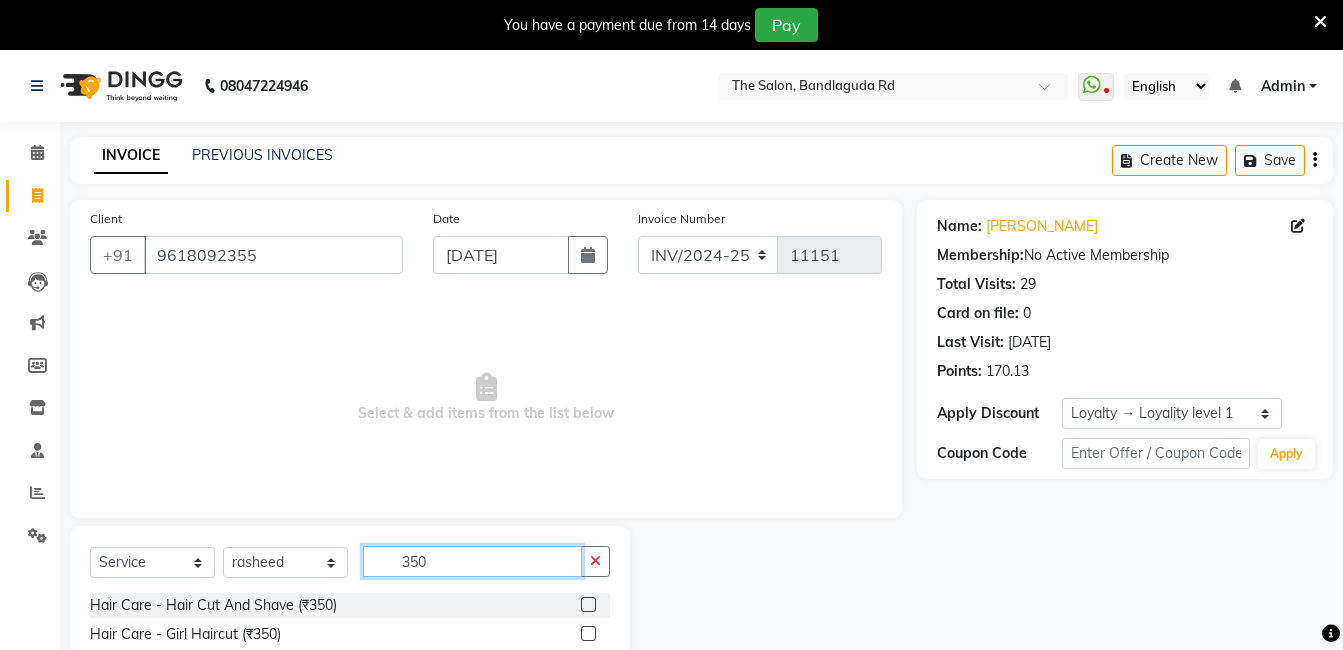 scroll, scrollTop: 175, scrollLeft: 0, axis: vertical 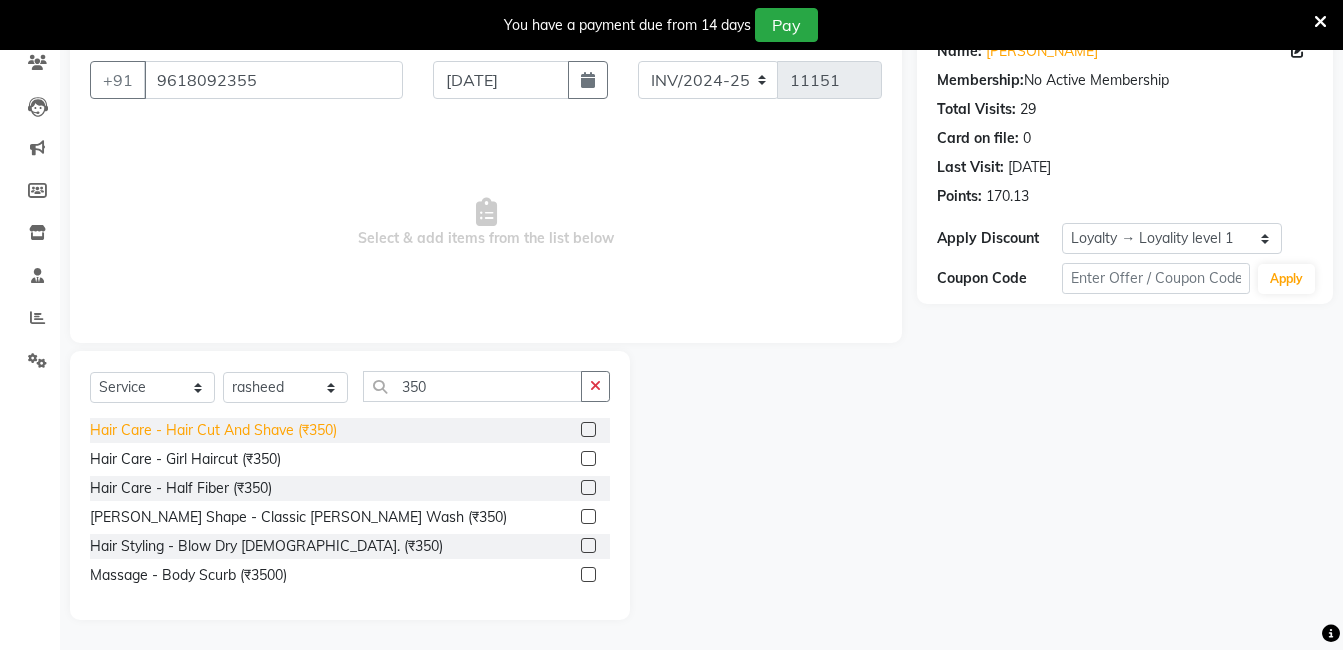 click on "Hair Care - Hair Cut And Shave (₹350)" 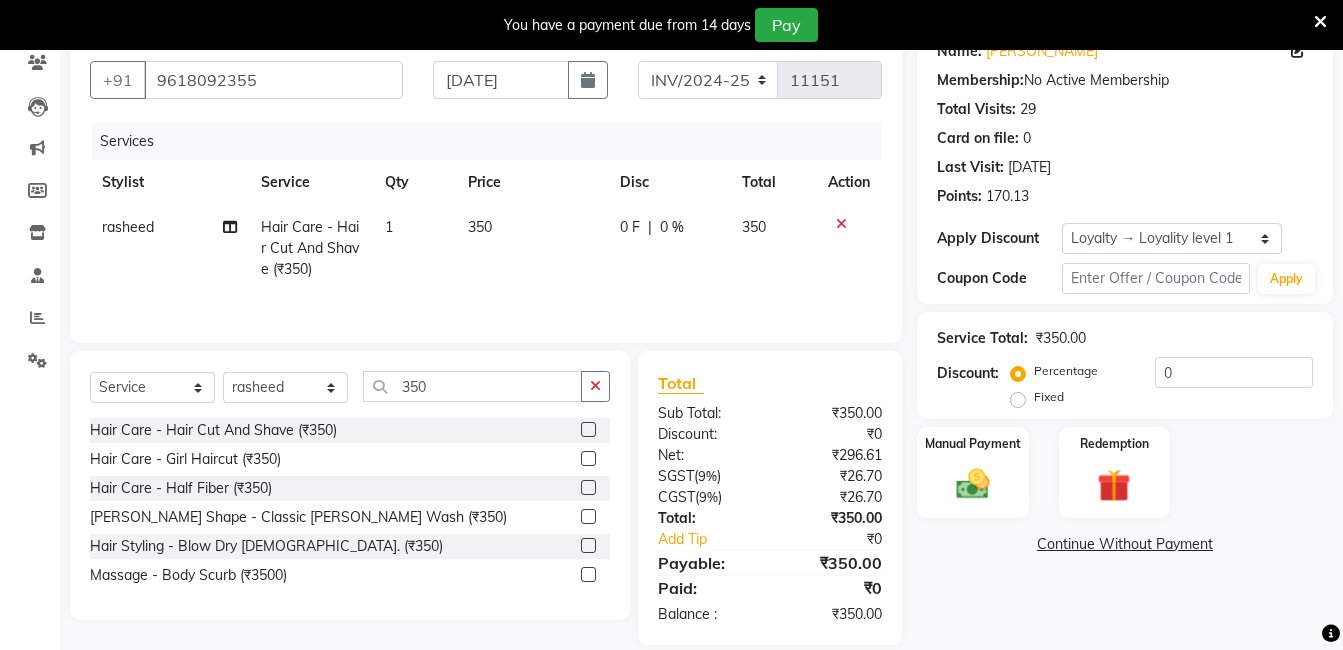 drag, startPoint x: 492, startPoint y: 362, endPoint x: 493, endPoint y: 415, distance: 53.009434 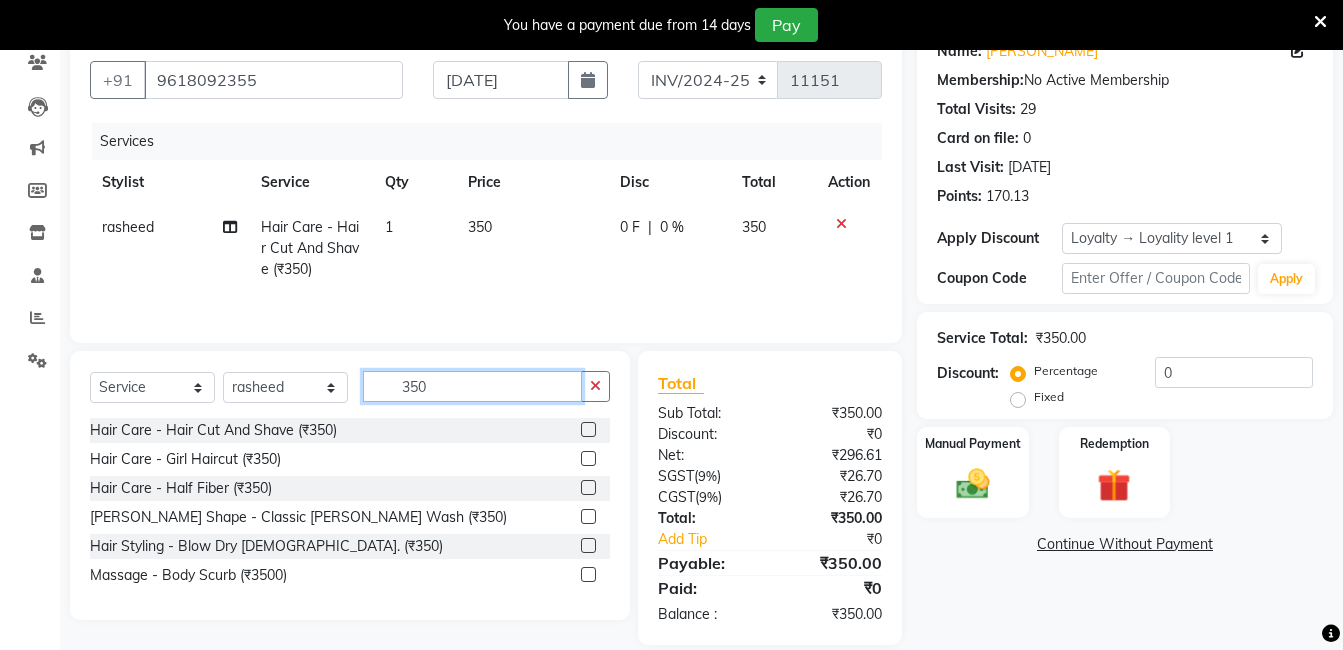 click on "350" 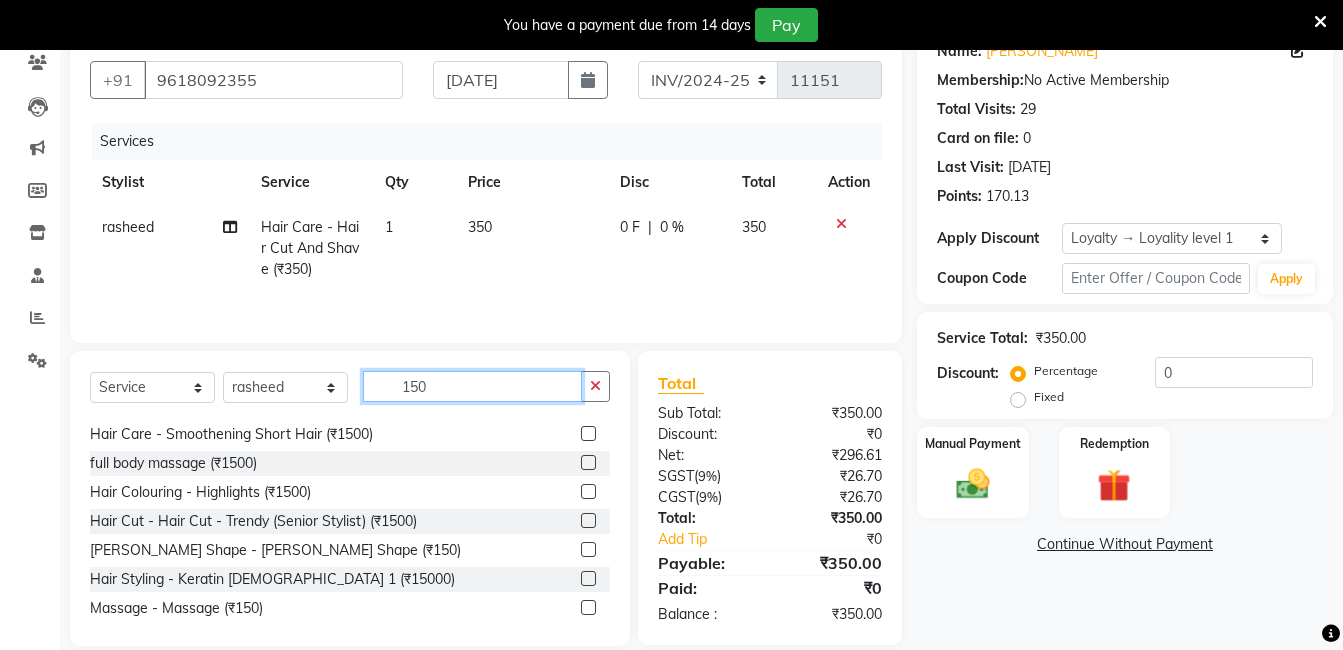 scroll, scrollTop: 32, scrollLeft: 0, axis: vertical 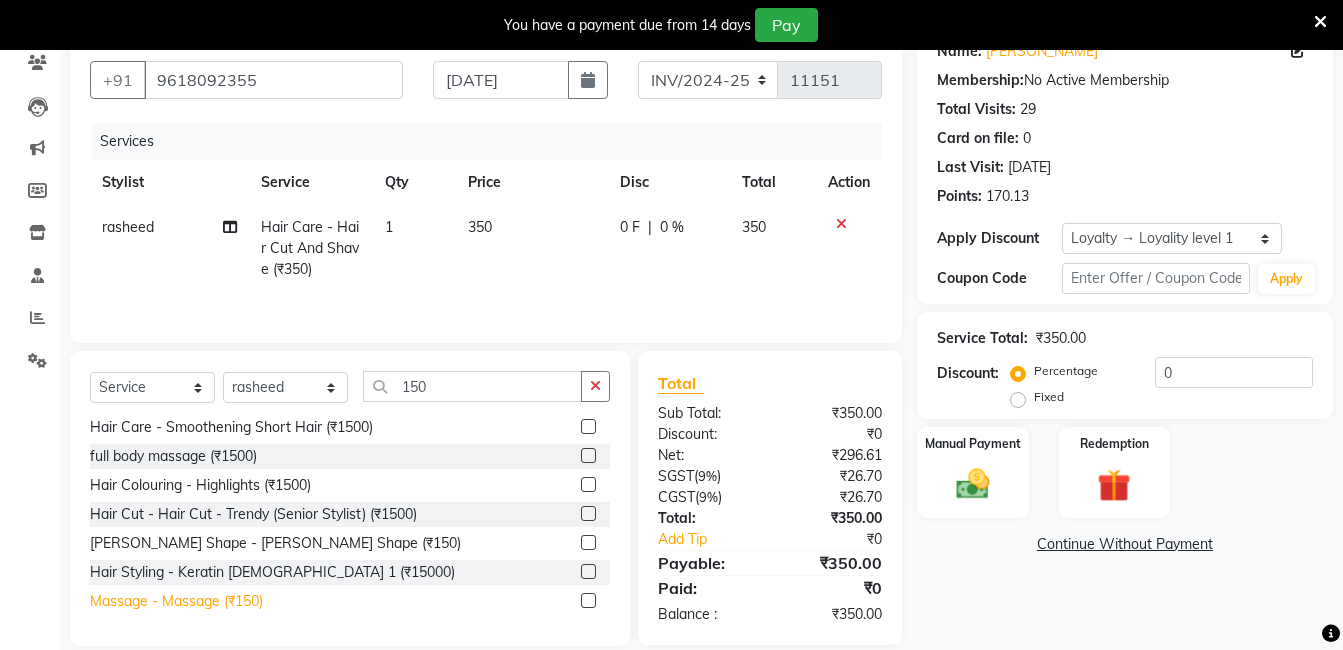 click on "Massage - Massage (₹150)" 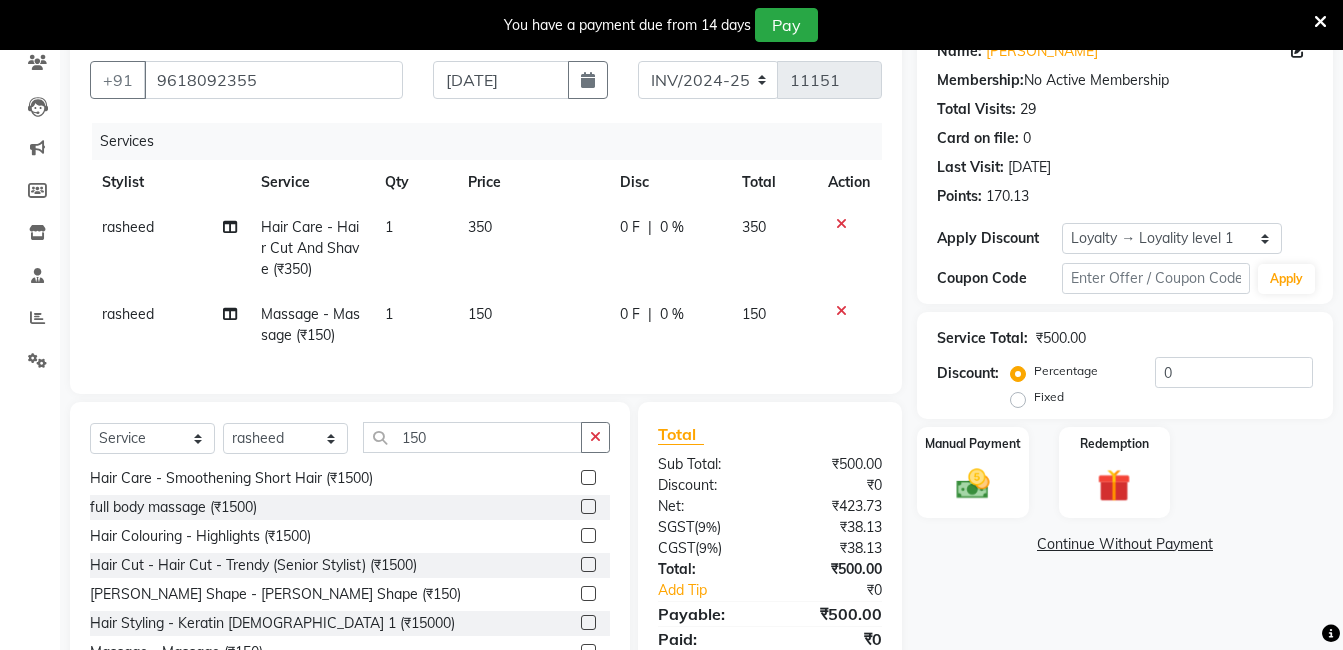 drag, startPoint x: 529, startPoint y: 431, endPoint x: 520, endPoint y: 464, distance: 34.20526 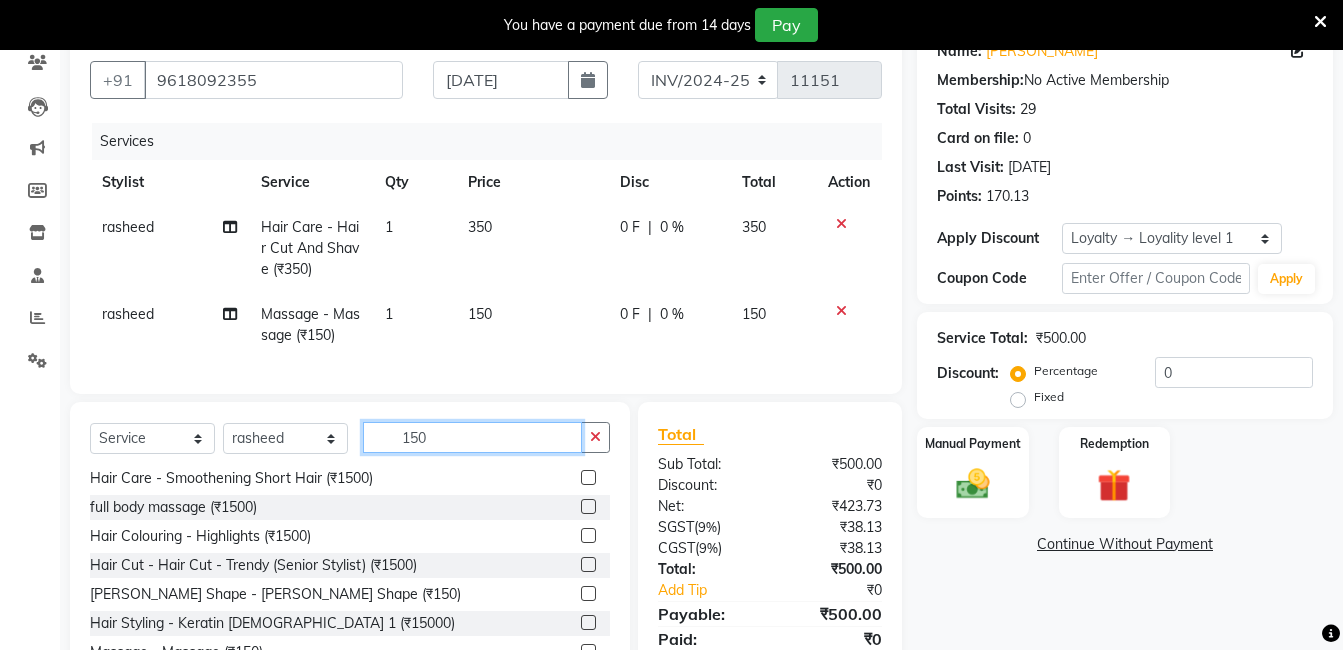click on "150" 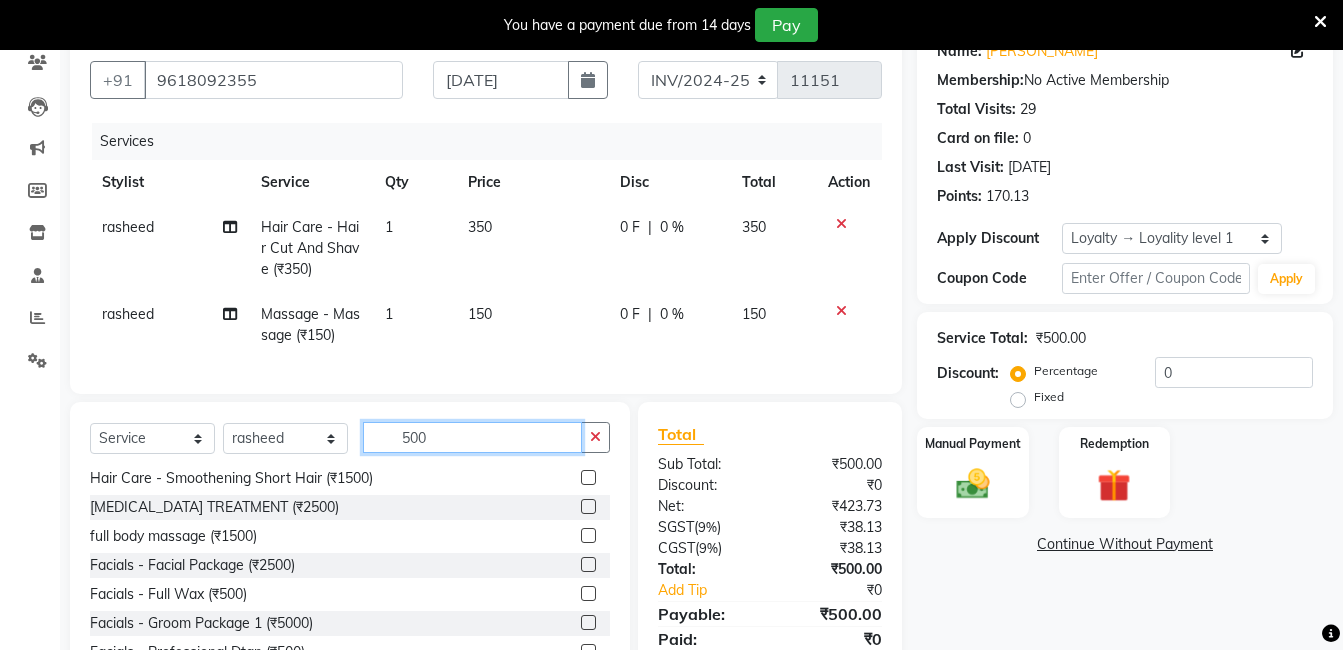 scroll, scrollTop: 380, scrollLeft: 0, axis: vertical 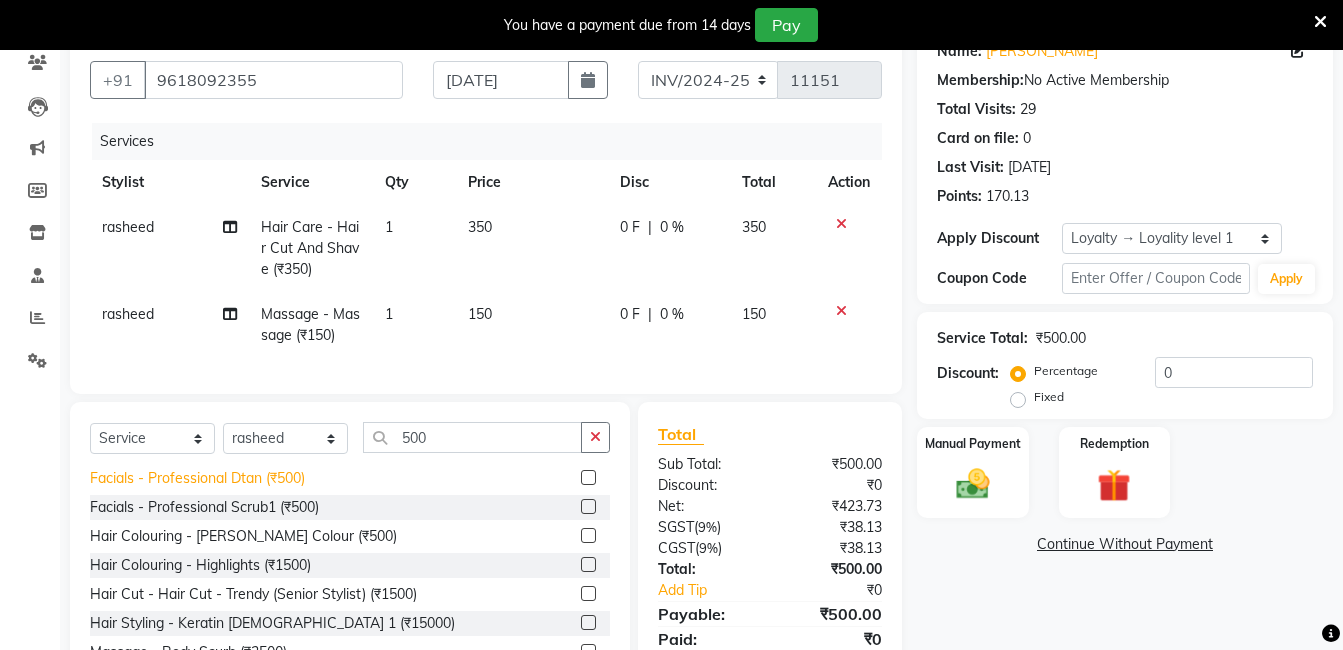 click on "Facials - Professional Dtan (₹500)" 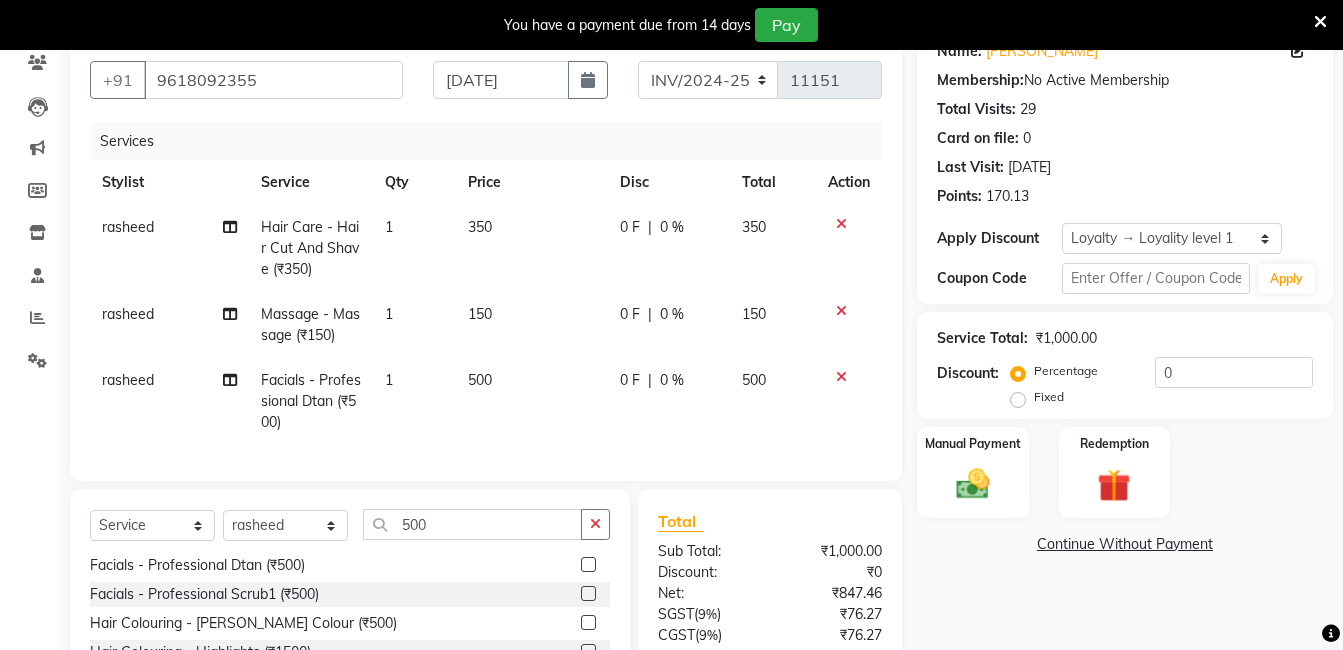 scroll, scrollTop: 354, scrollLeft: 0, axis: vertical 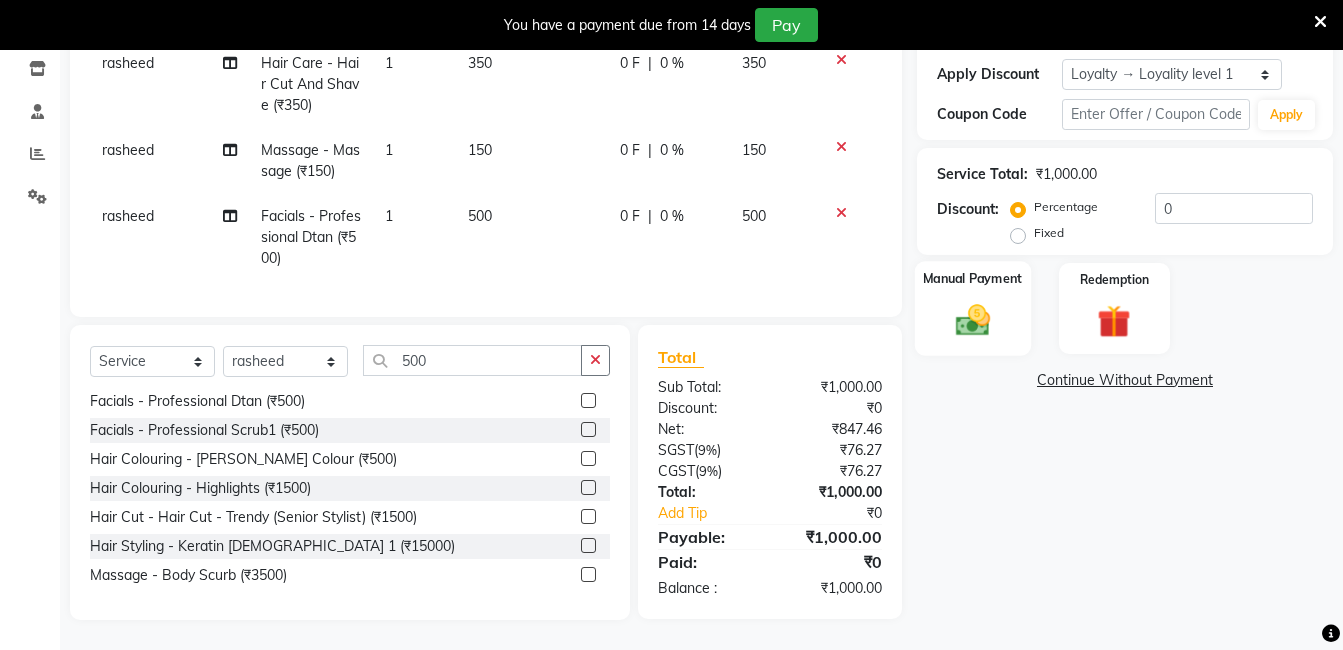 click 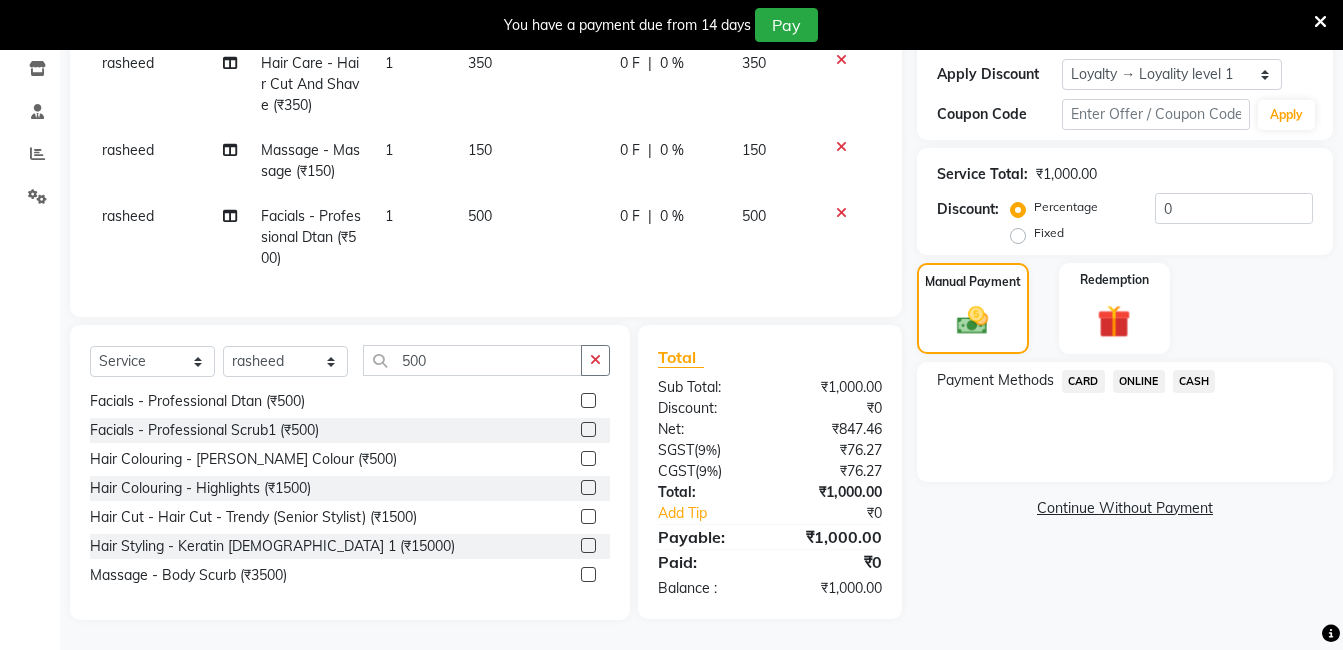 click on "CASH" 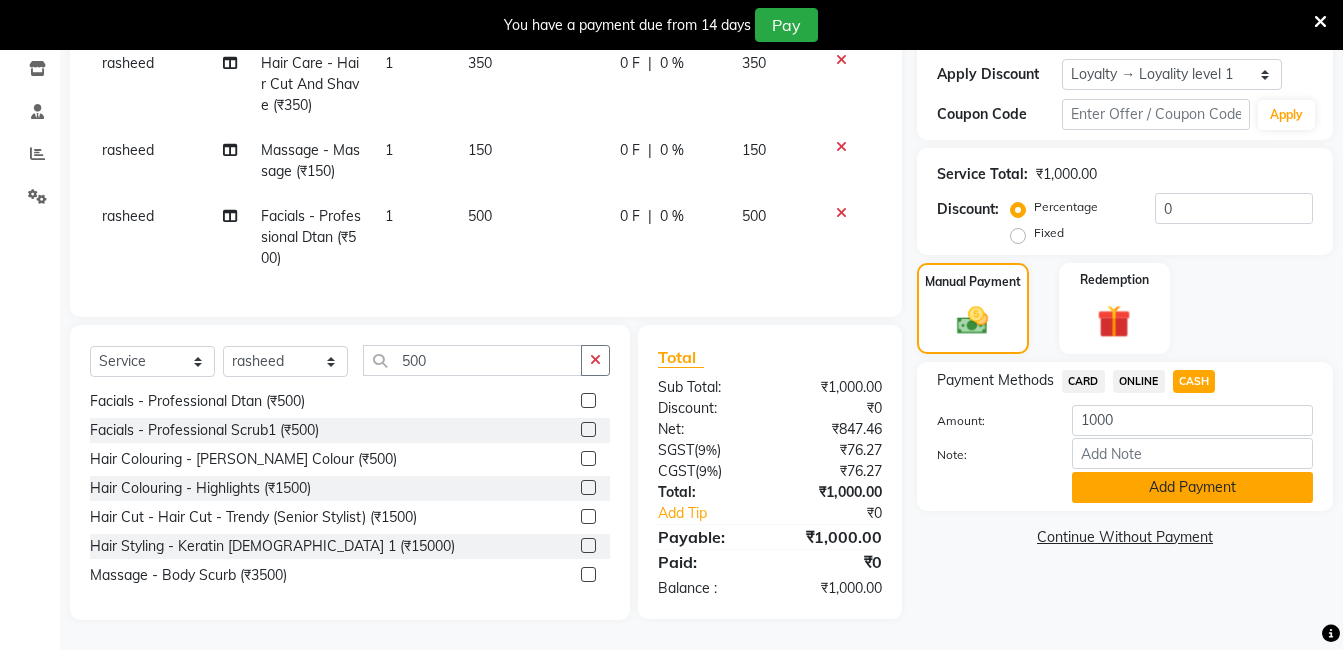 click on "Add Payment" 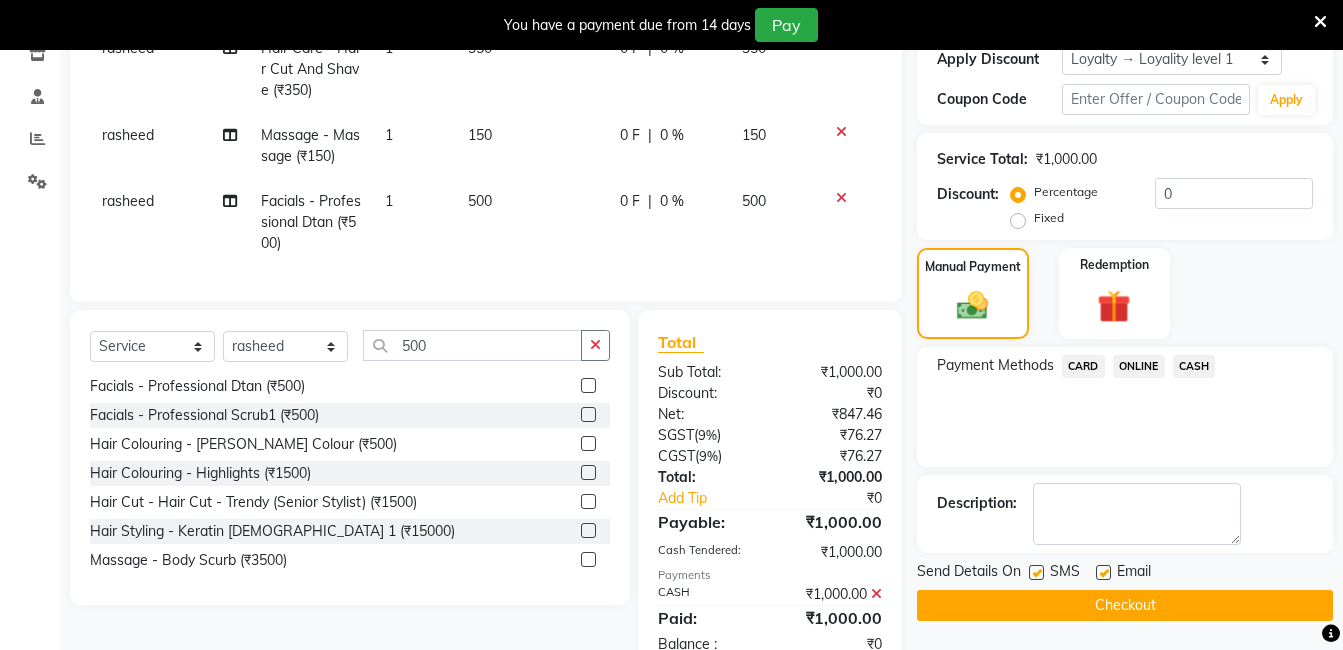 scroll, scrollTop: 564, scrollLeft: 0, axis: vertical 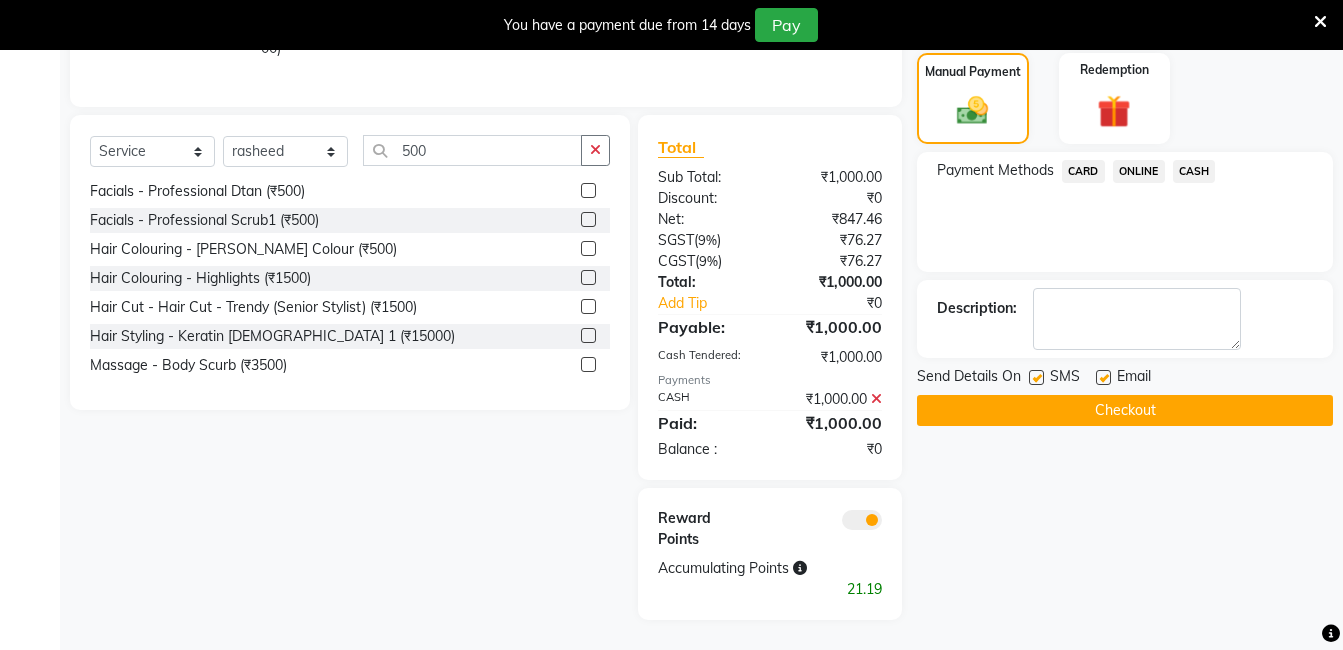 click on "Checkout" 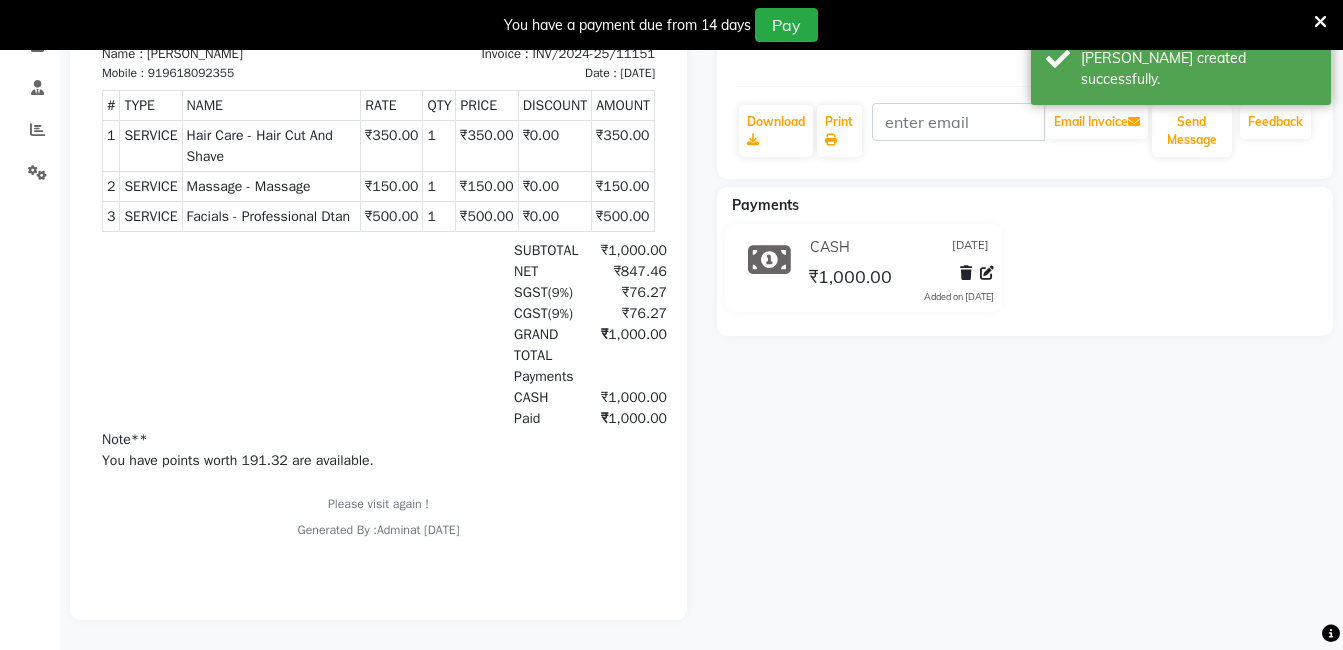 scroll, scrollTop: 0, scrollLeft: 0, axis: both 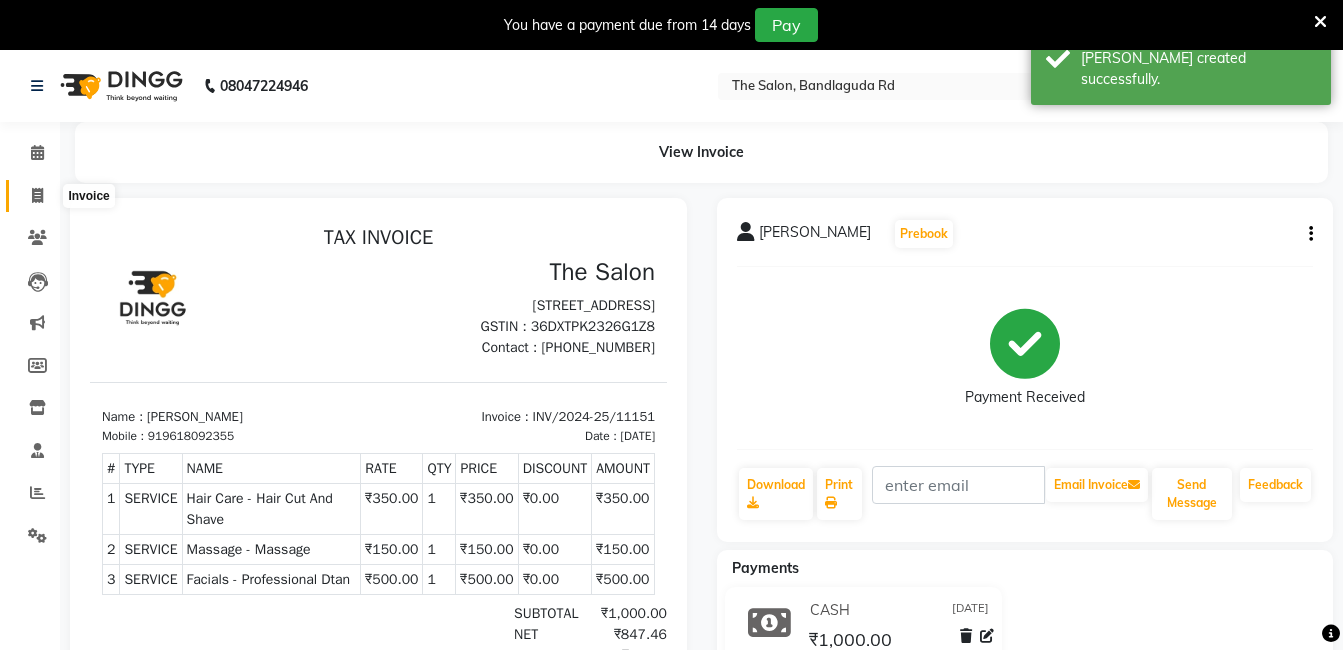 click 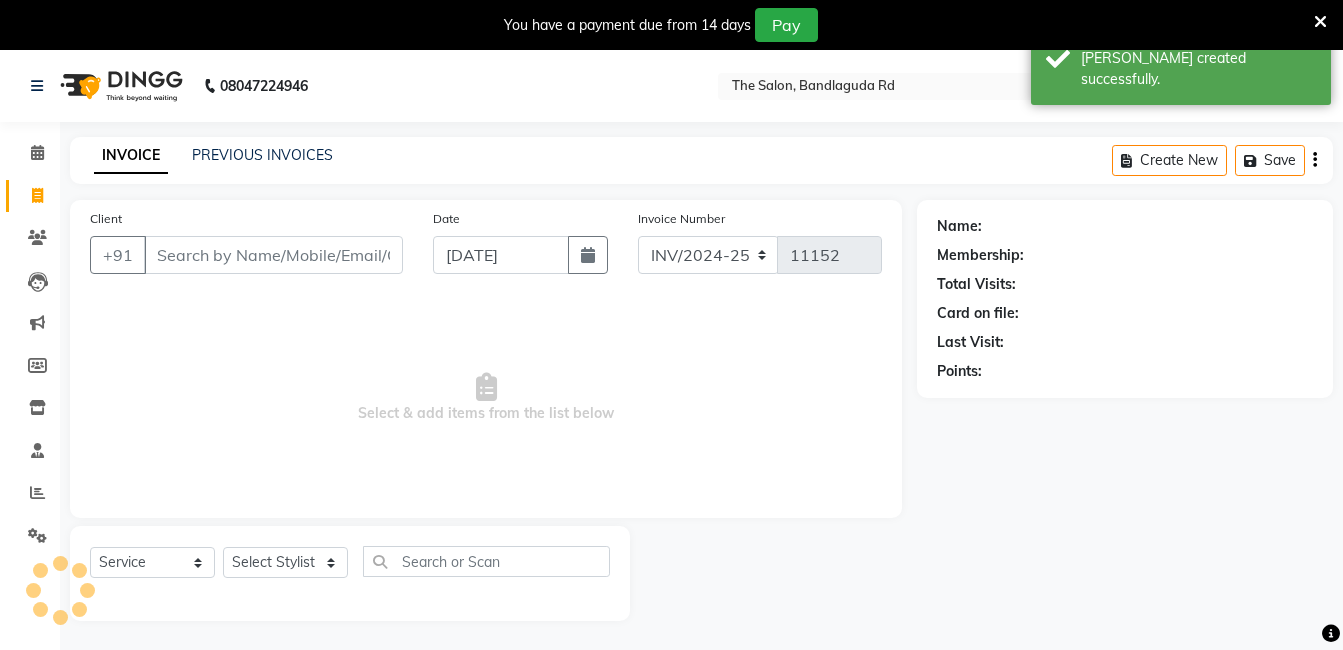 scroll, scrollTop: 50, scrollLeft: 0, axis: vertical 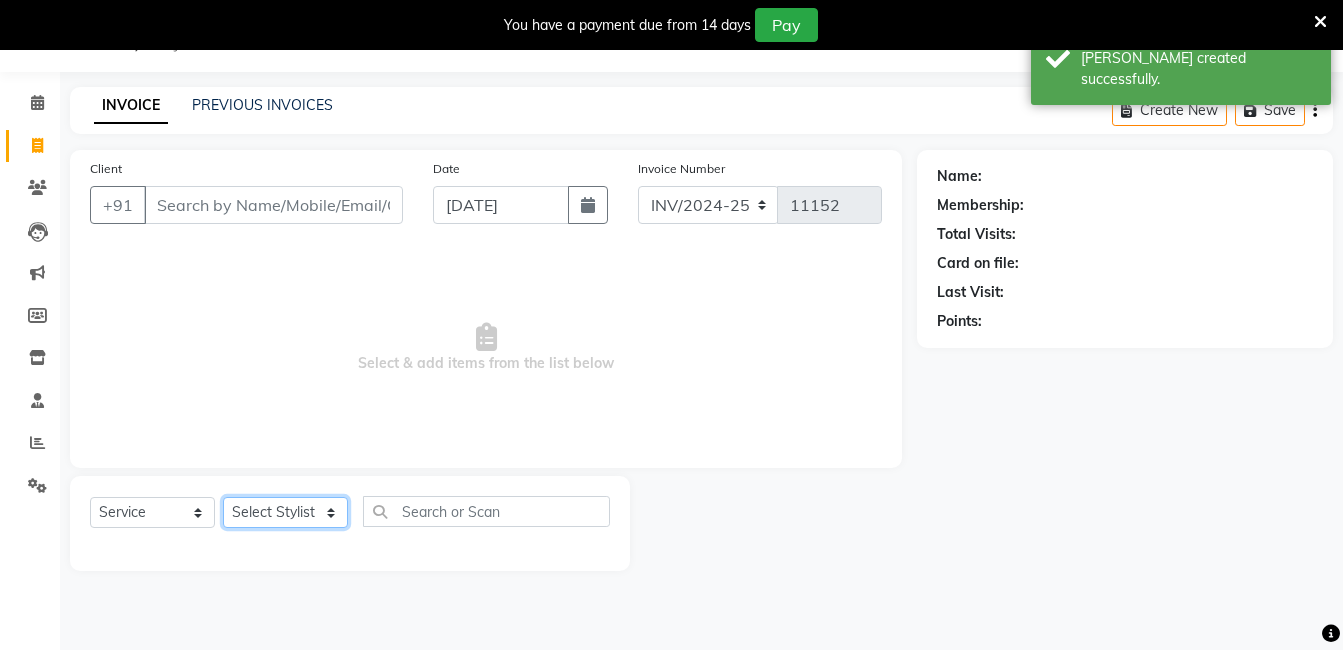 click on "Select Stylist [PERSON_NAME] [PERSON_NAME] kasim [PERSON_NAME] sameer [PERSON_NAME] manager" 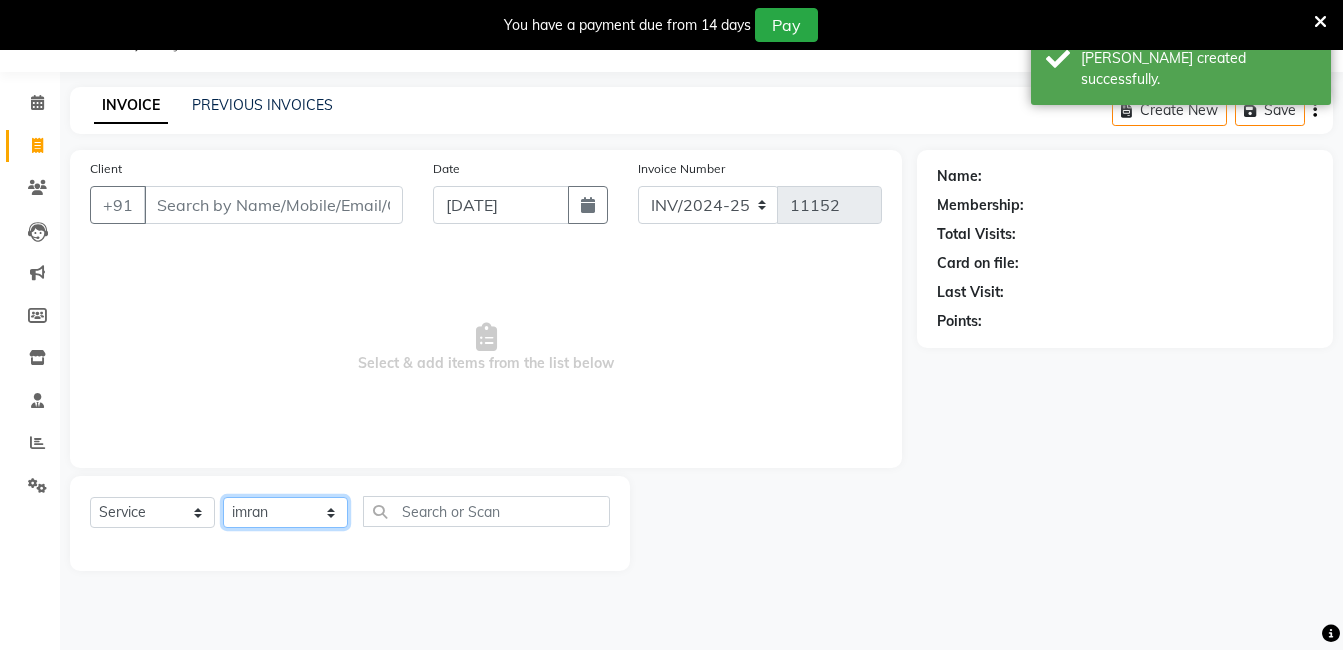 click on "Select Stylist [PERSON_NAME] [PERSON_NAME] kasim [PERSON_NAME] sameer [PERSON_NAME] manager" 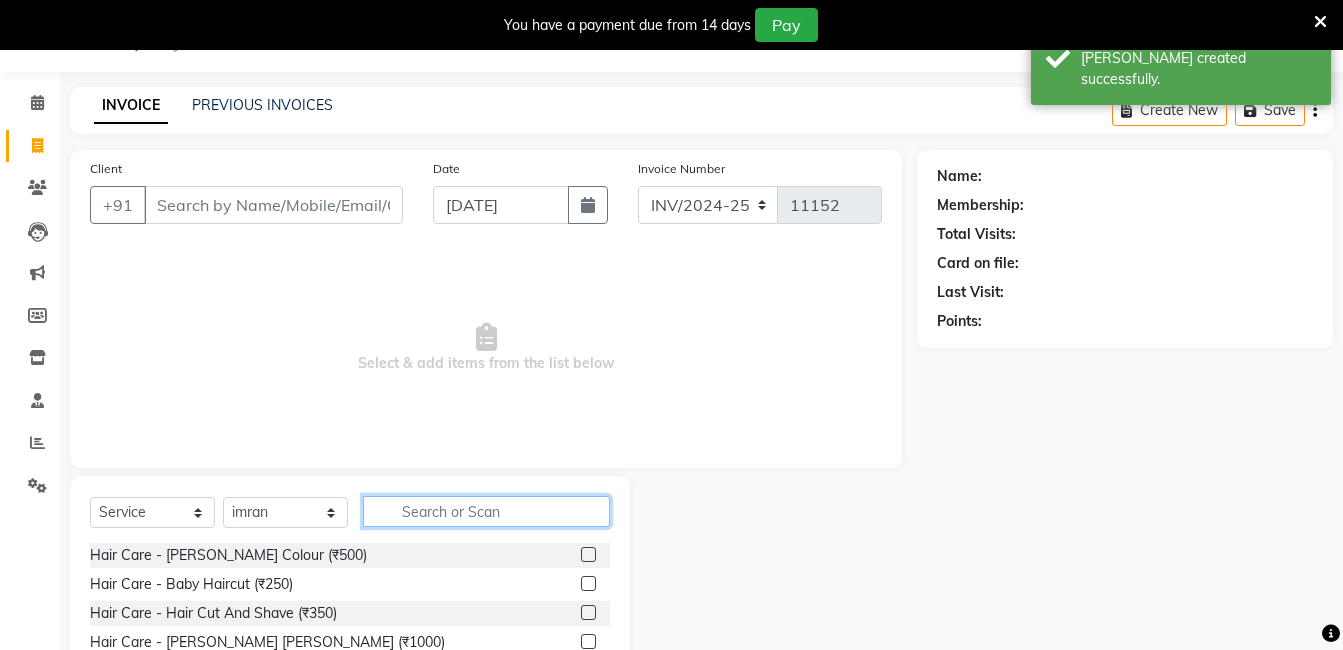 drag, startPoint x: 430, startPoint y: 513, endPoint x: 419, endPoint y: 515, distance: 11.18034 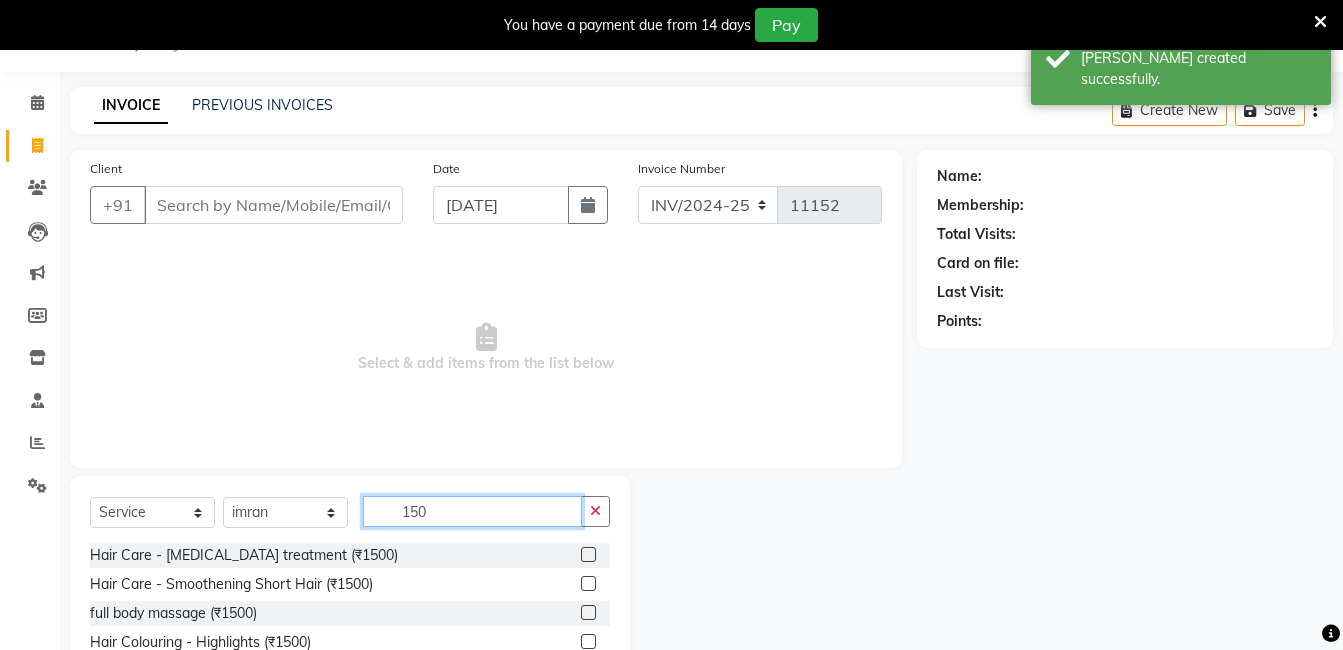 scroll, scrollTop: 201, scrollLeft: 0, axis: vertical 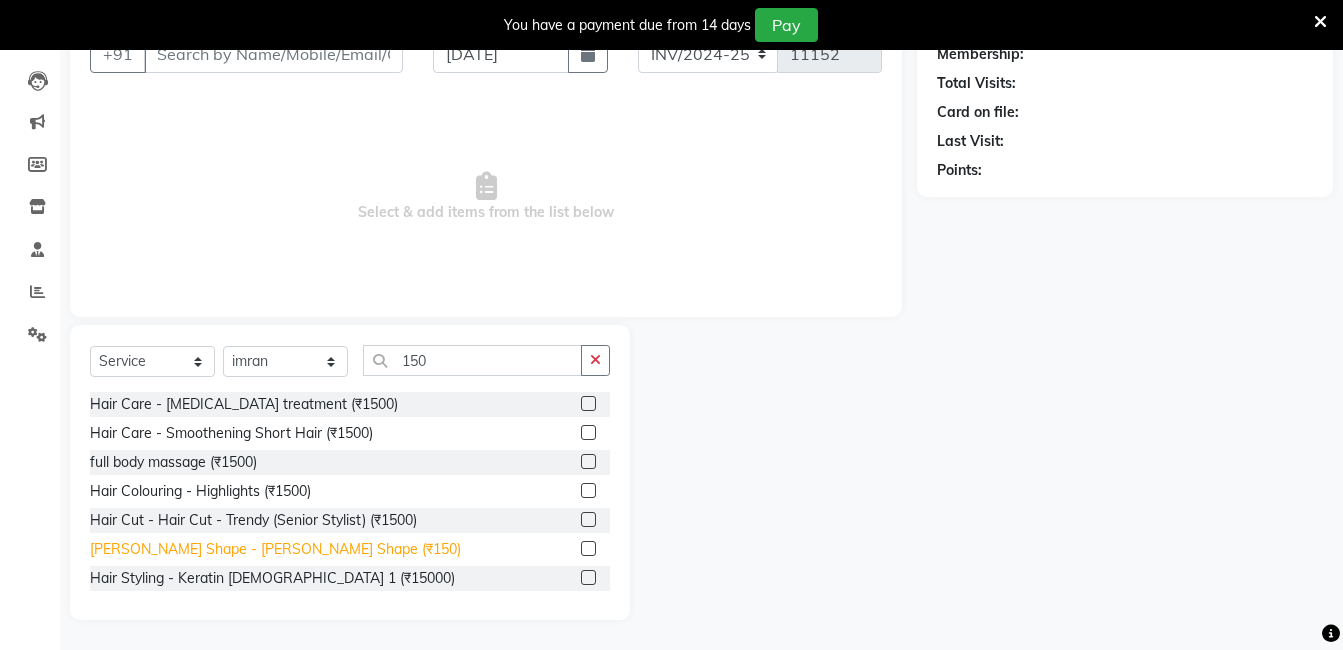 click on "[PERSON_NAME] Shape - [PERSON_NAME] Shape (₹150)" 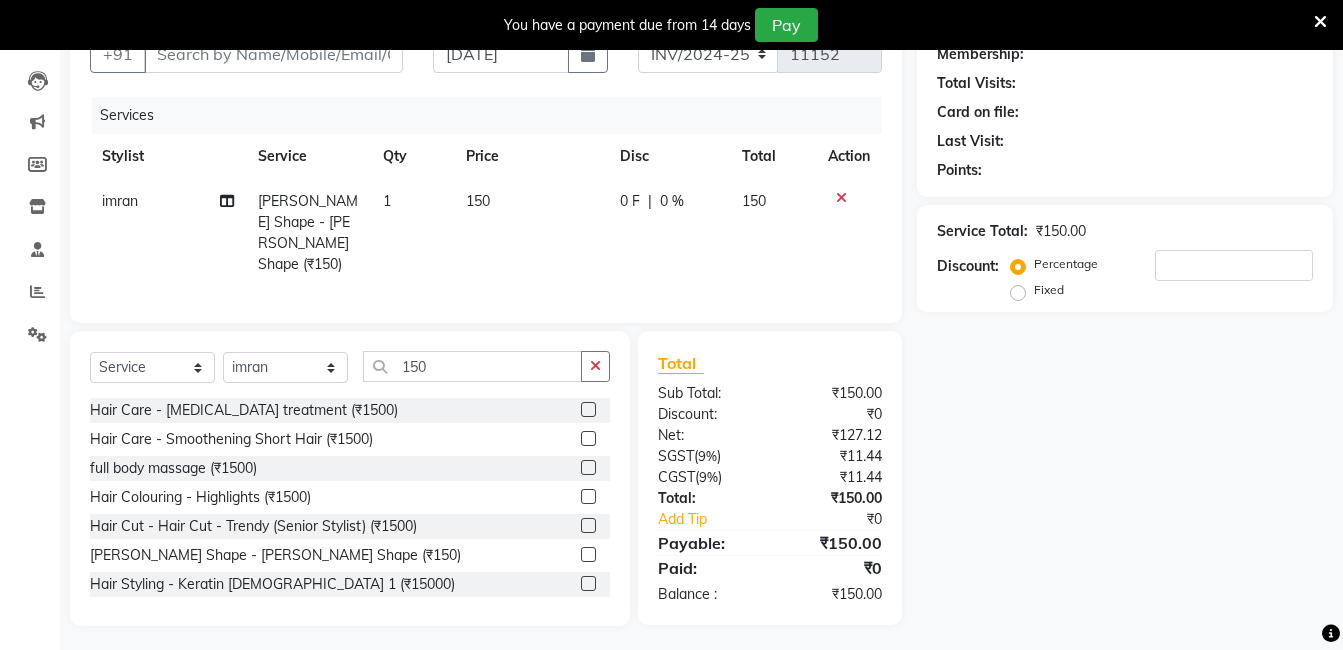 scroll, scrollTop: 0, scrollLeft: 0, axis: both 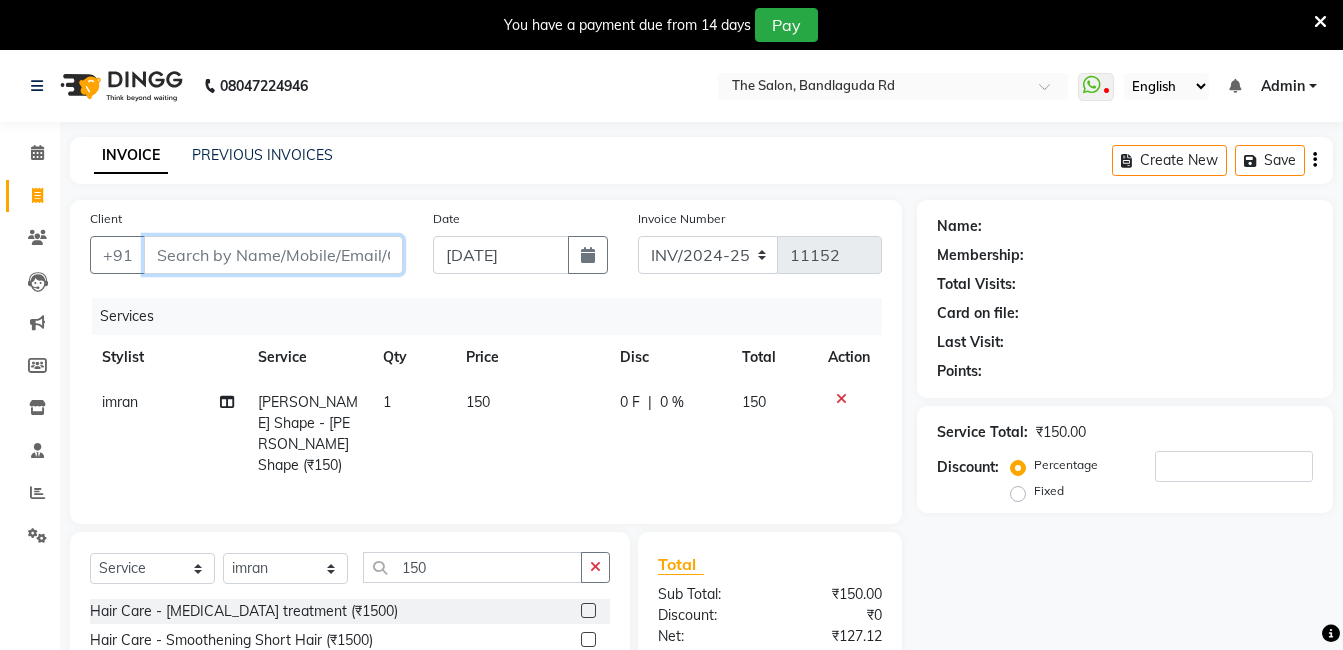 click on "Client" at bounding box center (273, 255) 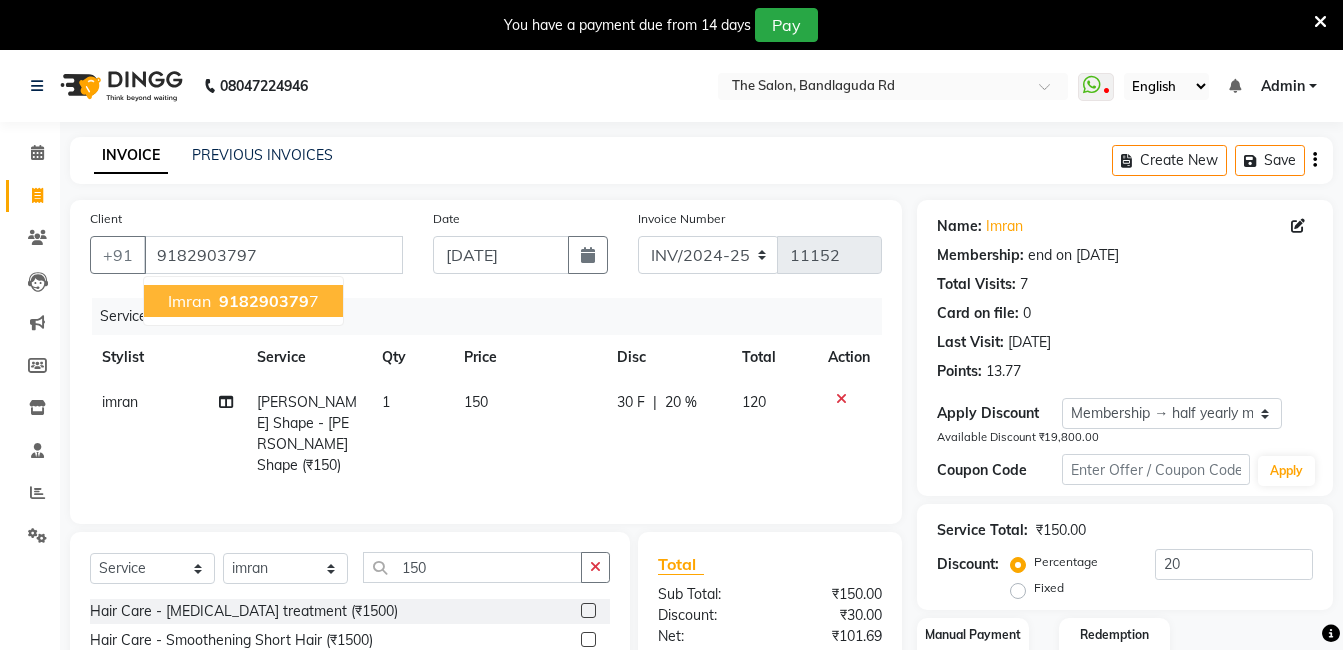 click on "imran" at bounding box center (189, 301) 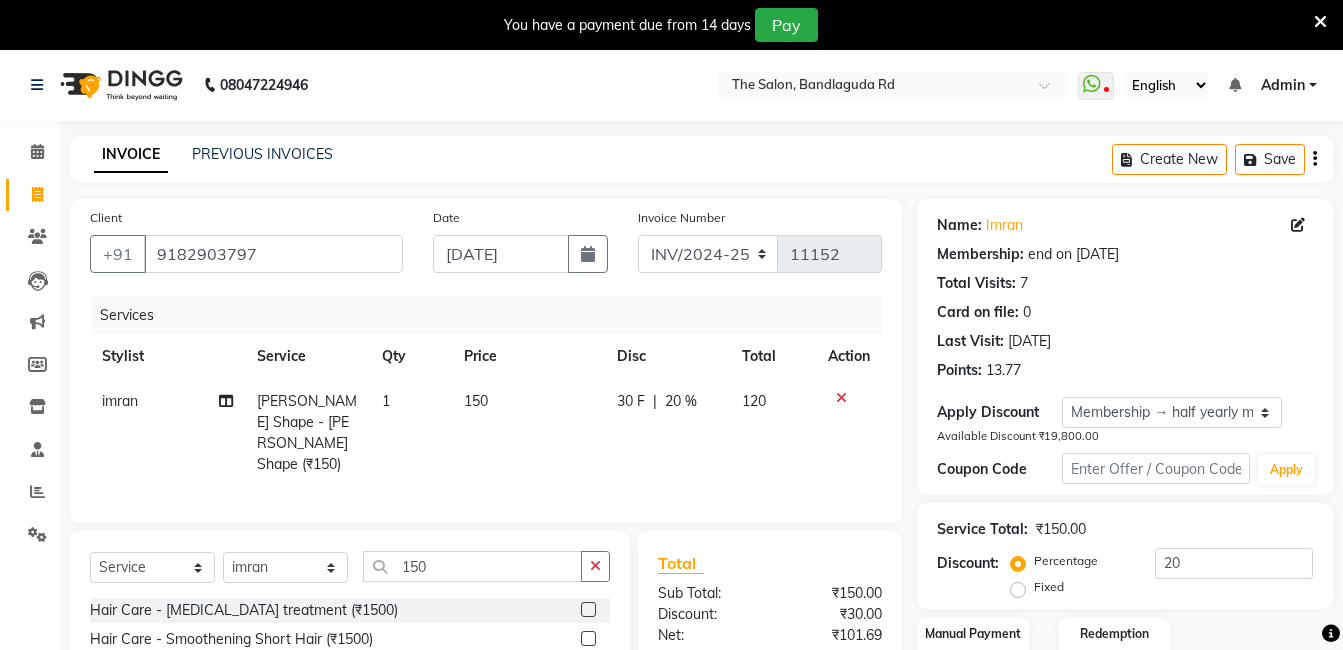 scroll, scrollTop: 201, scrollLeft: 0, axis: vertical 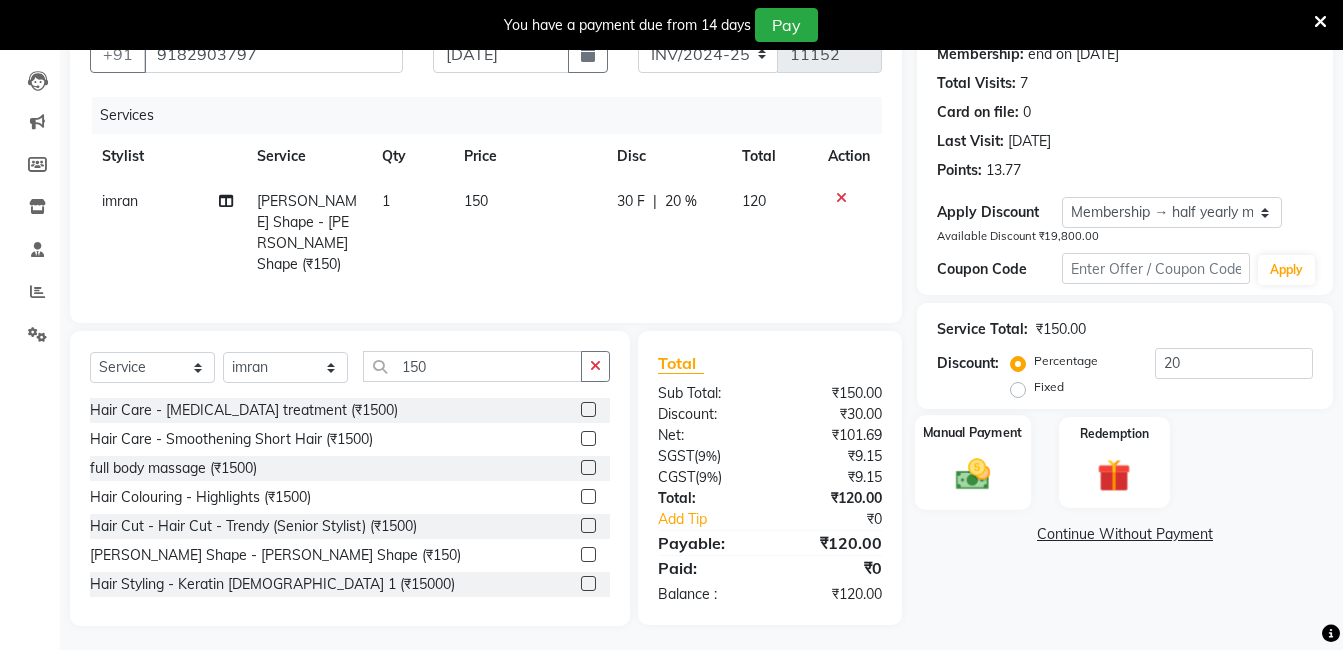 drag, startPoint x: 1006, startPoint y: 467, endPoint x: 1000, endPoint y: 477, distance: 11.661903 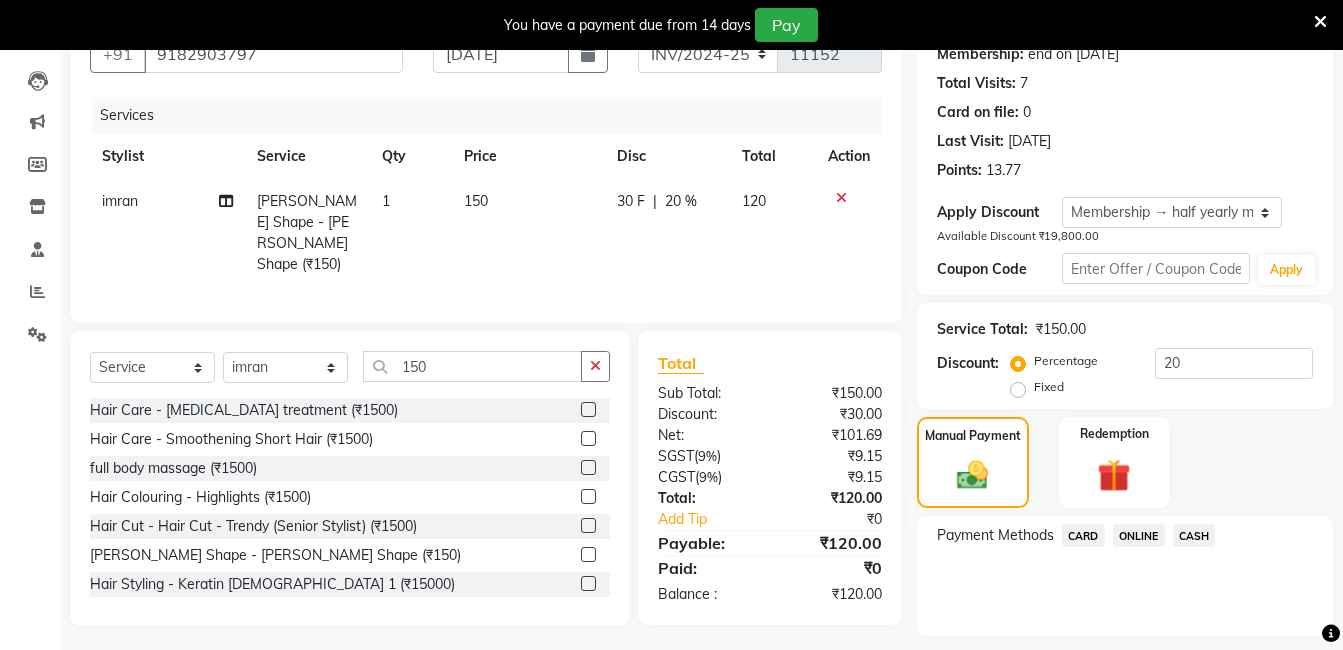 click on "ONLINE" 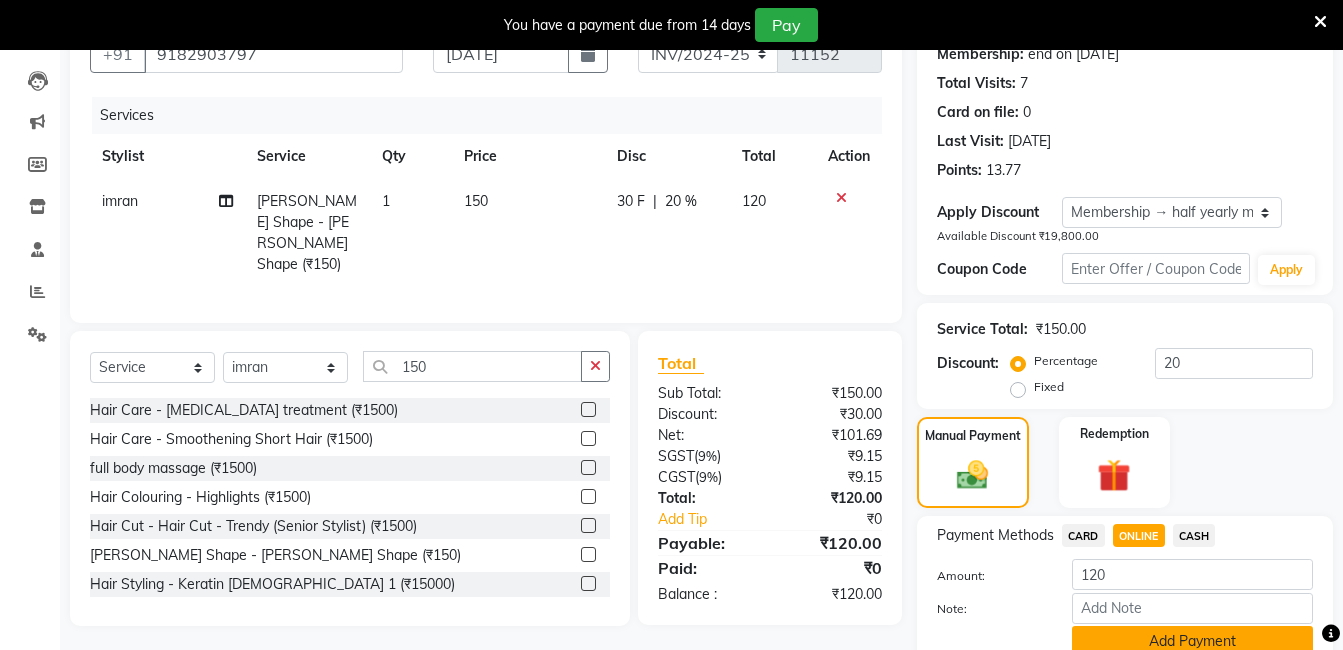 click on "Add Payment" 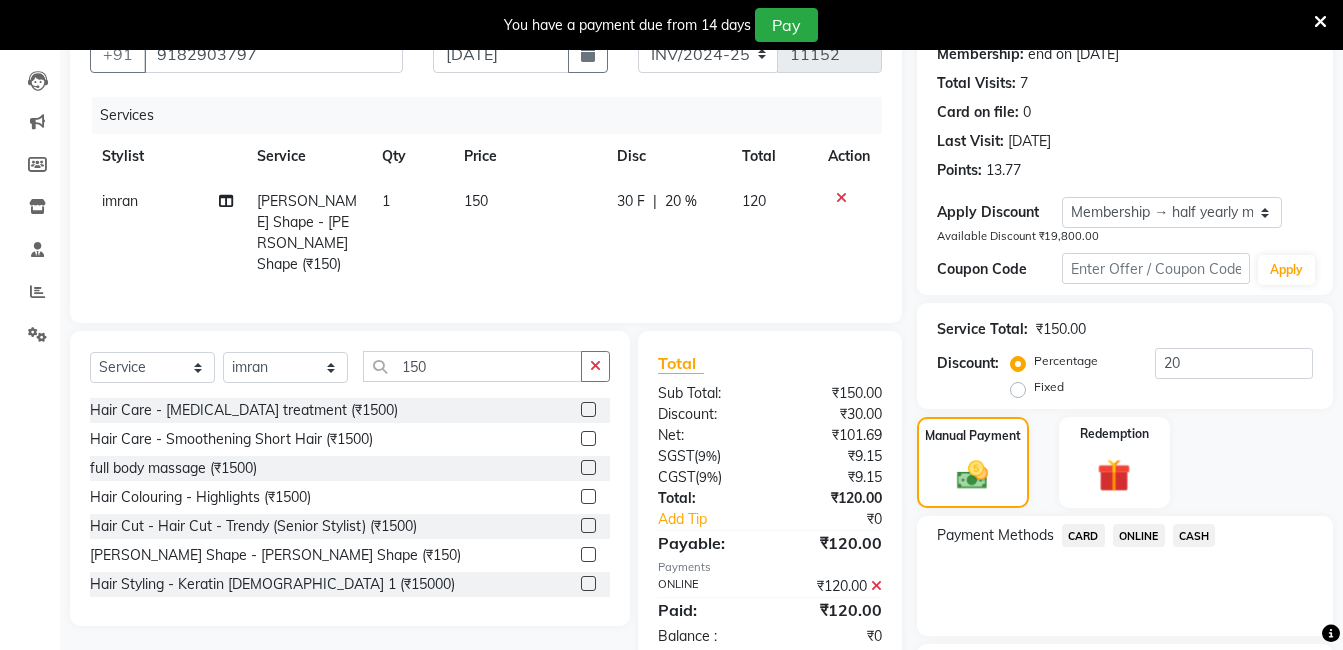 scroll, scrollTop: 371, scrollLeft: 0, axis: vertical 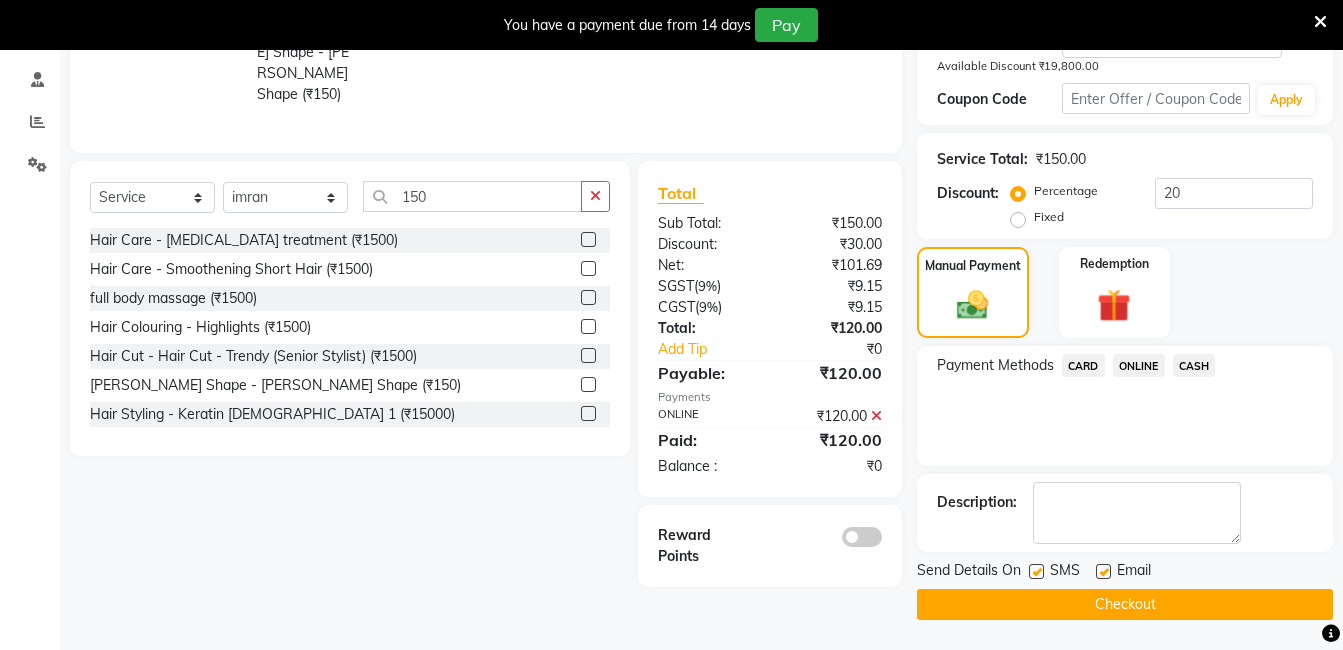 click on "Checkout" 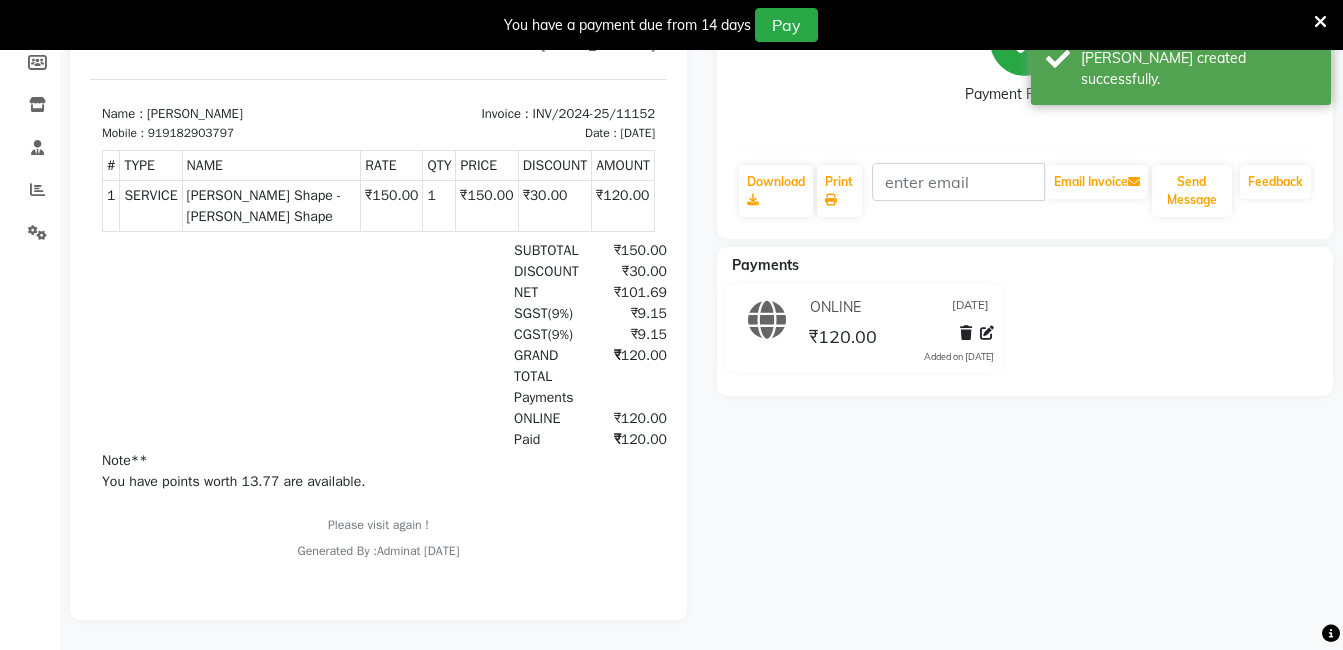 scroll, scrollTop: 18, scrollLeft: 0, axis: vertical 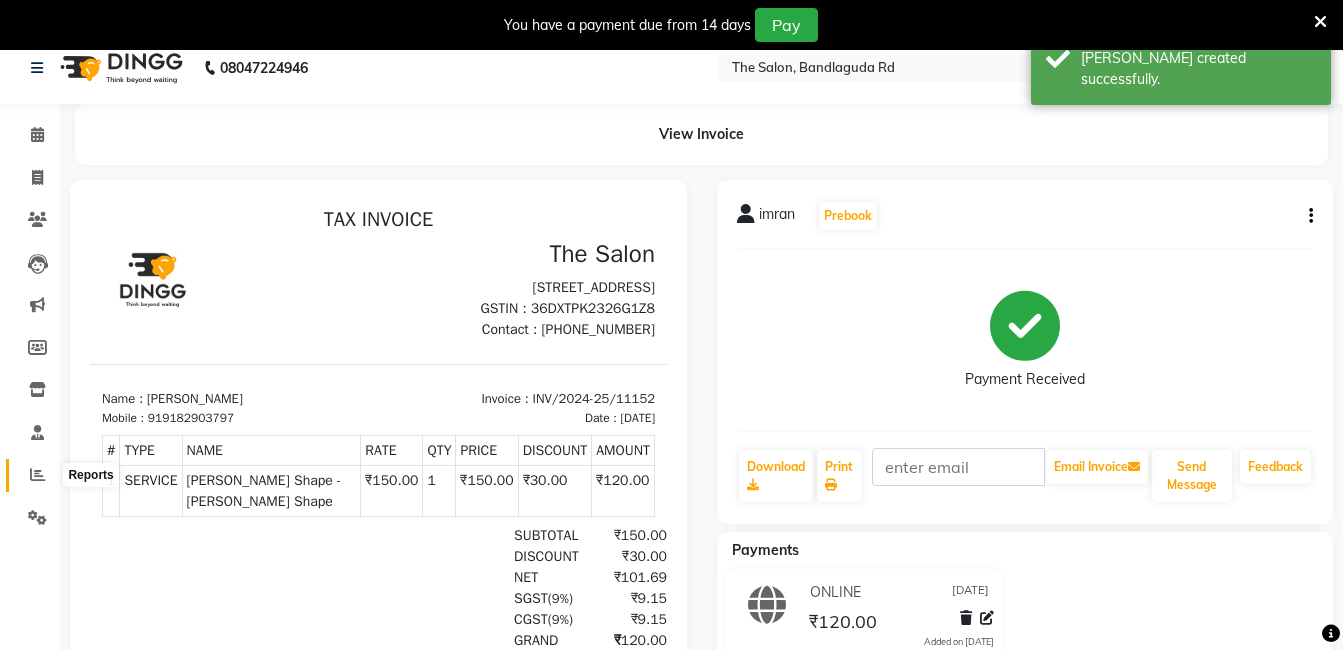 click 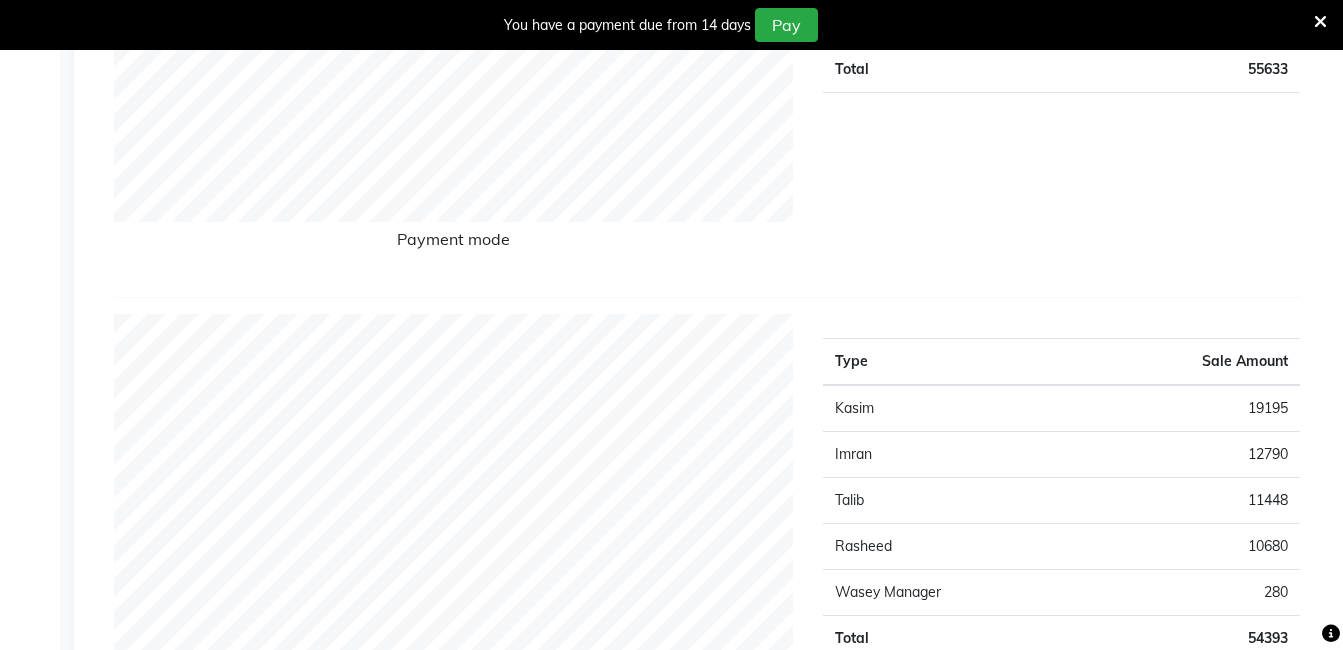 scroll, scrollTop: 0, scrollLeft: 0, axis: both 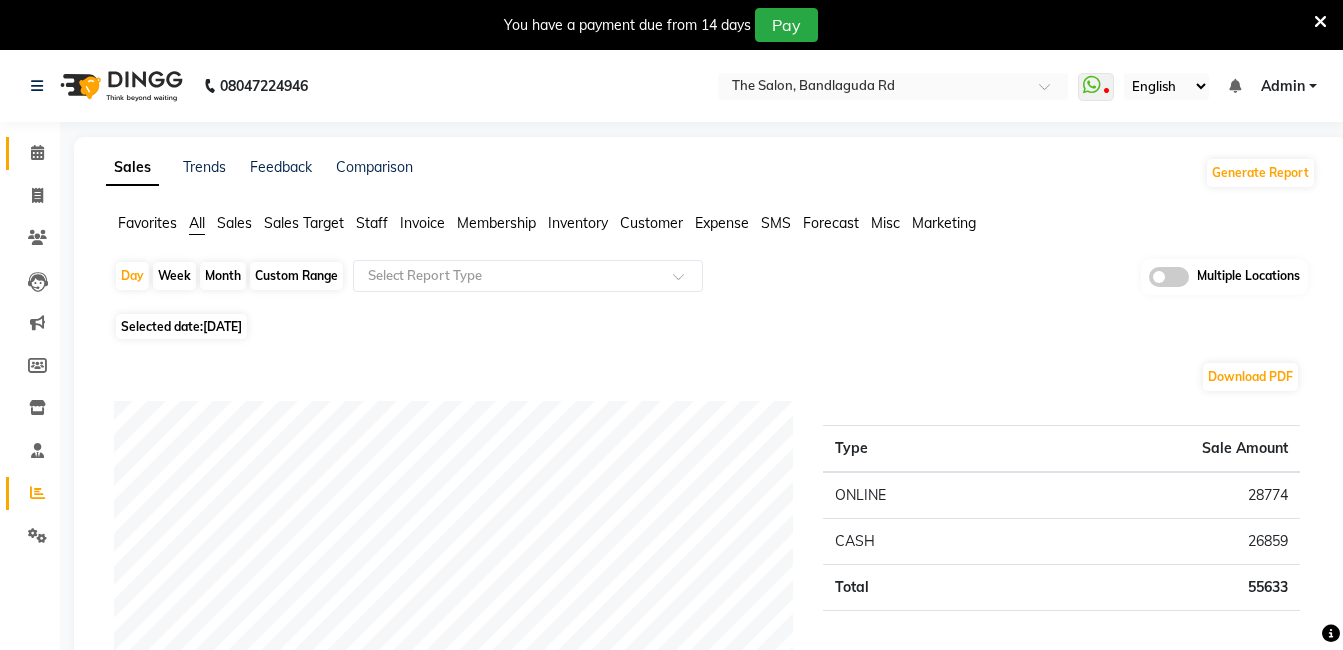 click on "Calendar" 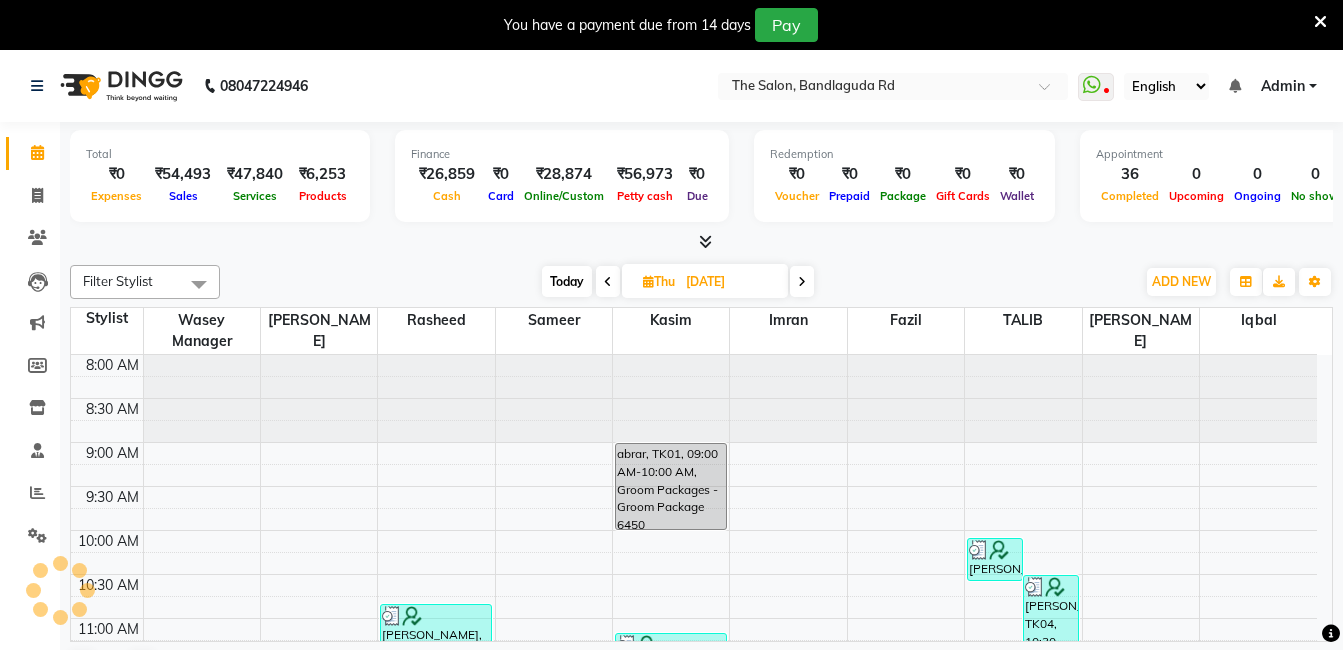 scroll, scrollTop: 0, scrollLeft: 0, axis: both 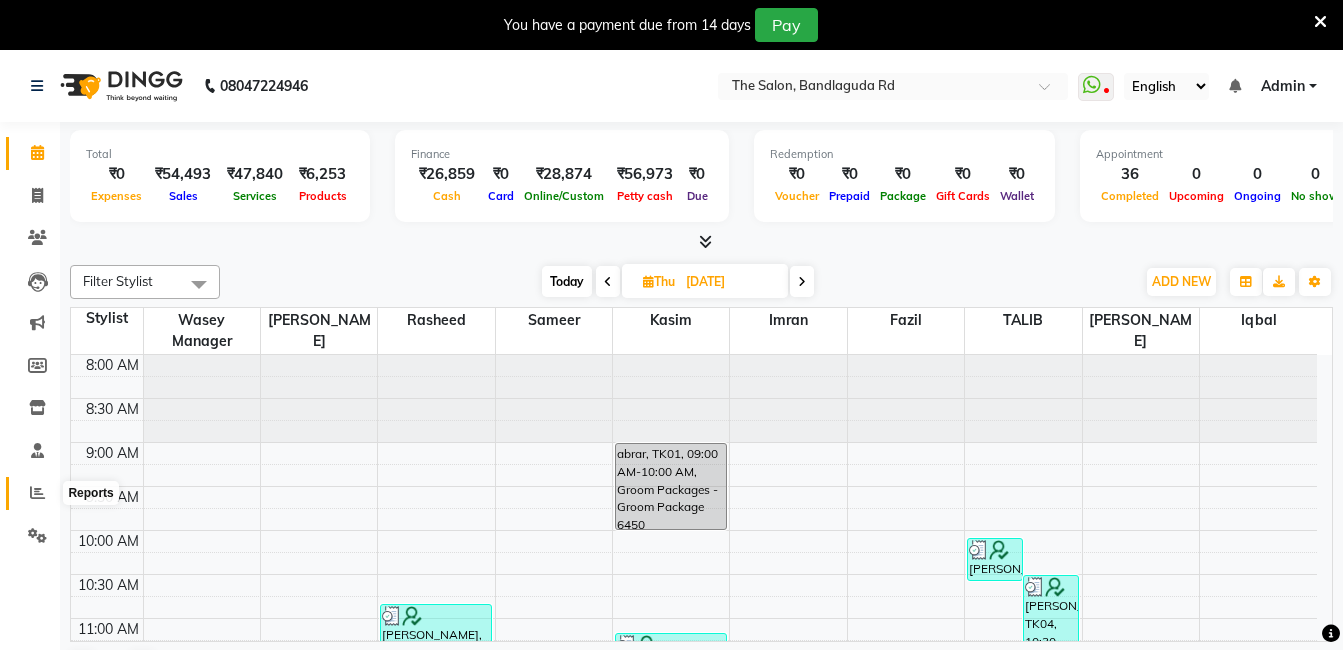click 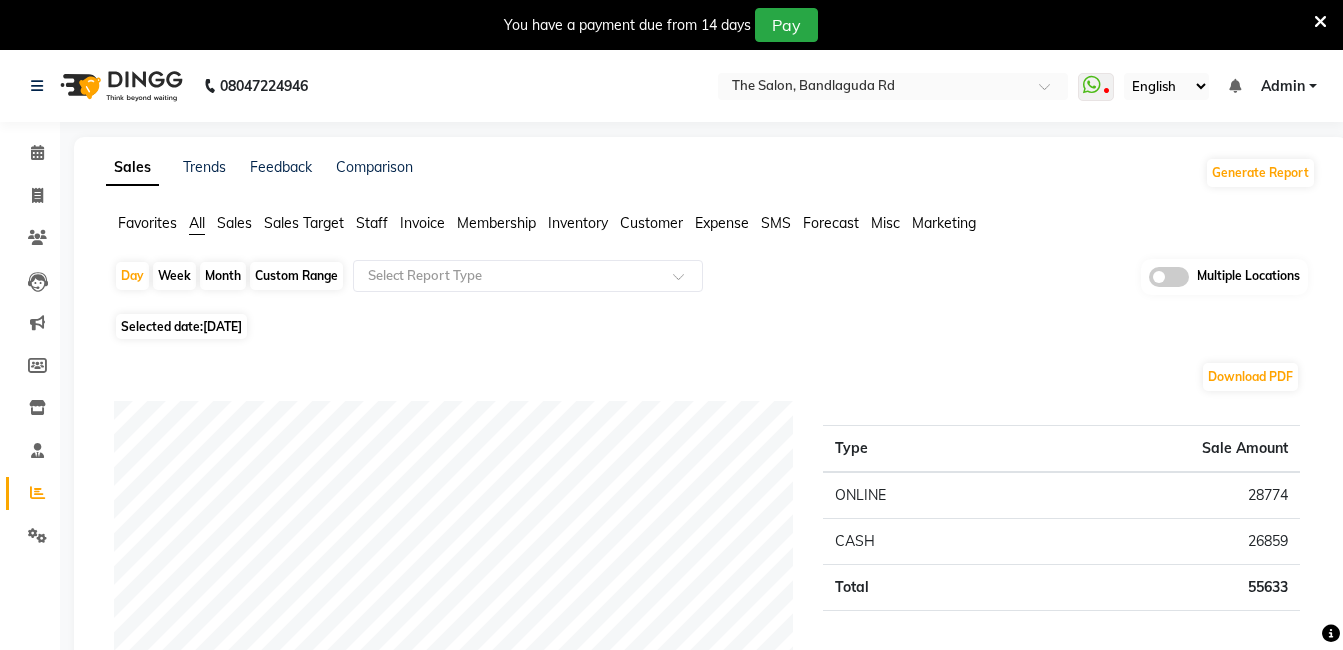 click on "Month" 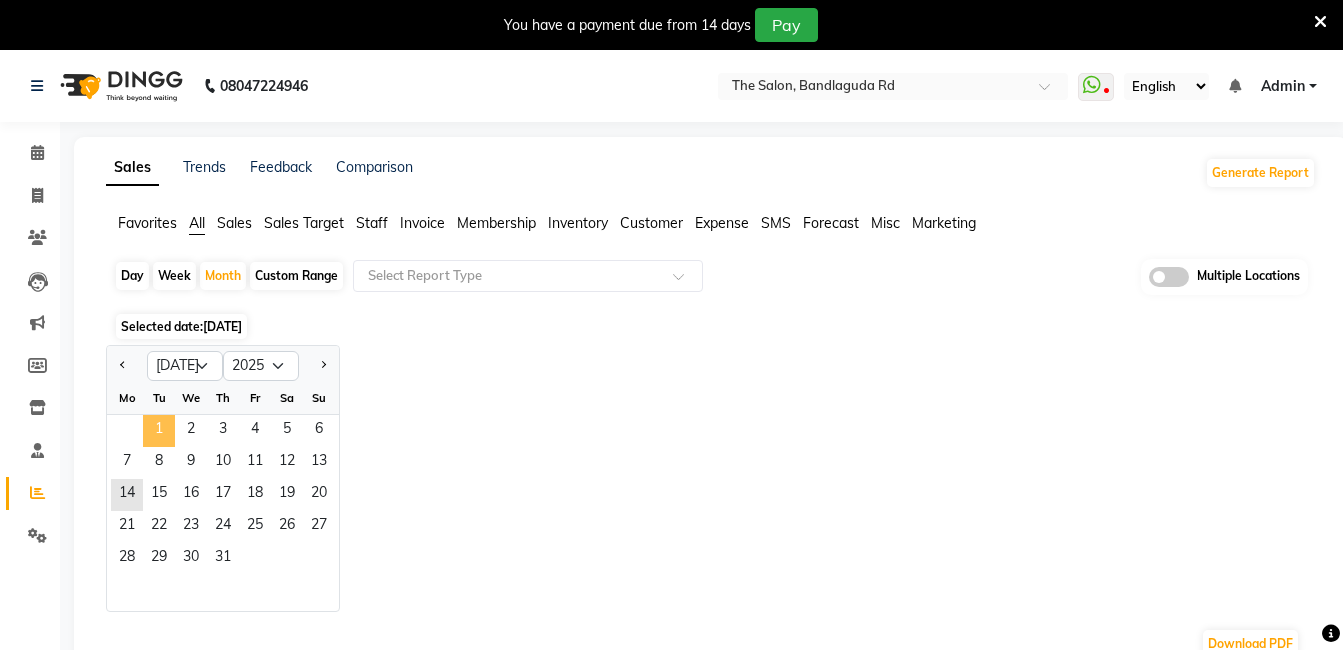 click on "1" 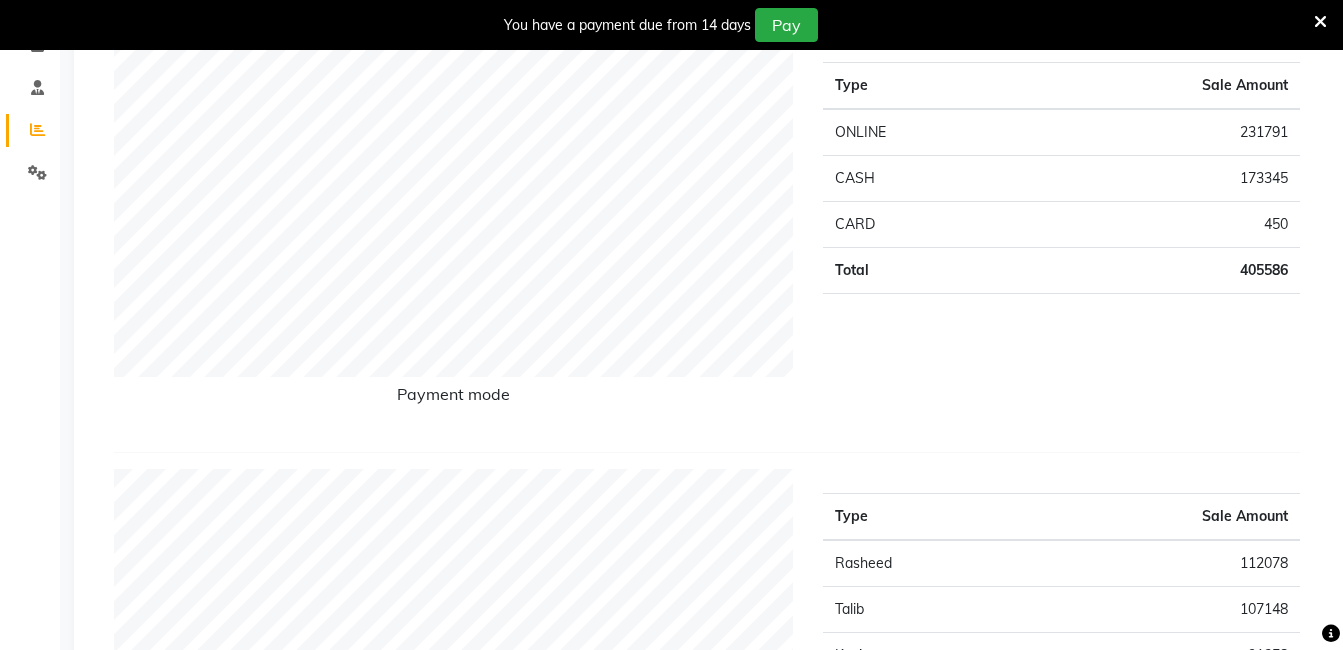 scroll, scrollTop: 0, scrollLeft: 0, axis: both 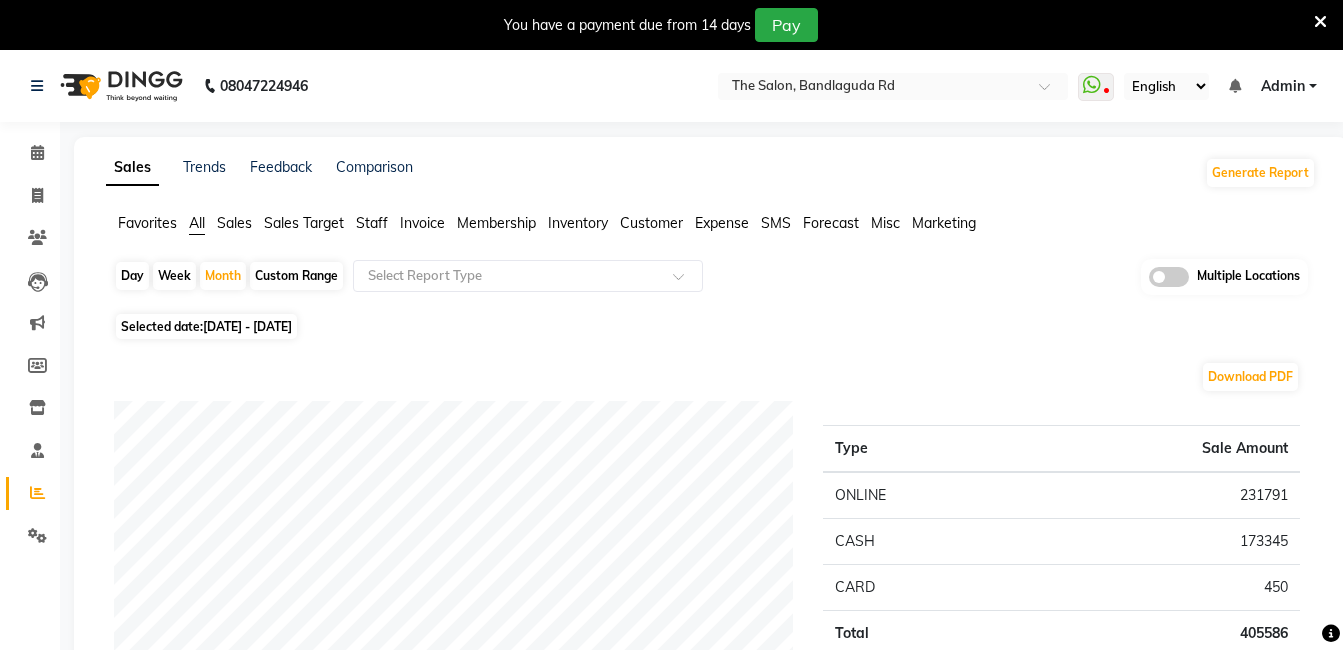 click on "Calendar" 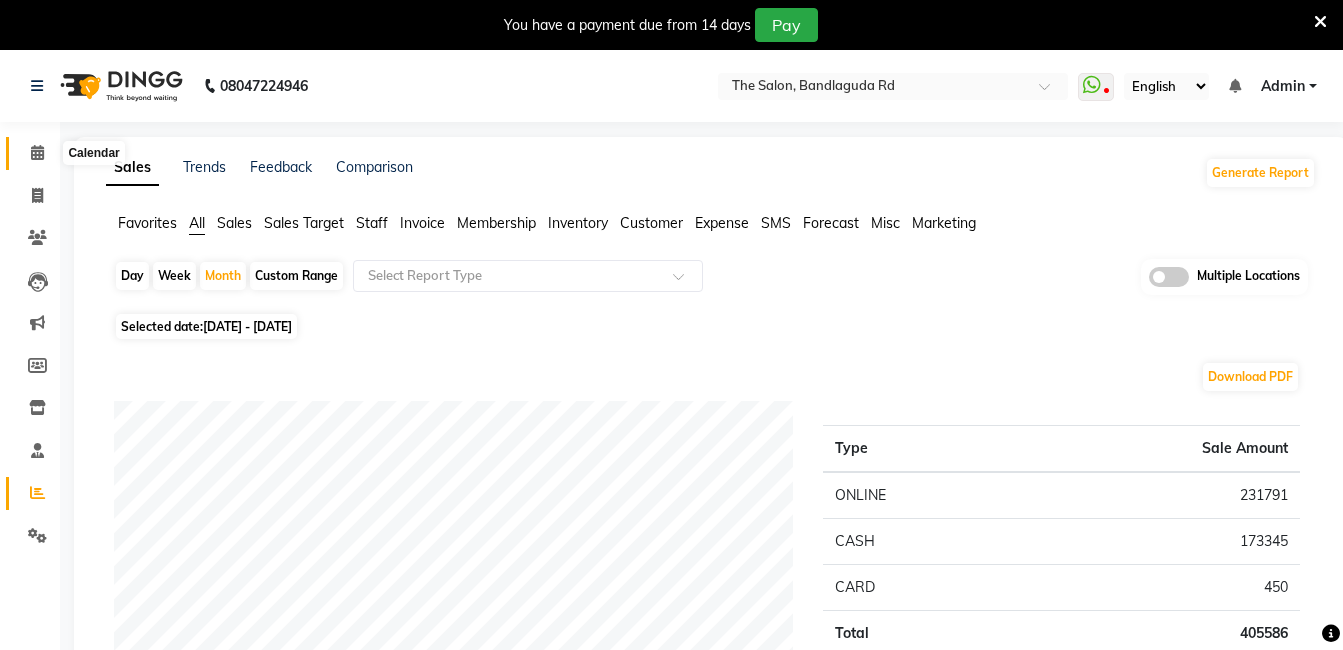 click 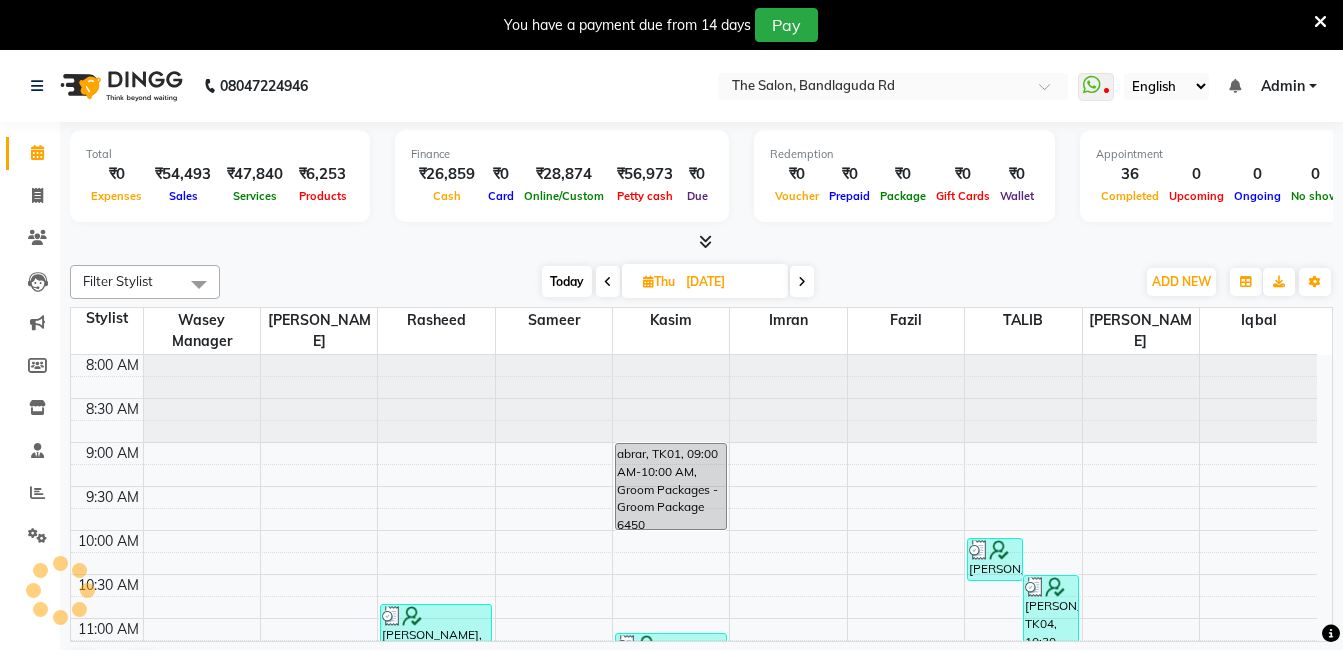 scroll, scrollTop: 0, scrollLeft: 0, axis: both 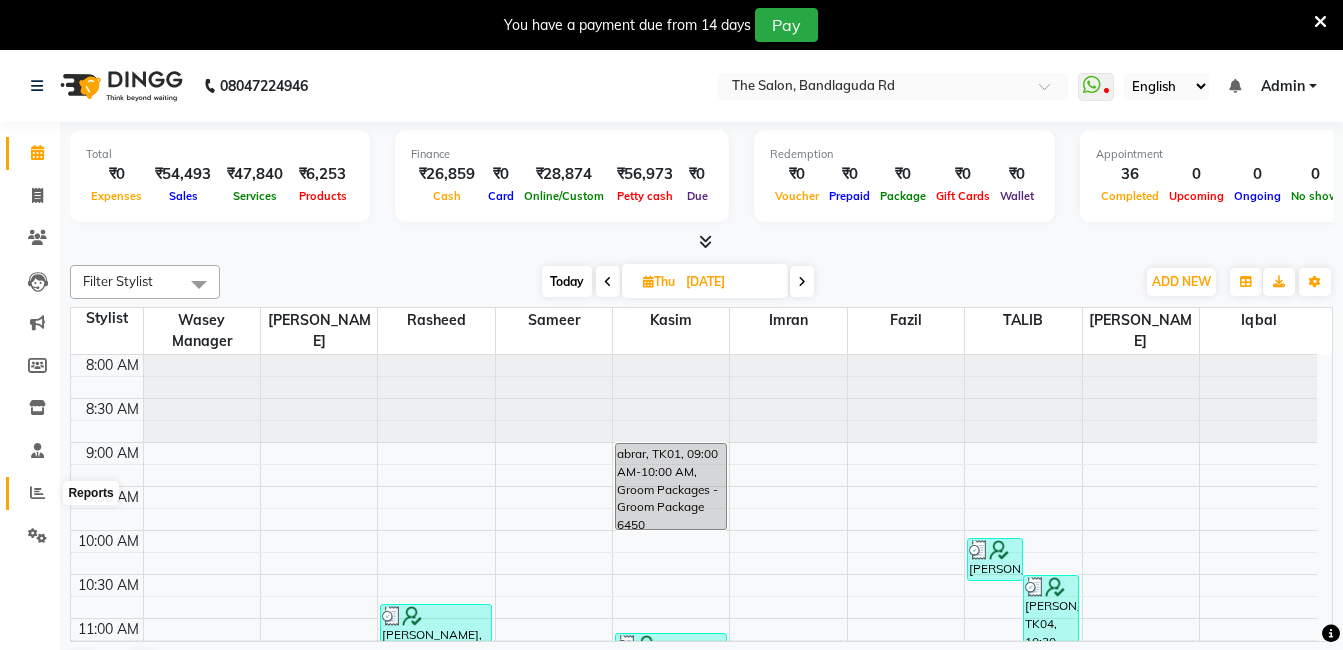 click 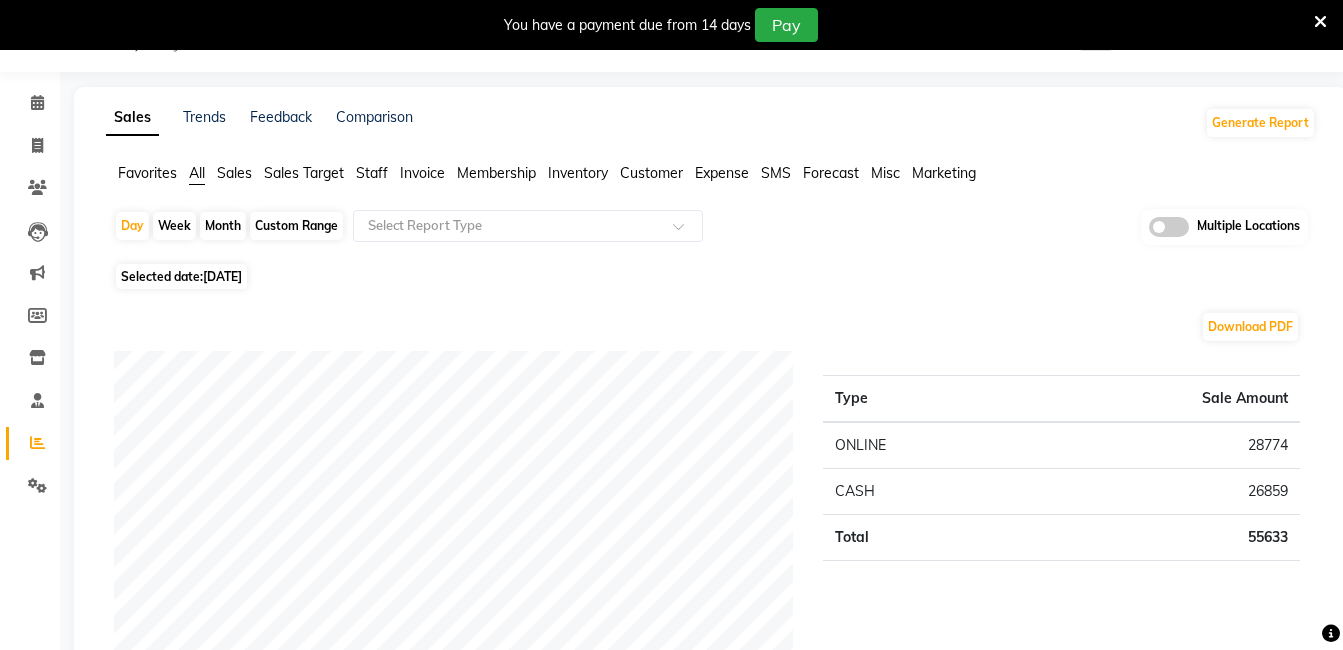 scroll, scrollTop: 0, scrollLeft: 0, axis: both 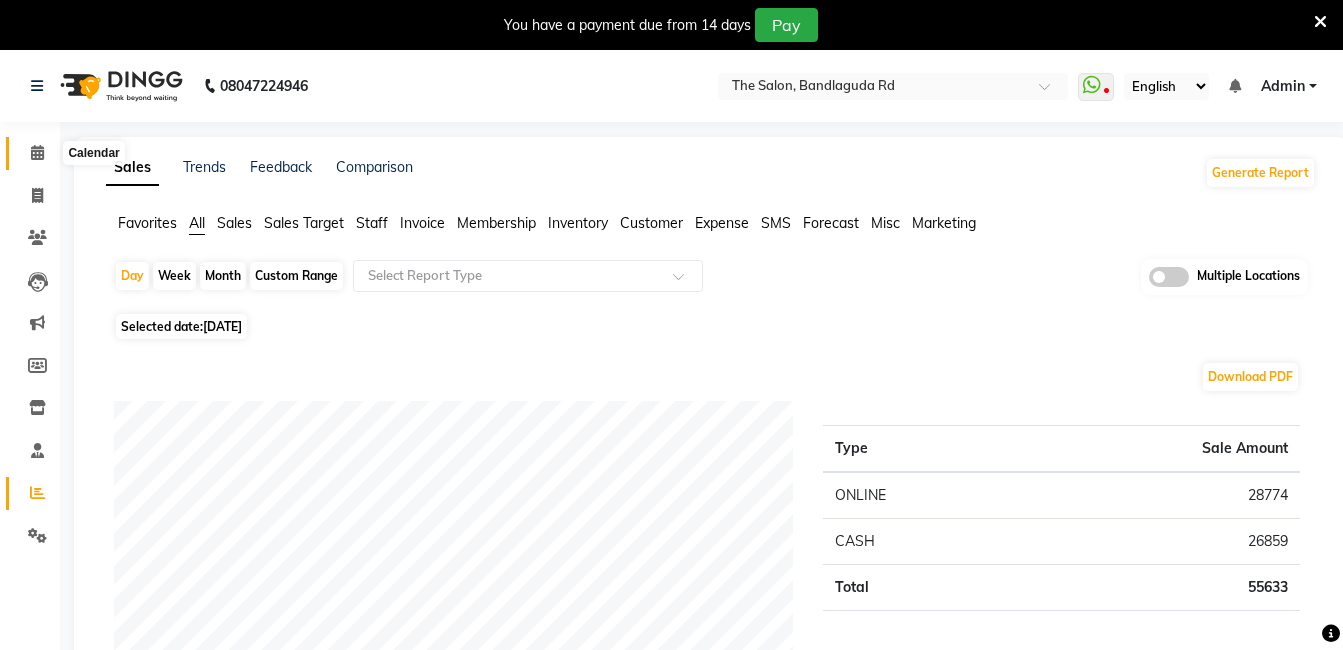 click 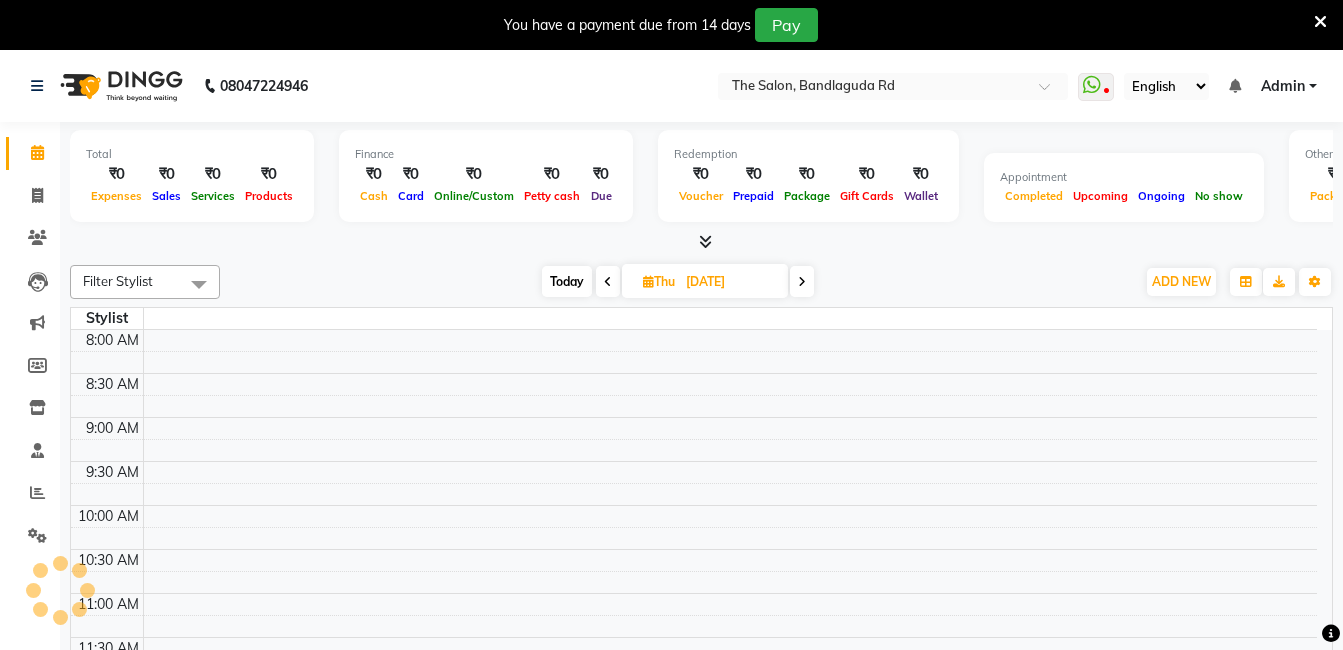 scroll, scrollTop: 0, scrollLeft: 0, axis: both 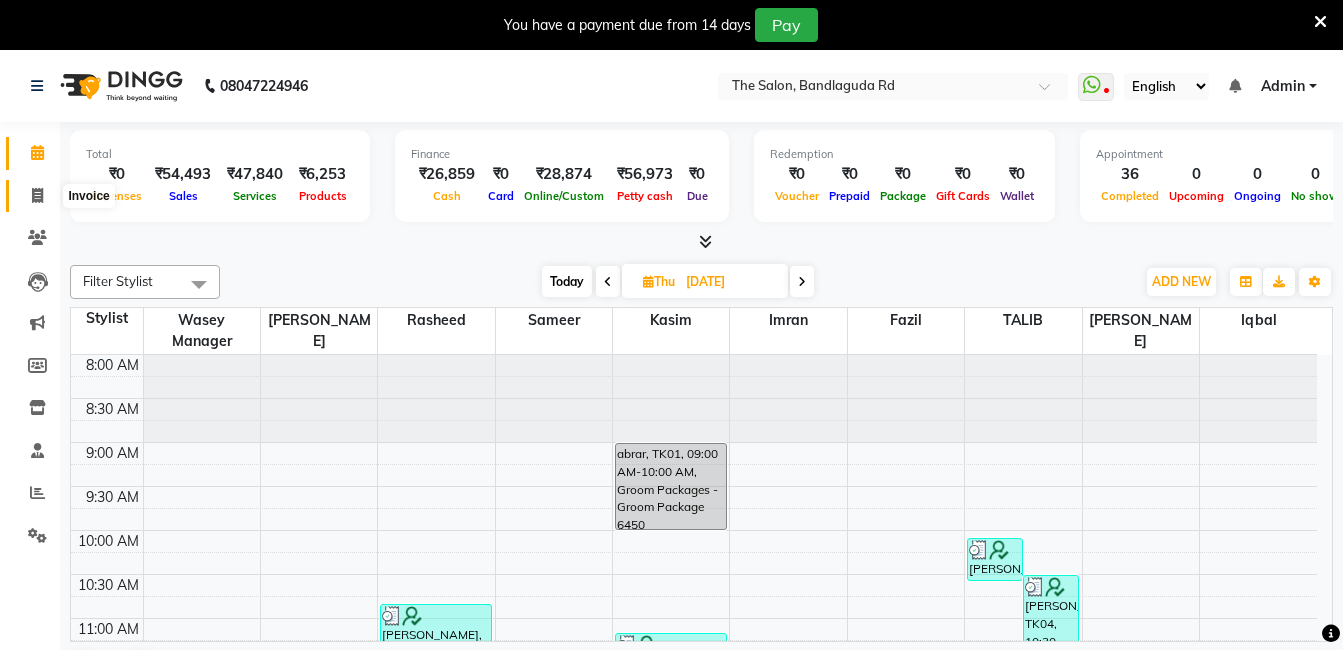 click 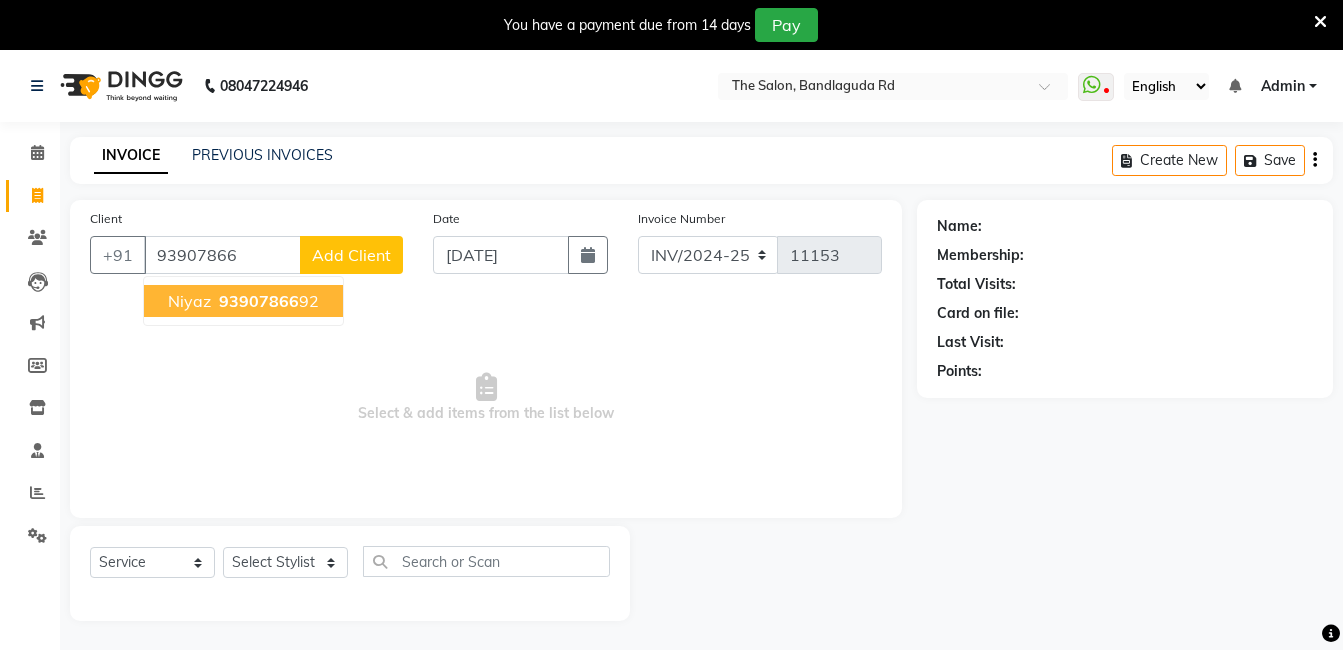 click on "93907866" at bounding box center [259, 301] 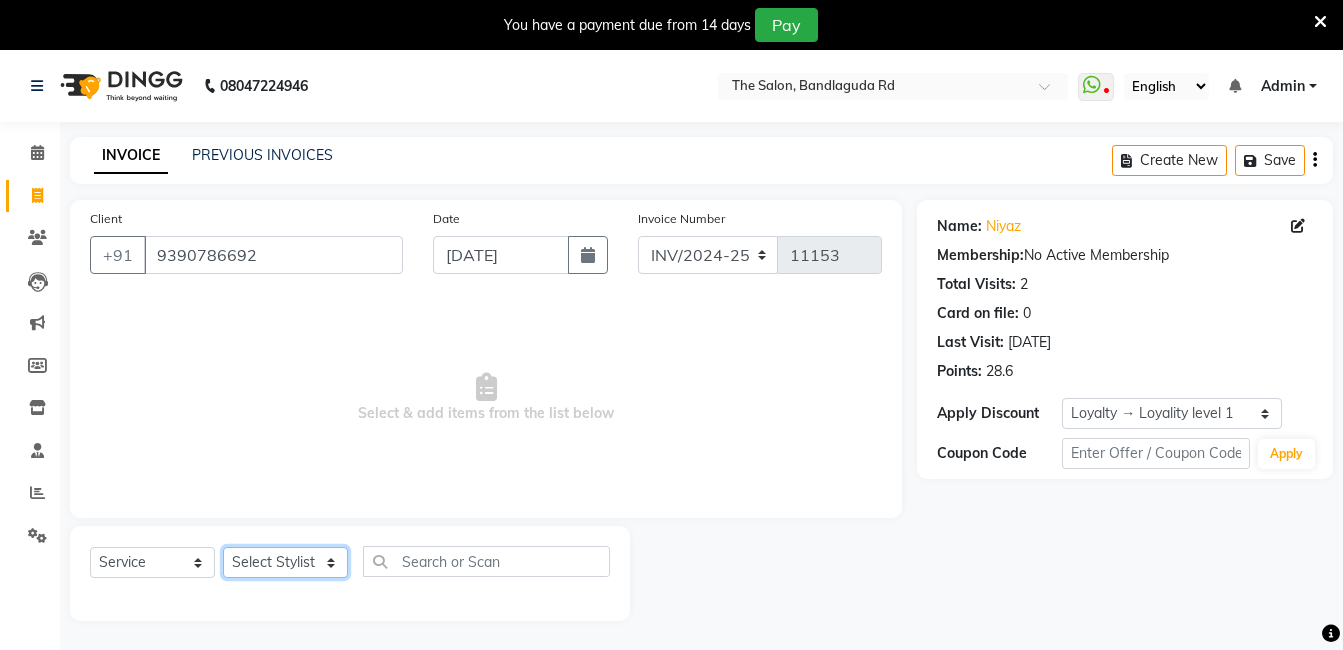 click on "Select Stylist [PERSON_NAME] [PERSON_NAME] kasim [PERSON_NAME] sameer [PERSON_NAME] manager" 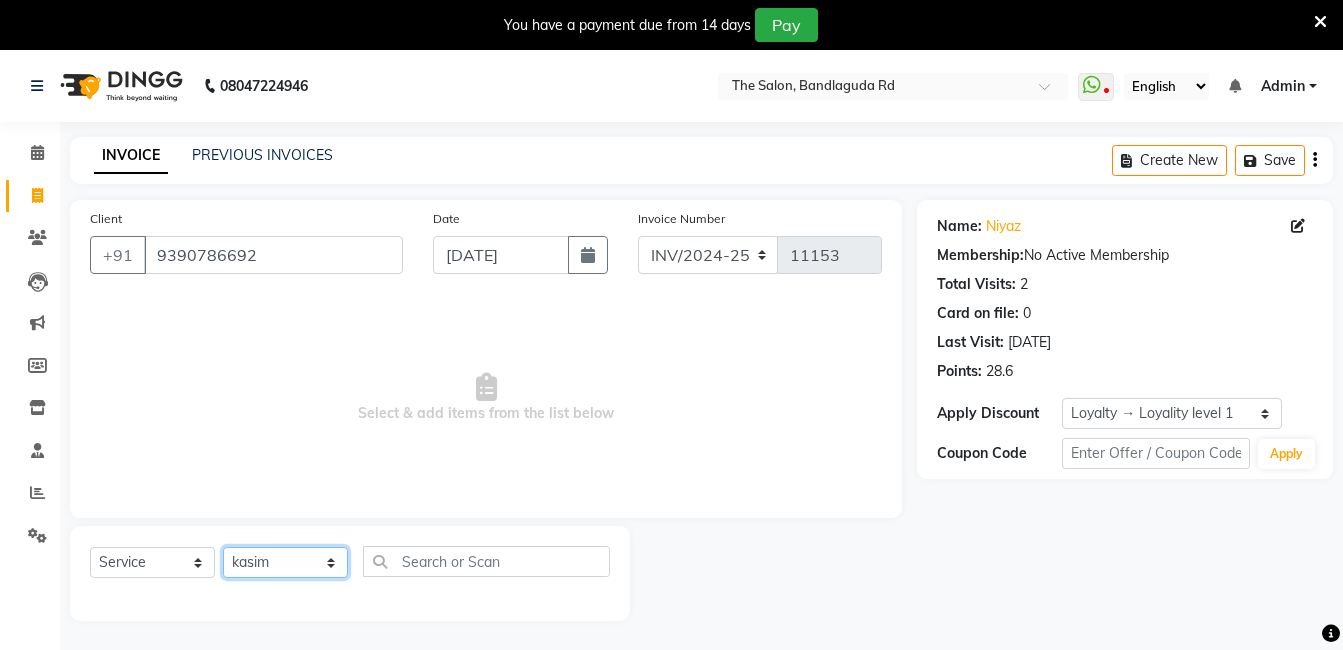 click on "Select Stylist [PERSON_NAME] [PERSON_NAME] kasim [PERSON_NAME] sameer [PERSON_NAME] manager" 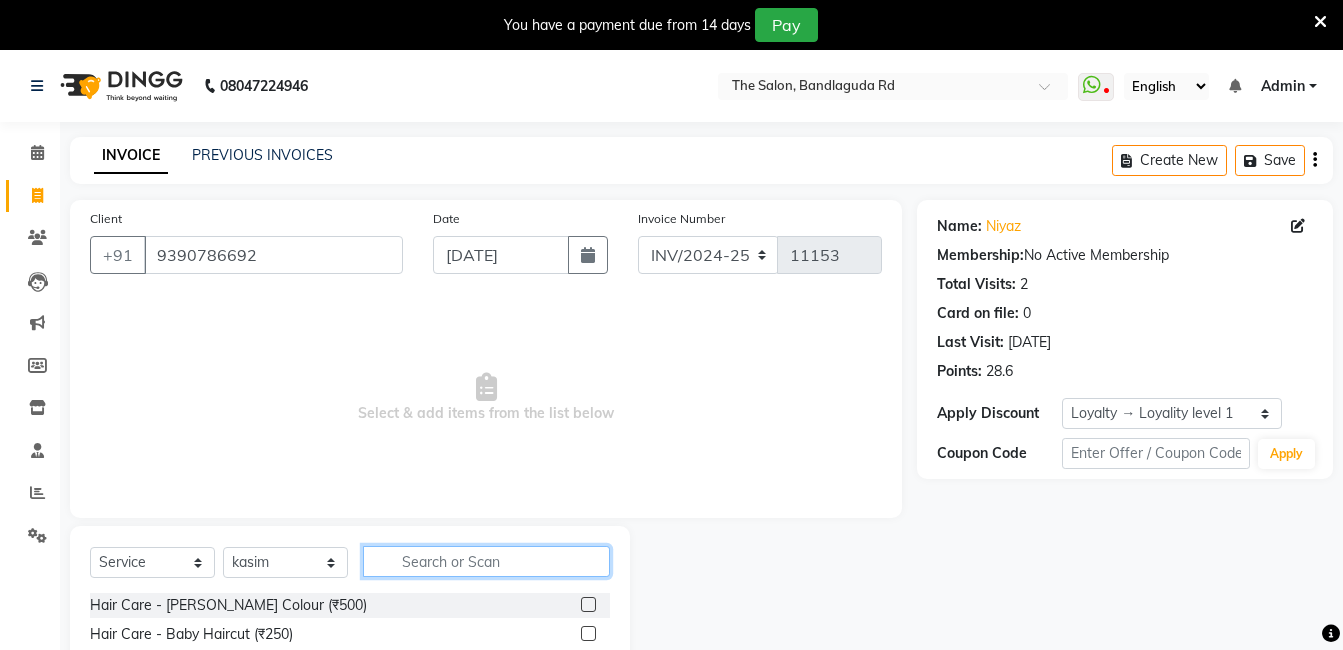 click 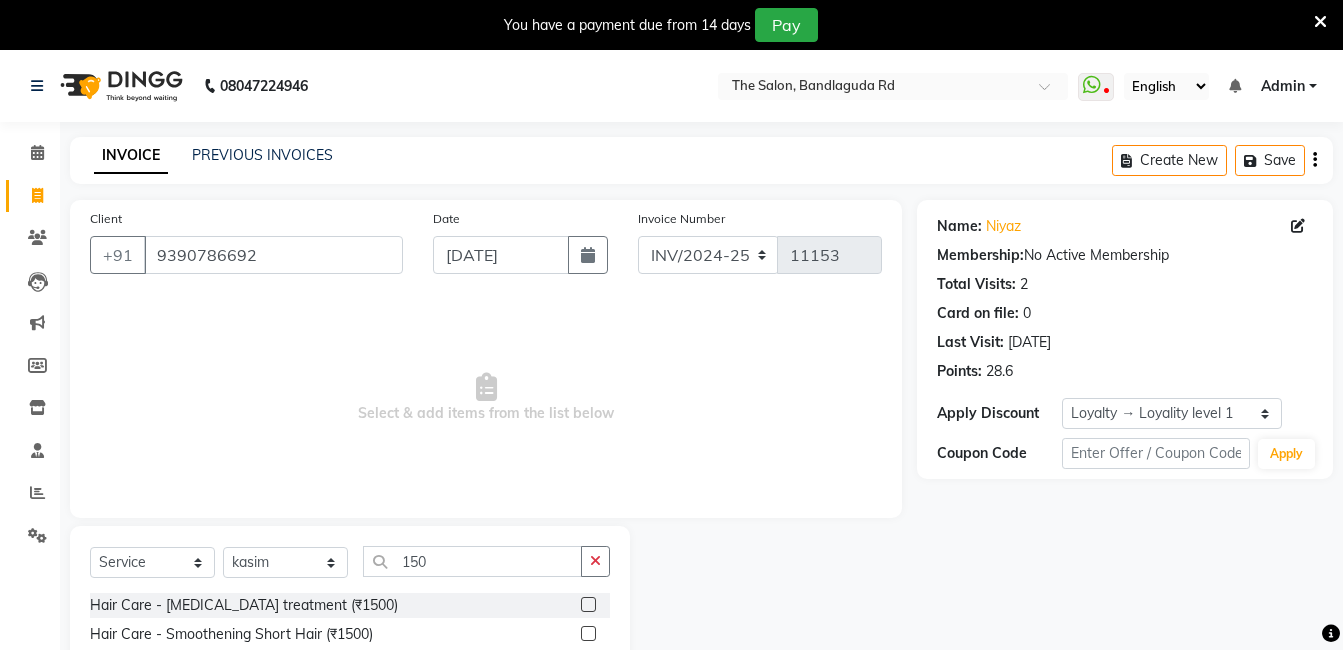 drag, startPoint x: 698, startPoint y: 598, endPoint x: 849, endPoint y: 559, distance: 155.95512 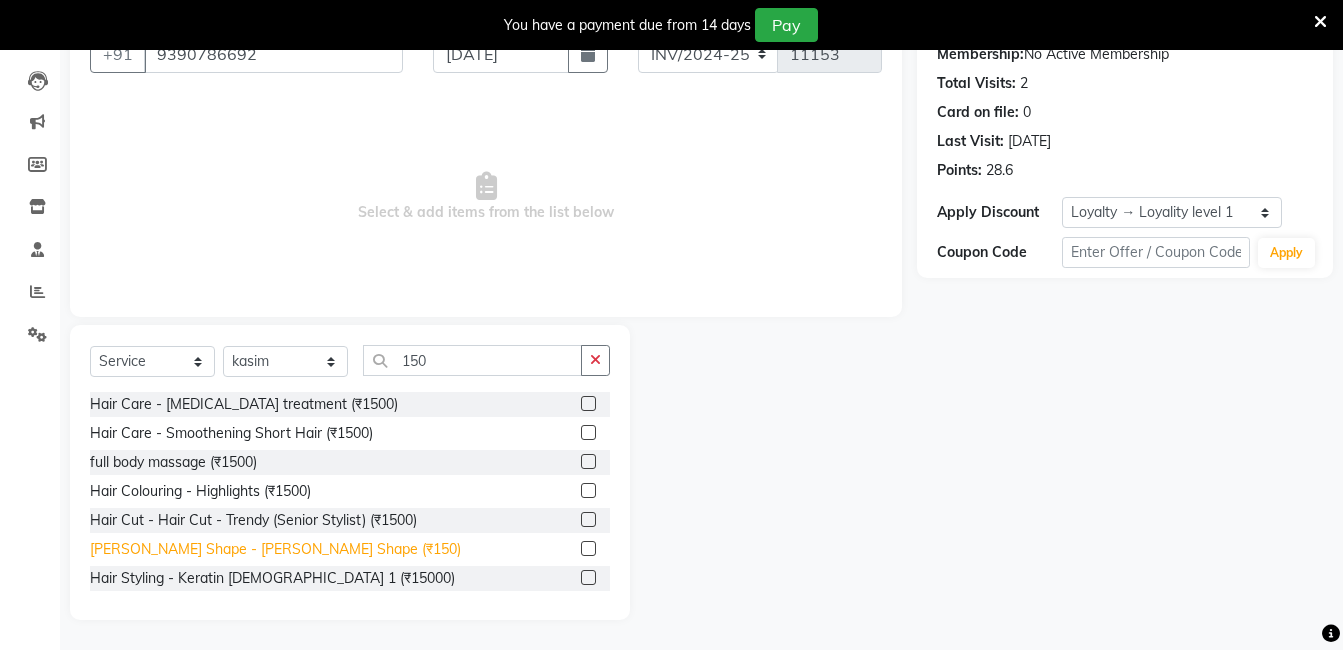 click on "[PERSON_NAME] Shape - [PERSON_NAME] Shape (₹150)" 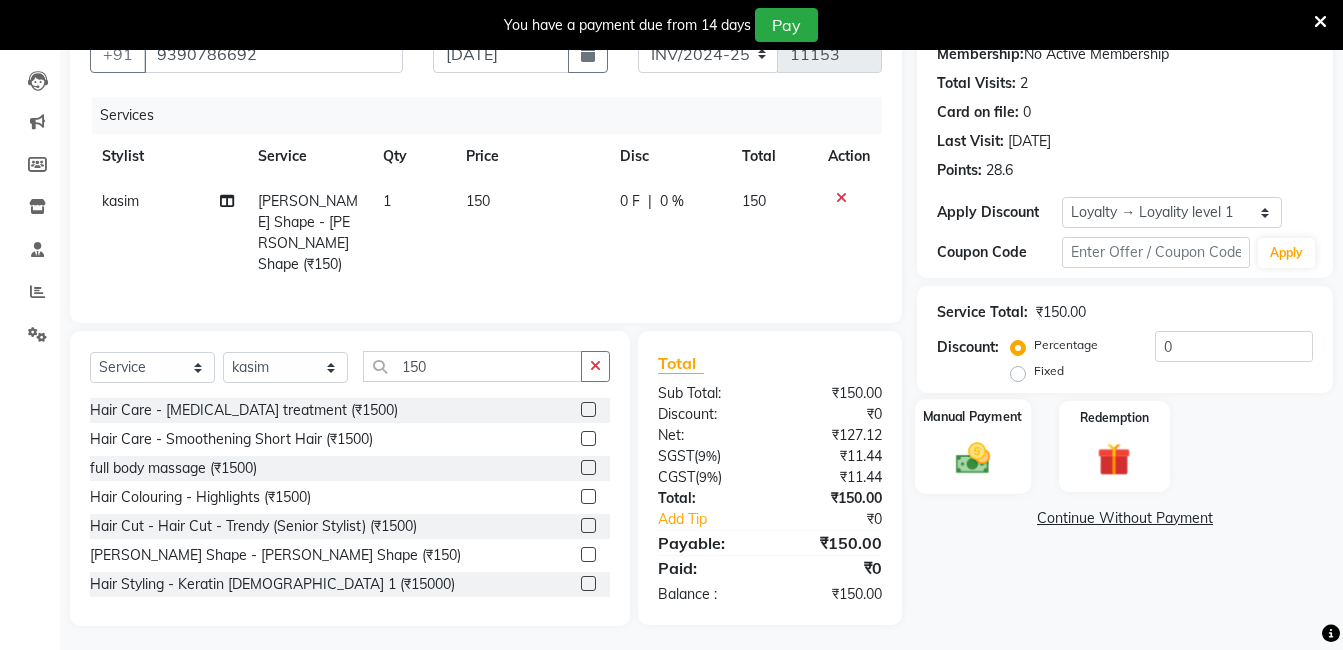 click on "Manual Payment" 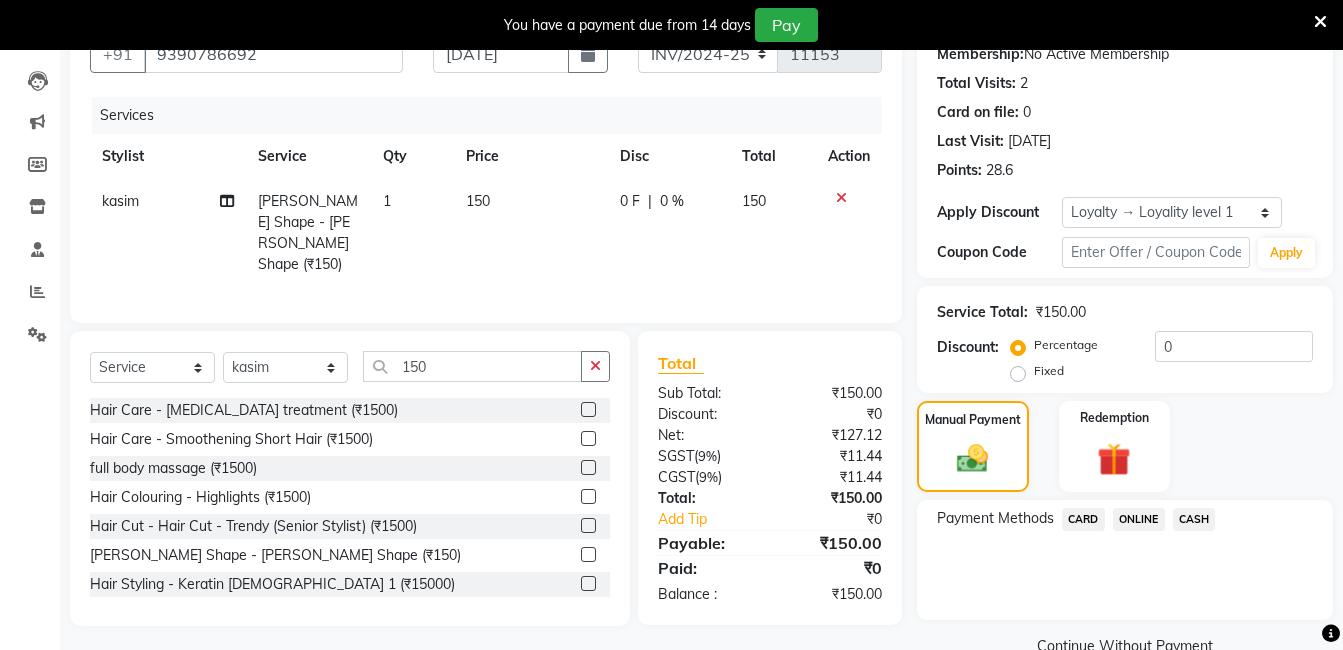 click on "CASH" 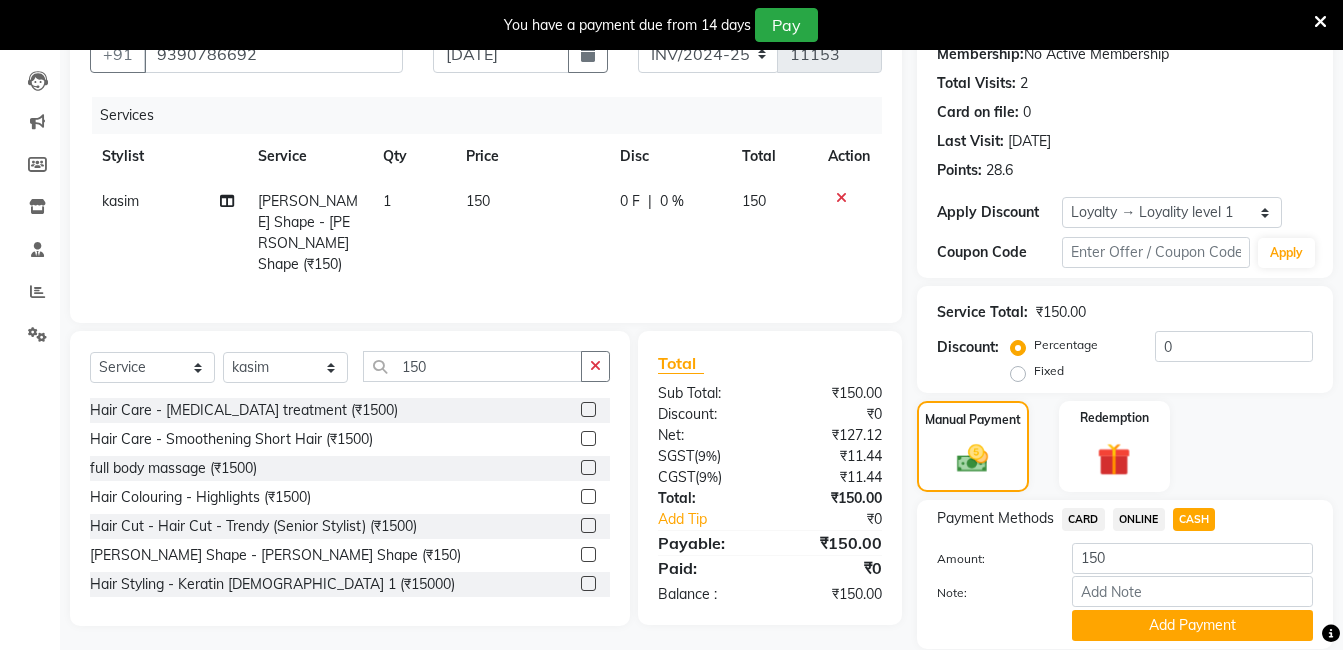 scroll, scrollTop: 271, scrollLeft: 0, axis: vertical 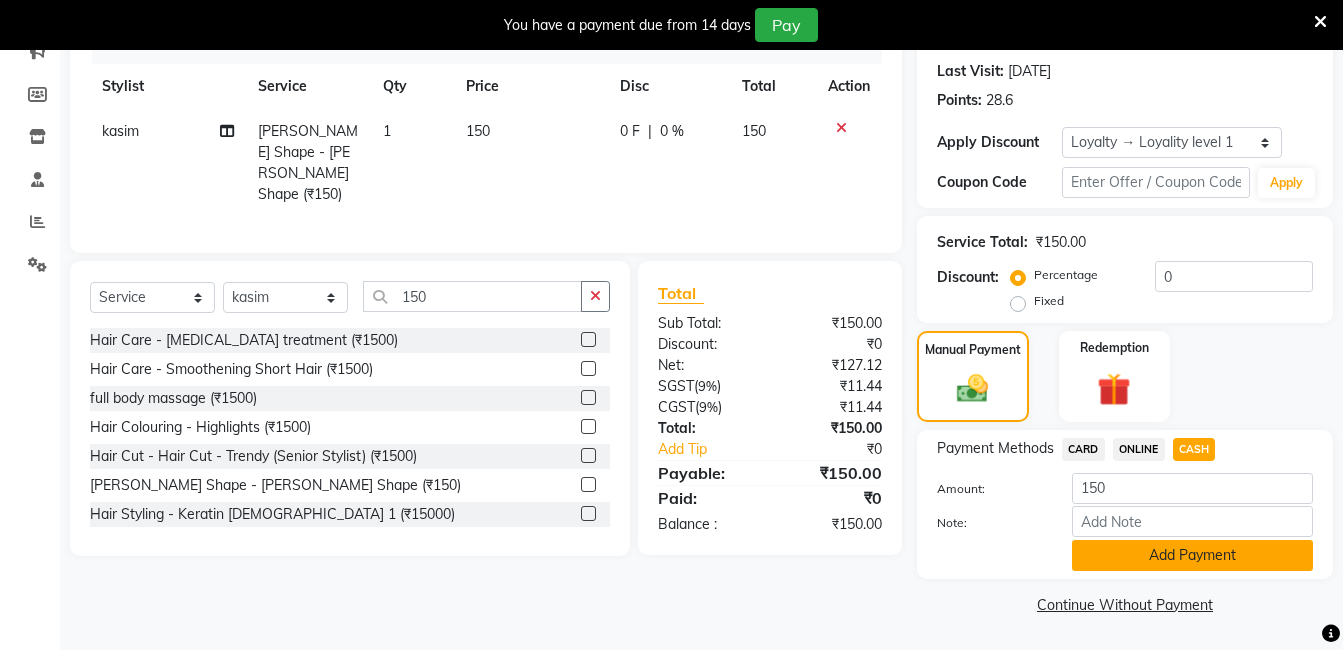 click on "Add Payment" 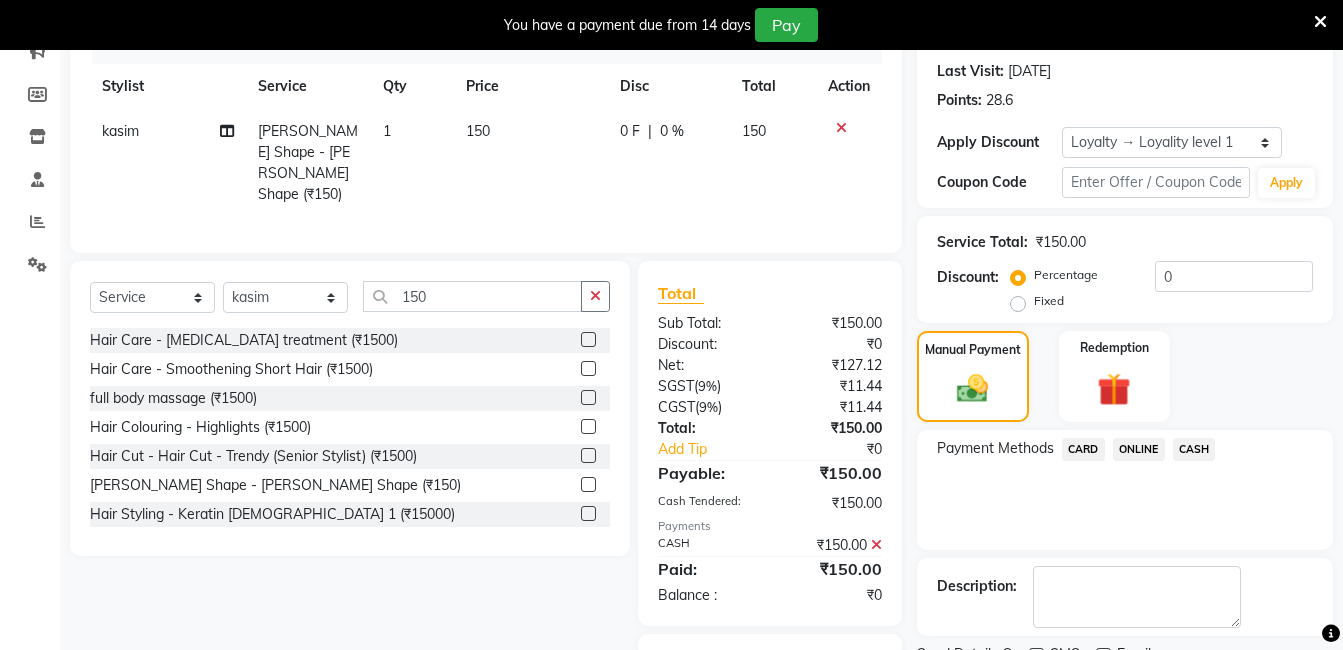 scroll, scrollTop: 390, scrollLeft: 0, axis: vertical 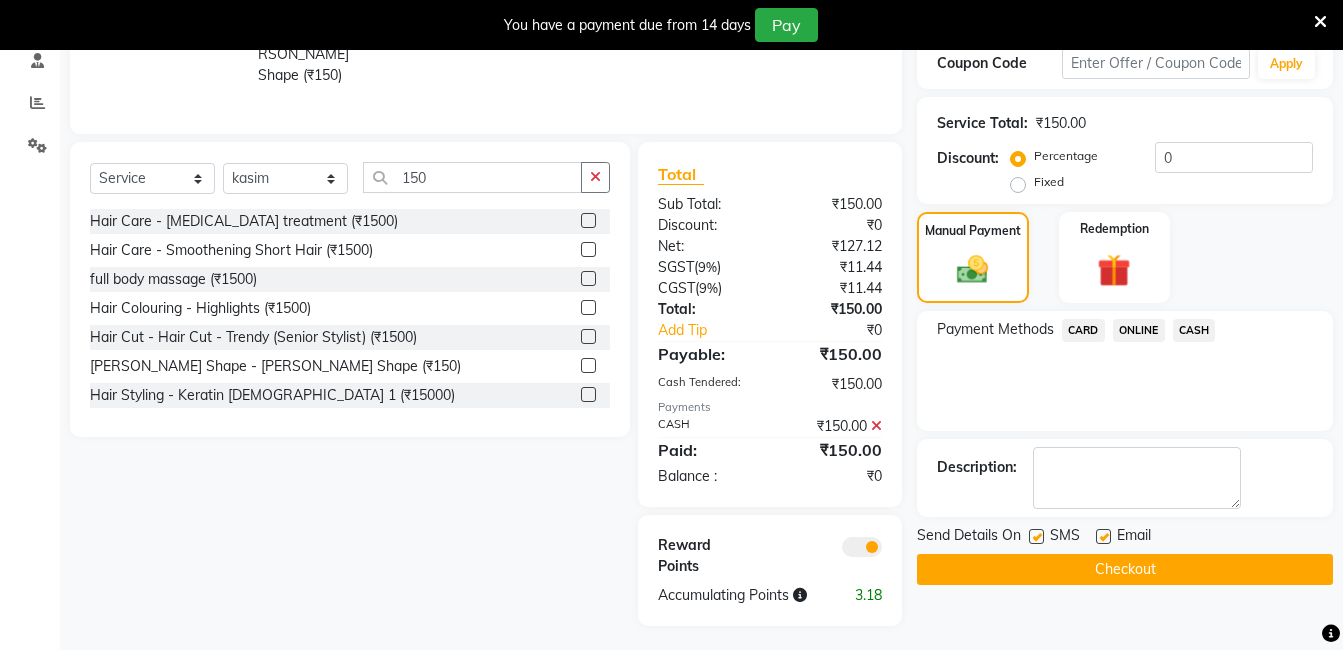 click on "Checkout" 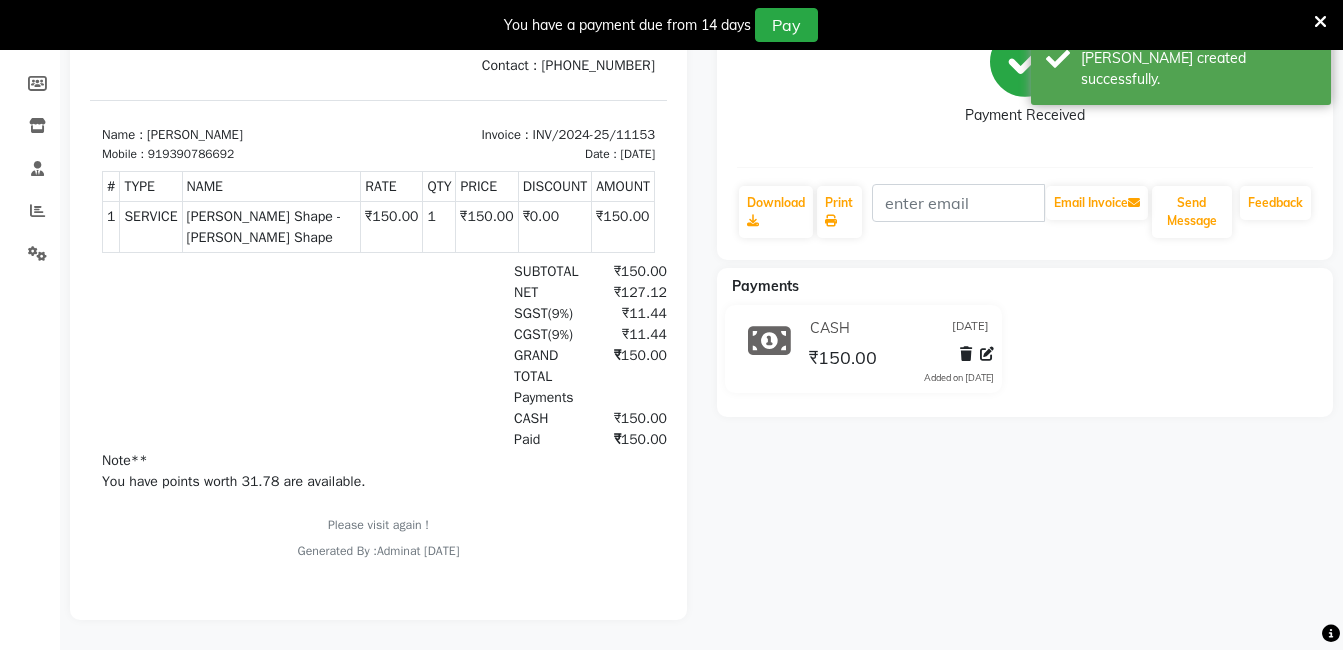 scroll, scrollTop: 0, scrollLeft: 0, axis: both 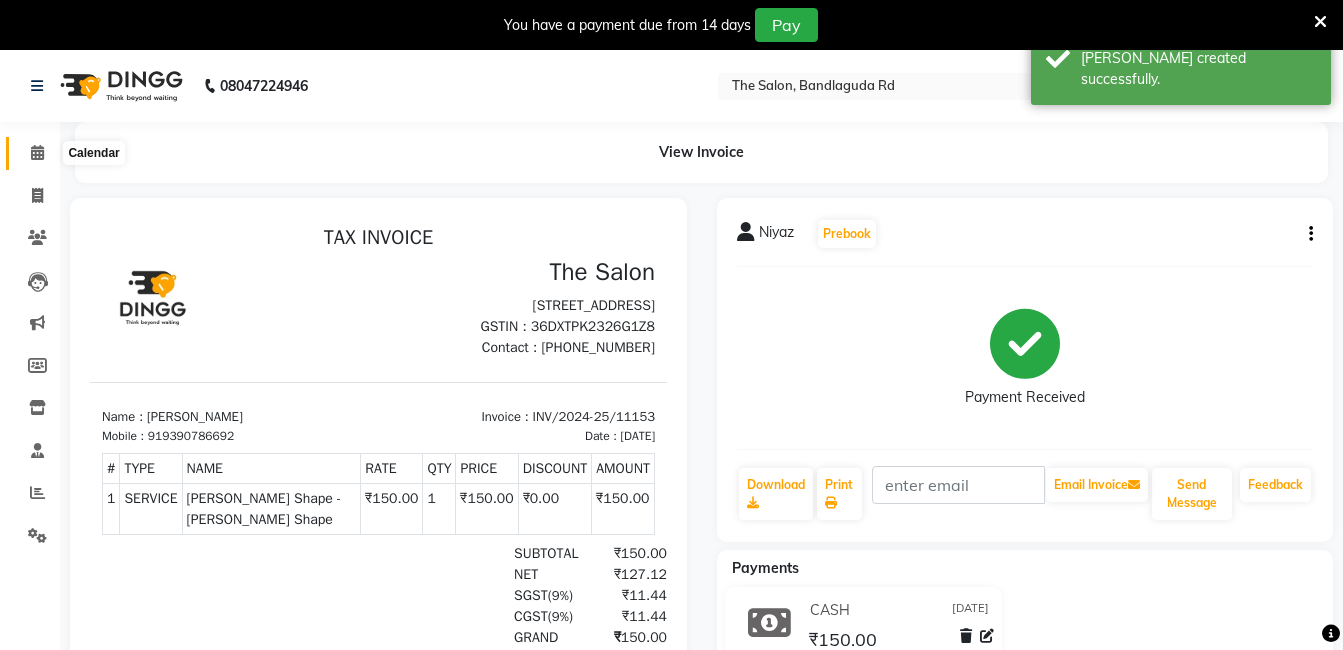 click 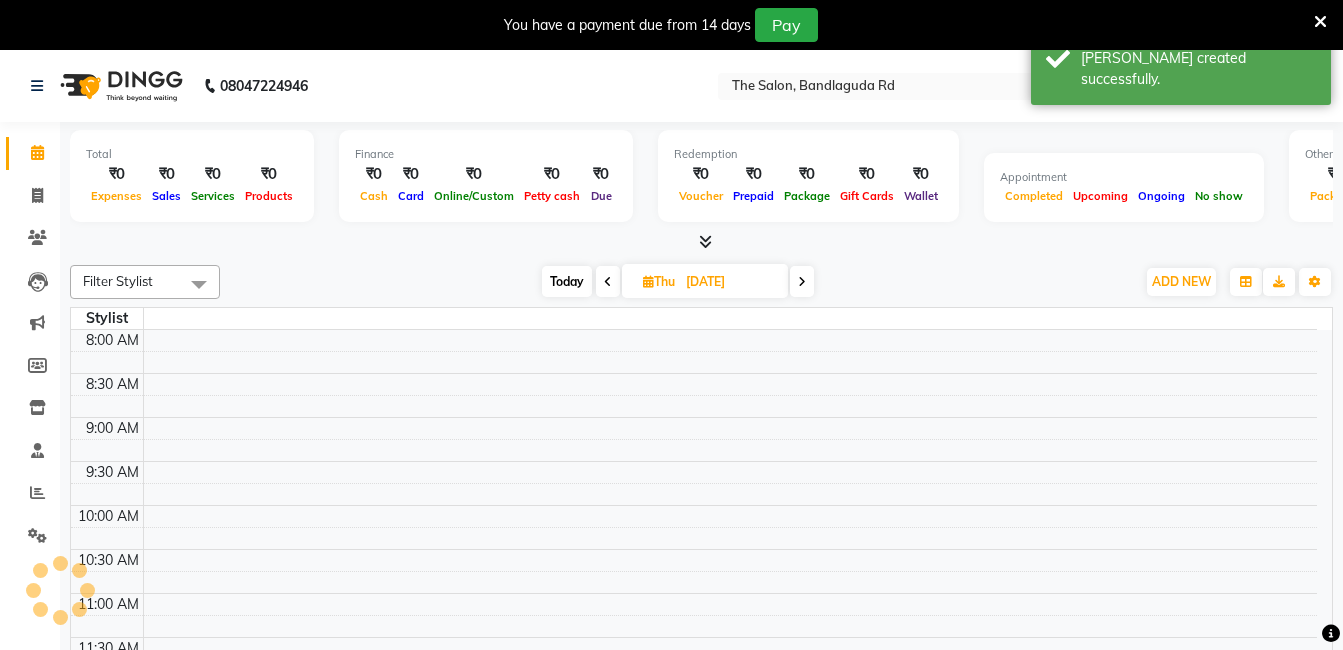 scroll, scrollTop: 0, scrollLeft: 0, axis: both 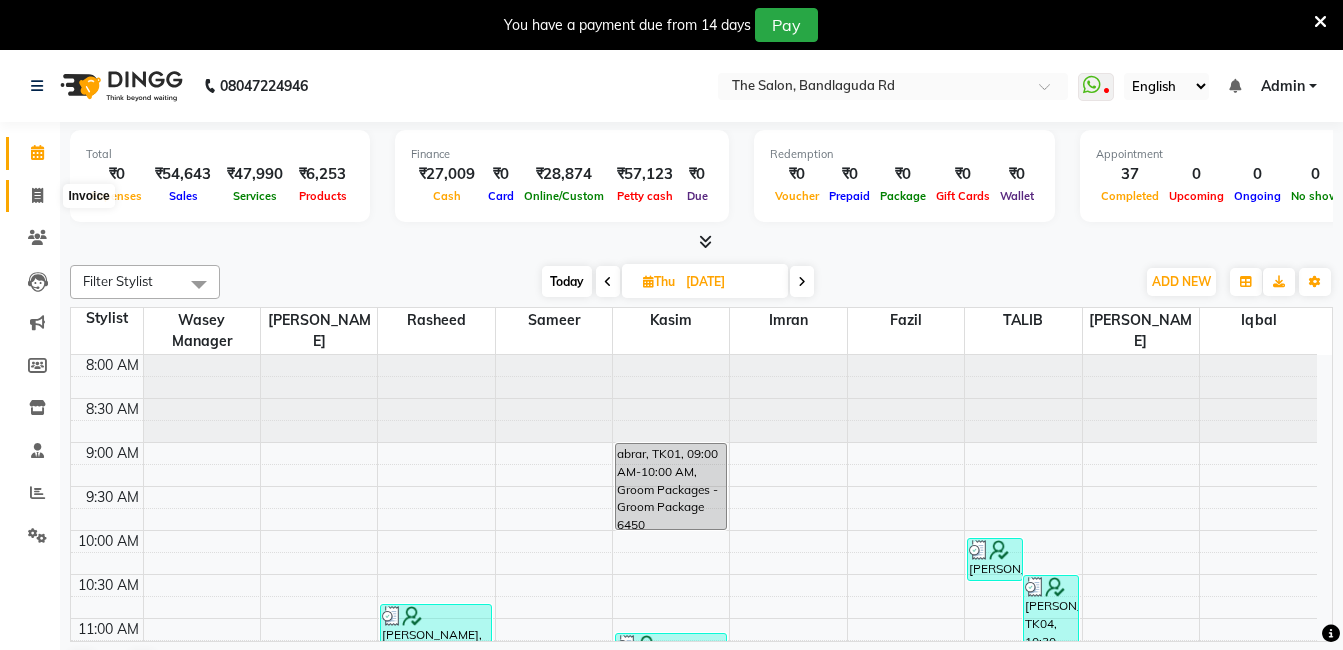 drag, startPoint x: 36, startPoint y: 195, endPoint x: 110, endPoint y: 200, distance: 74.168724 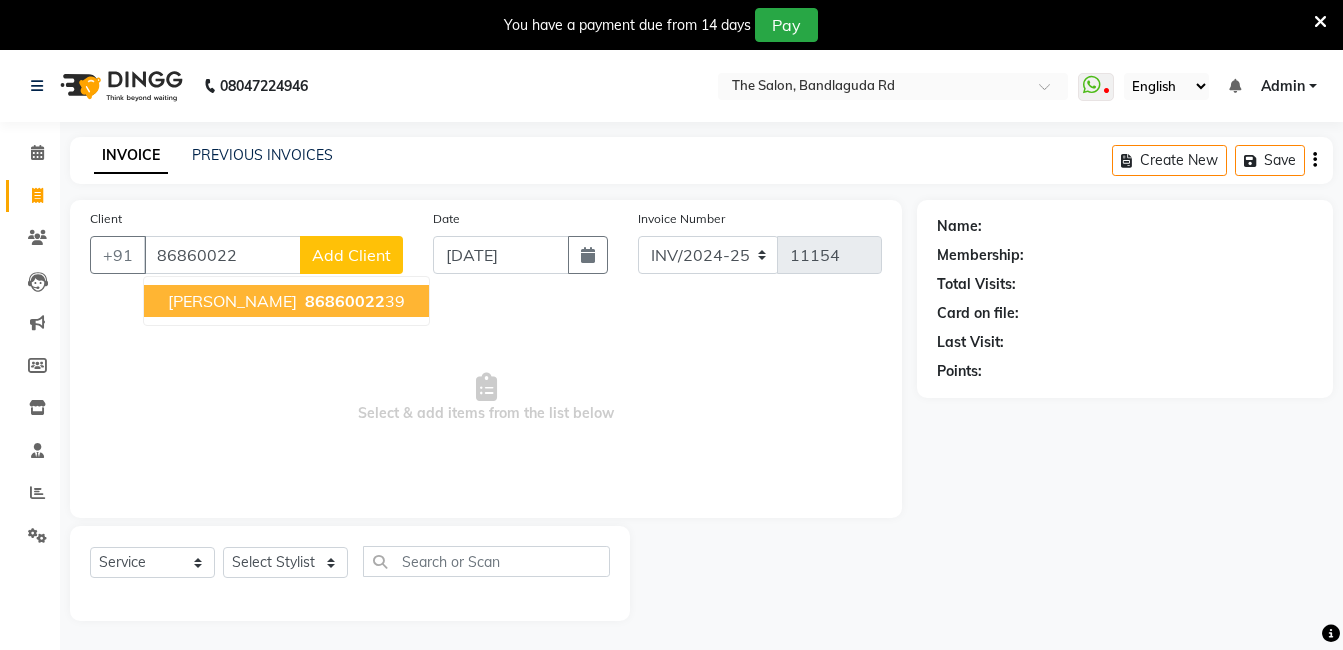 click on "86860022" at bounding box center [345, 301] 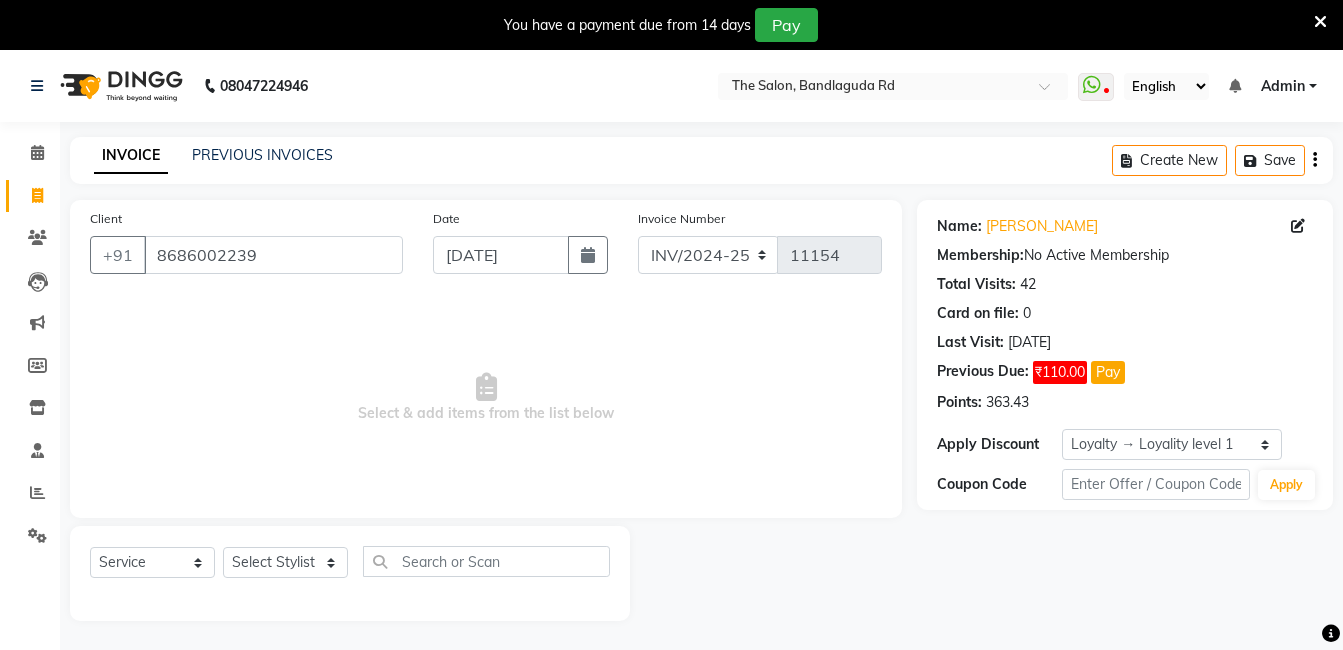 click on "Select  Service  Product  Membership  Package Voucher Prepaid Gift Card  Select Stylist [PERSON_NAME] [PERSON_NAME] kasim [PERSON_NAME] sameer [PERSON_NAME] manager" 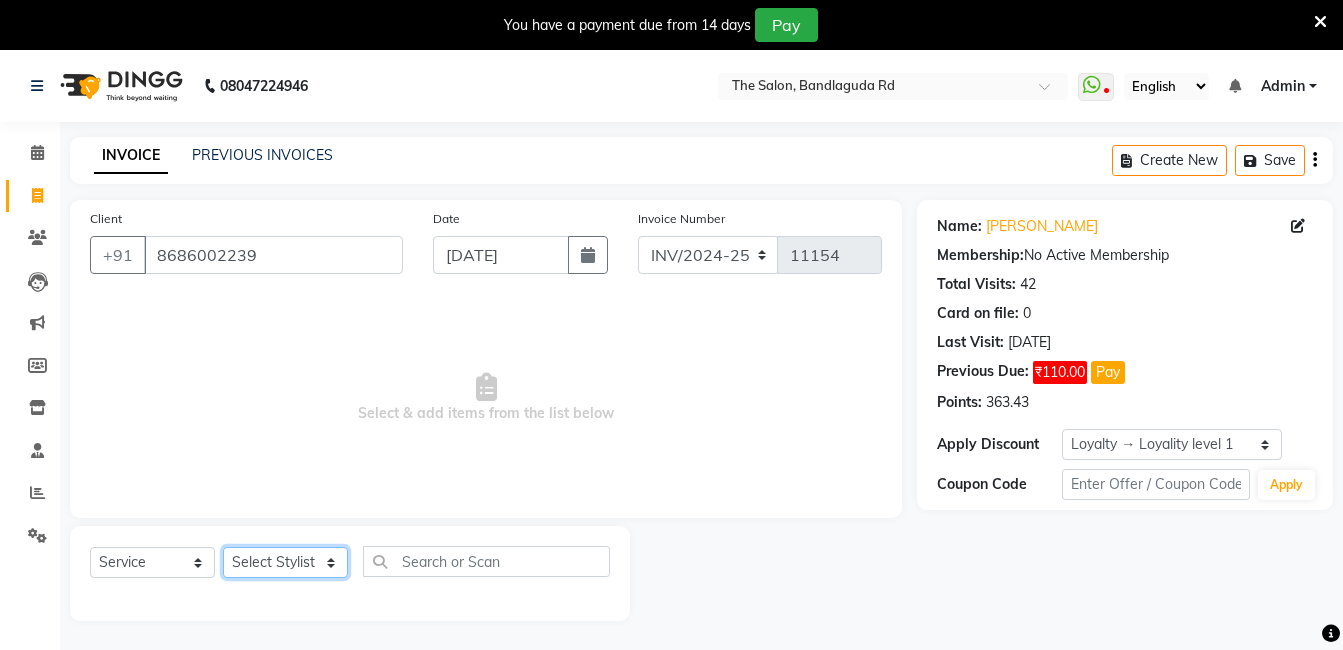 click on "Select Stylist [PERSON_NAME] [PERSON_NAME] kasim [PERSON_NAME] sameer [PERSON_NAME] manager" 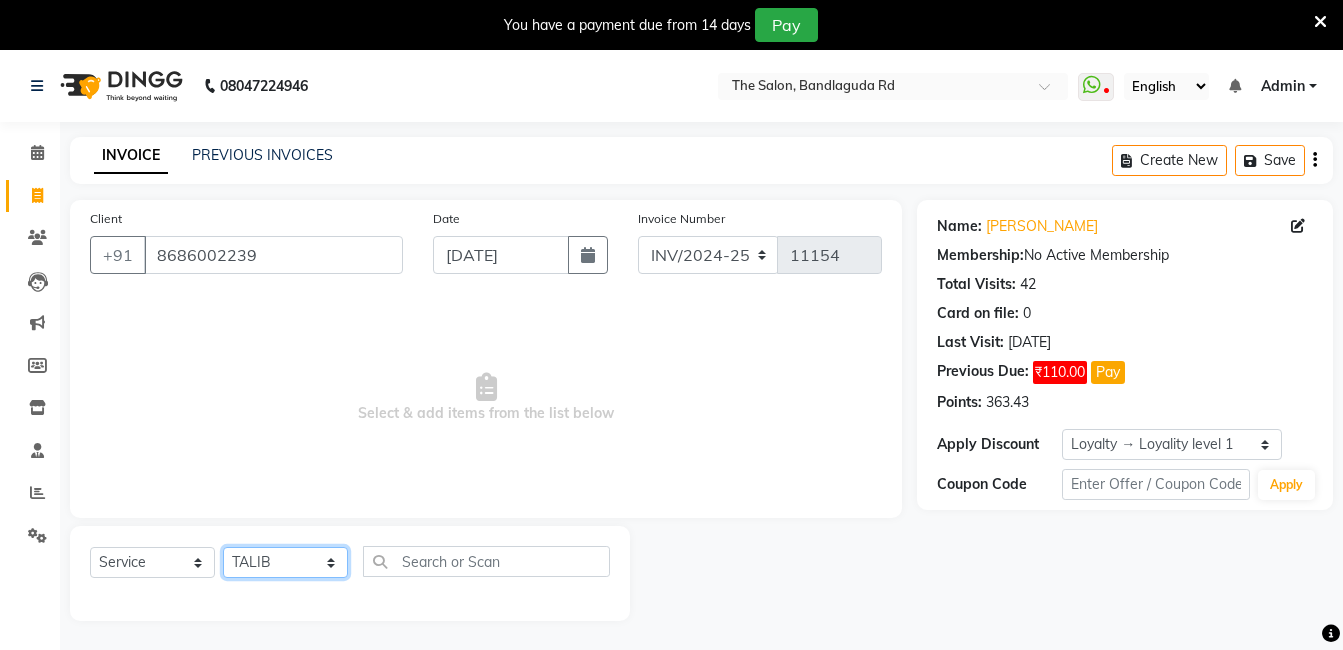 click on "Select Stylist [PERSON_NAME] [PERSON_NAME] kasim [PERSON_NAME] sameer [PERSON_NAME] manager" 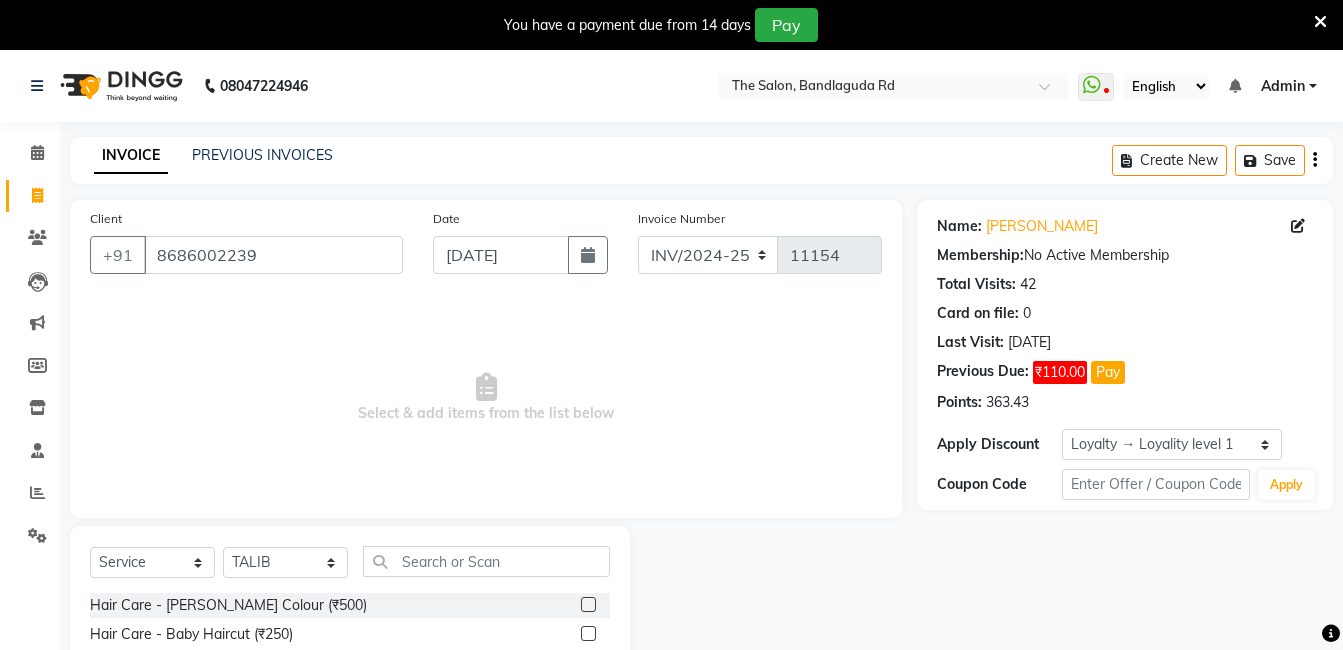 click on "Client [PHONE_NUMBER] Date [DATE] Invoice Number INV/2024-25 V/2025 V/[PHONE_NUMBER]  Select & add items from the list below  Select  Service  Product  Membership  Package Voucher Prepaid Gift Card  Select Stylist [PERSON_NAME] [PERSON_NAME] [PERSON_NAME] sameer [PERSON_NAME] manager Hair Care - [PERSON_NAME] Colour (₹500)  Hair Care - Baby Haircut (₹250)  Hair Care - Hair Cut And Shave (₹350)  Hair Care - [PERSON_NAME] [PERSON_NAME] (₹1000)  Hair Care - Curly Short Lenght (₹5000)  Hair Care - Full Fiber (₹500)  Hair Care - Girl Haircut (₹350)  Hair Care - Hair Cut (₹200)  Hair Care - [MEDICAL_DATA] treatment (₹1500)  Hair Care - Hair Spa Professional (₹1200)  Hair Care - Haircut Girl (₹800)  Hair Care - Half Fiber (₹350)  Hair Care - Head Wash (₹50)  Hair Care - Keratin Medium Length (₹7000)  Hair Care - Keratin Short Length1 (₹4000)  Hair Care - Keratin Short Length (₹2500)  Hair Care - Keratin Wash (₹300)  Hair Care - Matrix Colour (₹500)  Hair Care - Normal Haircut Girl (₹500)  apron (₹20)" 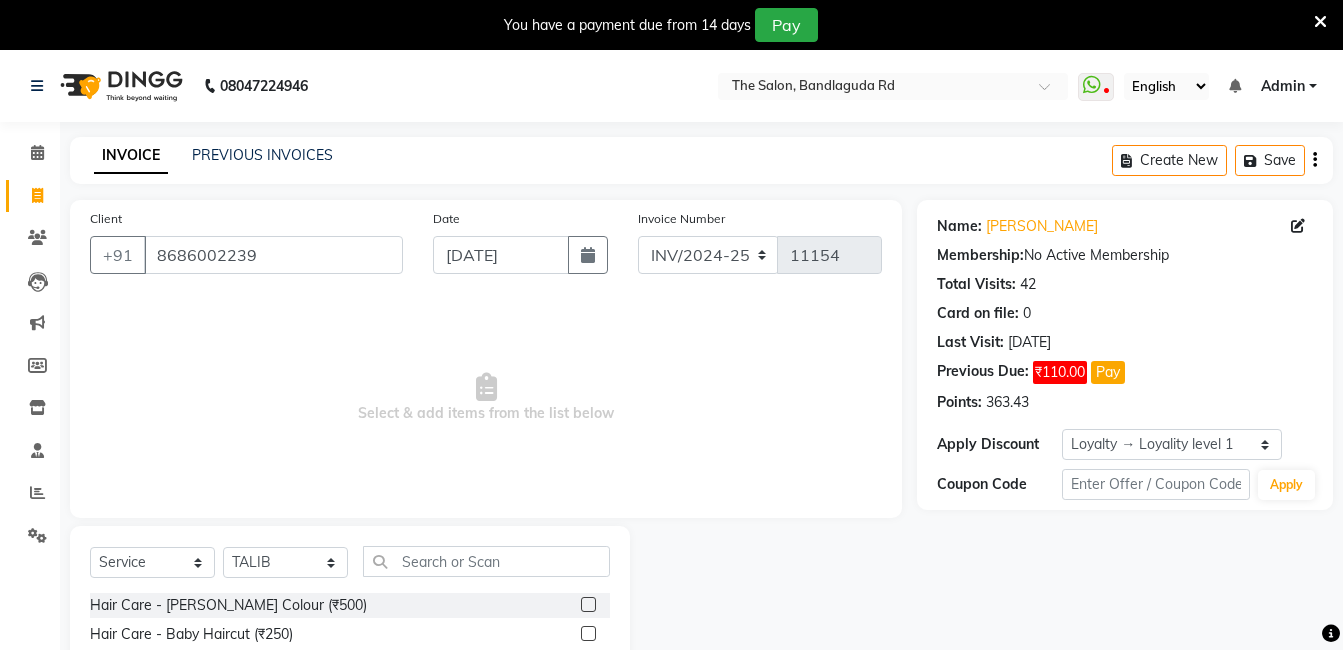 scroll, scrollTop: 201, scrollLeft: 0, axis: vertical 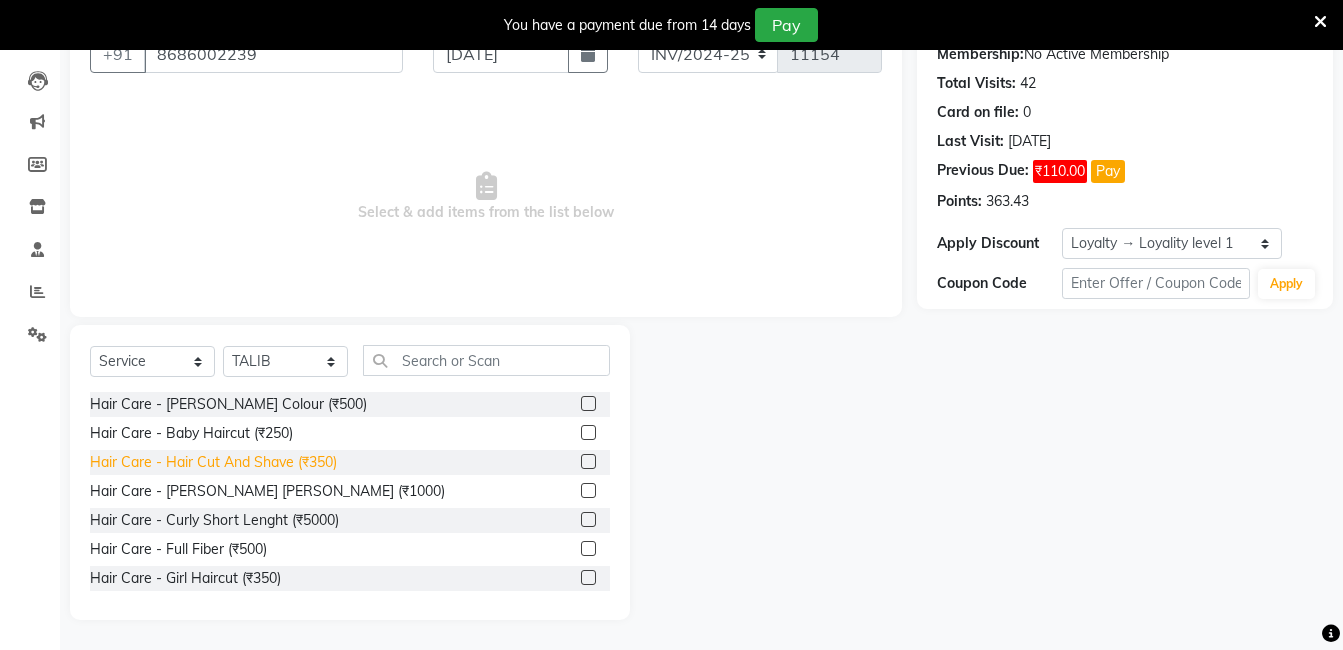 click on "Hair Care - Hair Cut And Shave (₹350)" 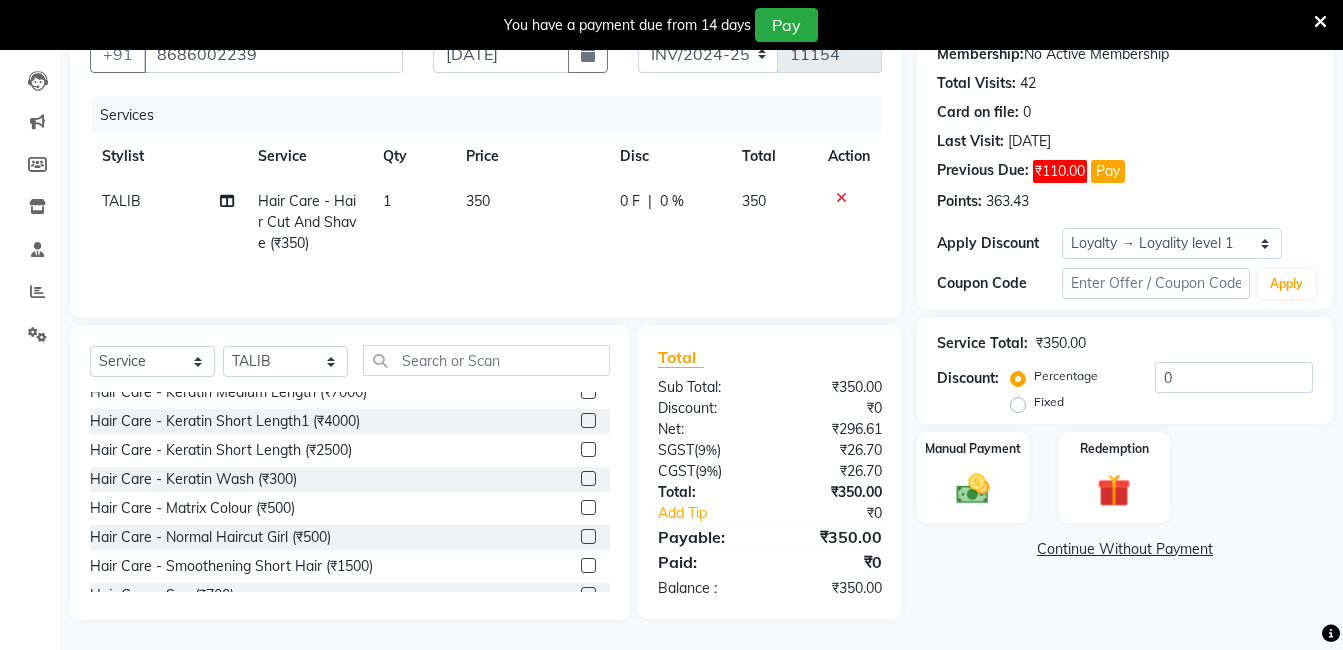scroll, scrollTop: 400, scrollLeft: 0, axis: vertical 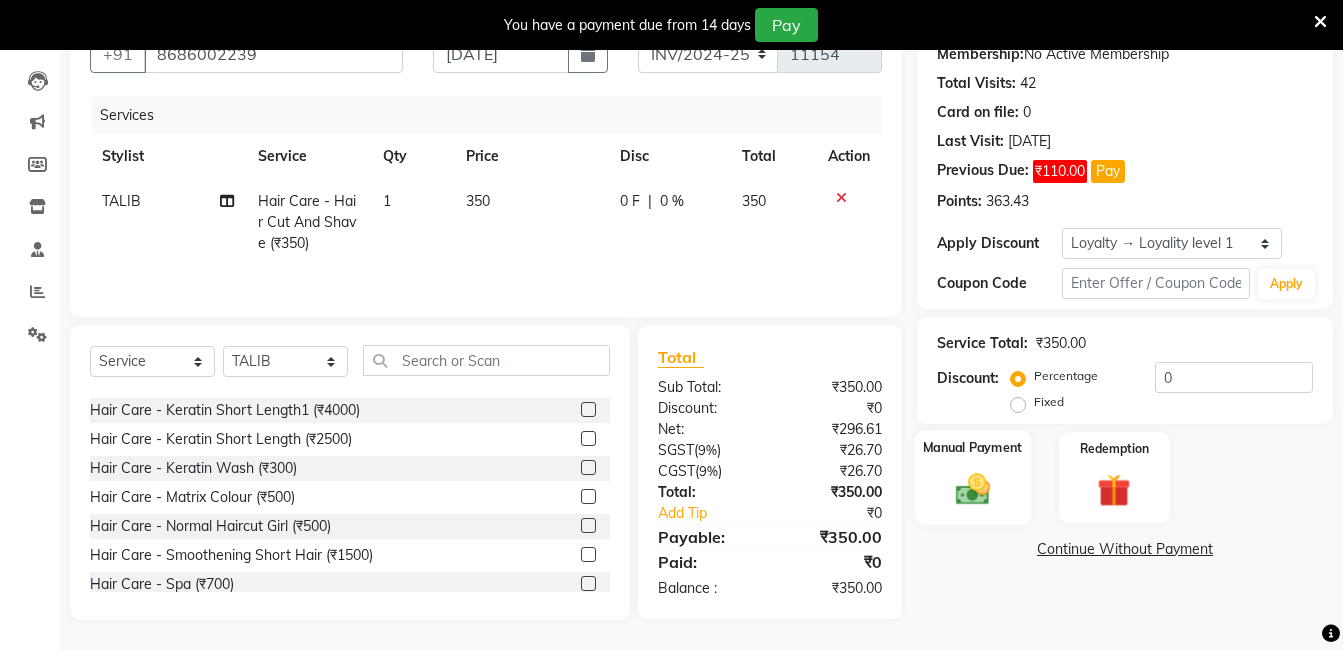 click 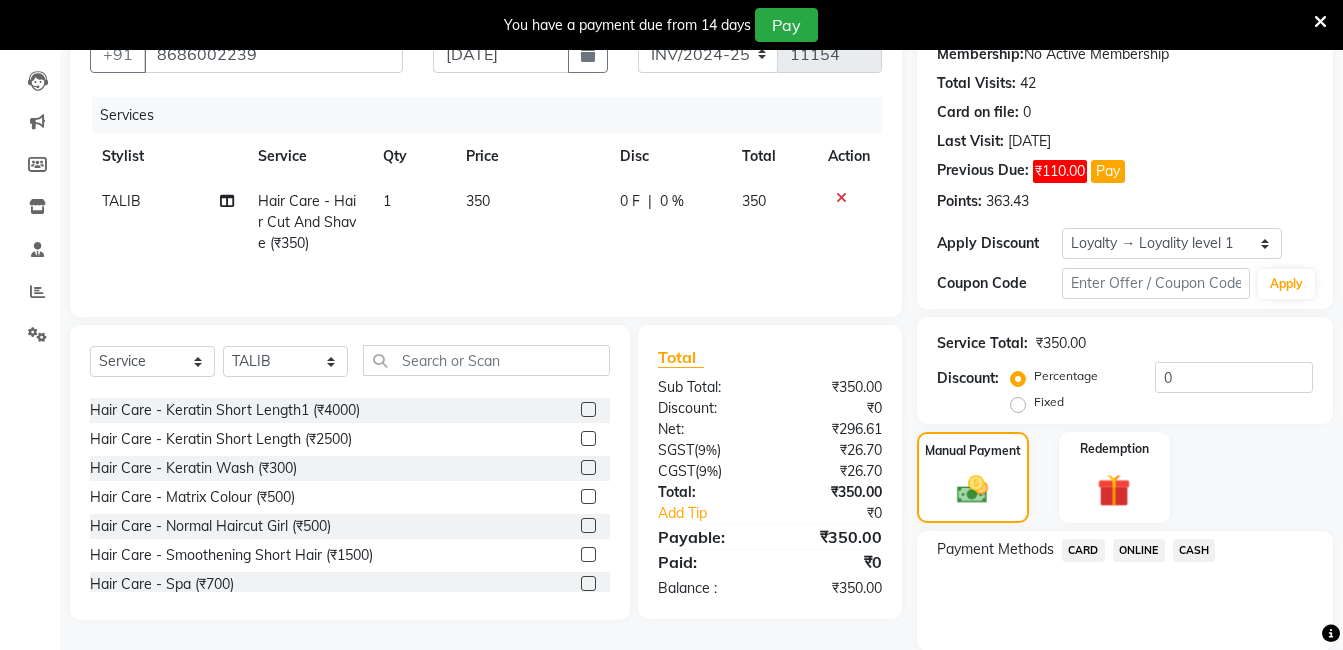 click on "CASH" 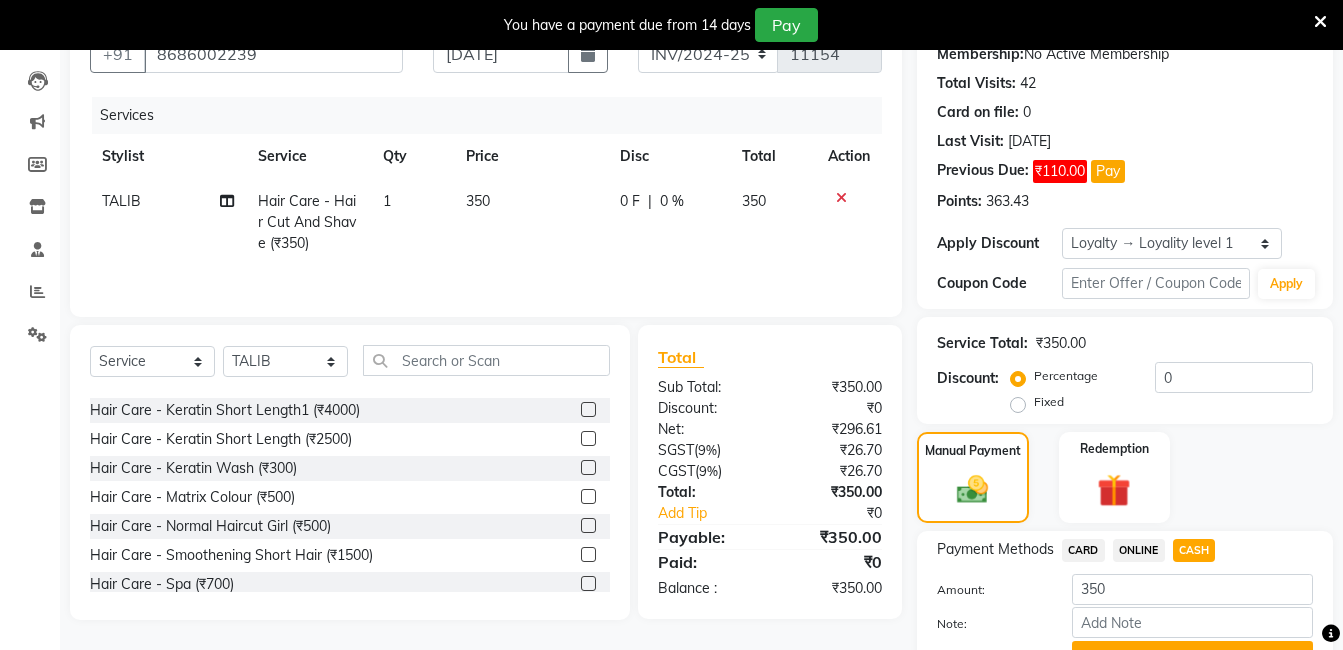 scroll, scrollTop: 302, scrollLeft: 0, axis: vertical 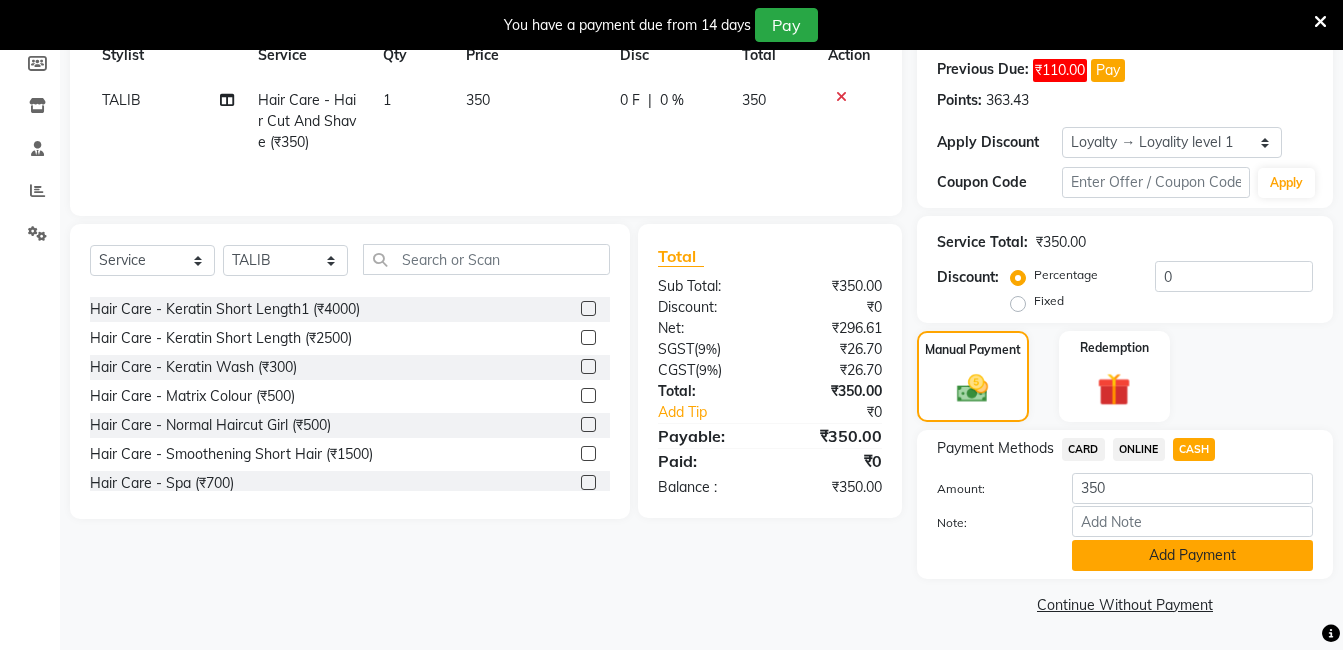 click on "Add Payment" 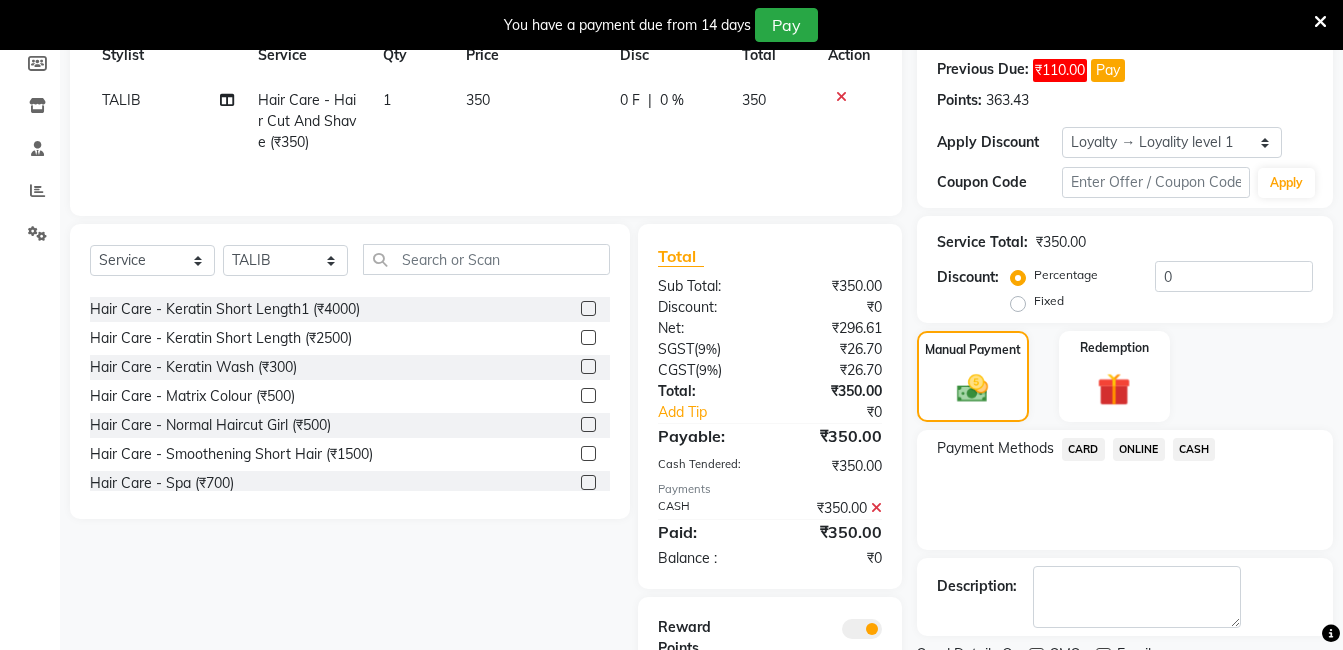 scroll, scrollTop: 390, scrollLeft: 0, axis: vertical 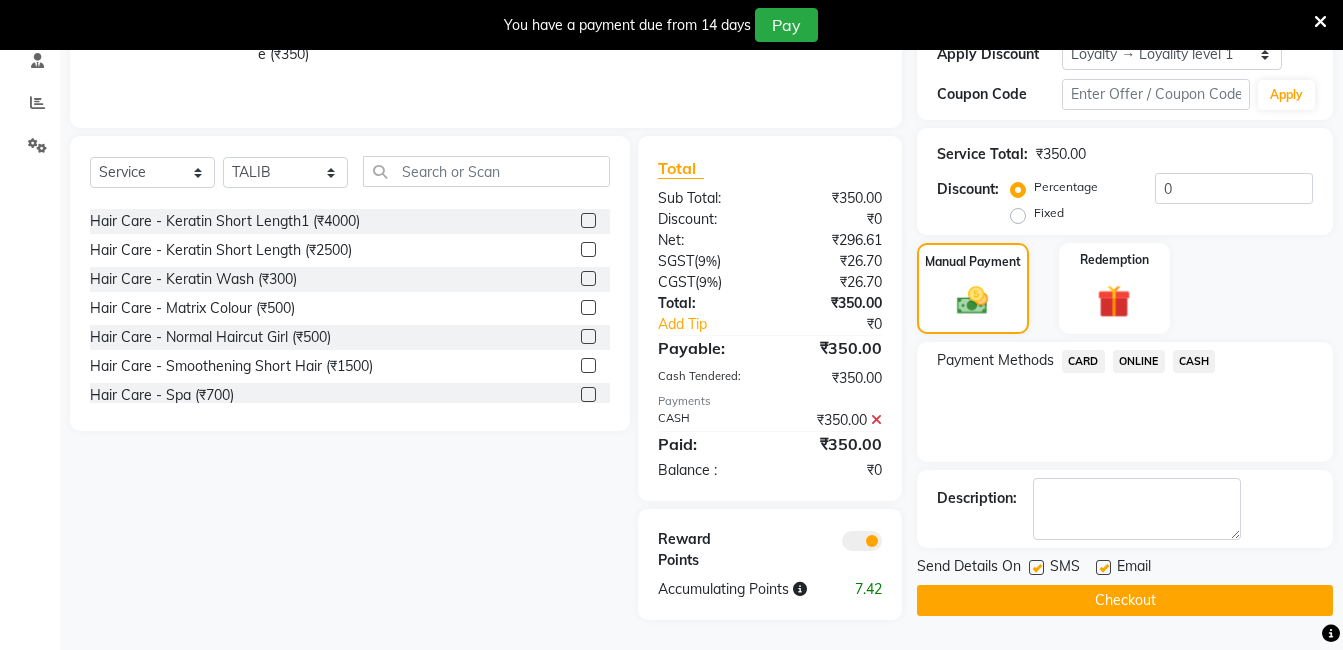 click on "Checkout" 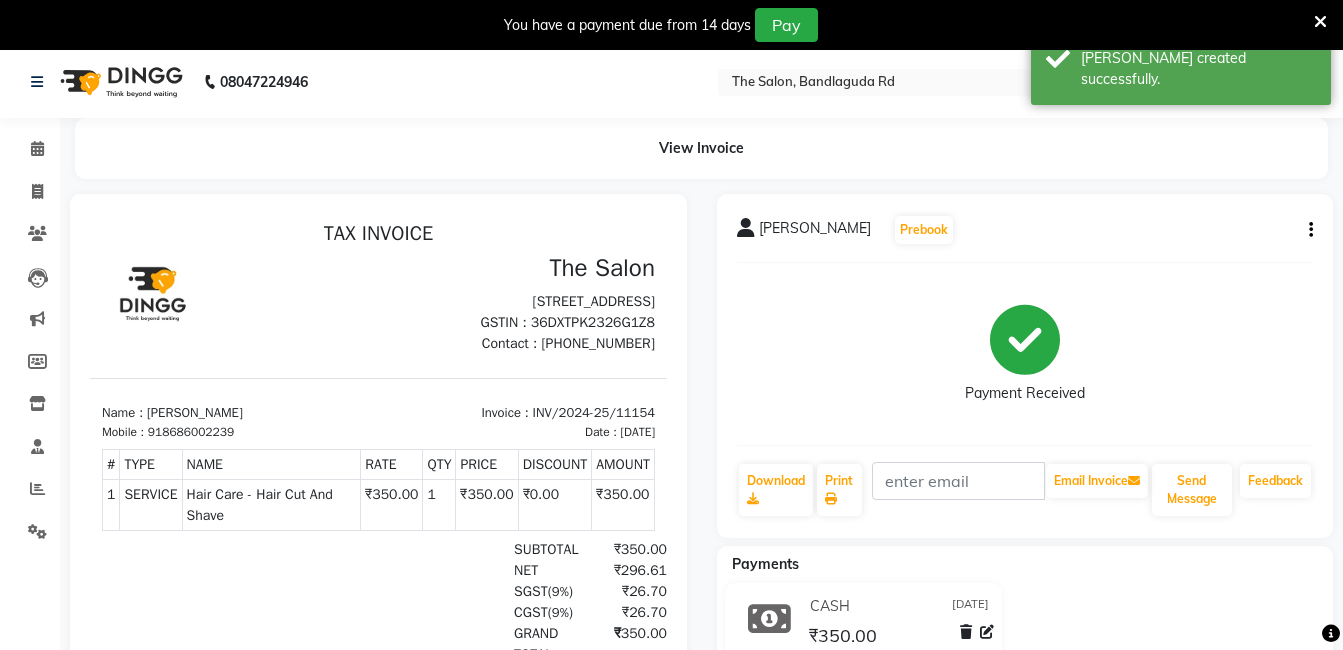scroll, scrollTop: 0, scrollLeft: 0, axis: both 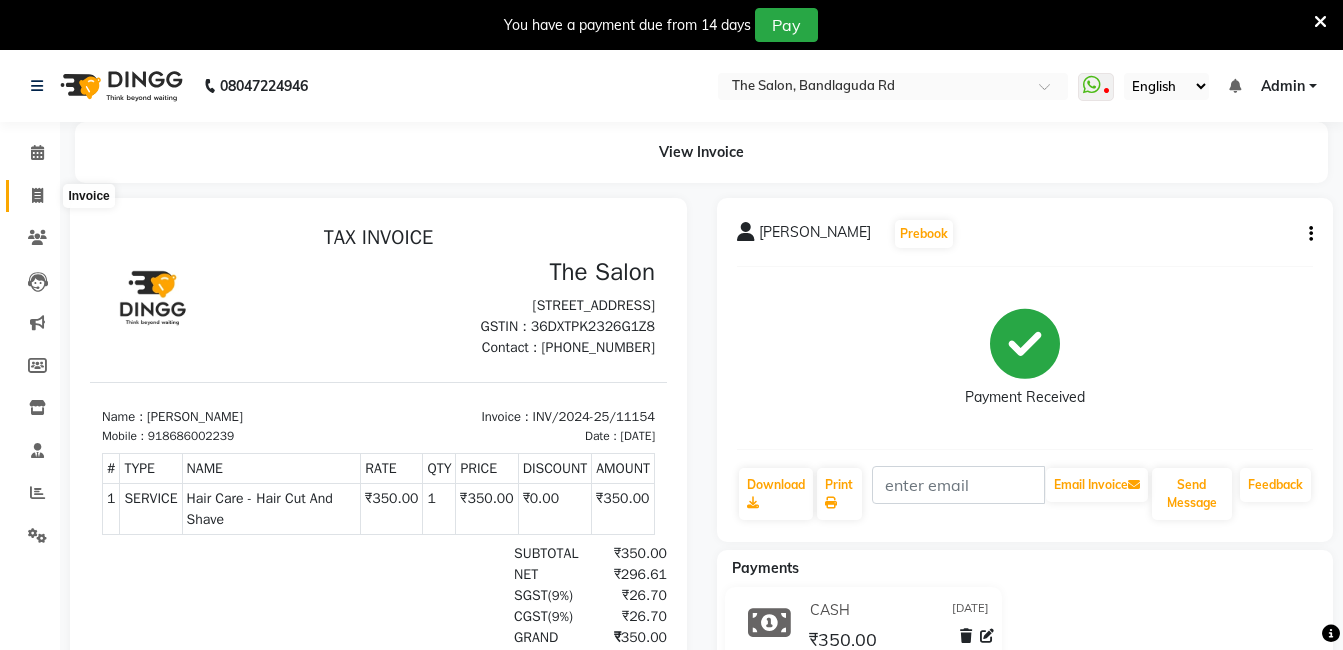 click 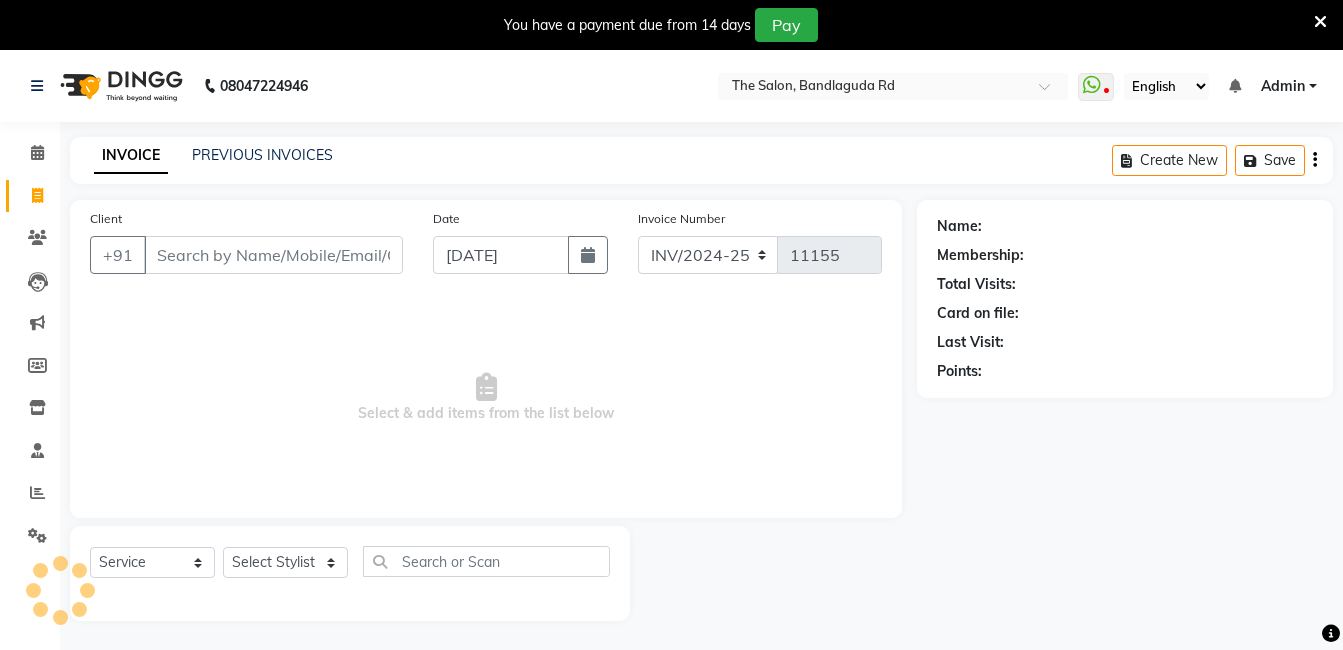 scroll, scrollTop: 50, scrollLeft: 0, axis: vertical 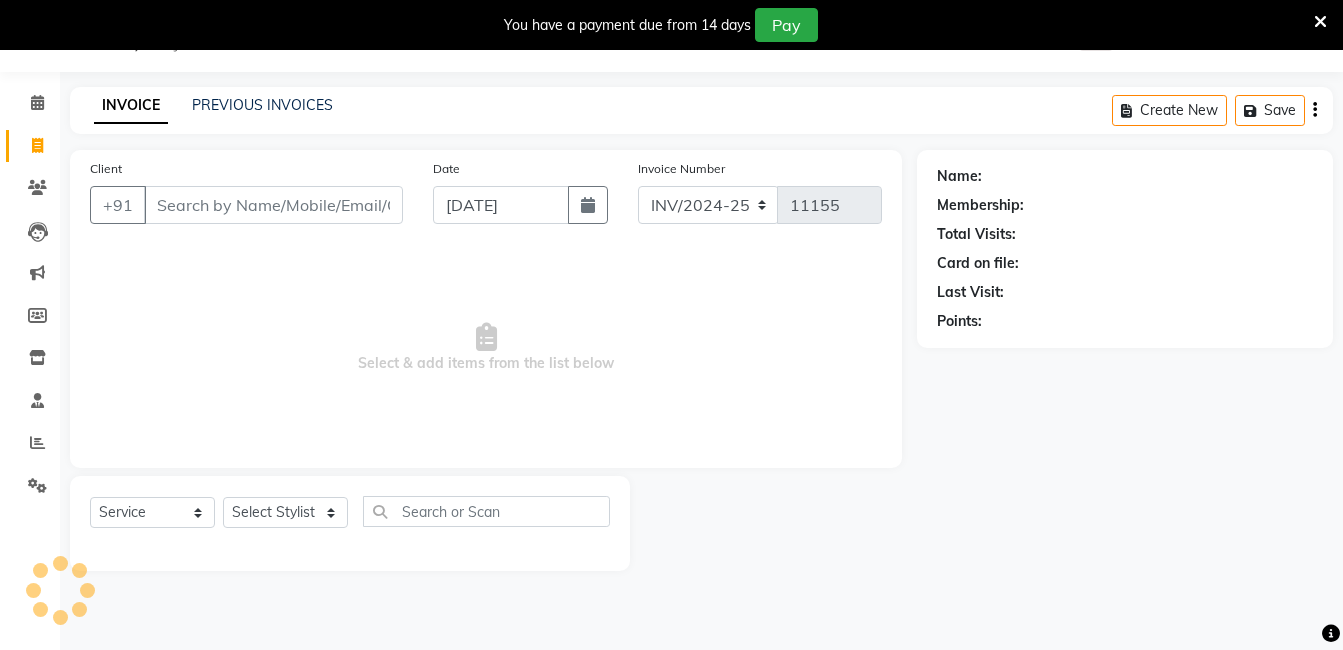 click on "Client" at bounding box center (273, 205) 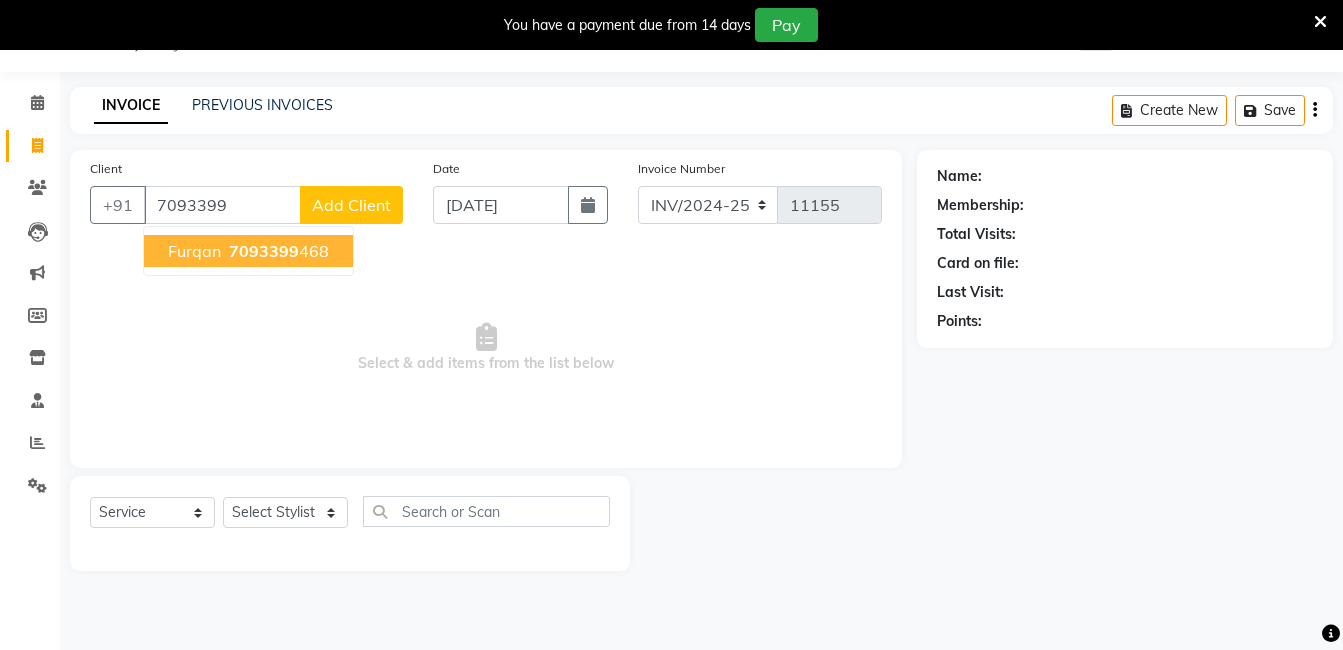 drag, startPoint x: 388, startPoint y: 138, endPoint x: 291, endPoint y: 262, distance: 157.43253 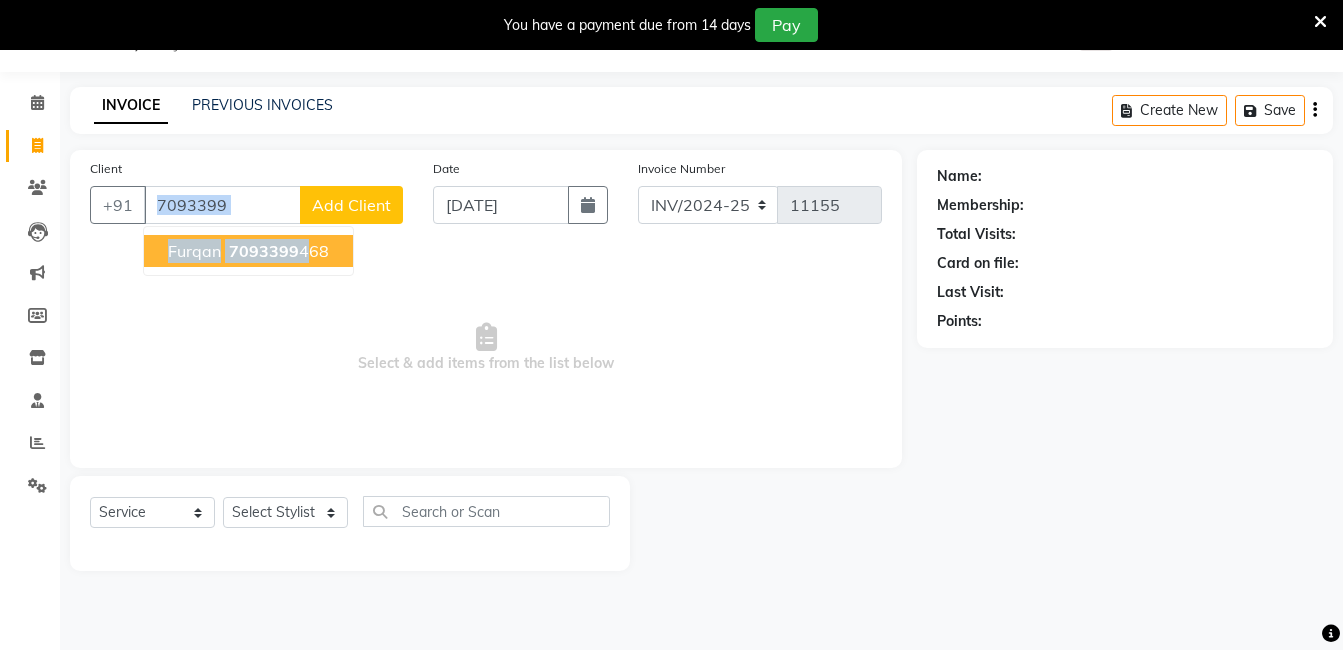 click on "7093399 468" at bounding box center [277, 251] 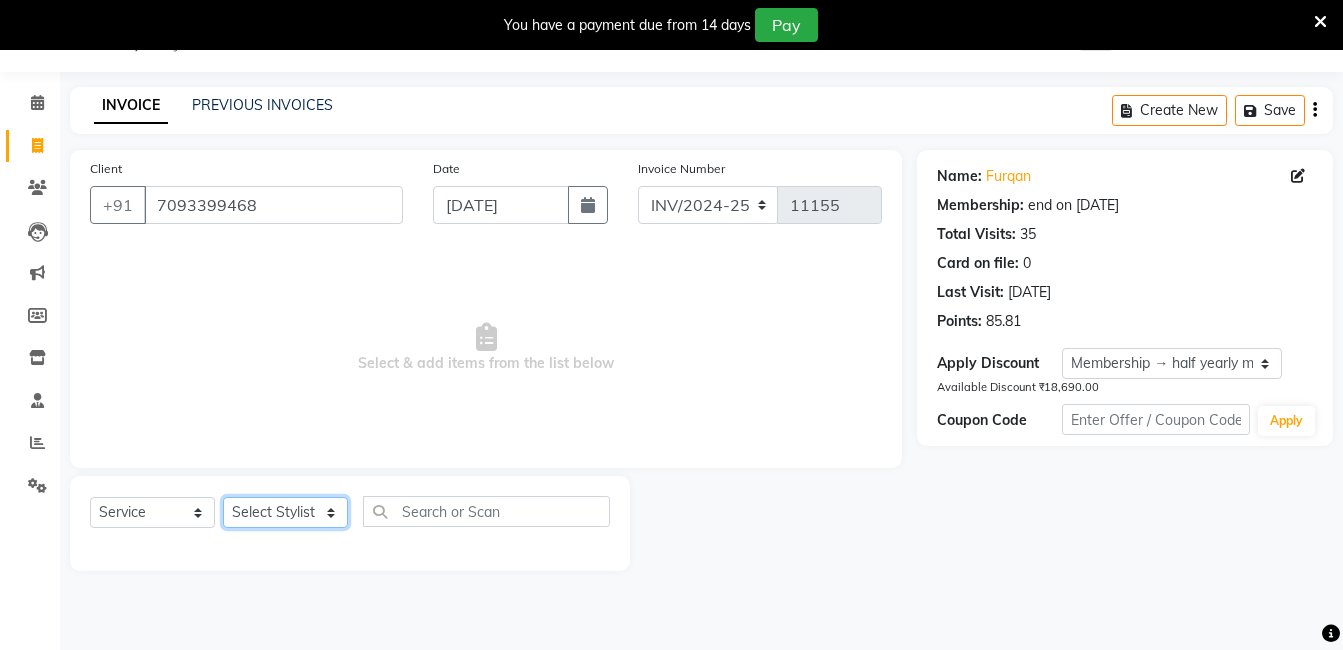 click on "Select Stylist [PERSON_NAME] [PERSON_NAME] kasim [PERSON_NAME] sameer [PERSON_NAME] manager" 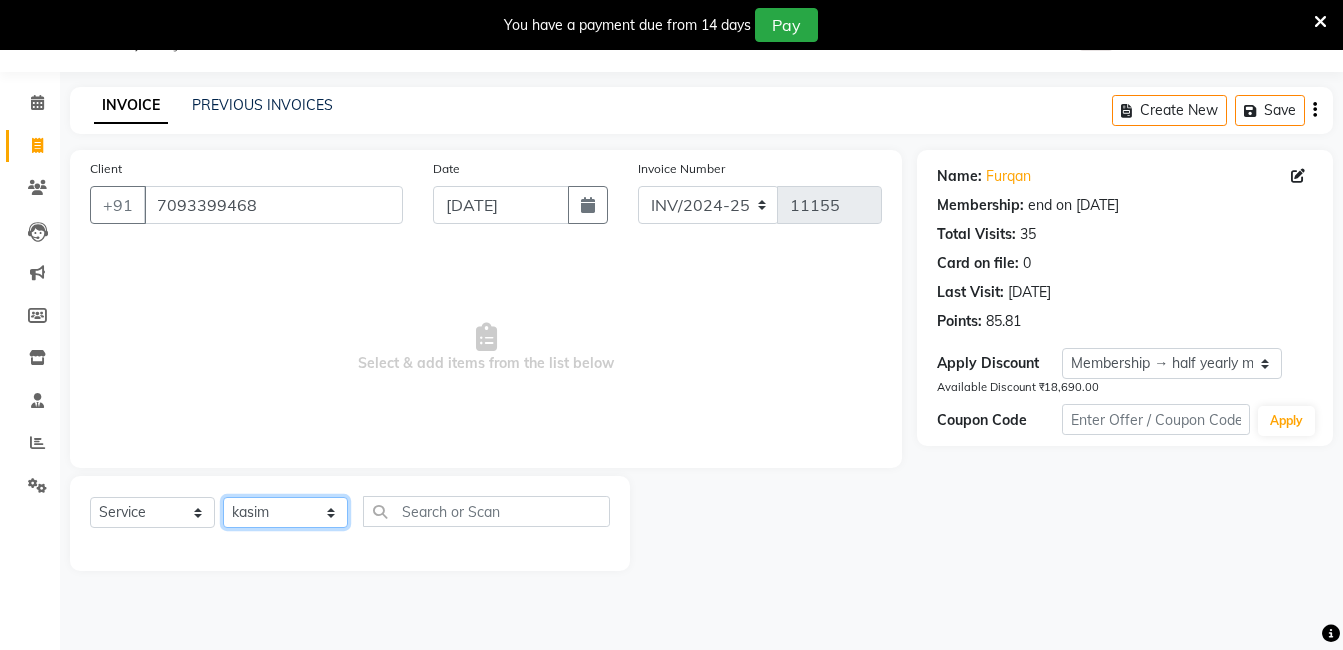 click on "Select Stylist [PERSON_NAME] [PERSON_NAME] kasim [PERSON_NAME] sameer [PERSON_NAME] manager" 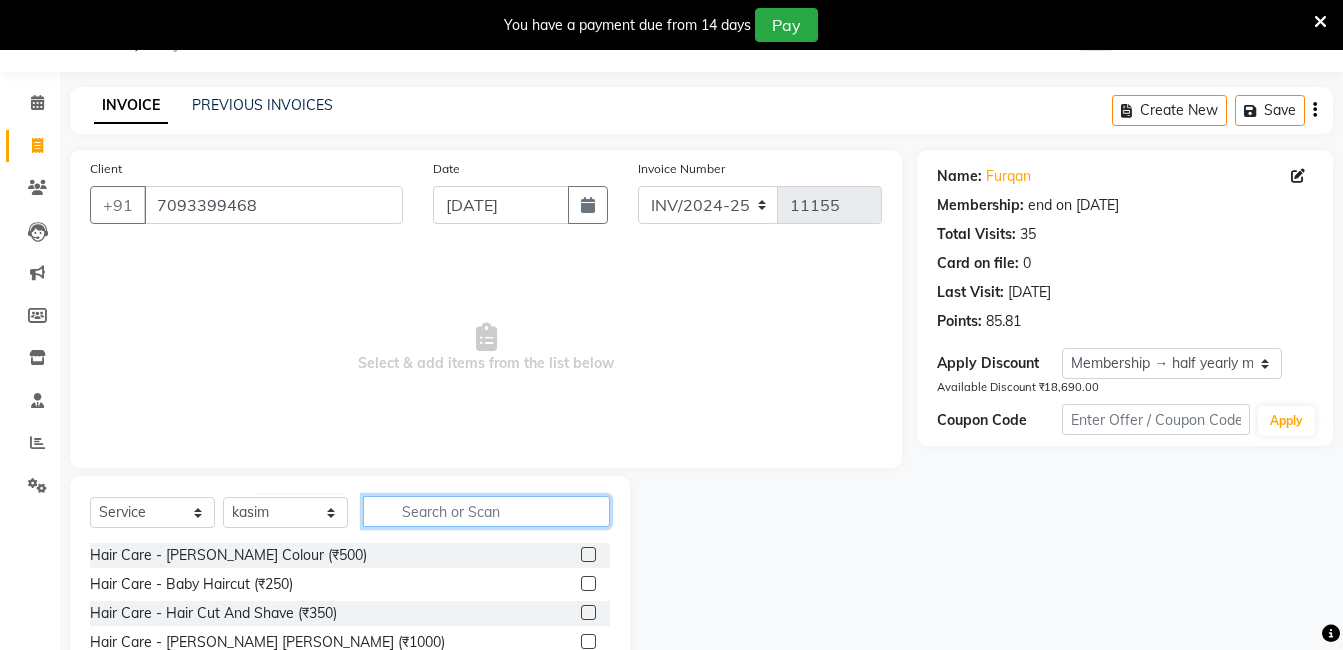 click 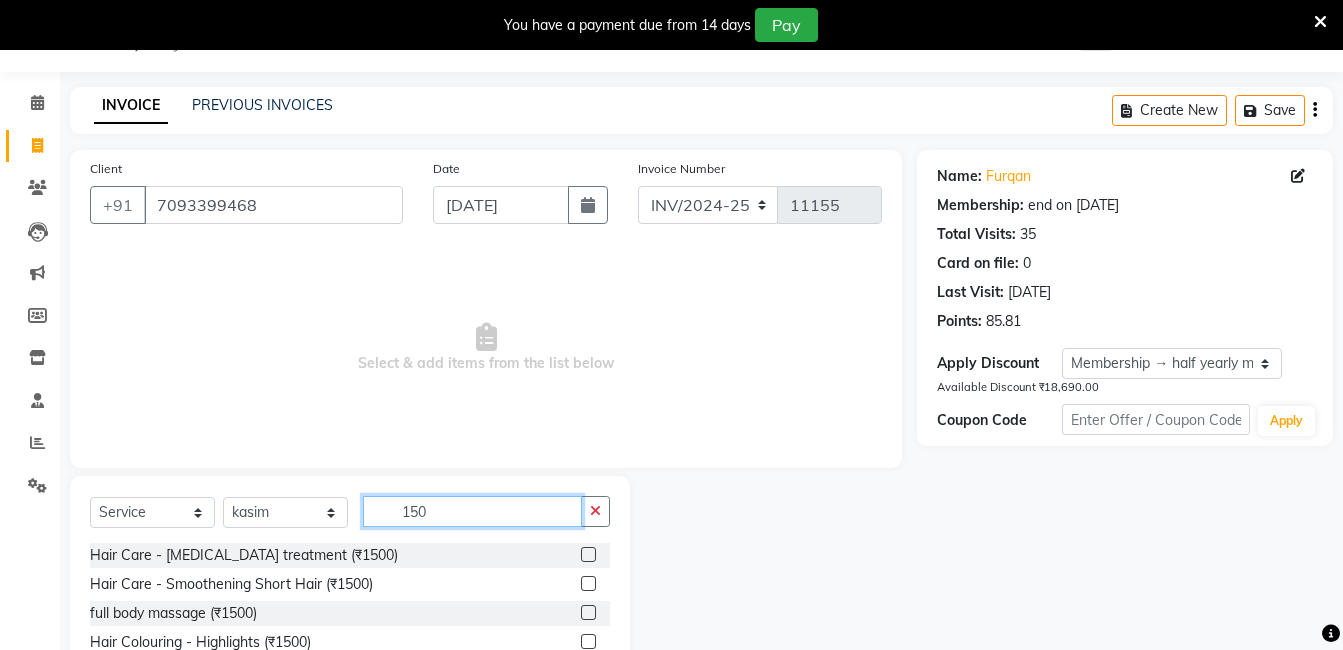 scroll, scrollTop: 201, scrollLeft: 0, axis: vertical 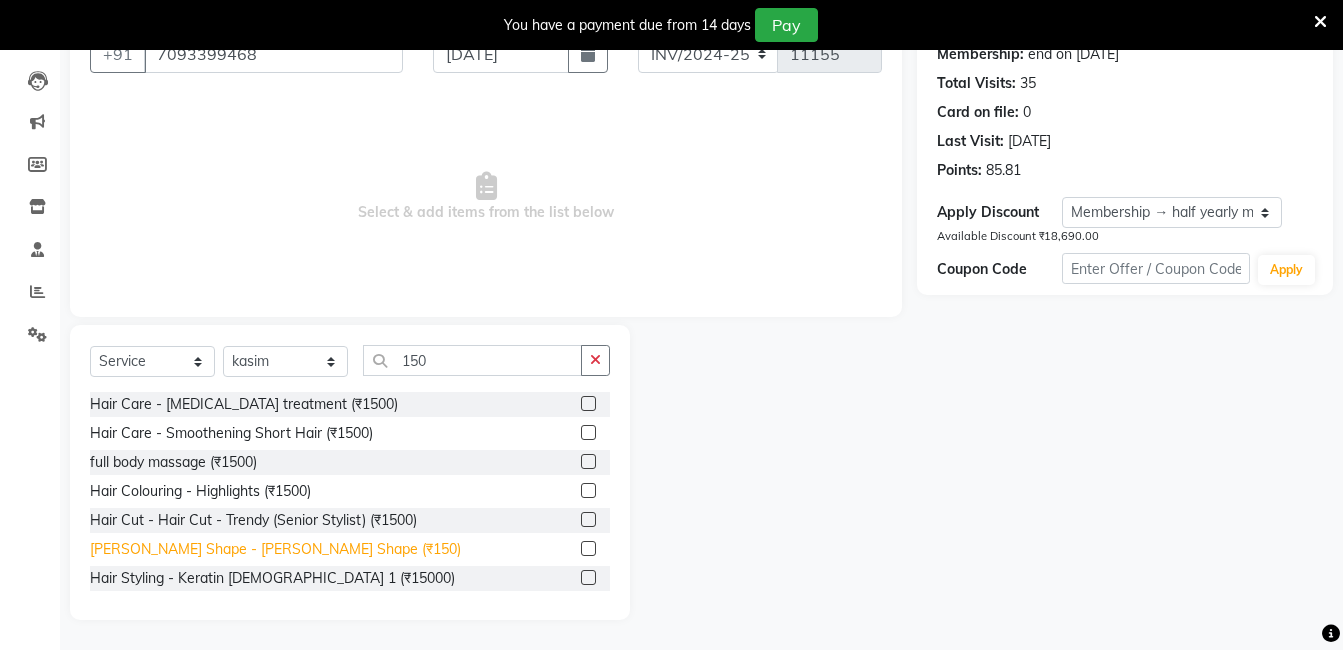 click on "[PERSON_NAME] Shape - [PERSON_NAME] Shape (₹150)" 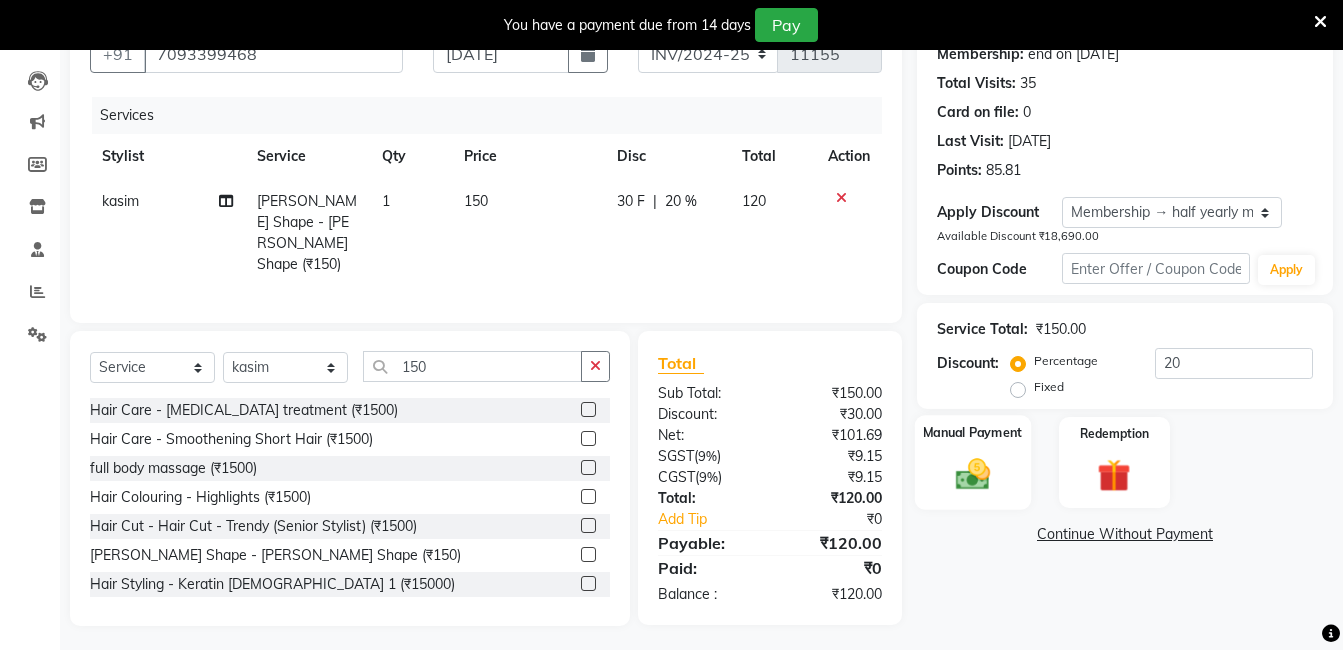 click 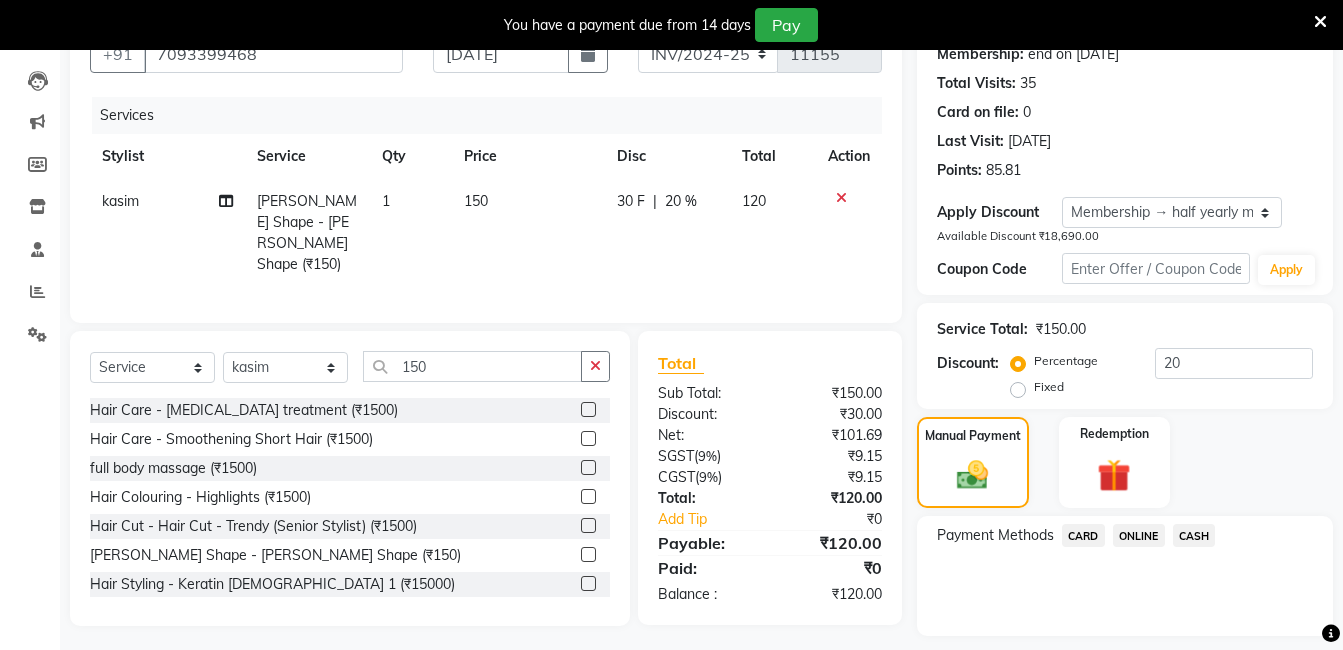 click on "ONLINE" 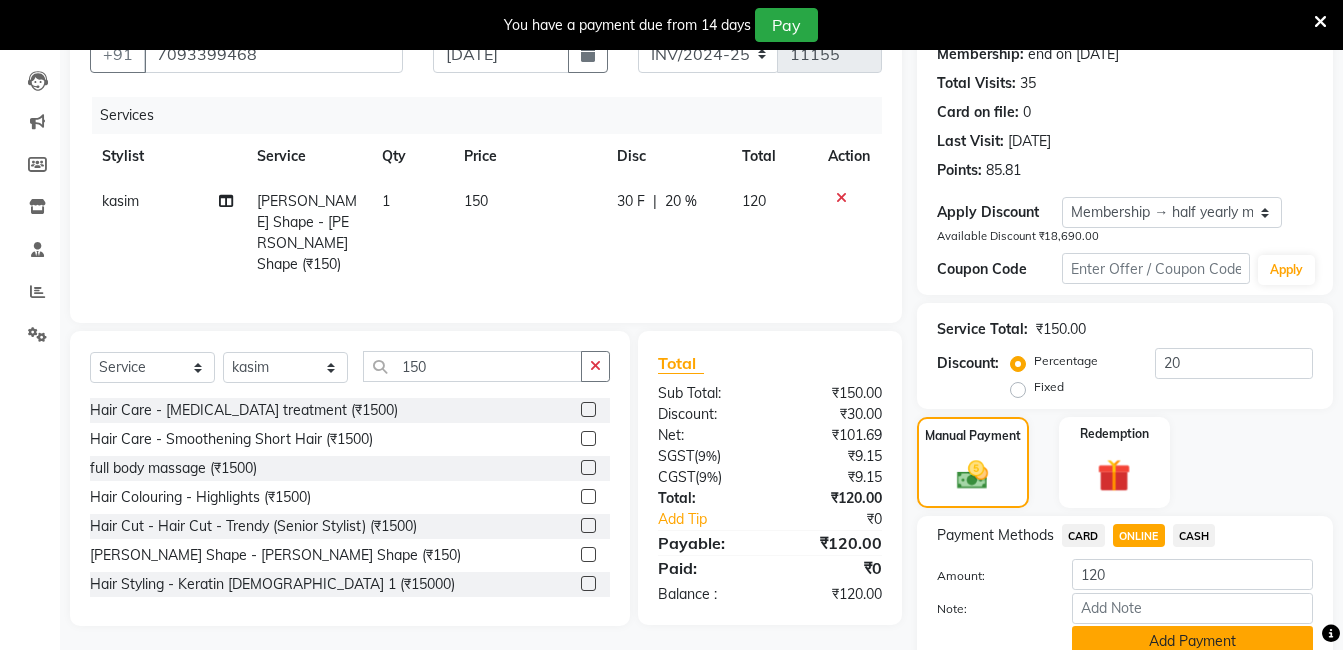 click on "Add Payment" 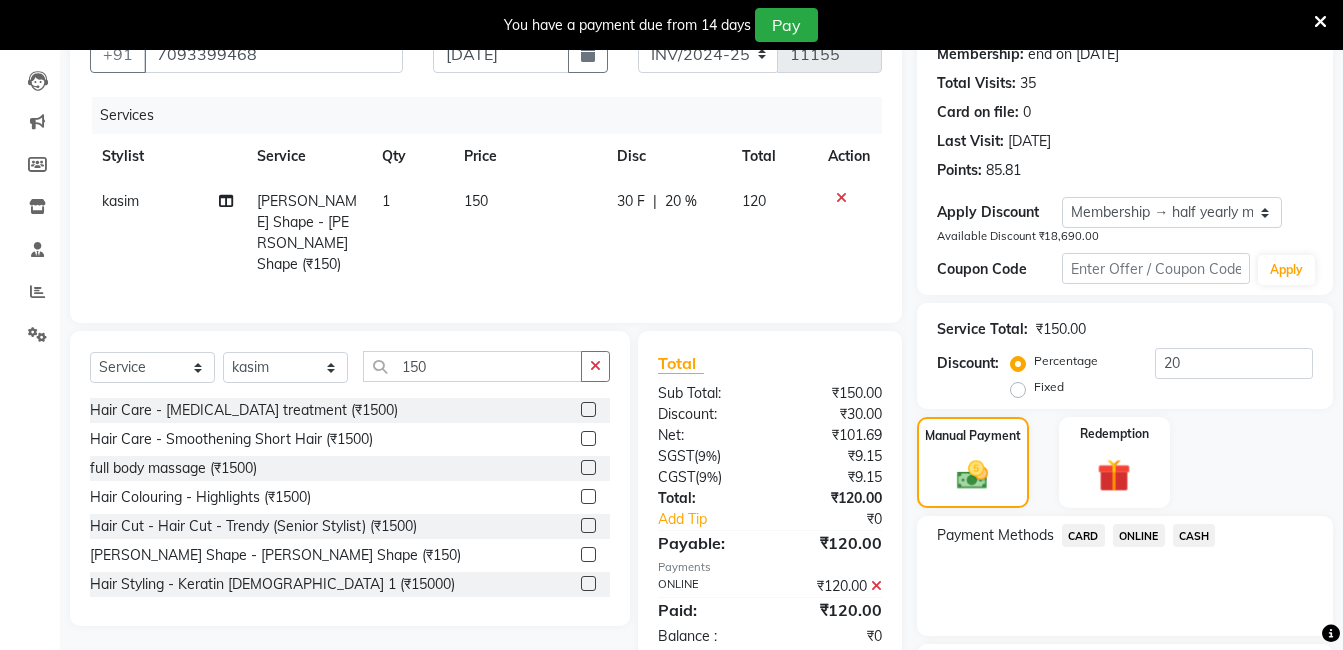 scroll, scrollTop: 371, scrollLeft: 0, axis: vertical 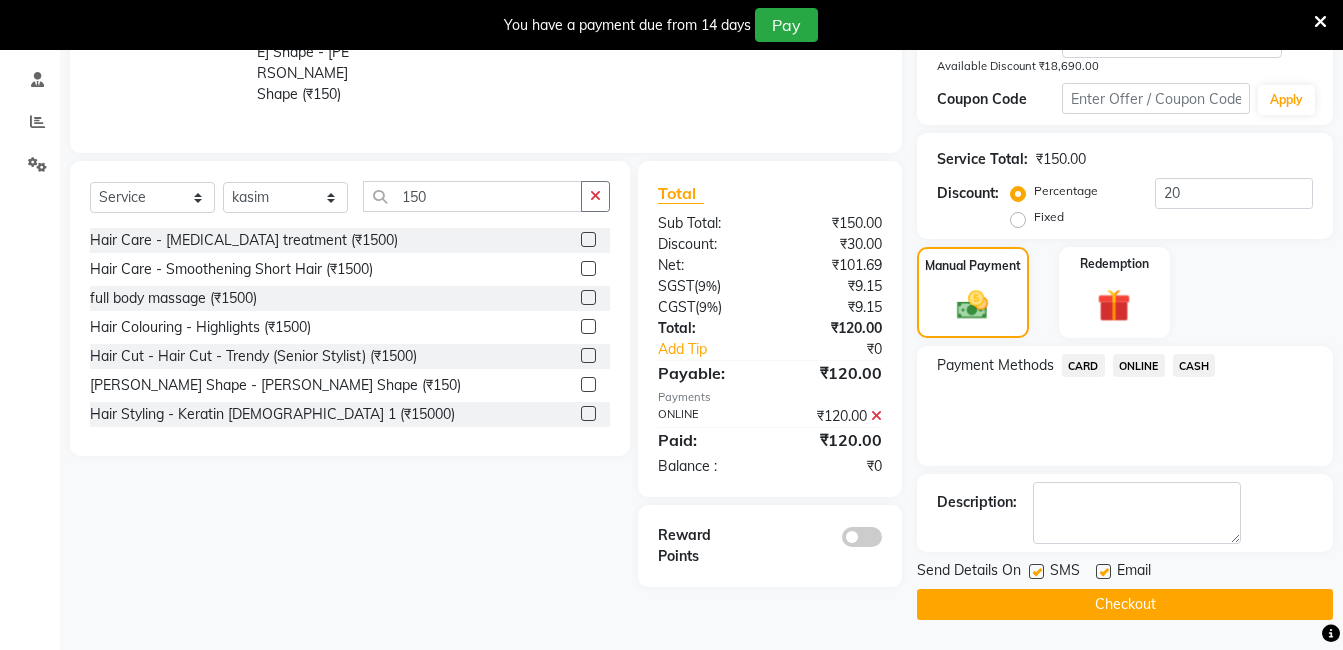 click on "Checkout" 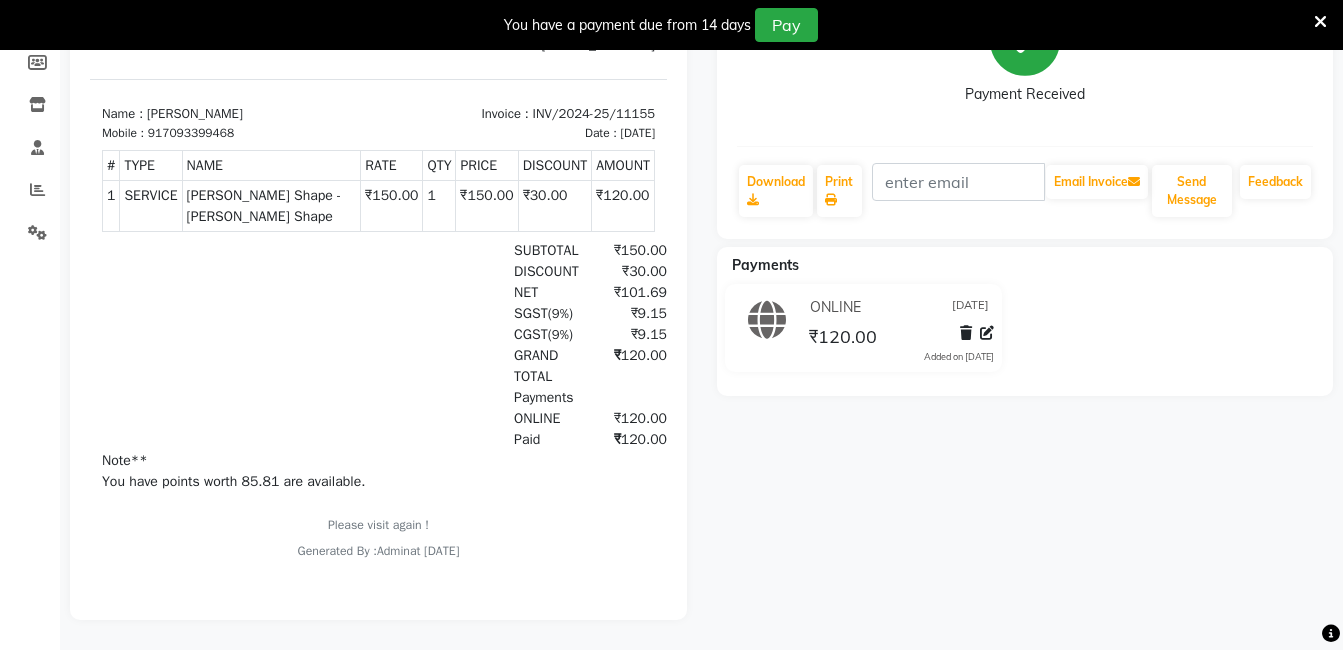 scroll, scrollTop: 0, scrollLeft: 0, axis: both 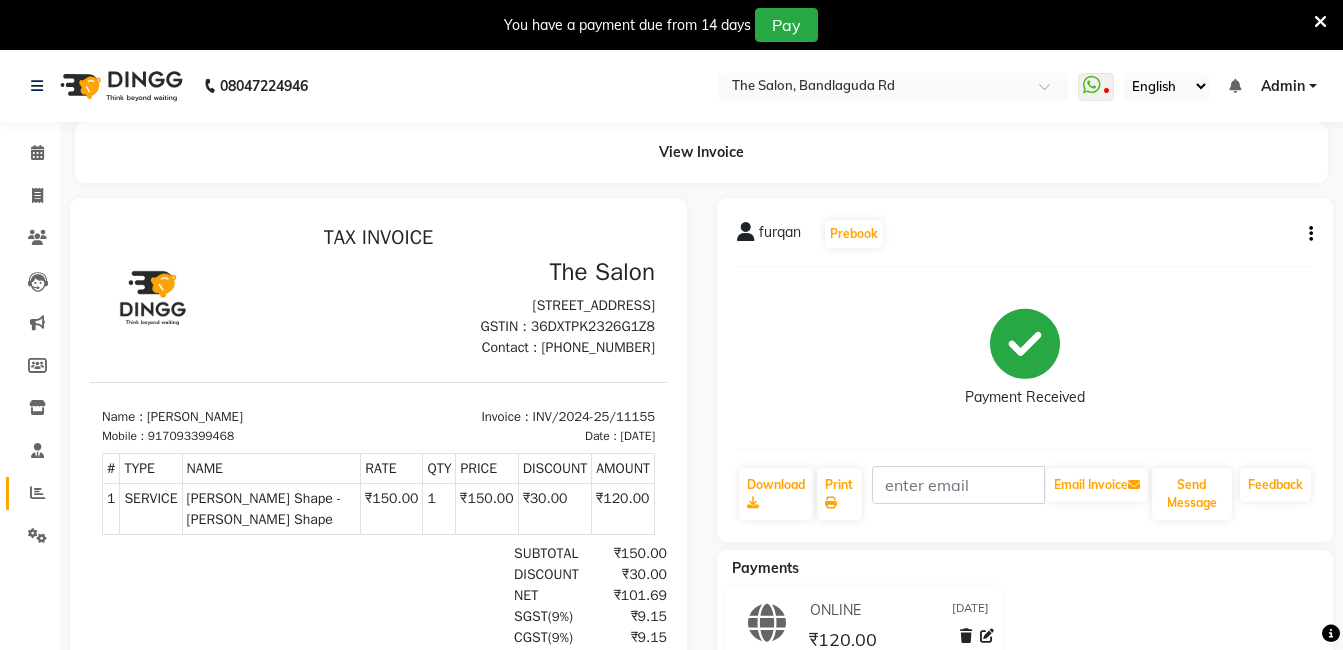 click on "Reports" 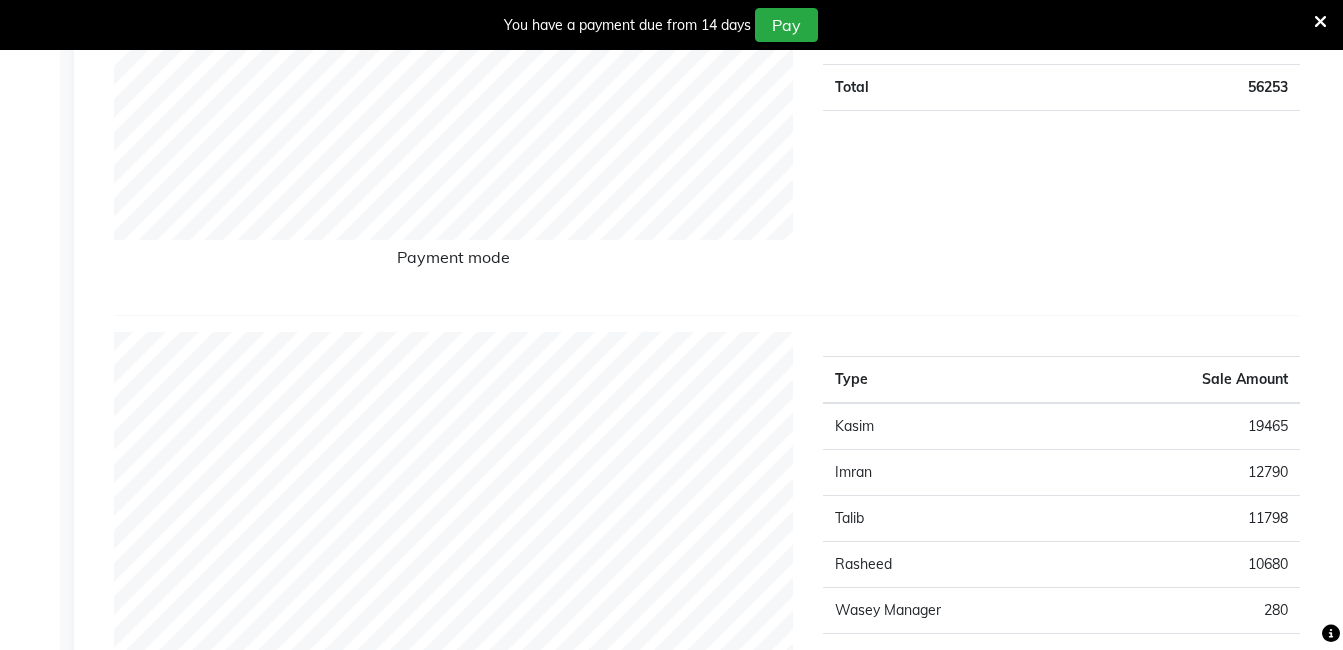 scroll, scrollTop: 0, scrollLeft: 0, axis: both 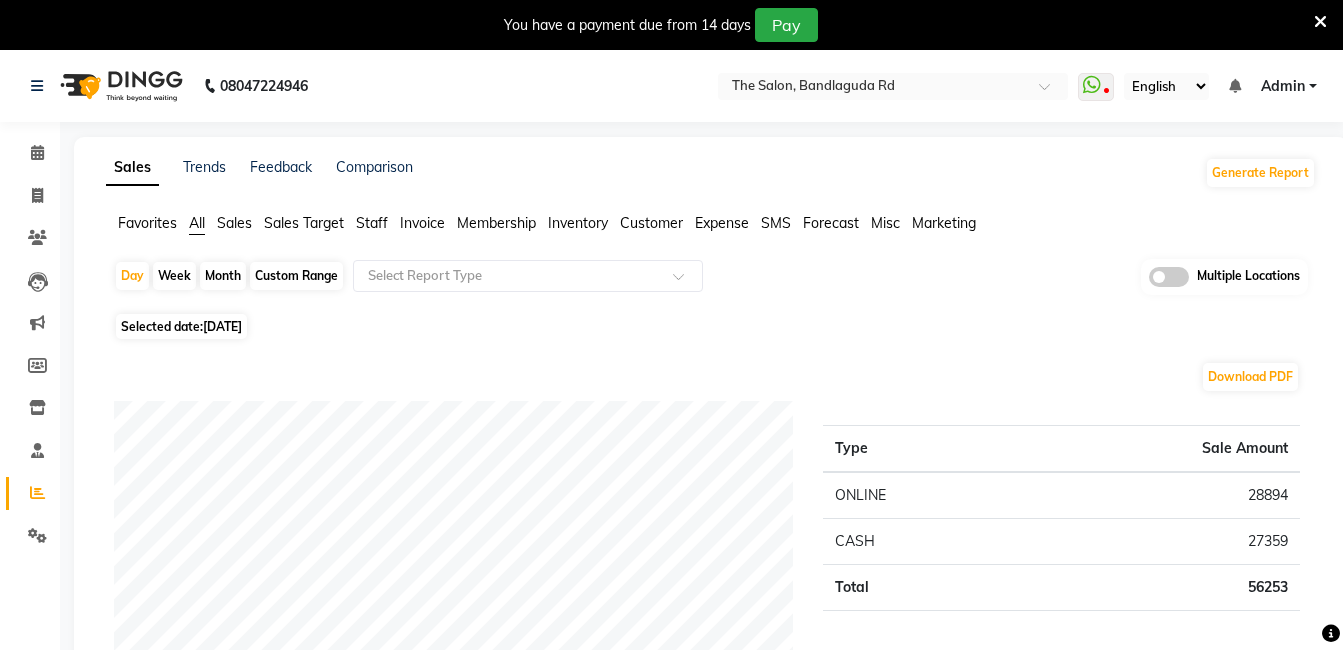 click on "Month" 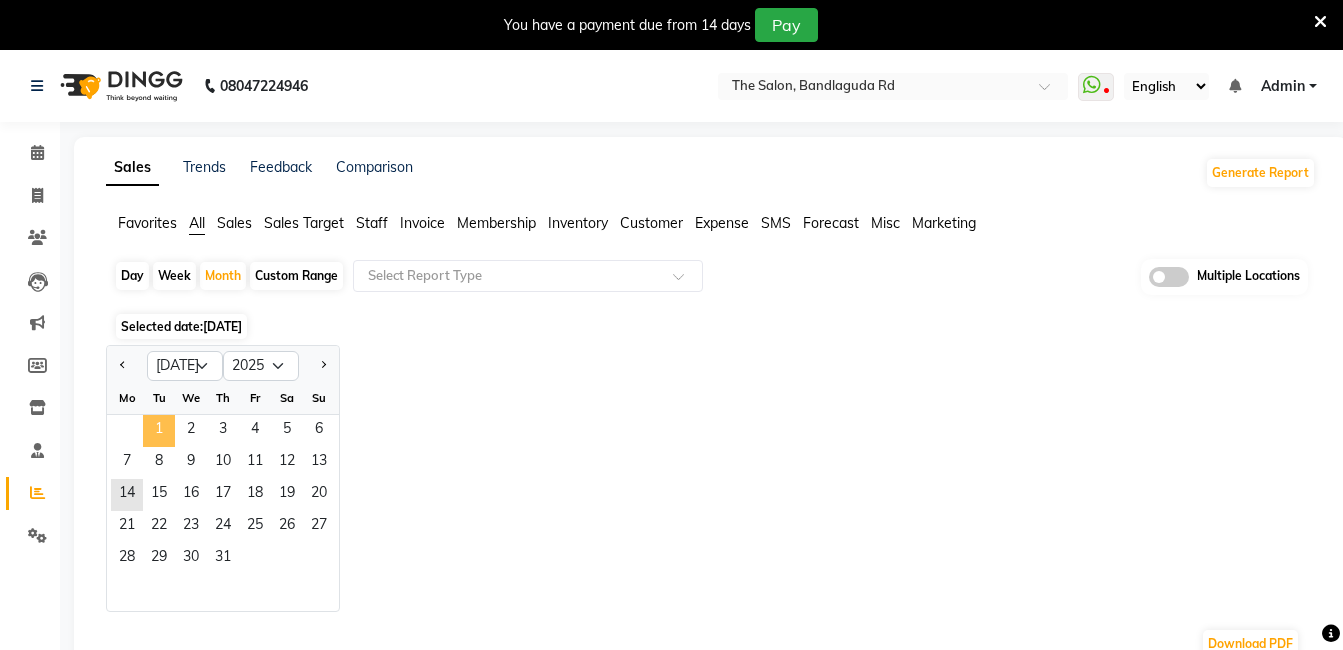 click on "1" 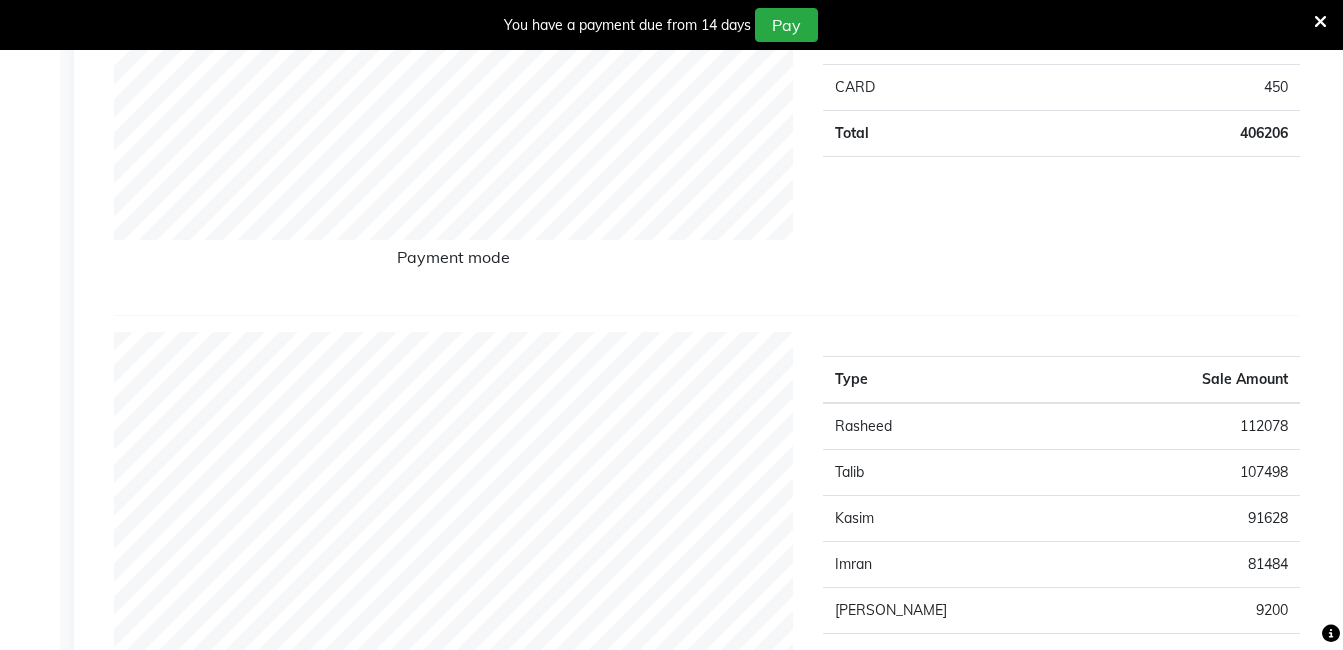 scroll, scrollTop: 0, scrollLeft: 0, axis: both 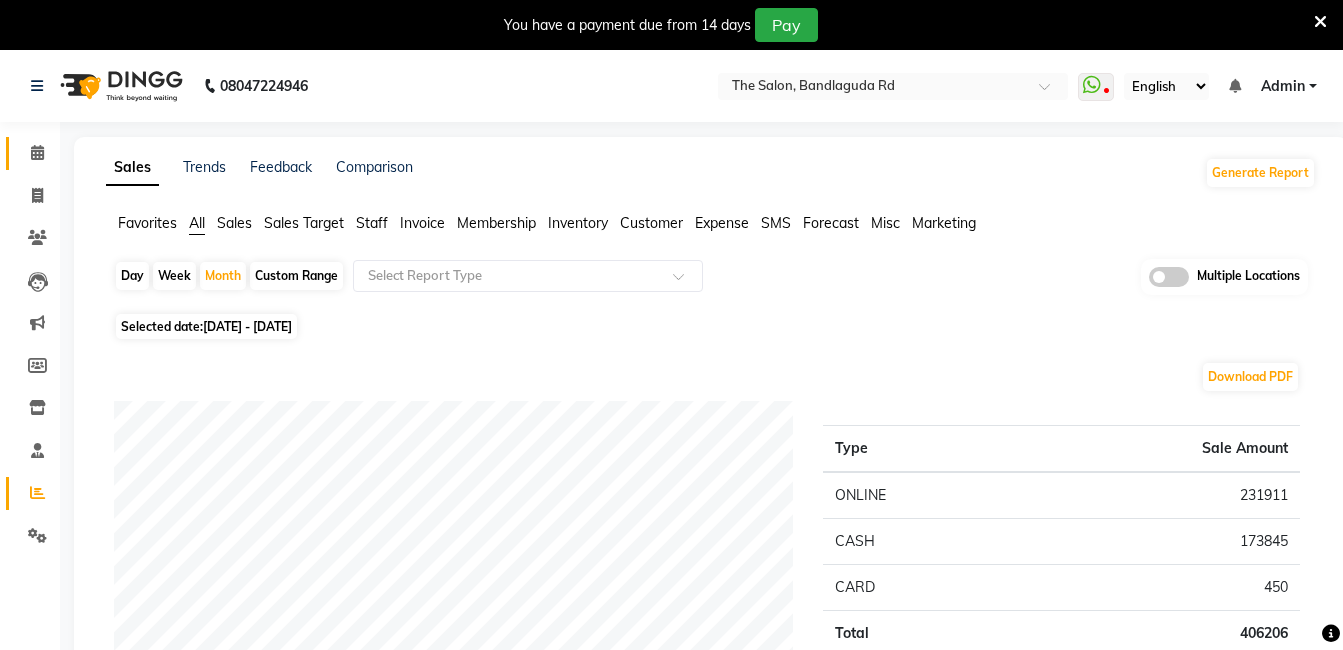 click on "Calendar" 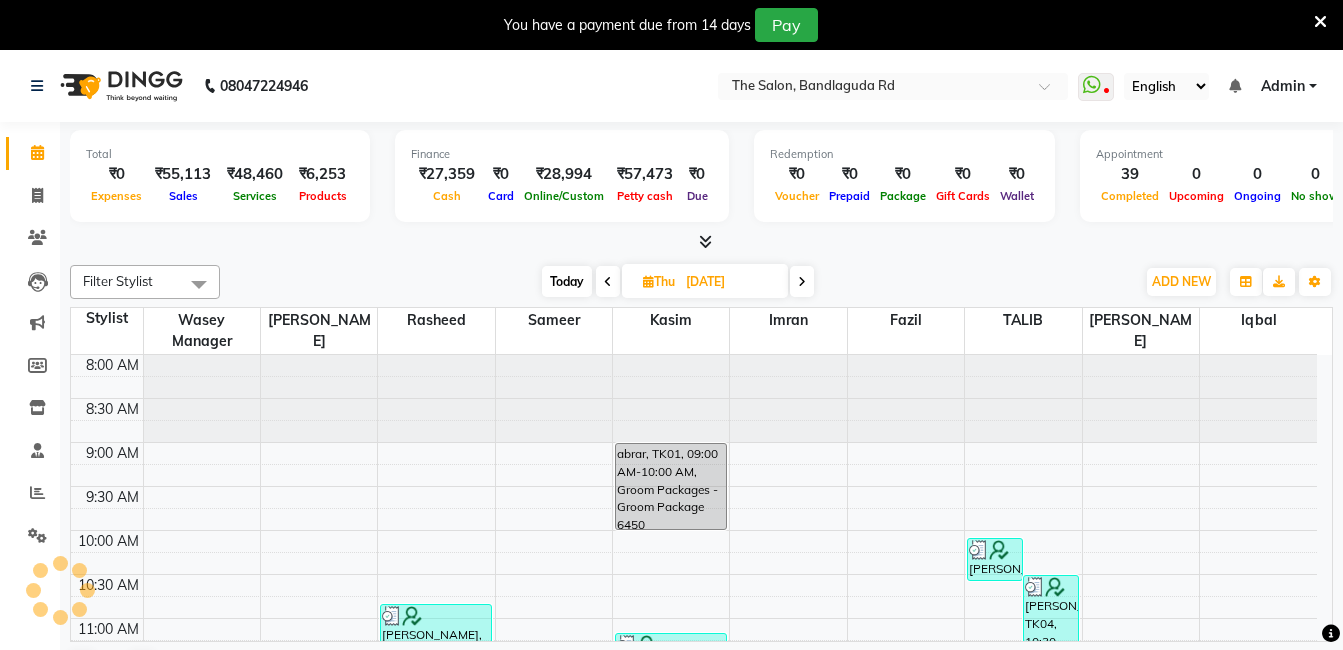 scroll, scrollTop: 0, scrollLeft: 0, axis: both 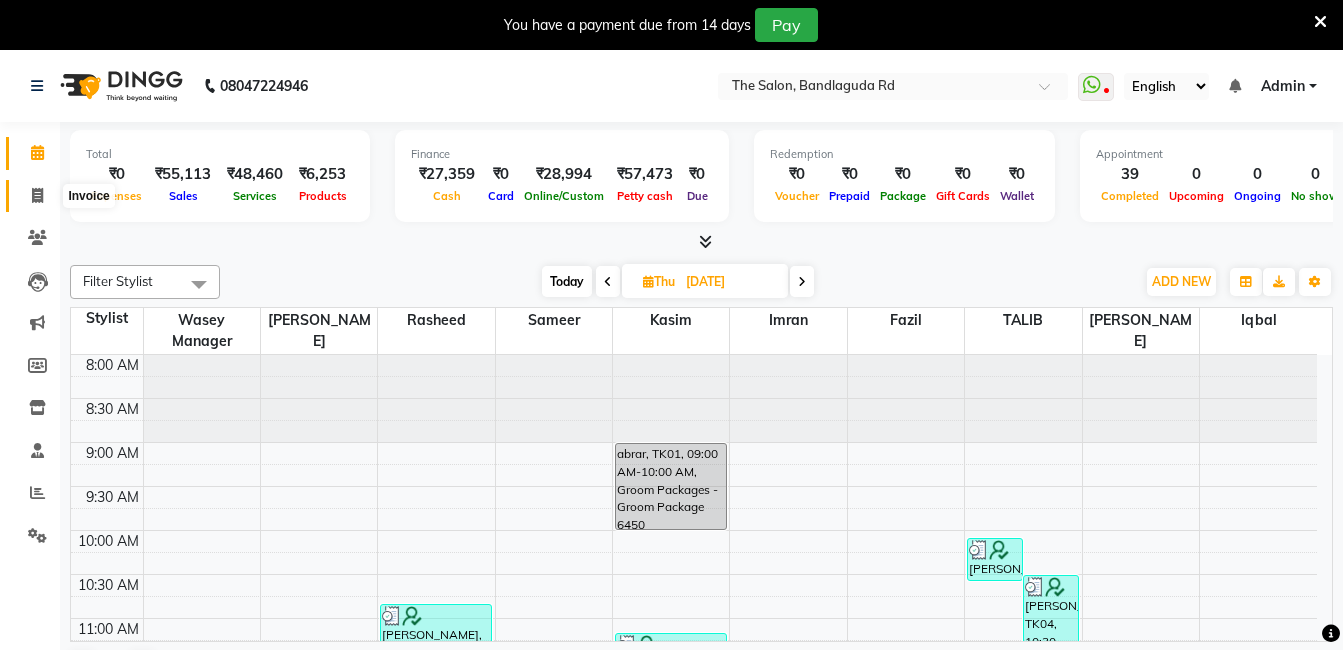 click 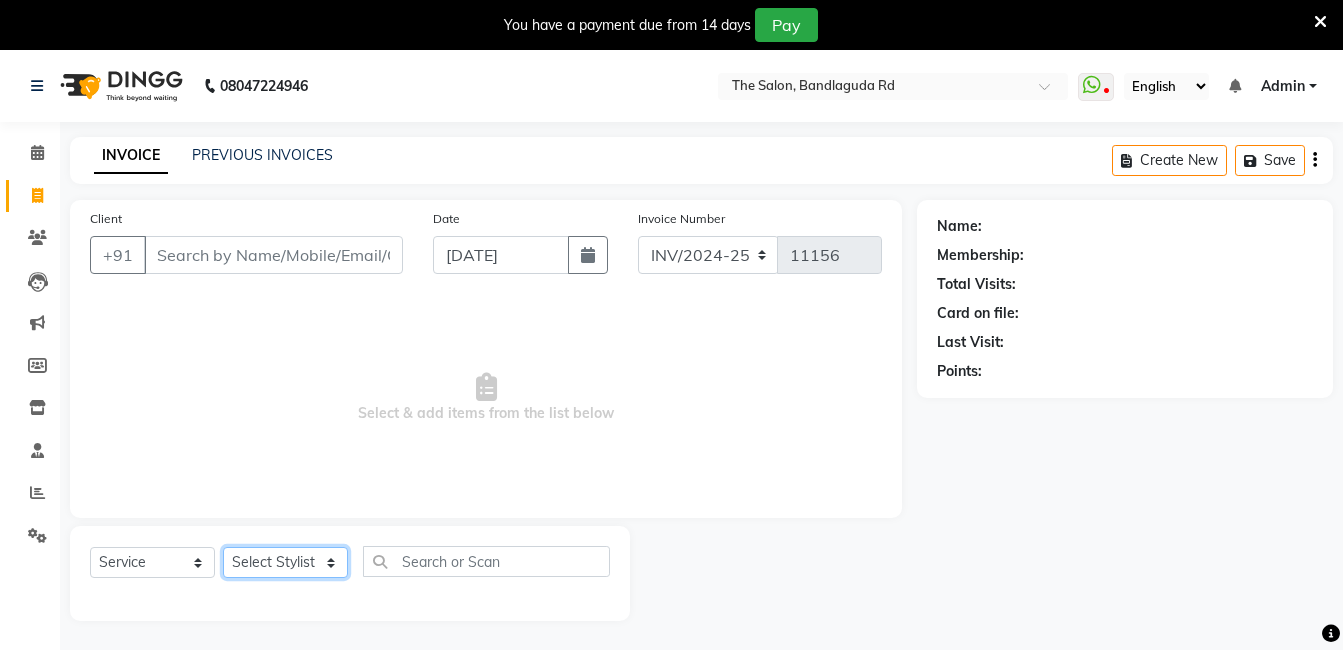 drag, startPoint x: 286, startPoint y: 566, endPoint x: 290, endPoint y: 553, distance: 13.601471 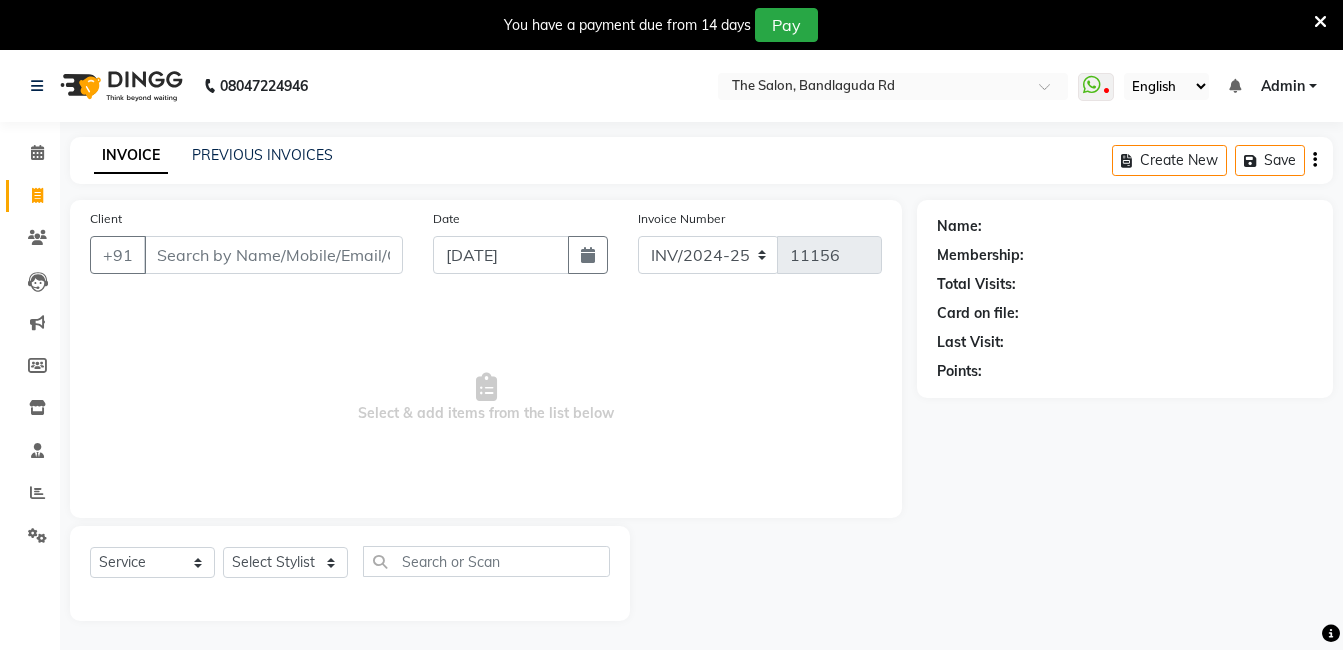 click on "Select  Service  Product  Membership  Package Voucher Prepaid Gift Card  Select Stylist [PERSON_NAME] [PERSON_NAME] kasim [PERSON_NAME] sameer [PERSON_NAME] manager" 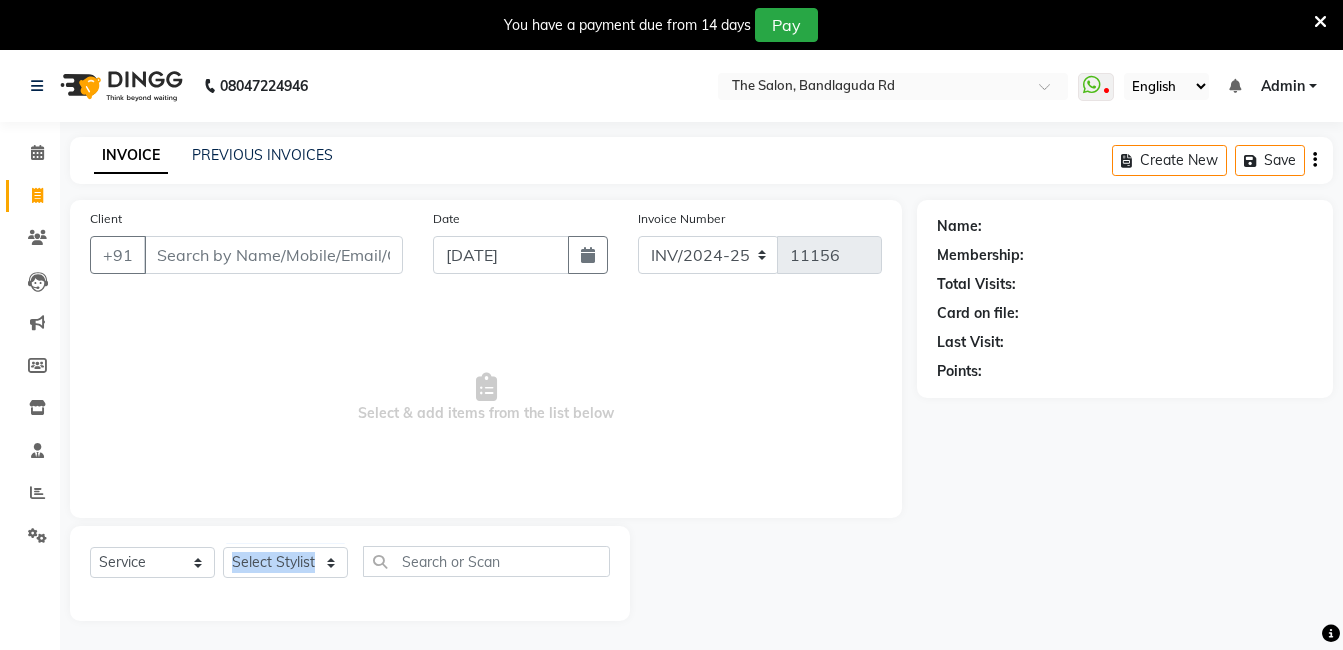 click on "Select  Service  Product  Membership  Package Voucher Prepaid Gift Card  Select Stylist [PERSON_NAME] [PERSON_NAME] kasim [PERSON_NAME] sameer [PERSON_NAME] manager" 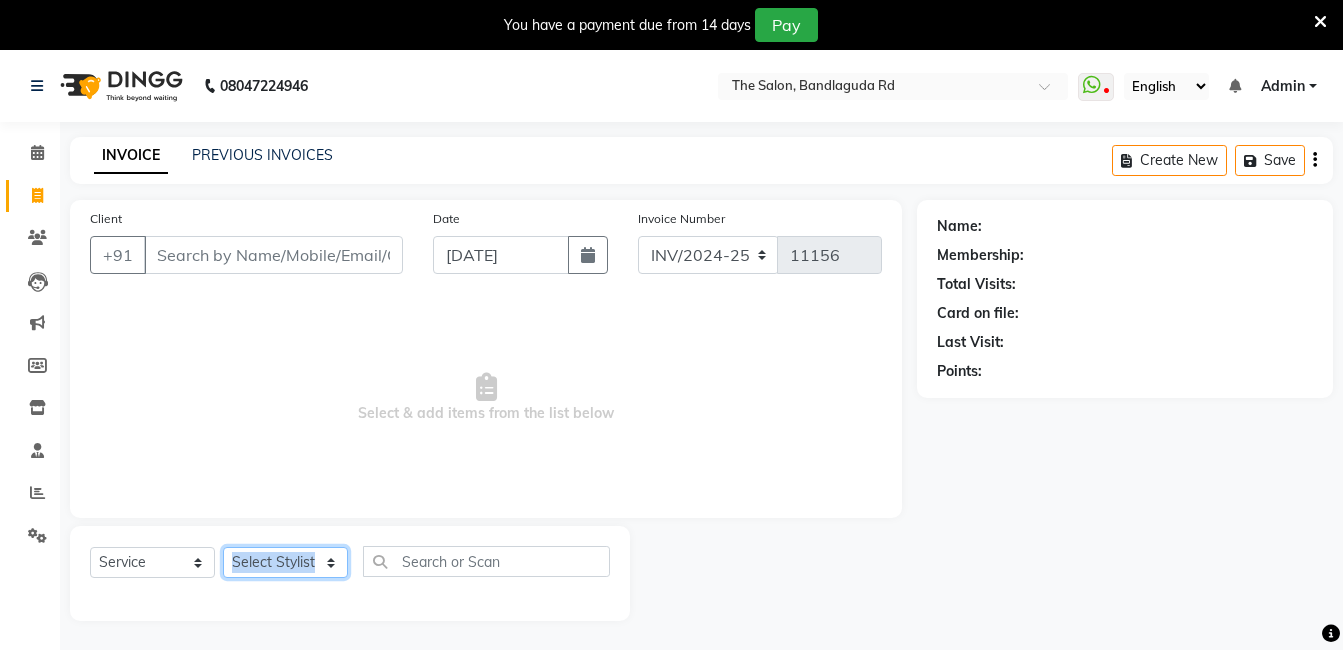 drag, startPoint x: 296, startPoint y: 546, endPoint x: 274, endPoint y: 550, distance: 22.36068 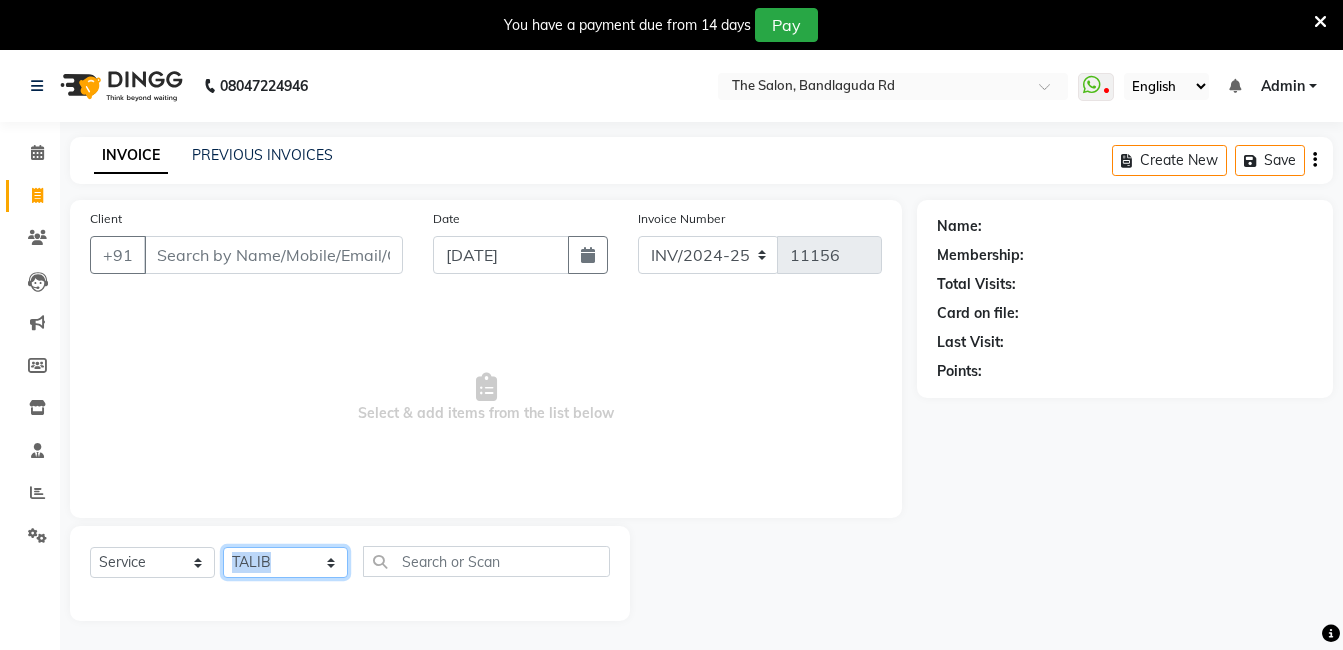 click on "Select Stylist [PERSON_NAME] [PERSON_NAME] kasim [PERSON_NAME] sameer [PERSON_NAME] manager" 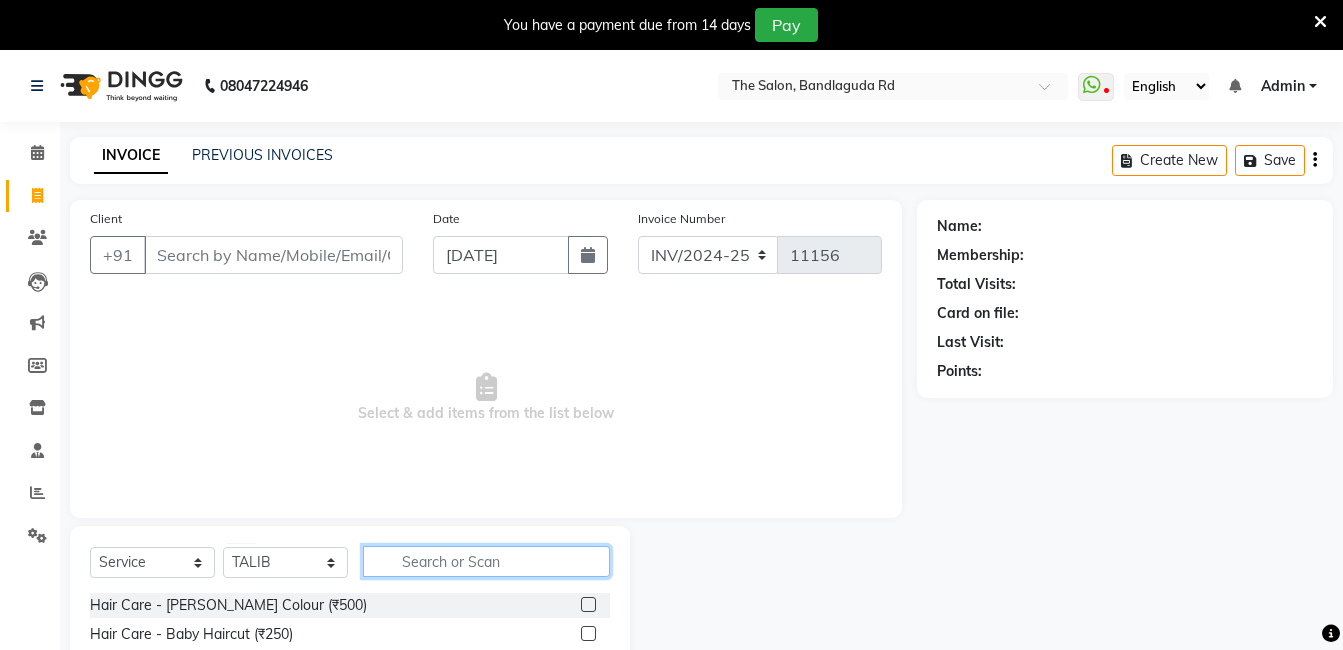 click 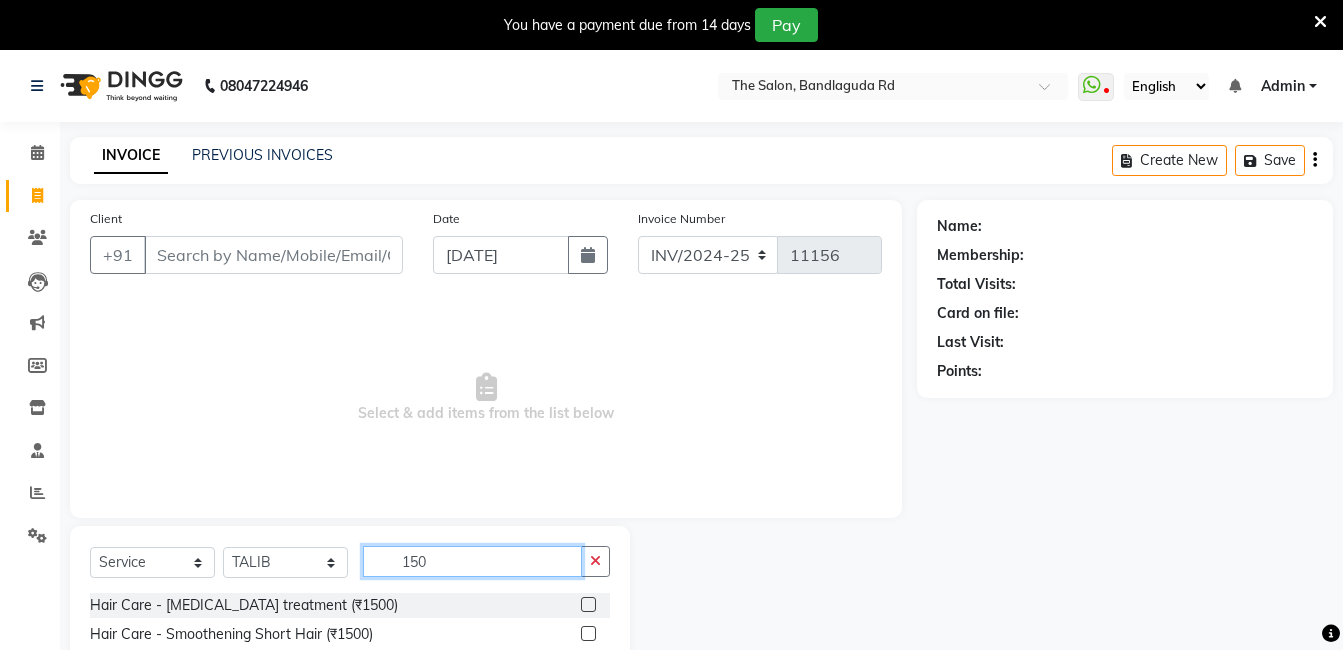 scroll, scrollTop: 201, scrollLeft: 0, axis: vertical 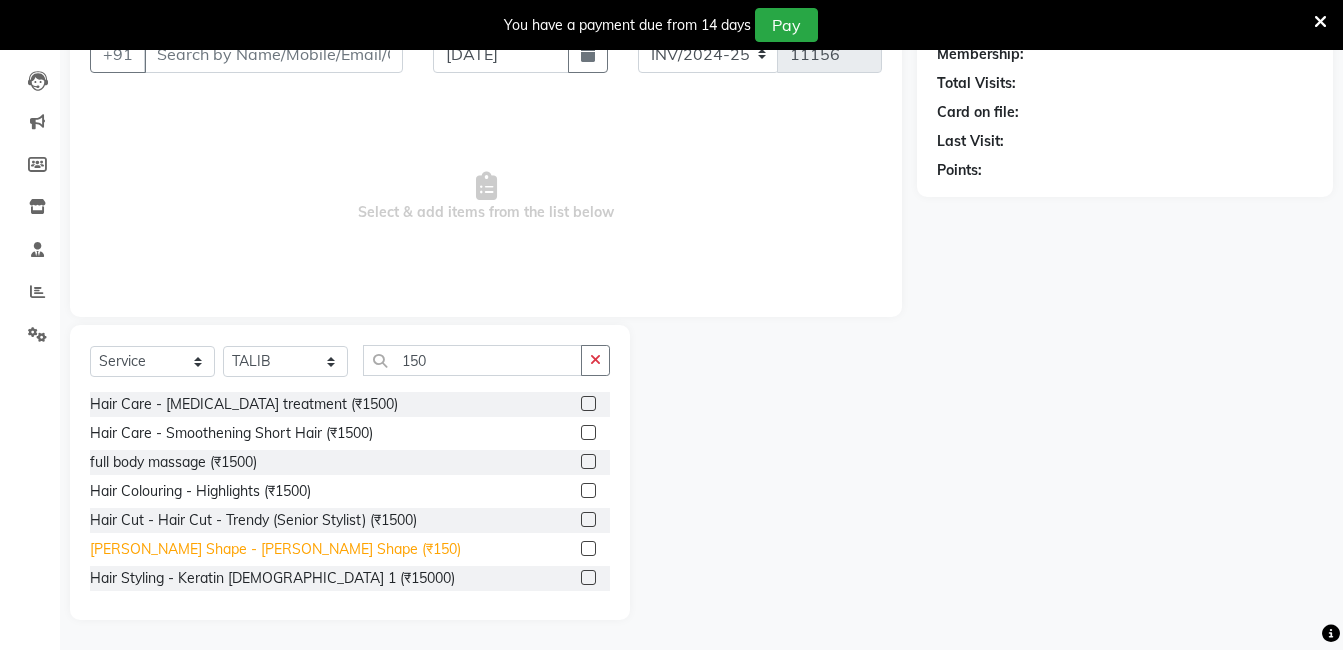 click on "[PERSON_NAME] Shape - [PERSON_NAME] Shape (₹150)" 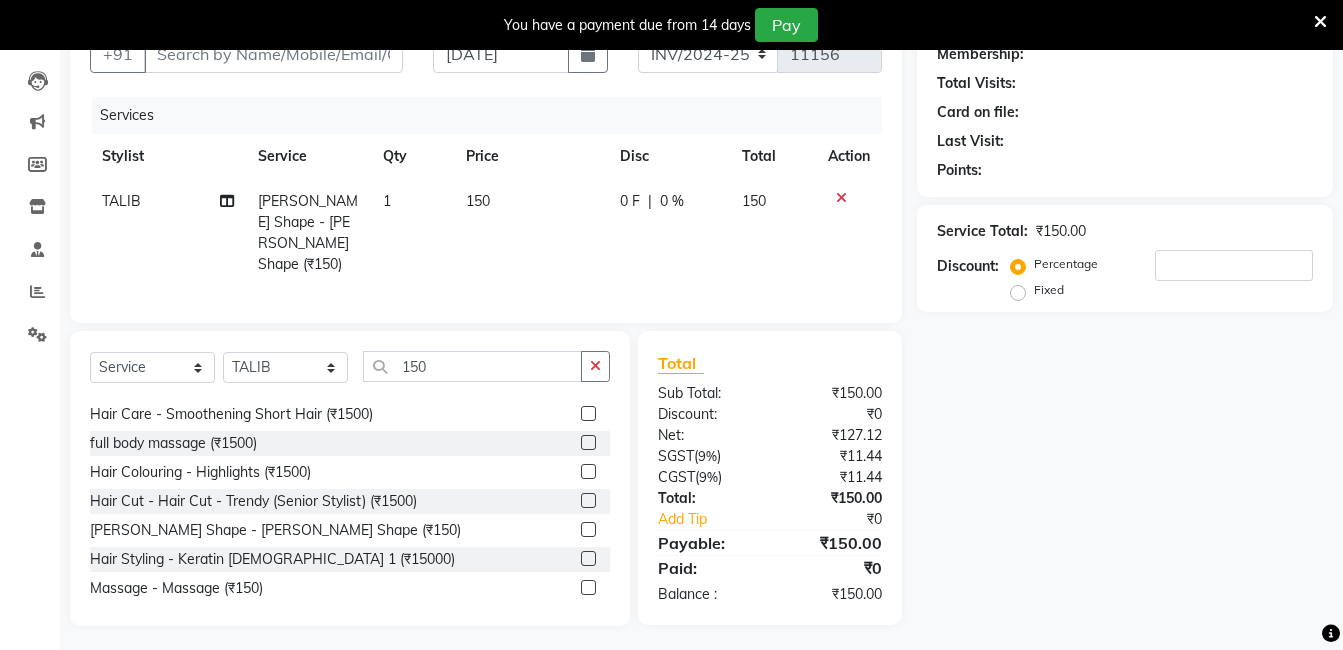 scroll, scrollTop: 32, scrollLeft: 0, axis: vertical 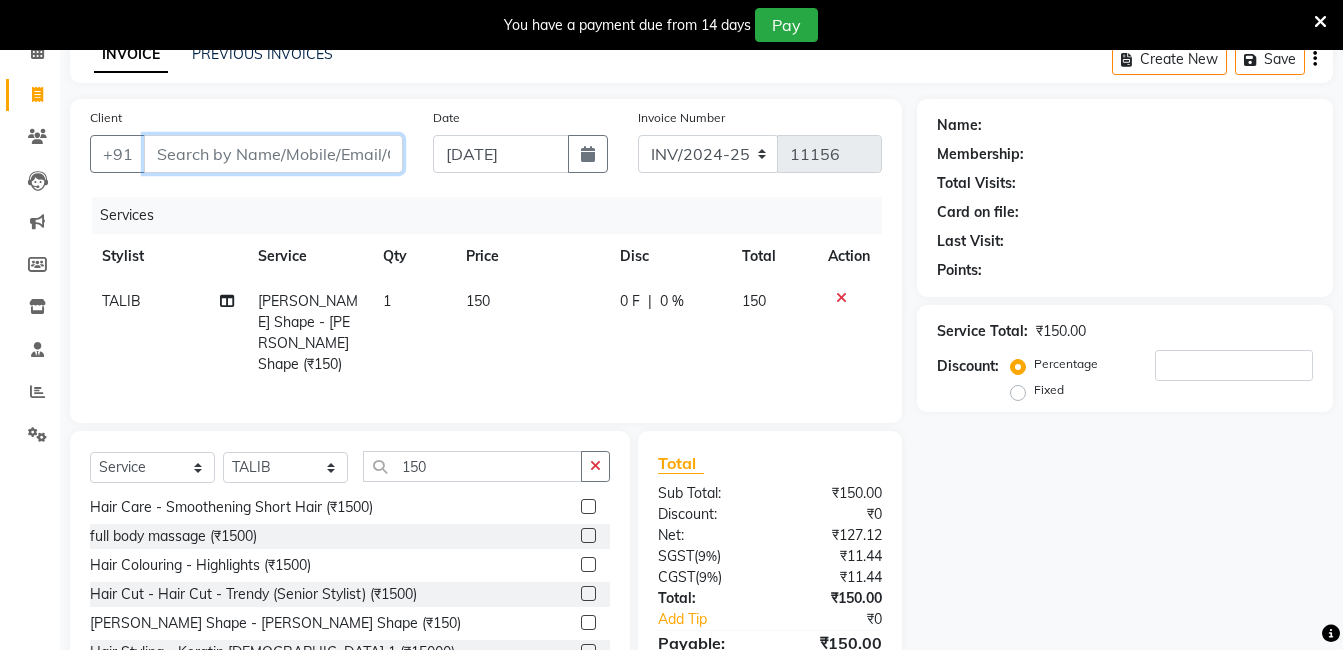 click on "Client" at bounding box center [273, 154] 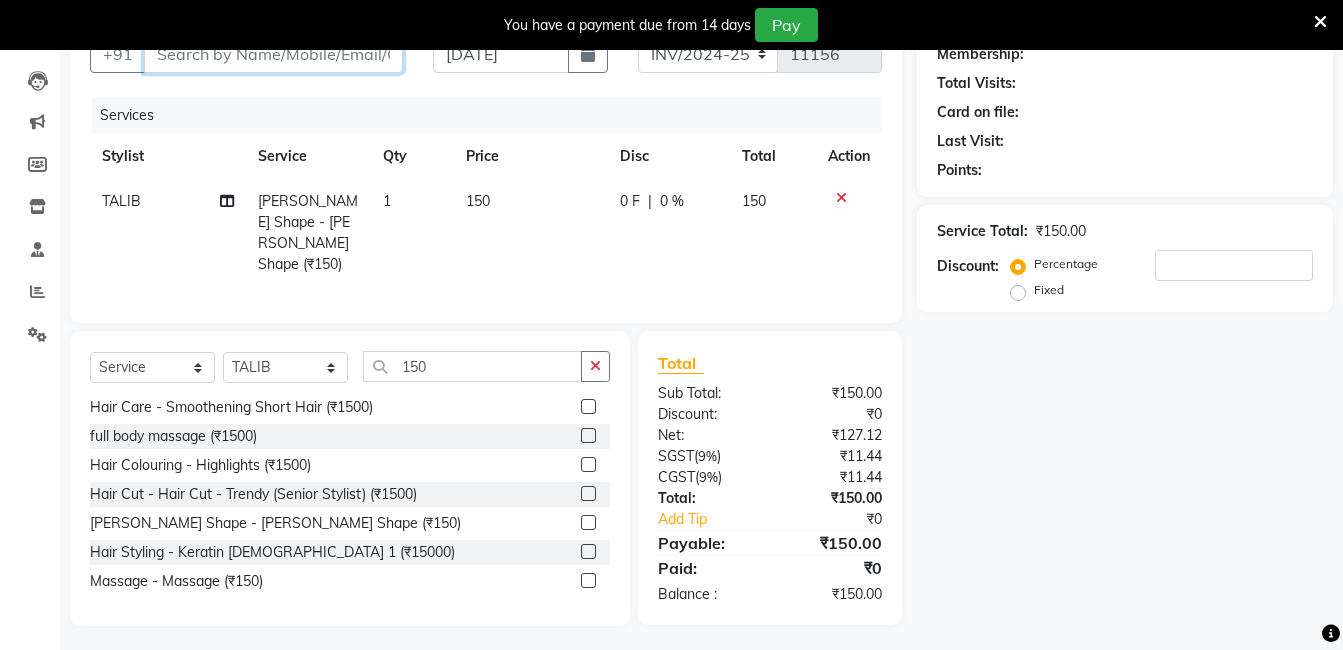 scroll, scrollTop: 0, scrollLeft: 0, axis: both 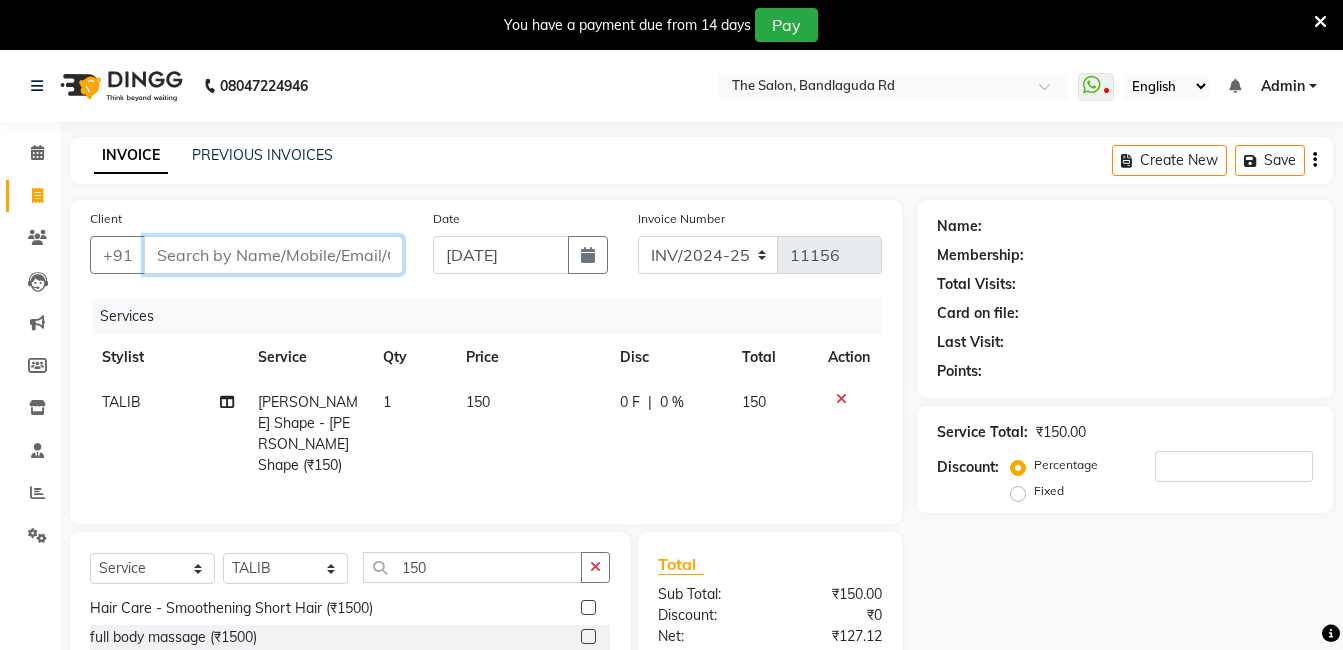 click on "Client" at bounding box center (273, 255) 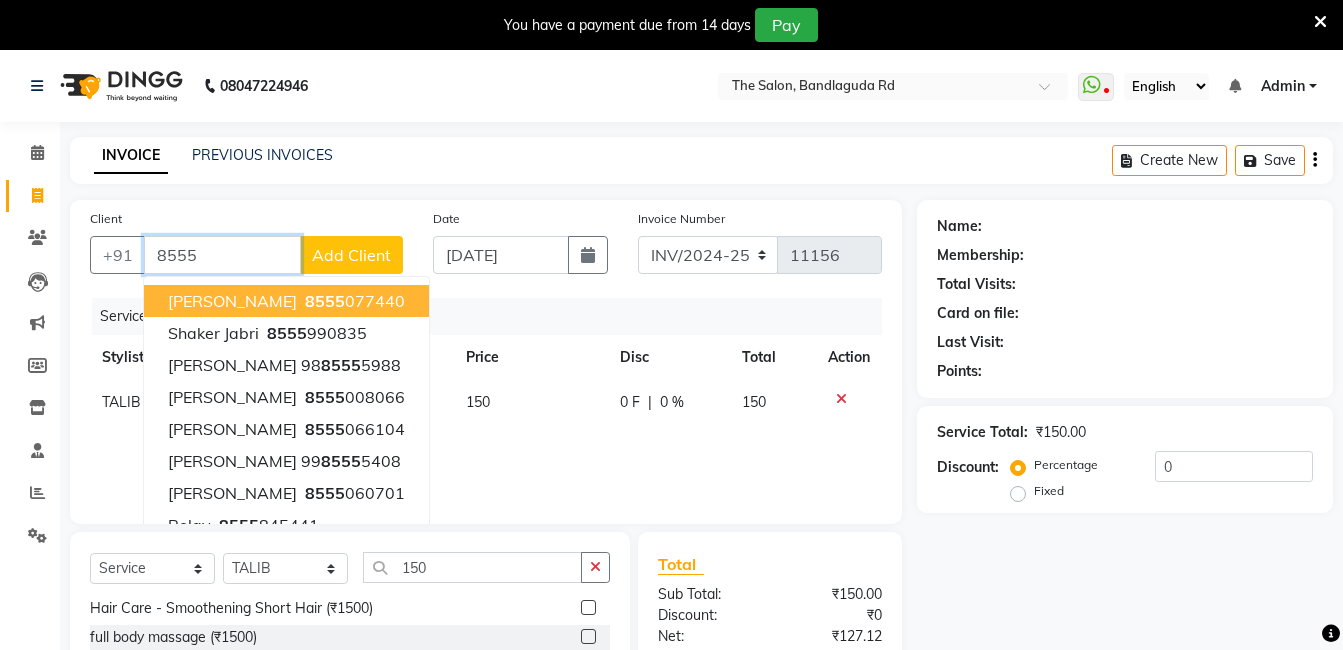 click on "8555 077440" at bounding box center (353, 301) 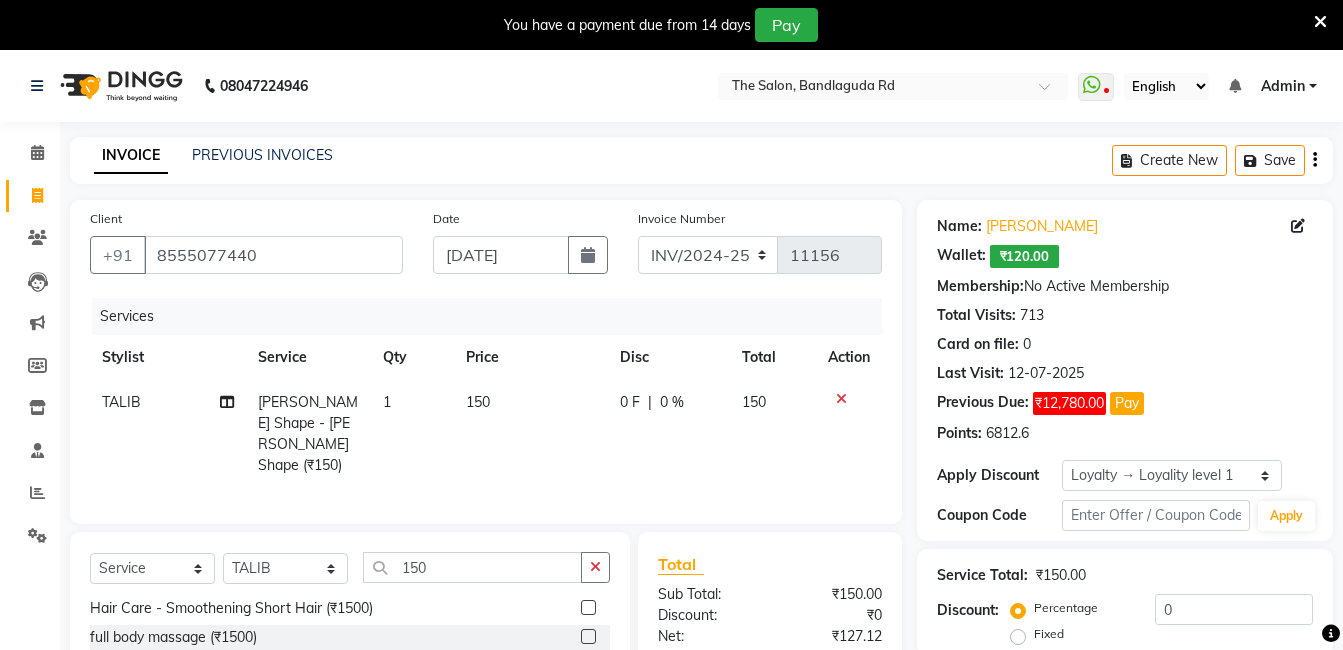 scroll, scrollTop: 201, scrollLeft: 0, axis: vertical 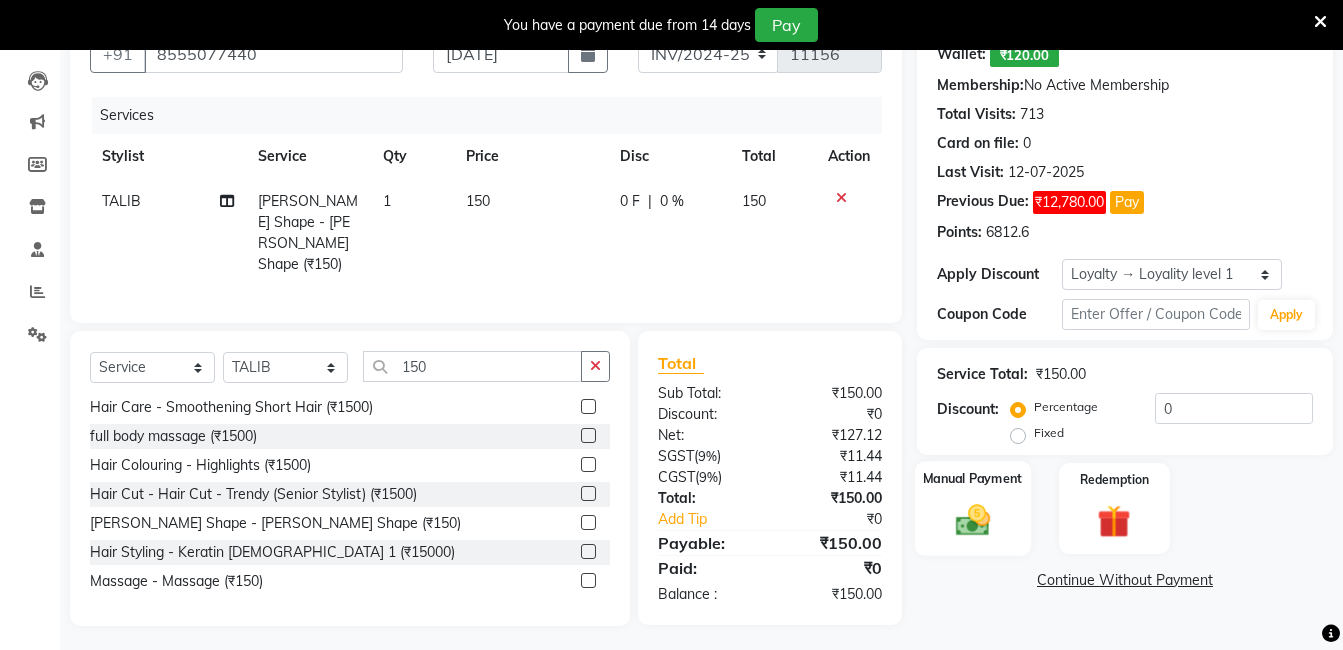 click on "Manual Payment" 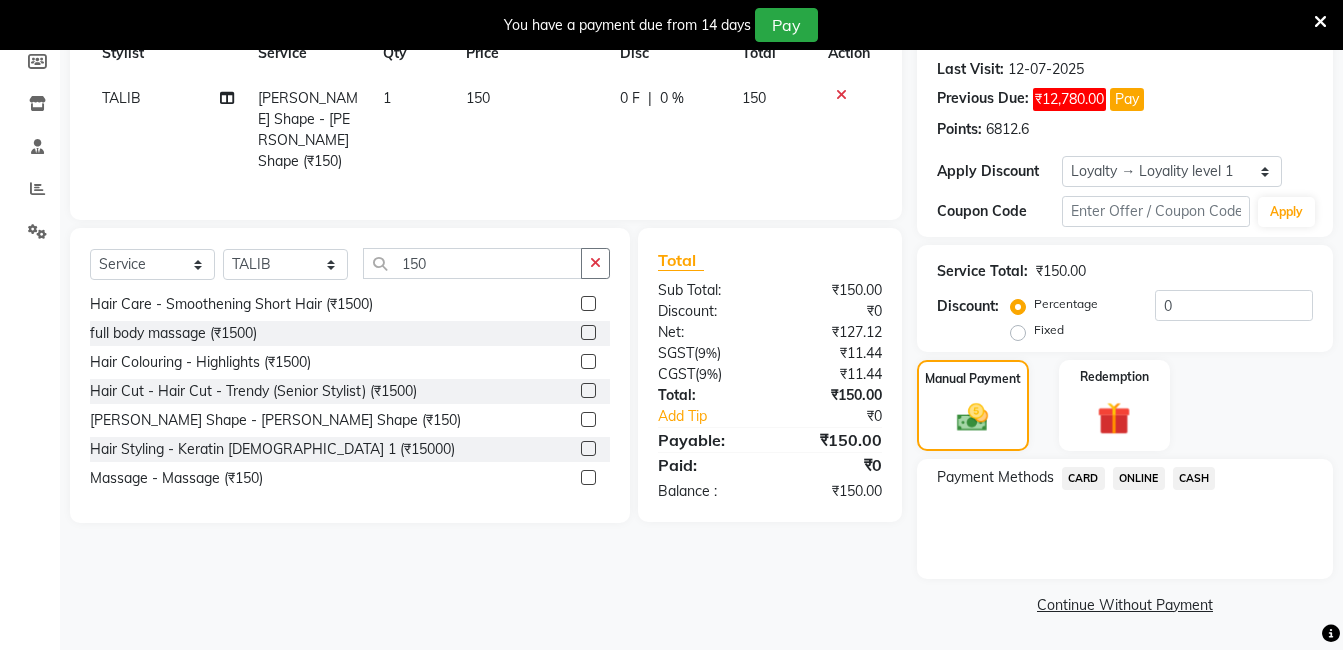 scroll, scrollTop: 0, scrollLeft: 0, axis: both 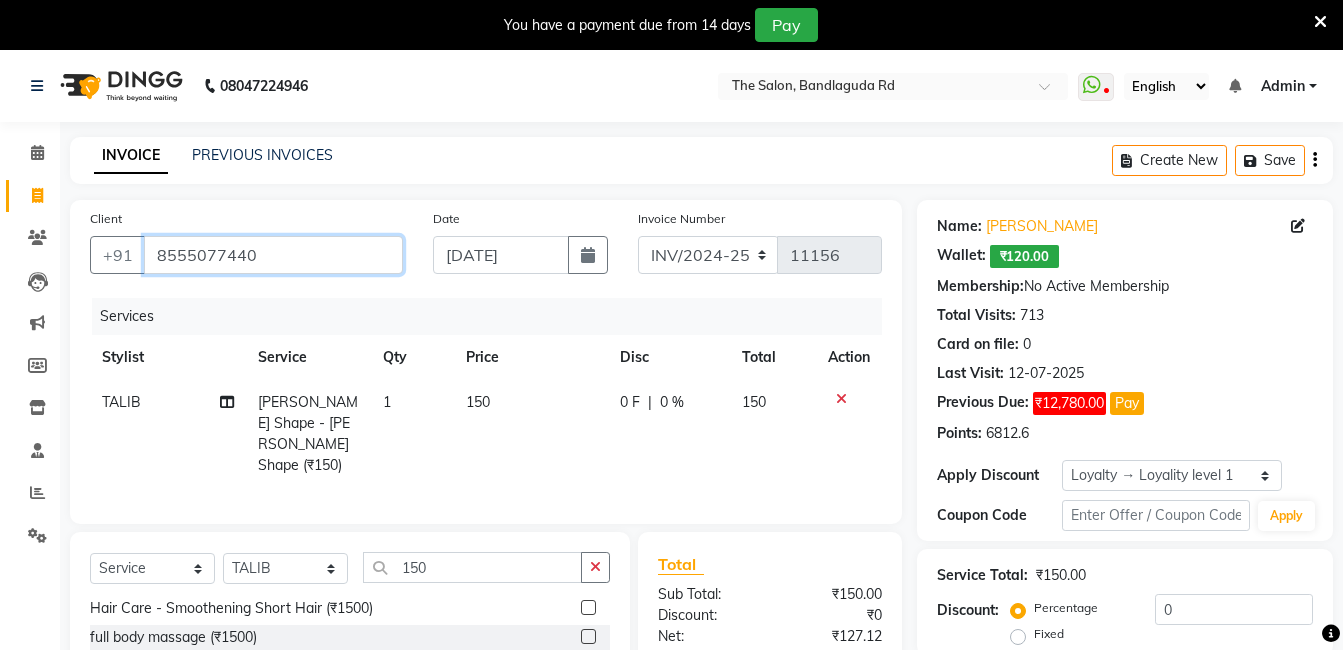click on "8555077440" at bounding box center [273, 255] 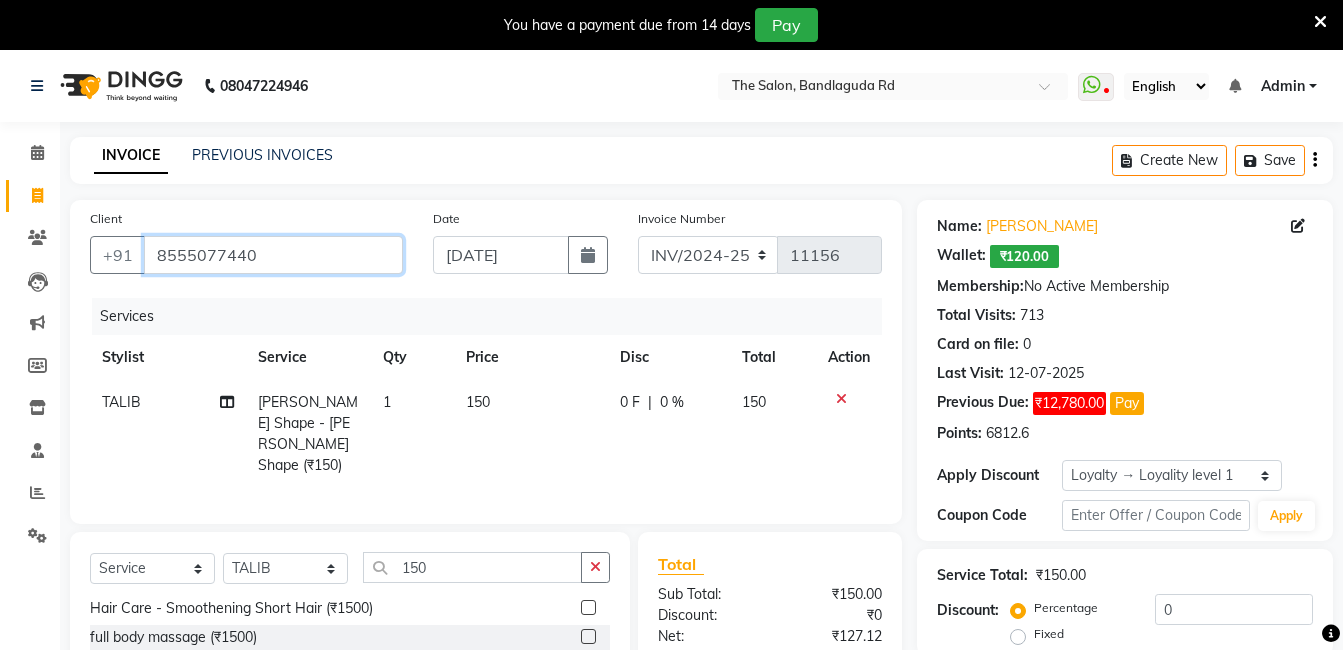 scroll, scrollTop: 304, scrollLeft: 0, axis: vertical 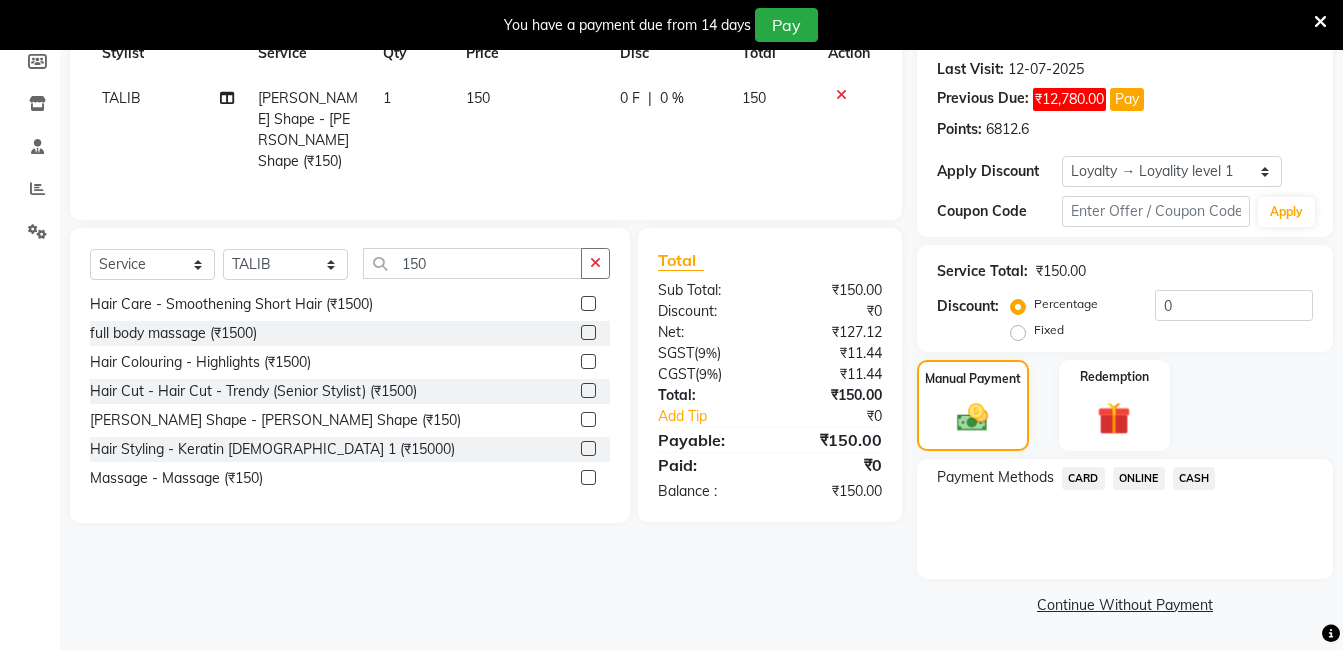 click on "ONLINE" 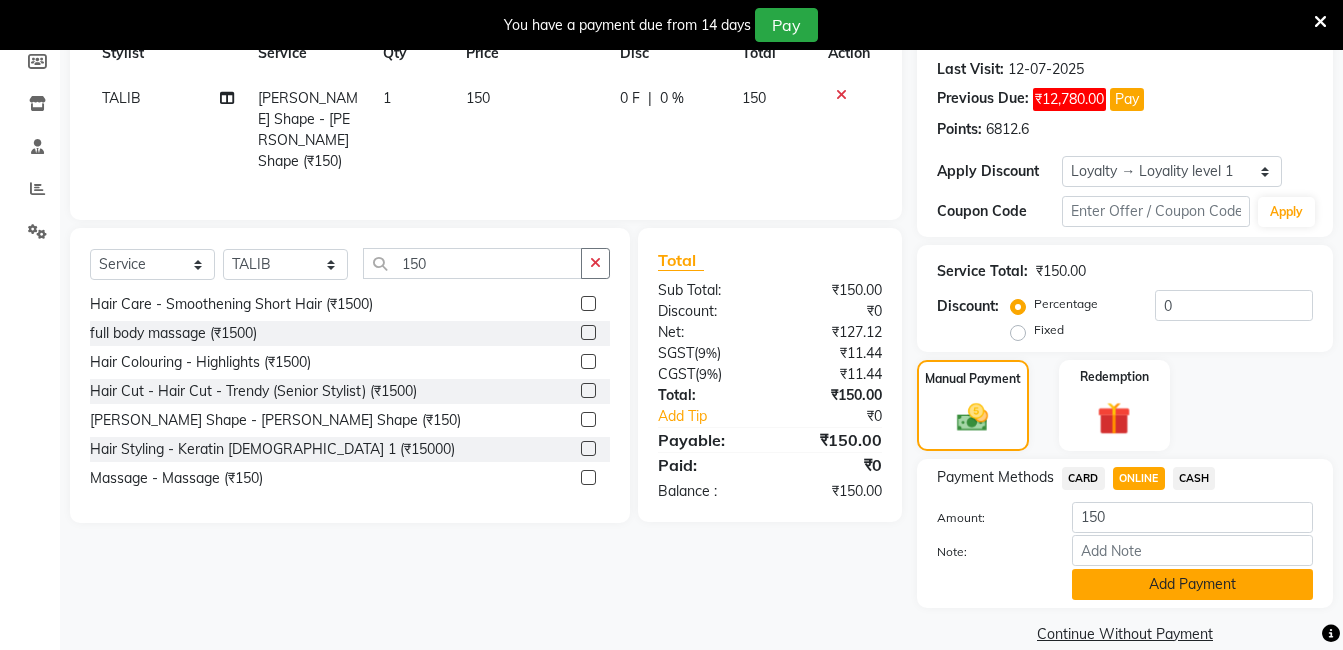 click on "Add Payment" 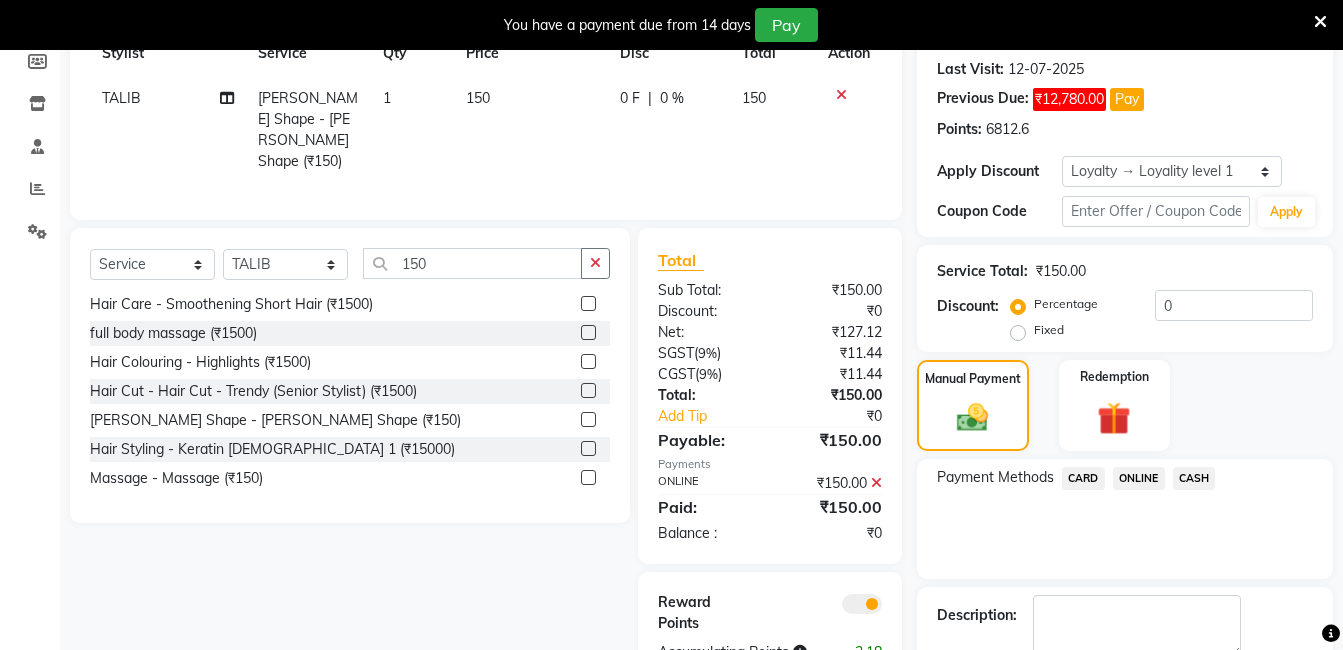 scroll, scrollTop: 417, scrollLeft: 0, axis: vertical 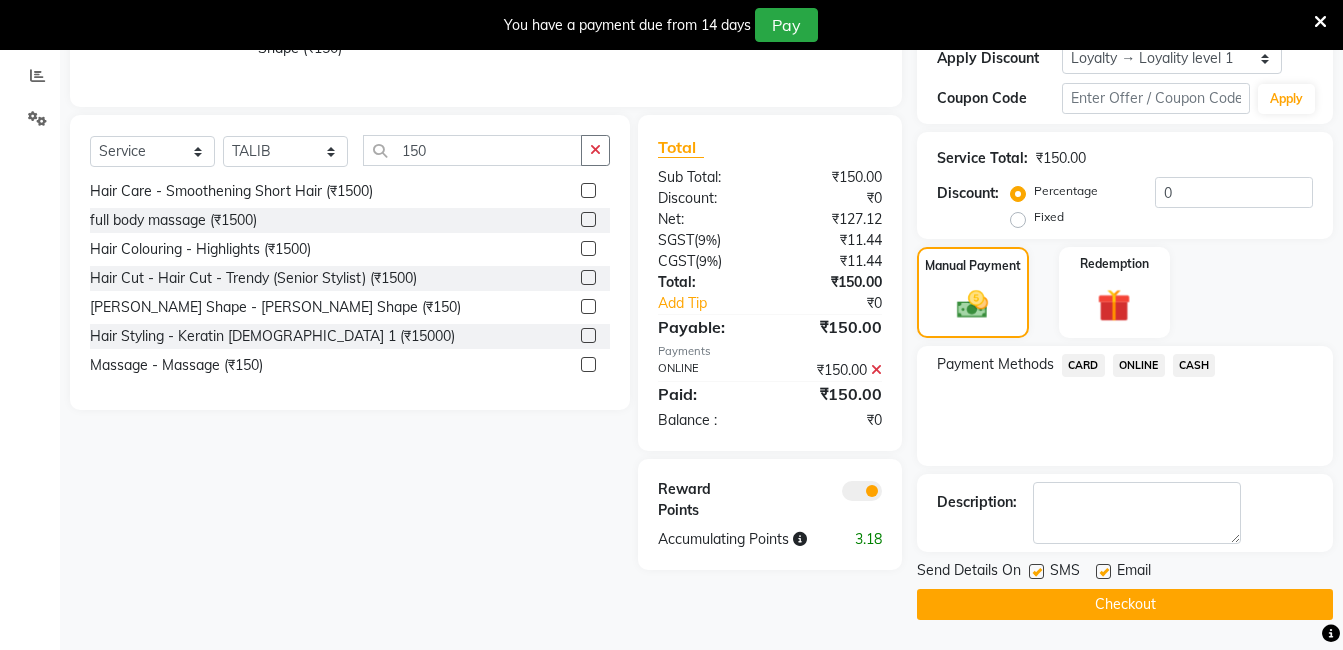 click on "Checkout" 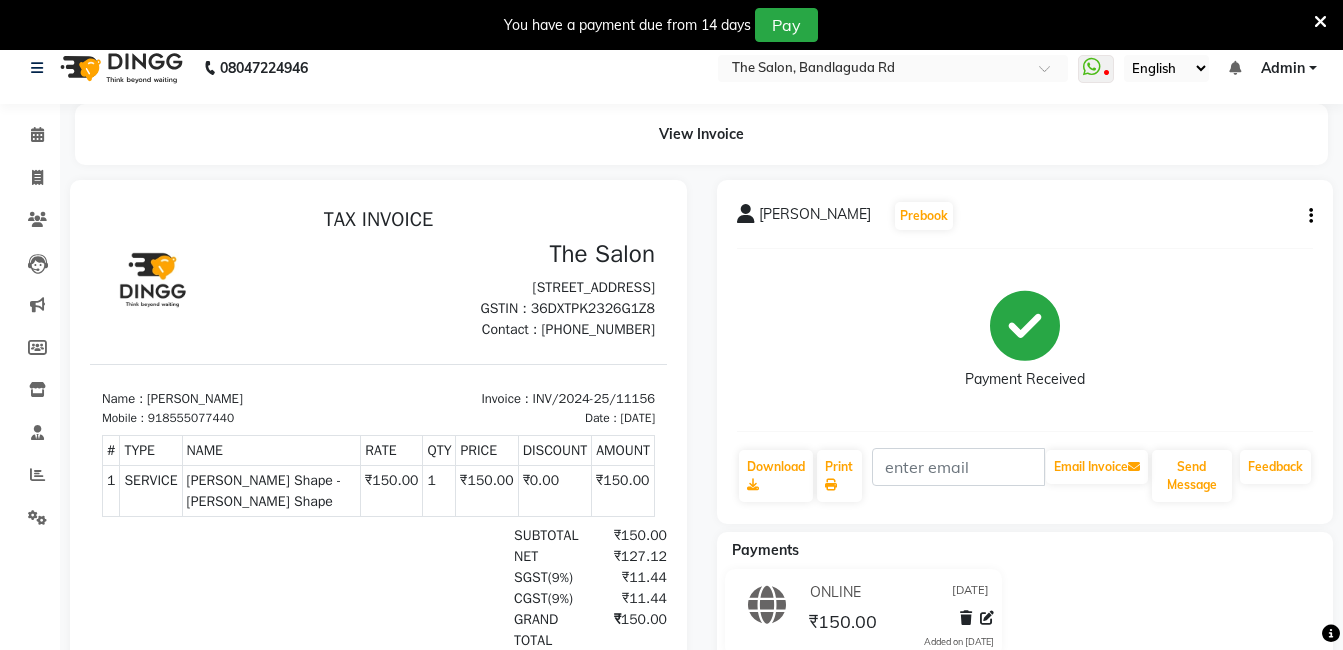 scroll, scrollTop: 0, scrollLeft: 0, axis: both 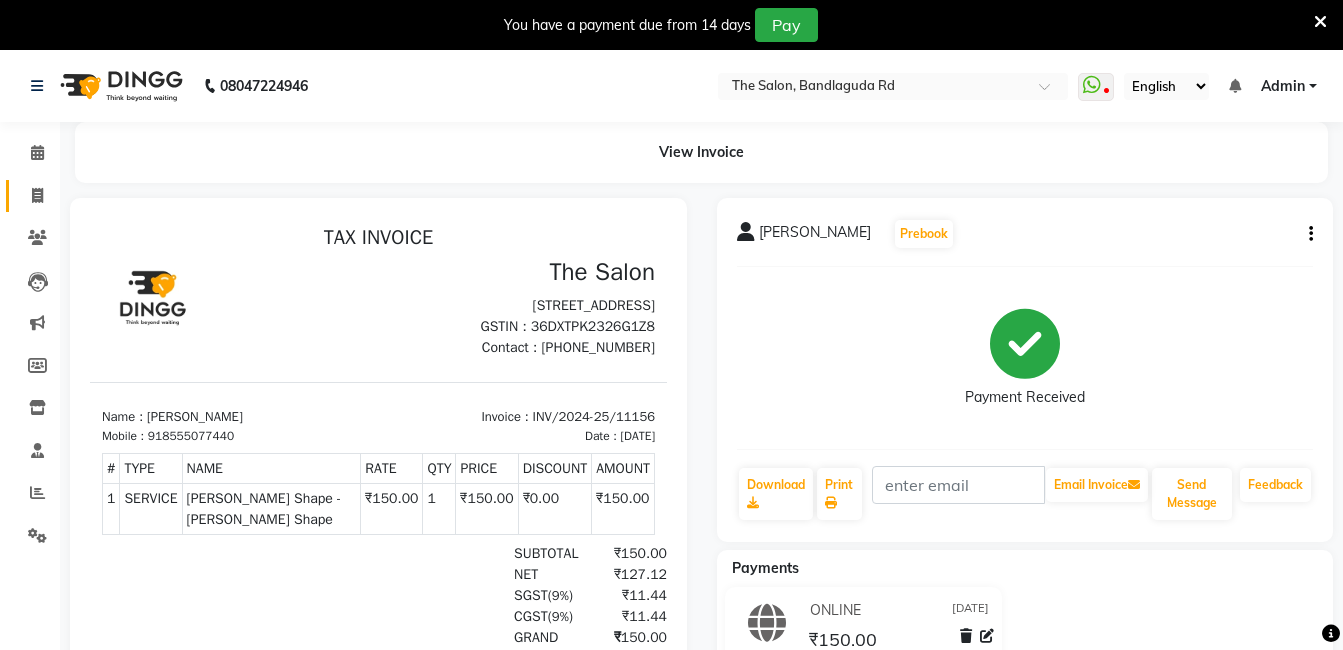 click 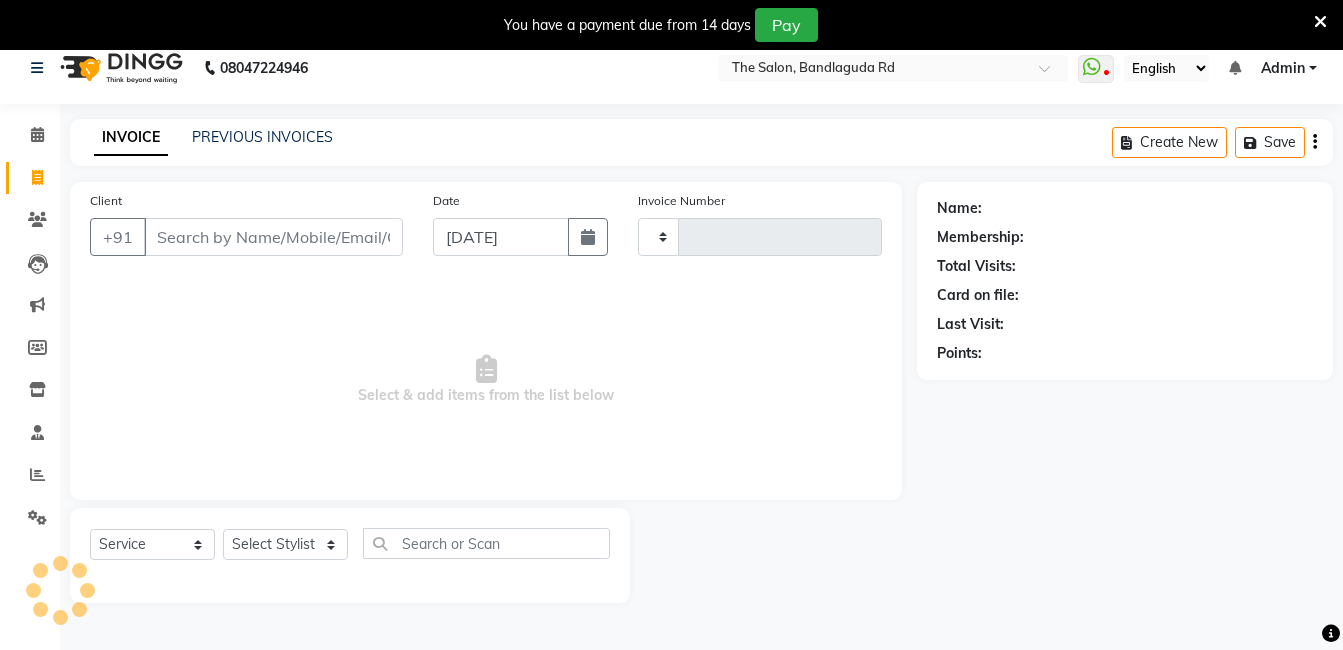 scroll, scrollTop: 50, scrollLeft: 0, axis: vertical 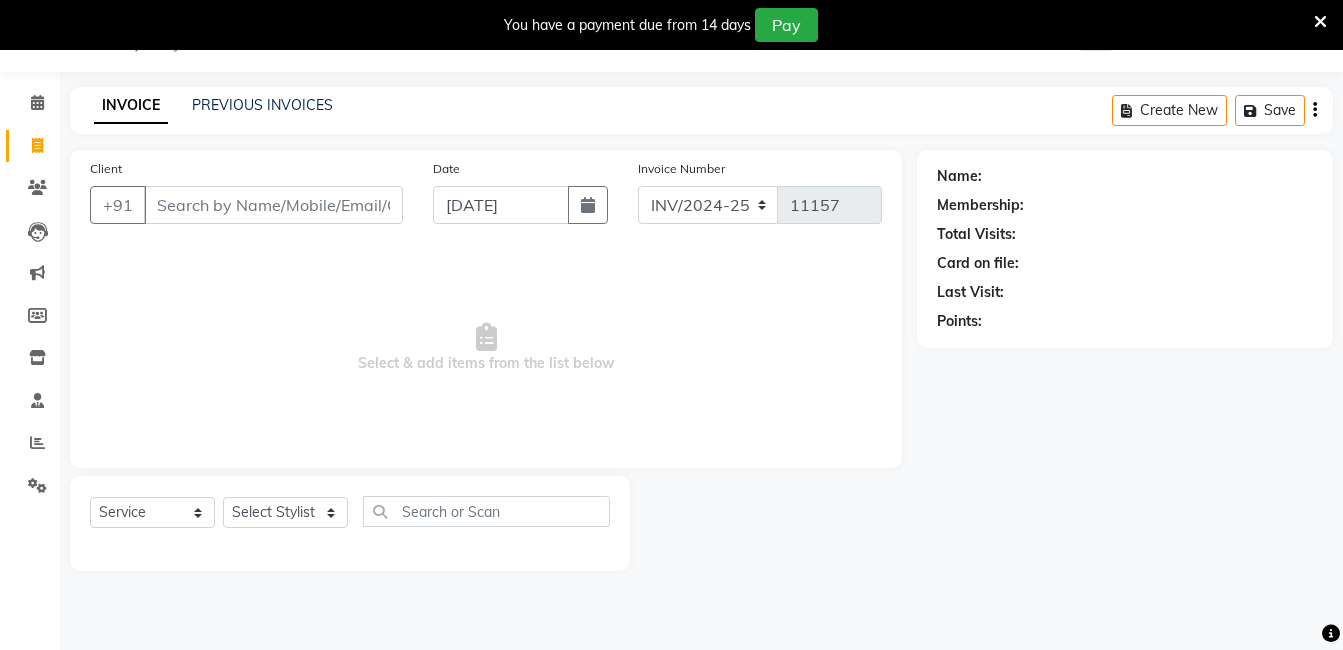click on "Client" at bounding box center (273, 205) 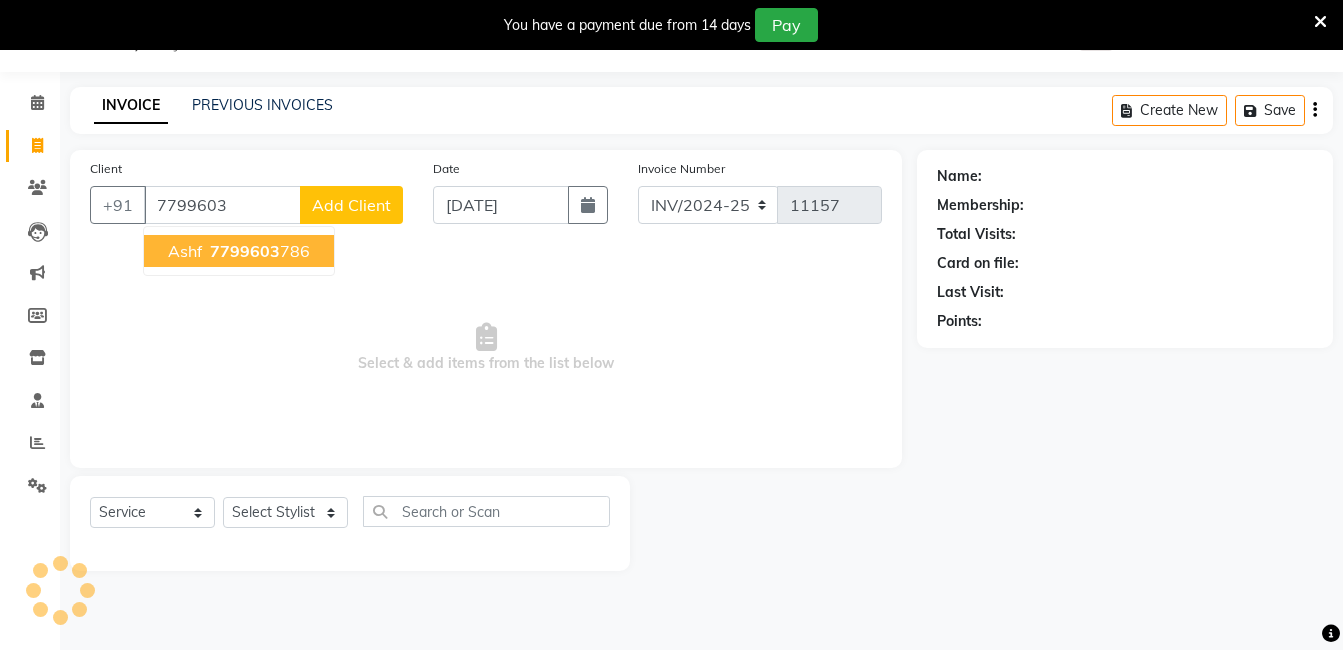 click on "[DEMOGRAPHIC_DATA]   7799603 786" at bounding box center (239, 251) 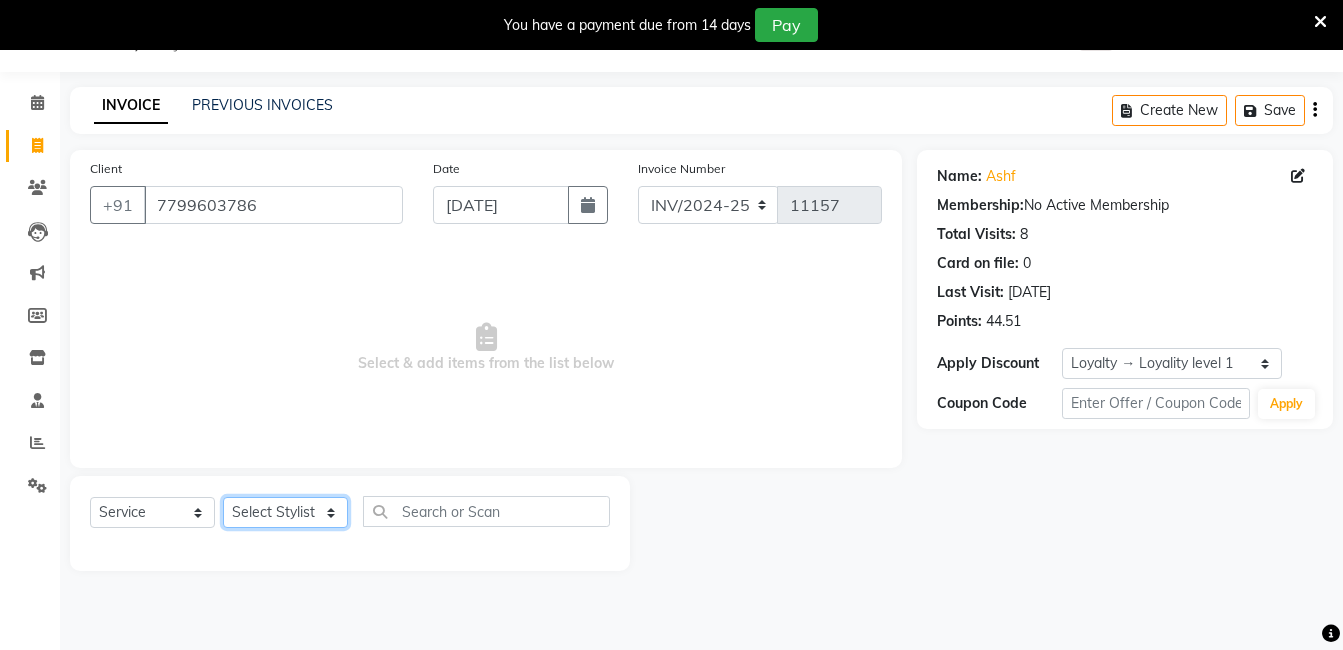 click on "Select Stylist [PERSON_NAME] [PERSON_NAME] kasim [PERSON_NAME] sameer [PERSON_NAME] manager" 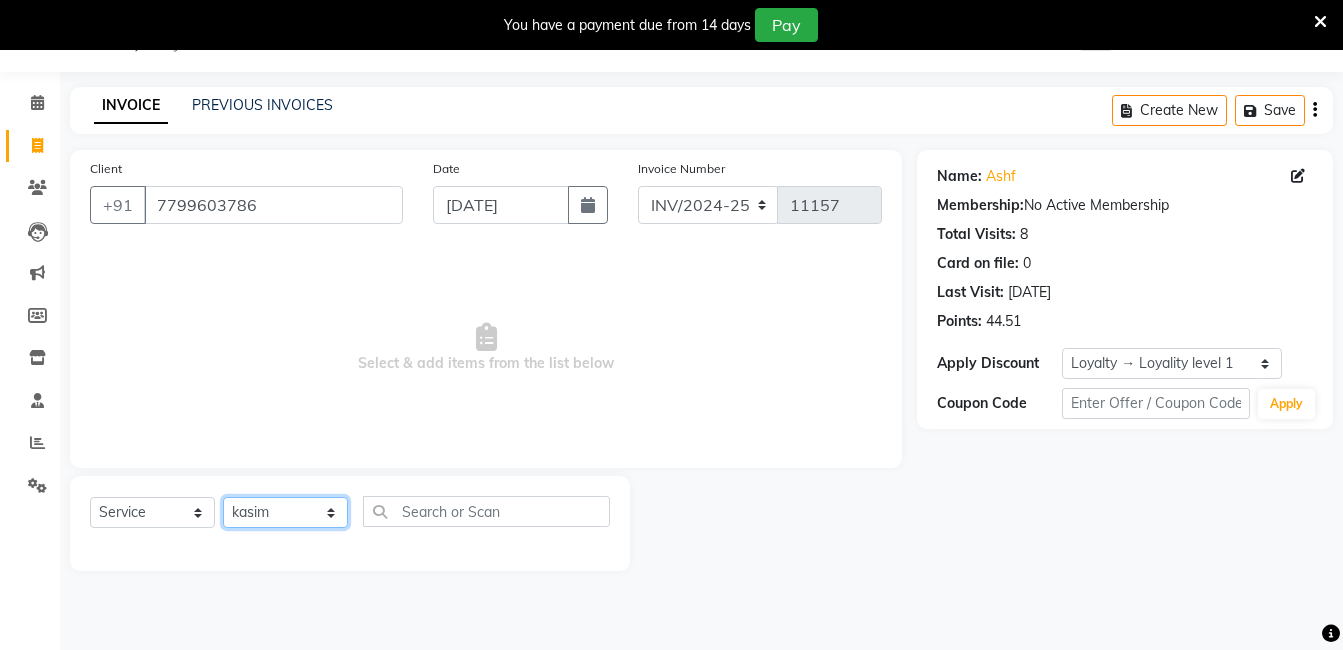 click on "Select Stylist [PERSON_NAME] [PERSON_NAME] kasim [PERSON_NAME] sameer [PERSON_NAME] manager" 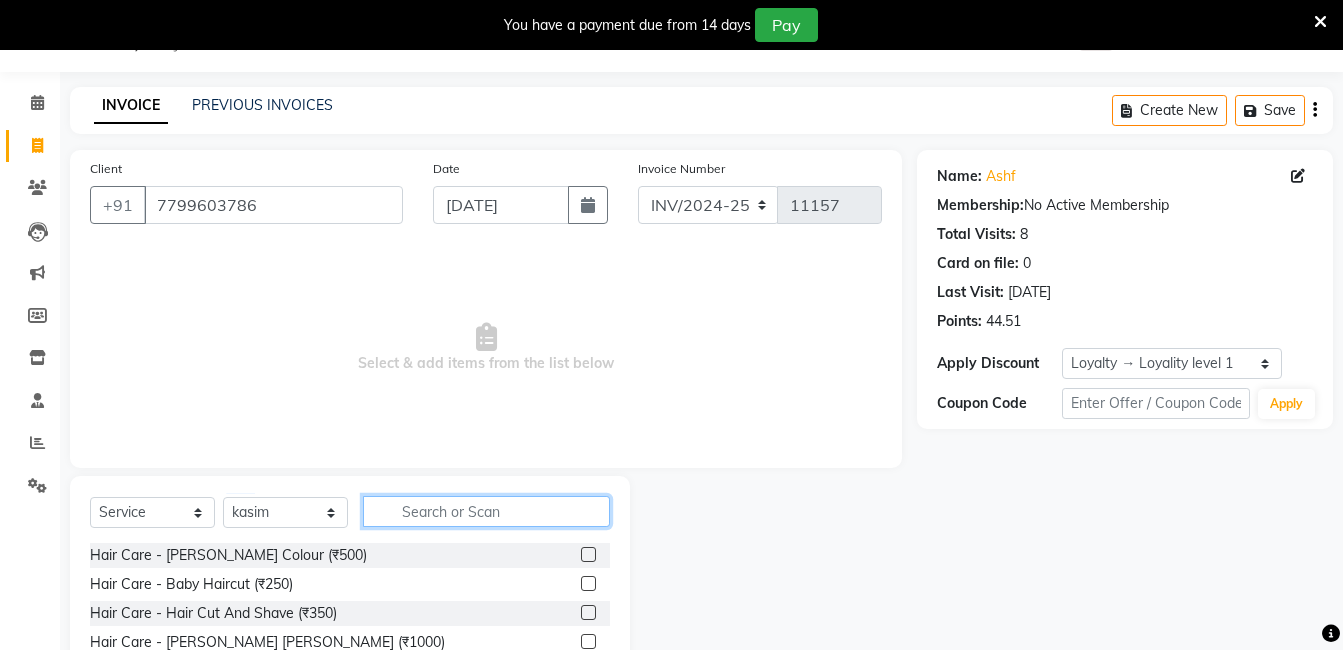 click 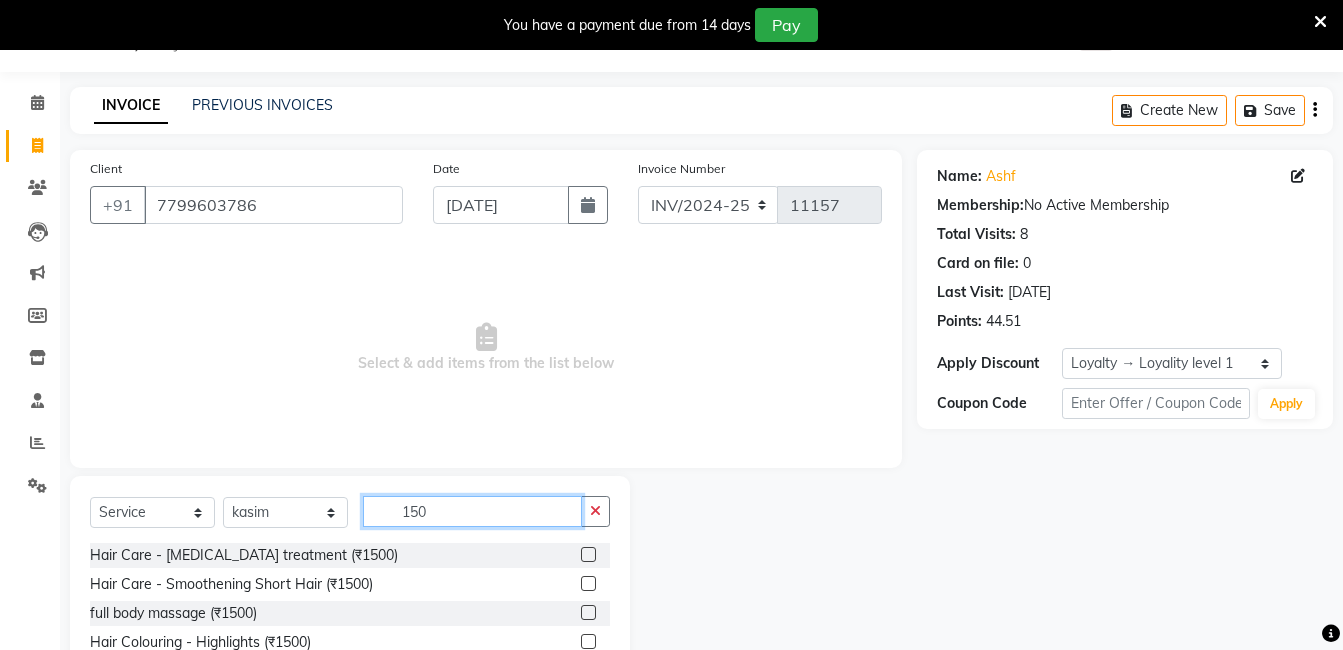scroll, scrollTop: 201, scrollLeft: 0, axis: vertical 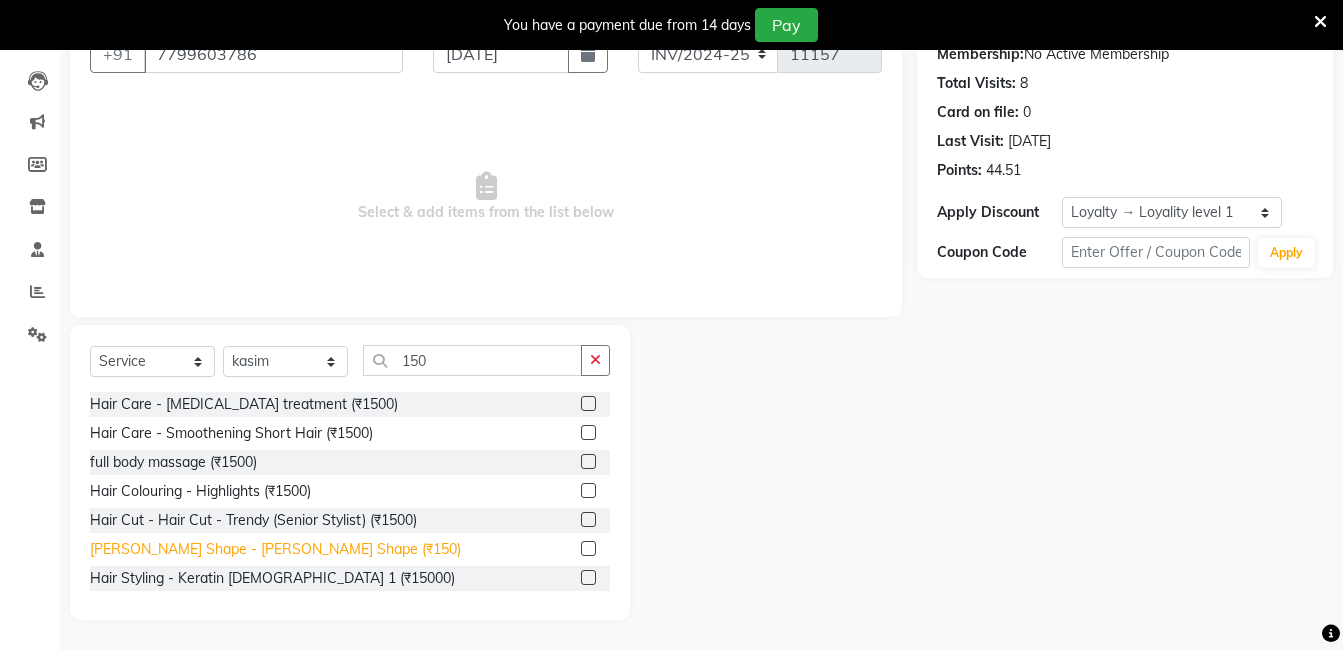 click on "[PERSON_NAME] Shape - [PERSON_NAME] Shape (₹150)" 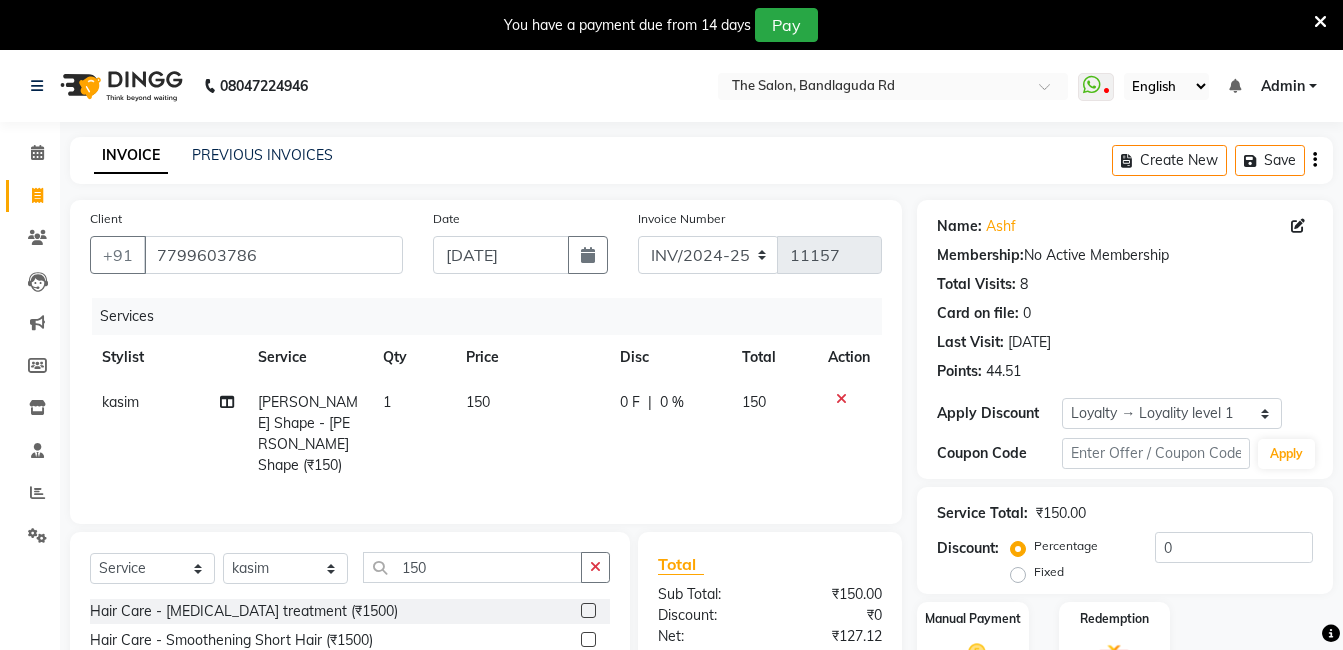 scroll, scrollTop: 201, scrollLeft: 0, axis: vertical 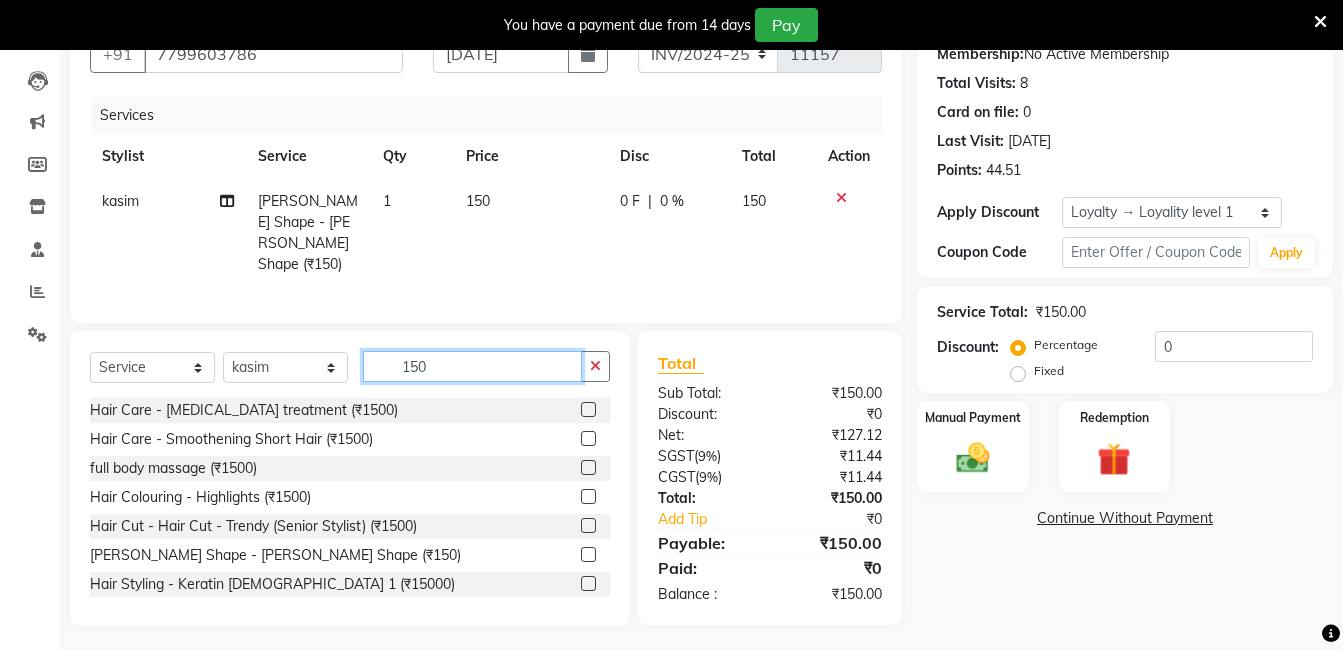 click on "150" 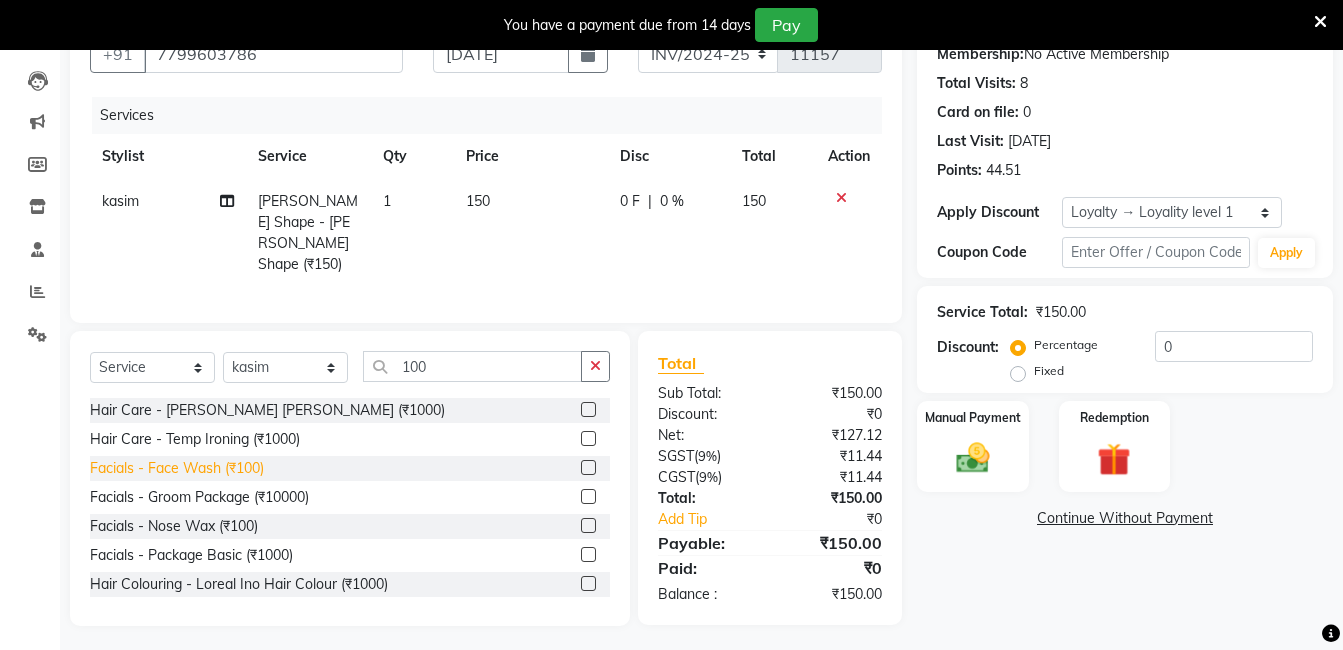 click on "Facials - Face Wash (₹100)" 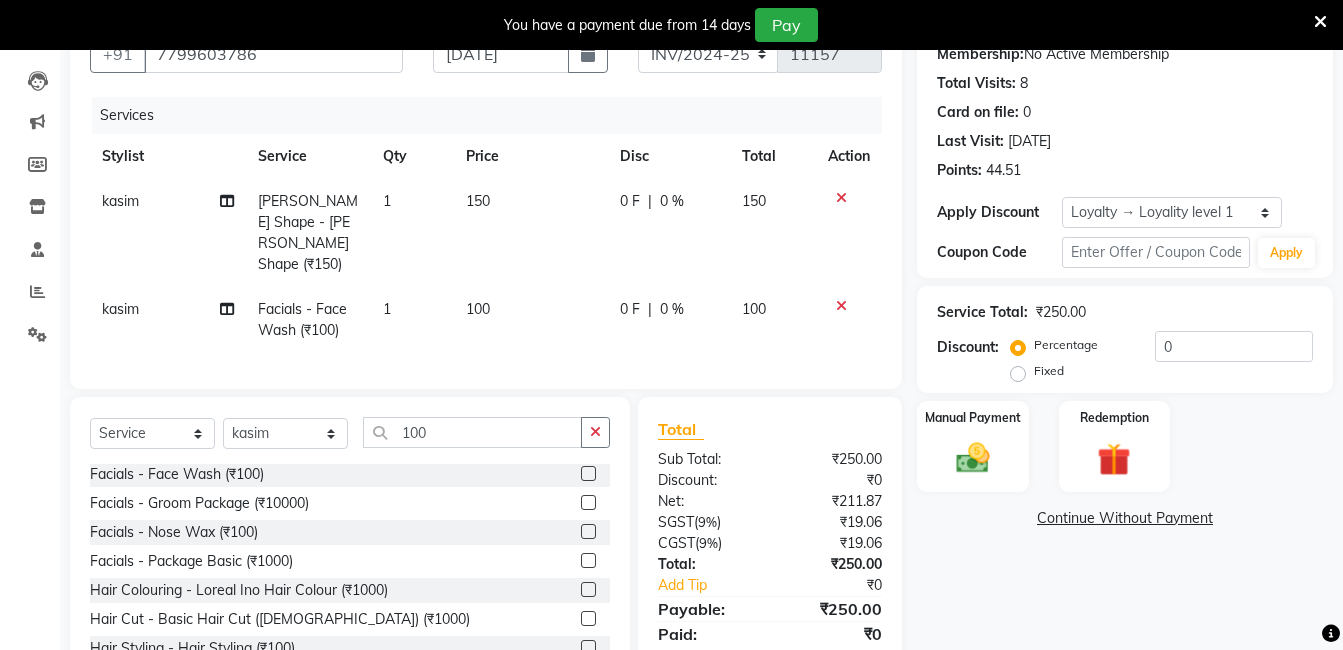 scroll, scrollTop: 90, scrollLeft: 0, axis: vertical 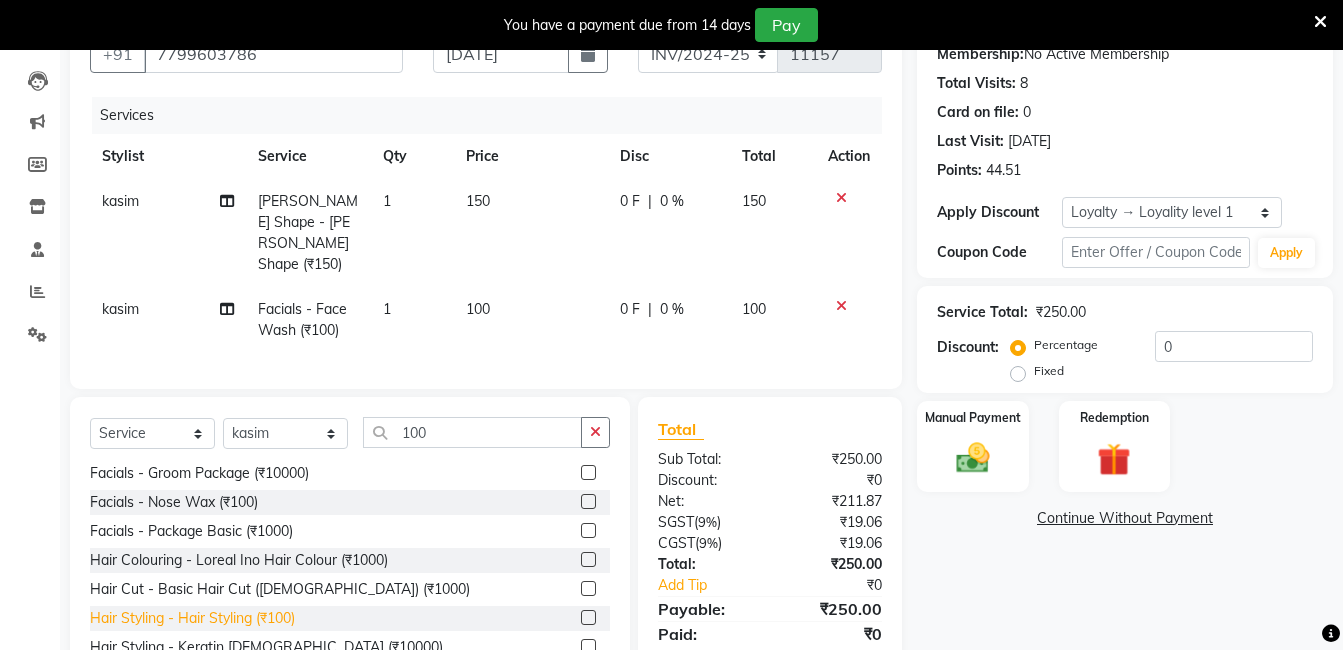 click on "Hair Styling - Hair Styling (₹100)" 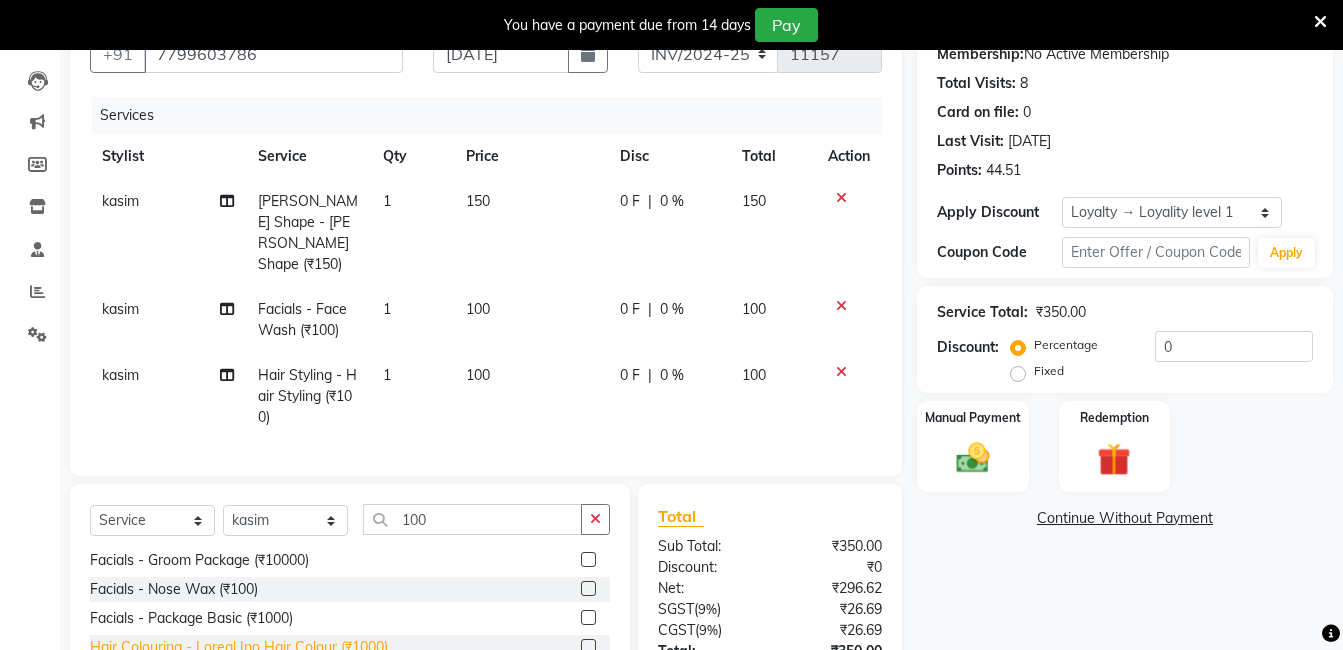 scroll, scrollTop: 354, scrollLeft: 0, axis: vertical 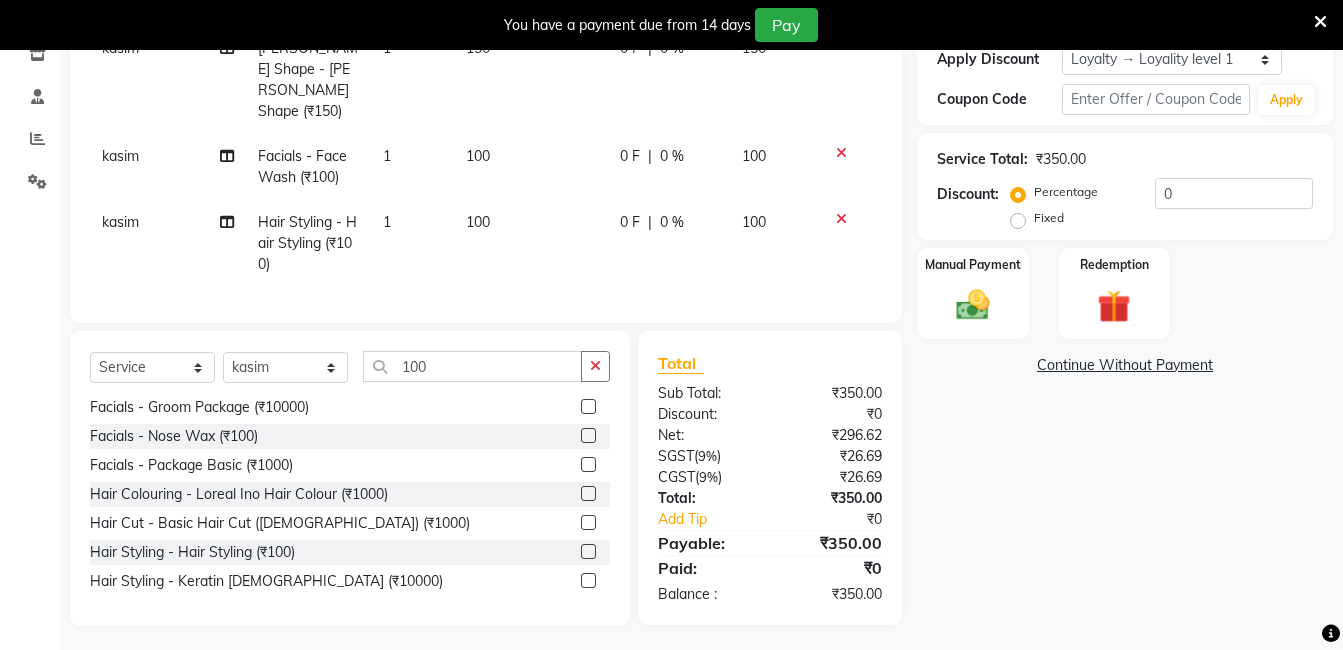 click on "1" 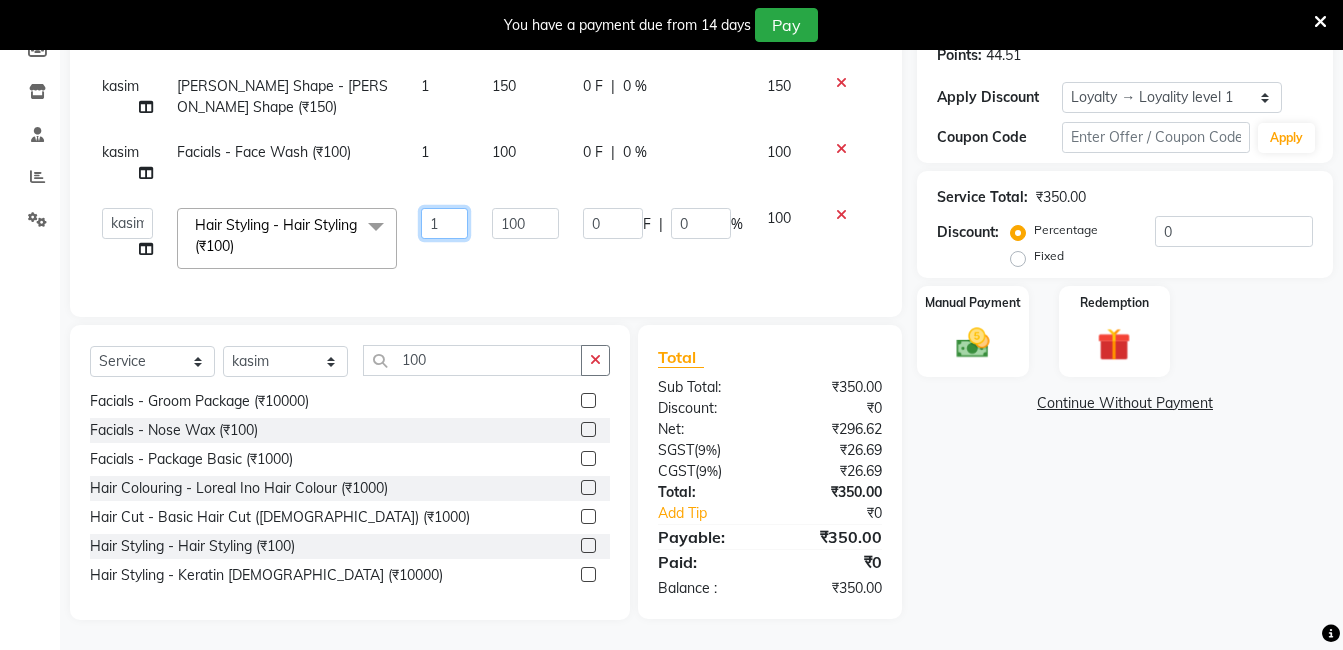 click on "1" 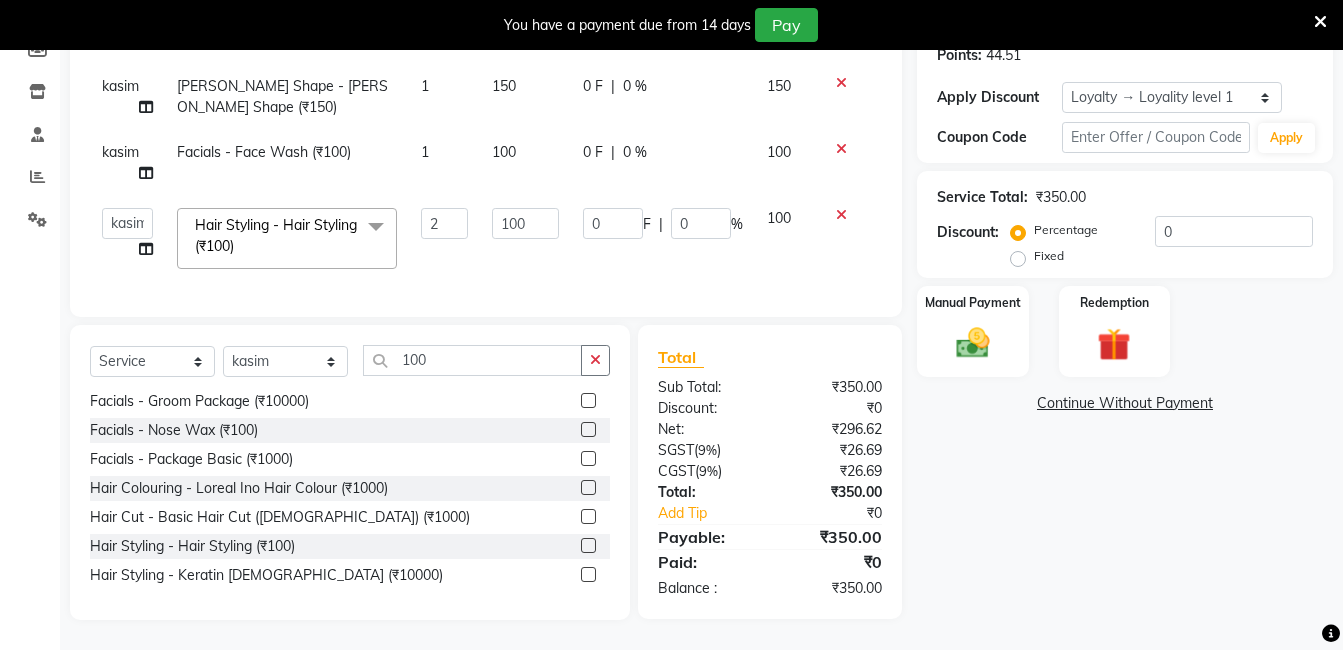 click on "[PERSON_NAME] Shape - [PERSON_NAME] Shape (₹150) 1 150 0 F | 0 % 150 kasim Facials - Face Wash (₹100) 1 100 0 F | 0 % 100  [PERSON_NAME]   [PERSON_NAME]   [PERSON_NAME]   sameer   [PERSON_NAME] manager  Hair Styling - Hair Styling (₹100)  x Hair Care - [PERSON_NAME] Colour (₹500) Hair Care - Baby Haircut (₹250) Hair Care - Hair Cut And Shave (₹350) Hair Care - [PERSON_NAME] [PERSON_NAME] (₹1000) Hair Care - Curly Short Lenght (₹5000) Hair Care - Full Fiber (₹500) Hair Care - Girl Haircut (₹350) Hair Care - Hair Cut (₹200) Hair Care - [MEDICAL_DATA] treatment (₹1500) Hair Care - Hair Spa Professional (₹1200) Hair Care - Haircut Girl (₹800) Hair Care - Half Fiber (₹350) Hair Care - Head Wash (₹50) Hair Care - Keratin Medium Length (₹7000) Hair Care - Keratin Short Length1 (₹4000) Hair Care - Keratin Short Length (₹2500) Hair Care - Keratin Wash (₹300) Hair Care - Matrix Colour (₹500) Hair Care - Normal Haircut Girl (₹500) Hair Care - Smoothening Short Hair (₹1500) Hair Care - Spa (₹700) 2 0" 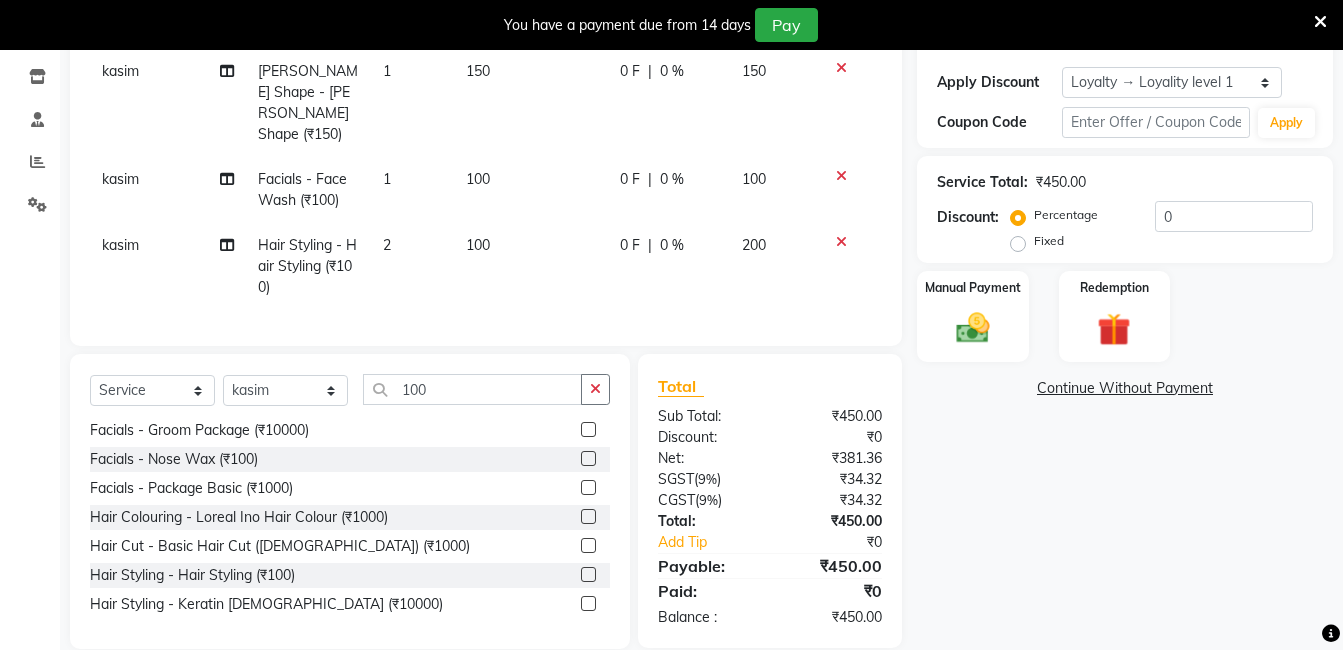 click on "1" 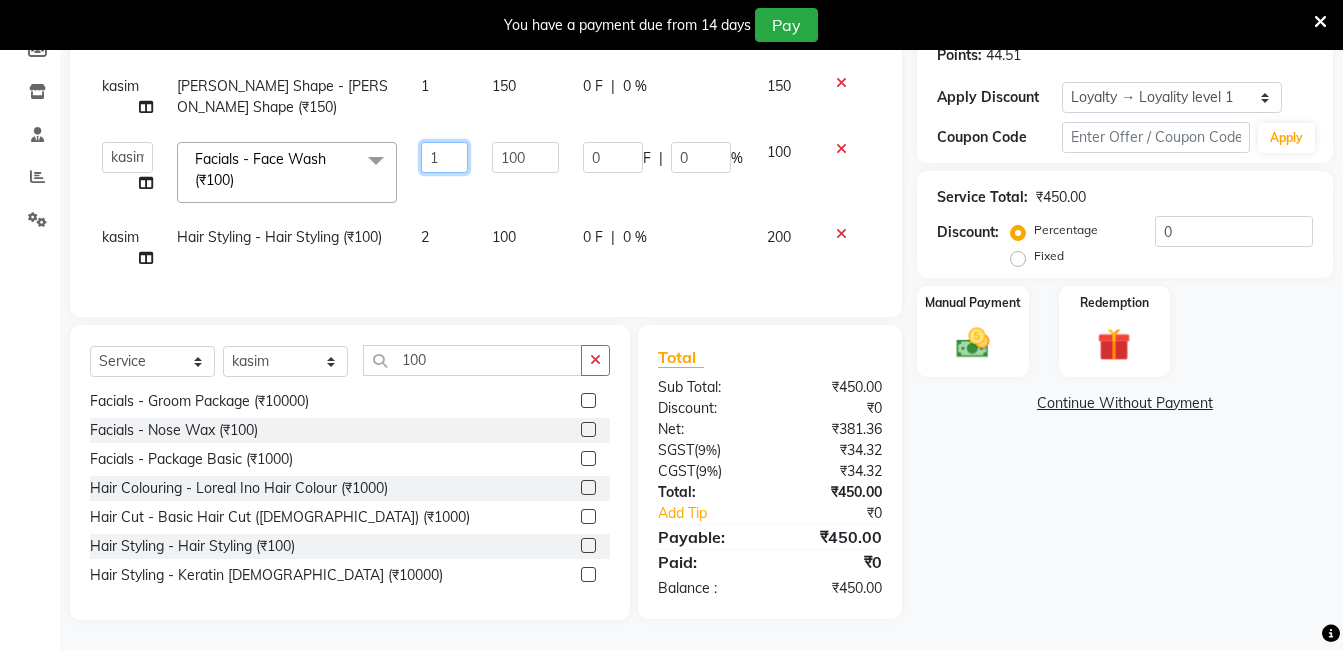 click on "1" 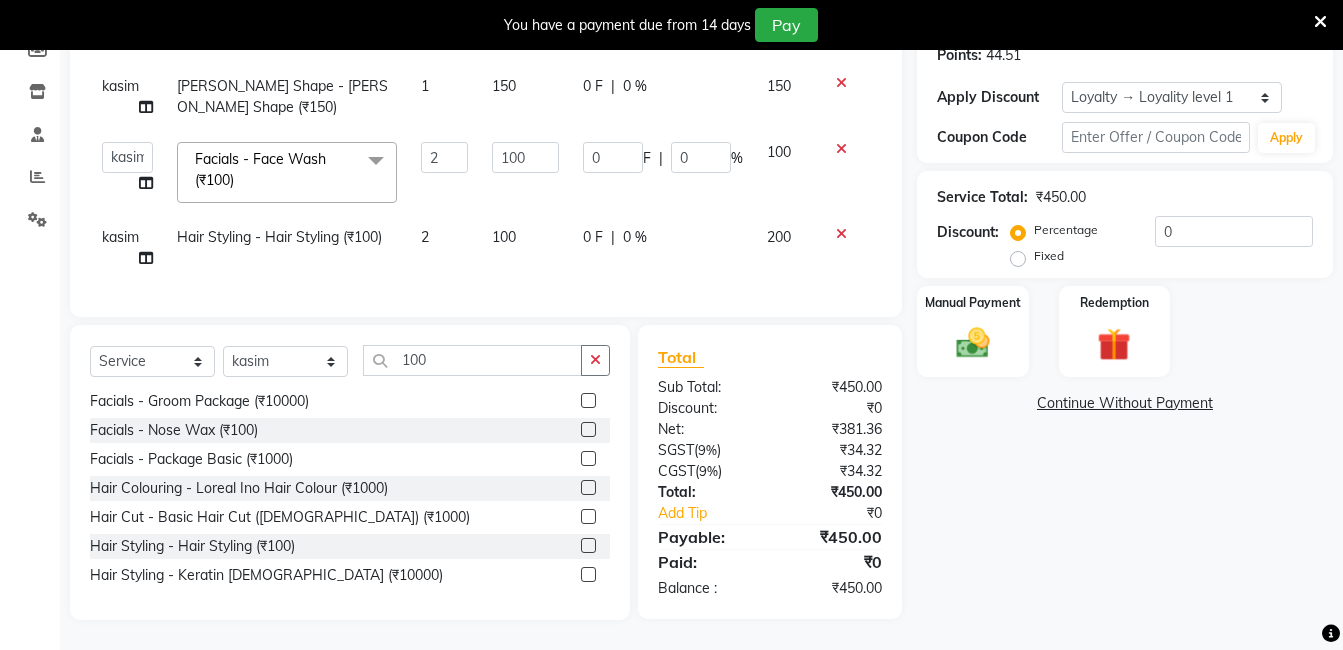 click on "Services Stylist Service Qty Price Disc Total Action [PERSON_NAME] Shape - [PERSON_NAME] Shape (₹150) 1 150 0 F | 0 % 150  [PERSON_NAME]   [PERSON_NAME]   [PERSON_NAME]   sameer   [PERSON_NAME] manager  Facials - Face Wash (₹100)  x Hair Care - [PERSON_NAME] Colour (₹500) Hair Care - Baby Haircut (₹250) Hair Care - Hair Cut And Shave (₹350) Hair Care - [PERSON_NAME] [PERSON_NAME] (₹1000) Hair Care - Curly Short Lenght (₹5000) Hair Care - Full Fiber (₹500) Hair Care - Girl Haircut (₹350) Hair Care - Hair Cut (₹200) Hair Care - [MEDICAL_DATA] treatment (₹1500) Hair Care - Hair Spa Professional (₹1200) Hair Care - Haircut Girl (₹800) Hair Care - Half Fiber (₹350) Hair Care - Head Wash (₹50) Hair Care - Keratin Medium Length (₹7000) Hair Care - Keratin Short Length1 (₹4000) Hair Care - Keratin Short Length (₹2500) Hair Care - Keratin Wash (₹300) Hair Care - Matrix Colour (₹500) Hair Care - Normal Haircut Girl (₹500) Hair Care - Smoothening Short Hair (₹1500) Hair Care - Spa (₹700) apron (₹20)" 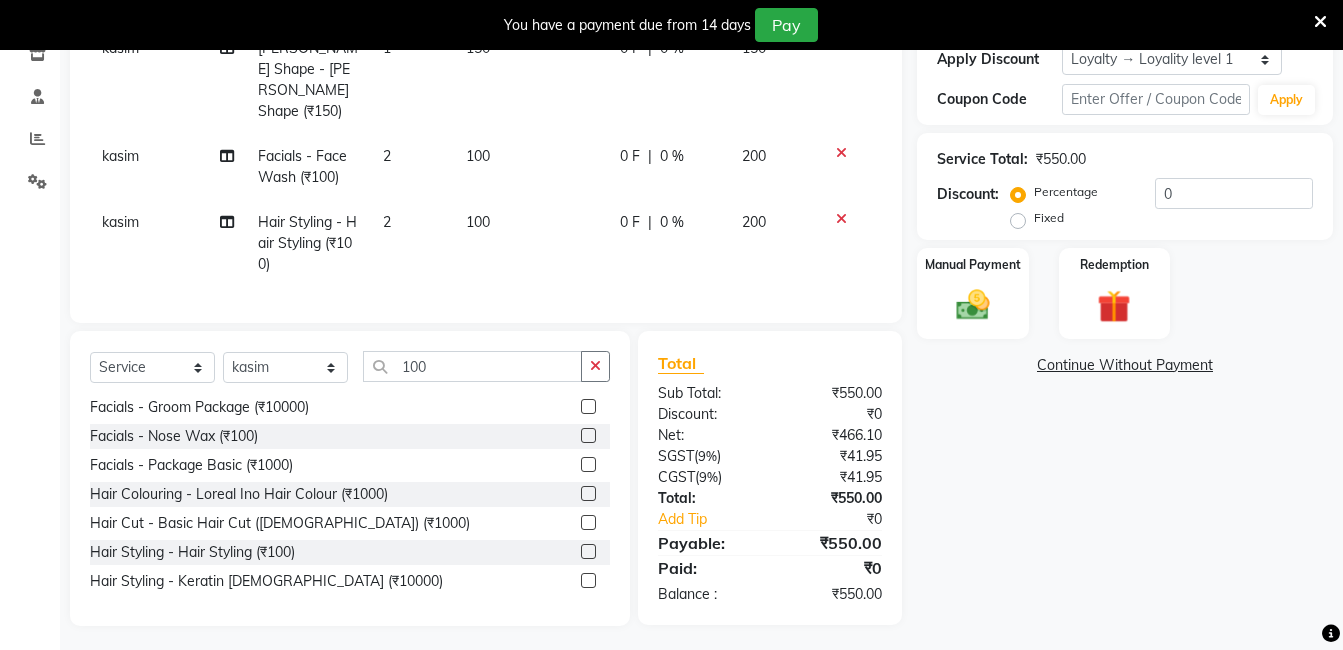 scroll, scrollTop: 0, scrollLeft: 0, axis: both 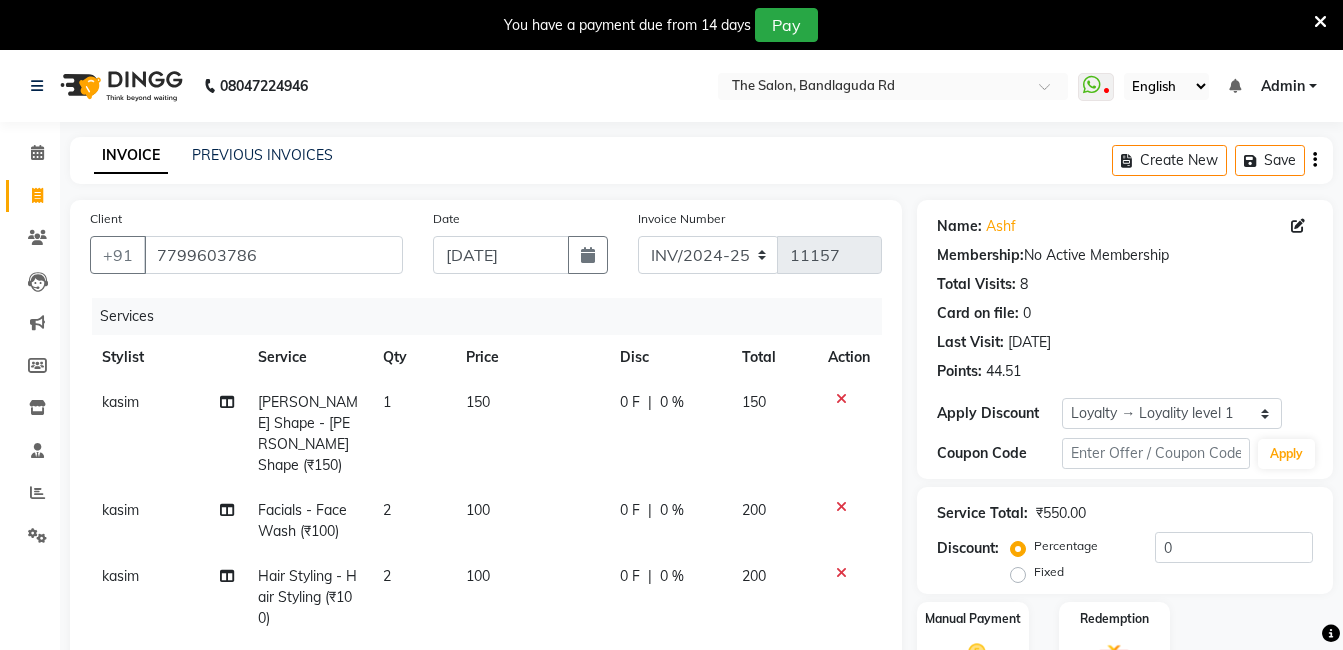 click 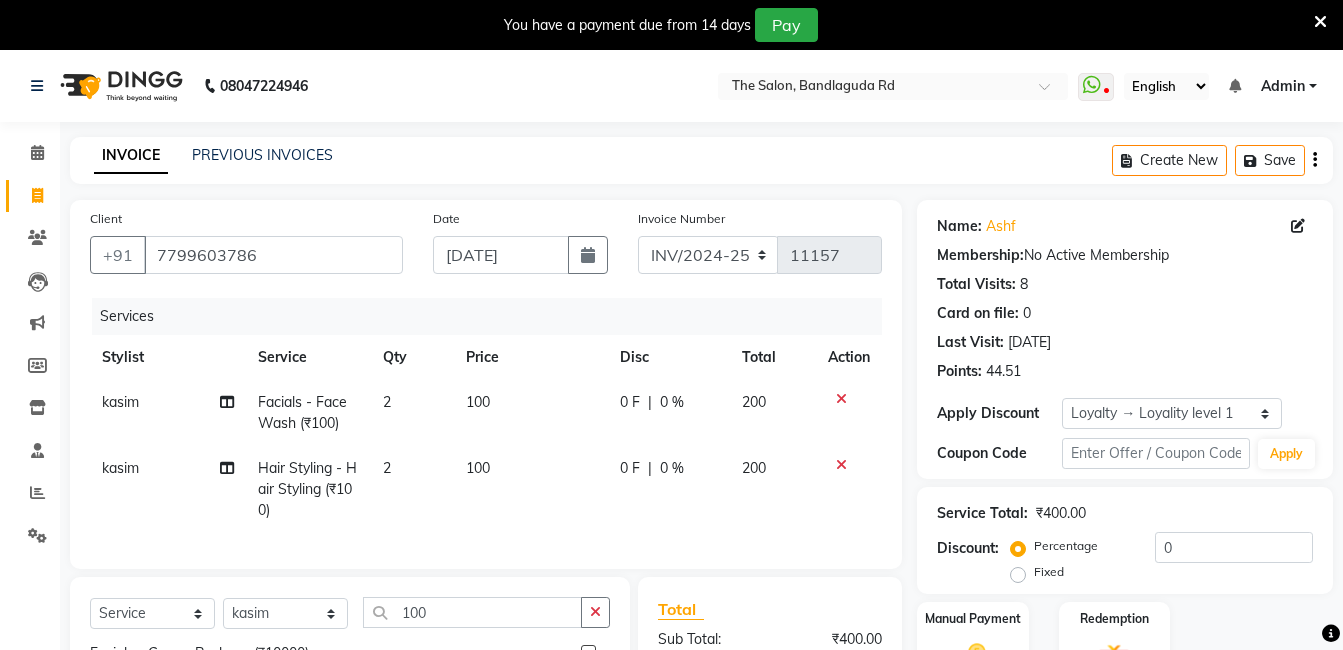 scroll, scrollTop: 267, scrollLeft: 0, axis: vertical 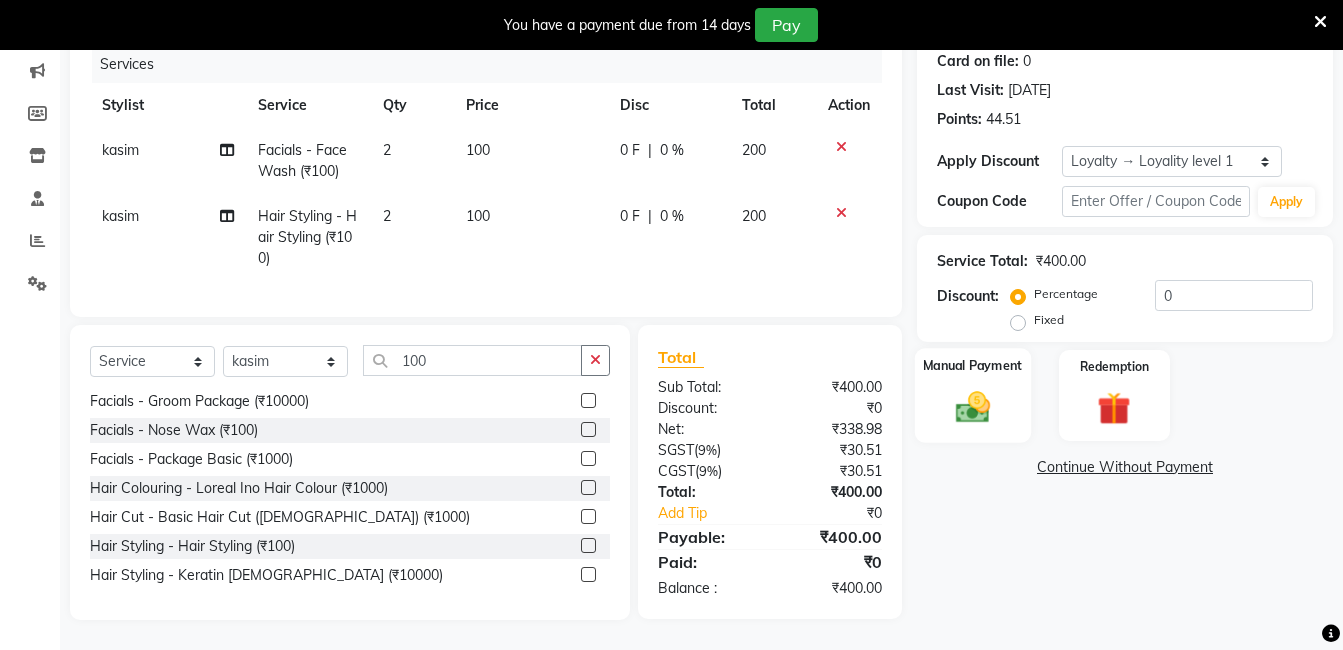 click on "Manual Payment" 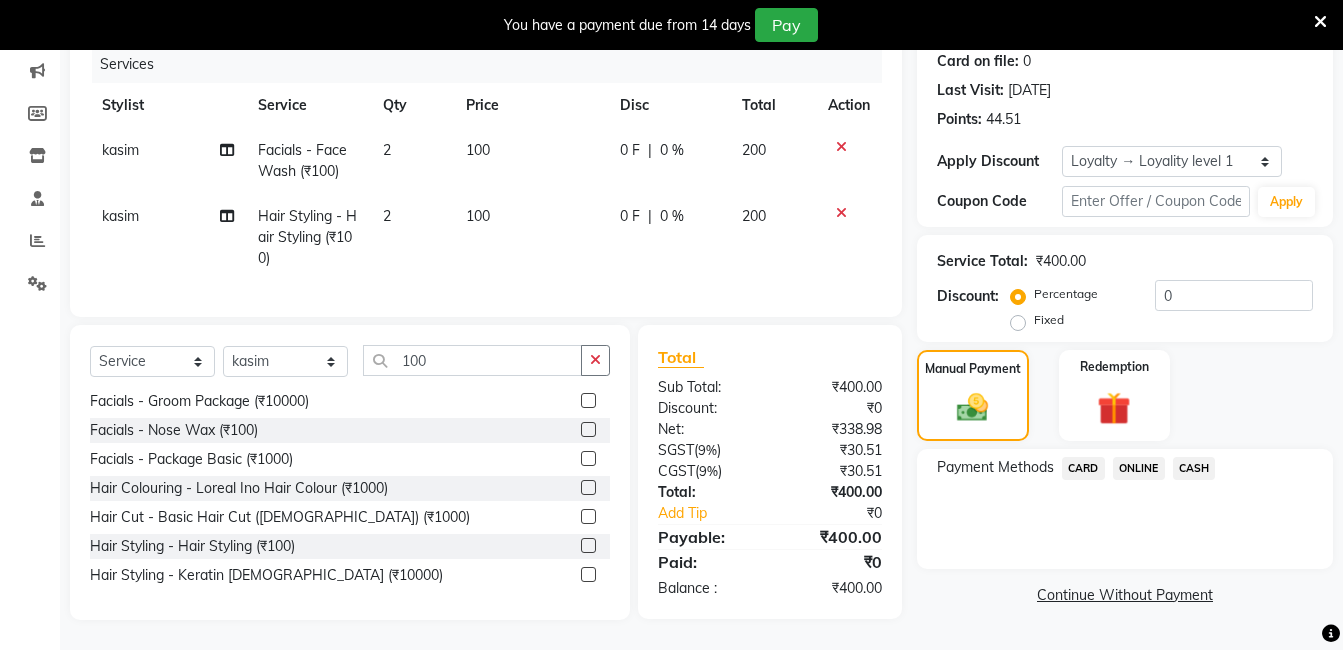 click on "ONLINE" 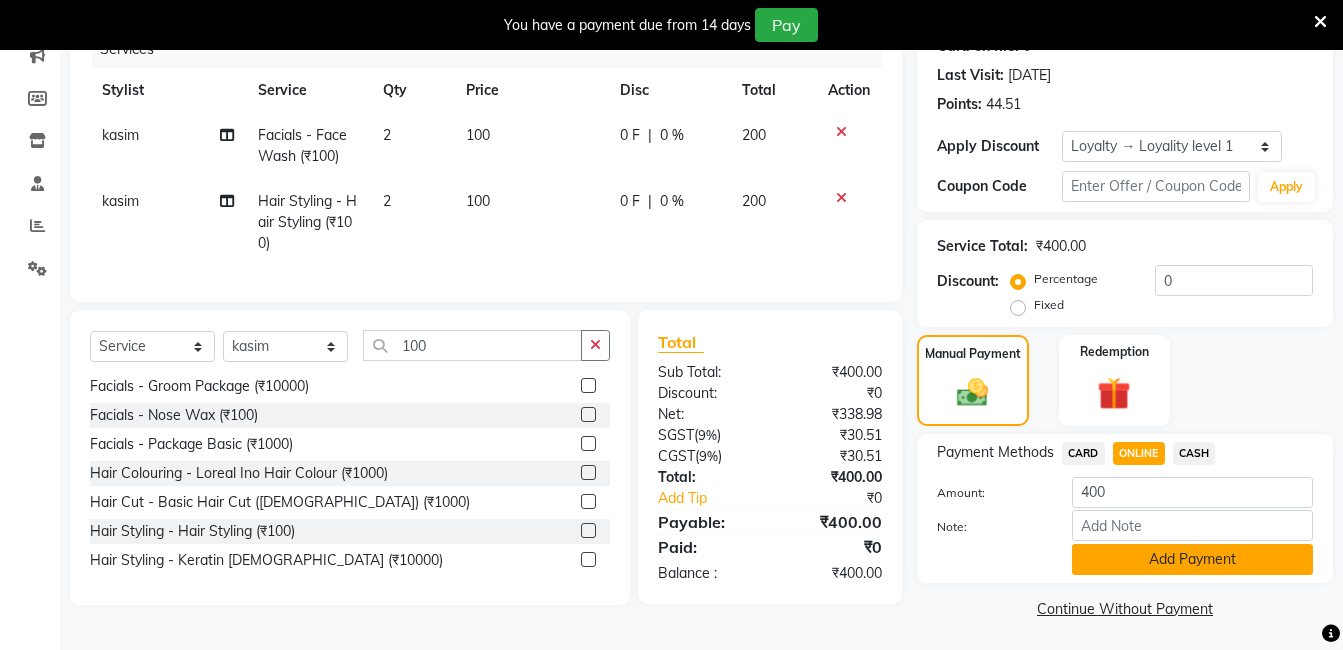 click on "Add Payment" 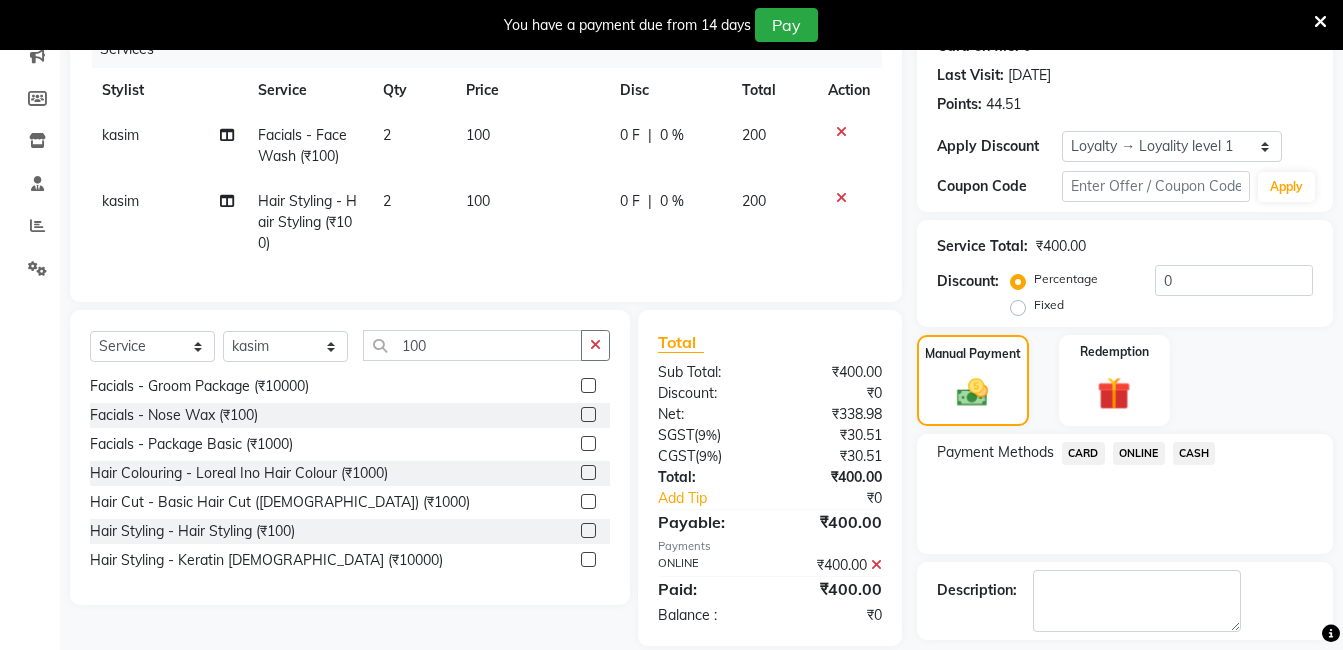 scroll, scrollTop: 427, scrollLeft: 0, axis: vertical 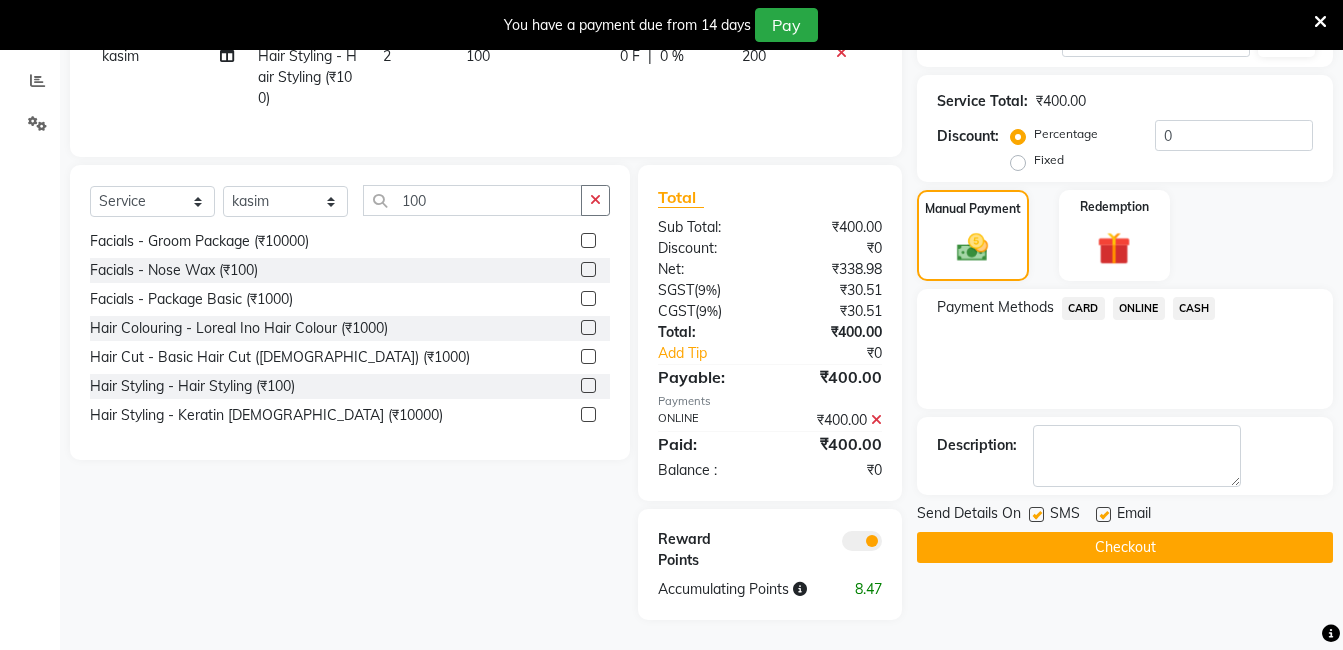 click on "Checkout" 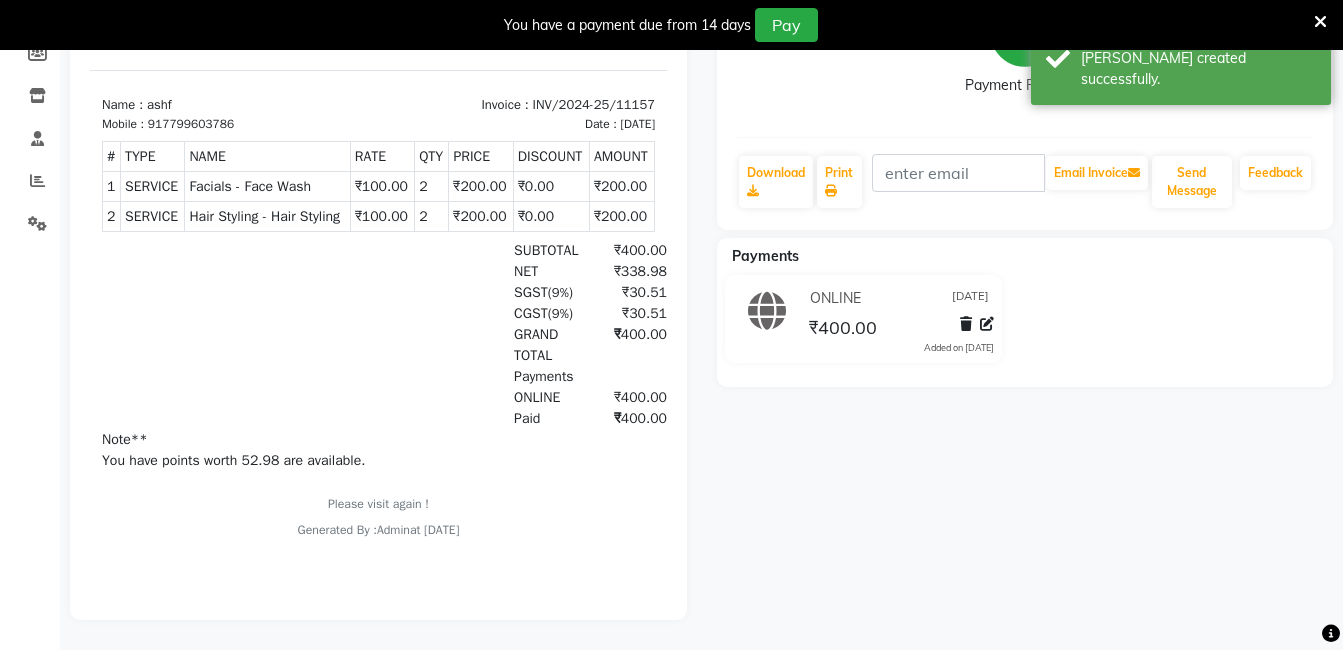scroll, scrollTop: 0, scrollLeft: 0, axis: both 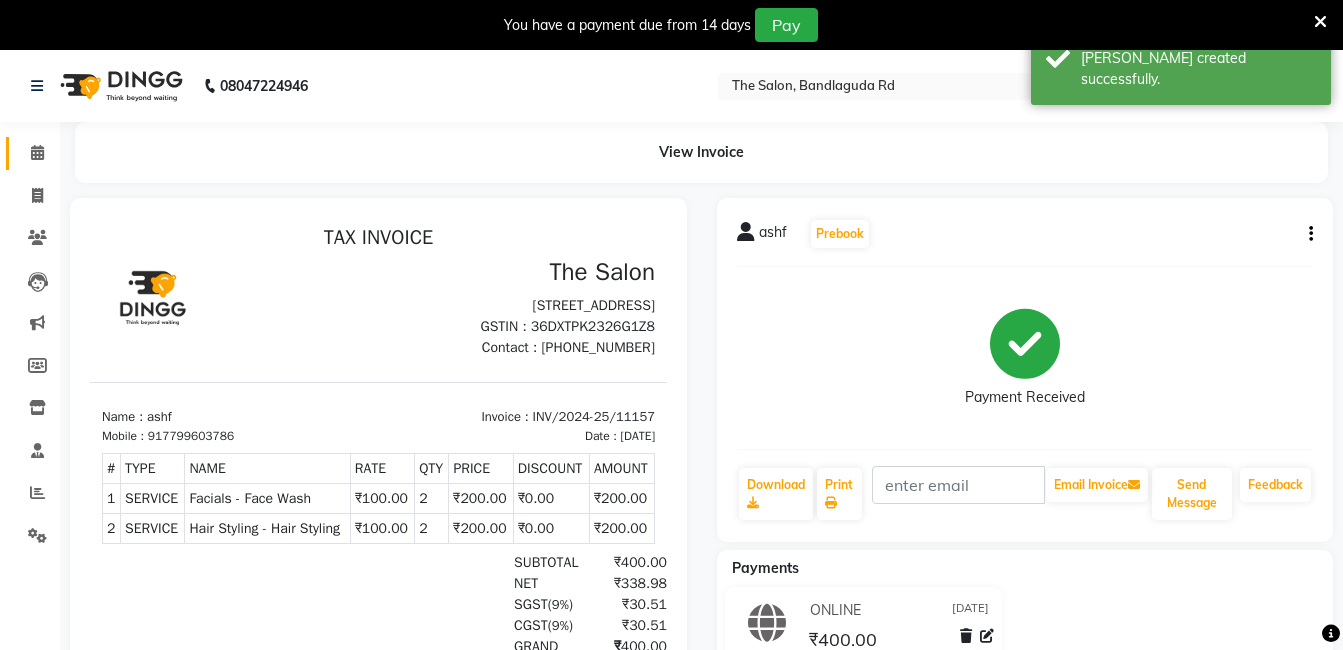 click on "Calendar" 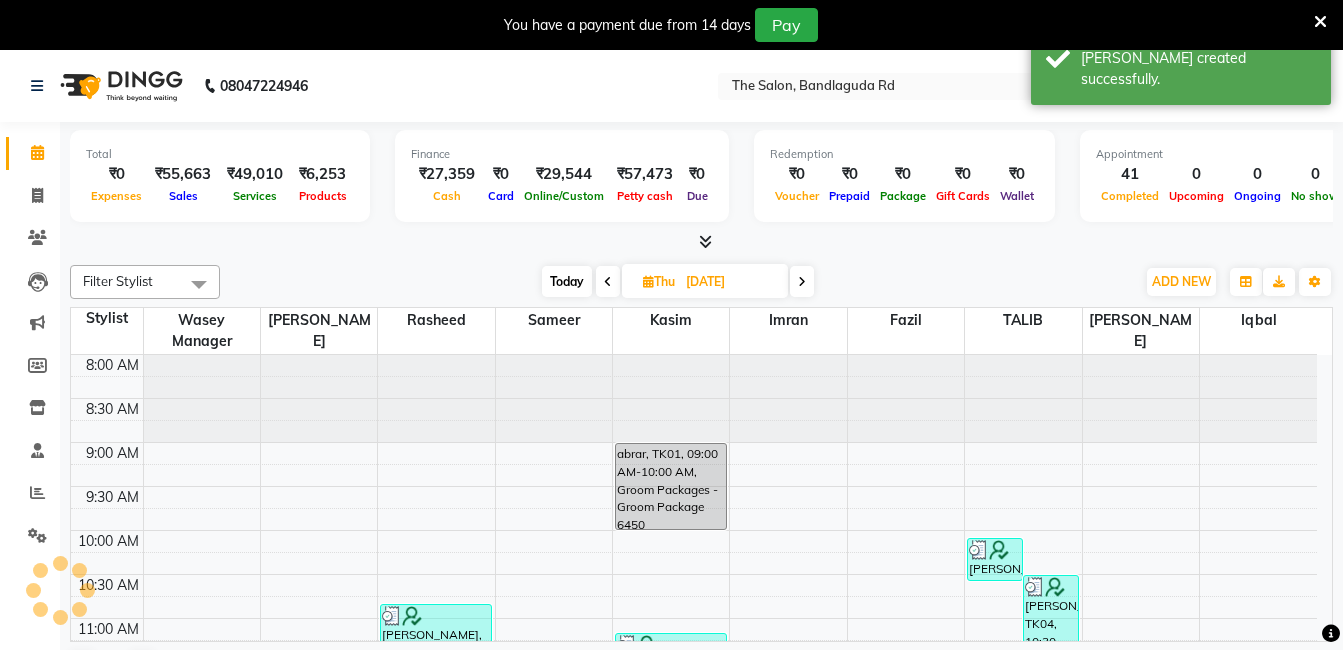 scroll, scrollTop: 0, scrollLeft: 0, axis: both 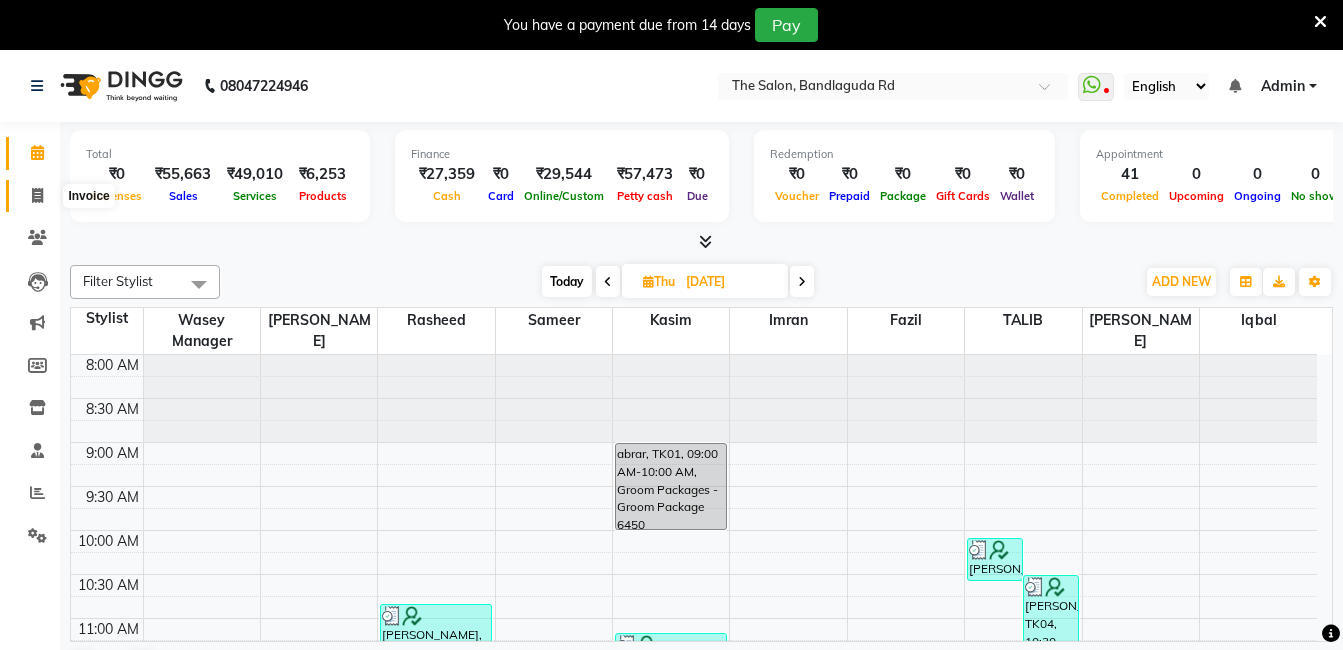 click 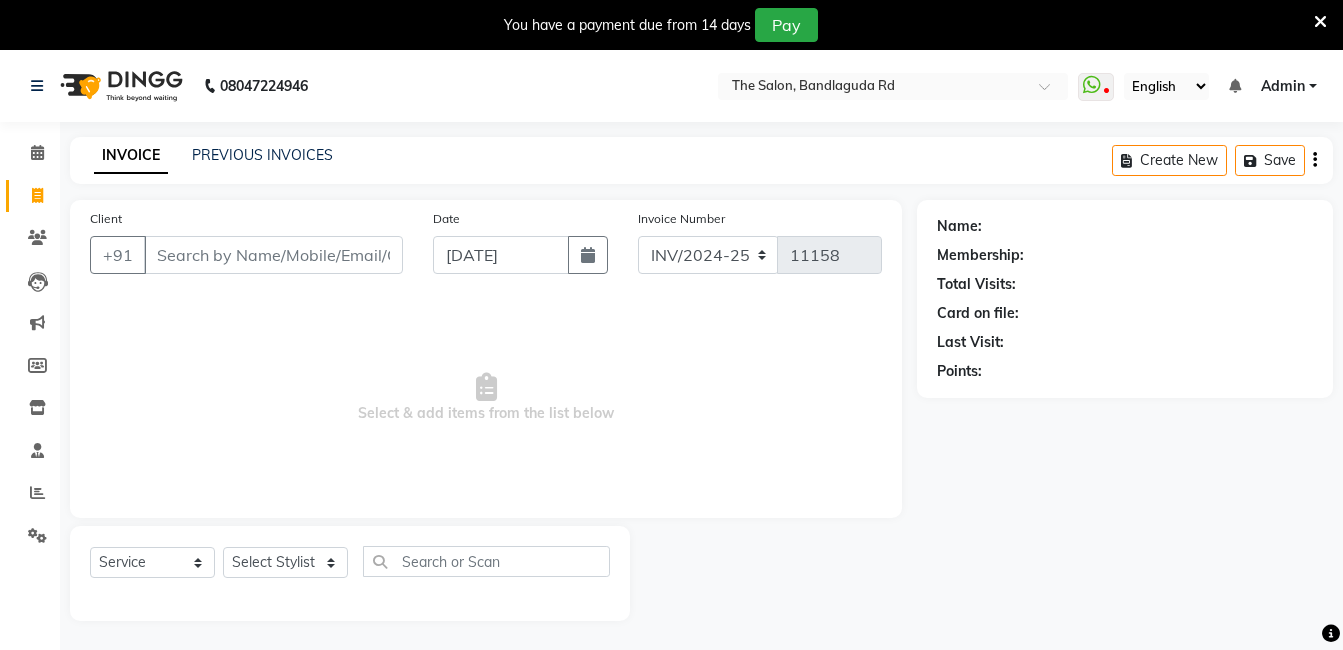 click on "Client" at bounding box center (273, 255) 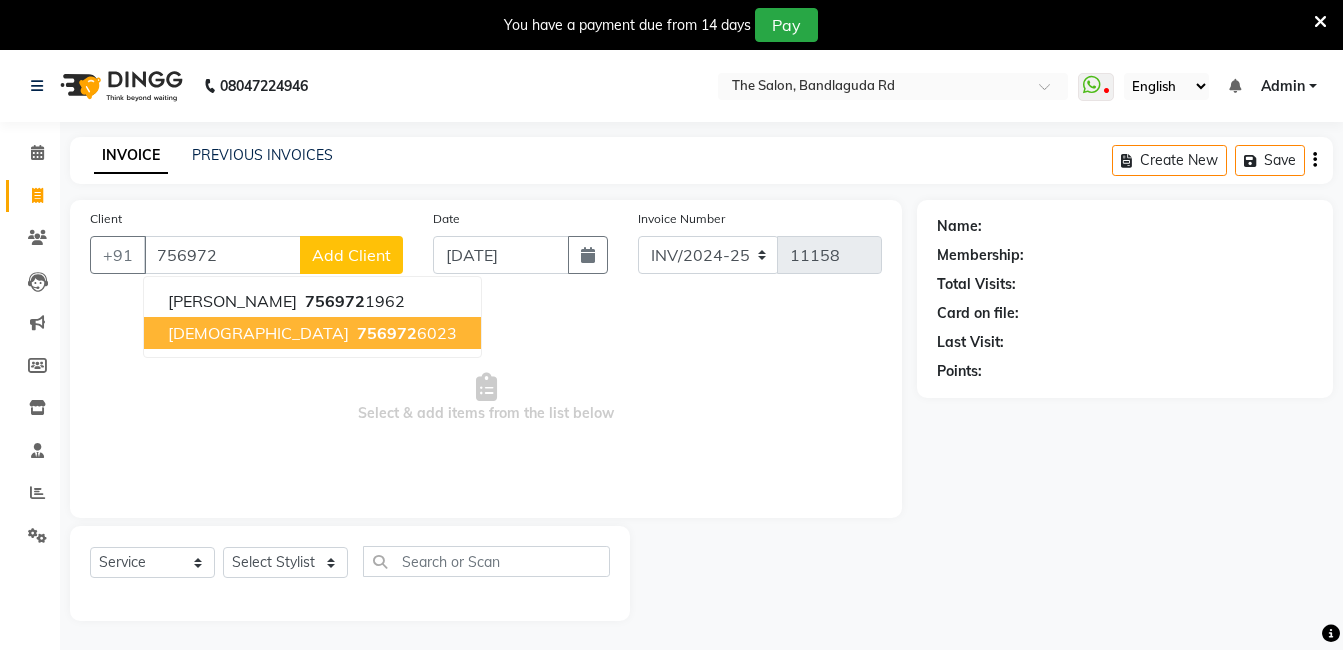 click on "[PERSON_NAME]   756972 6023" at bounding box center [312, 333] 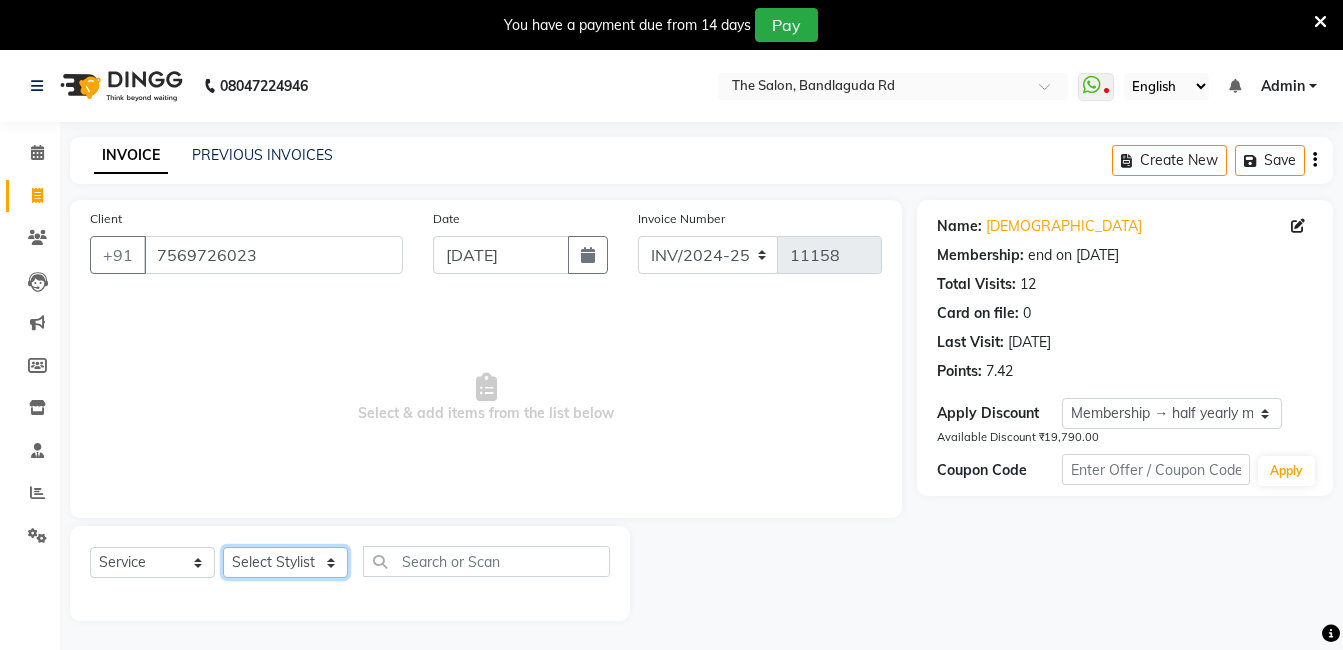 click on "Select Stylist [PERSON_NAME] [PERSON_NAME] kasim [PERSON_NAME] sameer [PERSON_NAME] manager" 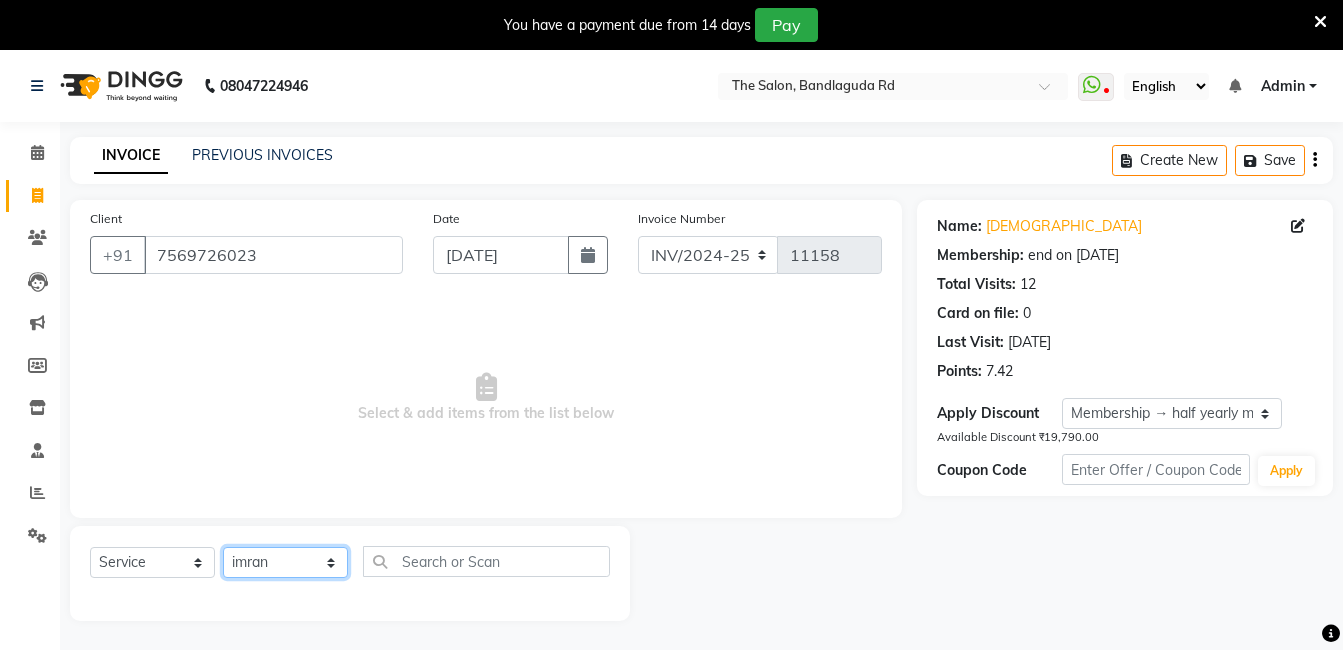 click on "Select Stylist [PERSON_NAME] [PERSON_NAME] kasim [PERSON_NAME] sameer [PERSON_NAME] manager" 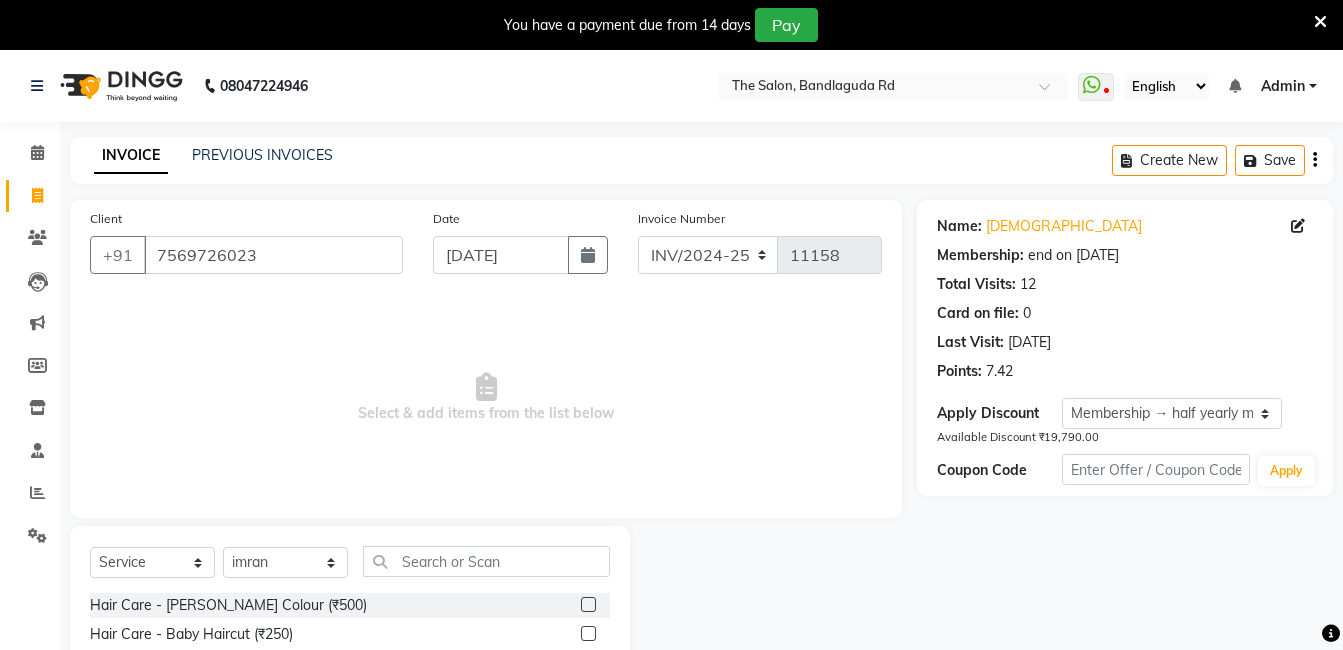 click on "Select  Service  Product  Membership  Package Voucher Prepaid Gift Card  Select Stylist [PERSON_NAME] [PERSON_NAME] [PERSON_NAME] sameer [PERSON_NAME] manager Hair Care - [PERSON_NAME] Colour (₹500)  Hair Care - Baby Haircut (₹250)  Hair Care - Hair Cut And Shave (₹350)  Hair Care - [PERSON_NAME] [PERSON_NAME] (₹1000)  Hair Care - Curly Short Lenght (₹5000)  Hair Care - Full Fiber (₹500)  Hair Care - Girl Haircut (₹350)  Hair Care - Hair Cut (₹200)  Hair Care - [MEDICAL_DATA] treatment (₹1500)  Hair Care - Hair Spa Professional (₹1200)  Hair Care - Haircut Girl (₹800)  Hair Care - Half Fiber (₹350)  Hair Care - Head Wash (₹50)  Hair Care - Keratin Medium Length (₹7000)  Hair Care - Keratin Short Length1 (₹4000)  Hair Care - Keratin Short Length (₹2500)  Hair Care - Keratin Wash (₹300)  Hair Care - Matrix Colour (₹500)  Hair Care - Normal Haircut Girl (₹500)  Hair Care - Smoothening Short Hair (₹1500)  Hair Care - Spa (₹700)  Hair Care - Streightening Long Hair (₹6000)  basic package (₹2000)" 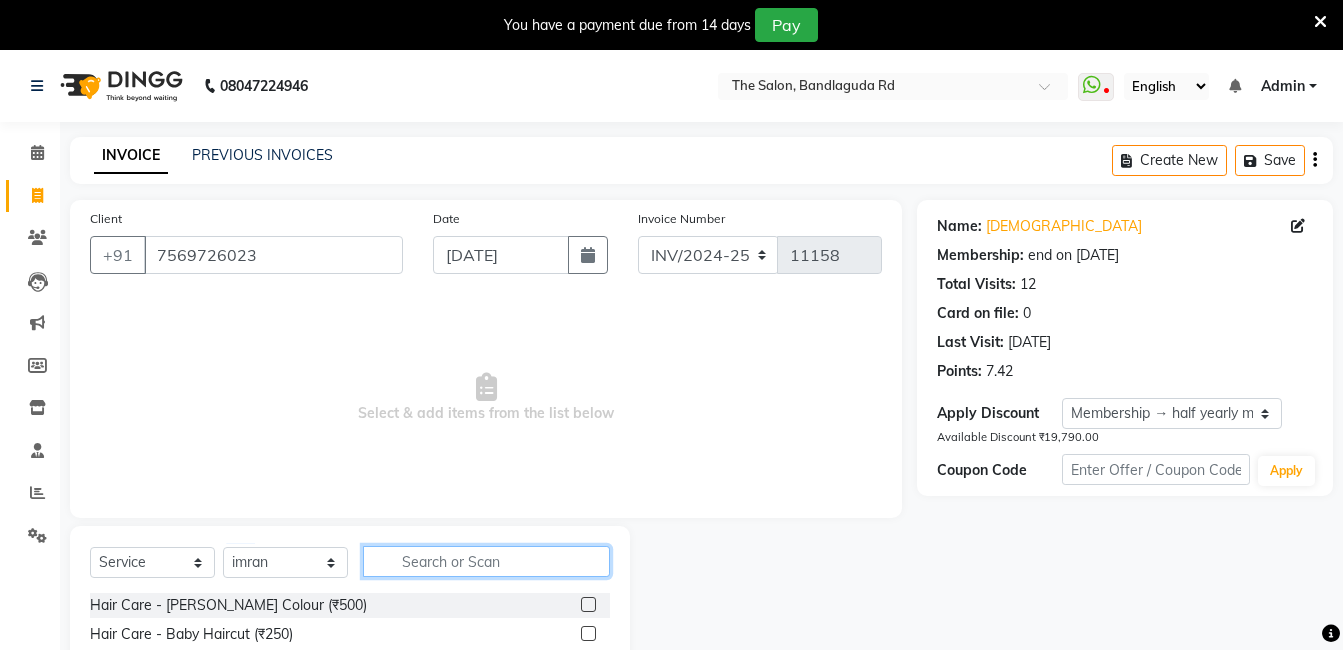 click 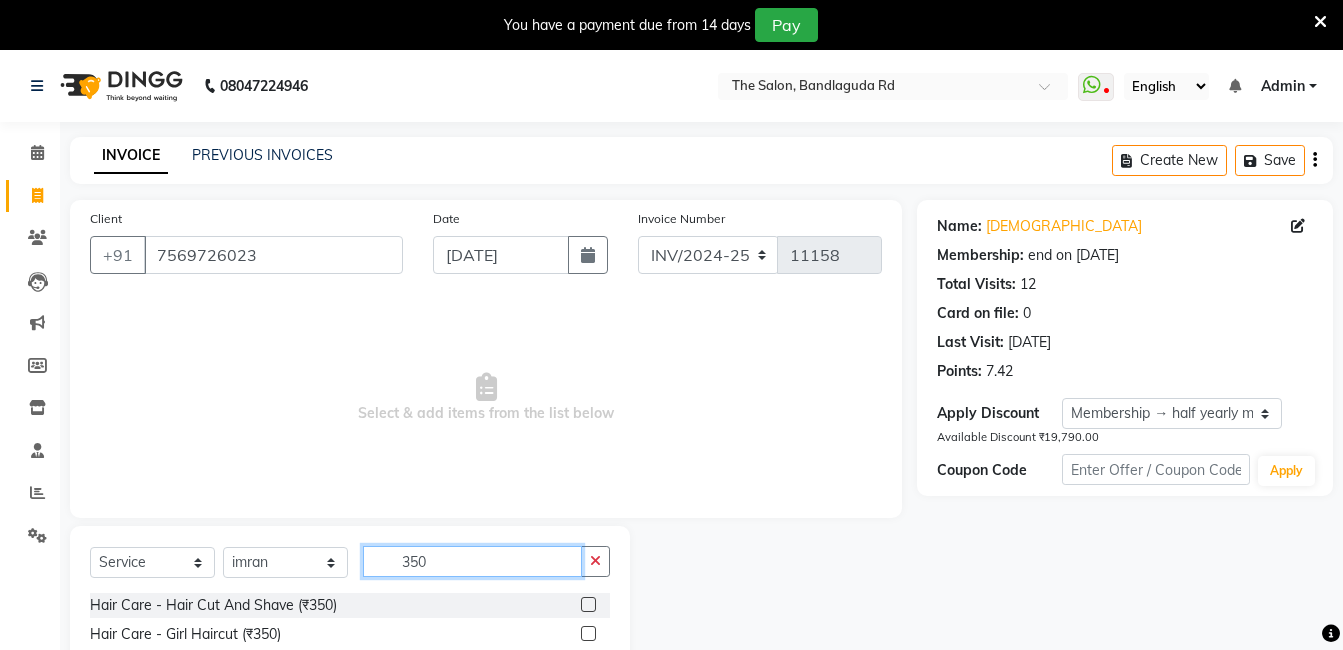 scroll, scrollTop: 175, scrollLeft: 0, axis: vertical 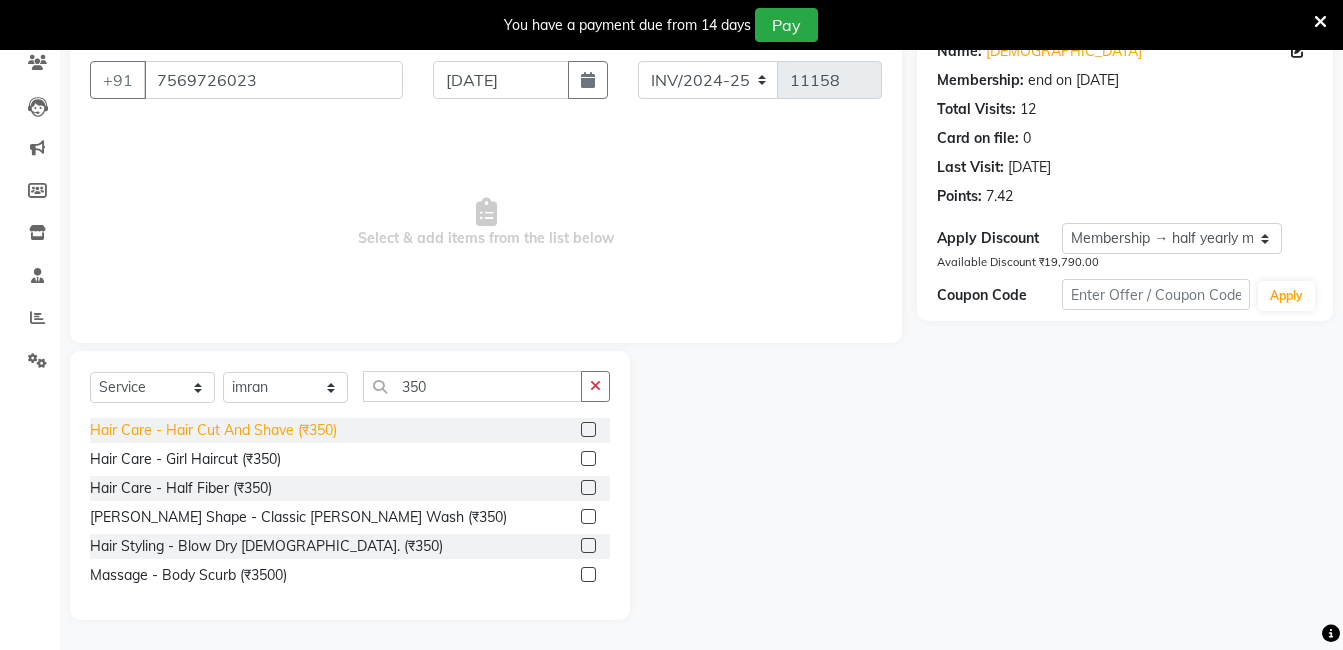 click on "Hair Care - Hair Cut And Shave (₹350)" 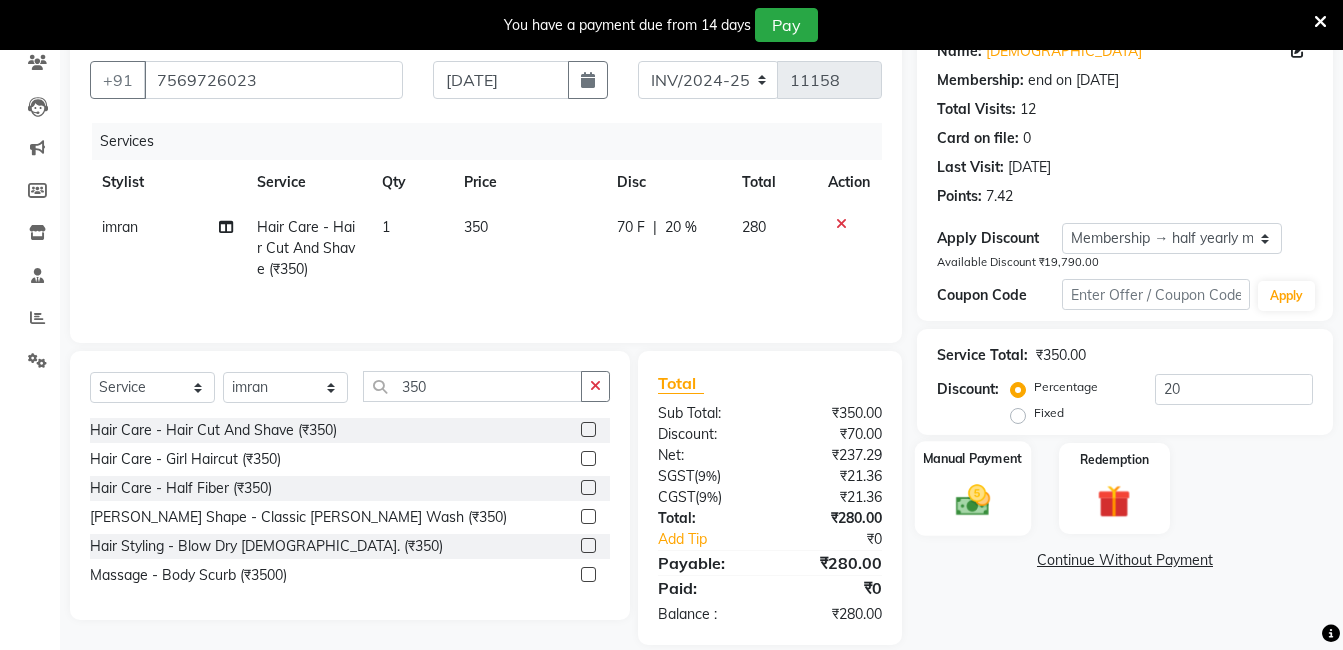 click 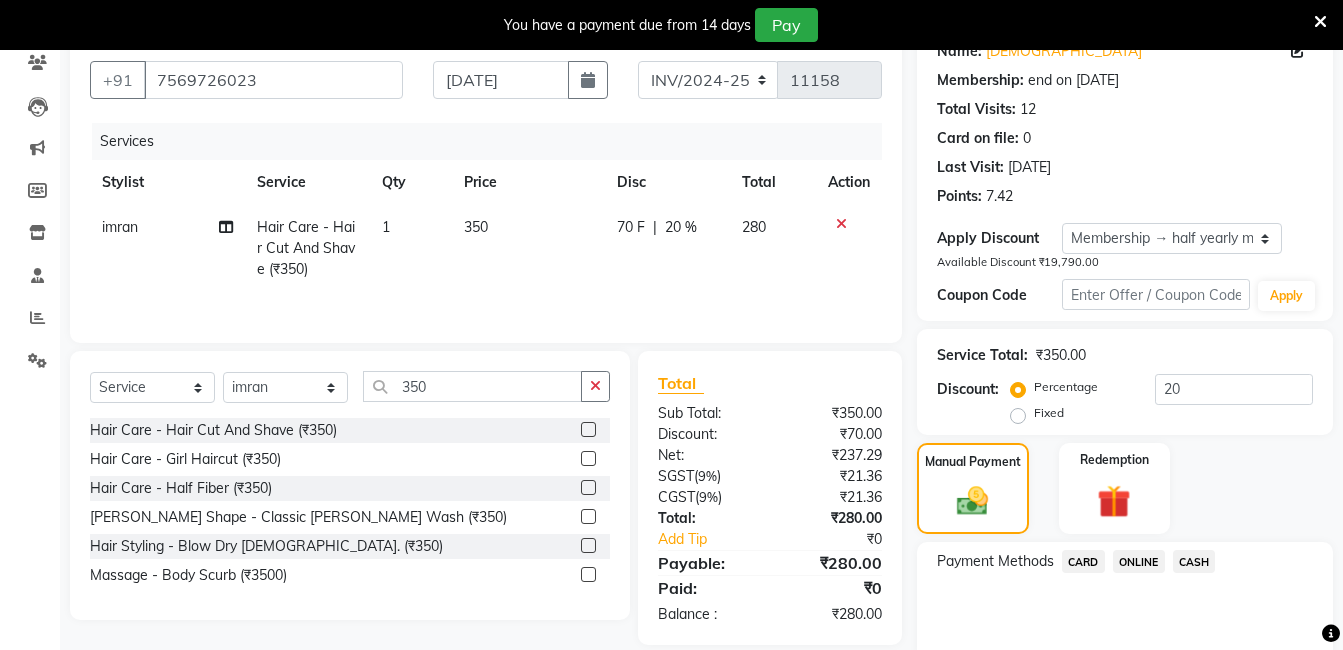 click on "ONLINE" 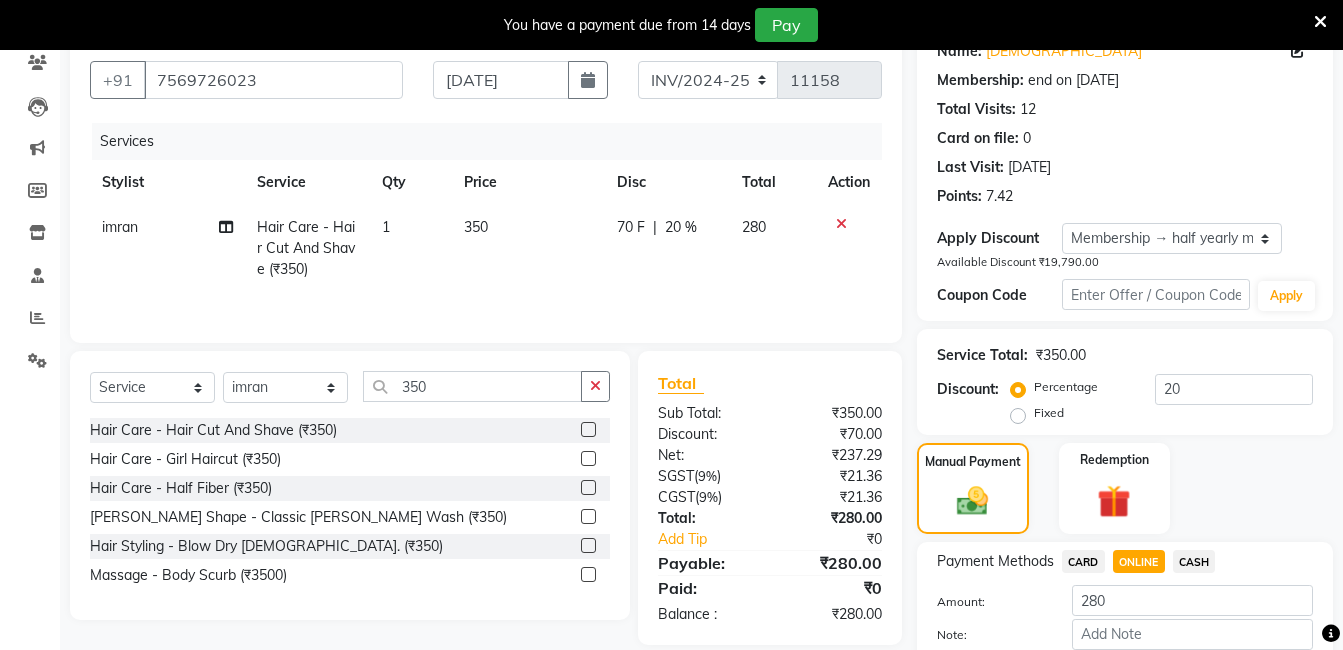 scroll, scrollTop: 287, scrollLeft: 0, axis: vertical 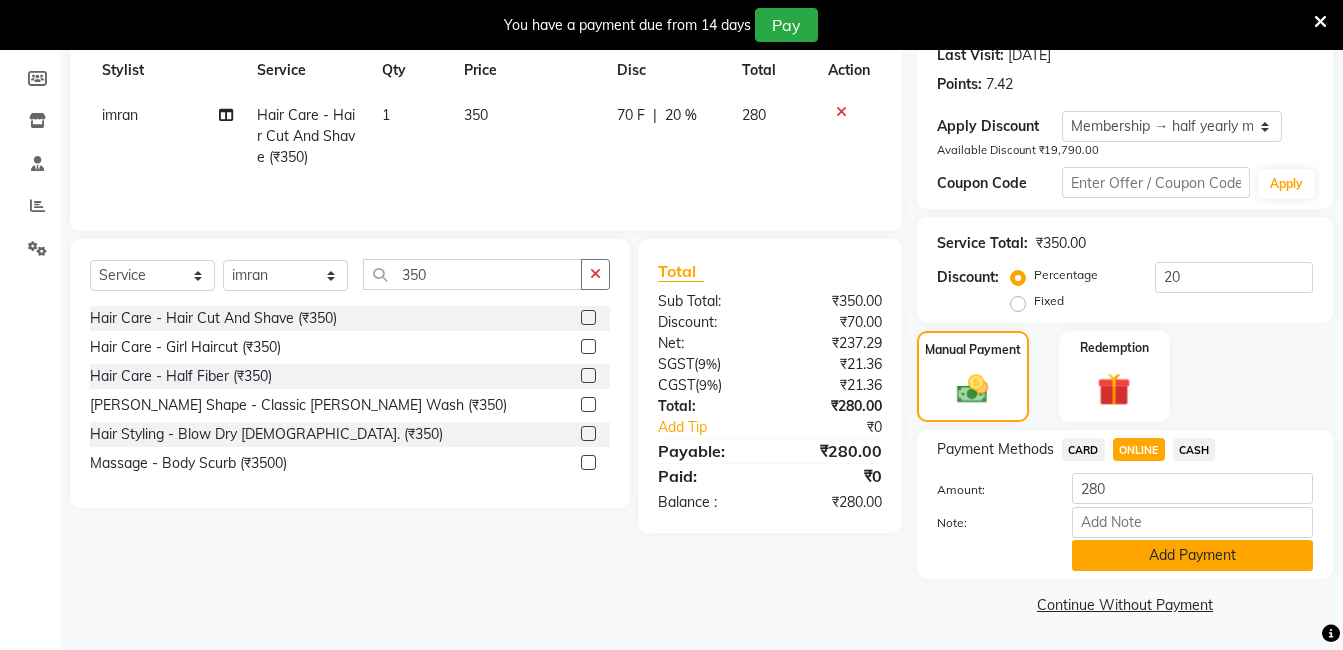 click on "Add Payment" 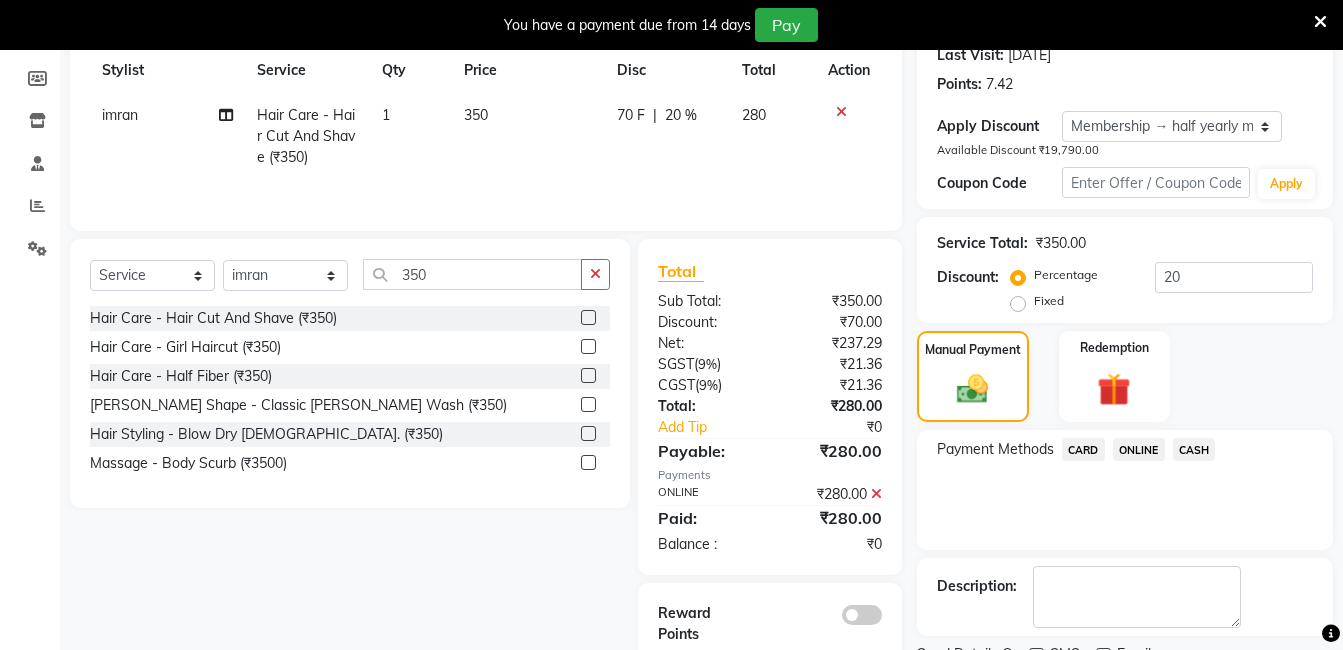 scroll, scrollTop: 371, scrollLeft: 0, axis: vertical 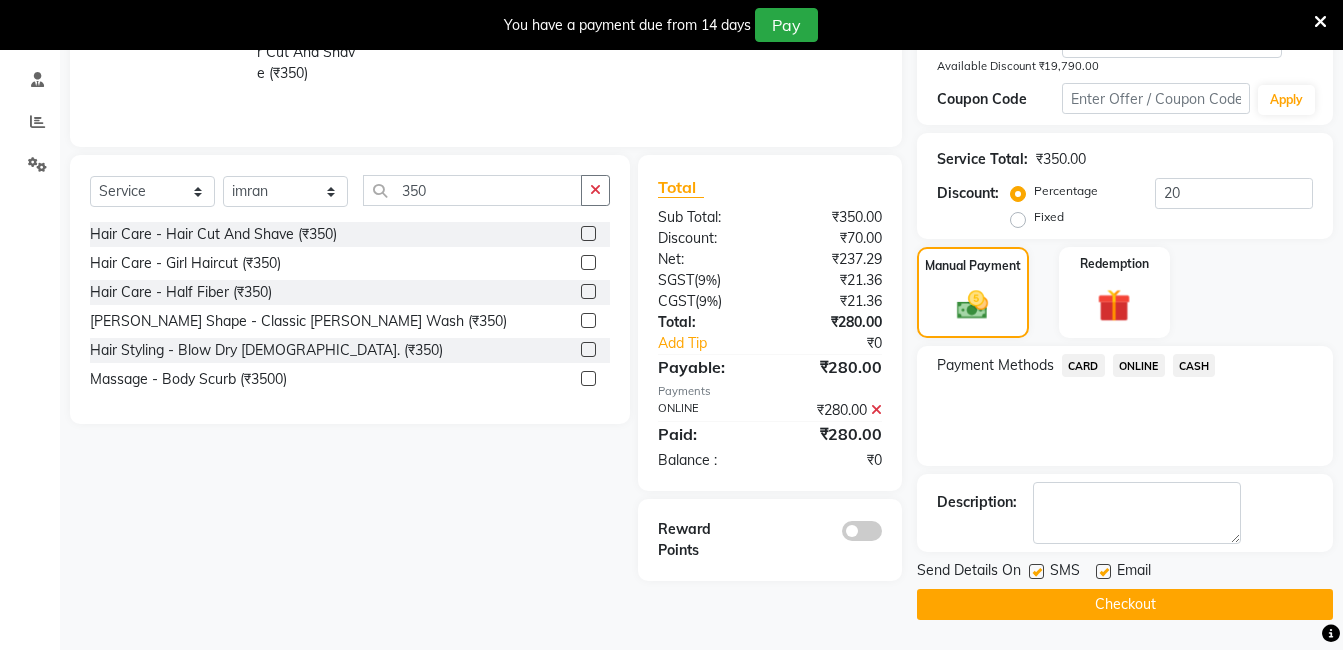 click on "Checkout" 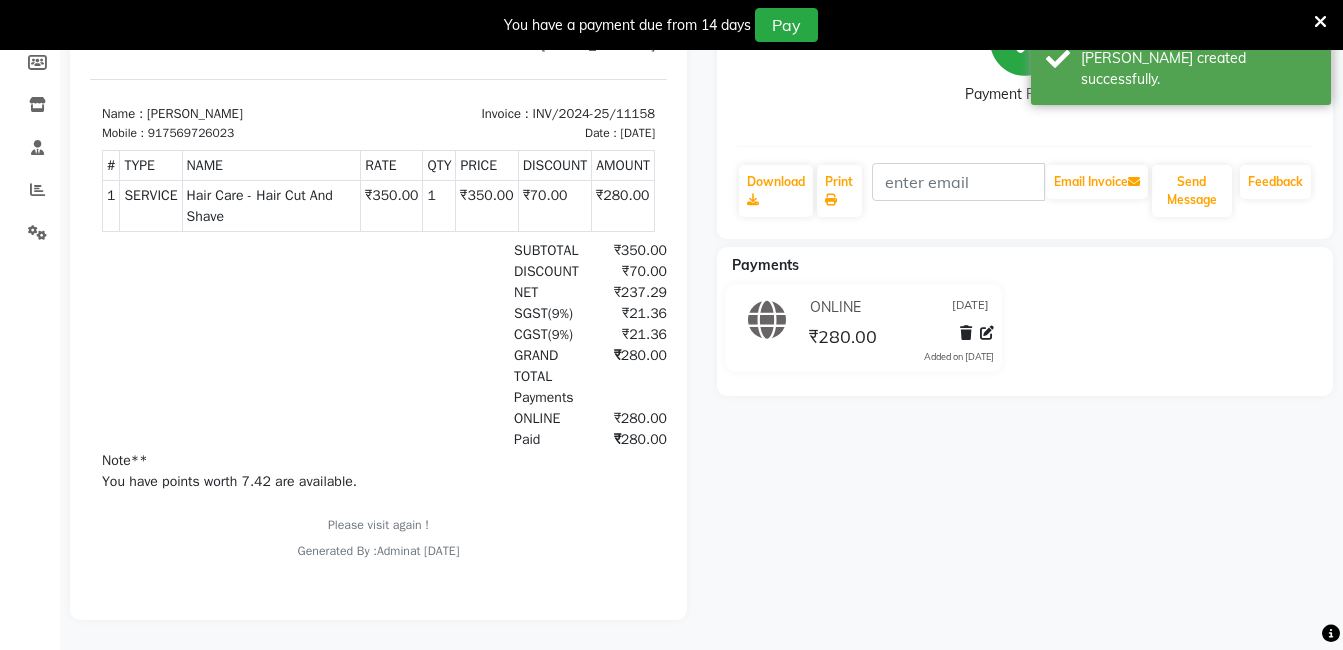 scroll, scrollTop: 0, scrollLeft: 0, axis: both 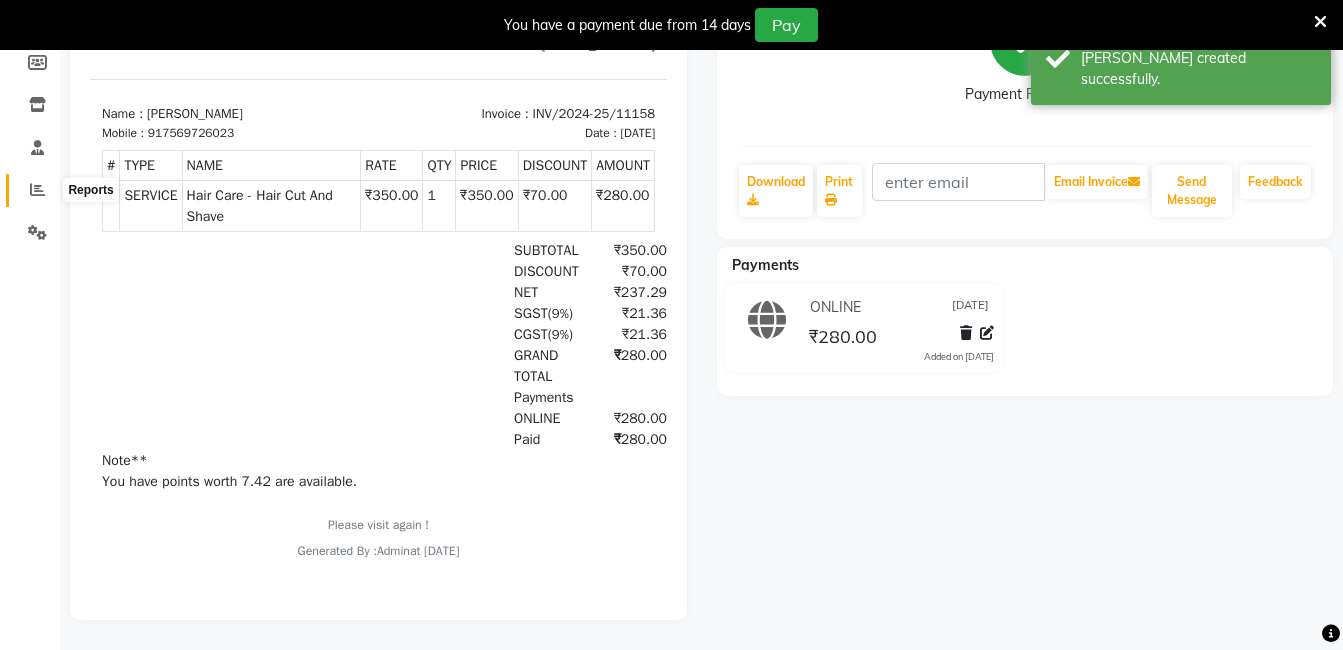 click 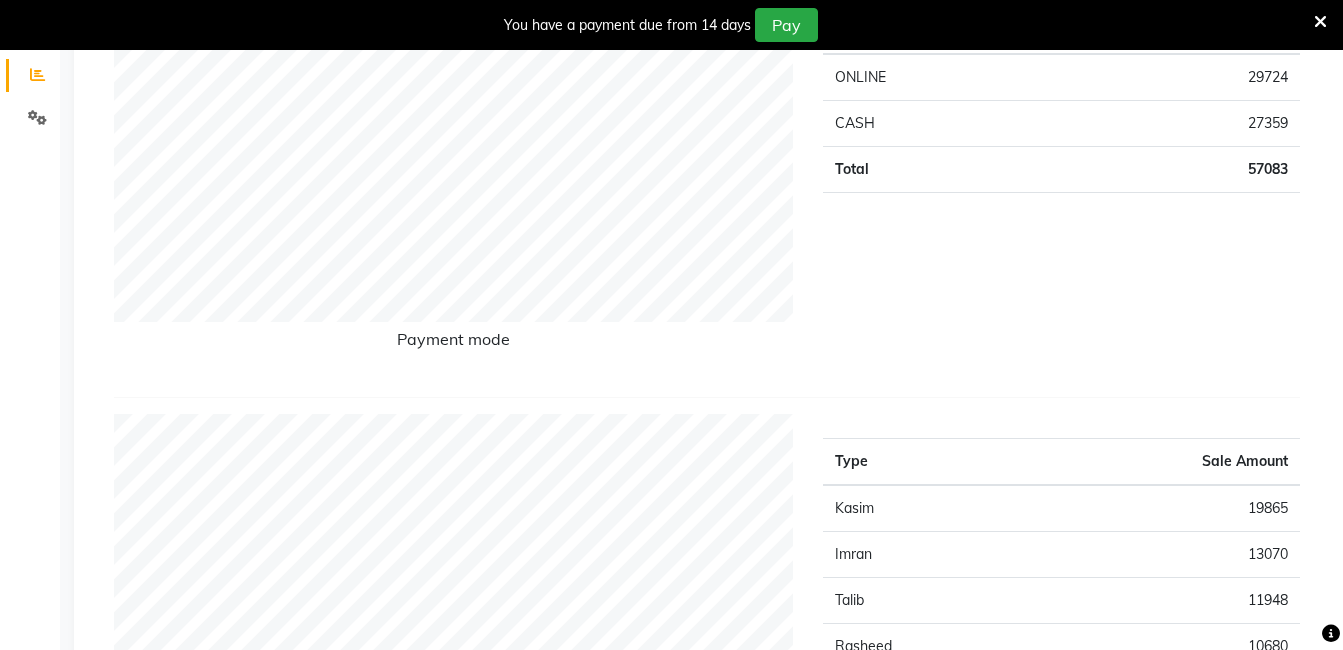 scroll, scrollTop: 0, scrollLeft: 0, axis: both 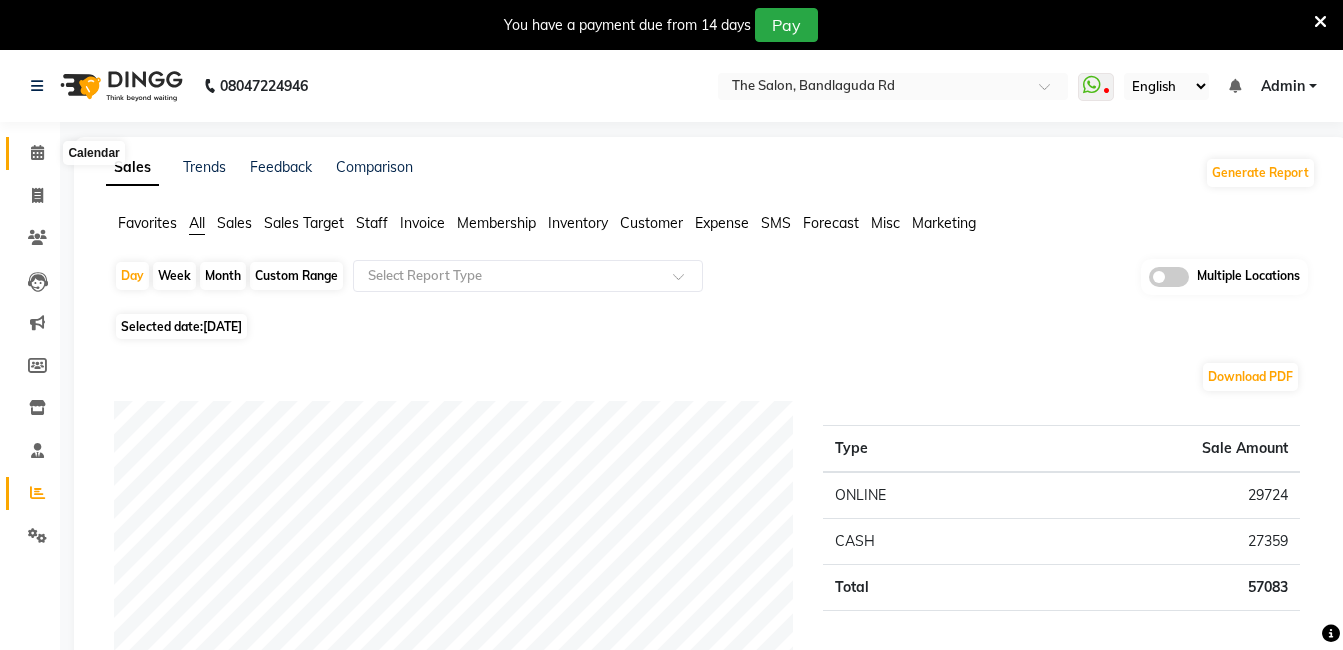 click 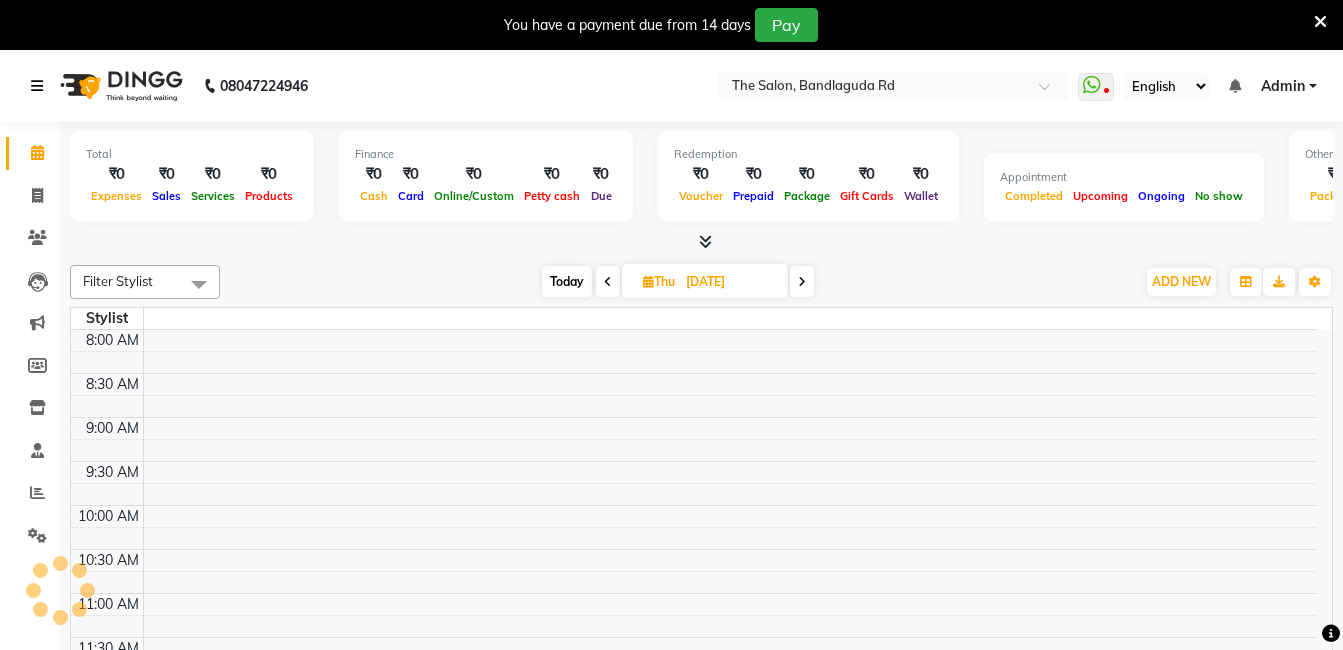 scroll, scrollTop: 0, scrollLeft: 0, axis: both 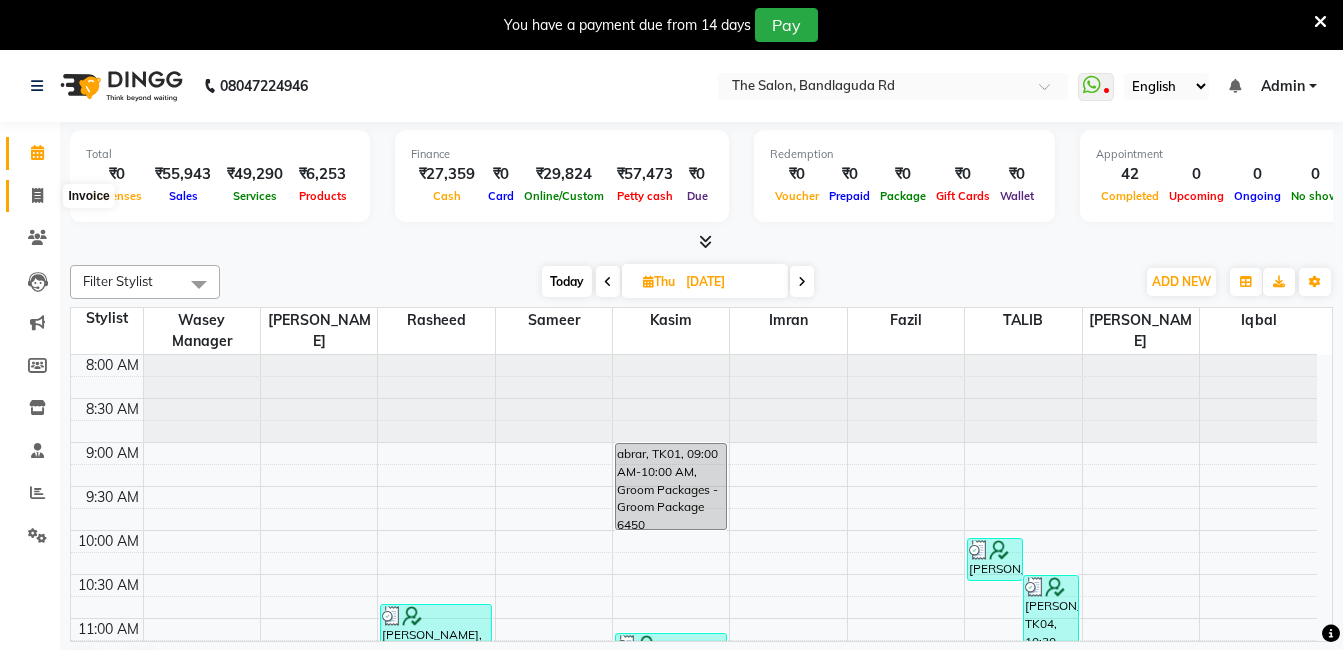 click 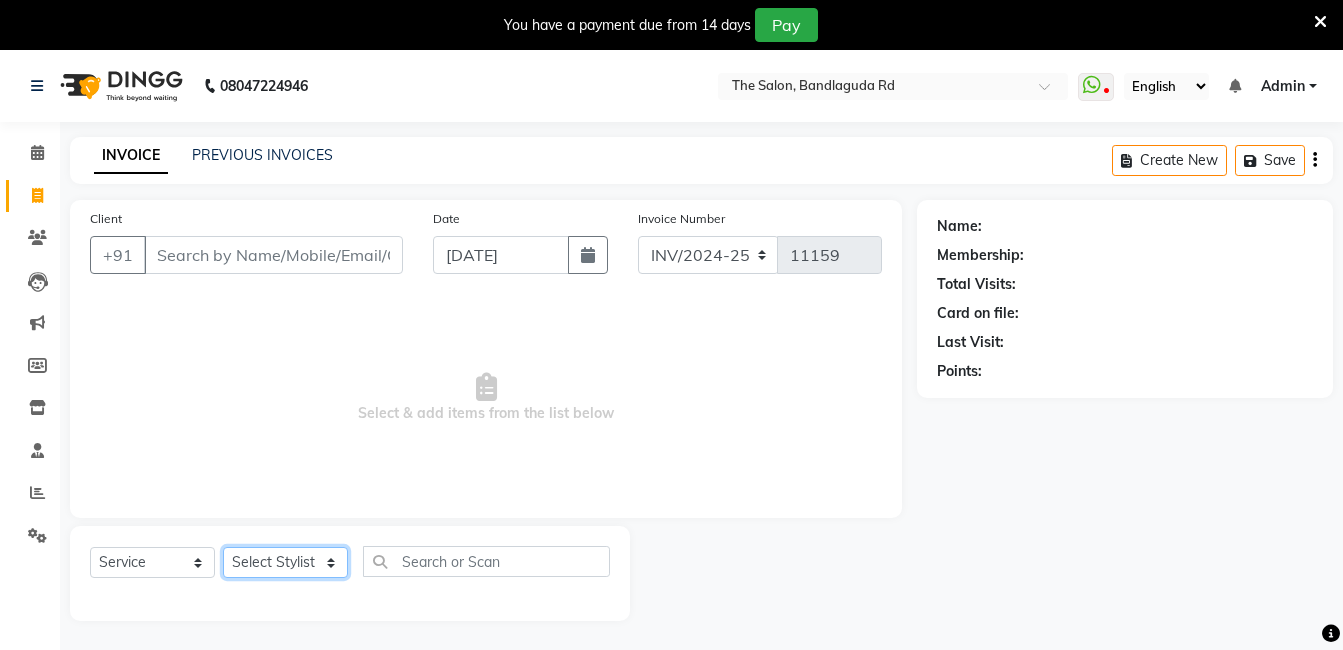 click on "Select Stylist [PERSON_NAME] [PERSON_NAME] kasim [PERSON_NAME] sameer [PERSON_NAME] manager" 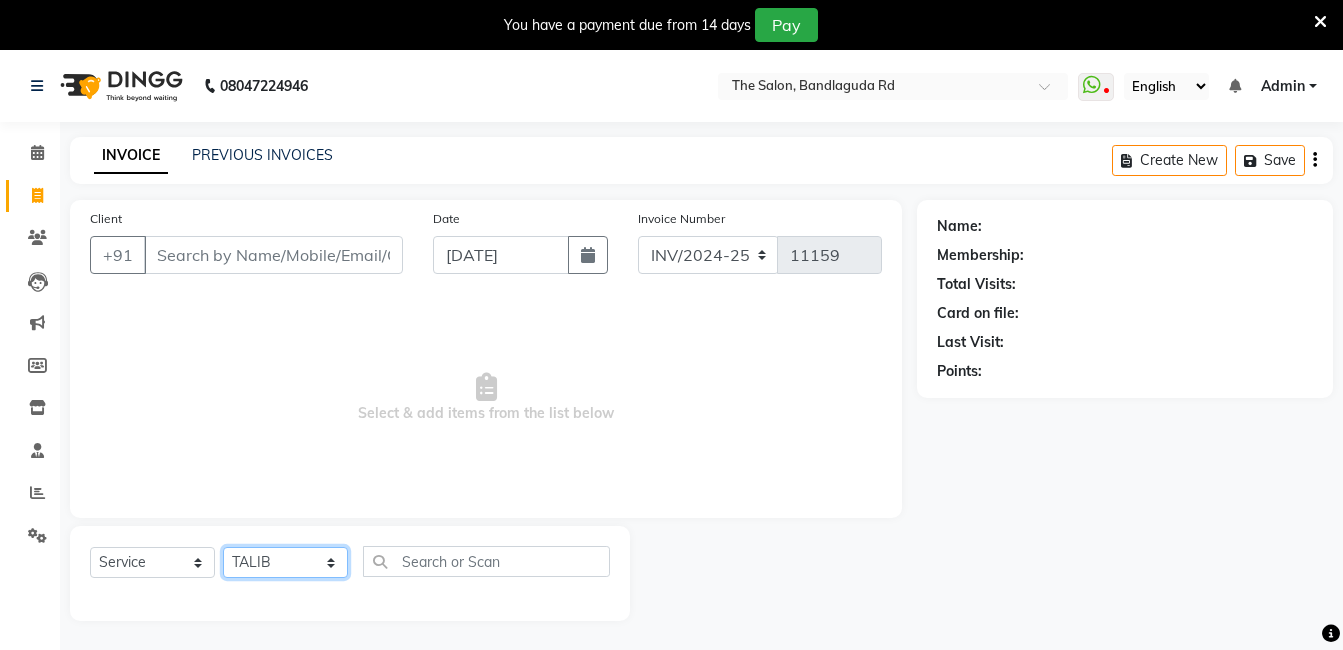 click on "Select Stylist [PERSON_NAME] [PERSON_NAME] kasim [PERSON_NAME] sameer [PERSON_NAME] manager" 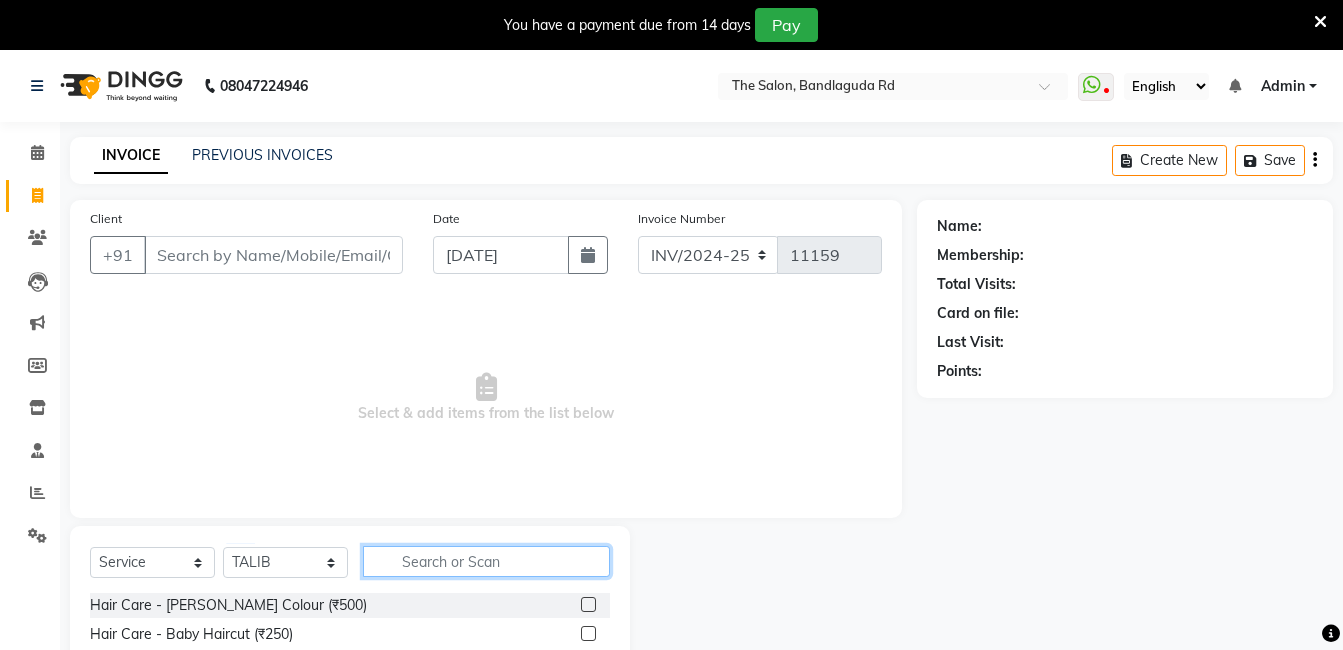 click 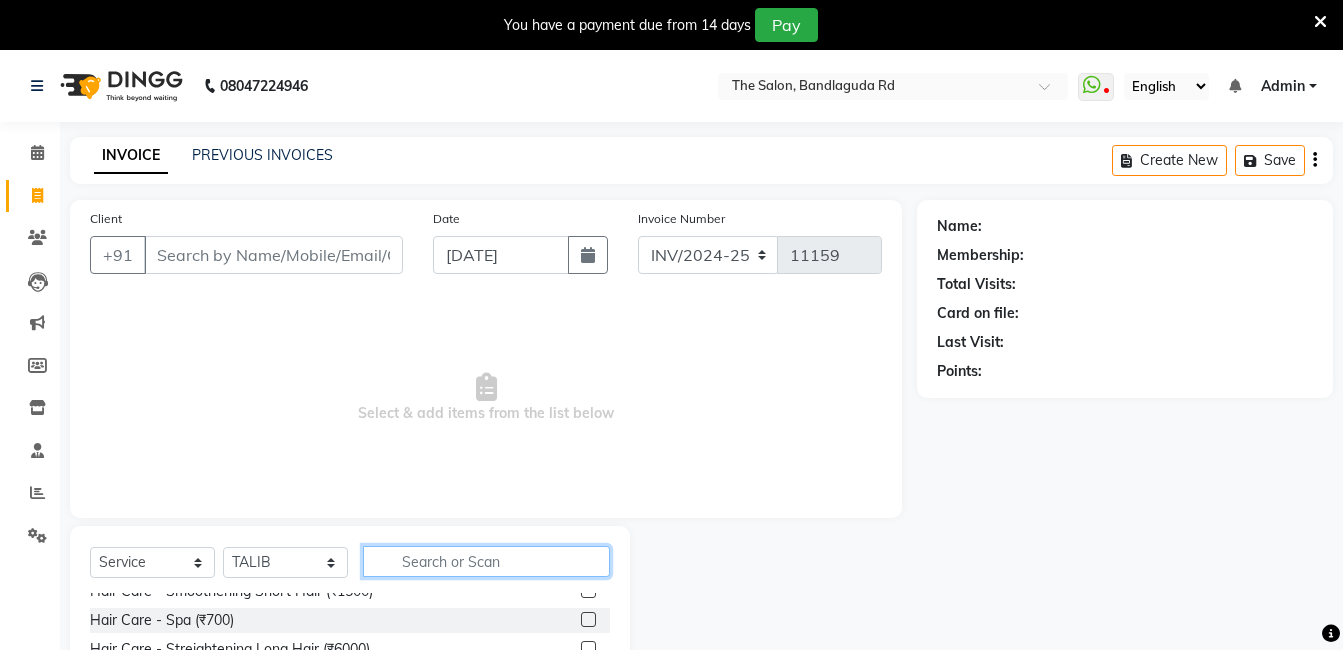 scroll, scrollTop: 600, scrollLeft: 0, axis: vertical 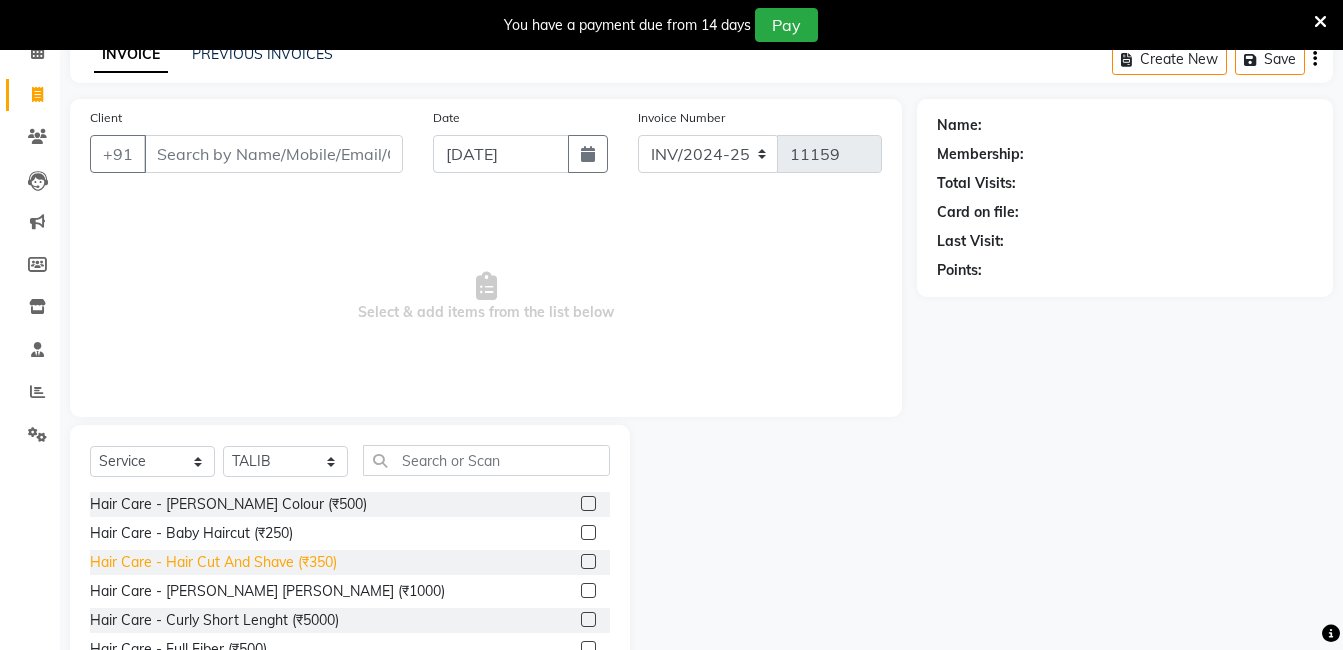 click on "Hair Care - Hair Cut And Shave (₹350)" 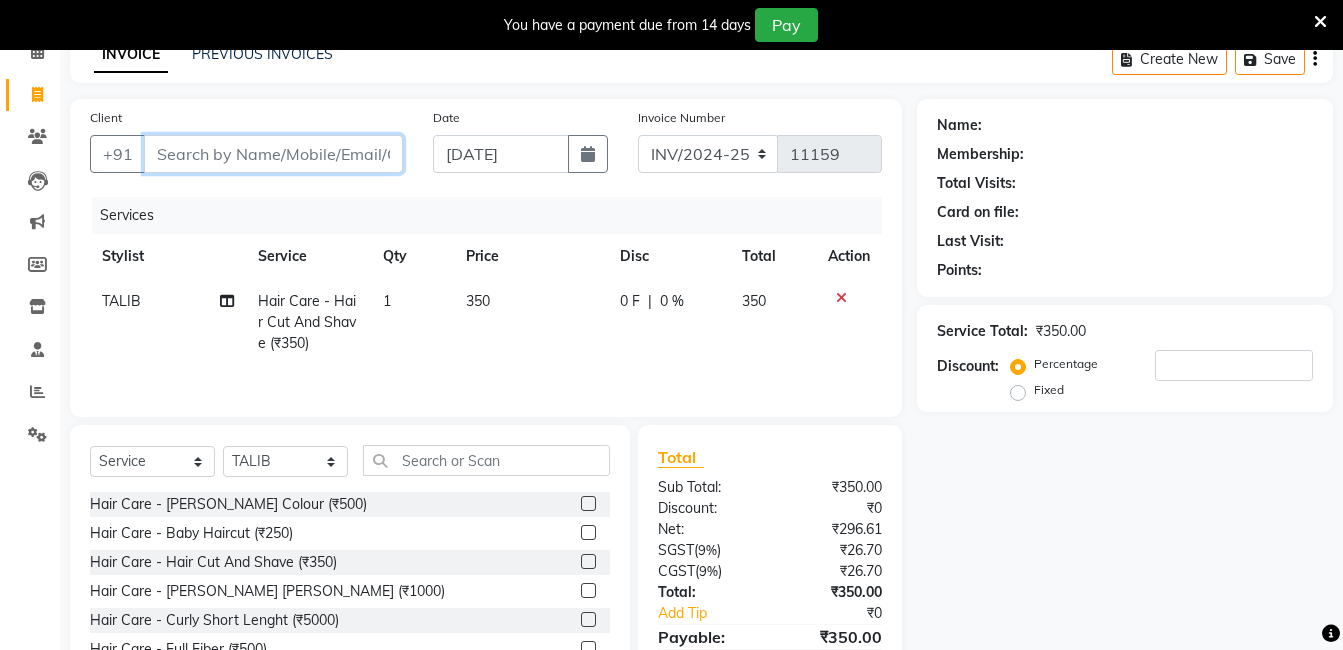 click on "Client" at bounding box center (273, 154) 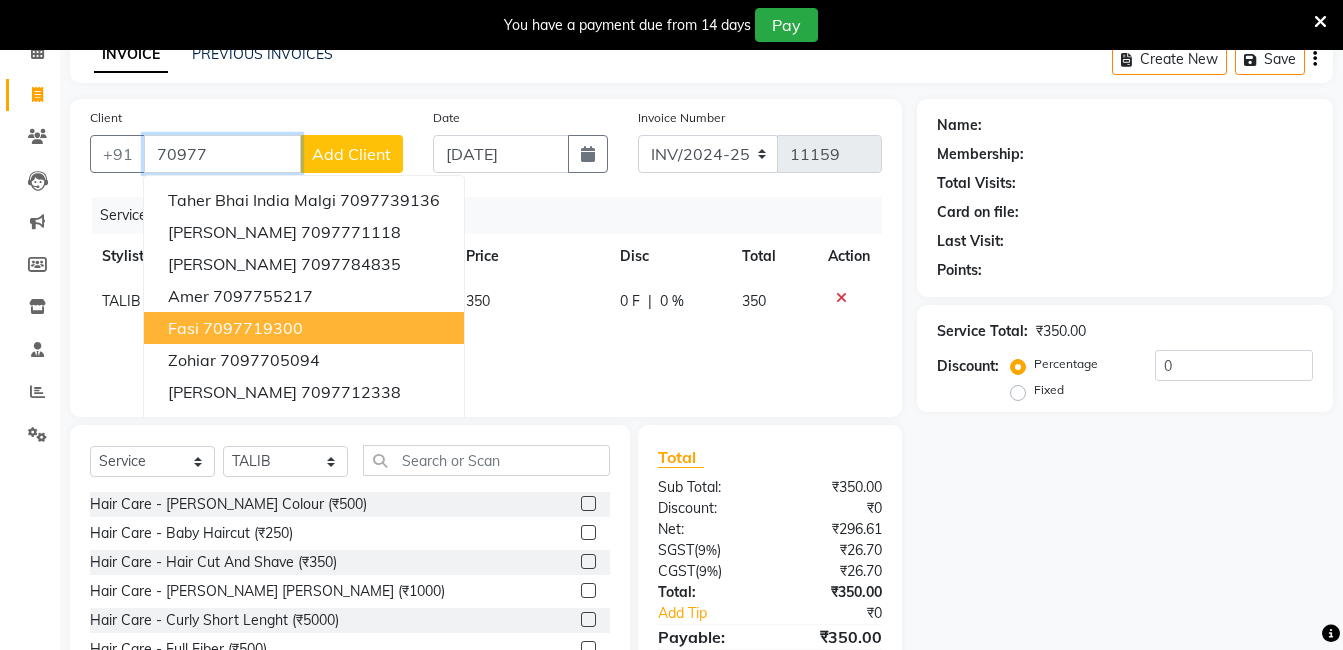 click on "7097719300" at bounding box center [253, 328] 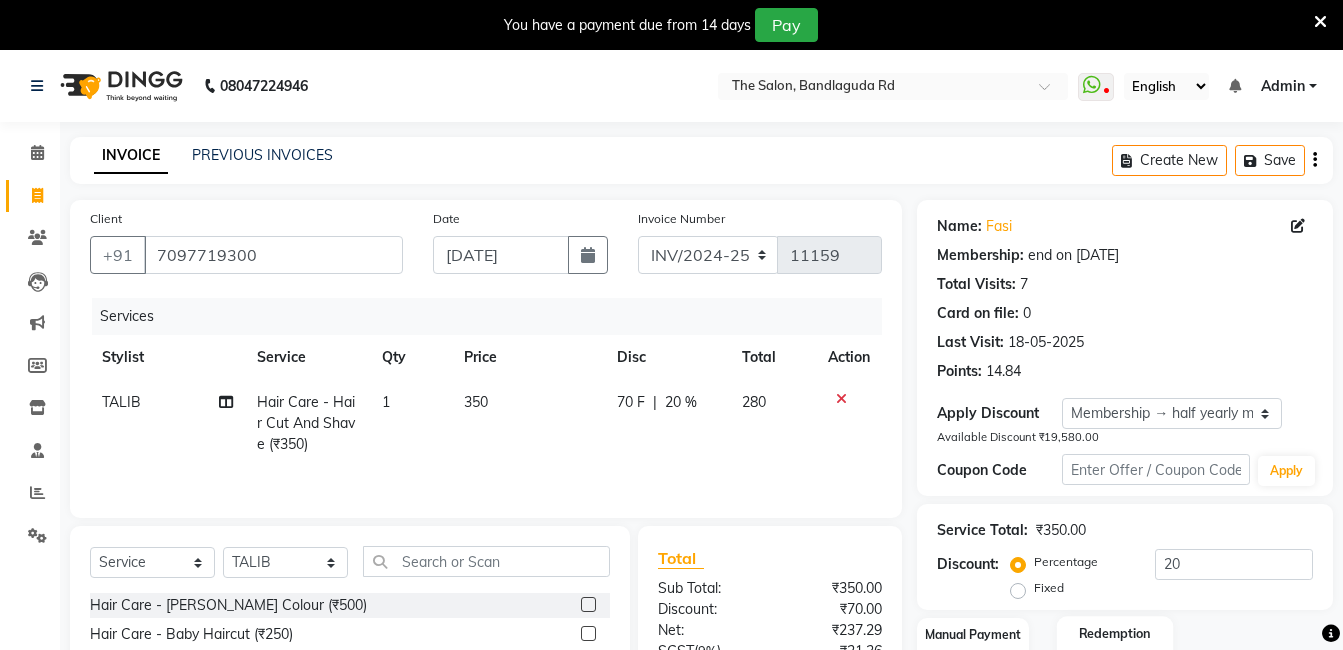 scroll, scrollTop: 201, scrollLeft: 0, axis: vertical 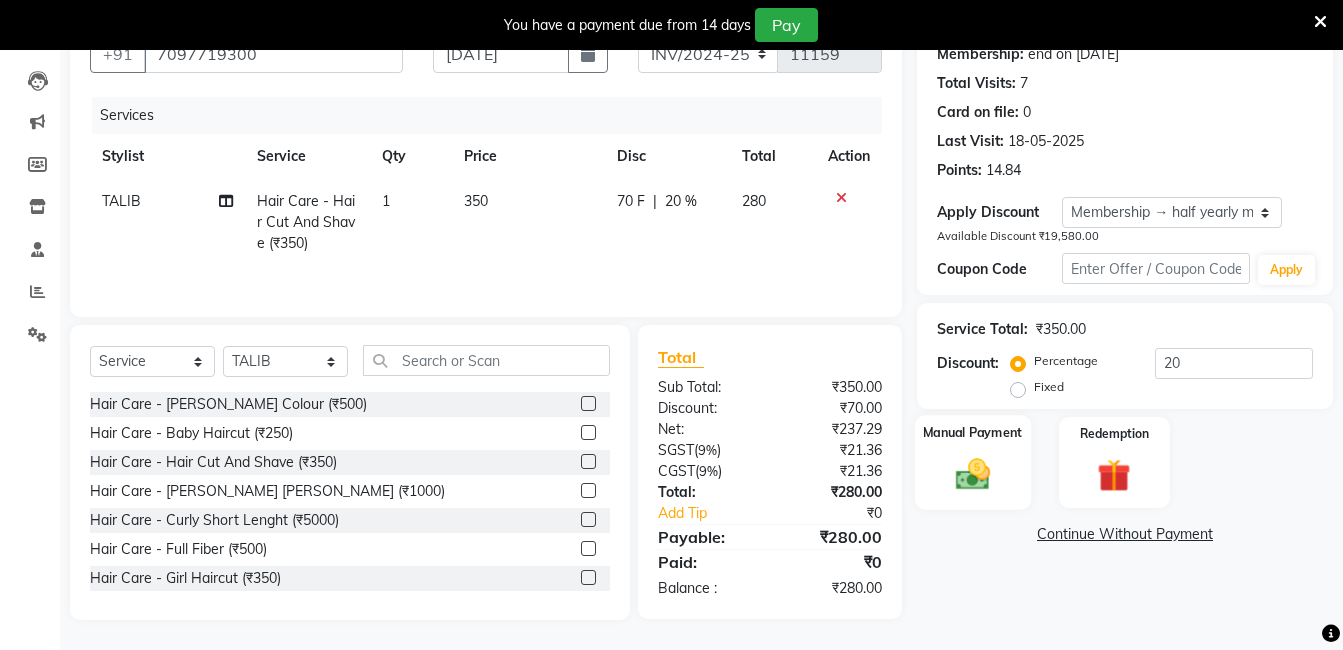 click on "Manual Payment" 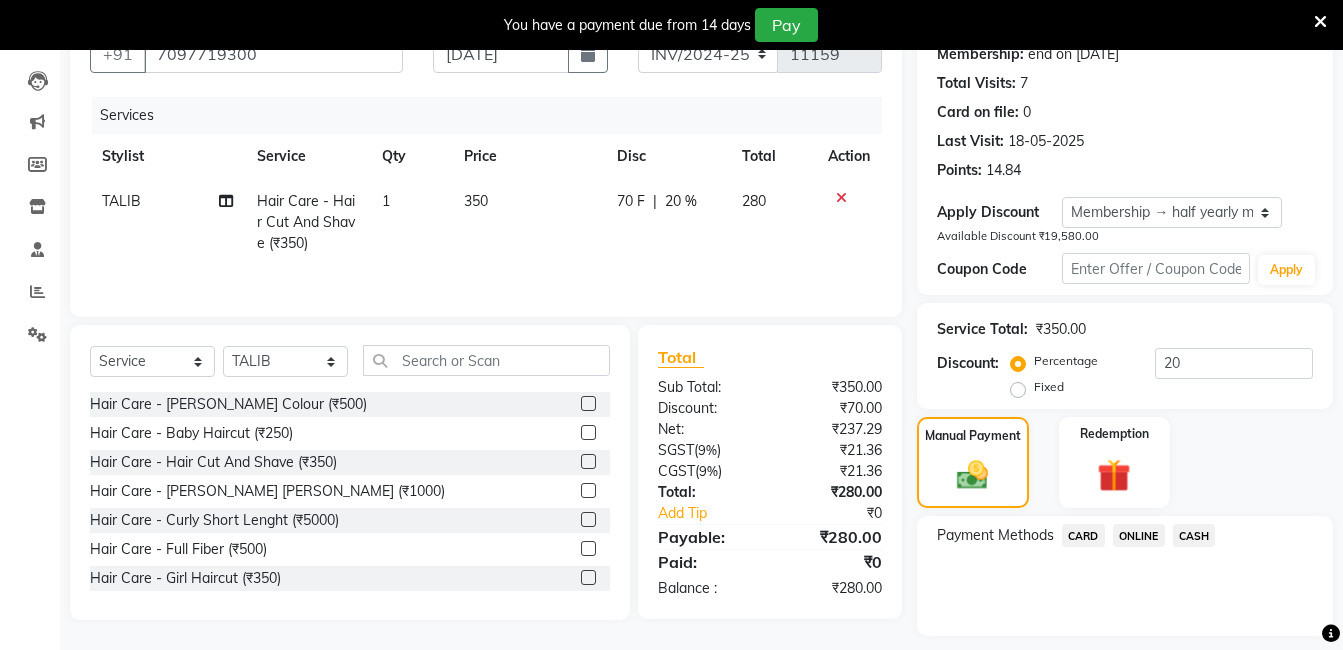 click on "ONLINE" 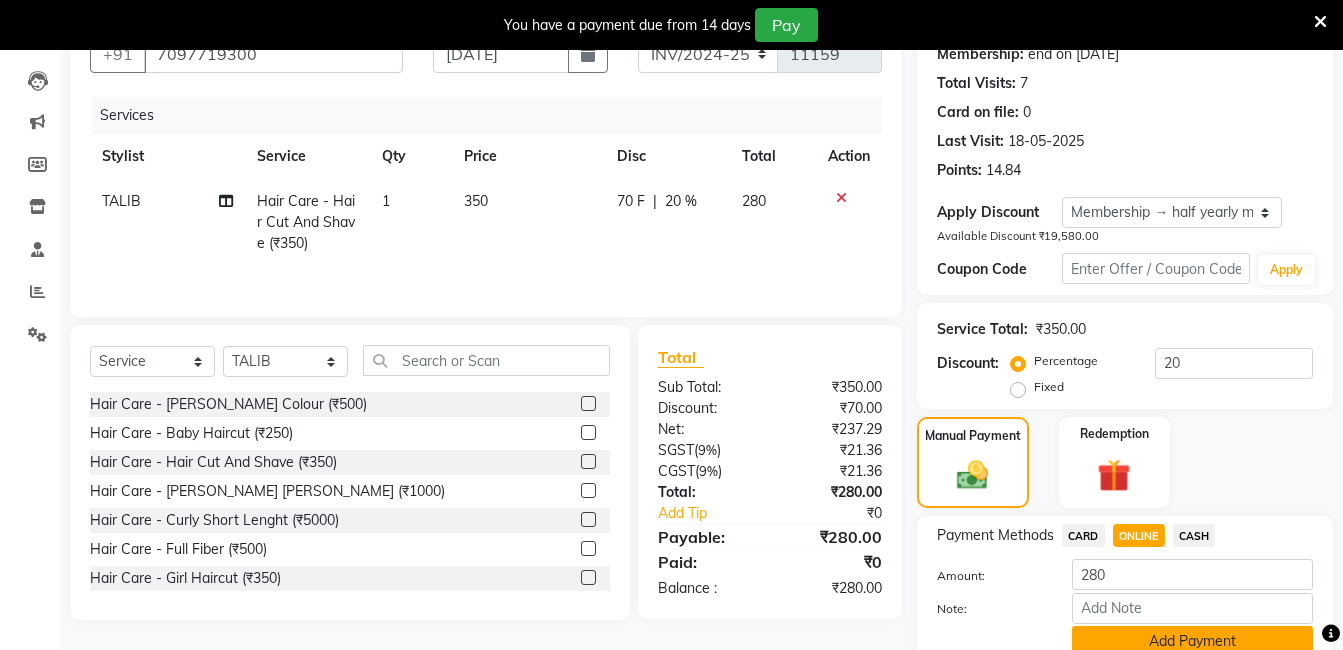 click on "Add Payment" 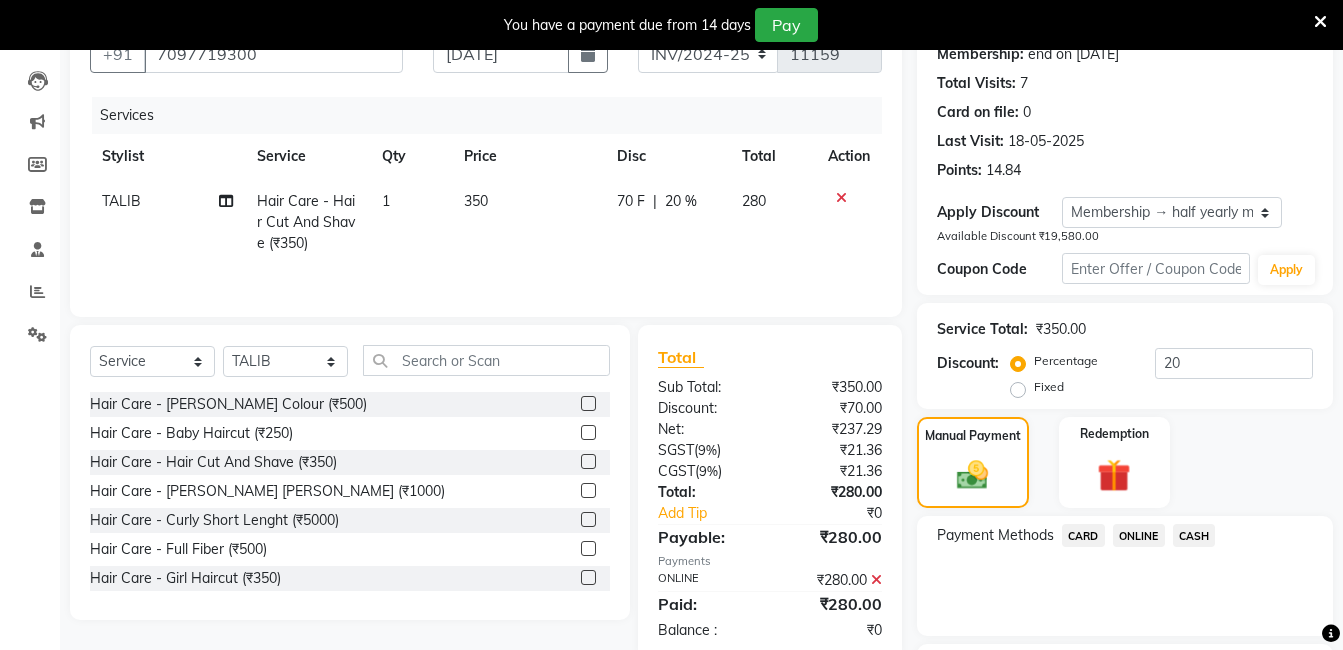 scroll, scrollTop: 371, scrollLeft: 0, axis: vertical 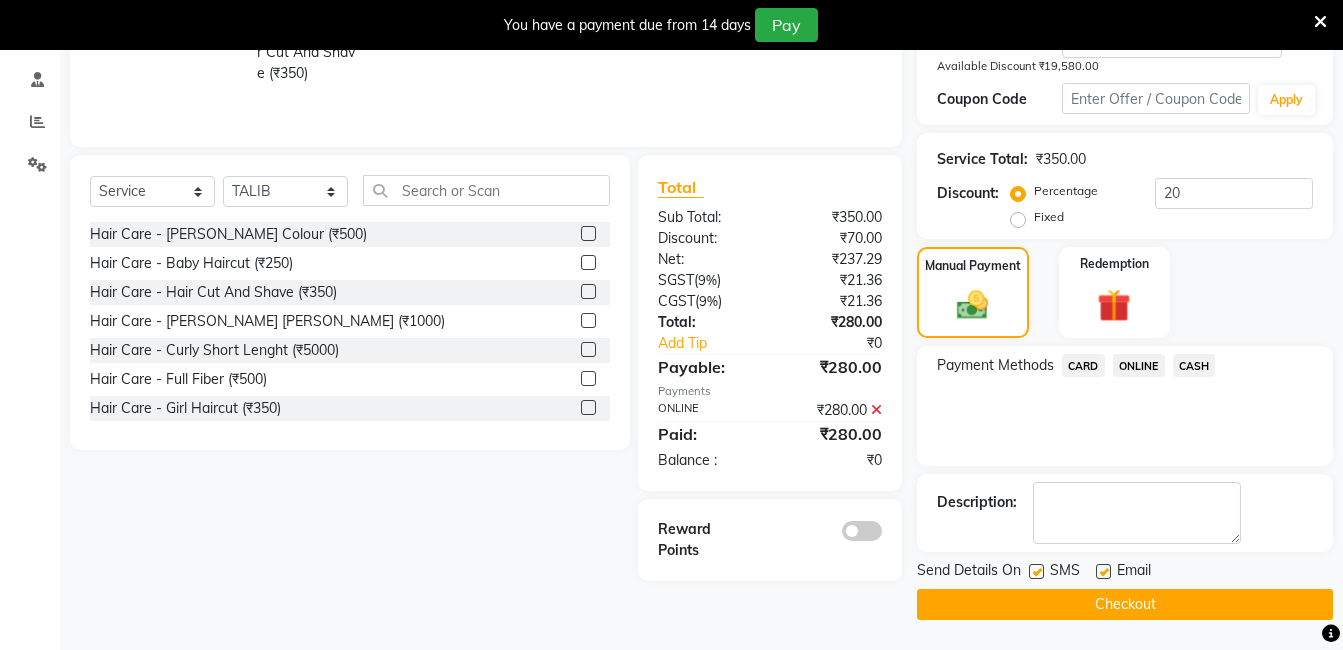 click on "Checkout" 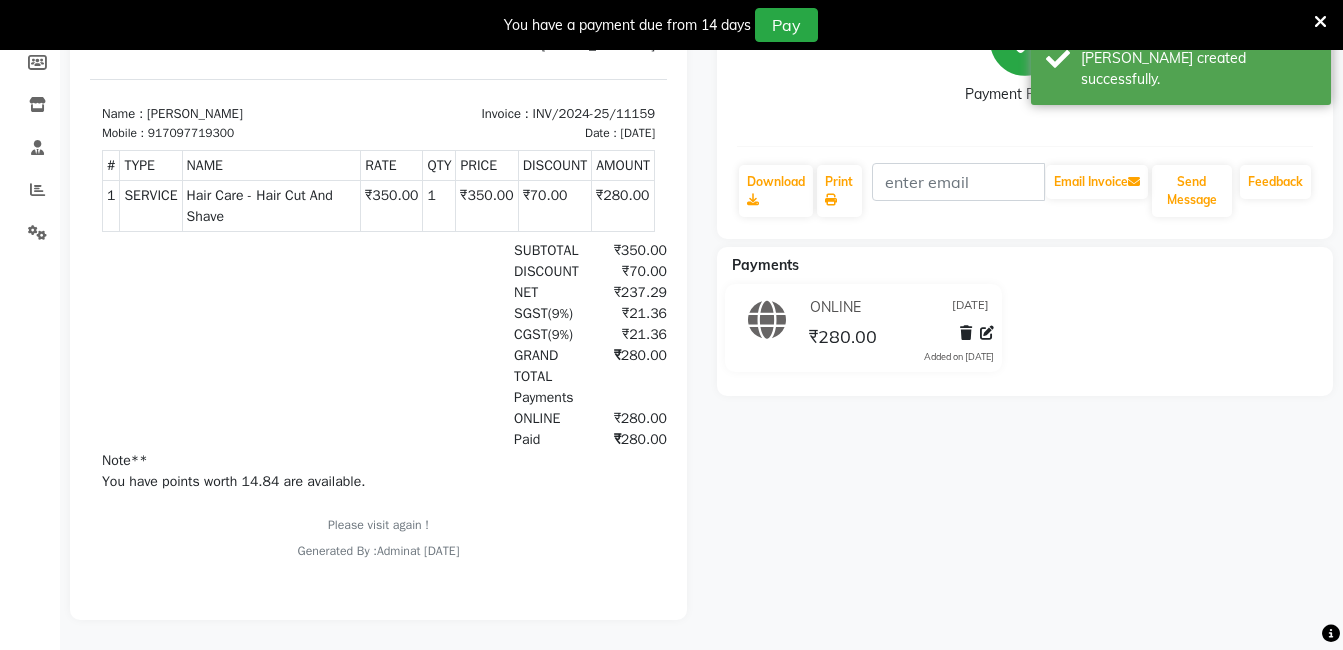 scroll, scrollTop: 0, scrollLeft: 0, axis: both 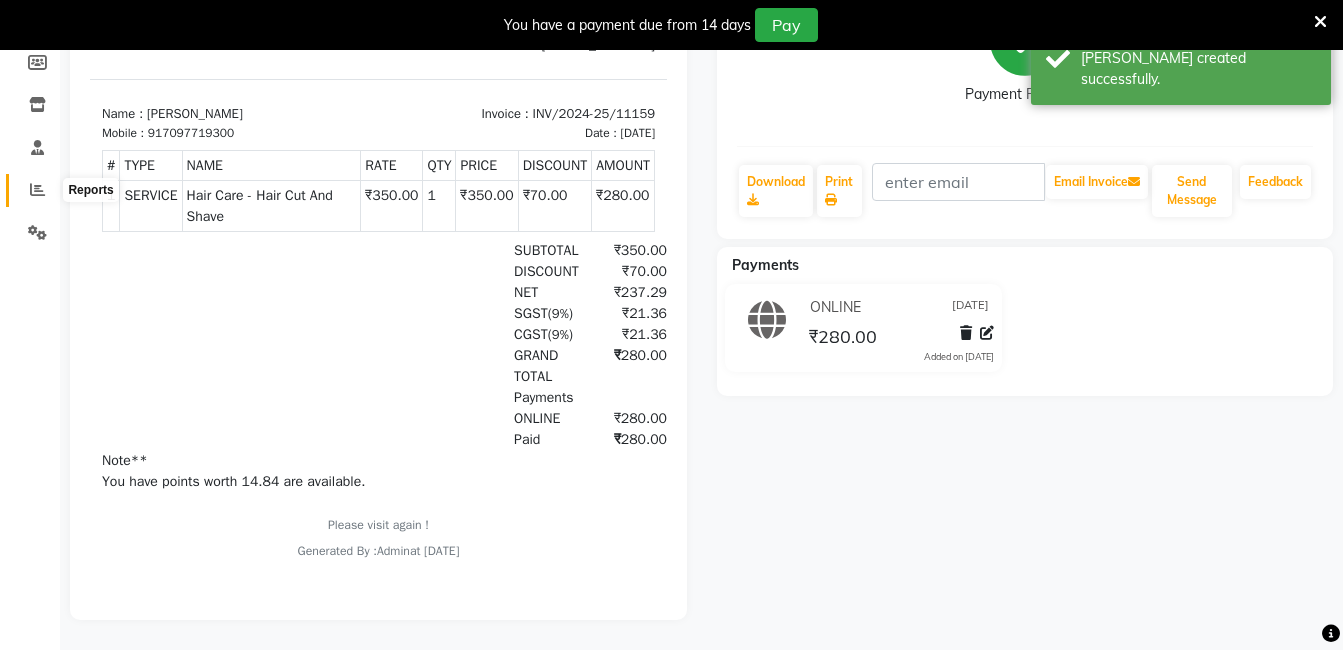 click 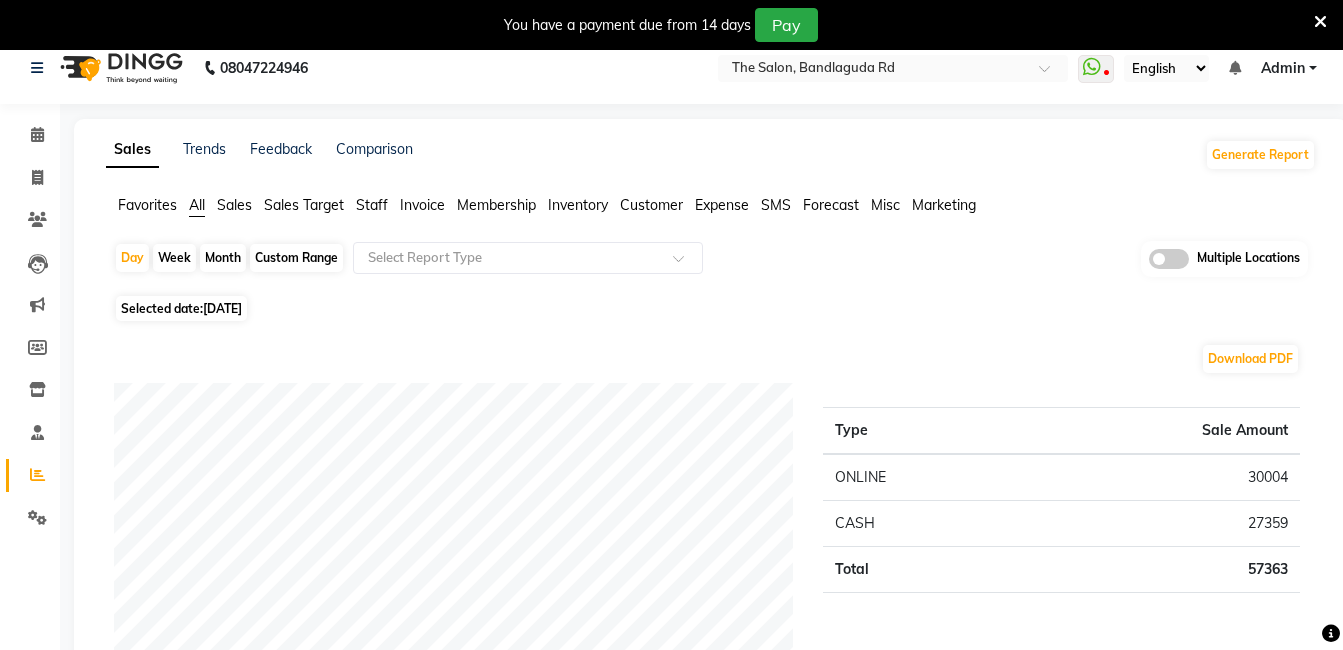 scroll, scrollTop: 0, scrollLeft: 0, axis: both 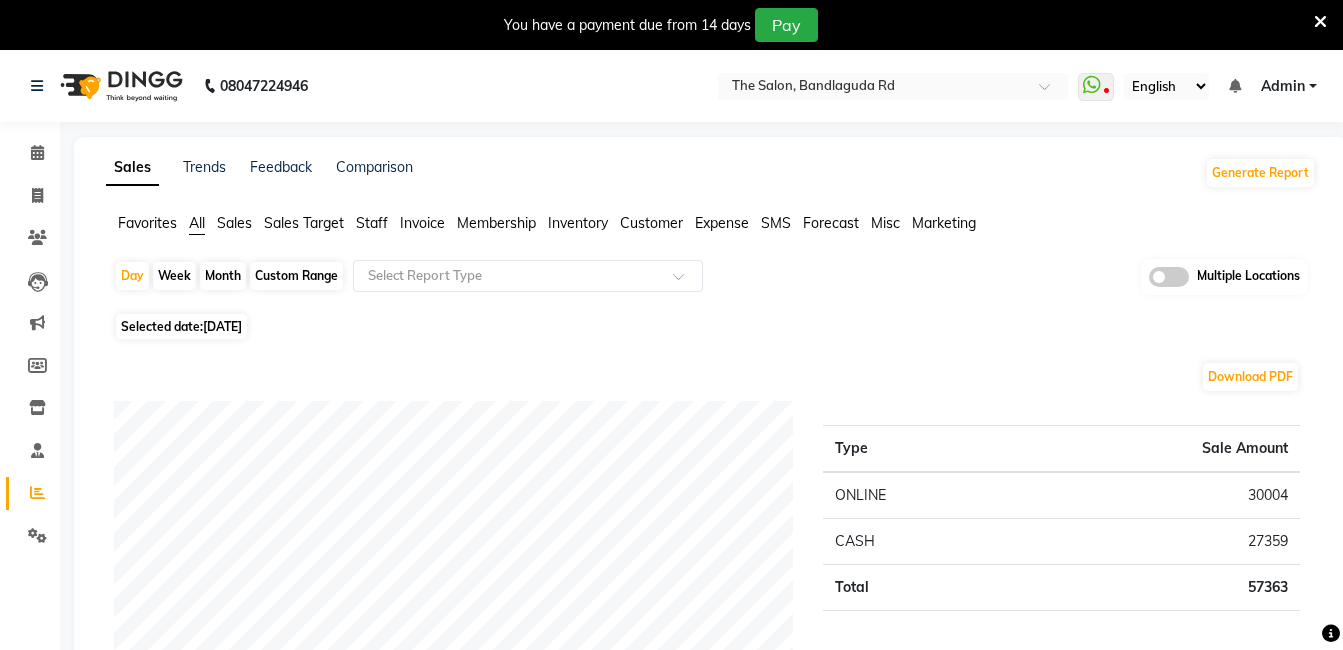 click on "Month" 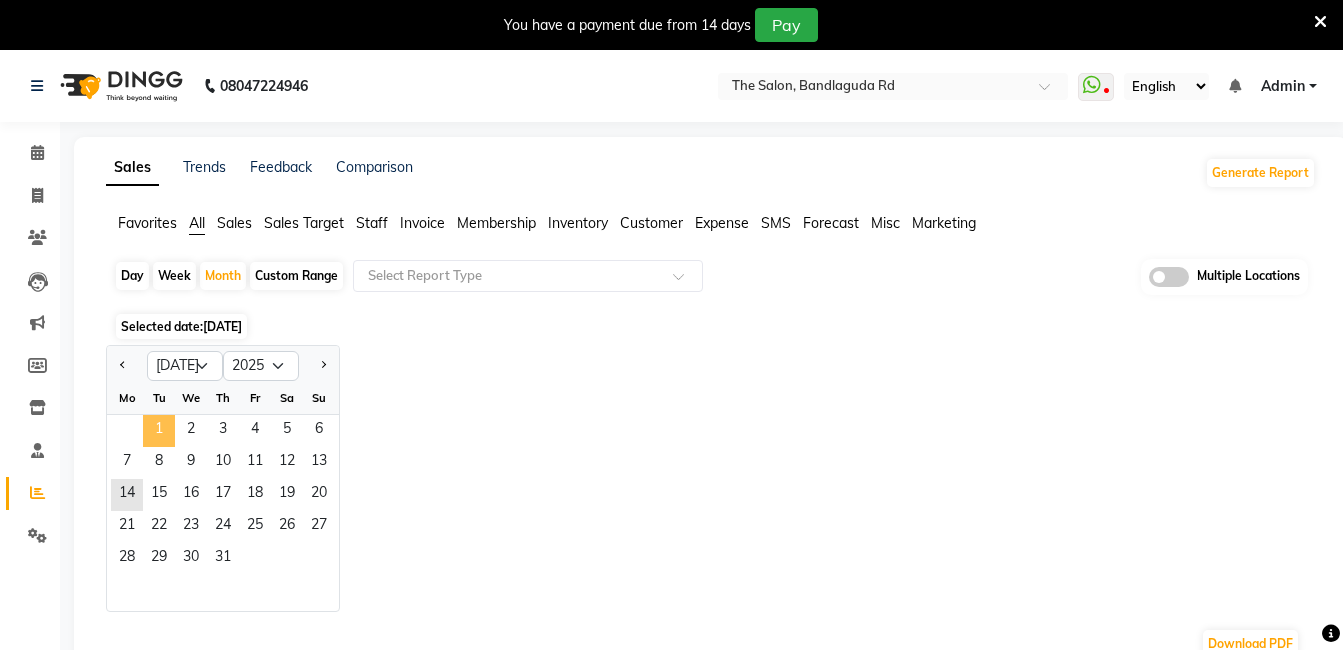 click on "1" 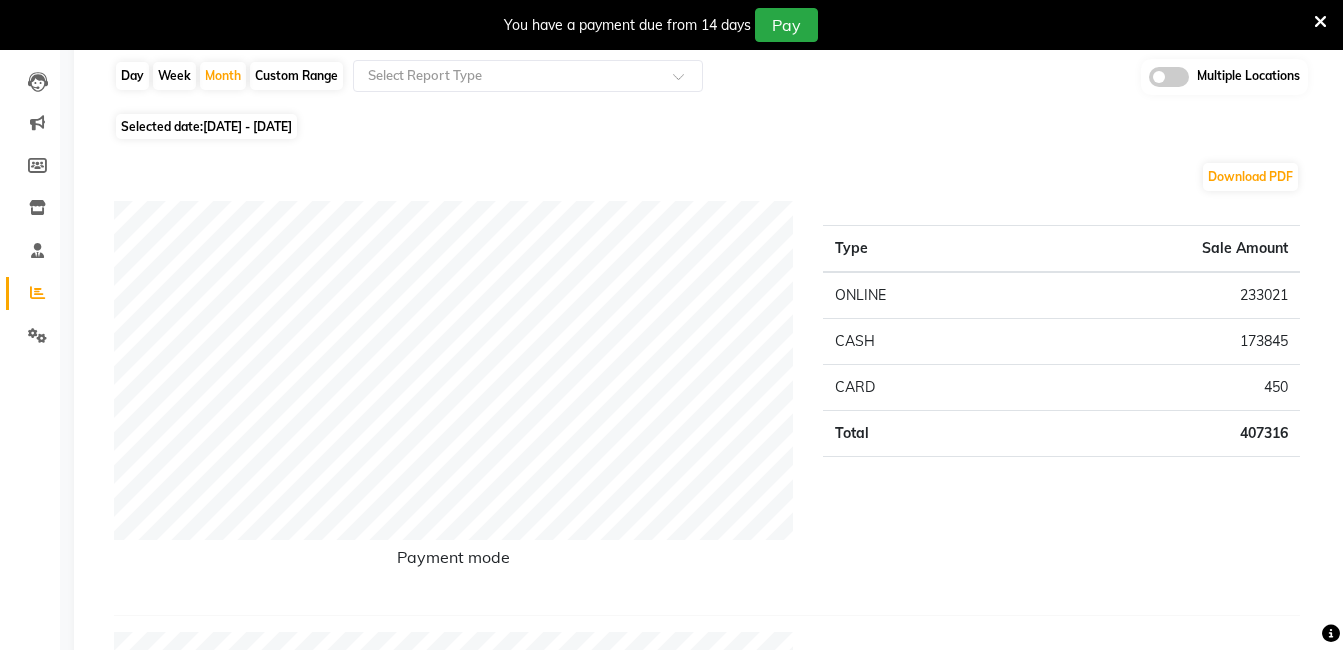 scroll, scrollTop: 0, scrollLeft: 0, axis: both 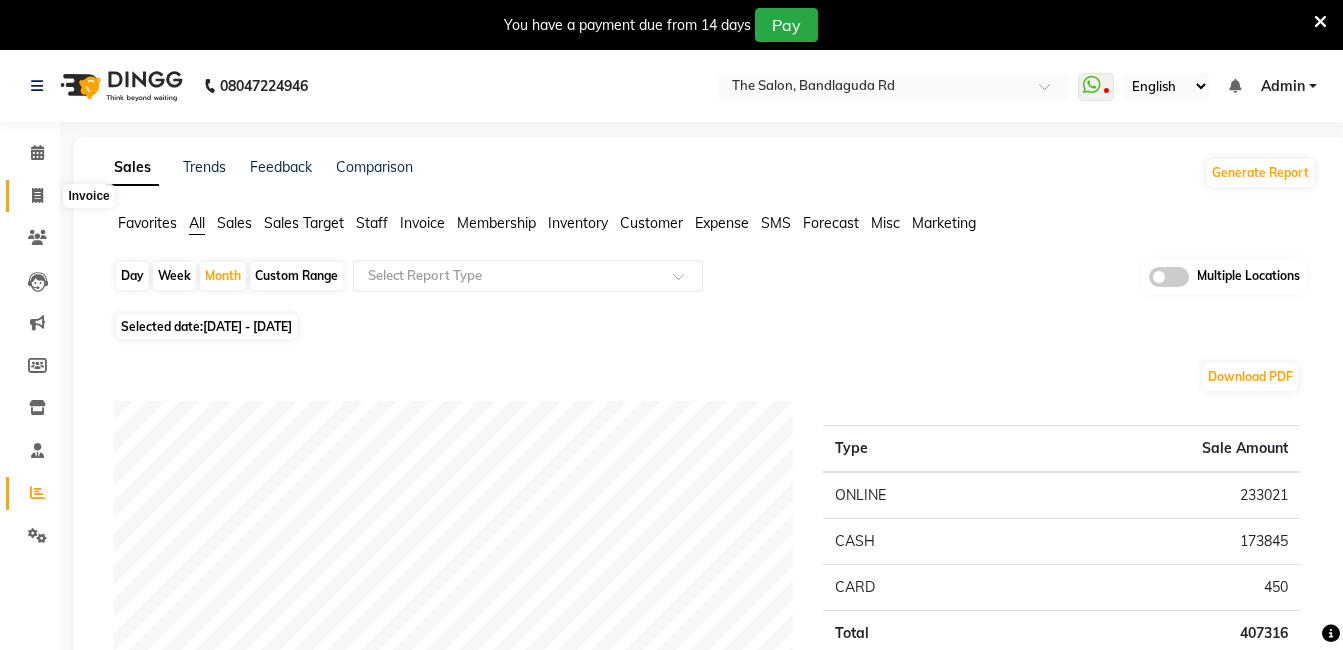 click 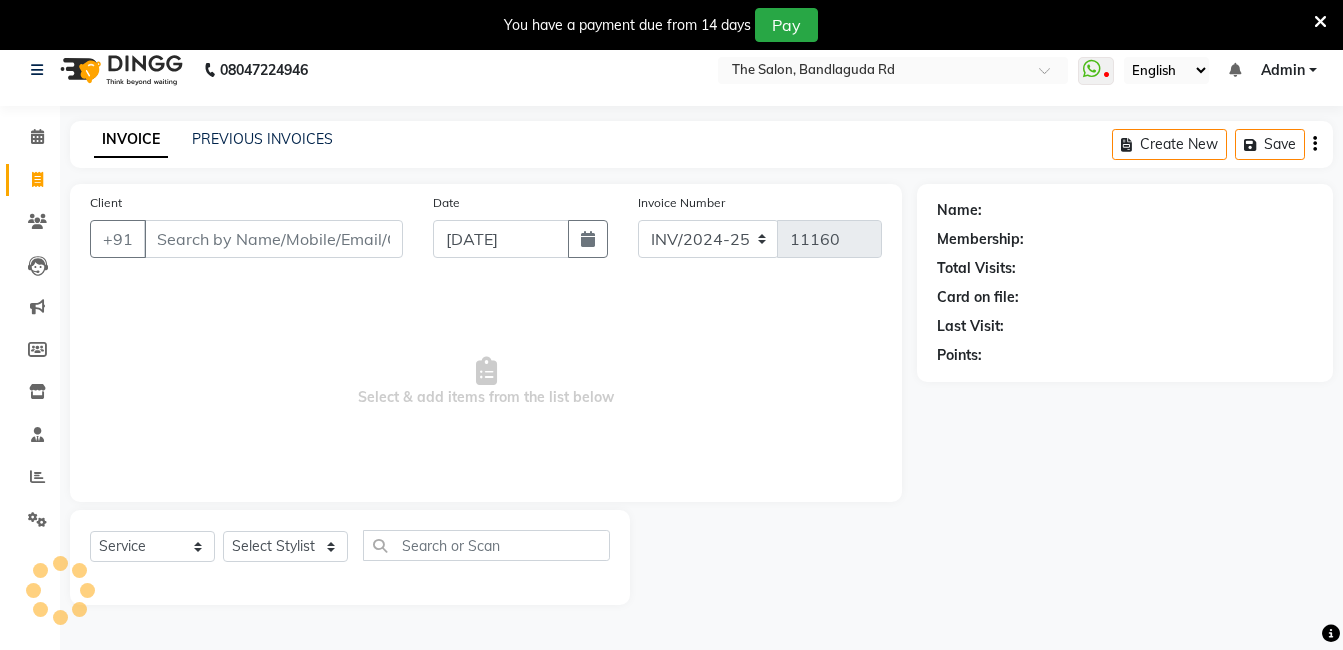 scroll, scrollTop: 50, scrollLeft: 0, axis: vertical 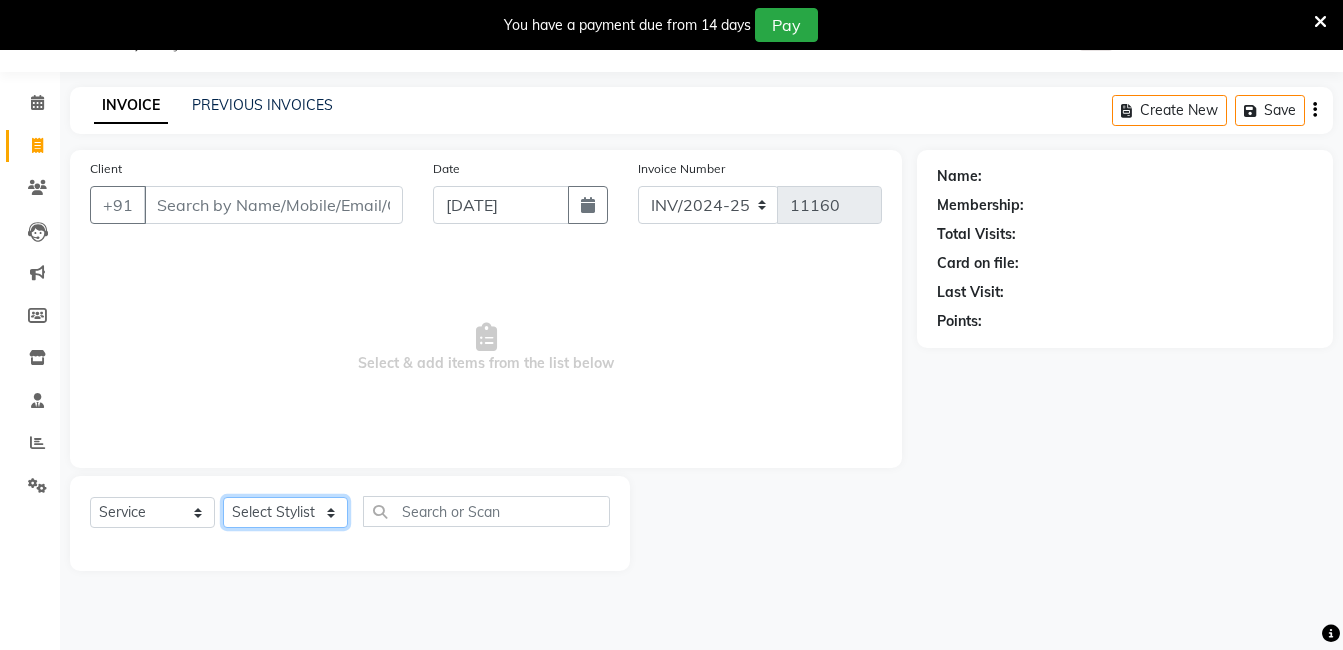 click on "Select Stylist [PERSON_NAME] [PERSON_NAME] kasim [PERSON_NAME] sameer [PERSON_NAME] manager" 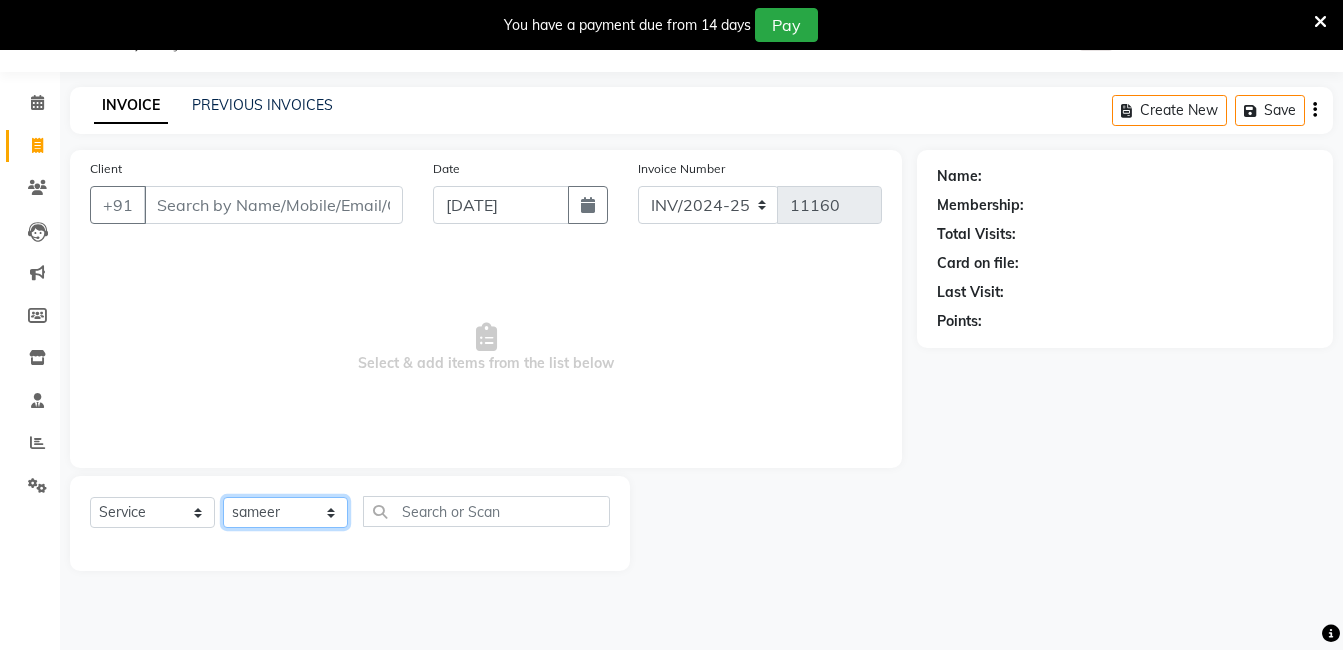 click on "Select Stylist [PERSON_NAME] [PERSON_NAME] kasim [PERSON_NAME] sameer [PERSON_NAME] manager" 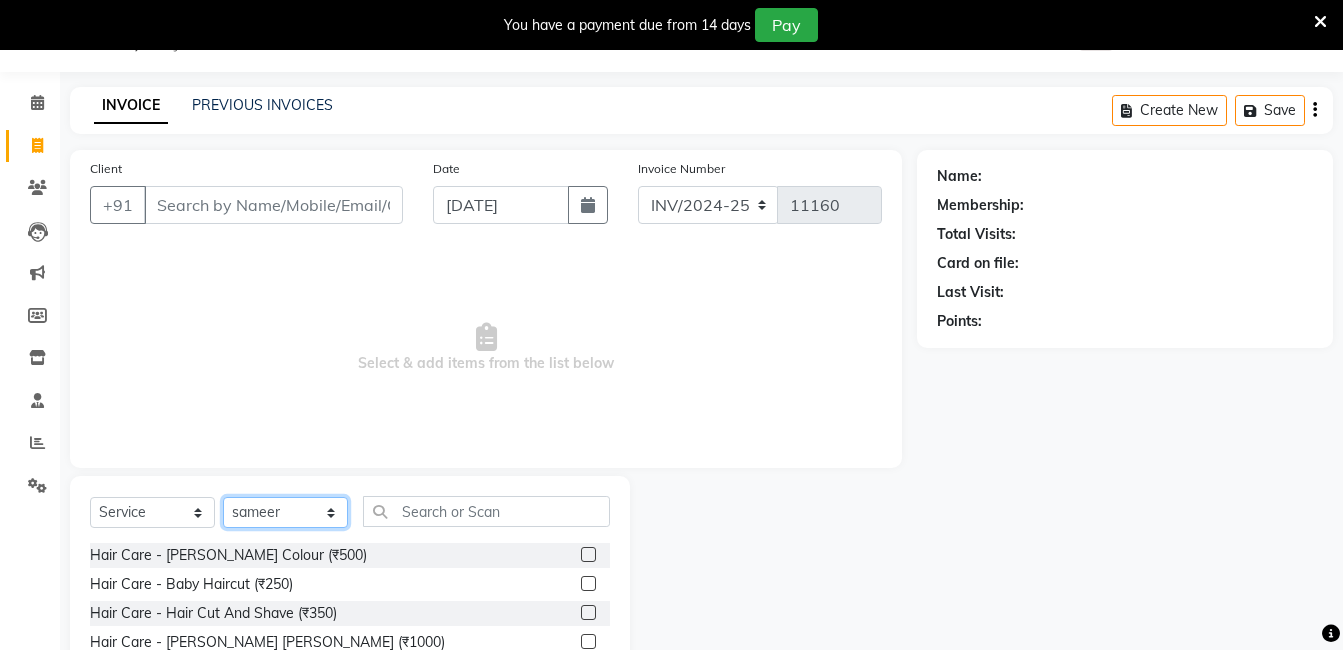 click on "Select Stylist [PERSON_NAME] [PERSON_NAME] kasim [PERSON_NAME] sameer [PERSON_NAME] manager" 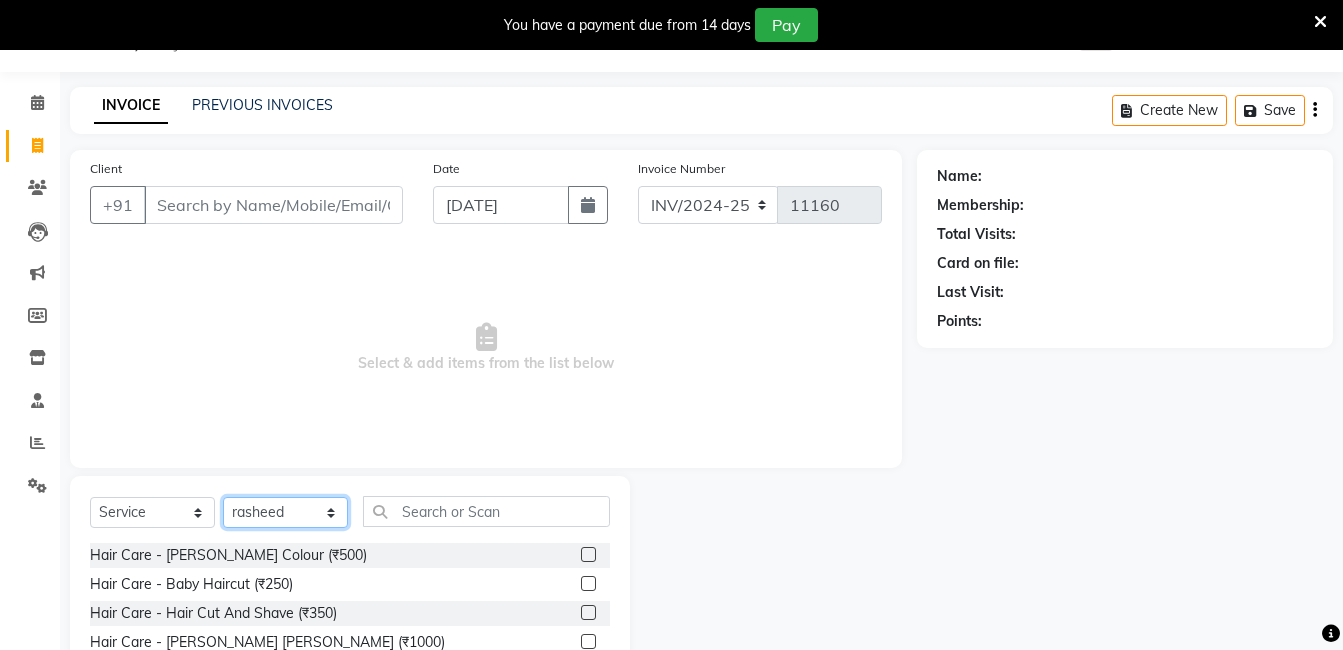 click on "Select Stylist [PERSON_NAME] [PERSON_NAME] kasim [PERSON_NAME] sameer [PERSON_NAME] manager" 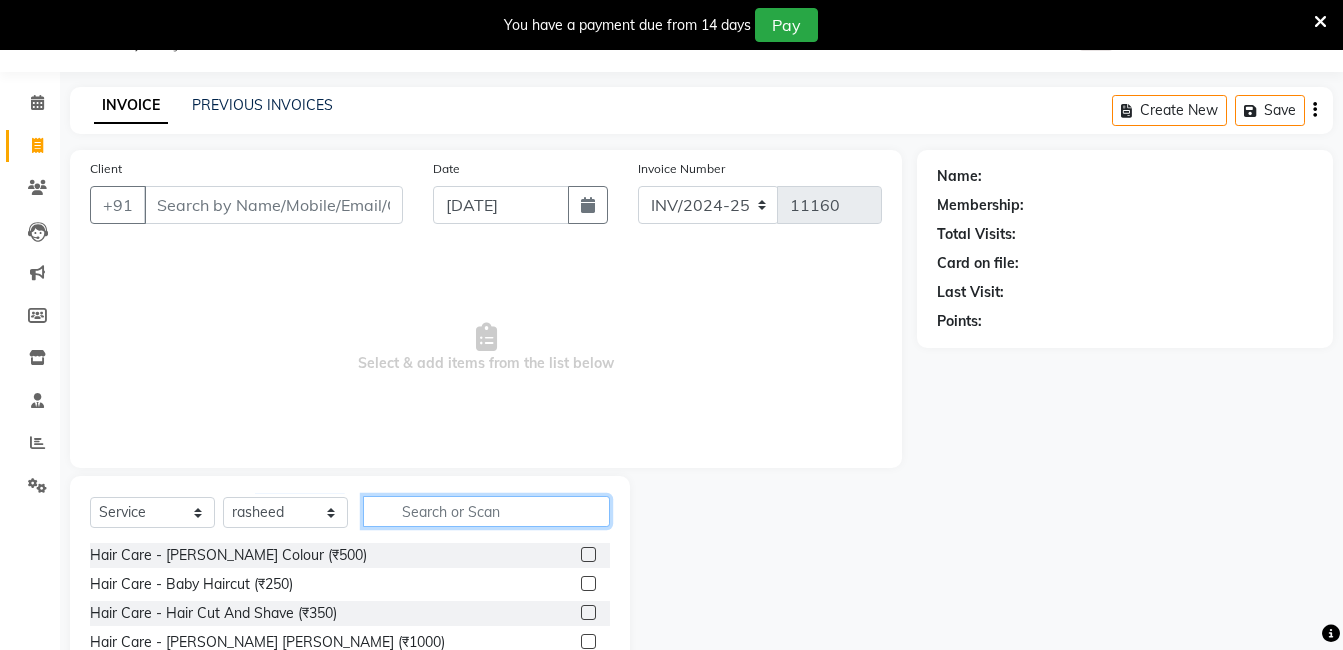 click 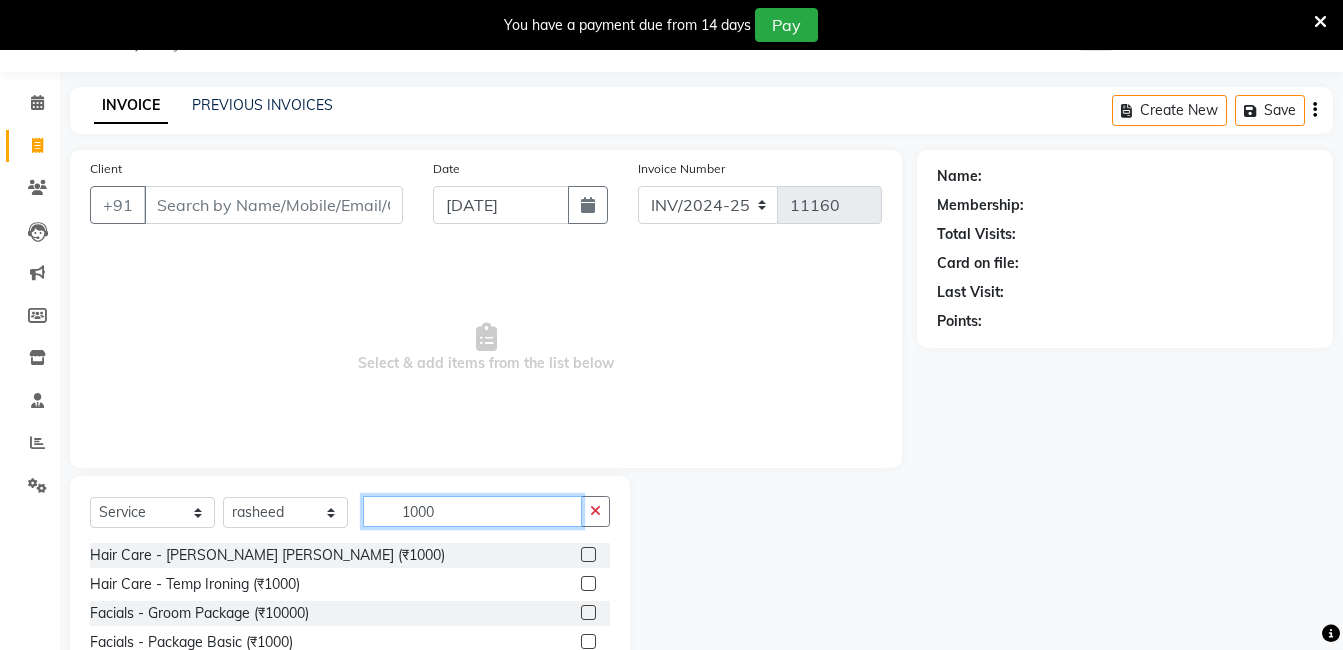 scroll, scrollTop: 201, scrollLeft: 0, axis: vertical 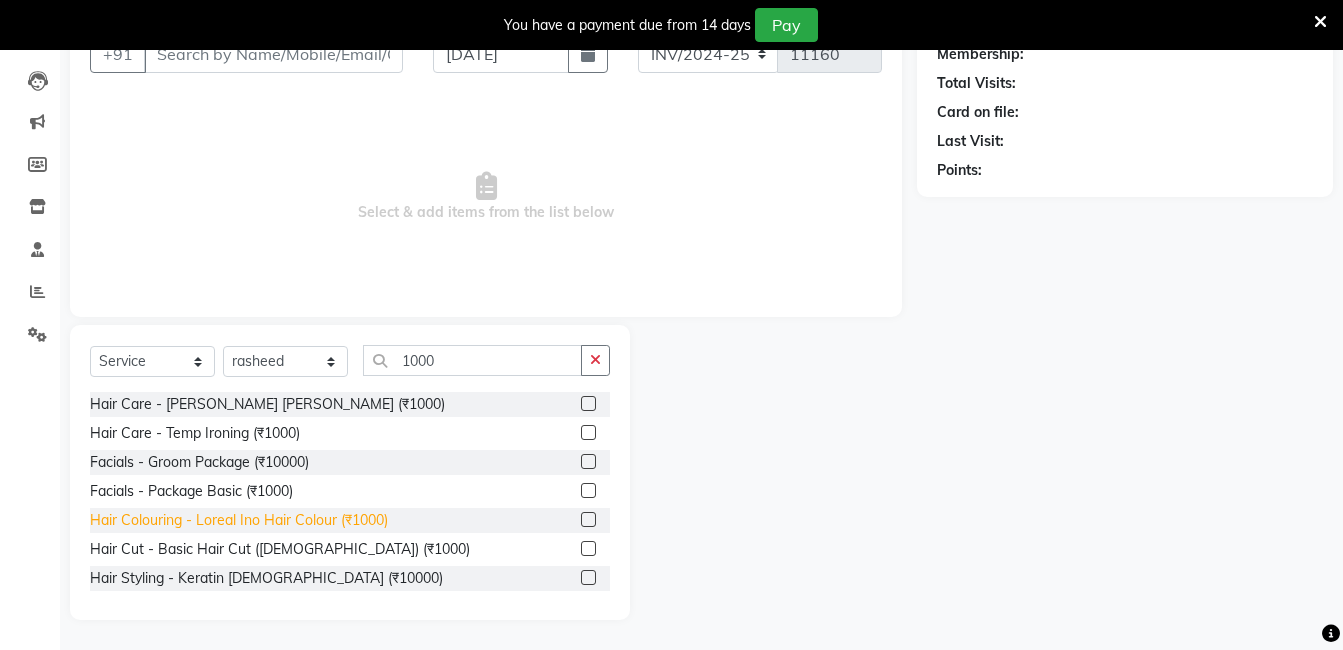 click on "Hair Colouring - Loreal Ino Hair Colour (₹1000)" 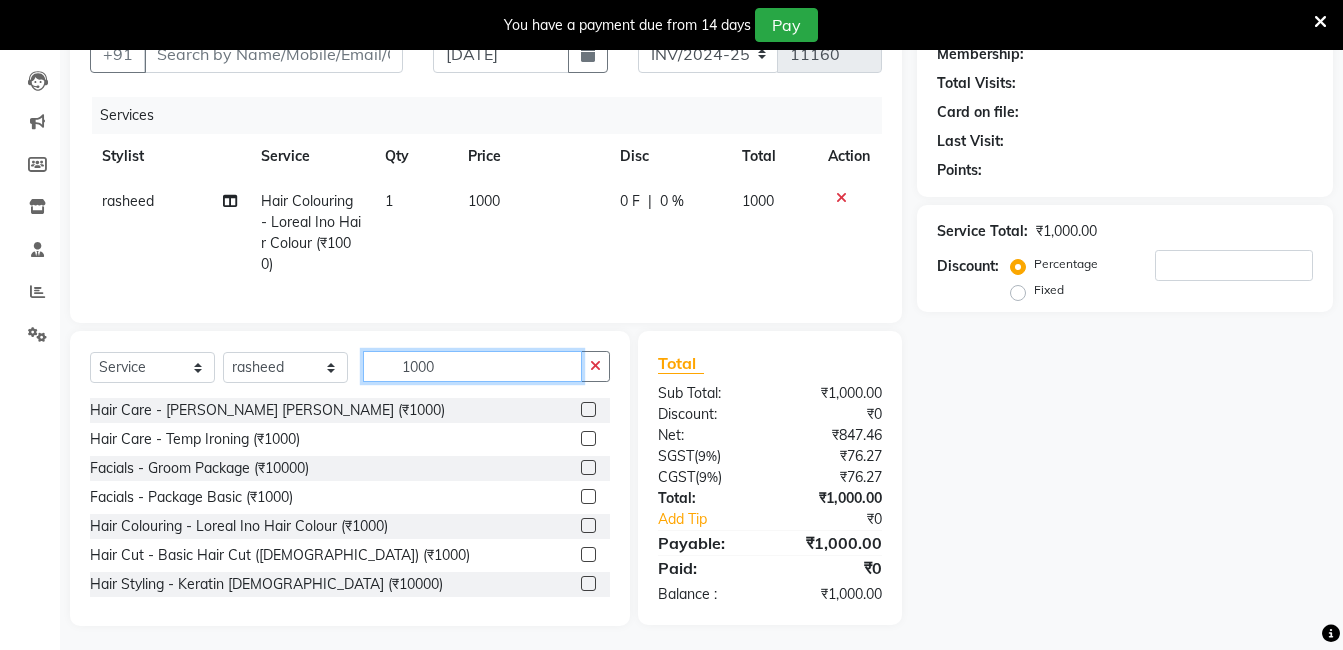 click on "1000" 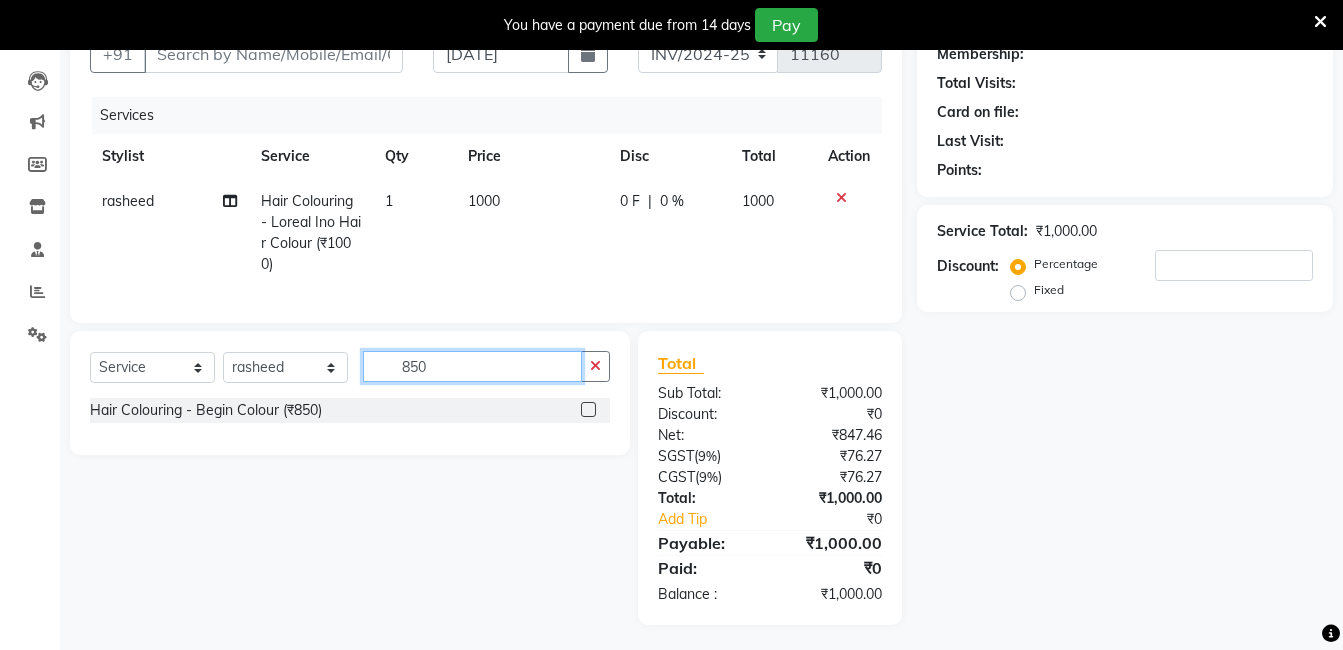 scroll, scrollTop: 221, scrollLeft: 0, axis: vertical 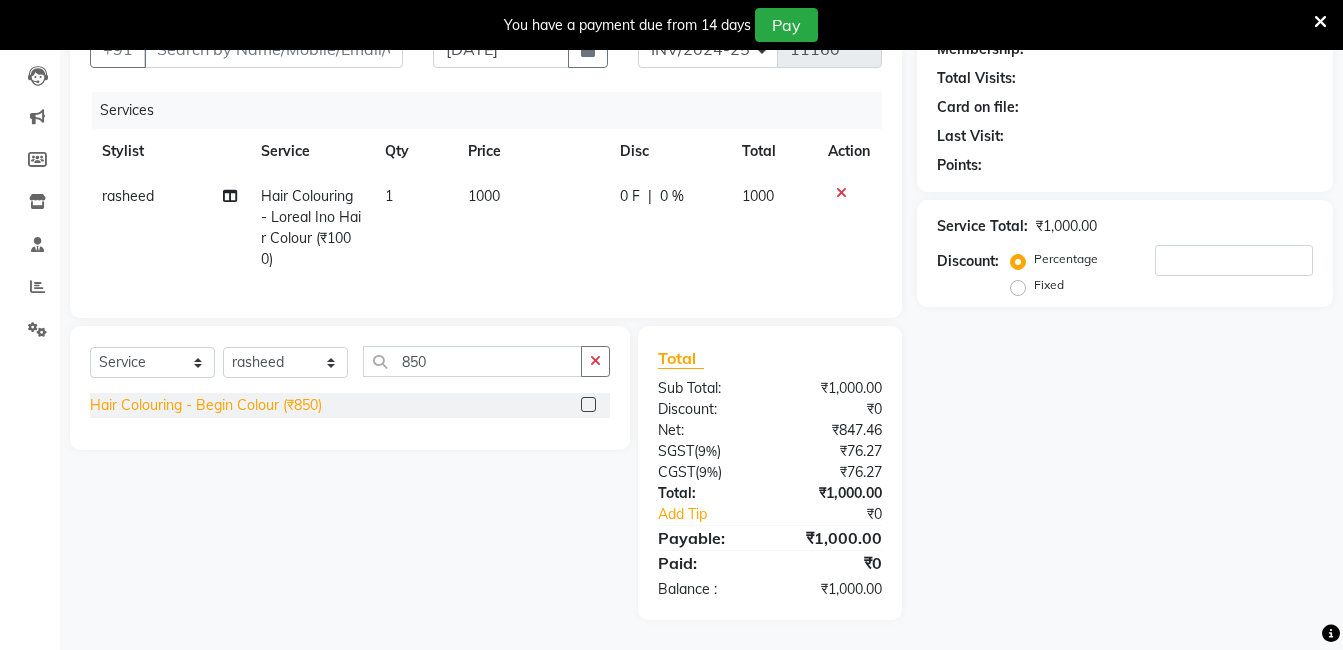 click on "Hair Colouring - Begin Colour (₹850)" 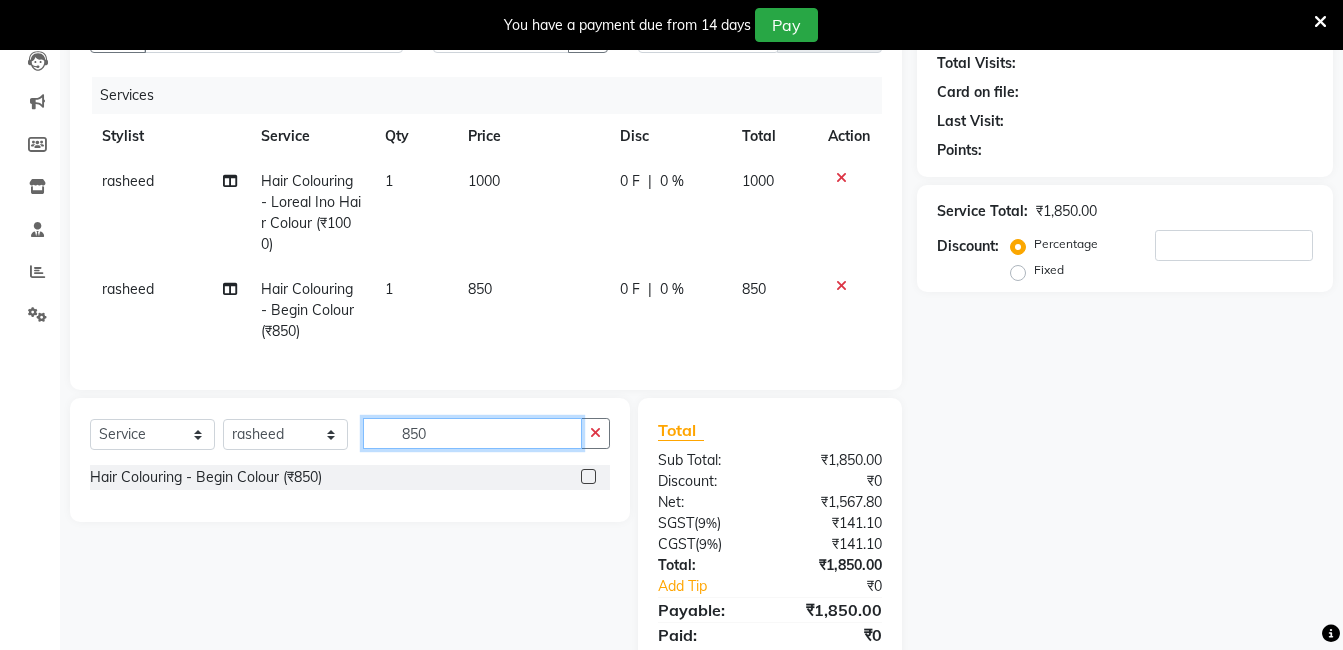 click on "850" 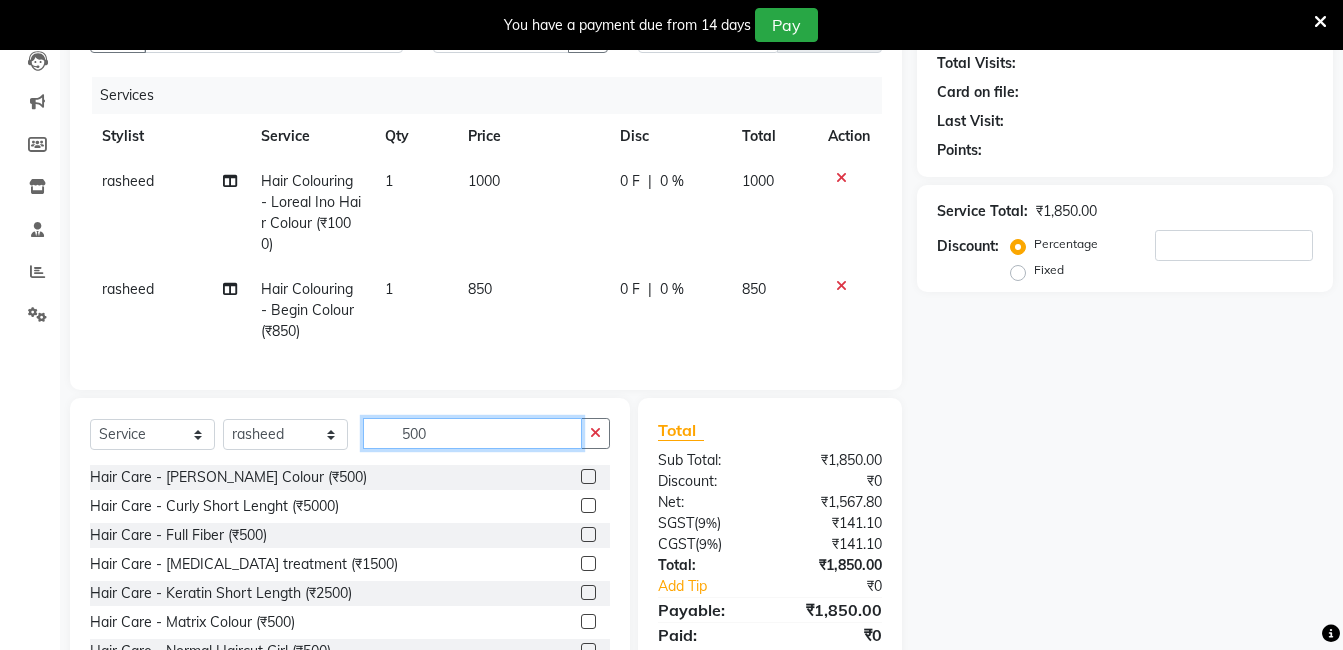 scroll, scrollTop: 309, scrollLeft: 0, axis: vertical 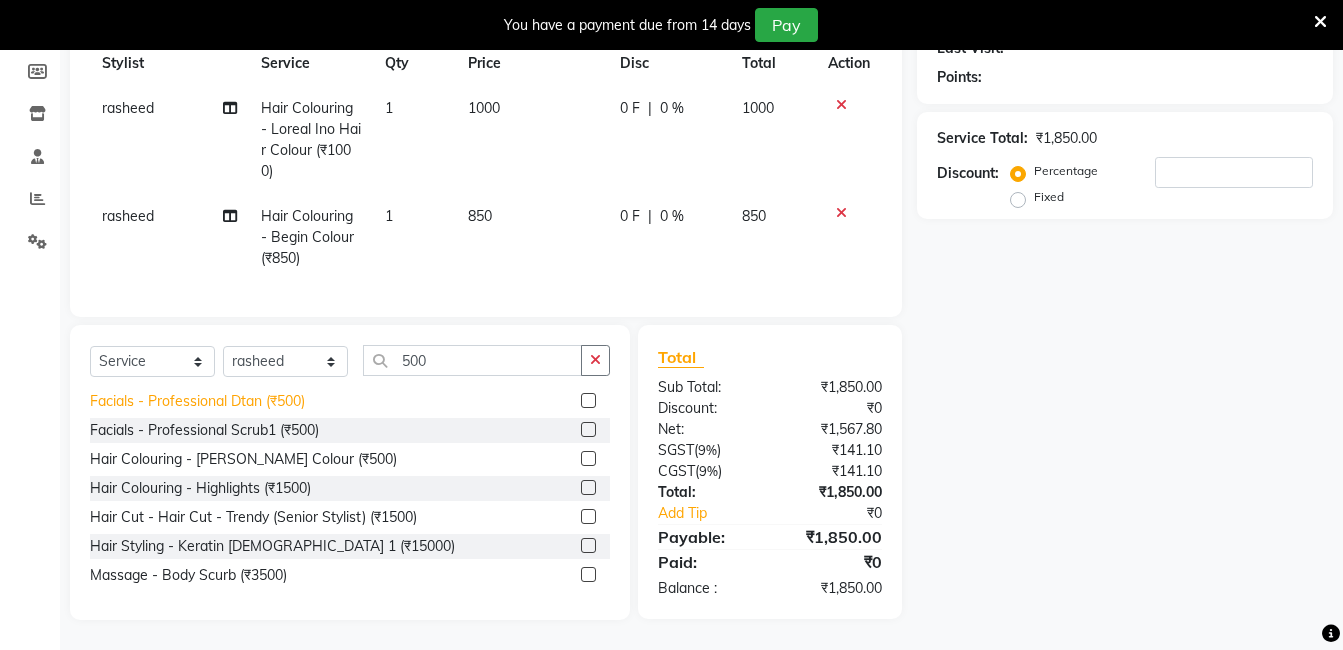 click on "Facials - Professional Dtan (₹500)" 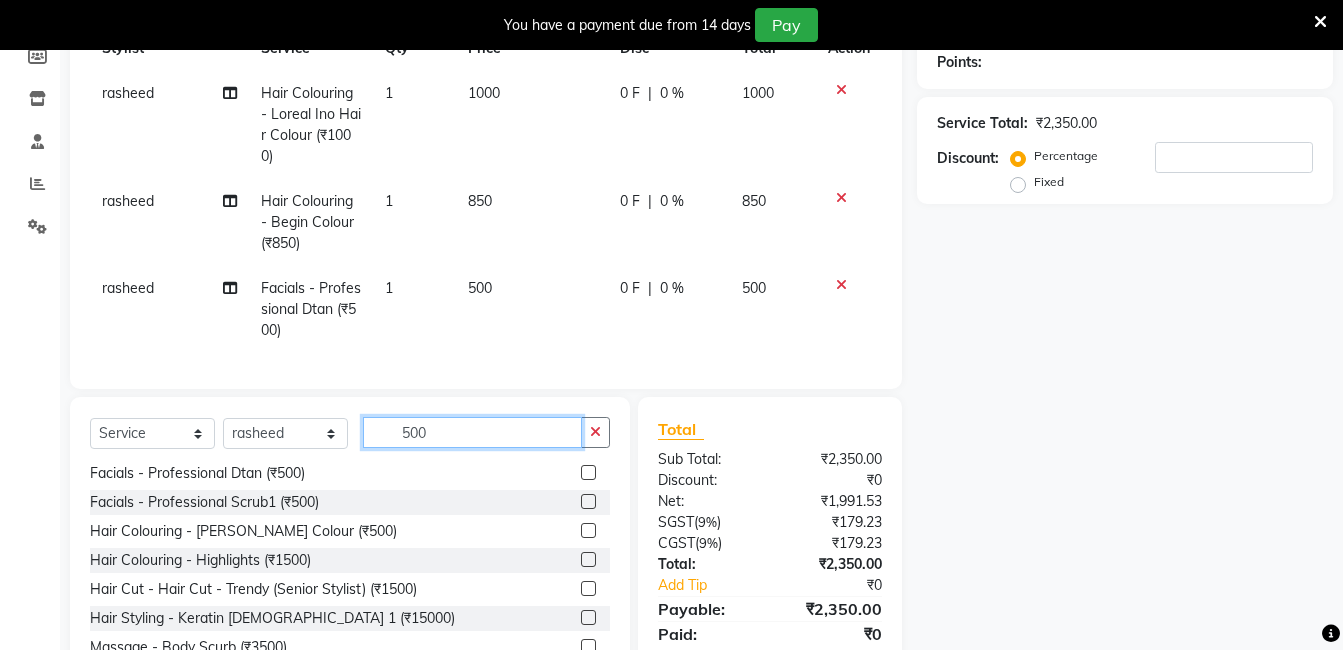 click on "500" 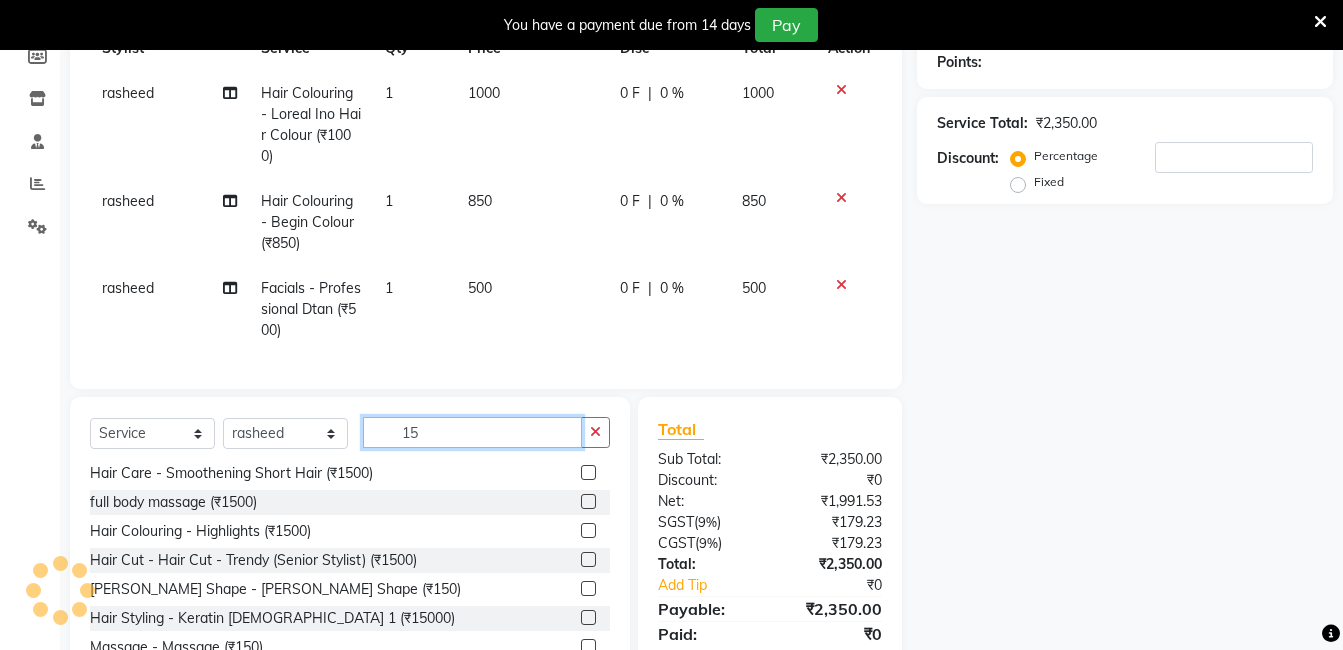 scroll, scrollTop: 0, scrollLeft: 0, axis: both 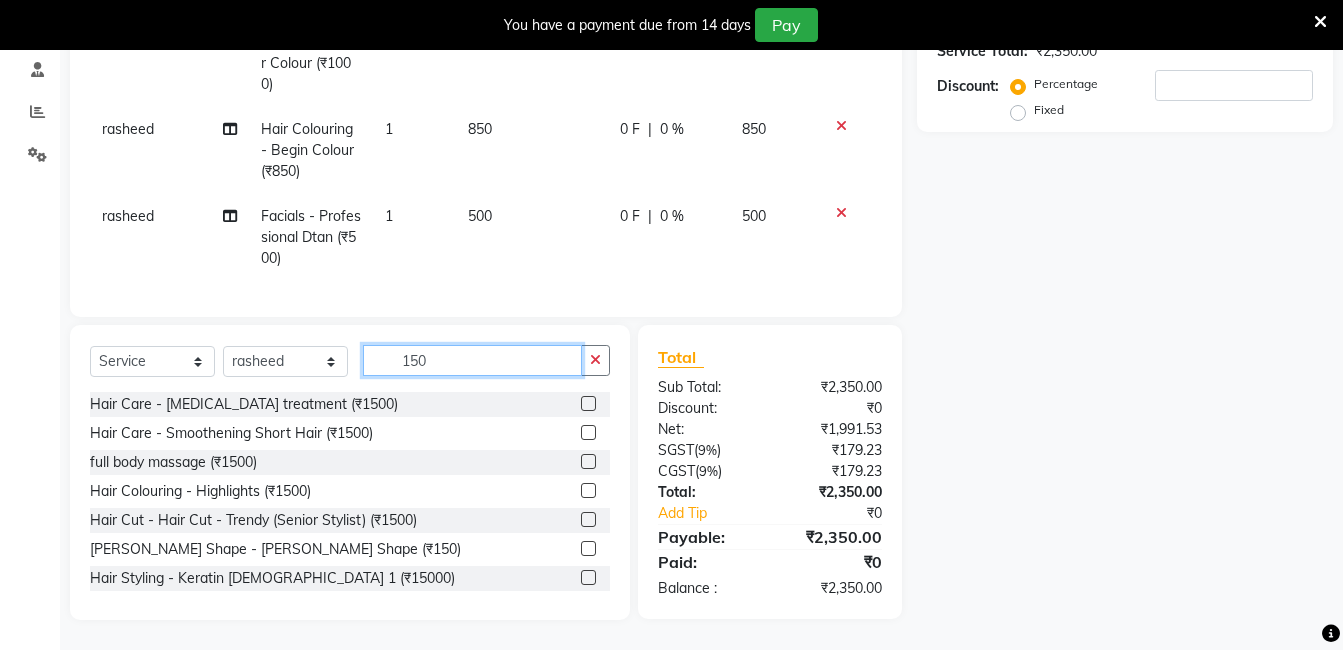 click on "150" 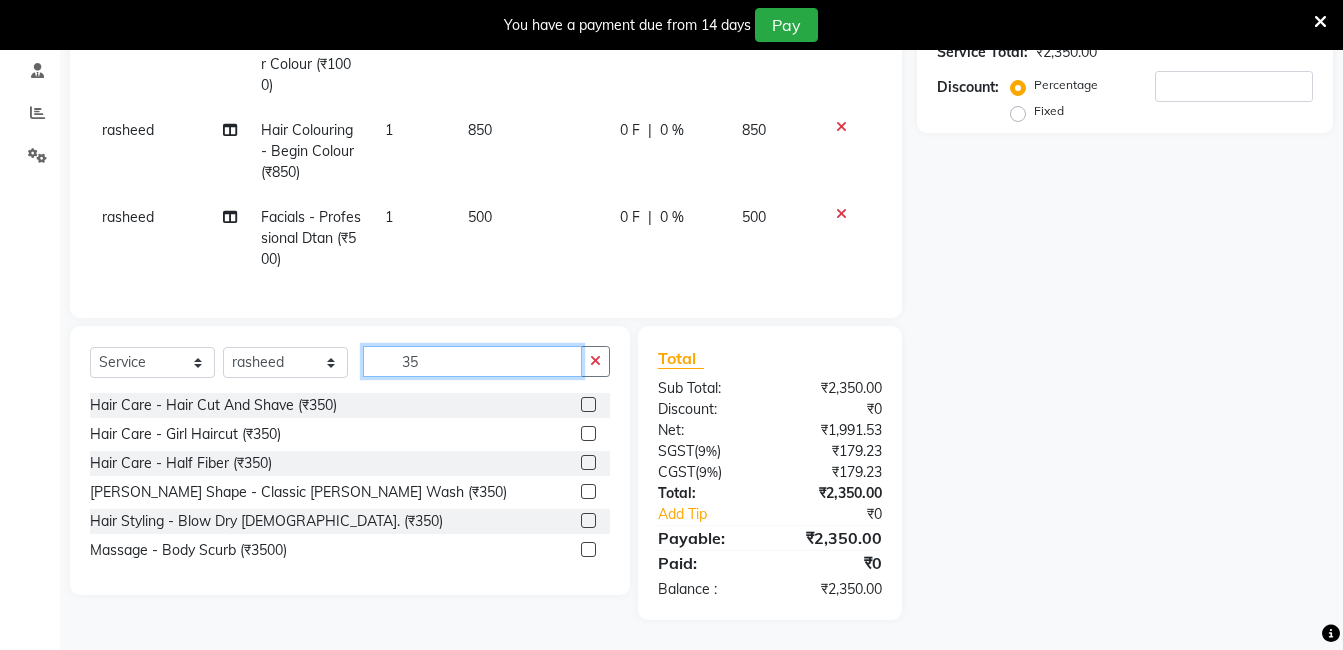 scroll, scrollTop: 395, scrollLeft: 0, axis: vertical 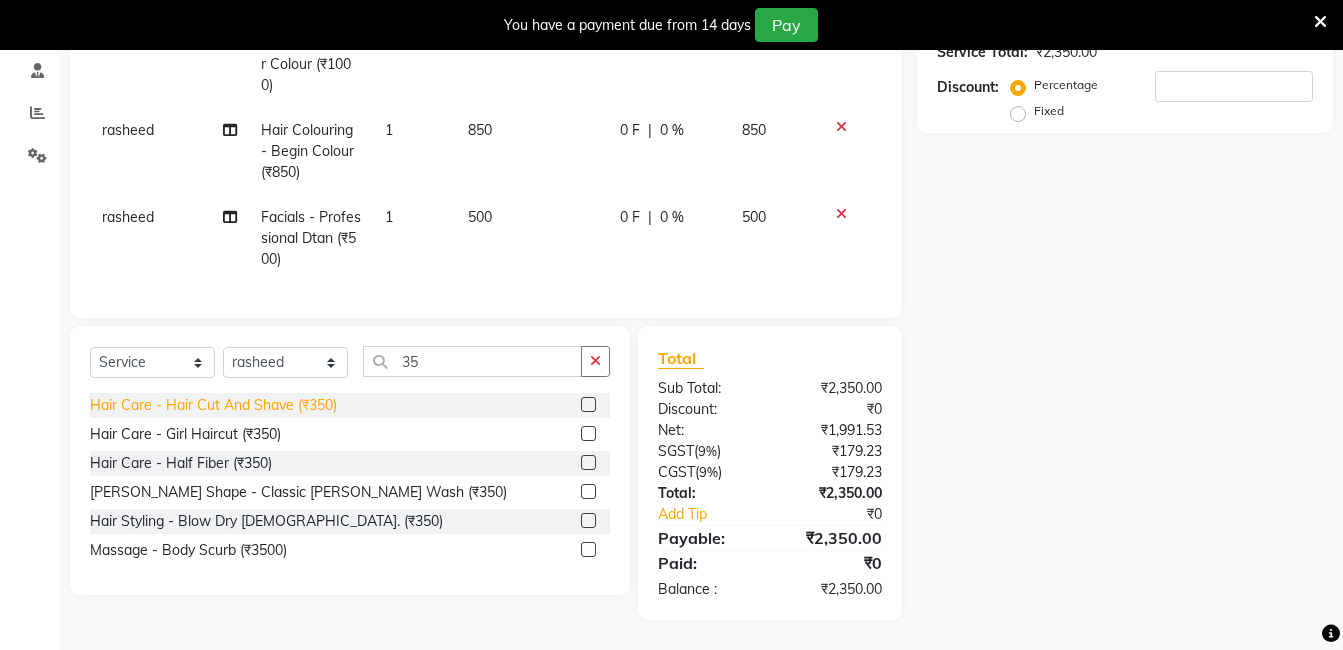 click on "Hair Care - Hair Cut And Shave (₹350)" 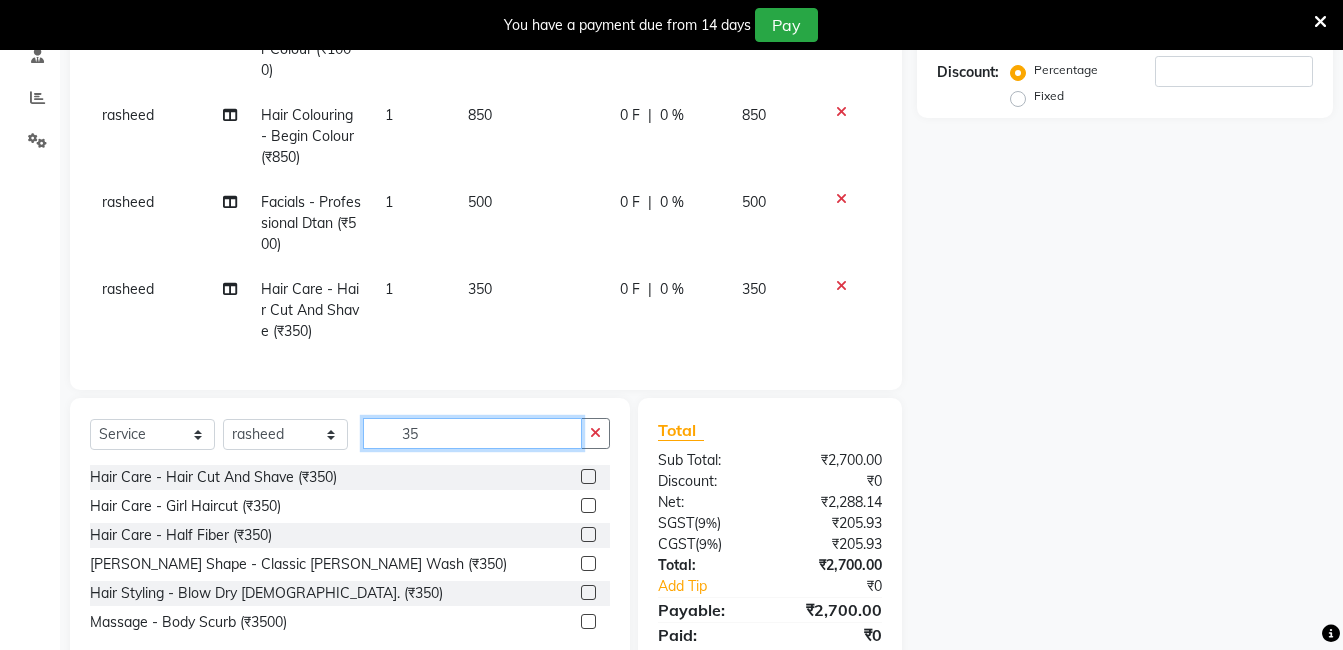 click on "35" 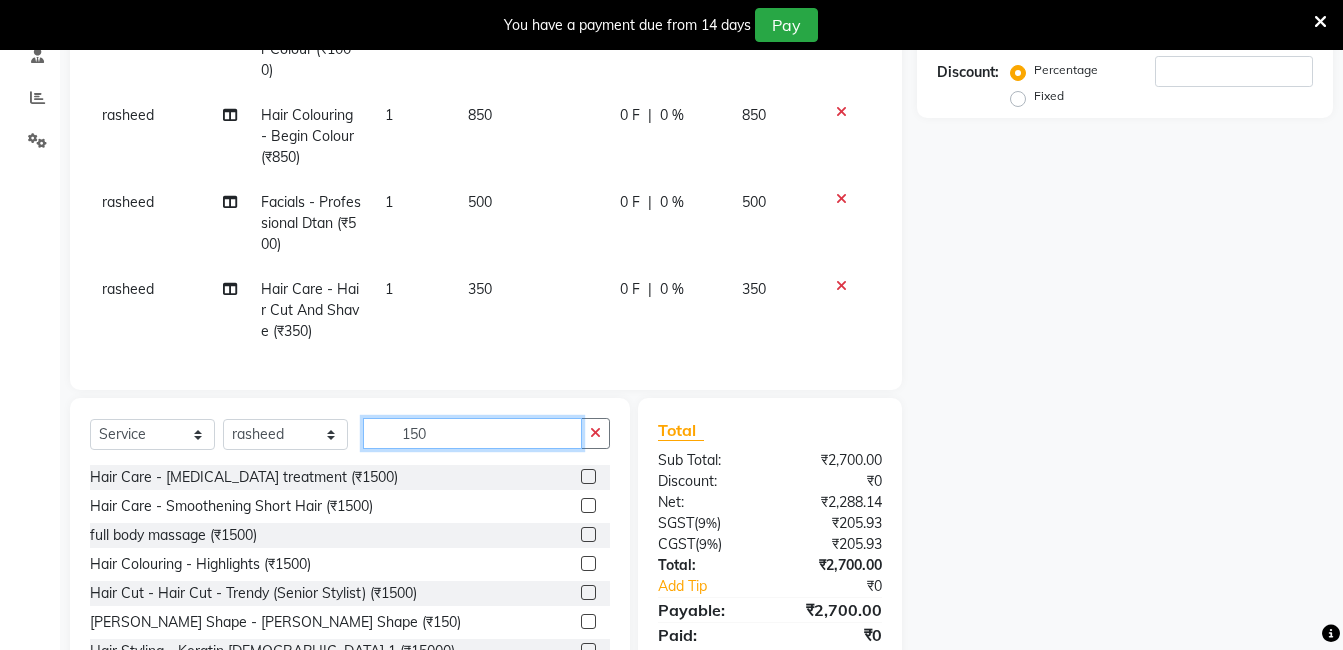 scroll, scrollTop: 483, scrollLeft: 0, axis: vertical 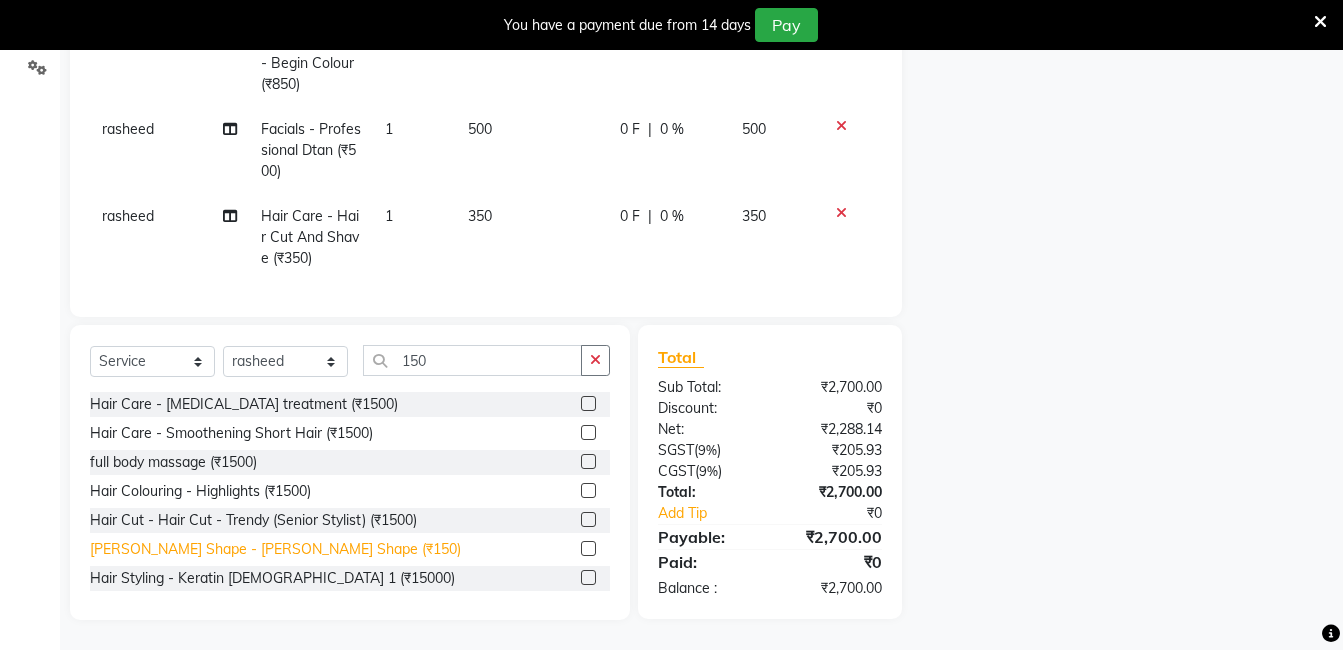 click on "[PERSON_NAME] Shape - [PERSON_NAME] Shape (₹150)" 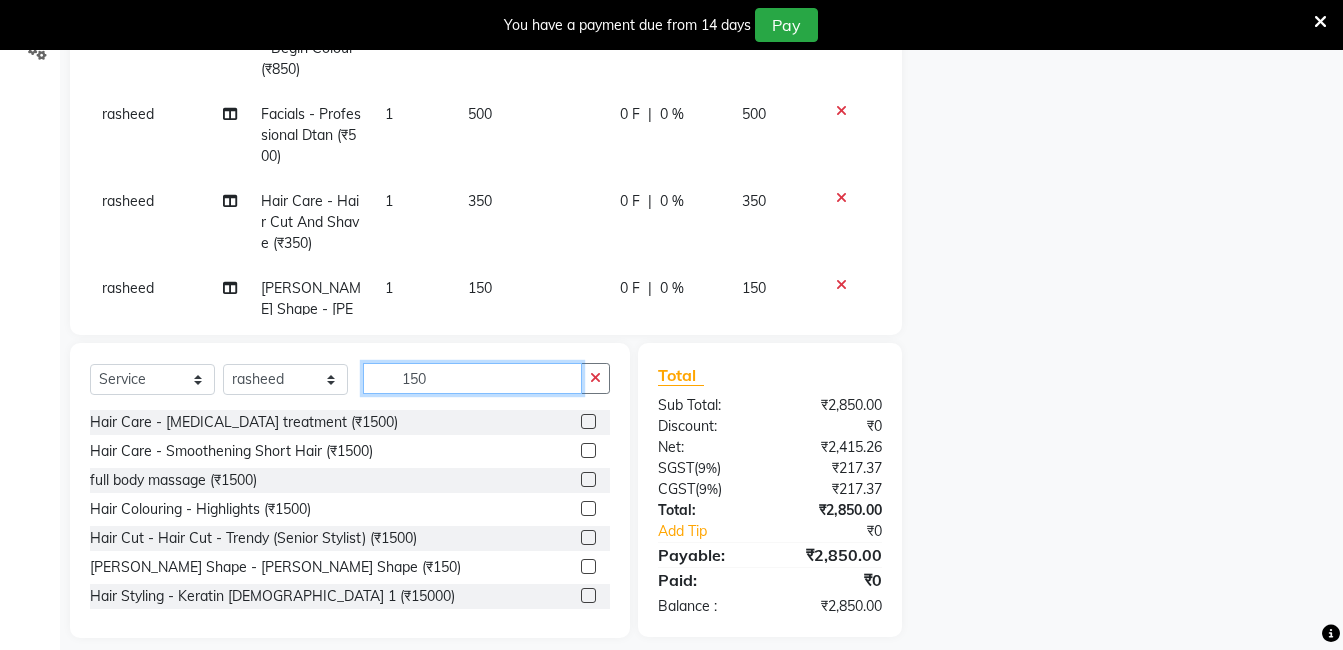 click on "150" 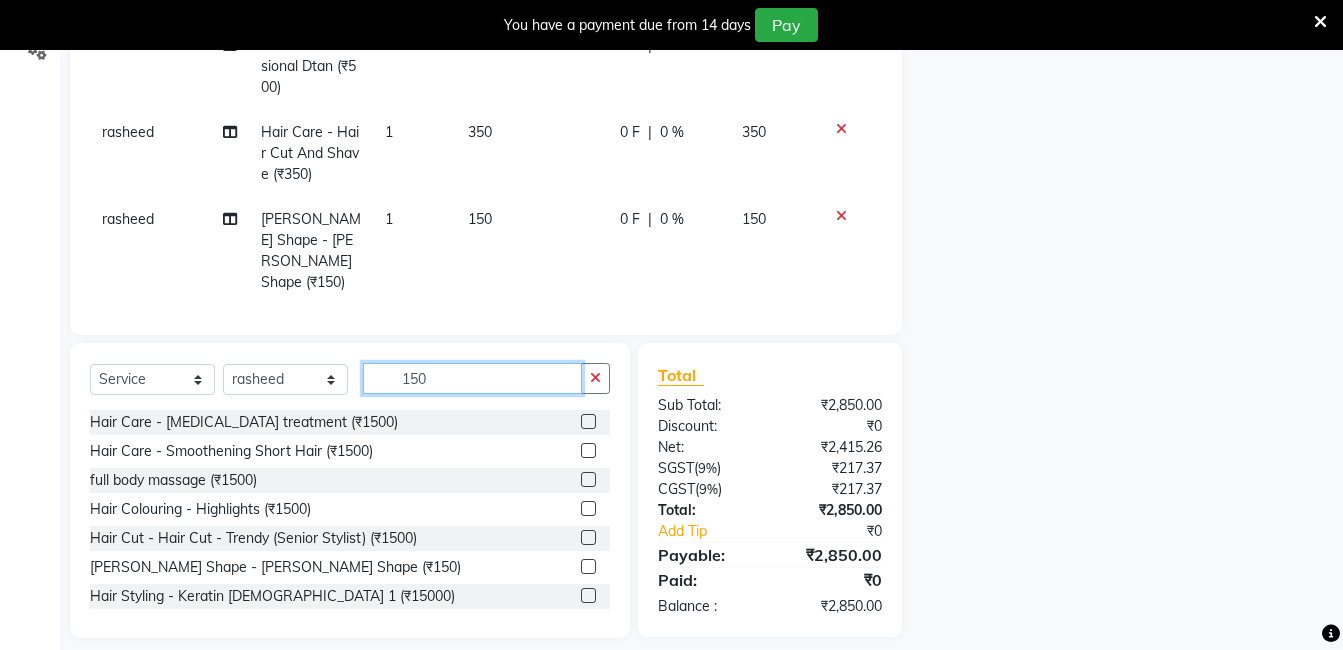 scroll, scrollTop: 0, scrollLeft: 0, axis: both 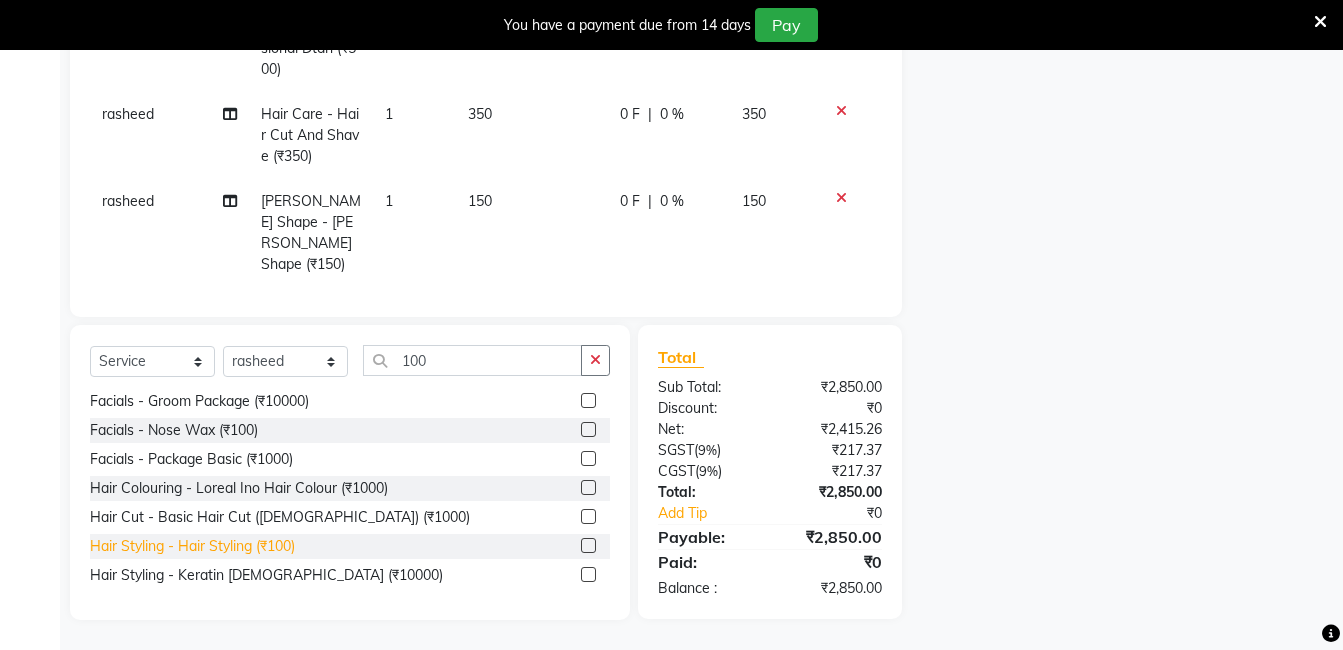 click on "Hair Styling - Hair Styling (₹100)" 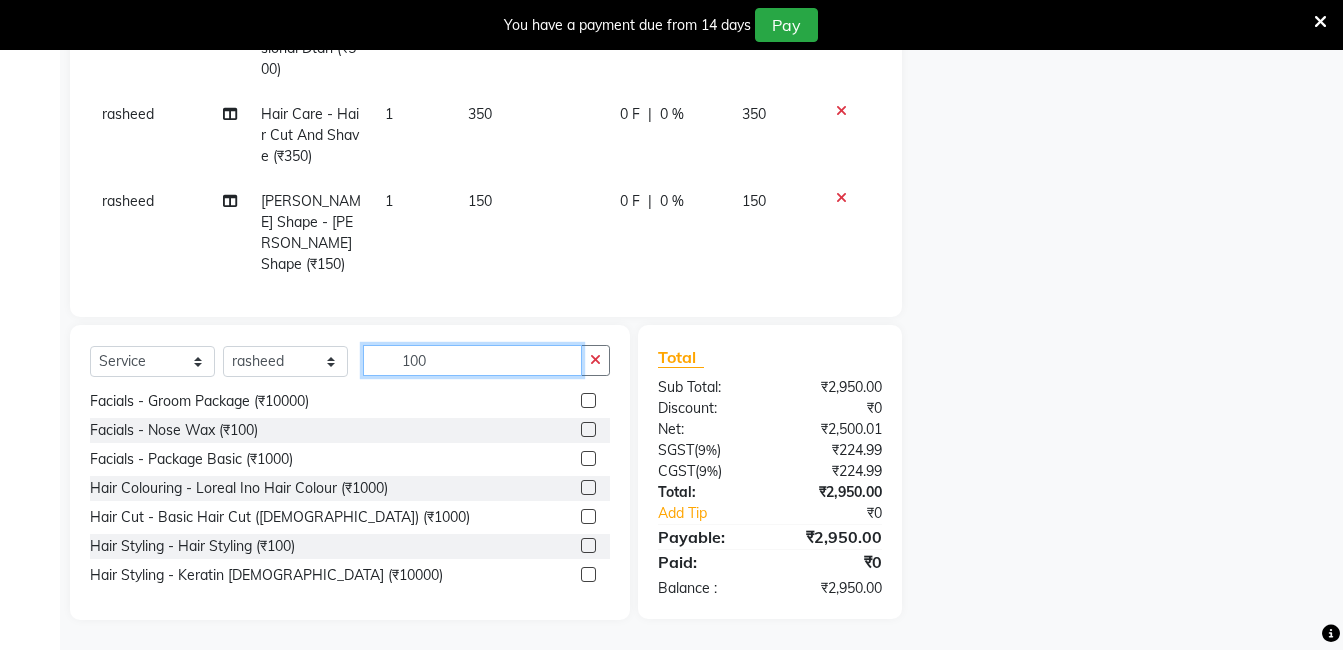 click on "100" 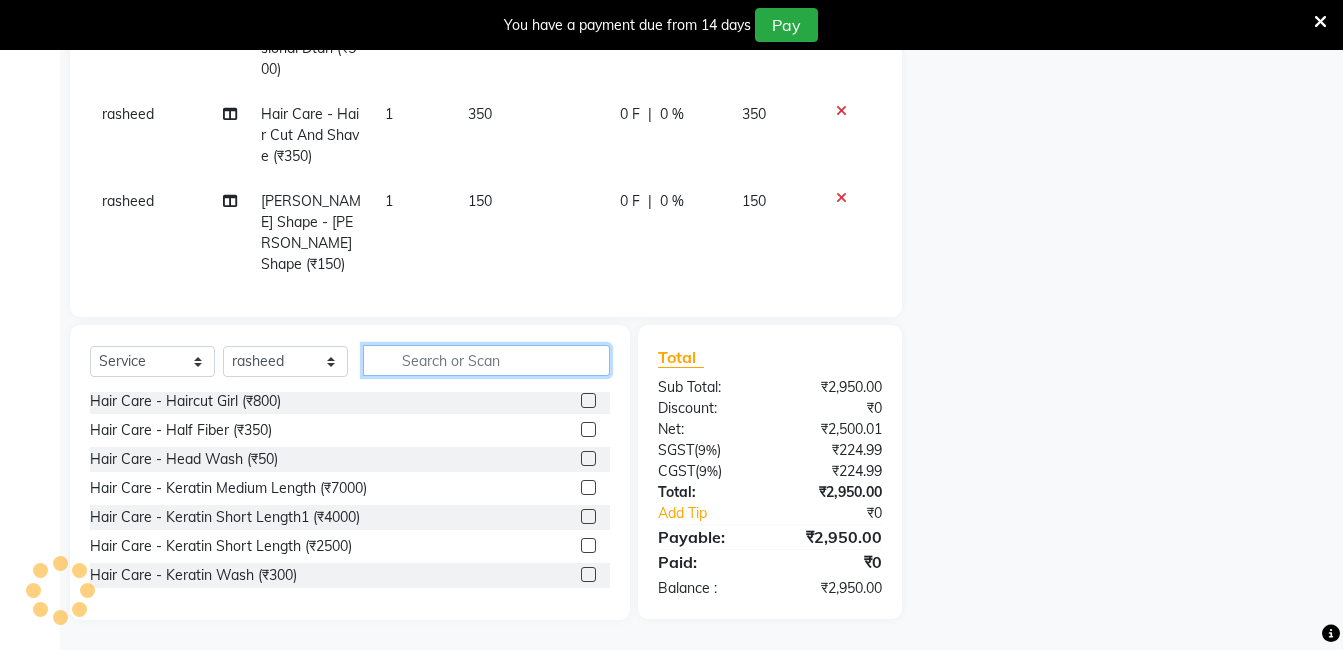scroll, scrollTop: 1105, scrollLeft: 0, axis: vertical 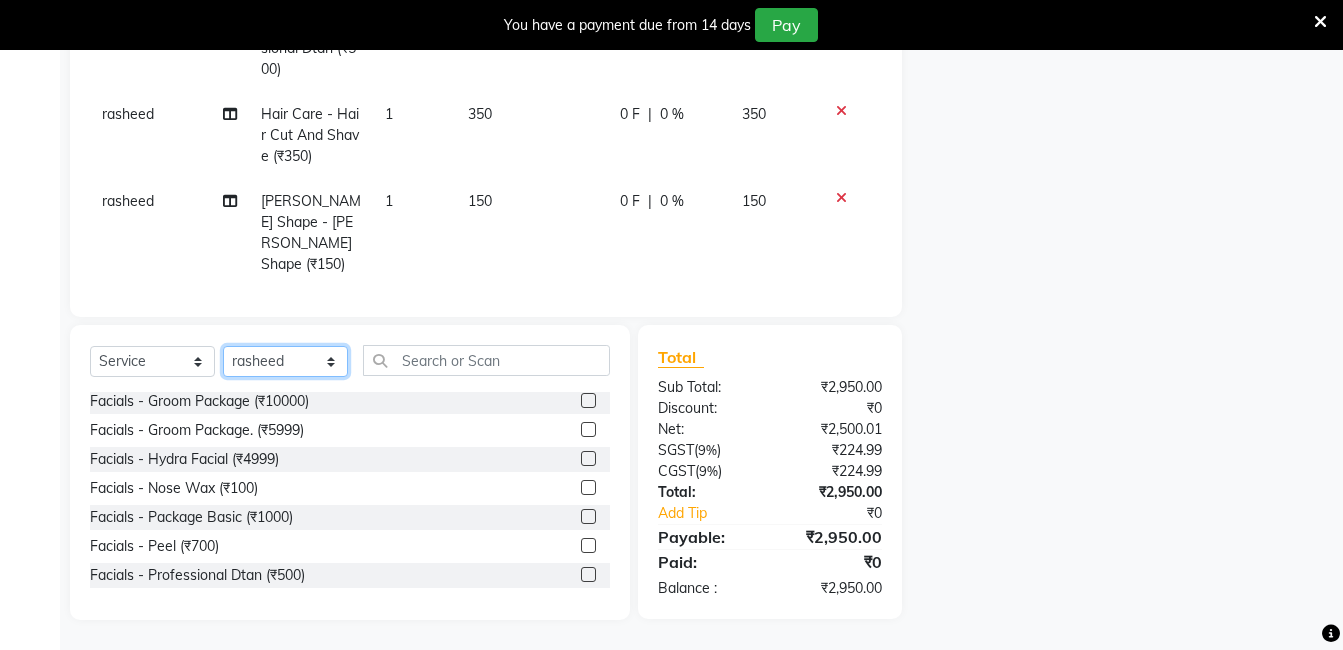 click on "Select Stylist [PERSON_NAME] [PERSON_NAME] kasim [PERSON_NAME] sameer [PERSON_NAME] manager" 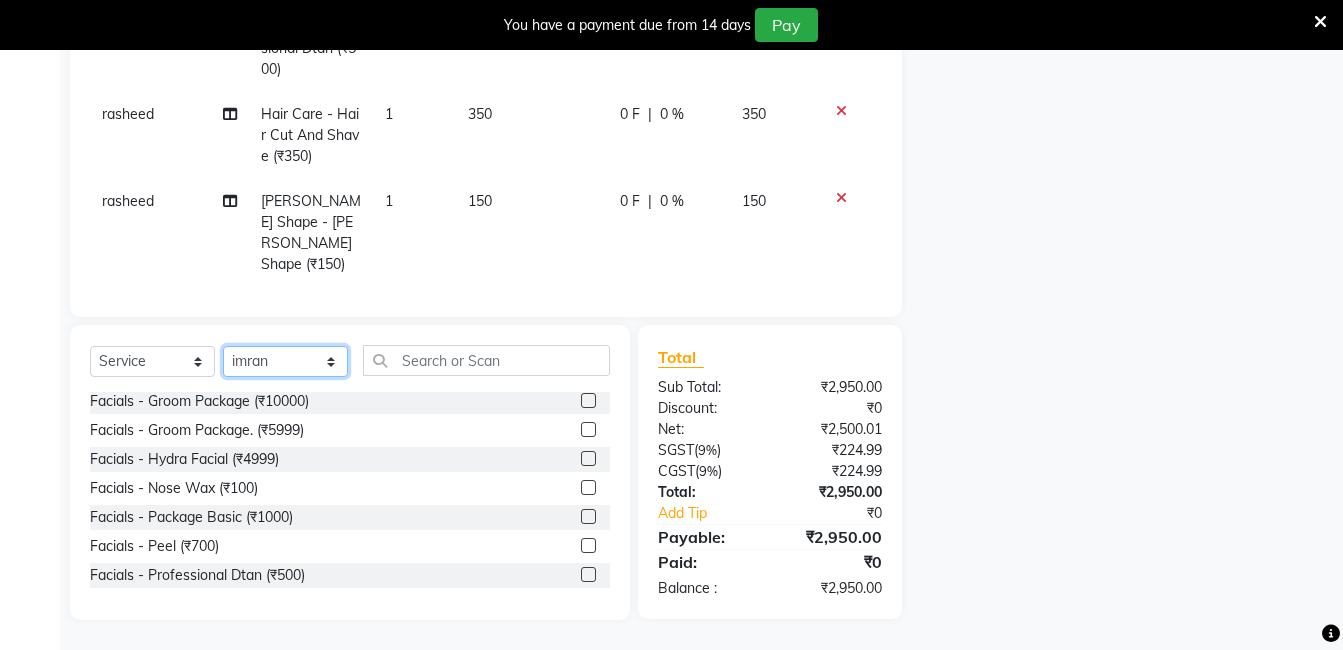 click on "Select Stylist [PERSON_NAME] [PERSON_NAME] kasim [PERSON_NAME] sameer [PERSON_NAME] manager" 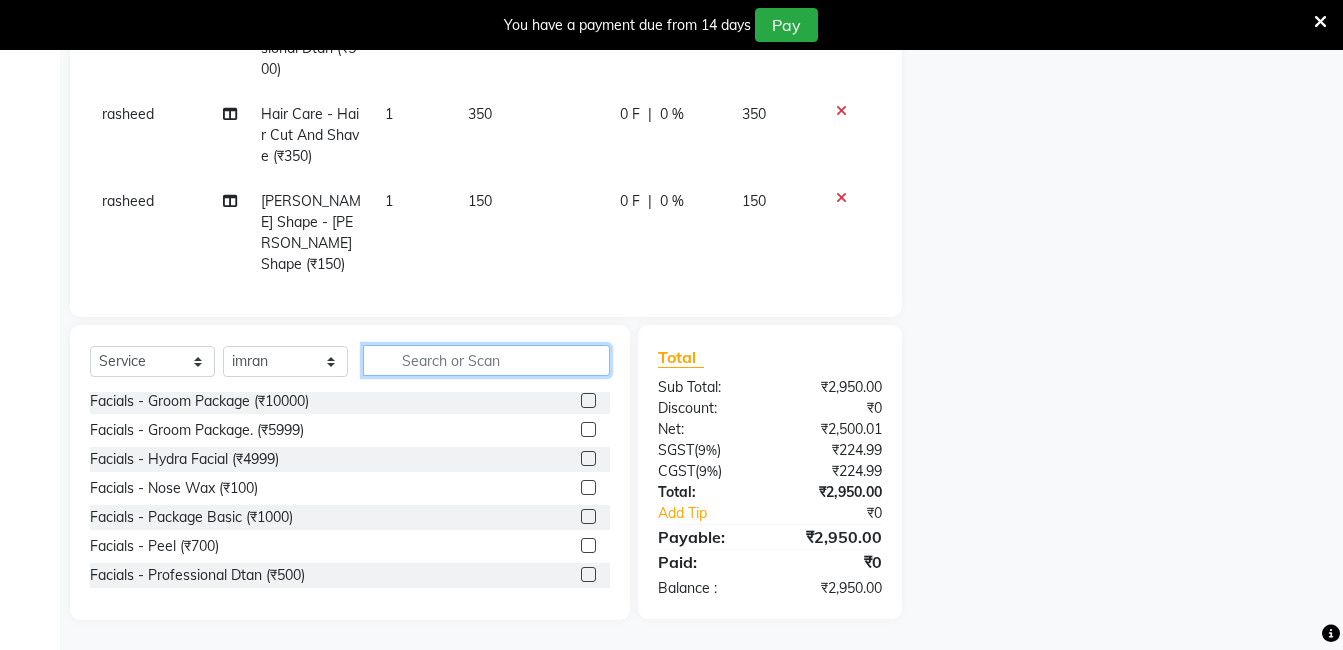 click 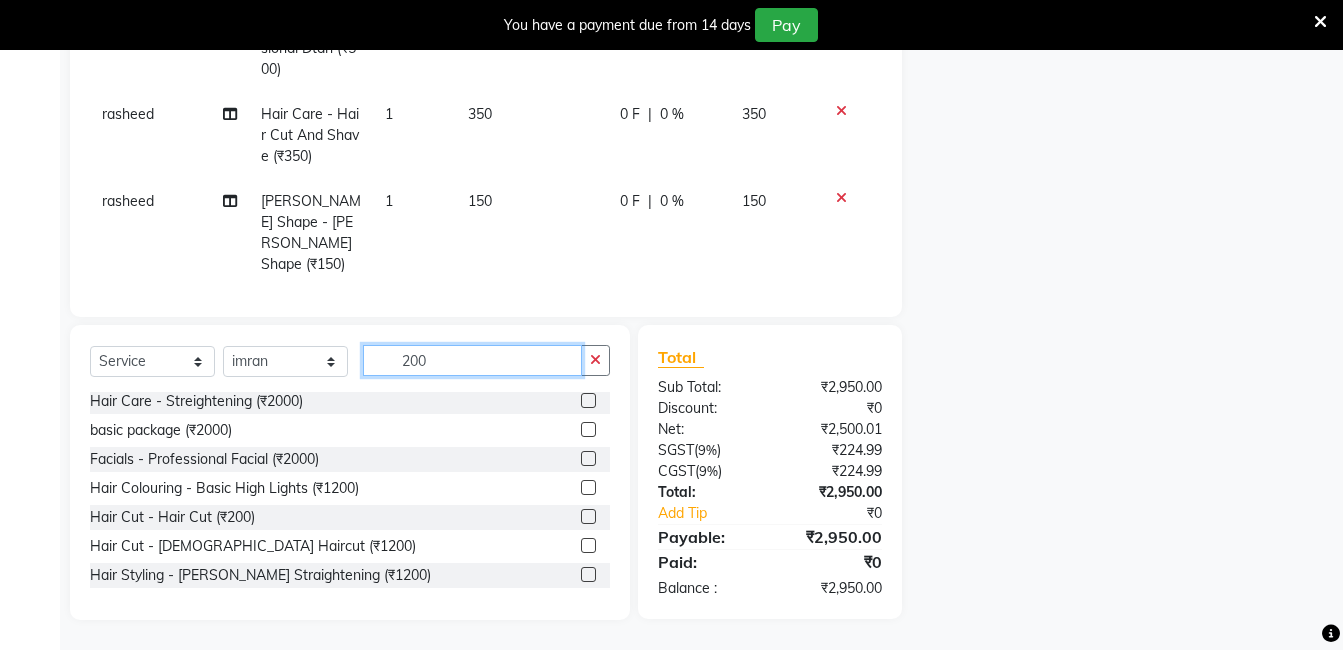 scroll, scrollTop: 61, scrollLeft: 0, axis: vertical 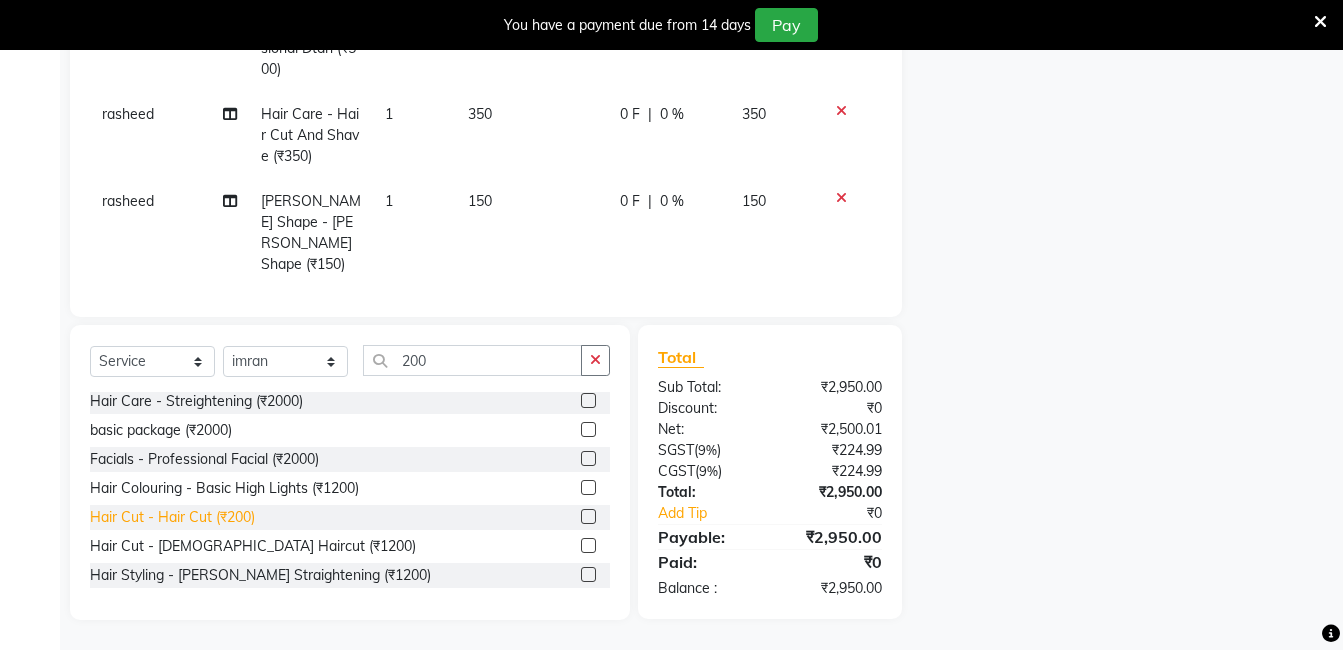 click on "Hair Cut - Hair Cut (₹200)" 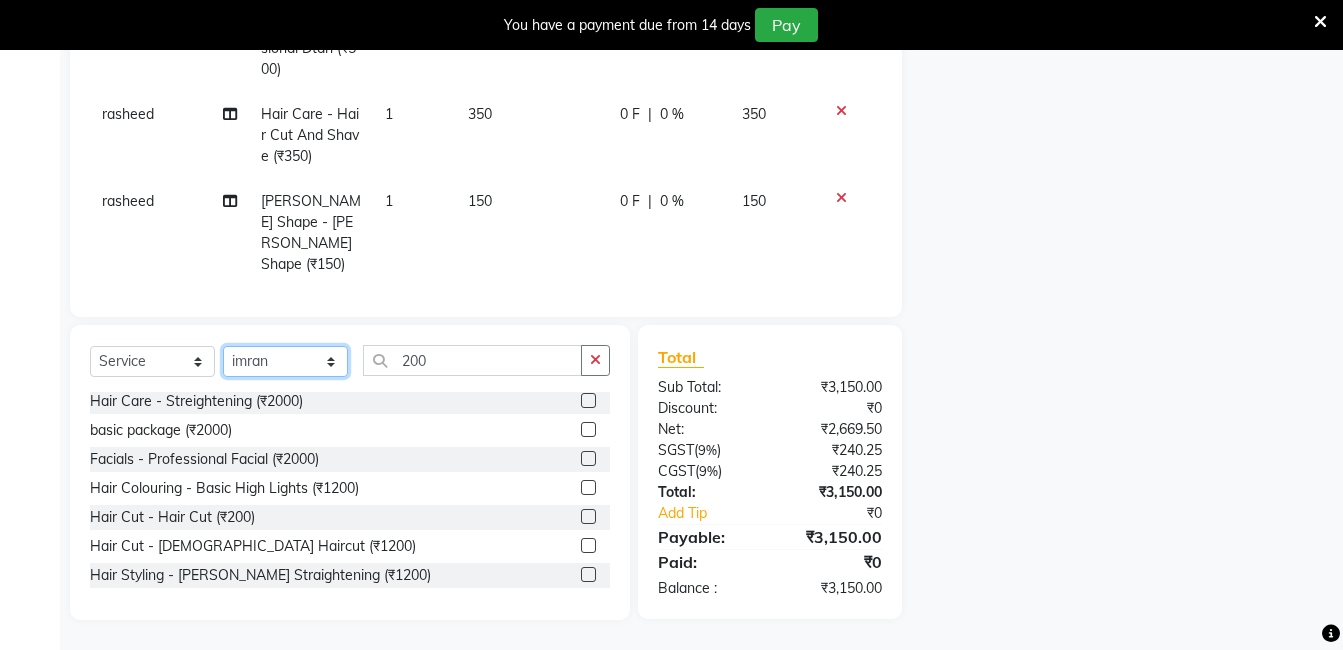 click on "Select Stylist [PERSON_NAME] [PERSON_NAME] kasim [PERSON_NAME] sameer [PERSON_NAME] manager" 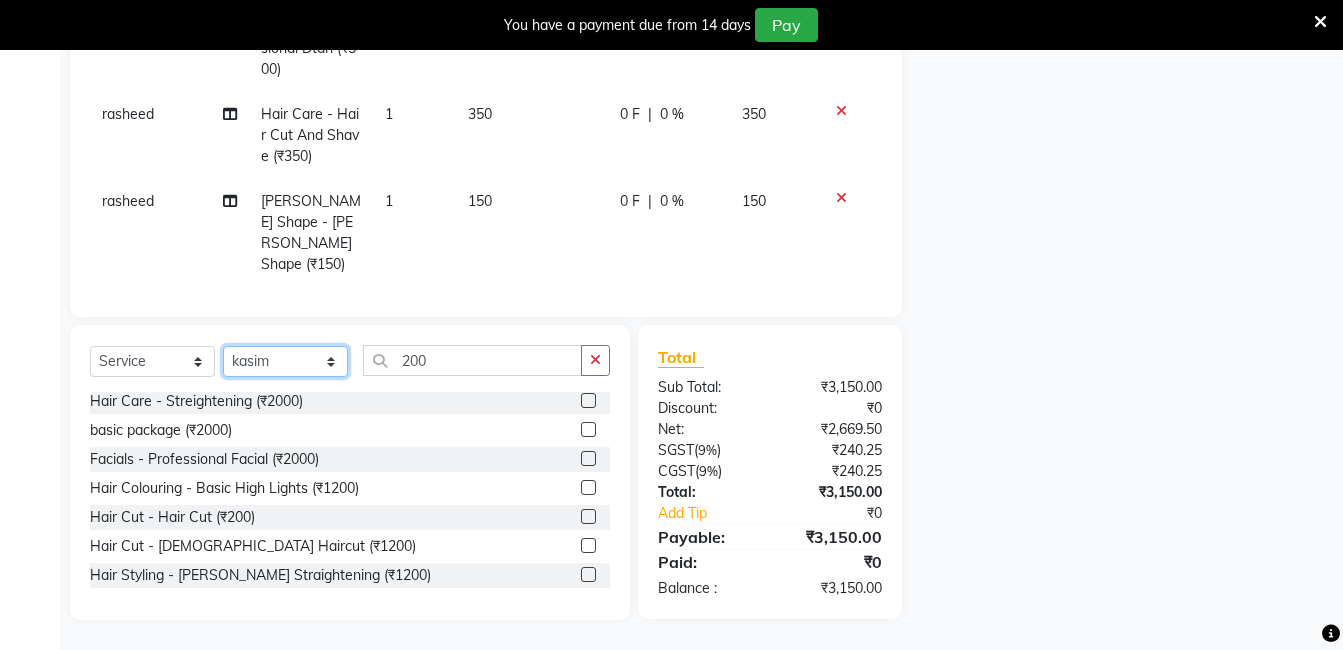 click on "Select Stylist [PERSON_NAME] [PERSON_NAME] kasim [PERSON_NAME] sameer [PERSON_NAME] manager" 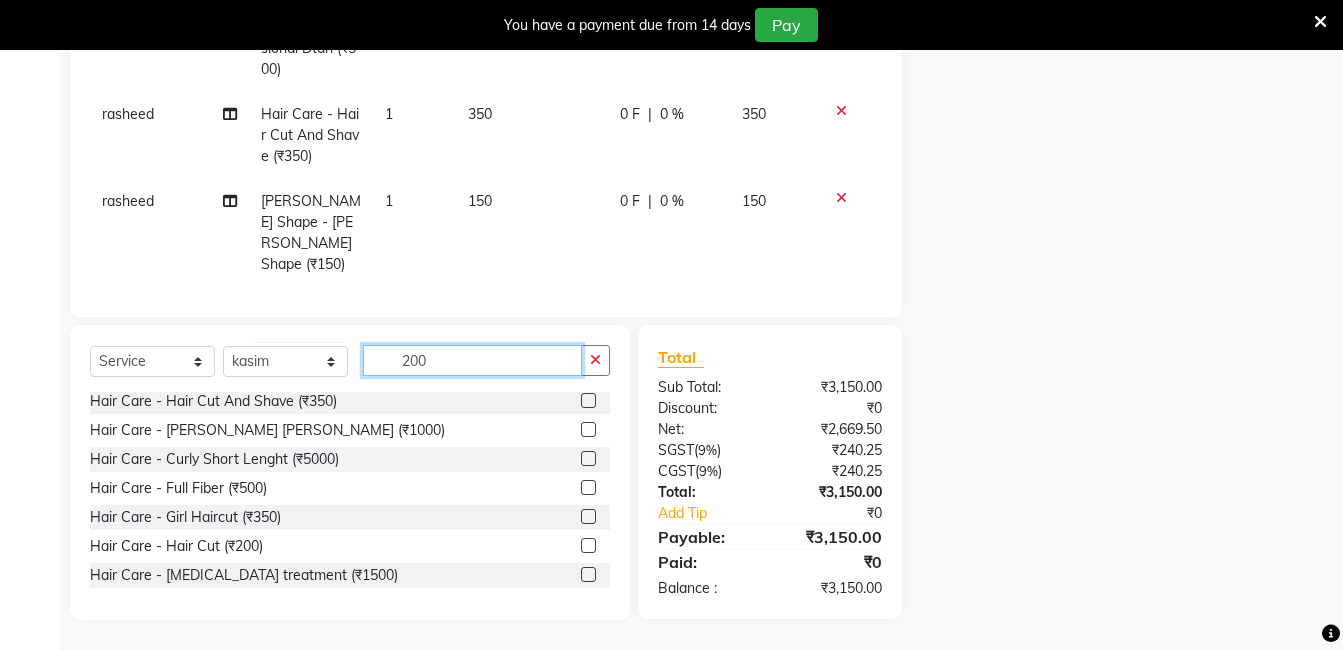 click on "200" 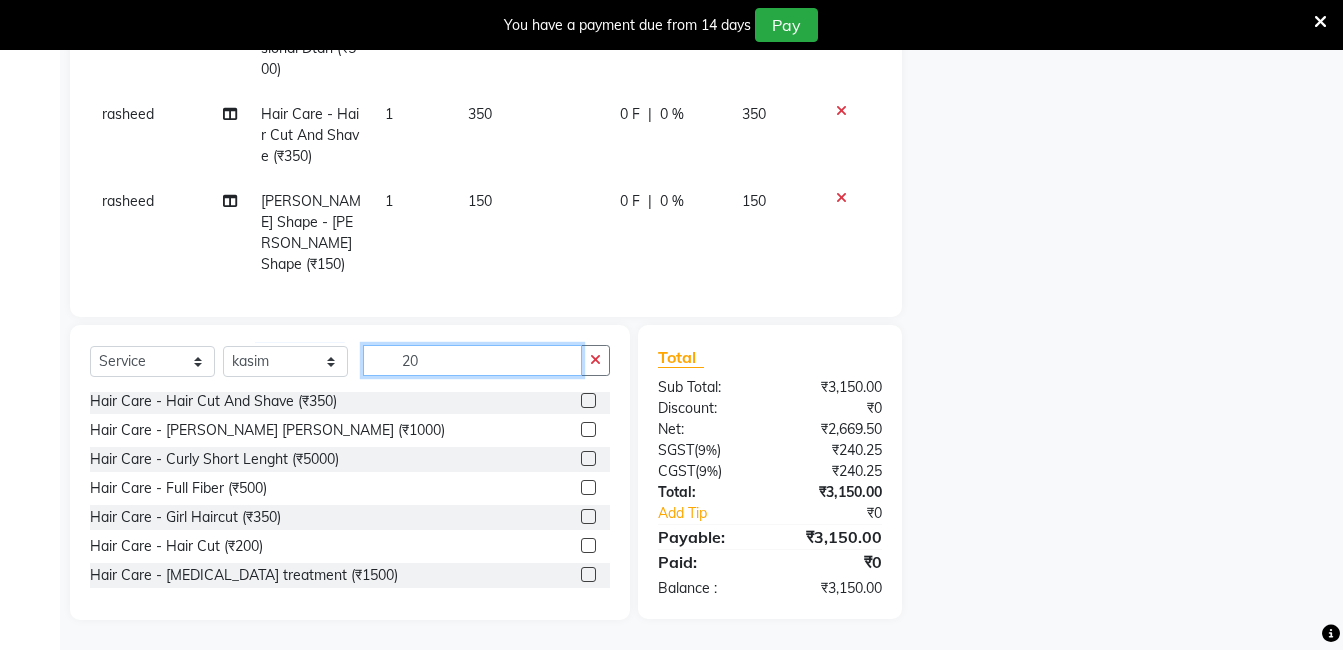 scroll, scrollTop: 0, scrollLeft: 0, axis: both 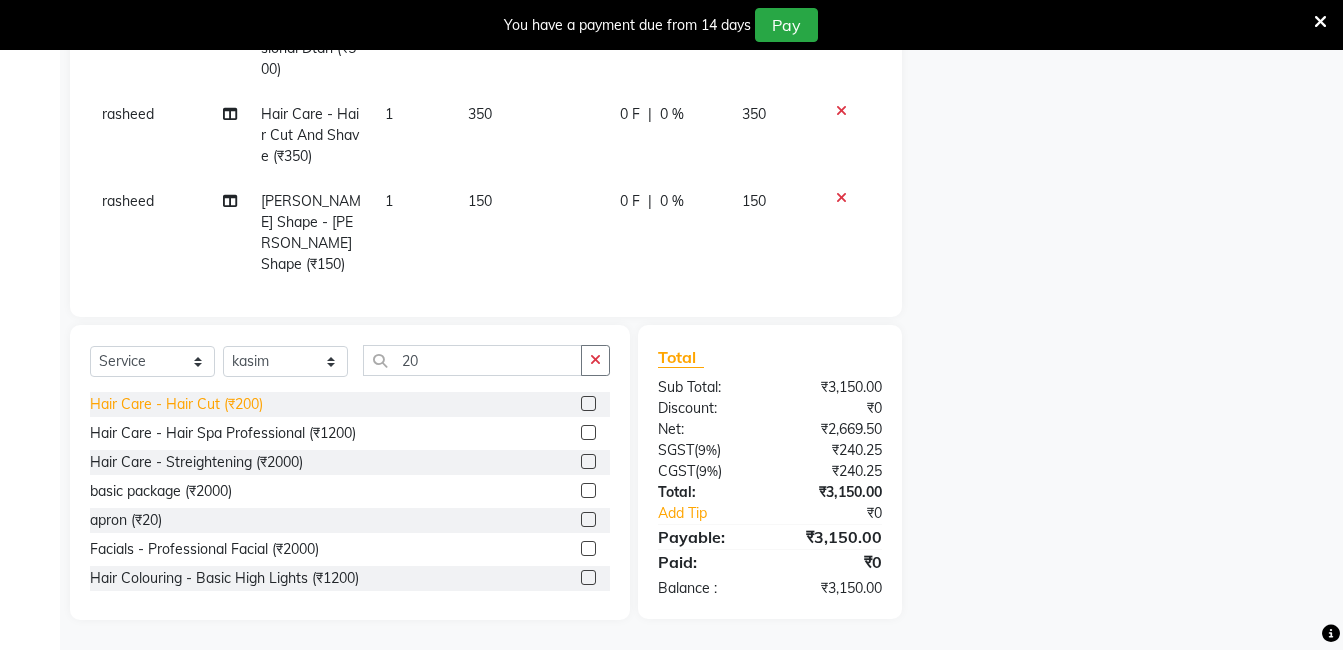 click on "Hair Care - Hair Cut (₹200)" 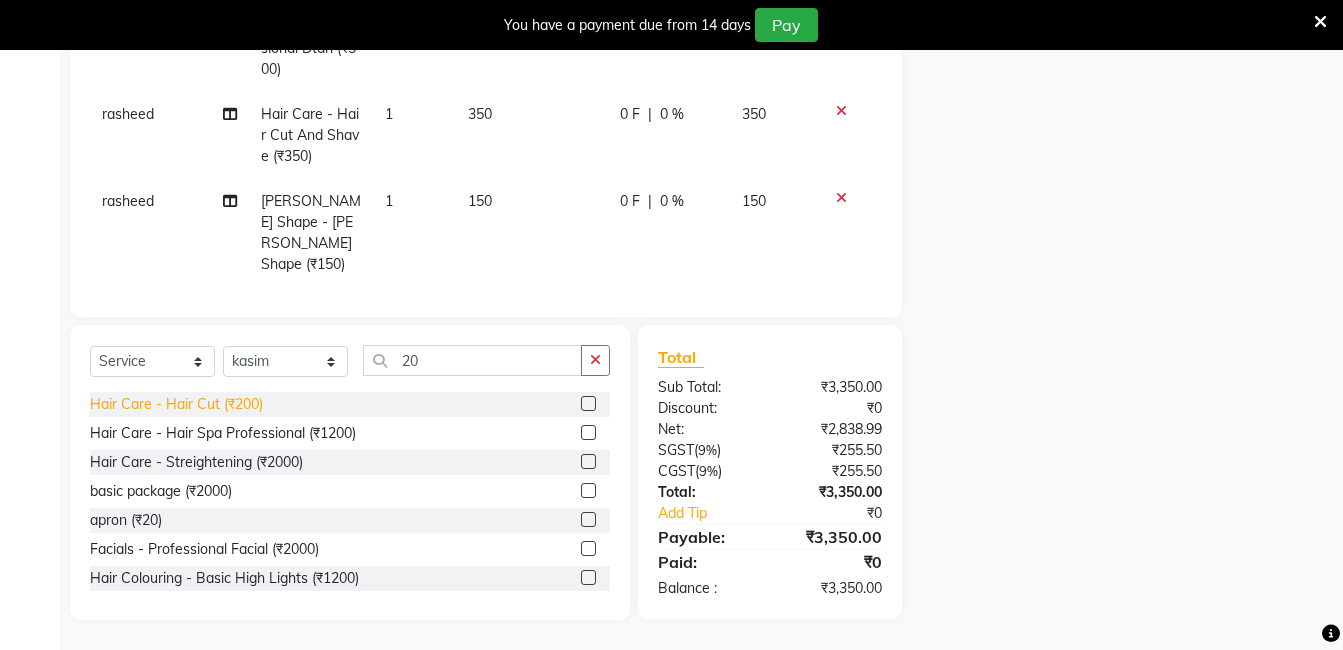 scroll, scrollTop: 101, scrollLeft: 0, axis: vertical 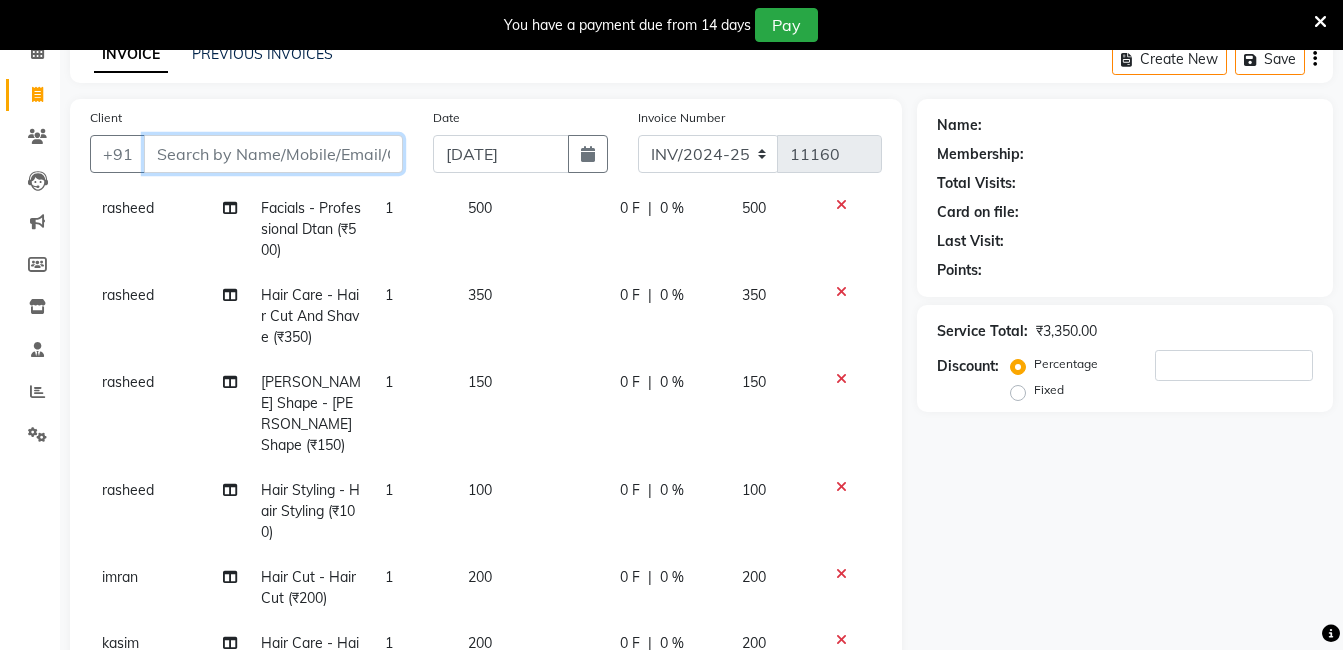 click on "Client" at bounding box center (273, 154) 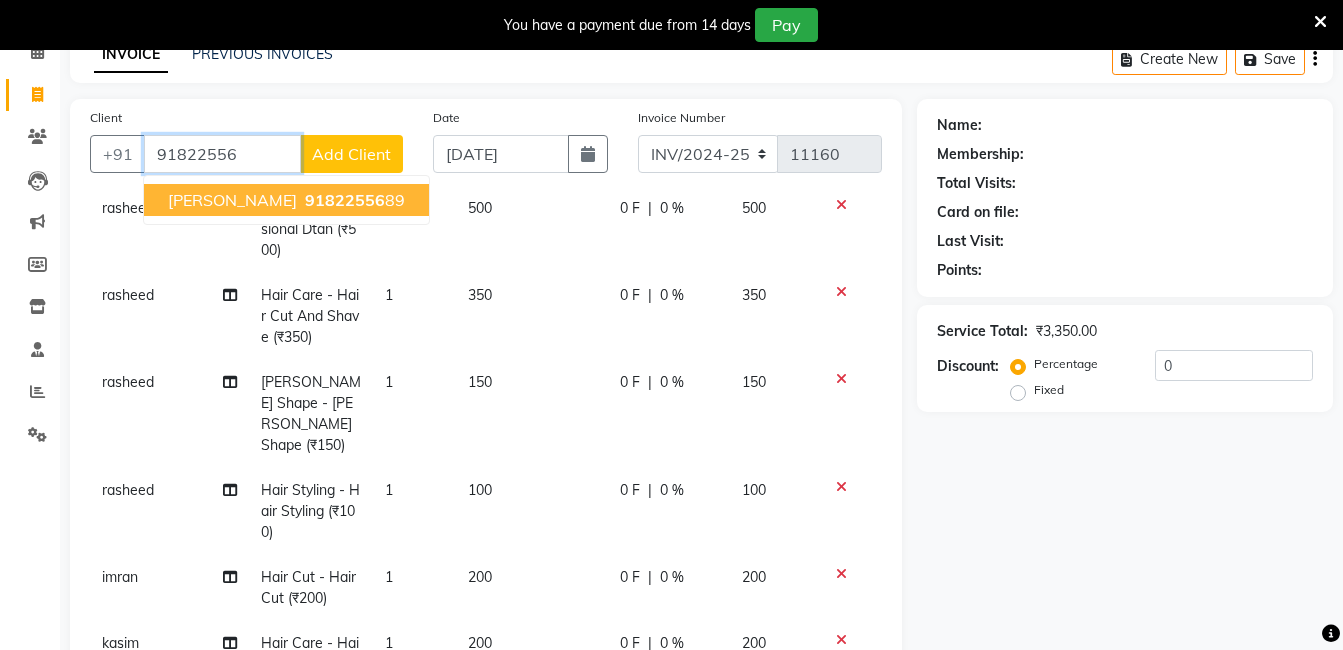 click on "[PERSON_NAME]" at bounding box center (232, 200) 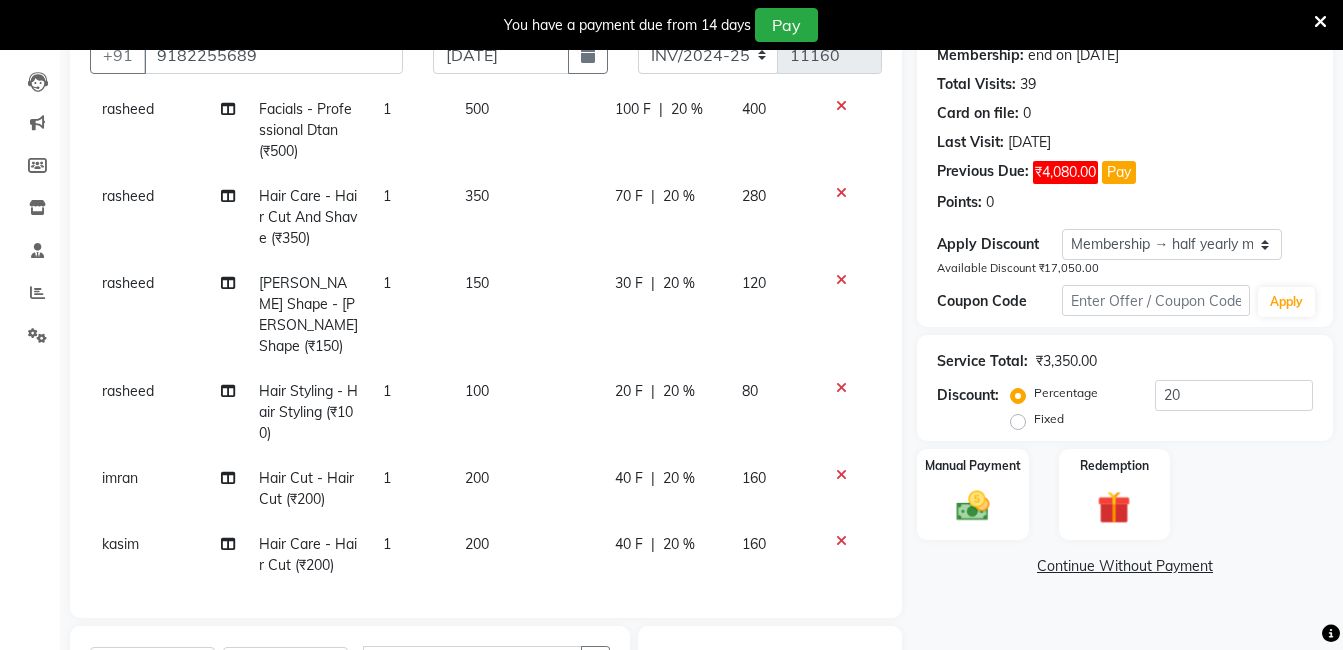 scroll, scrollTop: 0, scrollLeft: 0, axis: both 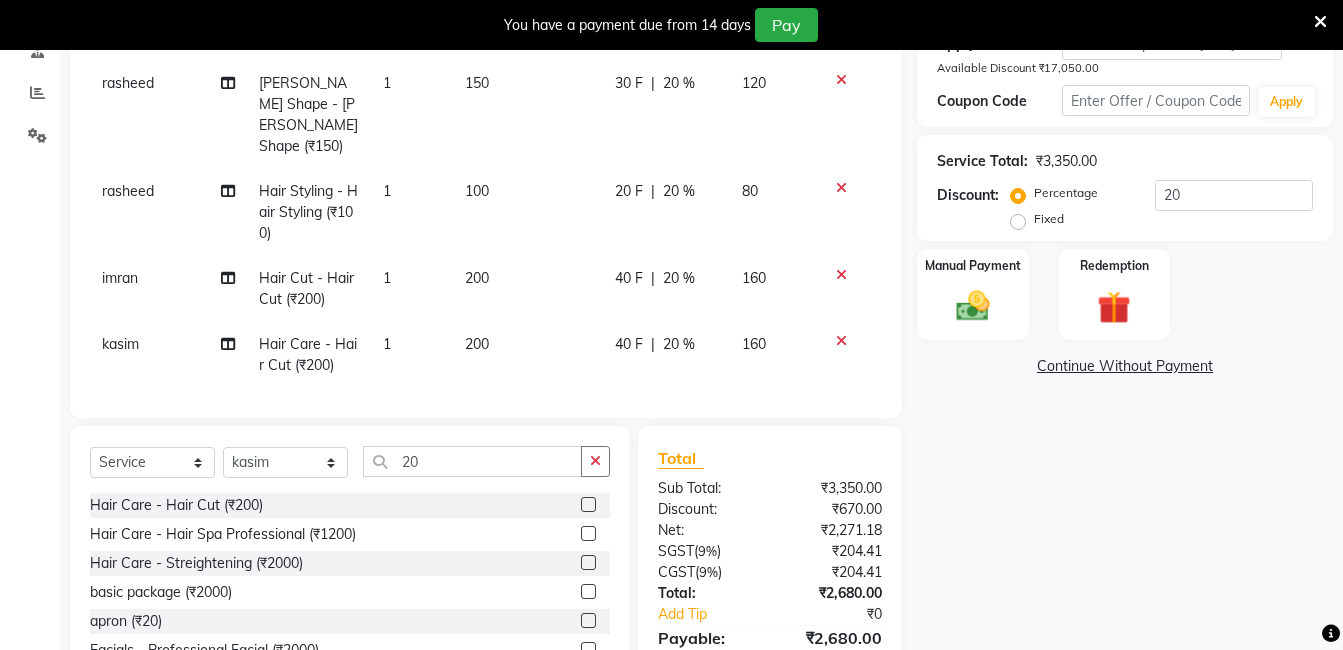 click on "Continue Without Payment" 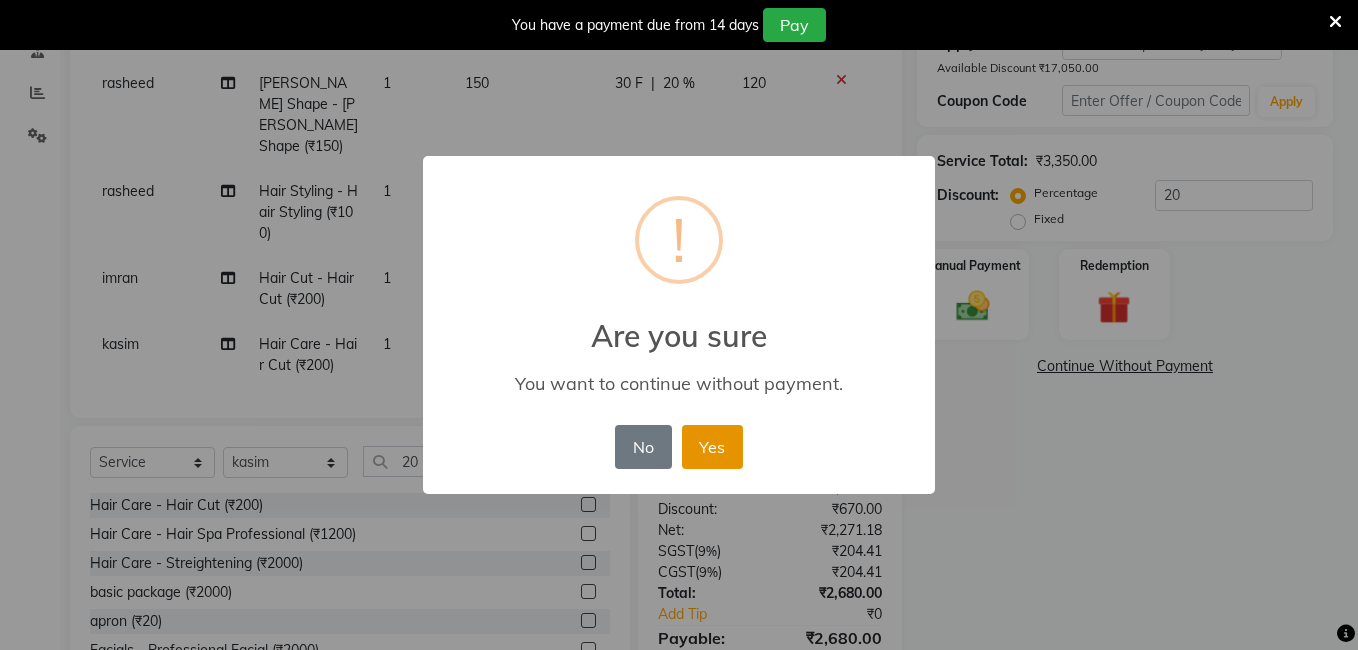 click on "Yes" at bounding box center [712, 447] 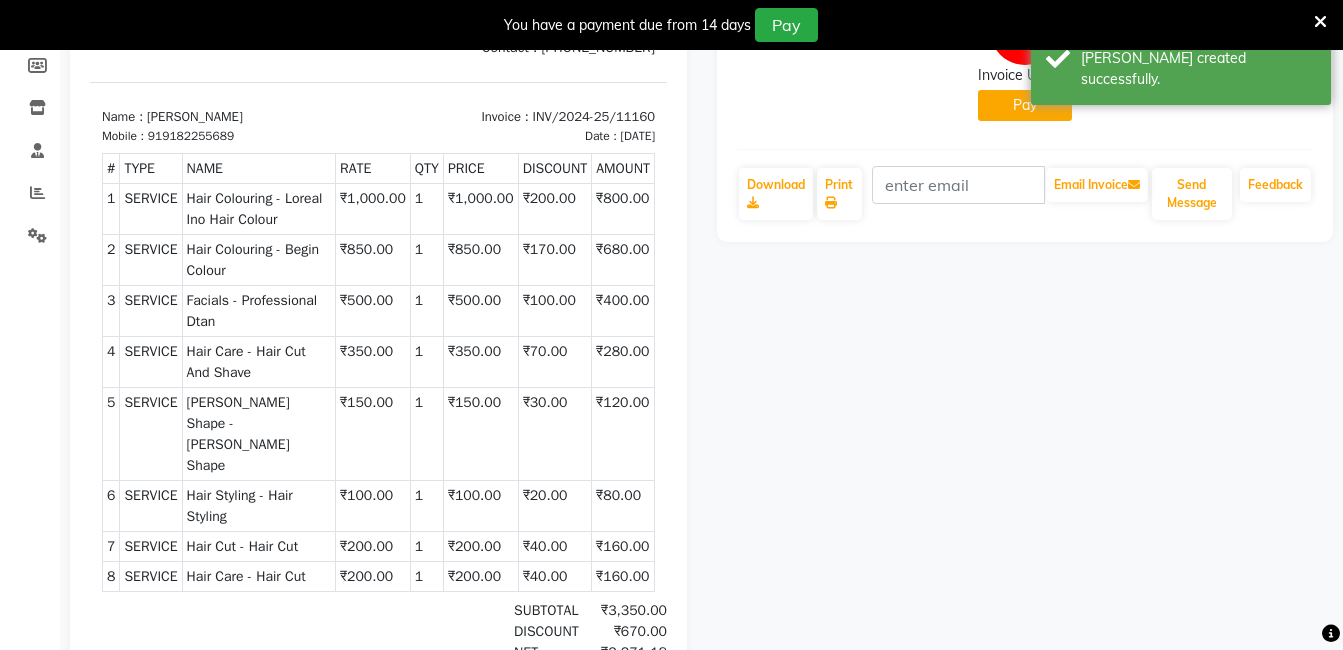 scroll, scrollTop: 0, scrollLeft: 0, axis: both 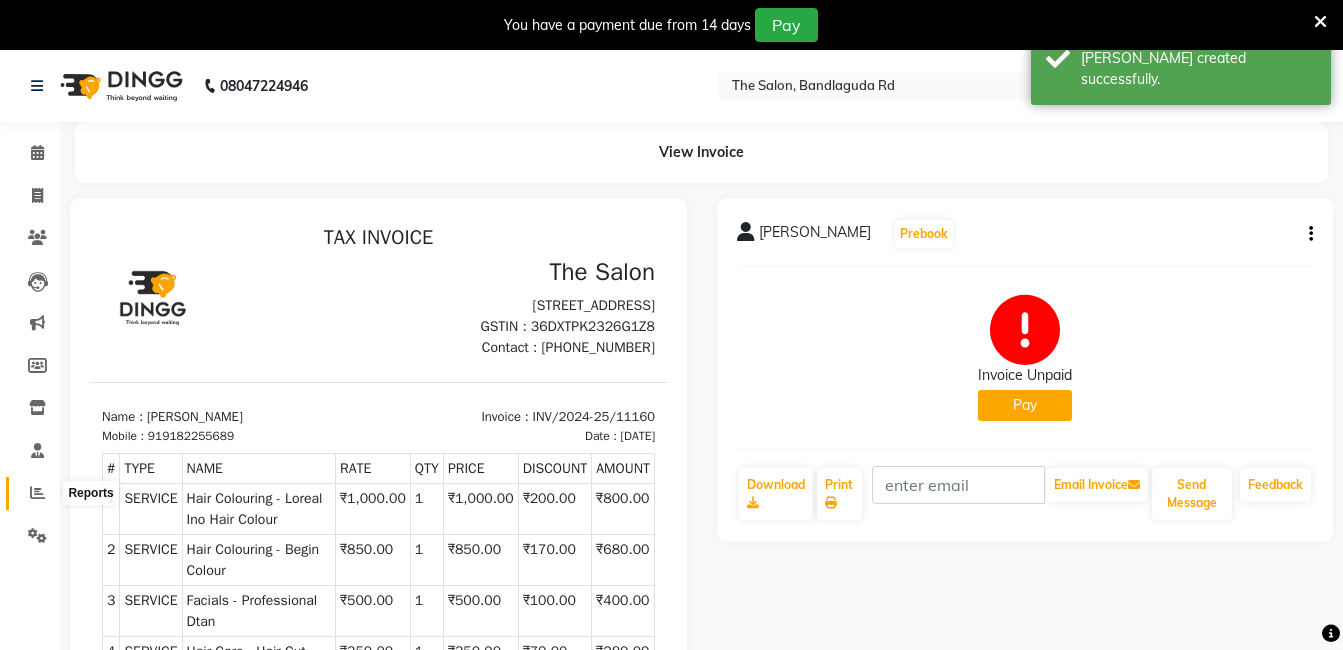 click 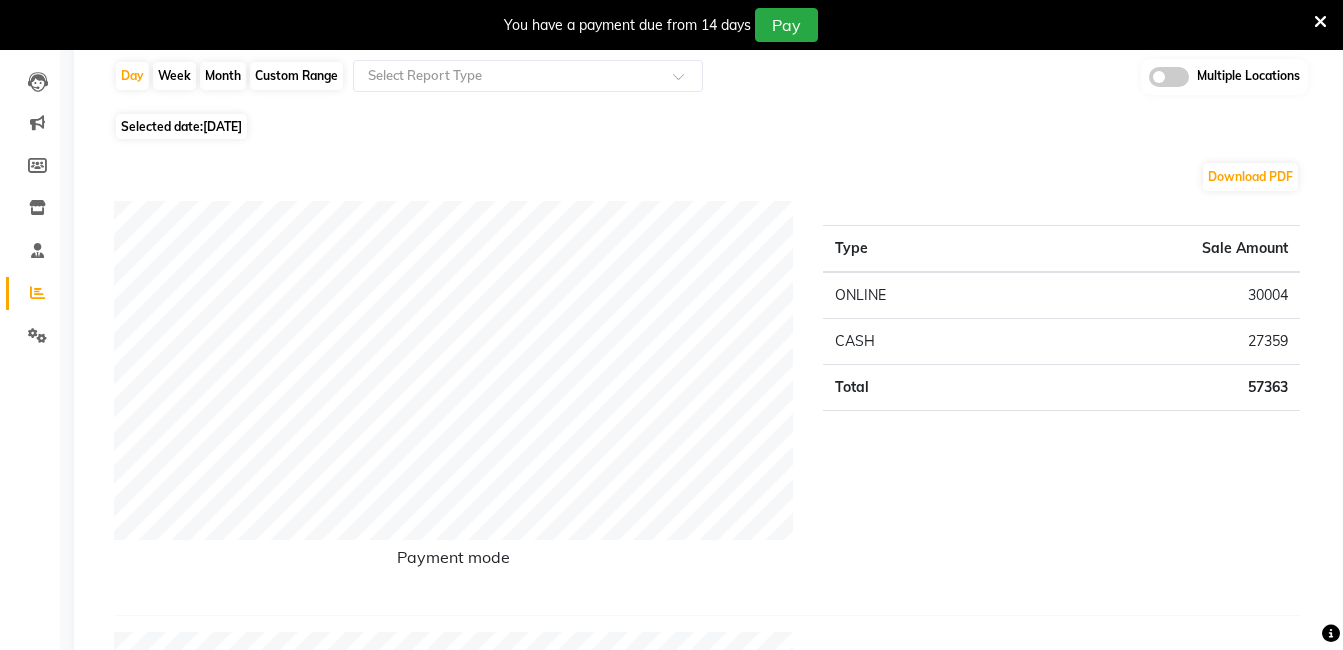 scroll, scrollTop: 0, scrollLeft: 0, axis: both 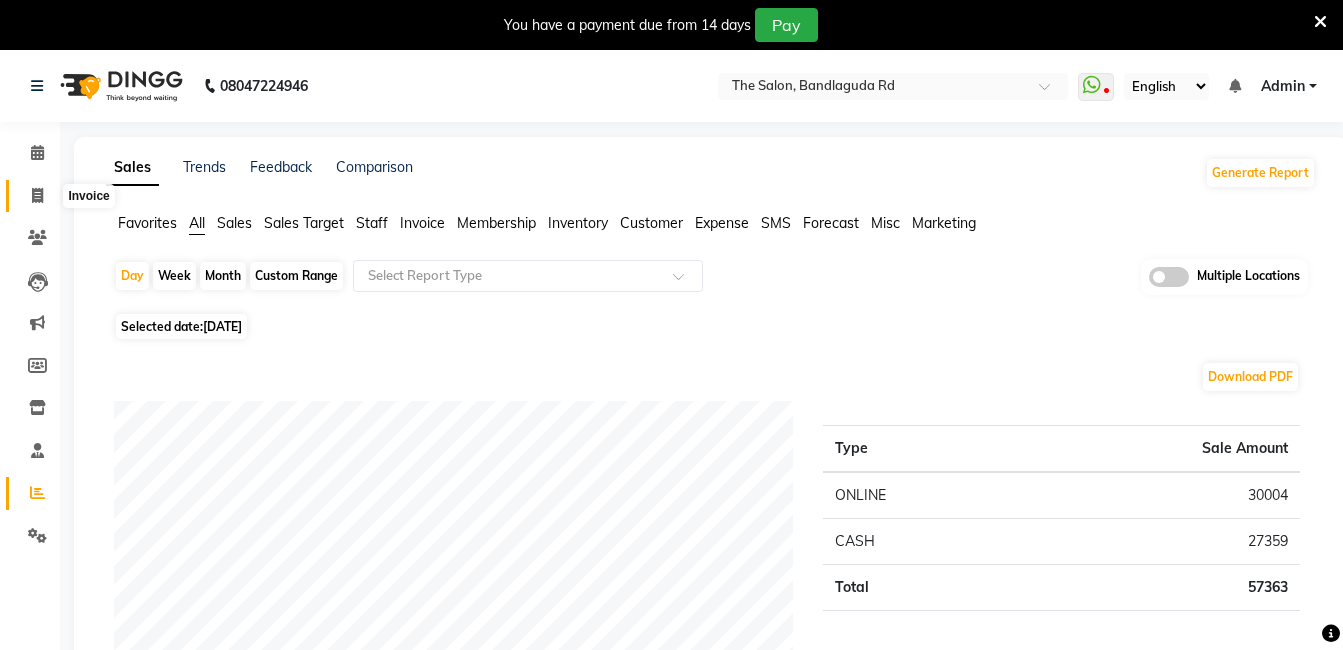 drag, startPoint x: 35, startPoint y: 206, endPoint x: 34, endPoint y: 186, distance: 20.024984 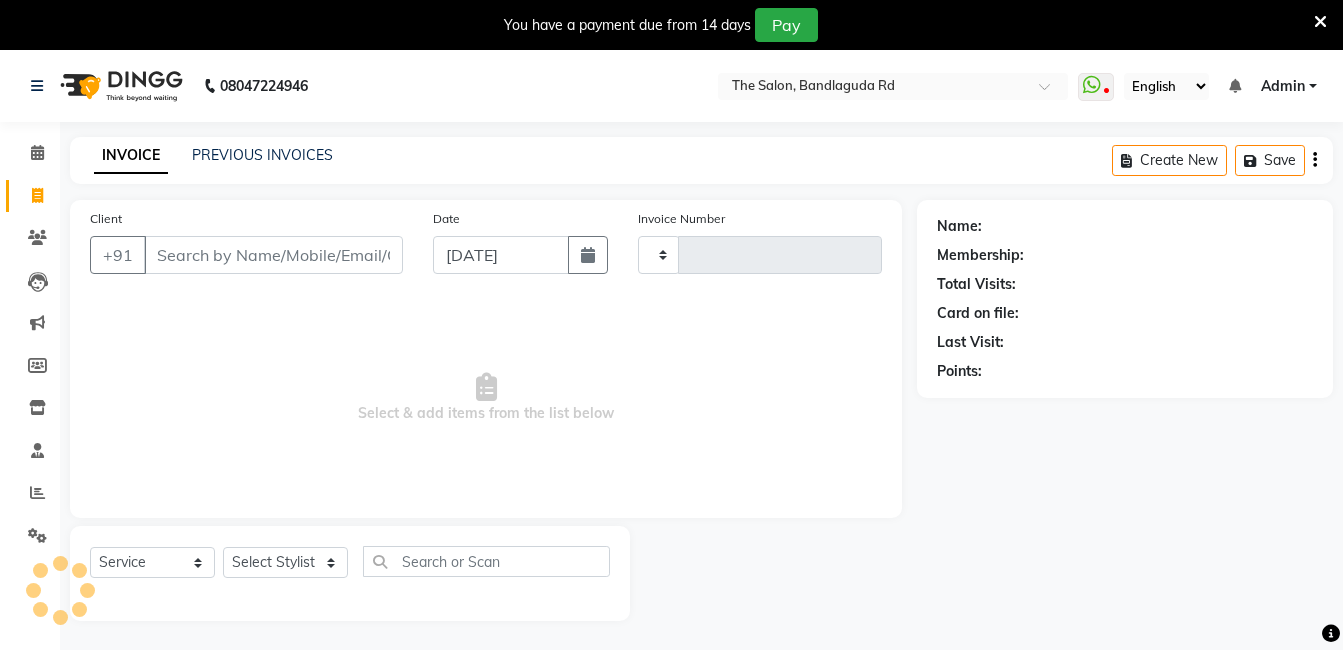 scroll, scrollTop: 50, scrollLeft: 0, axis: vertical 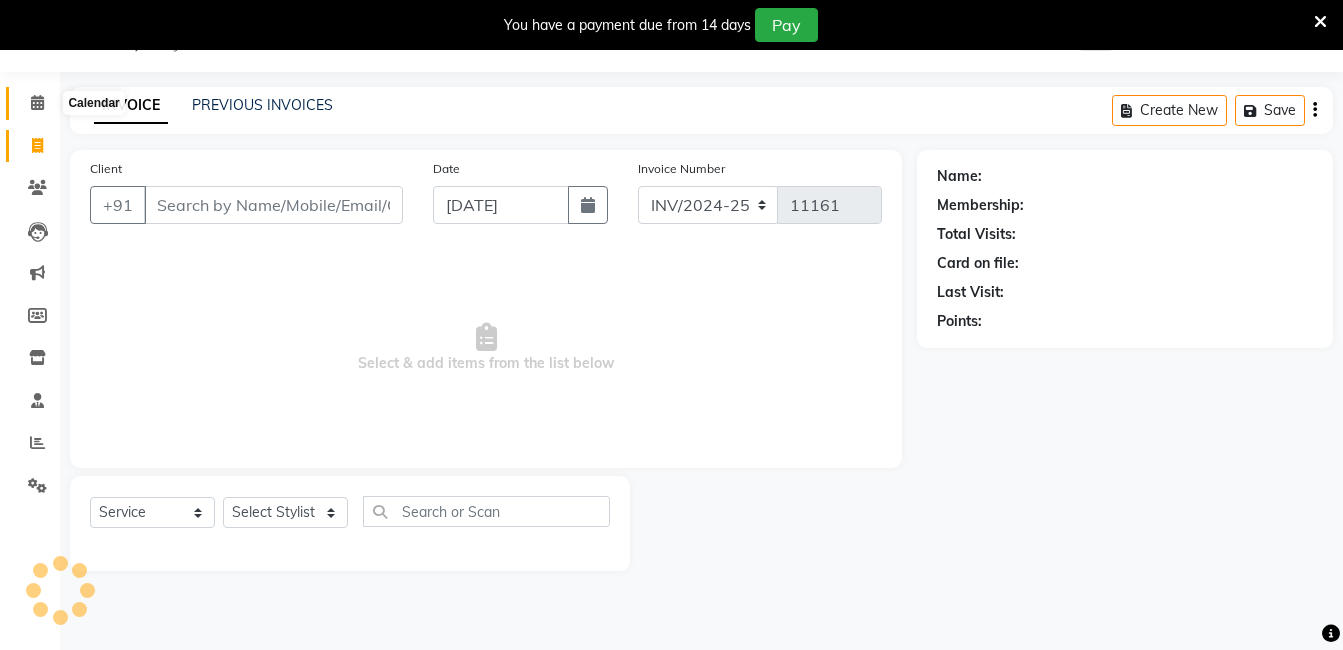 click 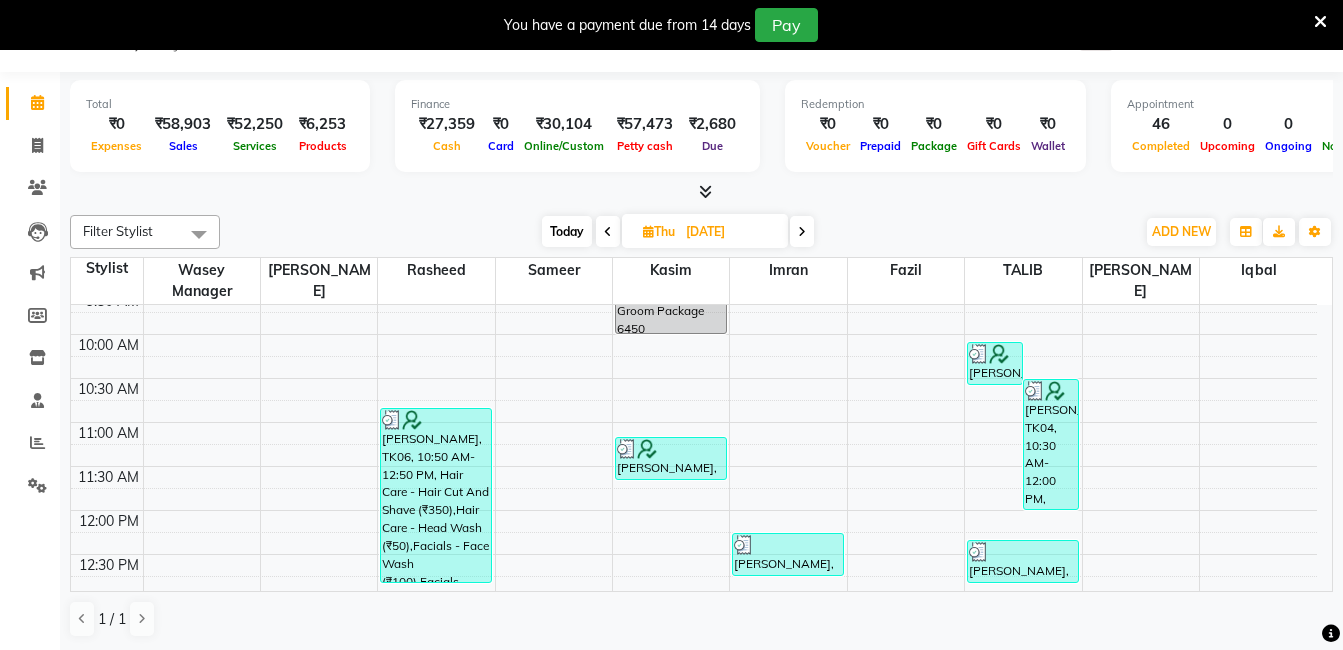 scroll, scrollTop: 100, scrollLeft: 0, axis: vertical 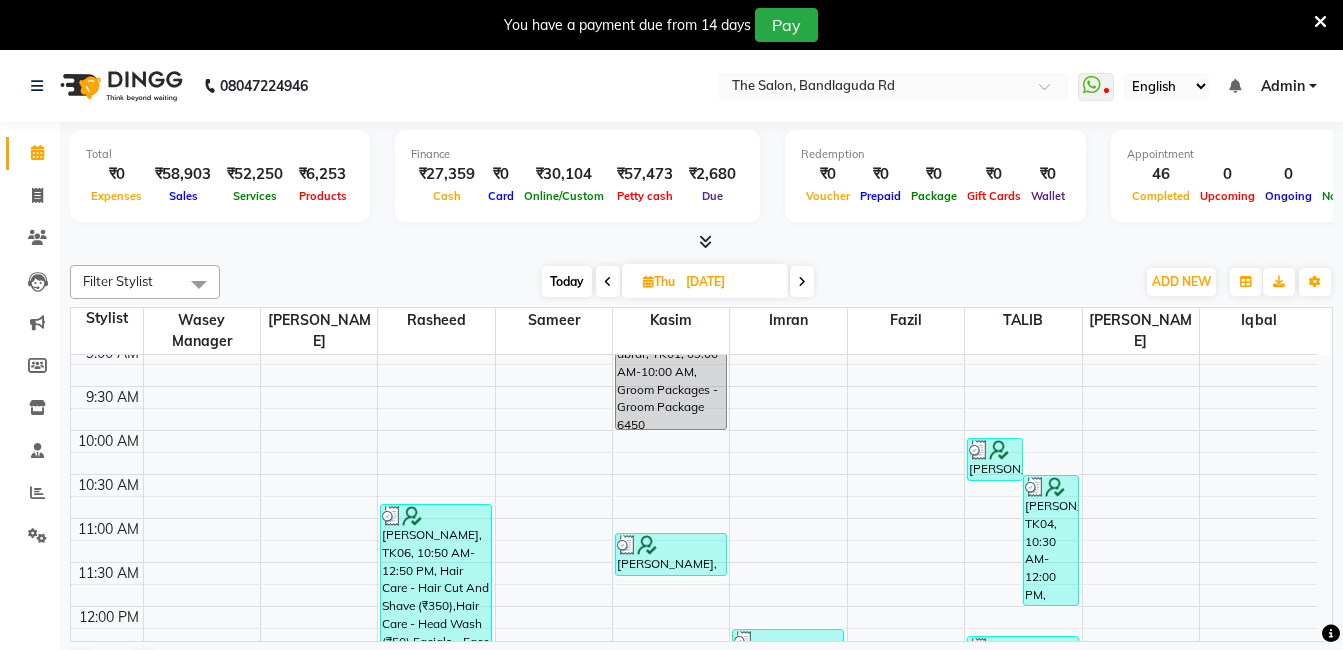 click on "Filter Stylist" at bounding box center [145, 282] 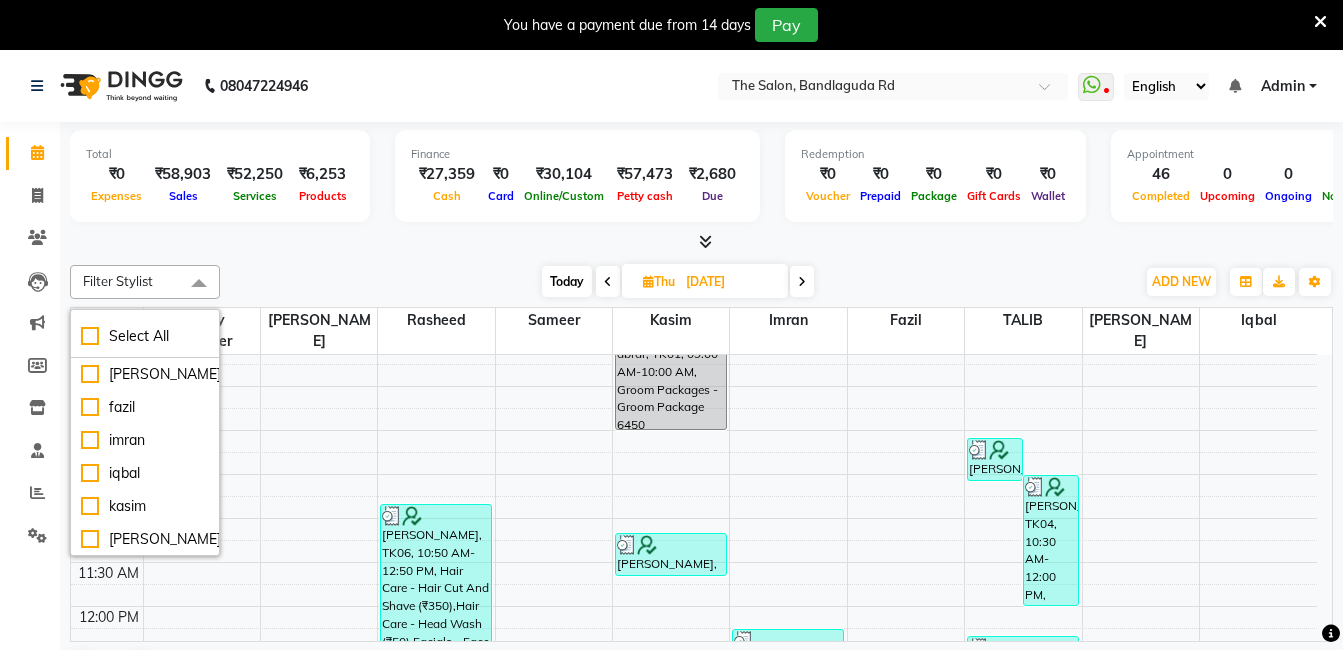 click on "Filter Stylist" at bounding box center [118, 281] 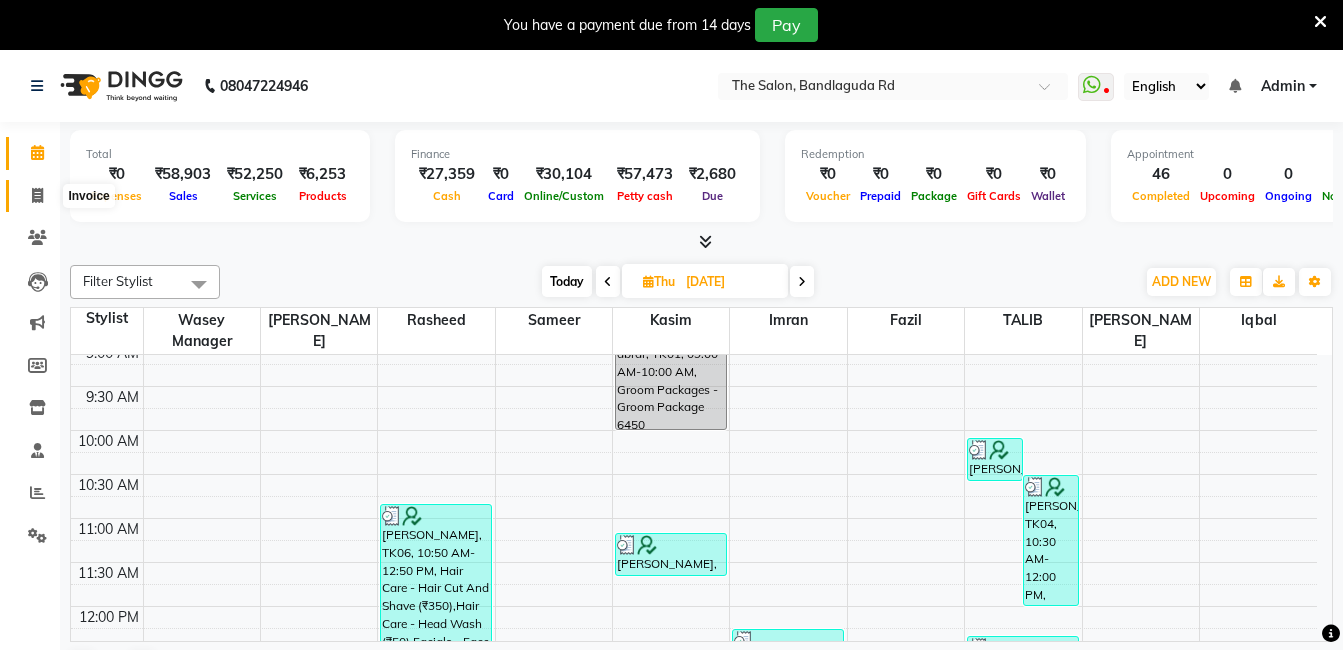 click 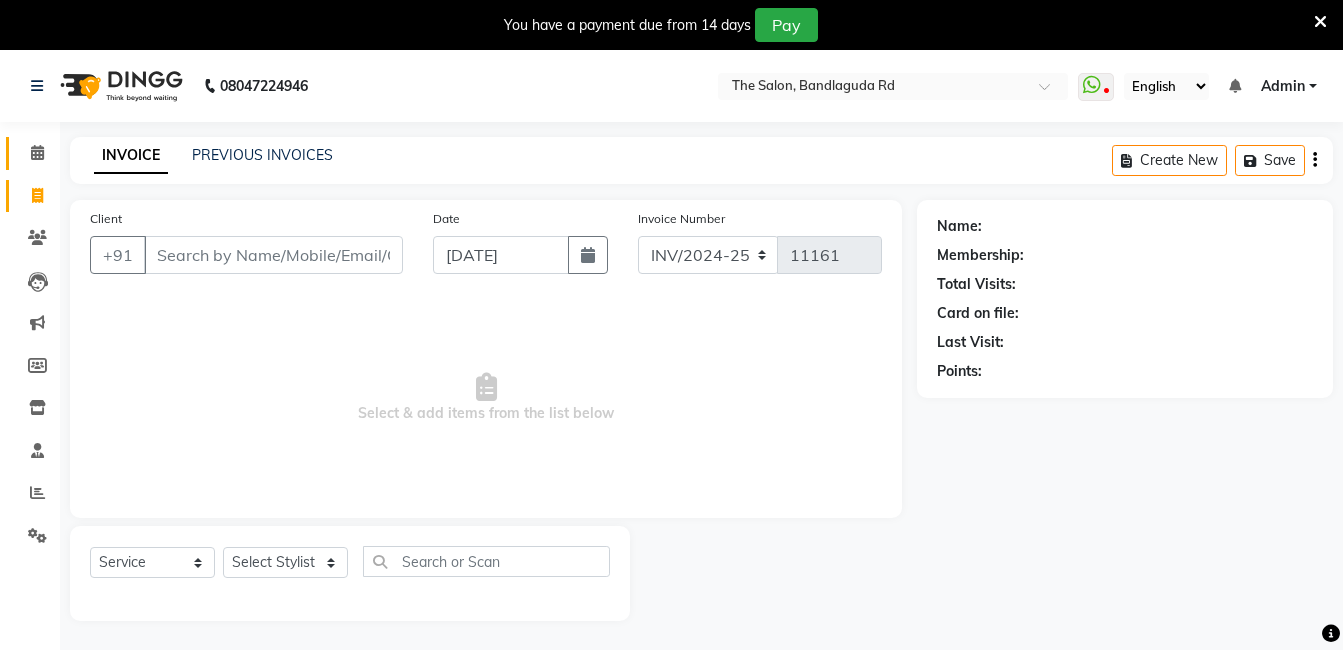 click on "Calendar" 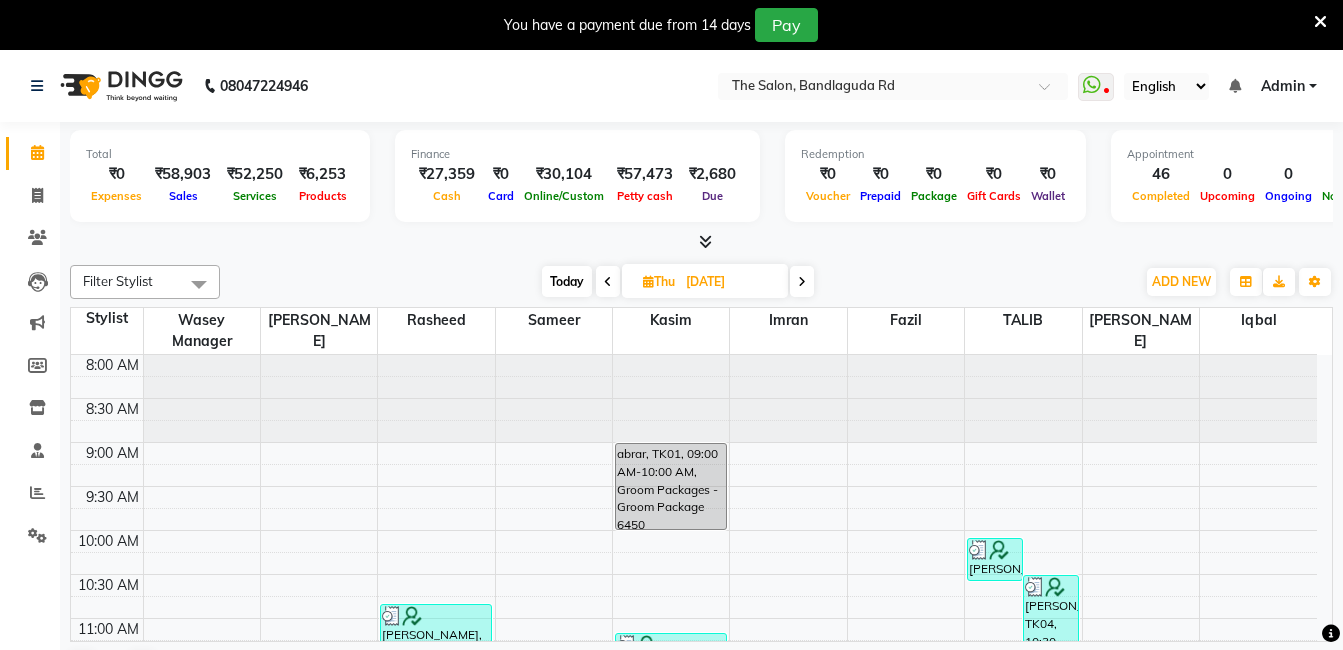 click on "Today" at bounding box center [567, 281] 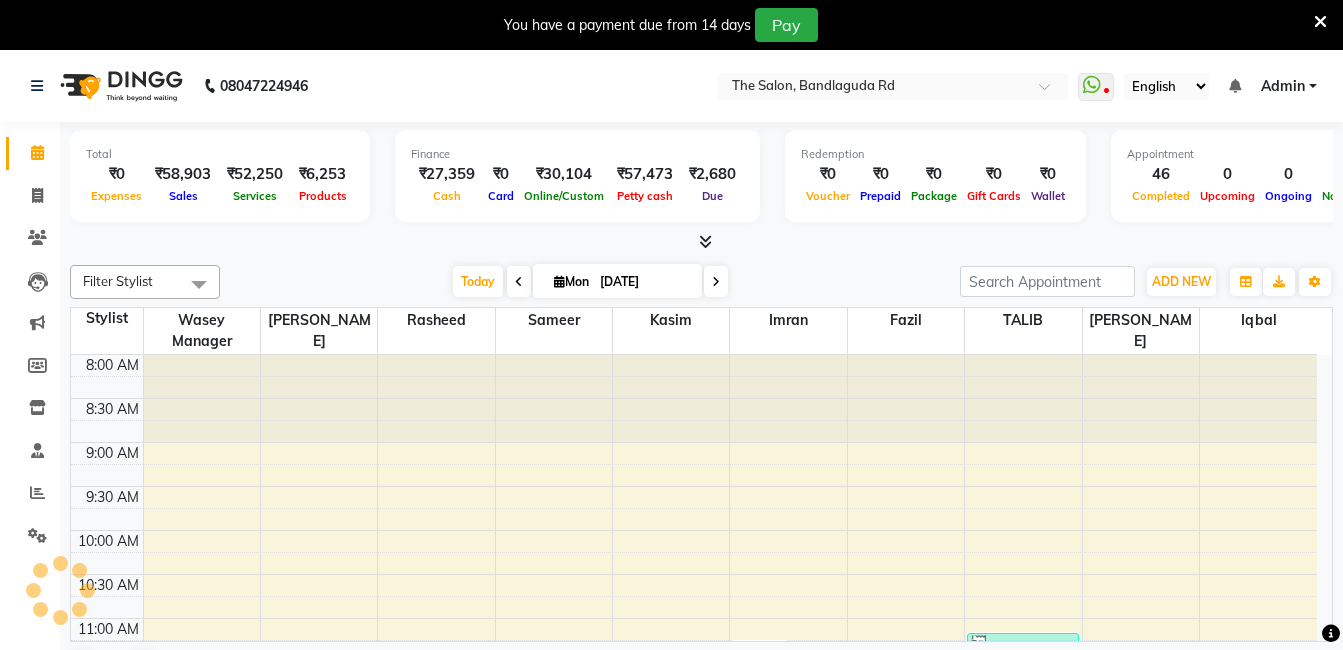 scroll, scrollTop: 857, scrollLeft: 0, axis: vertical 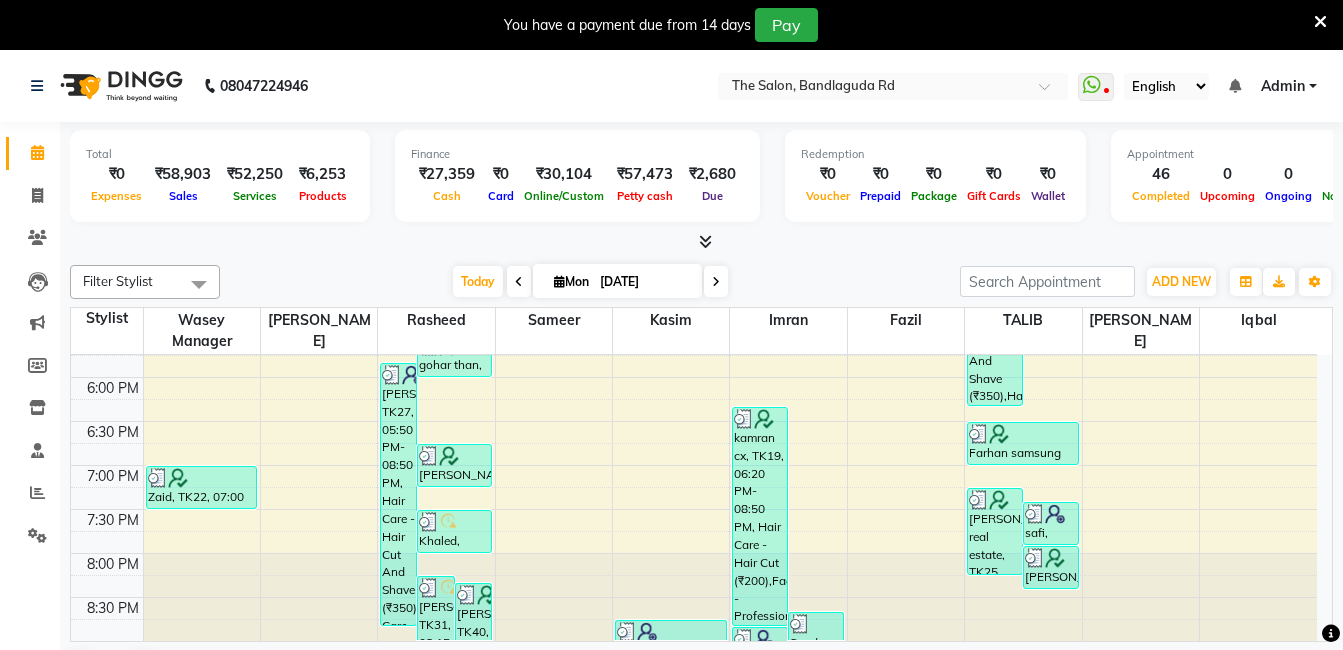 click at bounding box center [519, 282] 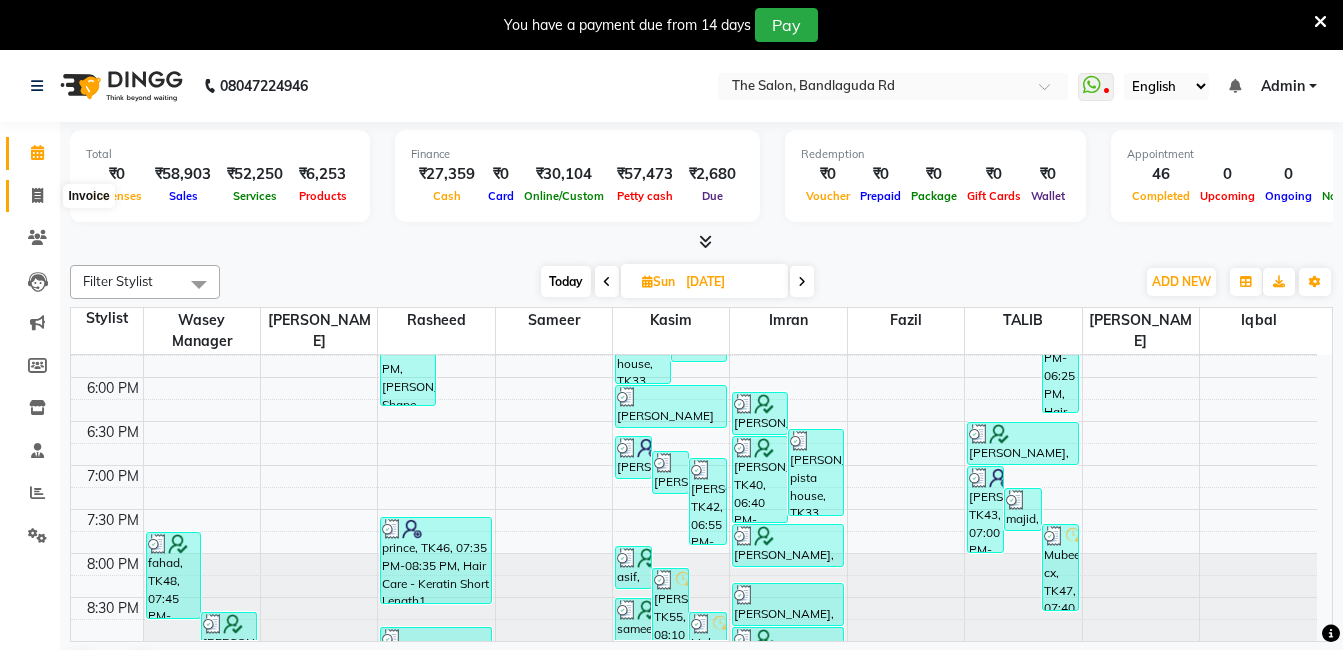 click 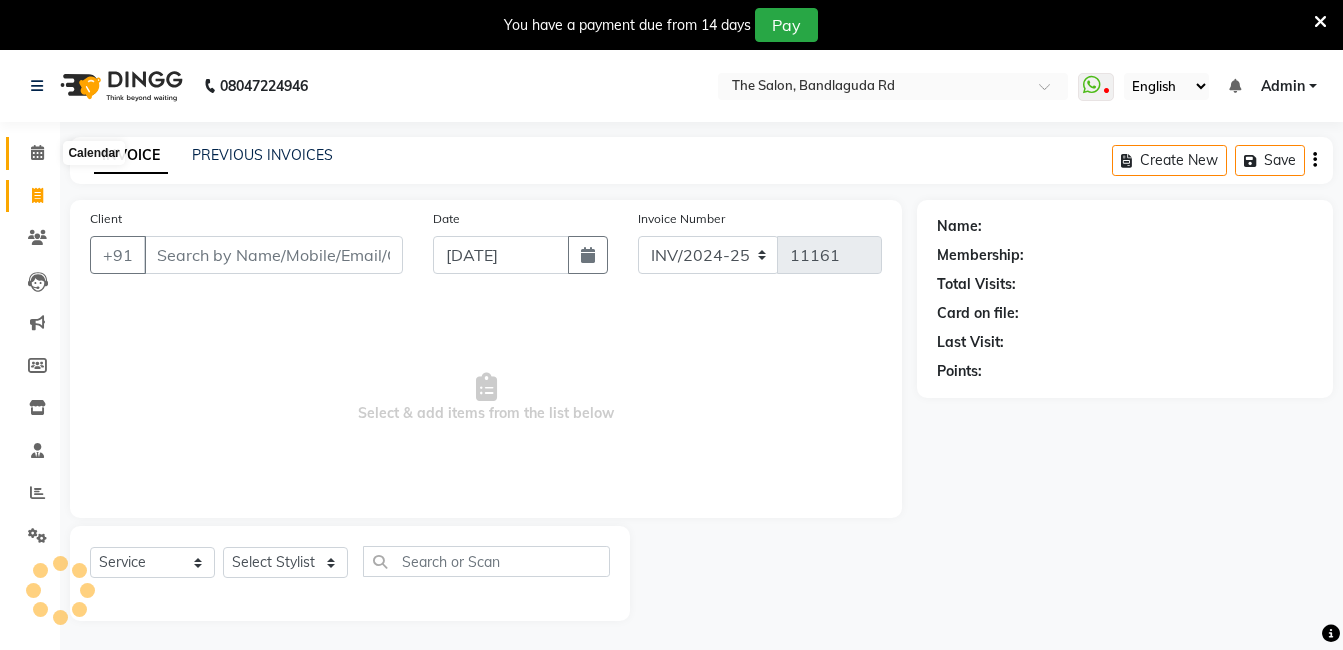 click 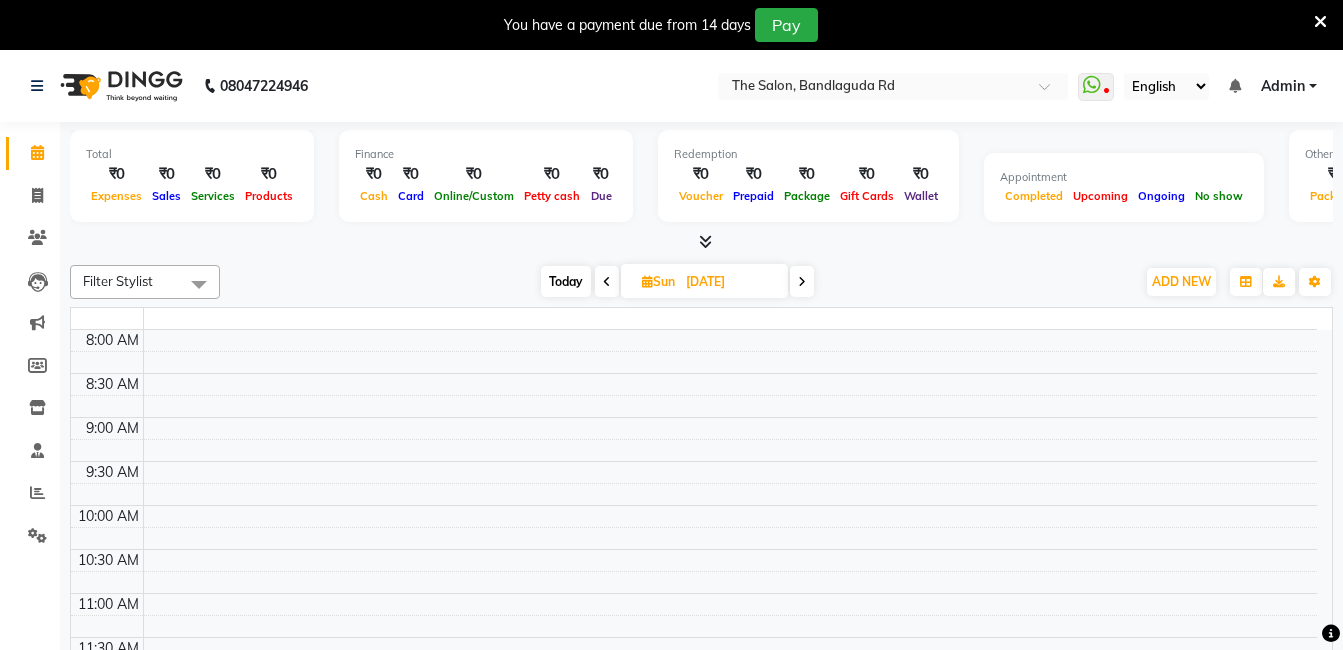 scroll, scrollTop: 0, scrollLeft: 0, axis: both 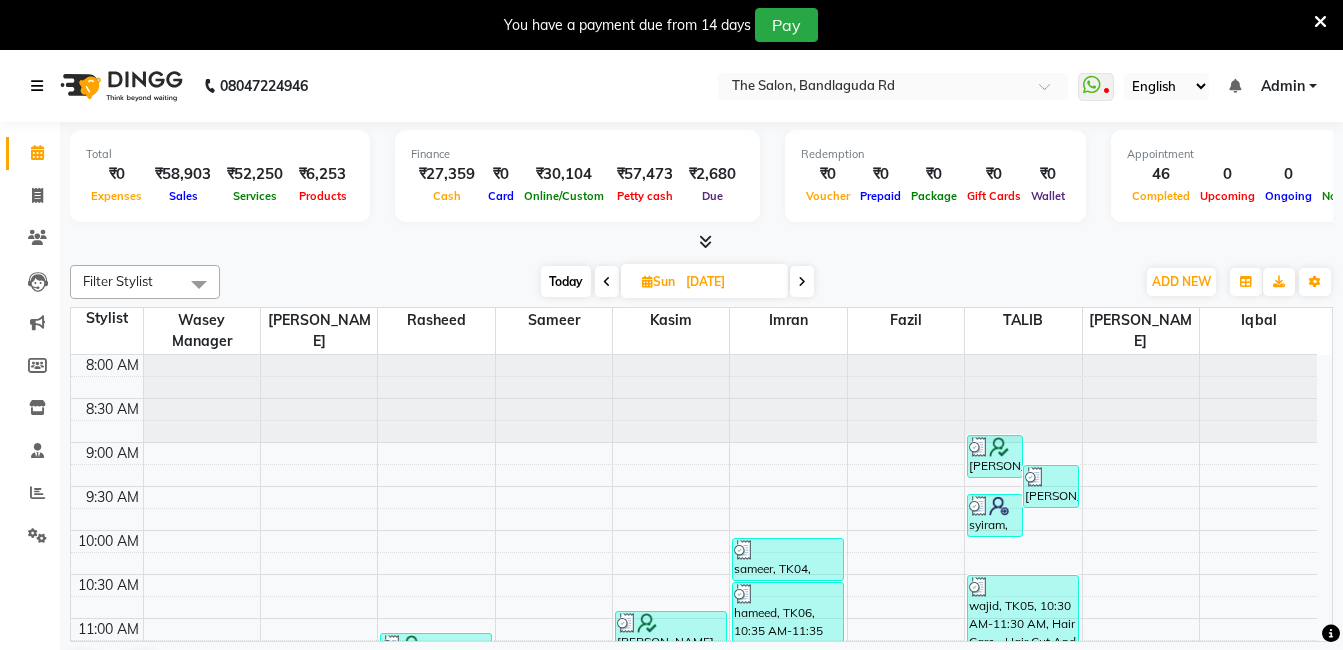 click at bounding box center [41, 86] 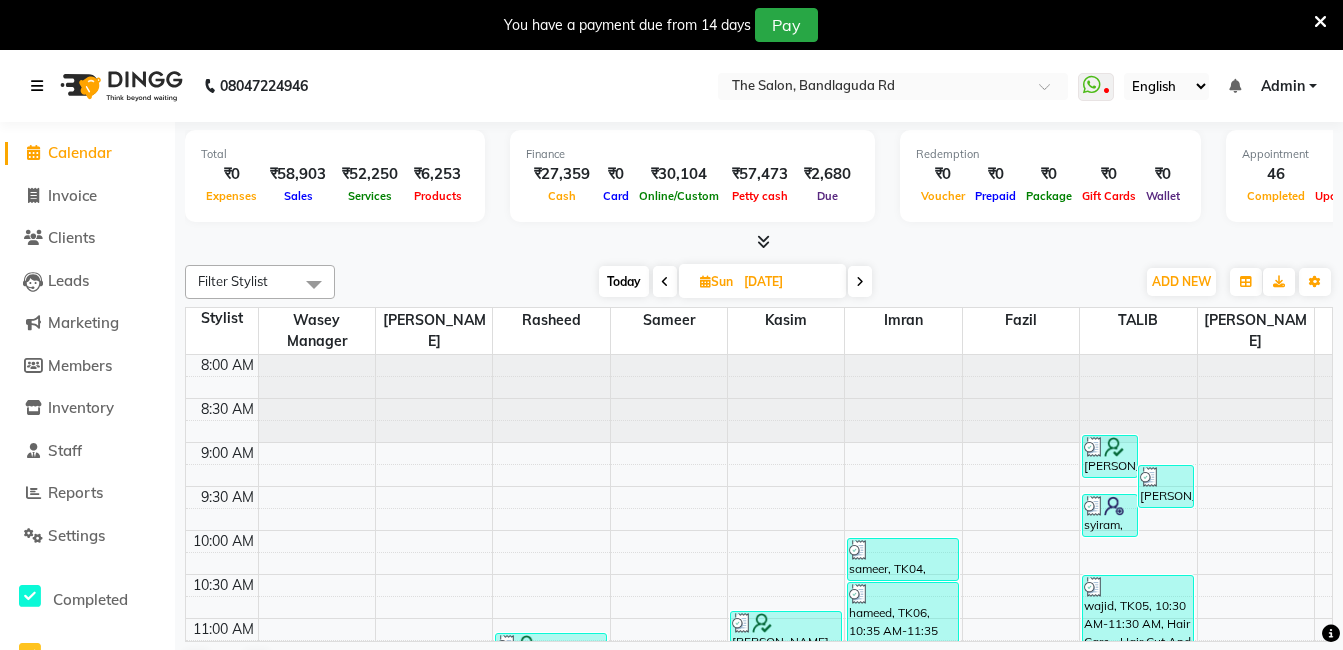 click at bounding box center [41, 86] 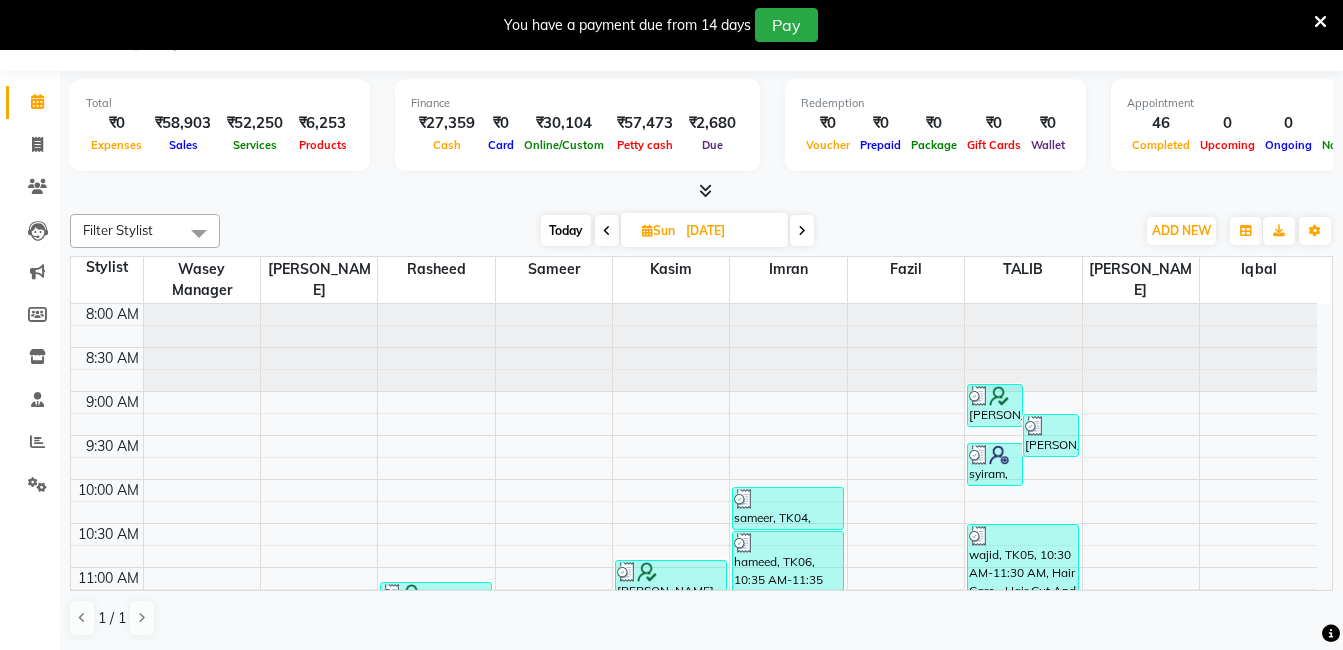 scroll, scrollTop: 0, scrollLeft: 0, axis: both 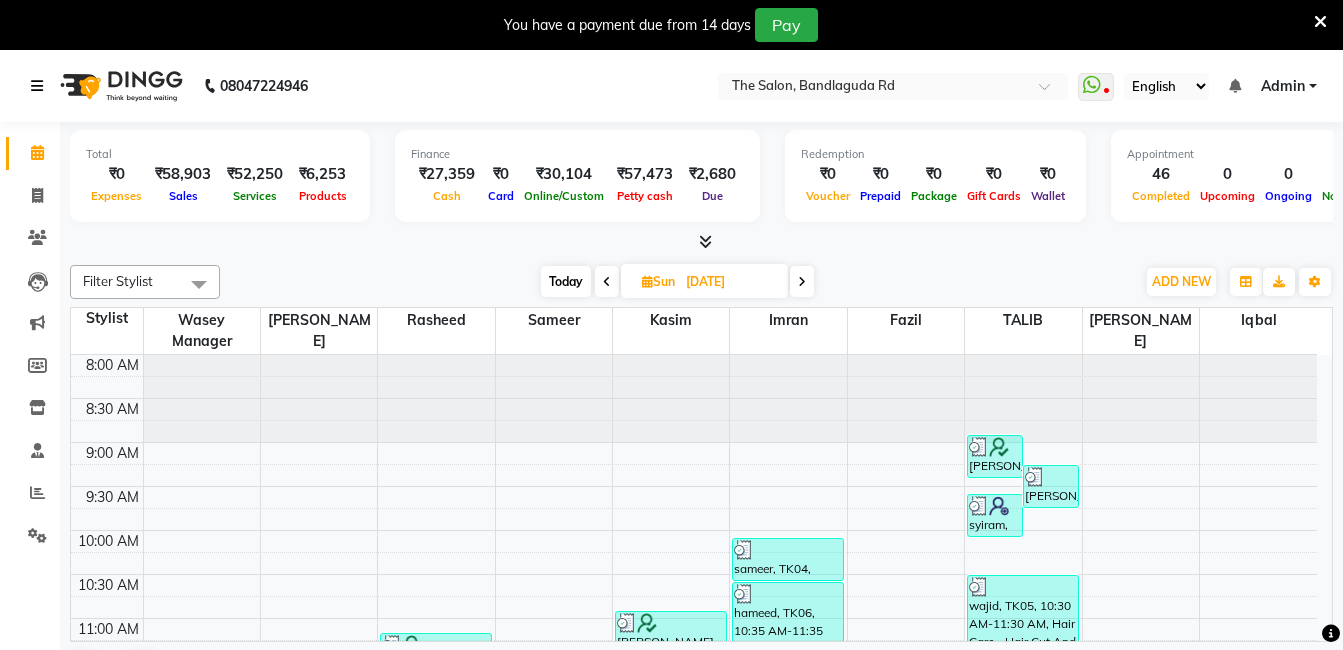 click on "8:00 AM 8:30 AM 9:00 AM 9:30 AM 10:00 AM 10:30 AM 11:00 AM 11:30 AM 12:00 PM 12:30 PM 1:00 PM 1:30 PM 2:00 PM 2:30 PM 3:00 PM 3:30 PM 4:00 PM 4:30 PM 5:00 PM 5:30 PM 6:00 PM 6:30 PM 7:00 PM 7:30 PM 8:00 PM 8:30 PM     murez, TK25, 03:50 PM-04:20 PM, Hair Care - Hair Cut (₹200)     [PERSON_NAME], TK30, 04:15 PM-04:45 PM, Hair Care - Hair Cut And Shave (₹350)     fahad, TK48, 07:45 PM-08:45 PM, Hair Care - Hair Cut And Shave (₹350),Massage - Massage (₹150)     [PERSON_NAME], TK50, 08:40 PM-09:10 PM, Hair Cut - Hair Cut (₹200)     ratan, TK23, 03:25 PM-03:55 PM, Hair Care - Hair Cut And Shave (₹350)     [PERSON_NAME], TK28, 03:30 PM-04:30 PM, [PERSON_NAME] Shape - [PERSON_NAME] Shape (₹150),Hair Colouring - Begin Colour (₹850)     Khalid good cx, TK34, 04:20 PM-06:20 PM, [PERSON_NAME] Shape - [PERSON_NAME] Shape (₹150),Hair Colouring - Begin Colour (₹850),Massage - Massage (₹150),Hair Care - Half Fiber (₹350)         Ganesh, TK15, 01:25 PM-01:55 PM, Hair Care - Hair Cut And Shave (₹350)" at bounding box center [694, 926] 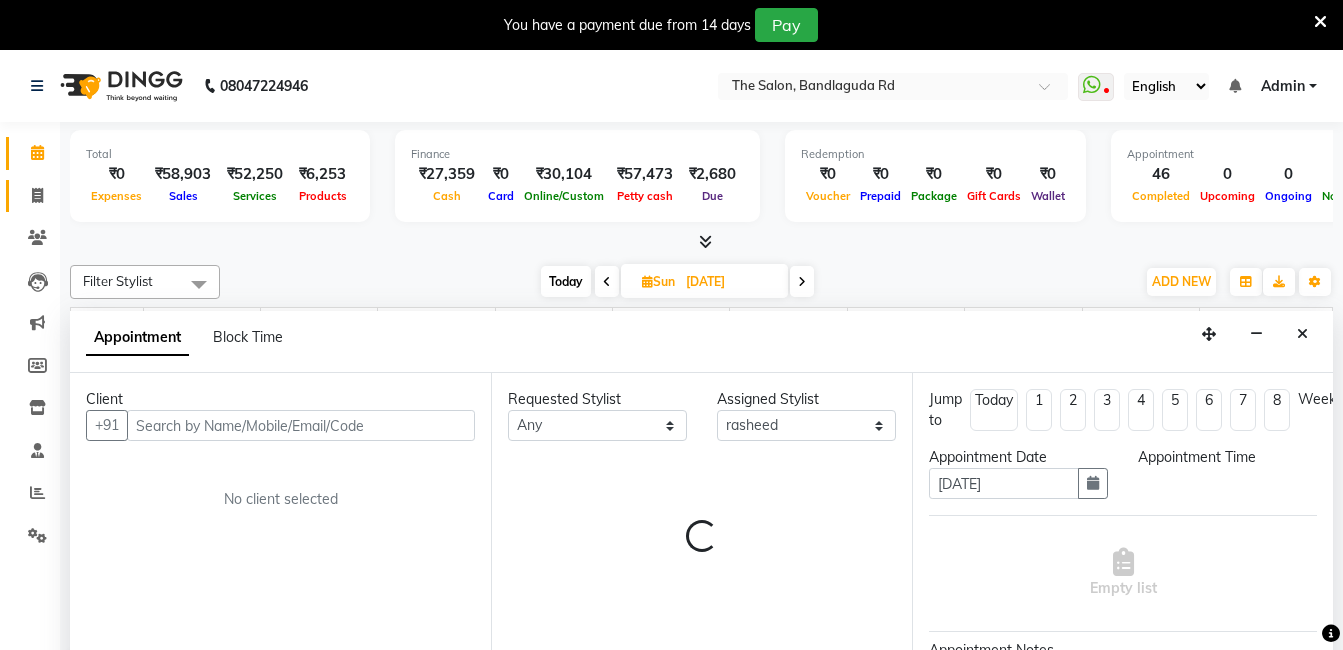 click 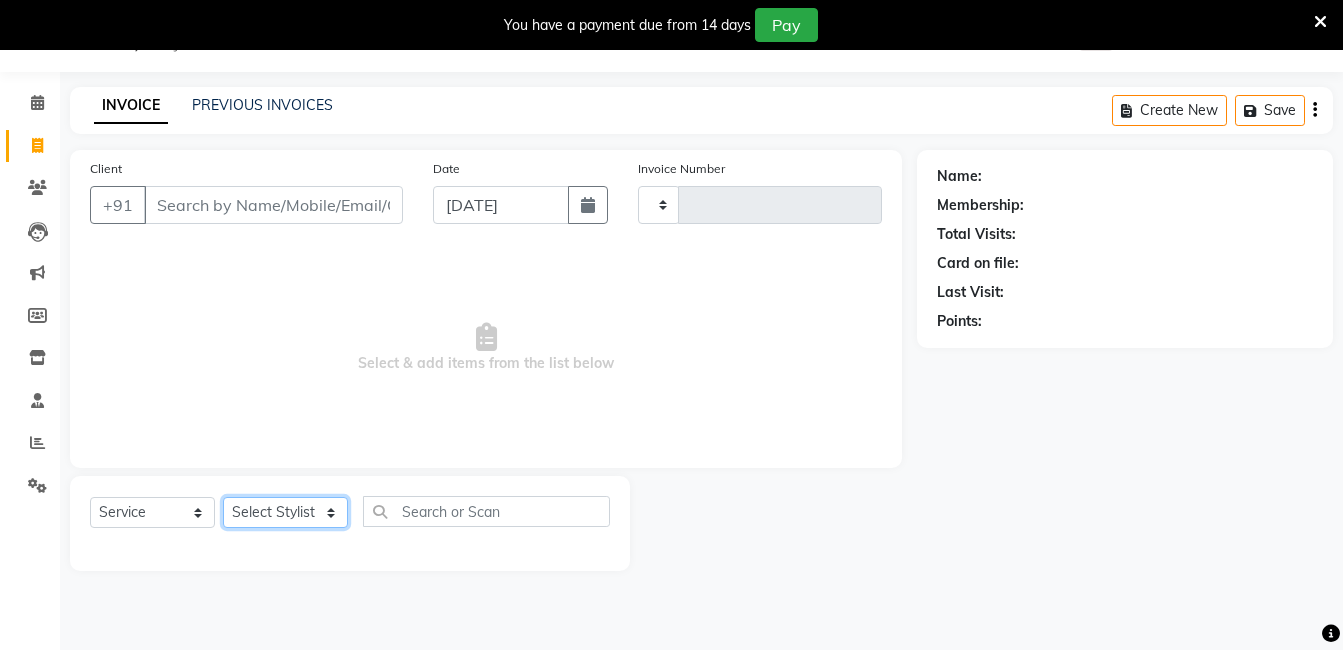 click on "Select Stylist" 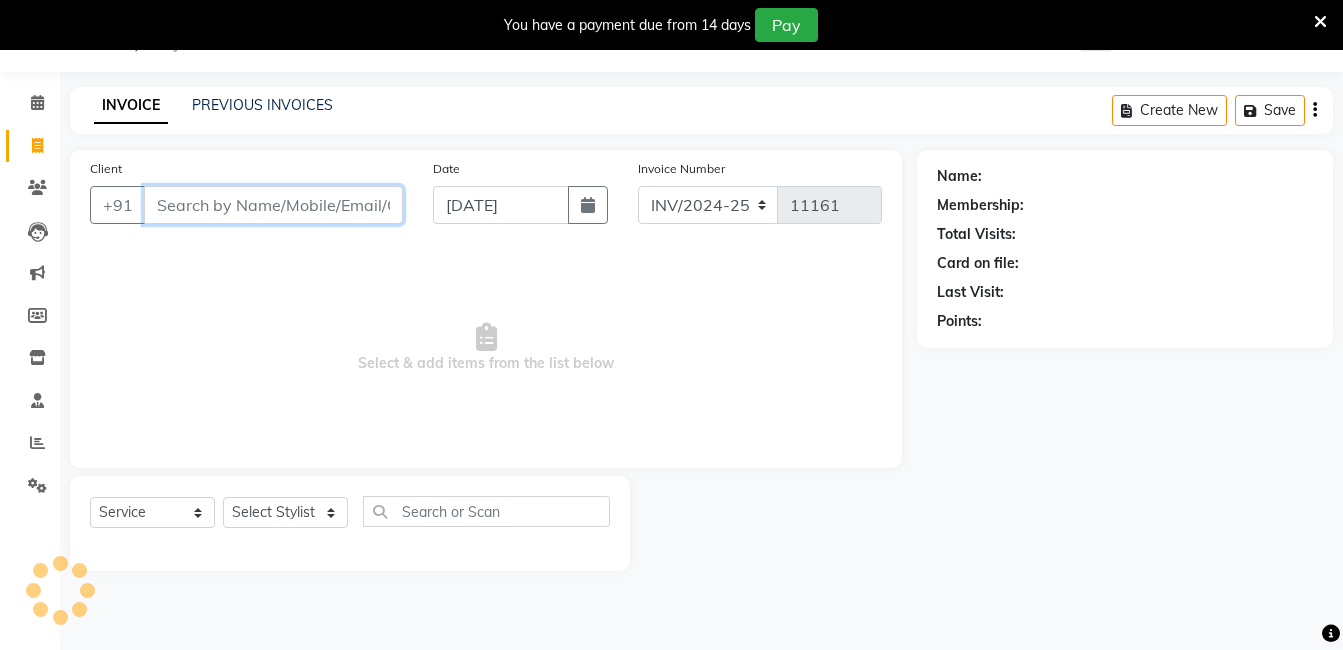click on "Client" at bounding box center [273, 205] 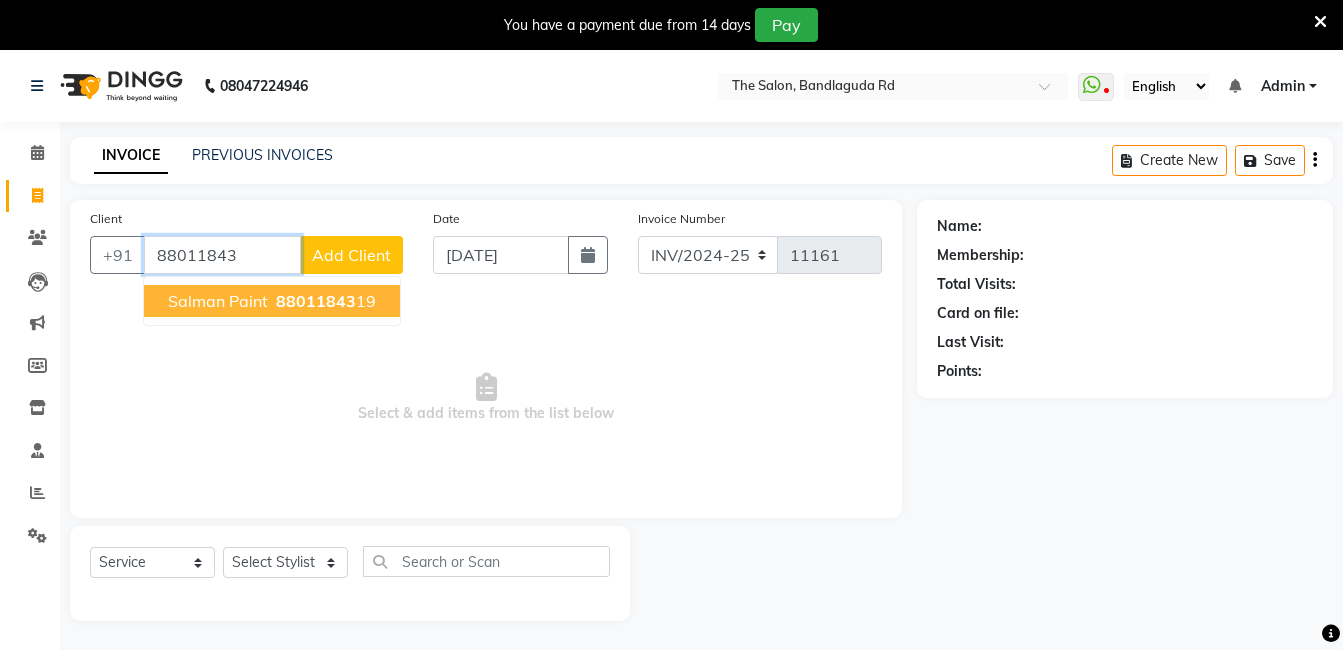 click on "88011843" at bounding box center [316, 301] 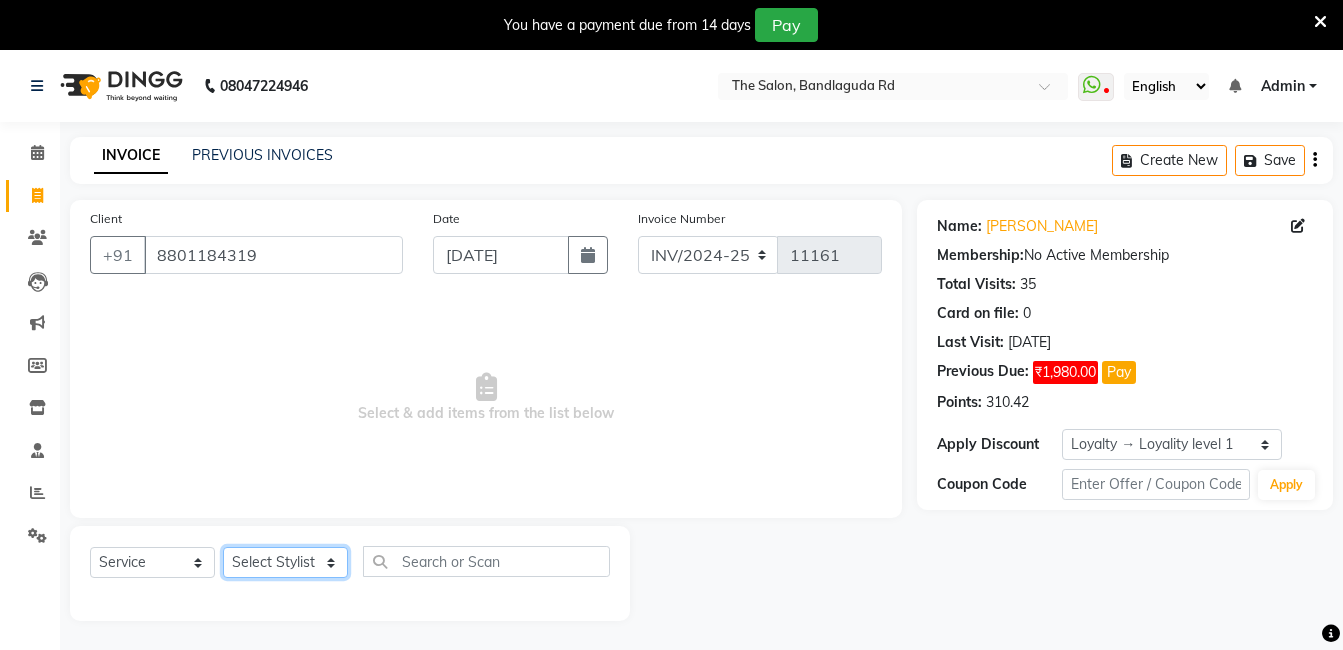 click on "Select Stylist [PERSON_NAME] [PERSON_NAME] kasim [PERSON_NAME] sameer [PERSON_NAME] manager" 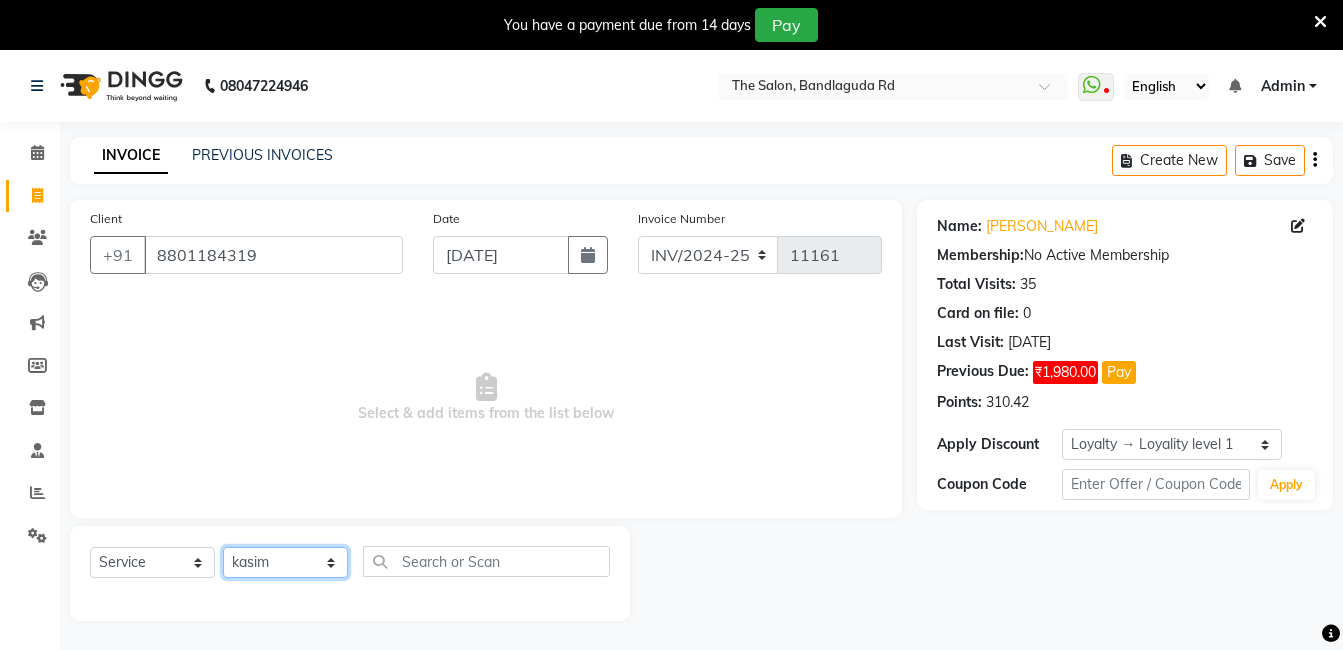 click on "Select Stylist [PERSON_NAME] [PERSON_NAME] kasim [PERSON_NAME] sameer [PERSON_NAME] manager" 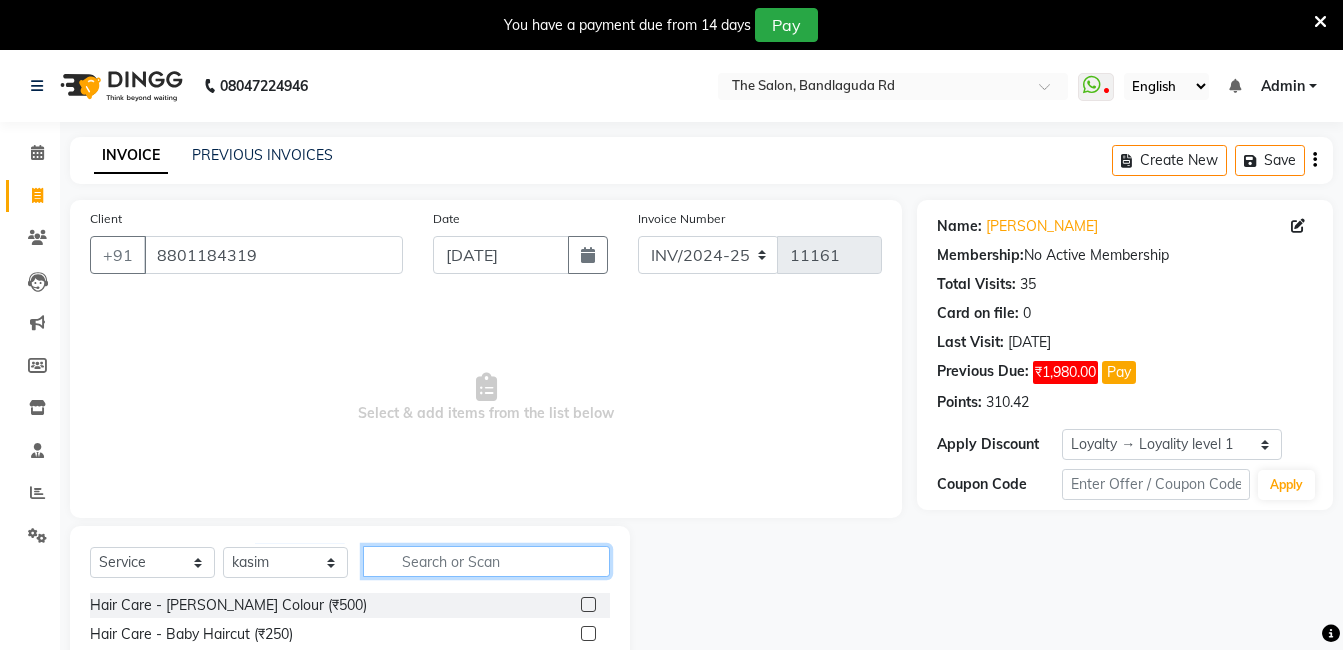 click 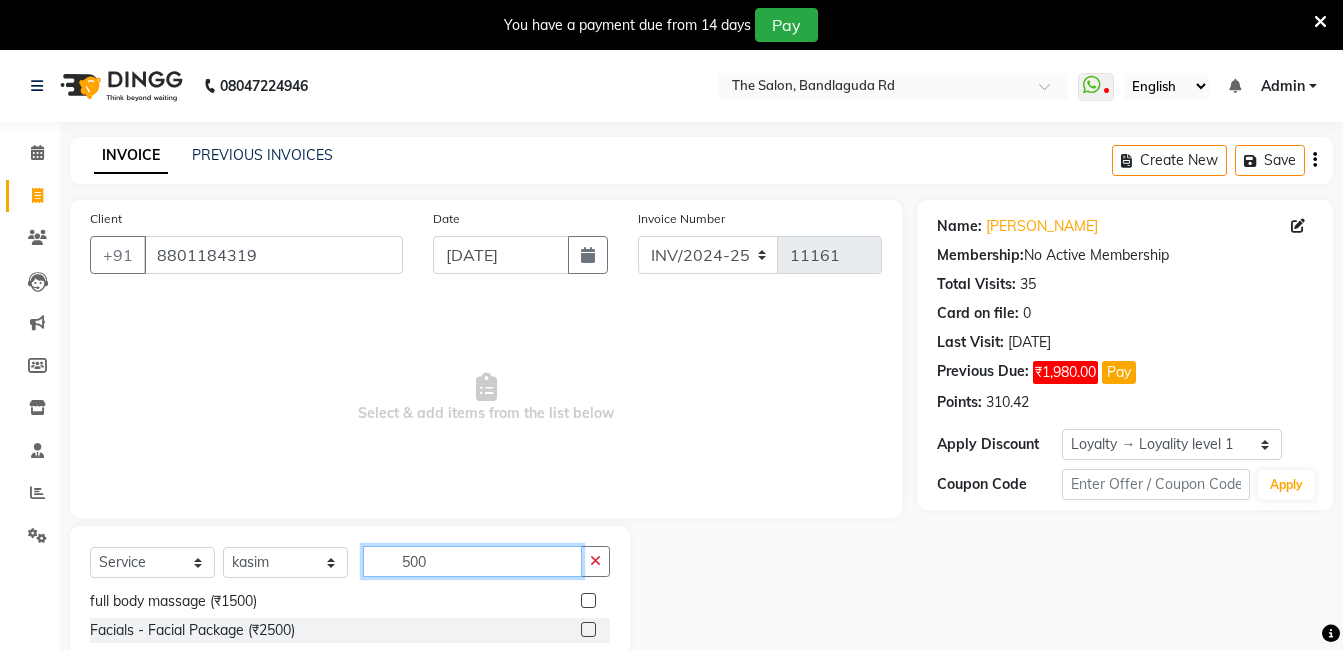 scroll, scrollTop: 380, scrollLeft: 0, axis: vertical 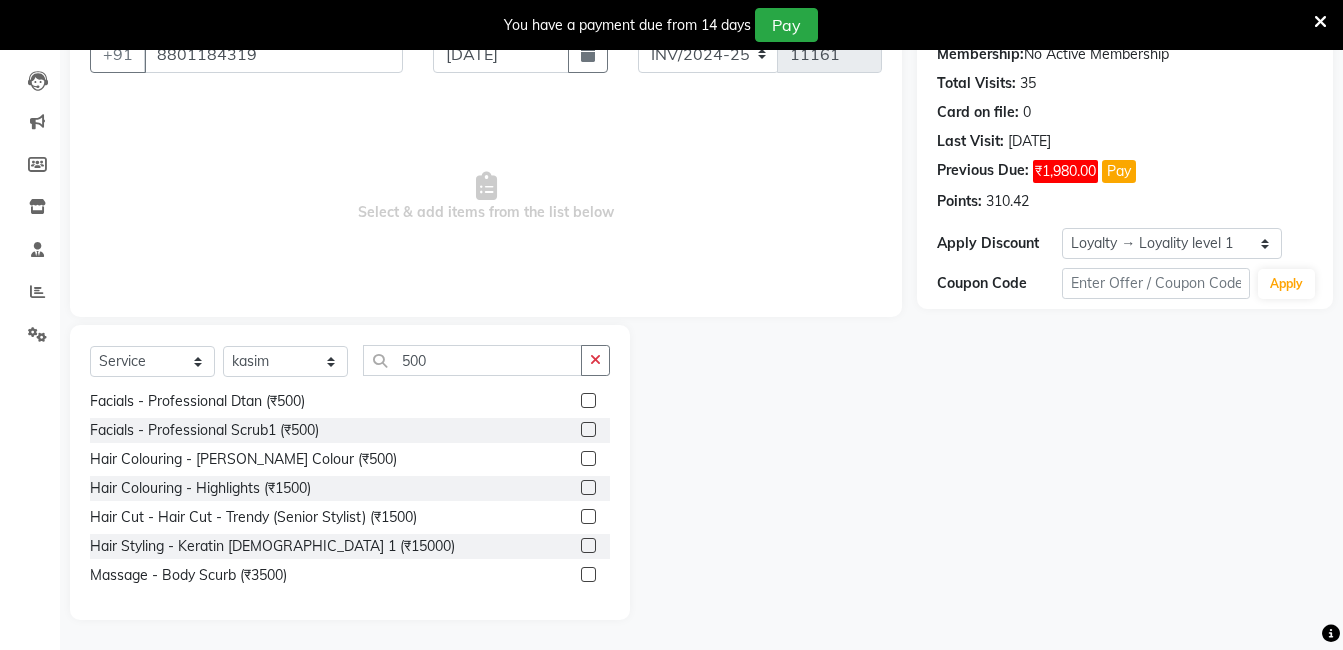 click on "Select  Service  Product  Membership  Package Voucher Prepaid Gift Card  Select Stylist [PERSON_NAME] [PERSON_NAME] kasim [PERSON_NAME] sameer [PERSON_NAME] manager 500" 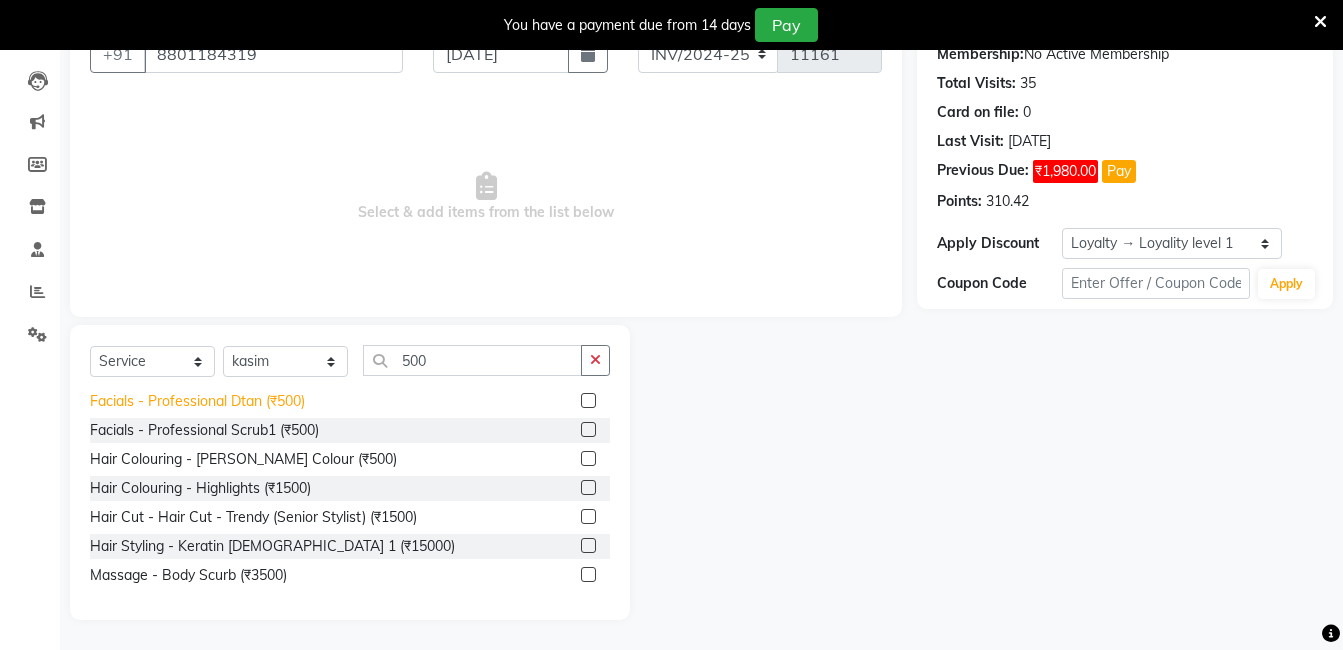 click on "Facials - Professional Dtan (₹500)" 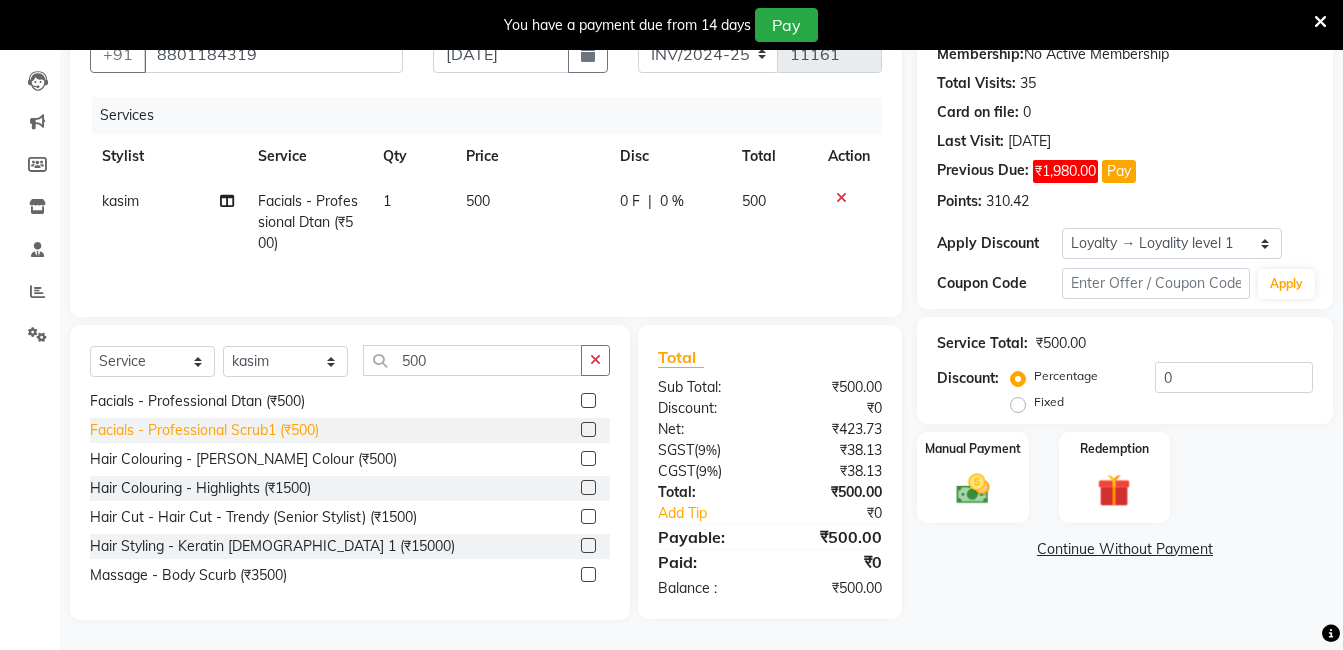 click on "Facials - Professional Scrub1 (₹500)" 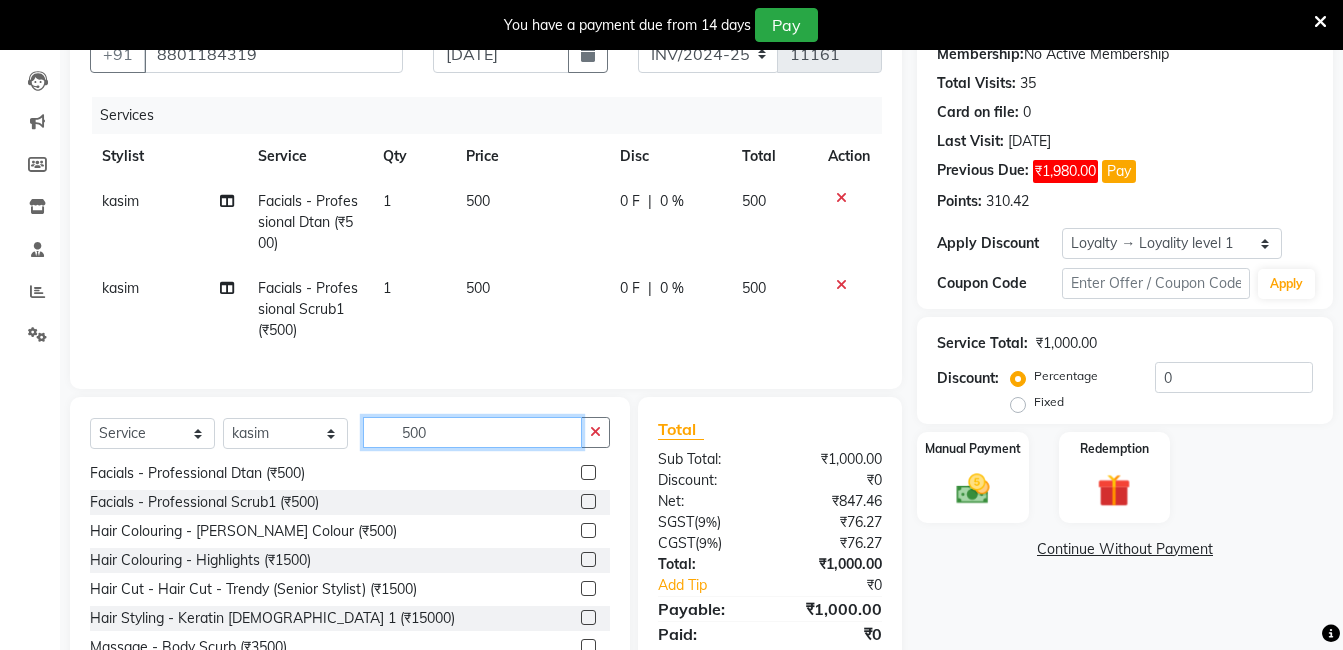 click on "500" 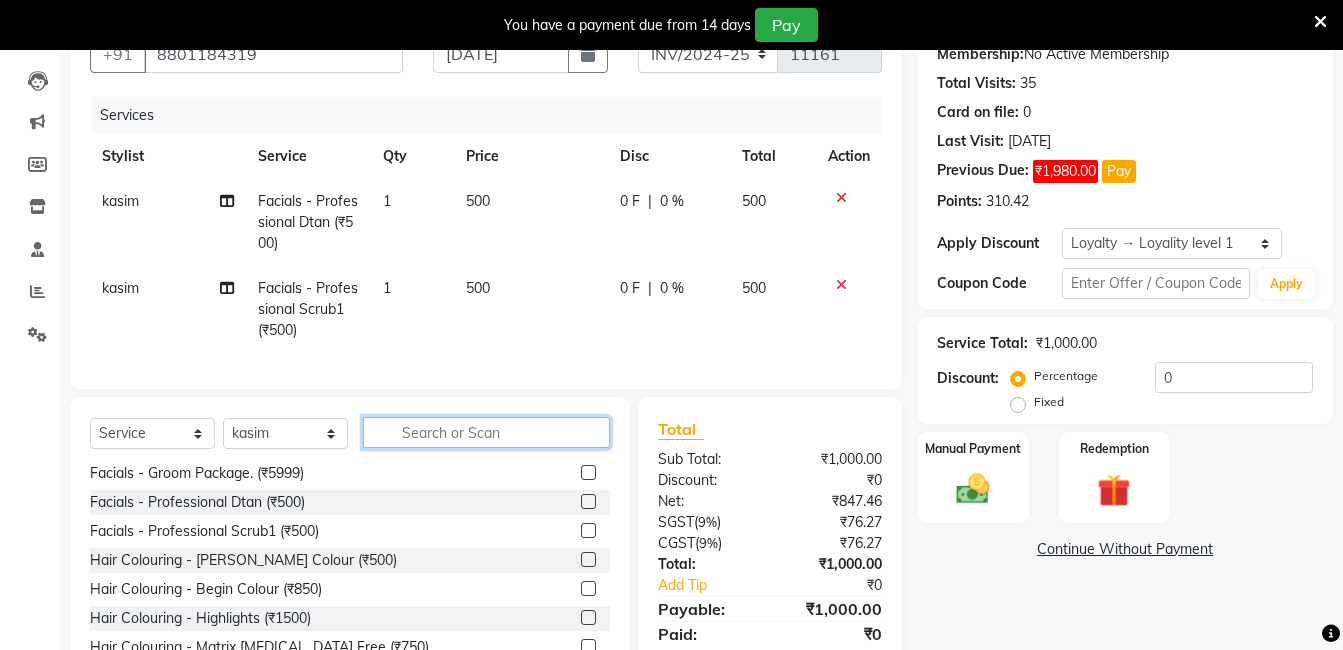 scroll, scrollTop: 1250, scrollLeft: 0, axis: vertical 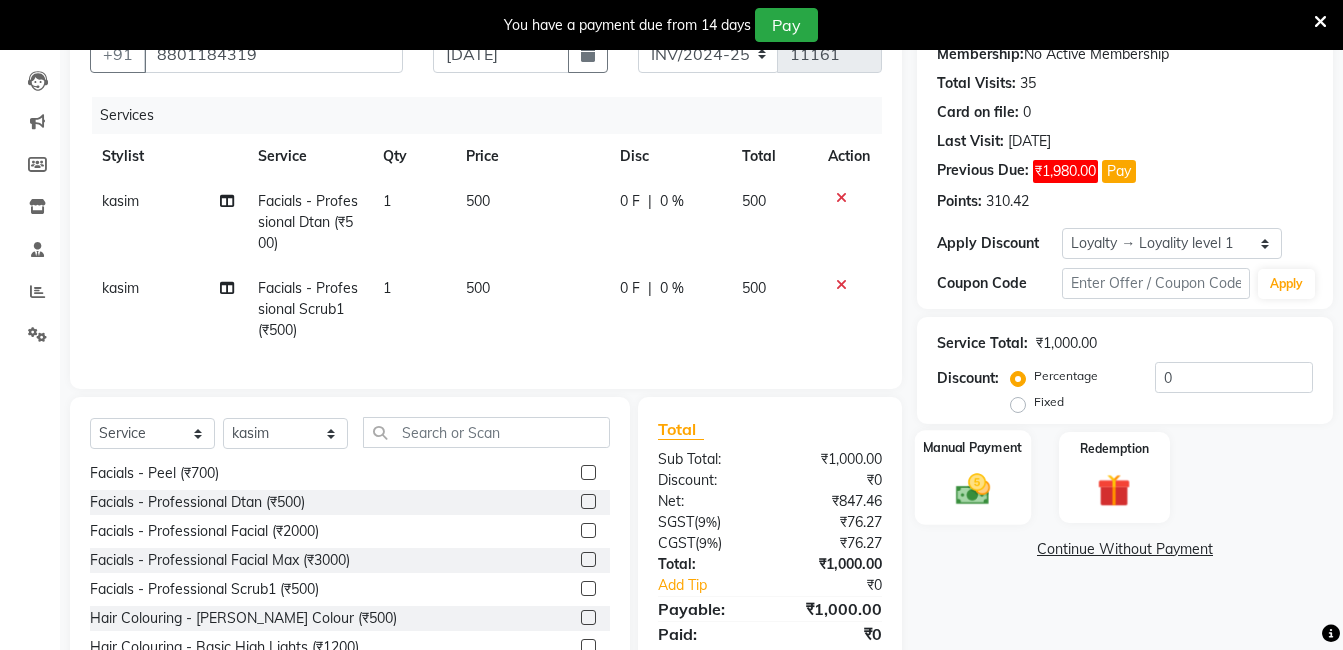 click on "Manual Payment" 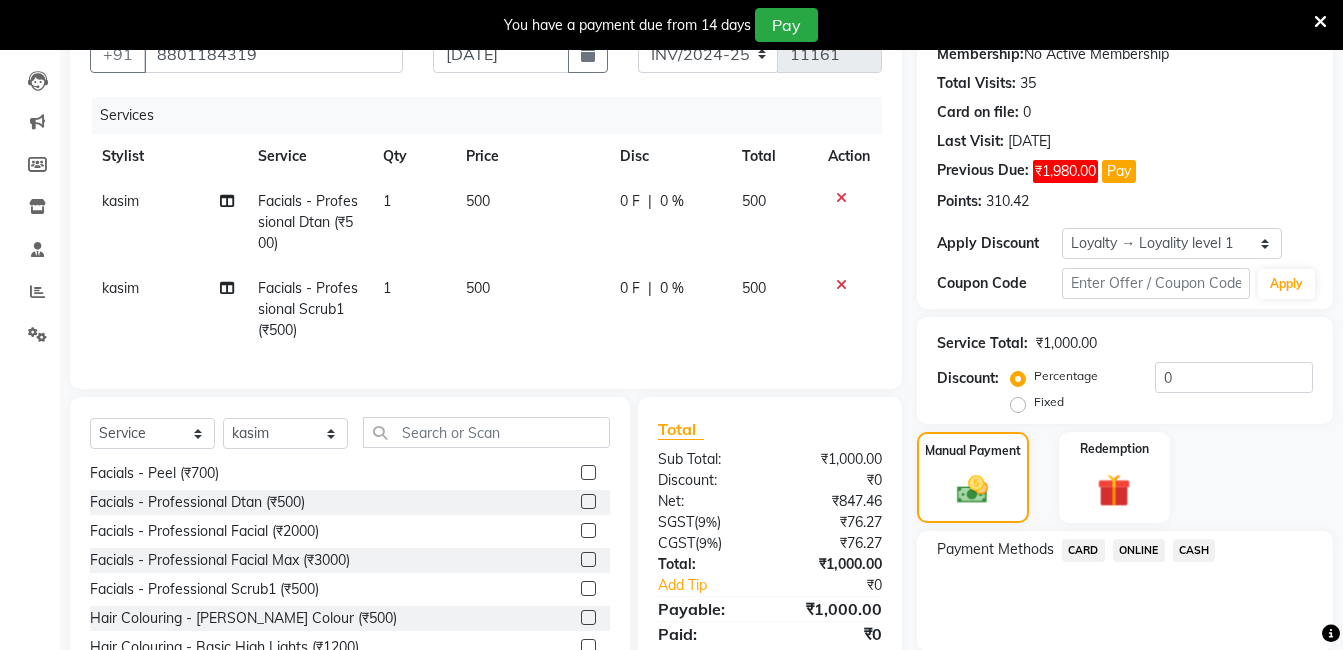 click on "CASH" 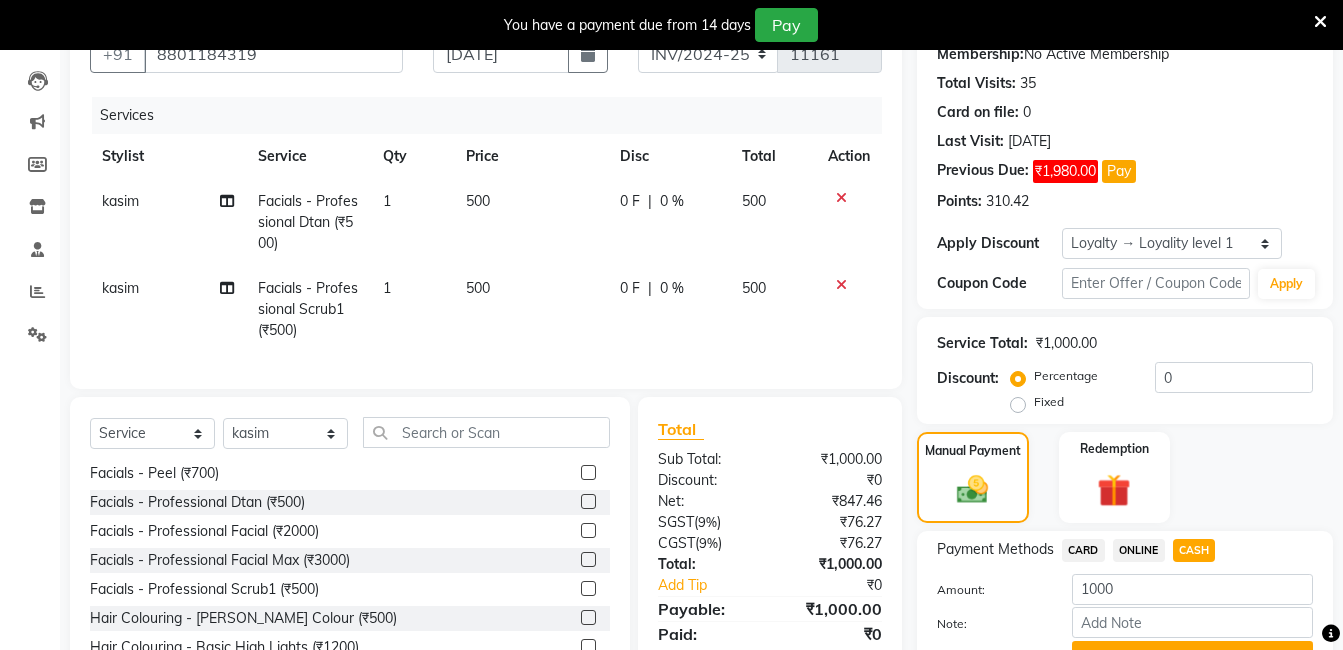scroll, scrollTop: 302, scrollLeft: 0, axis: vertical 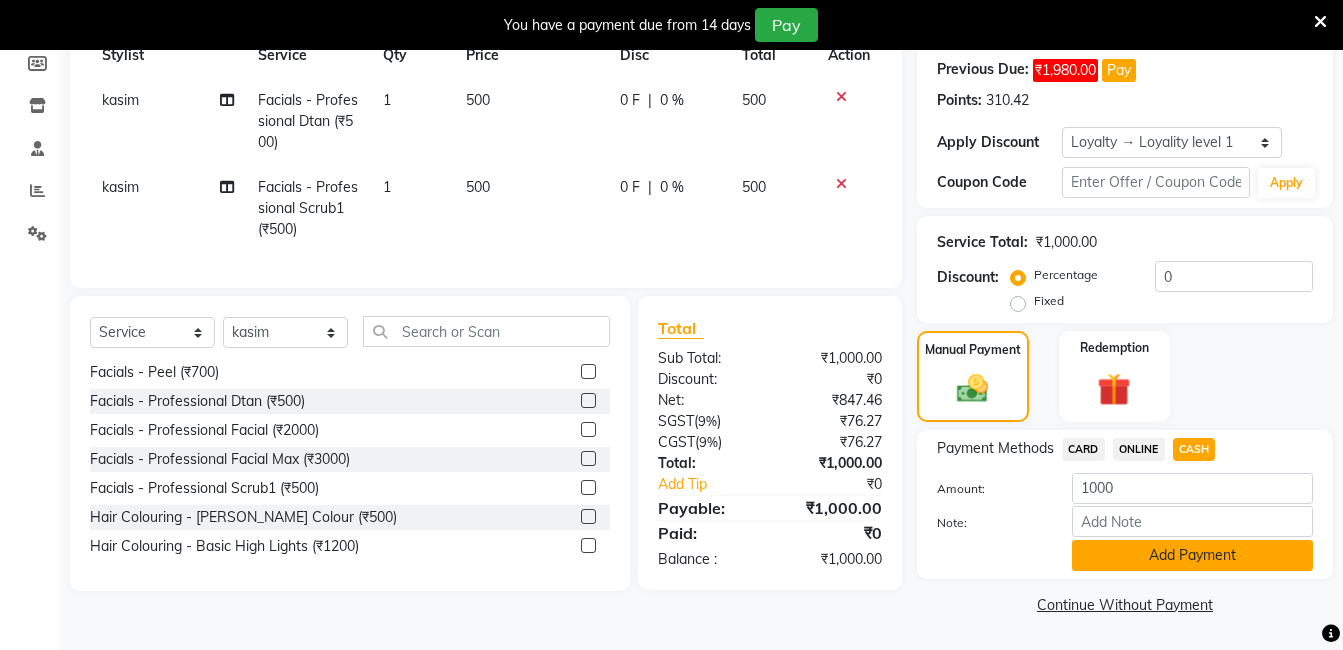 click on "Add Payment" 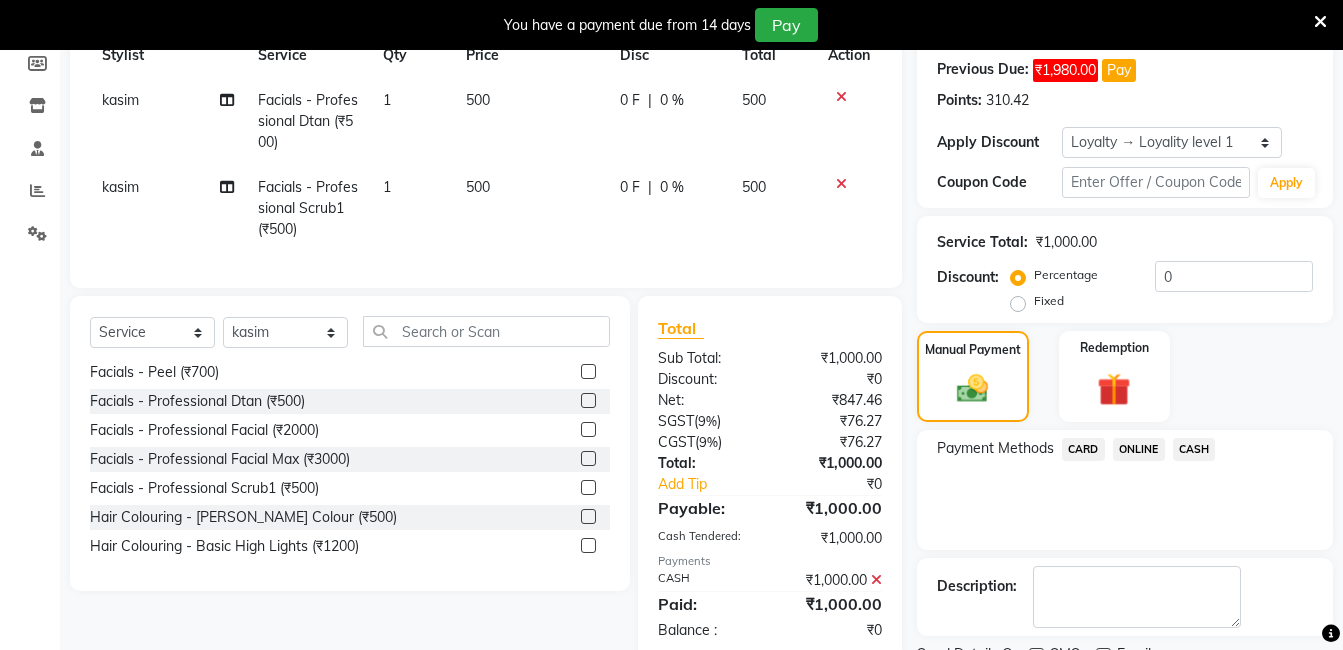 scroll, scrollTop: 498, scrollLeft: 0, axis: vertical 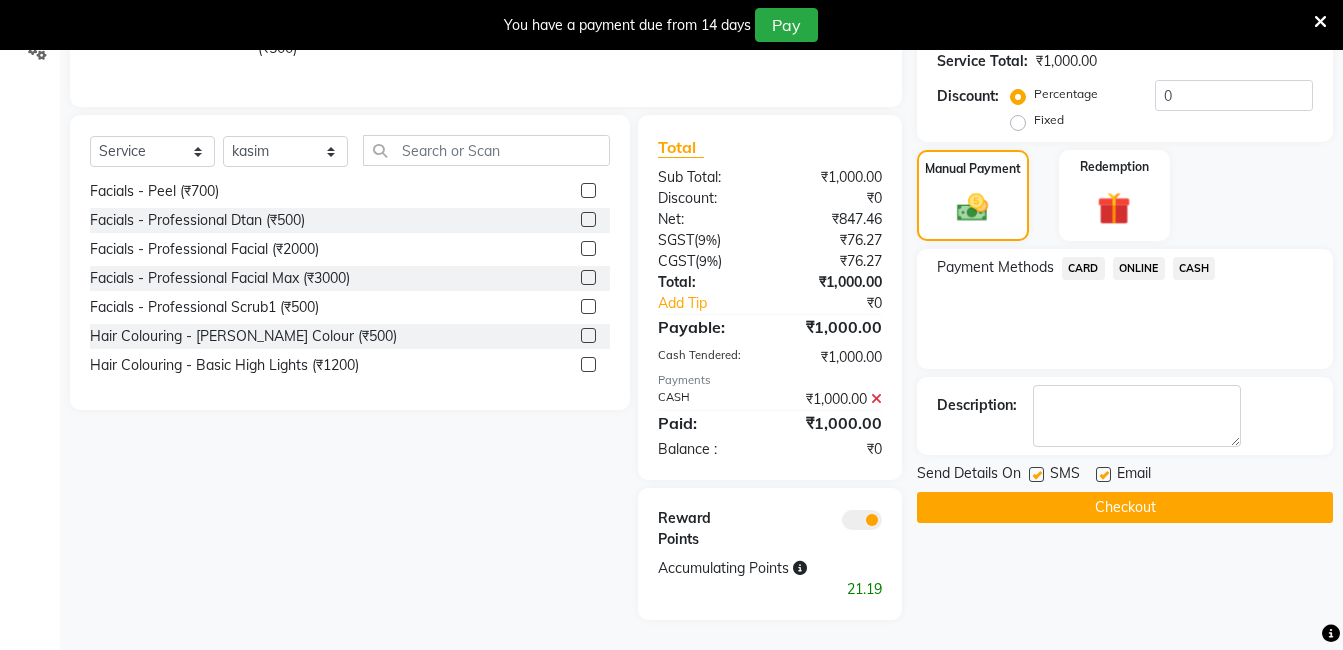 click on "Checkout" 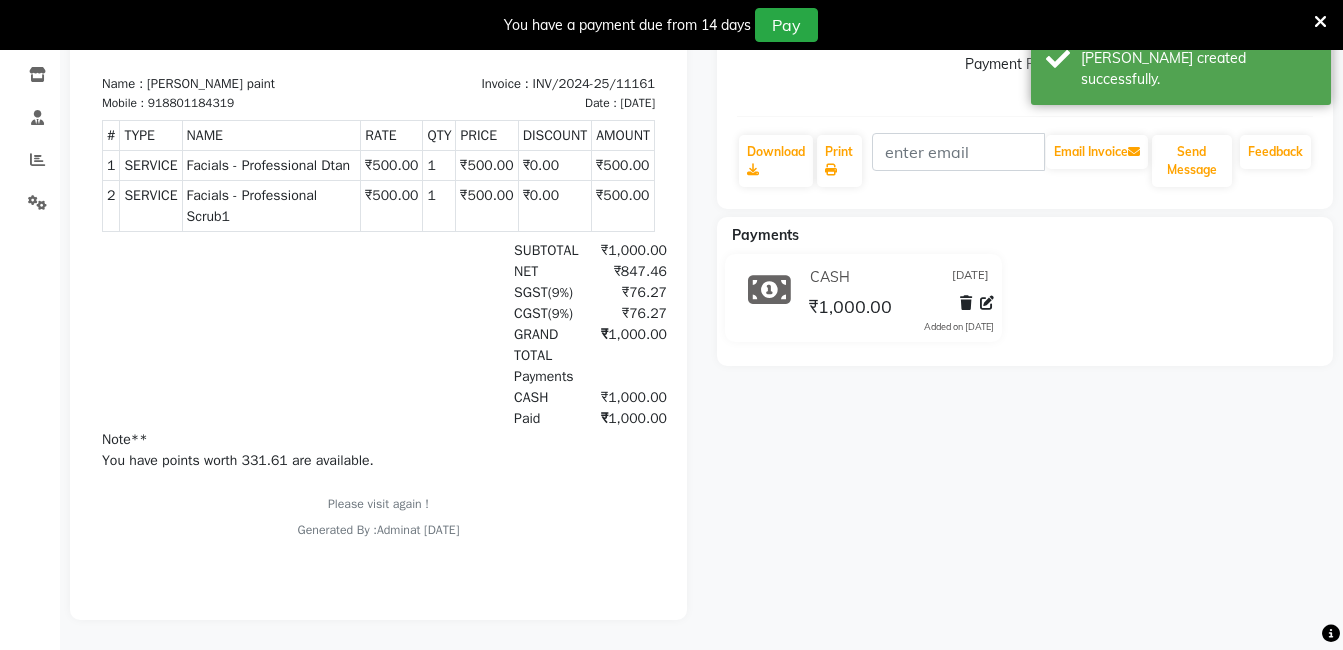 scroll, scrollTop: 0, scrollLeft: 0, axis: both 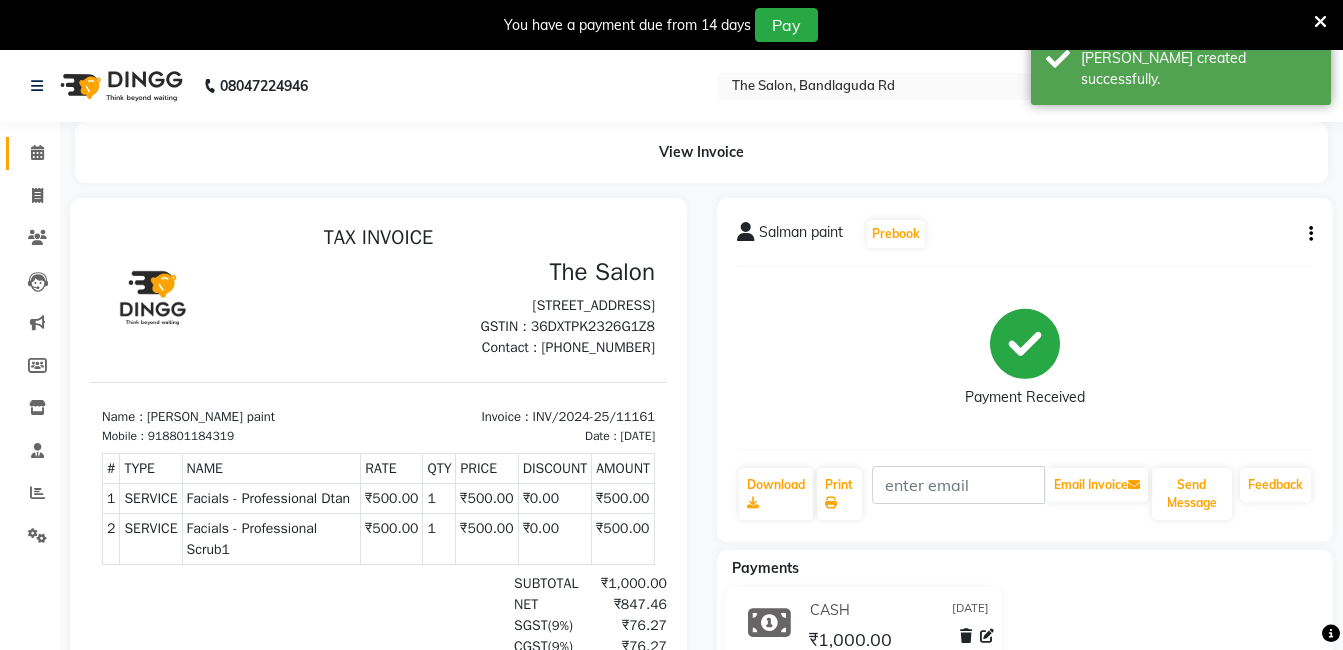 click on "Calendar" 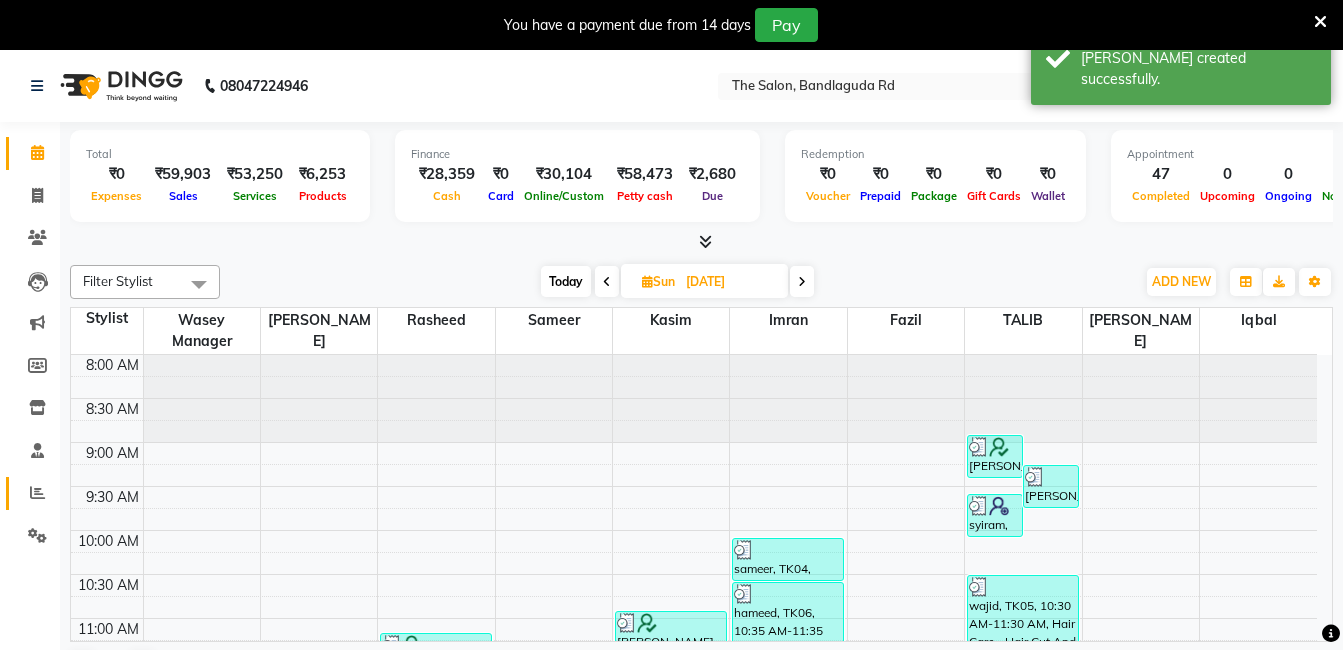 scroll, scrollTop: 0, scrollLeft: 0, axis: both 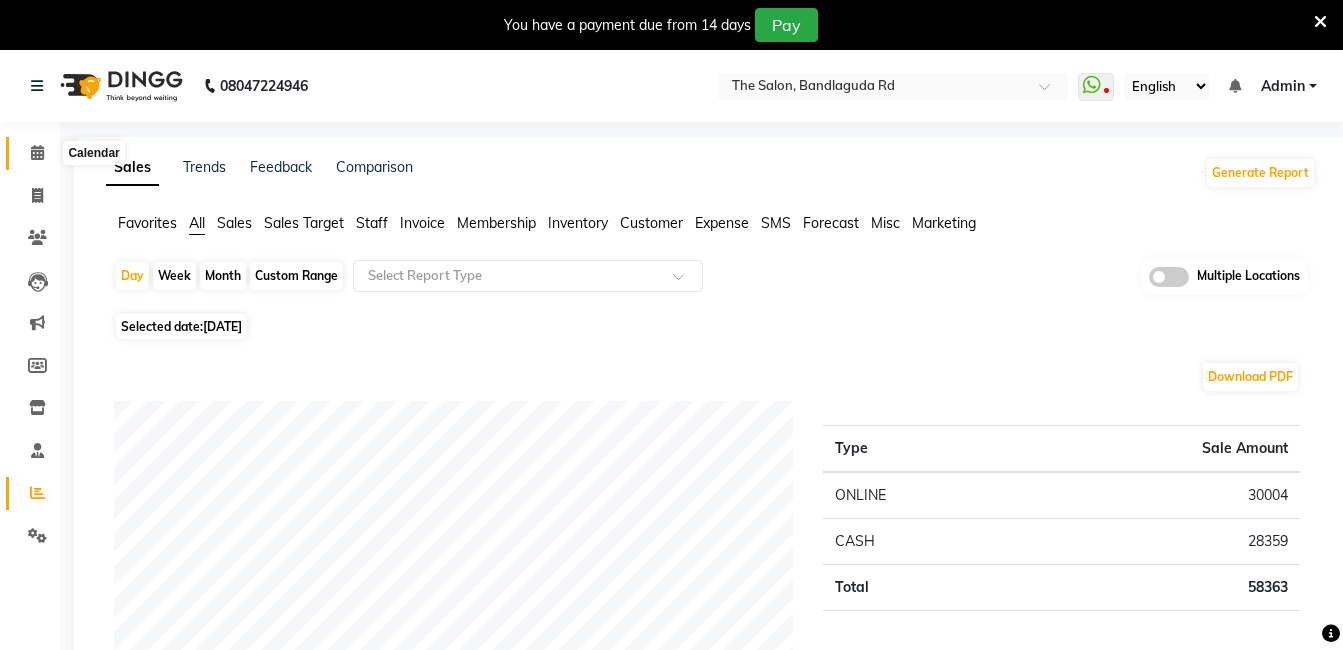 click 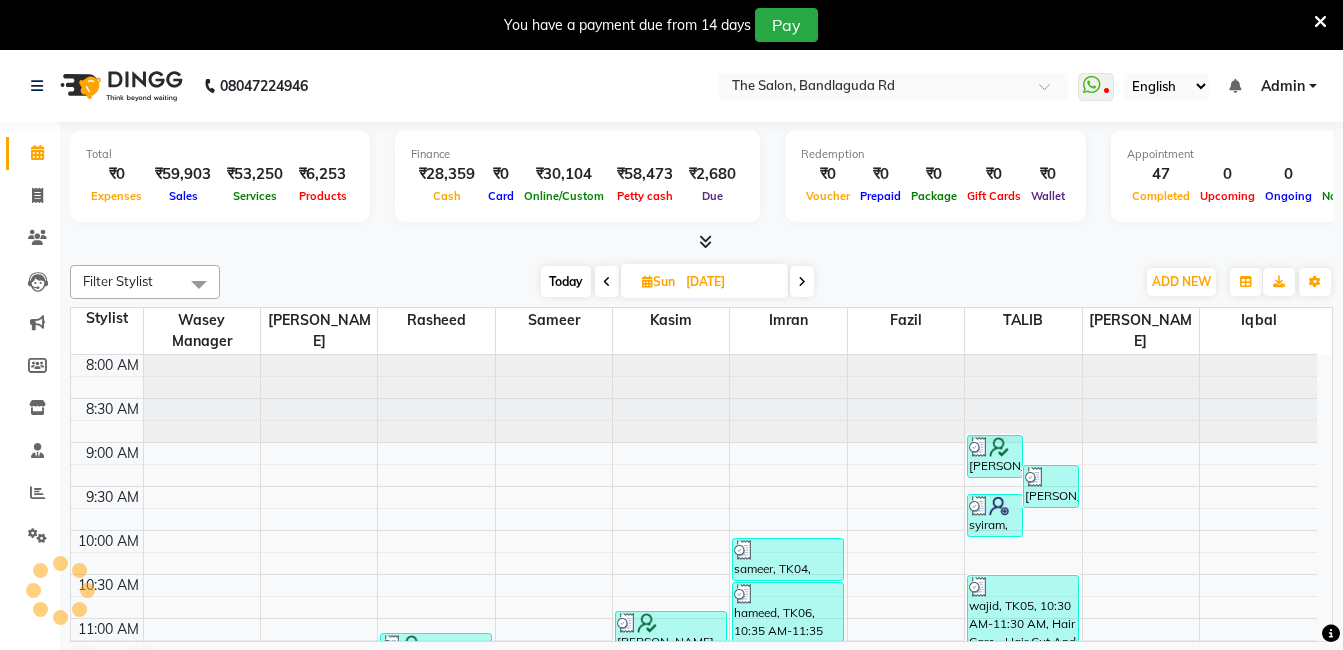 scroll, scrollTop: 0, scrollLeft: 0, axis: both 